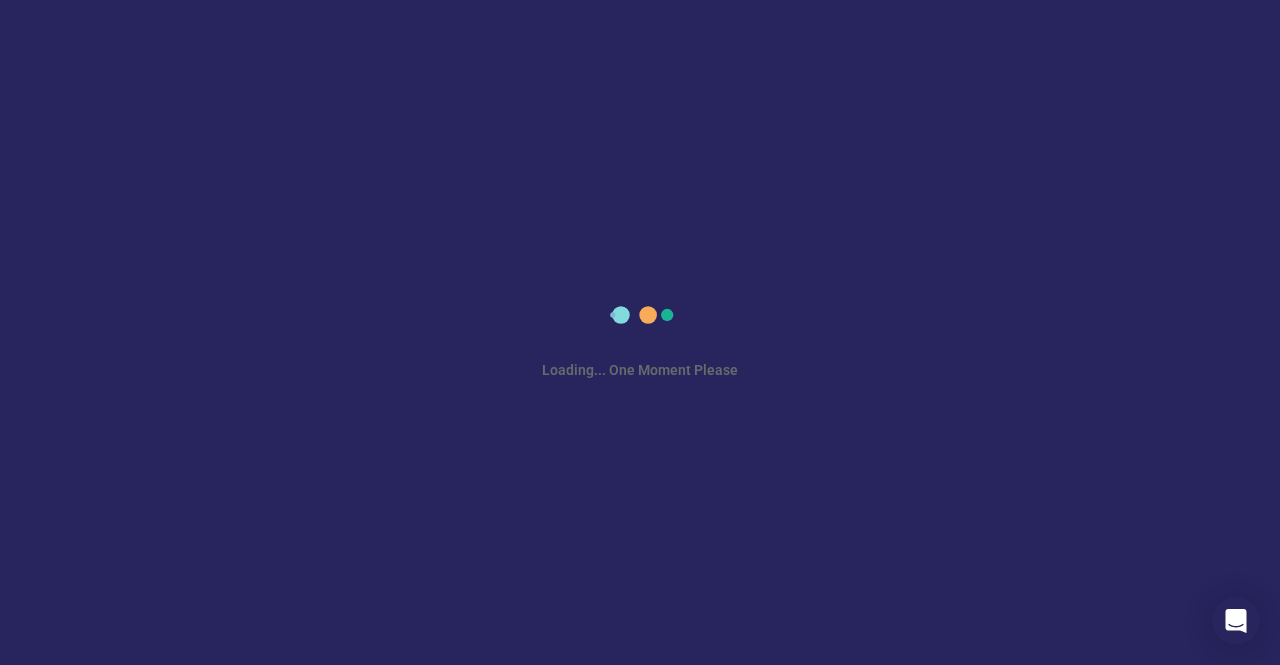 scroll, scrollTop: 0, scrollLeft: 0, axis: both 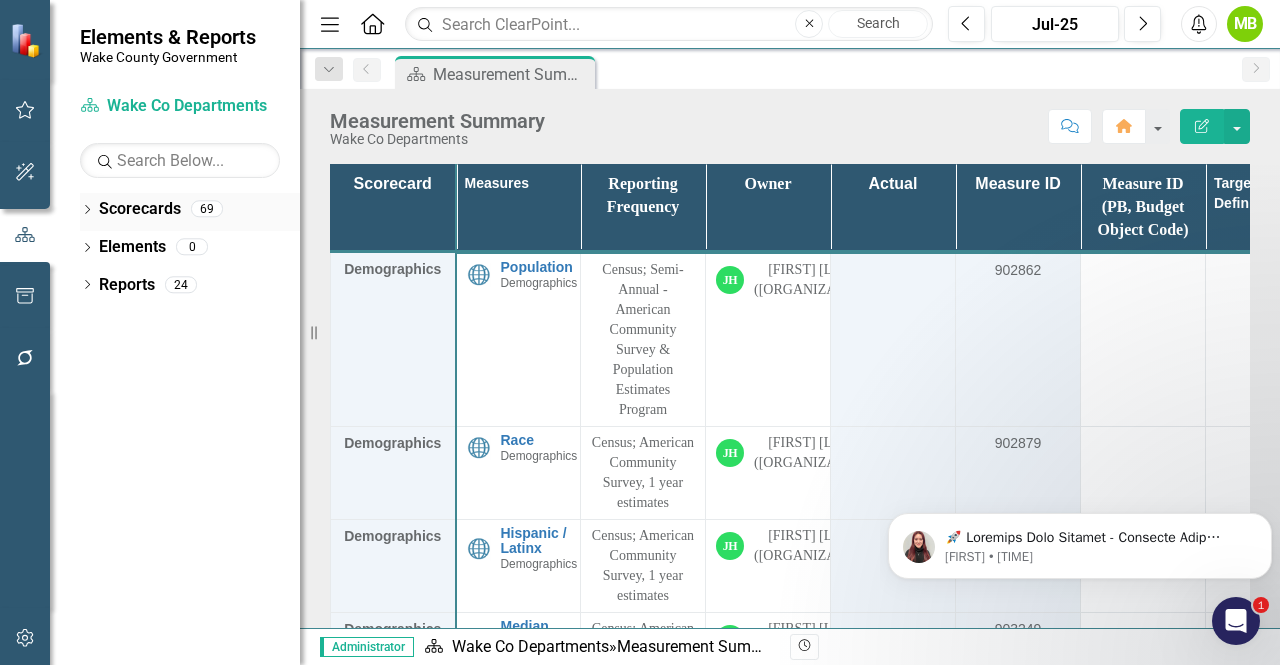 click on "Dropdown" 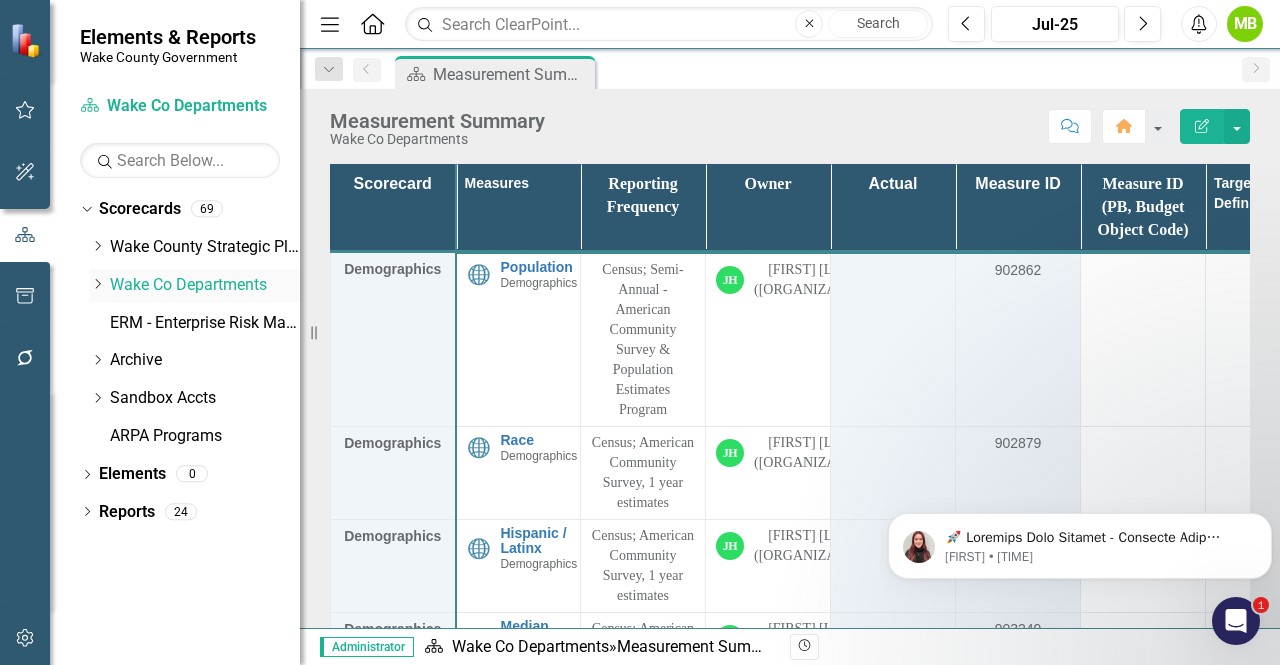 click on "Dropdown" 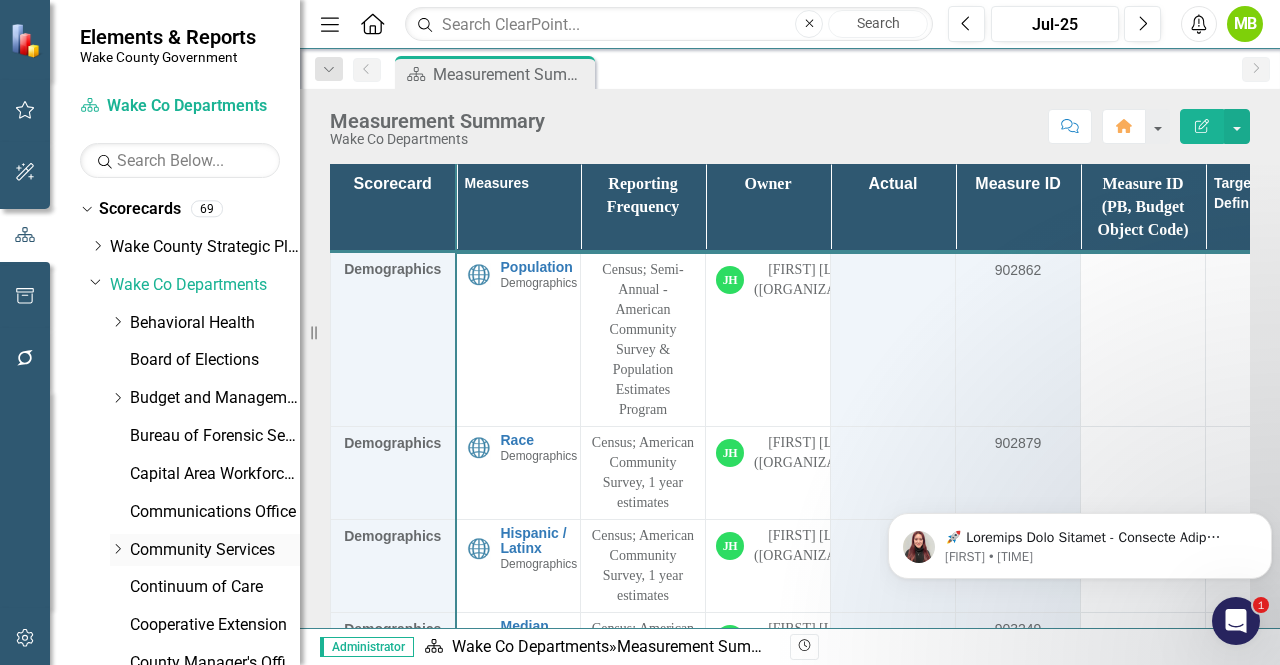 click on "Dropdown" 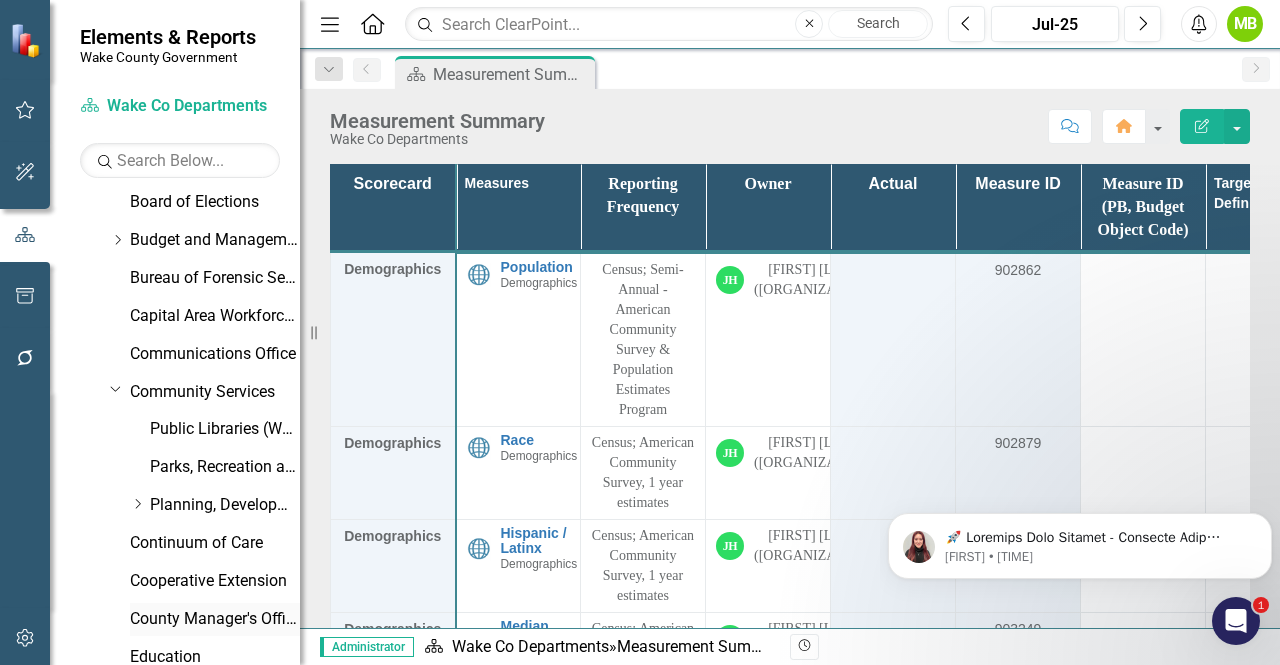 scroll, scrollTop: 200, scrollLeft: 0, axis: vertical 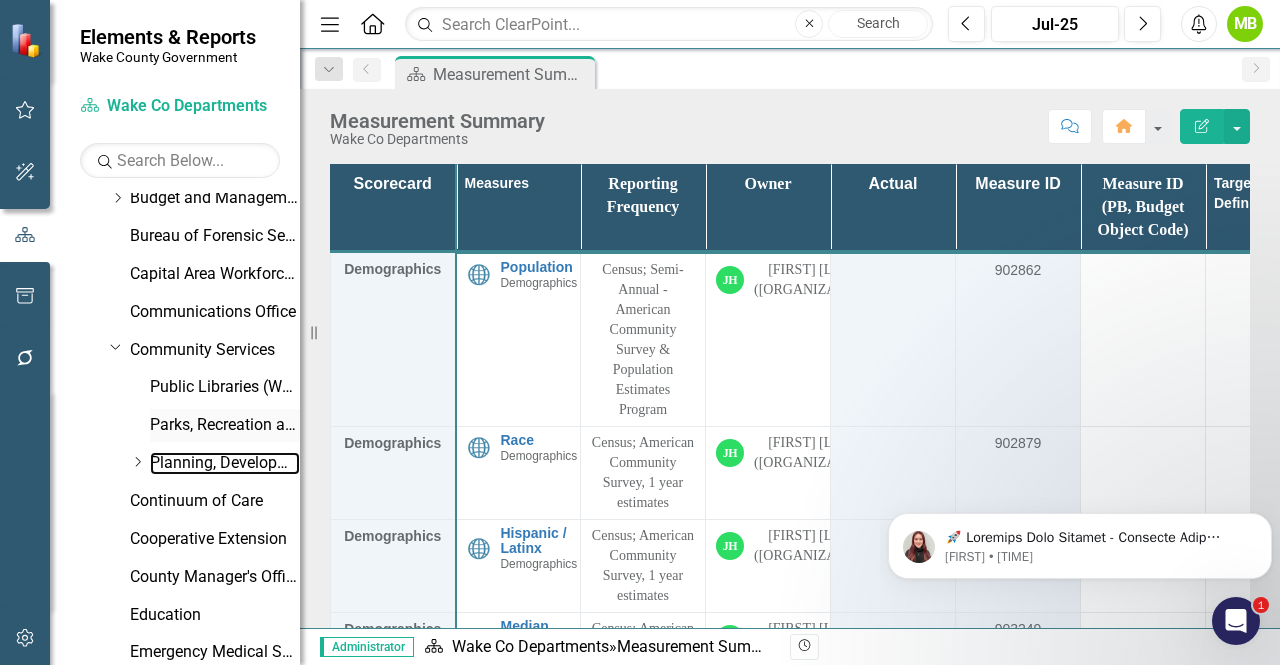 click on "Planning, Development and Inspections (PDI)" at bounding box center [225, 463] 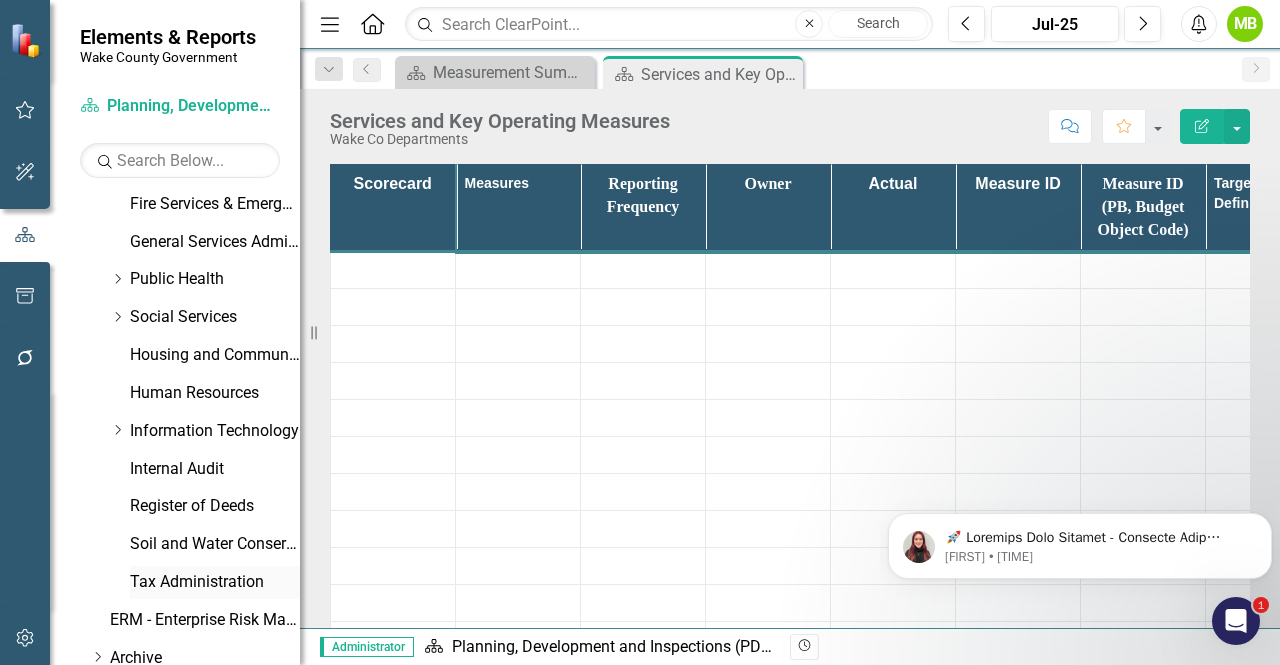 scroll, scrollTop: 965, scrollLeft: 0, axis: vertical 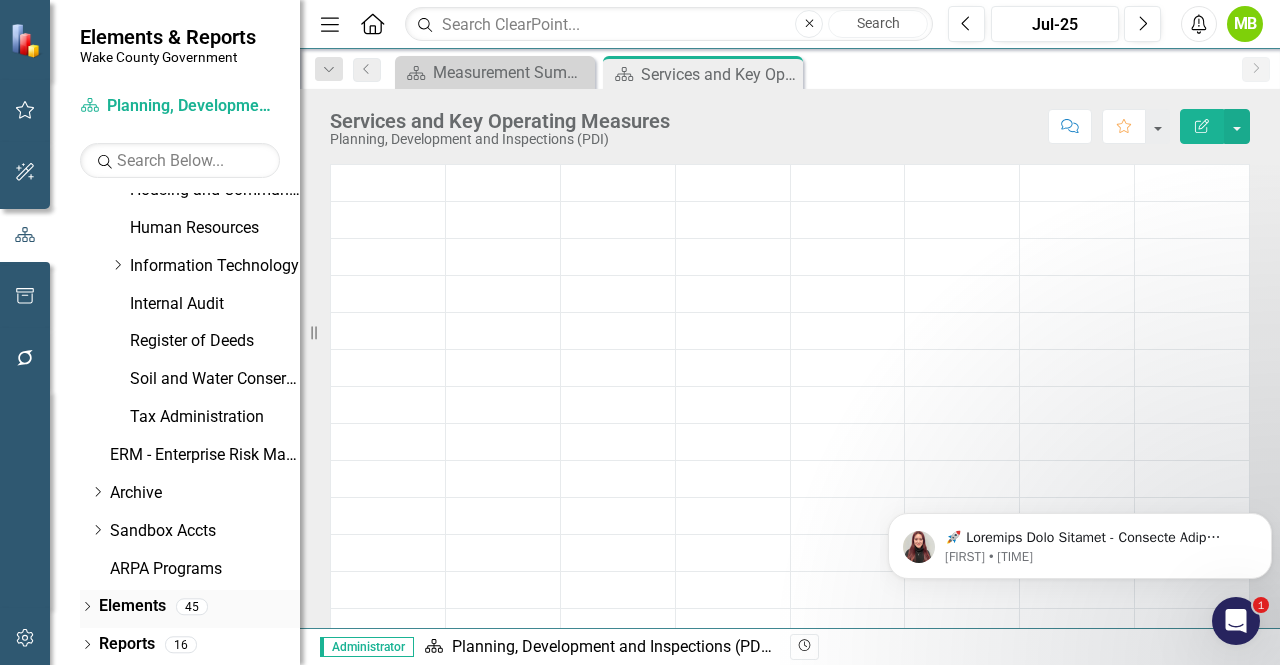 click on "Dropdown" 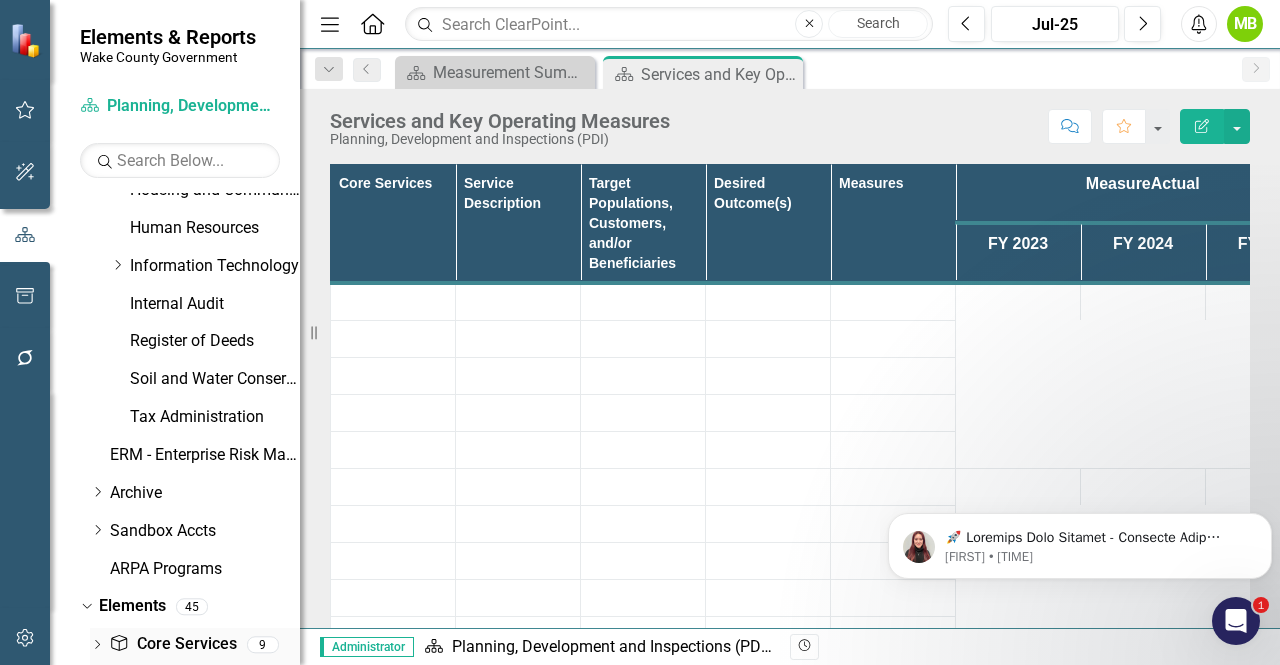 scroll, scrollTop: 1079, scrollLeft: 0, axis: vertical 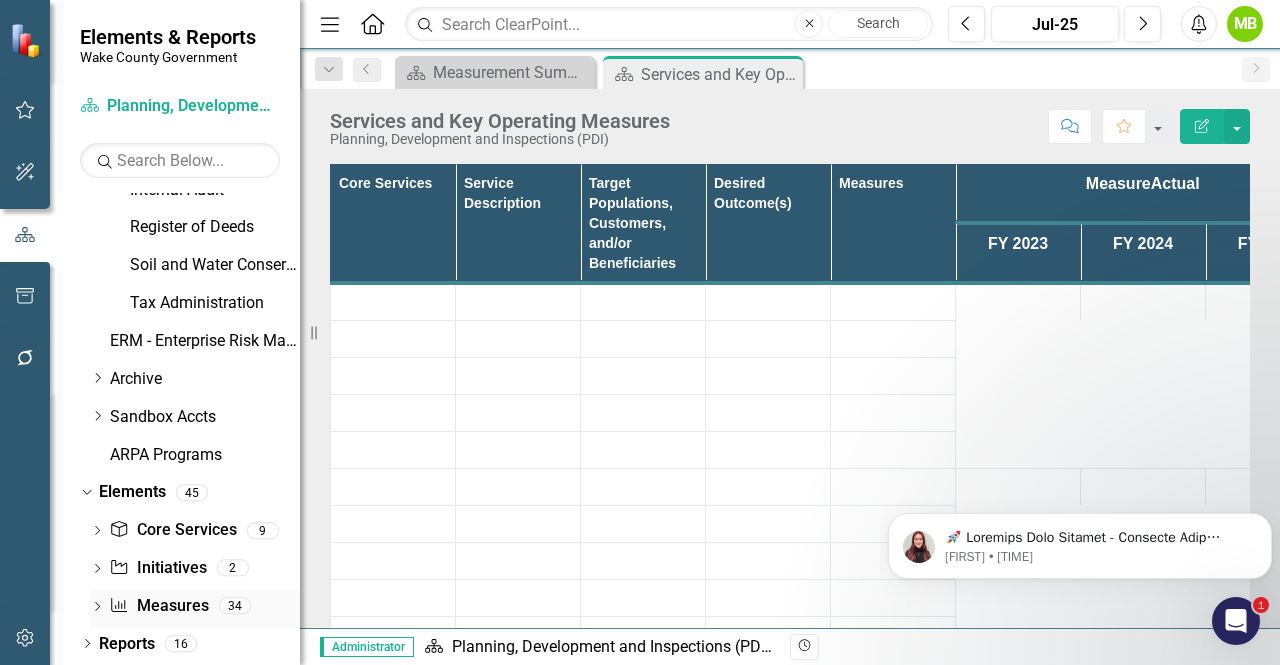 click on "Measure Measures" at bounding box center [158, 606] 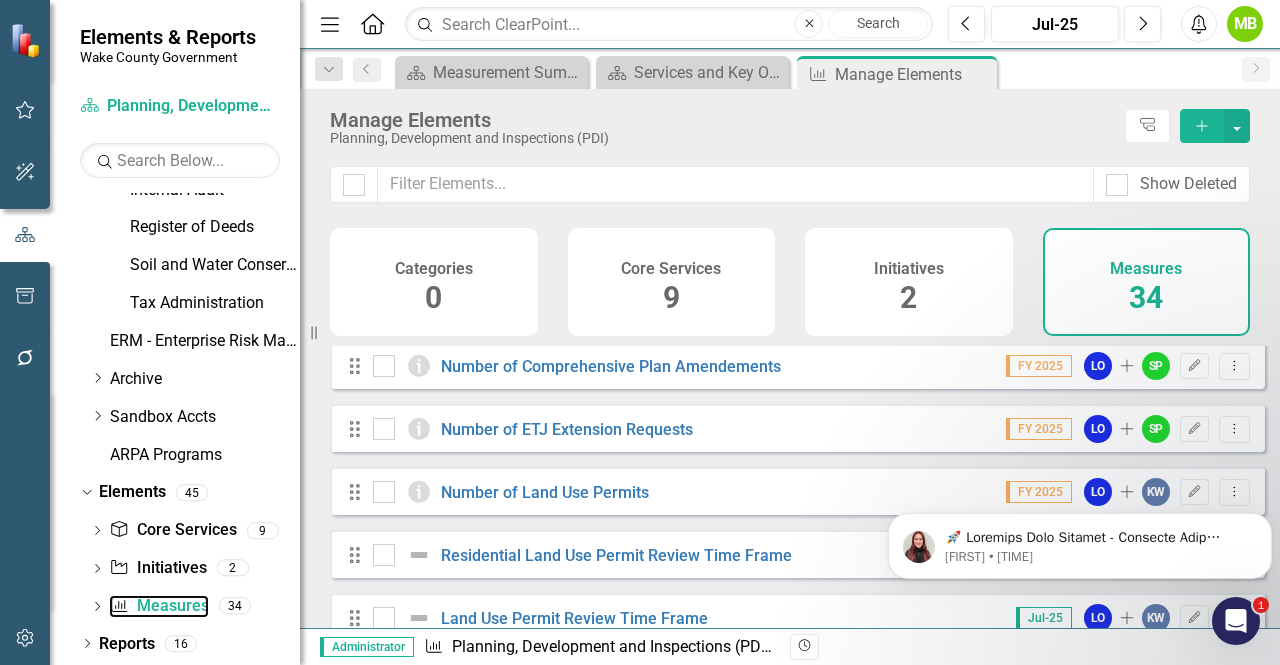 scroll, scrollTop: 100, scrollLeft: 0, axis: vertical 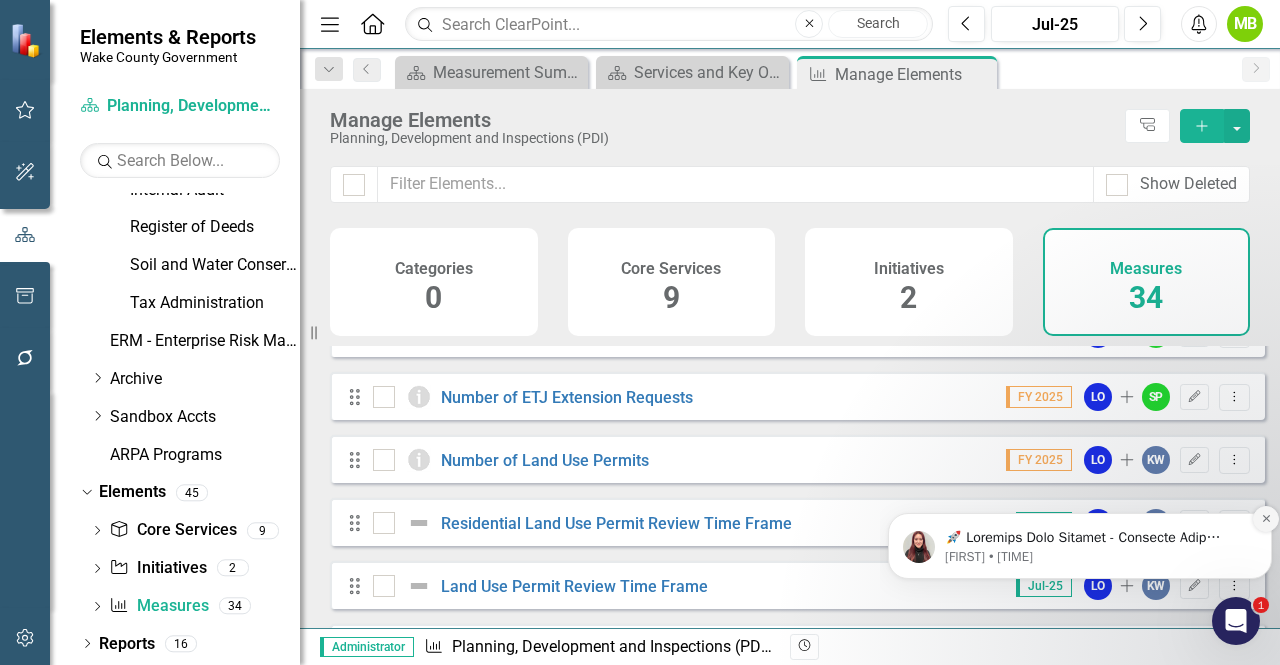 click 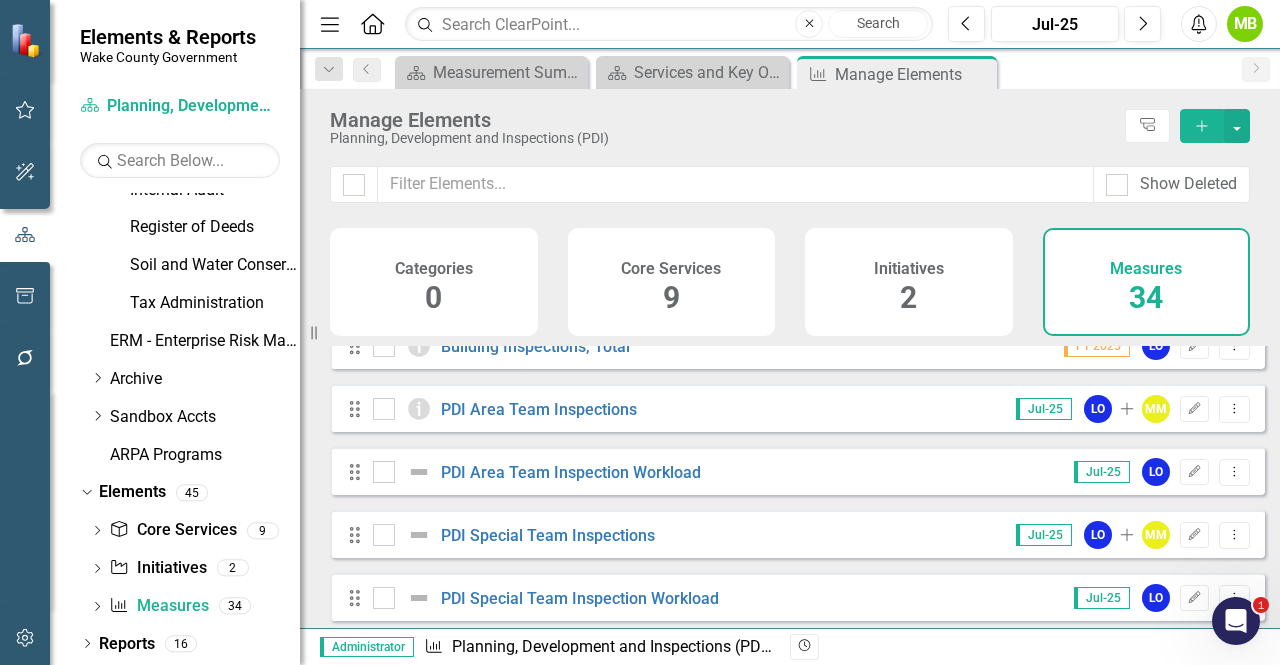 scroll, scrollTop: 1700, scrollLeft: 0, axis: vertical 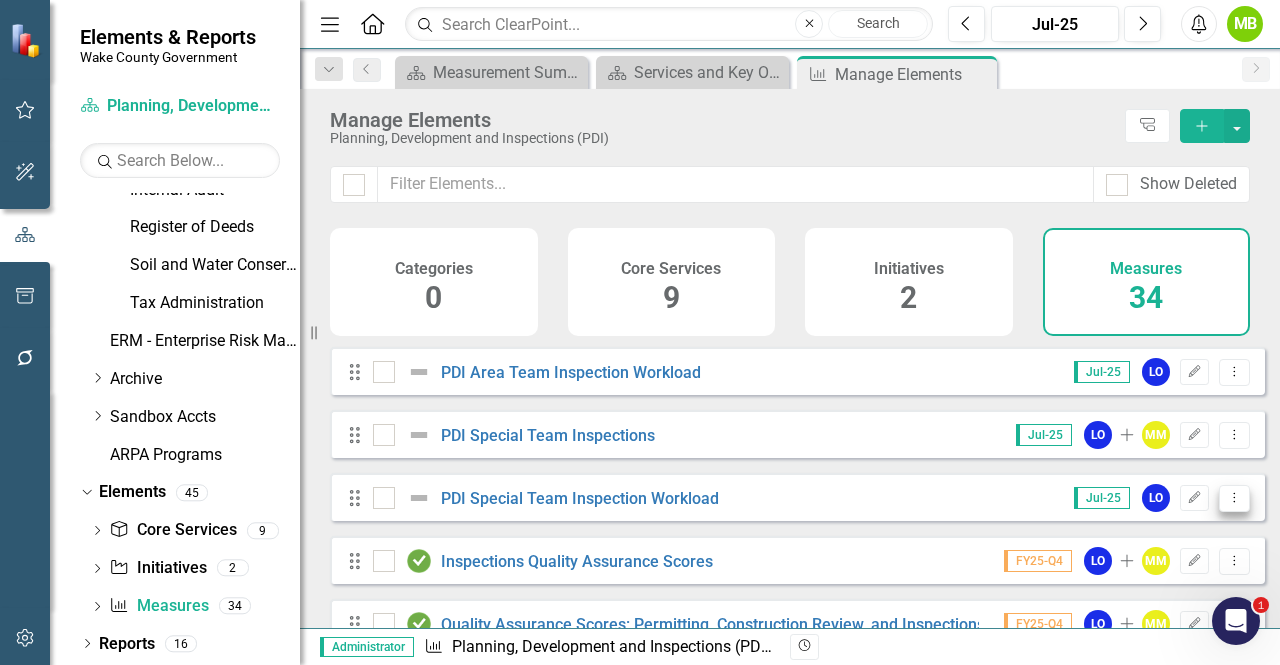 click on "Dropdown Menu" 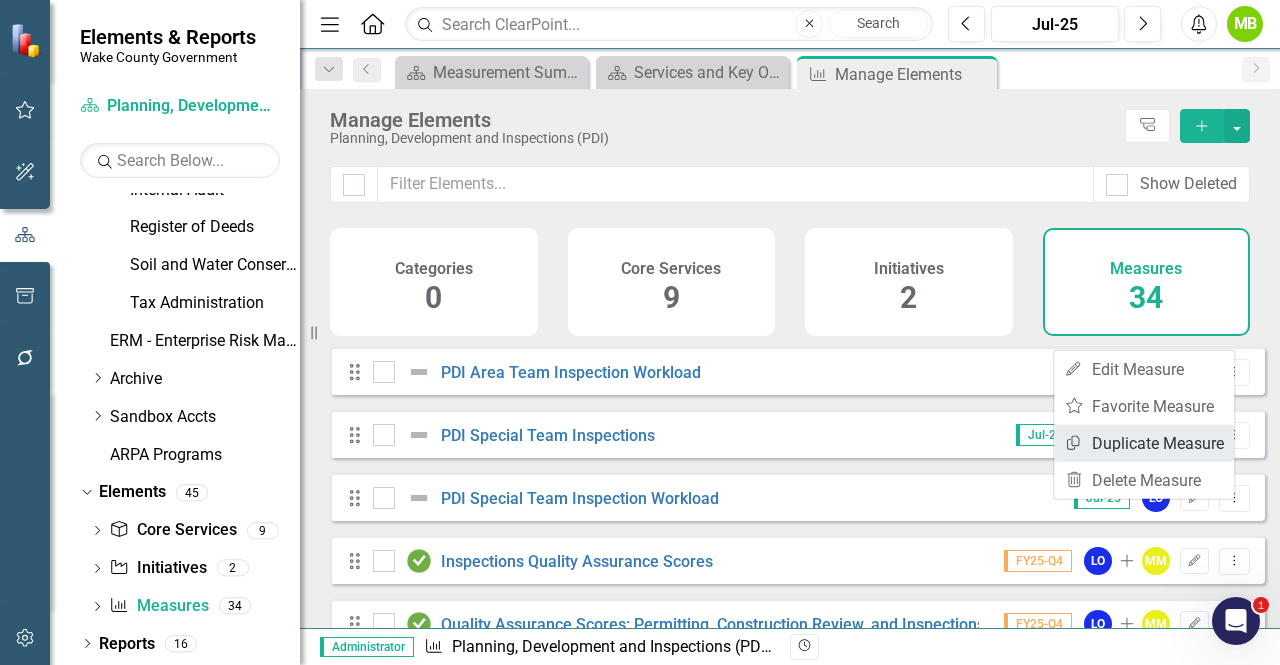 click on "Copy Duplicate Measure" at bounding box center [1144, 443] 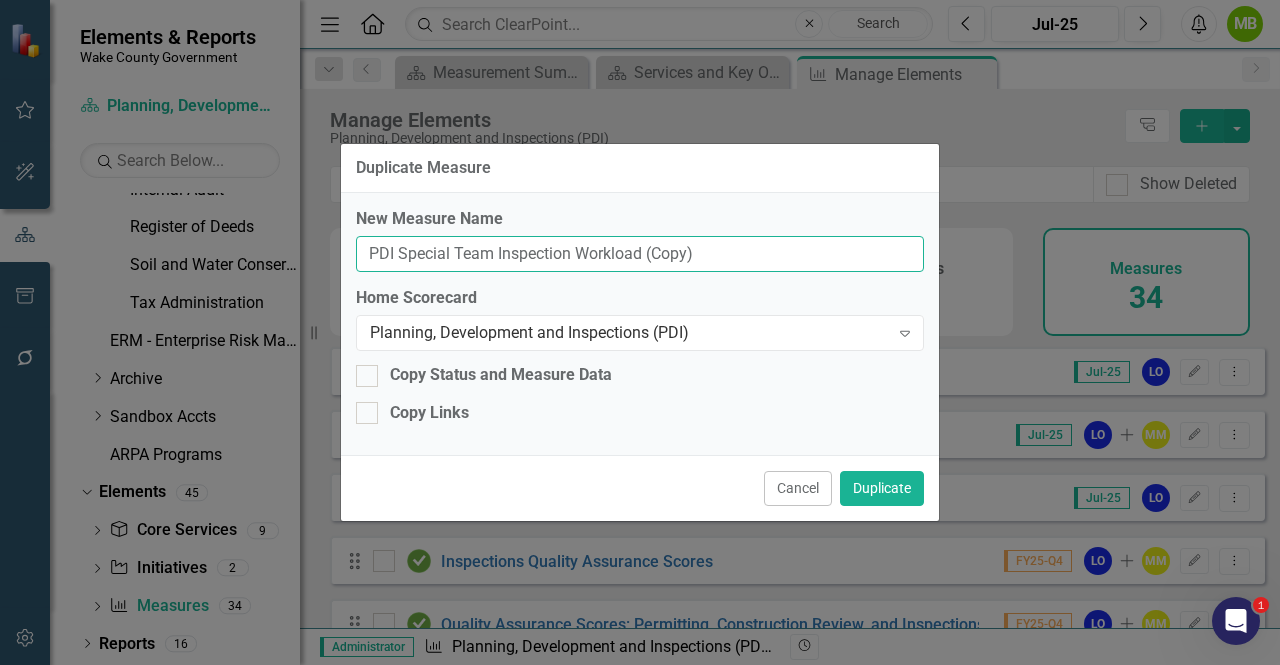 drag, startPoint x: 396, startPoint y: 256, endPoint x: 341, endPoint y: 261, distance: 55.226807 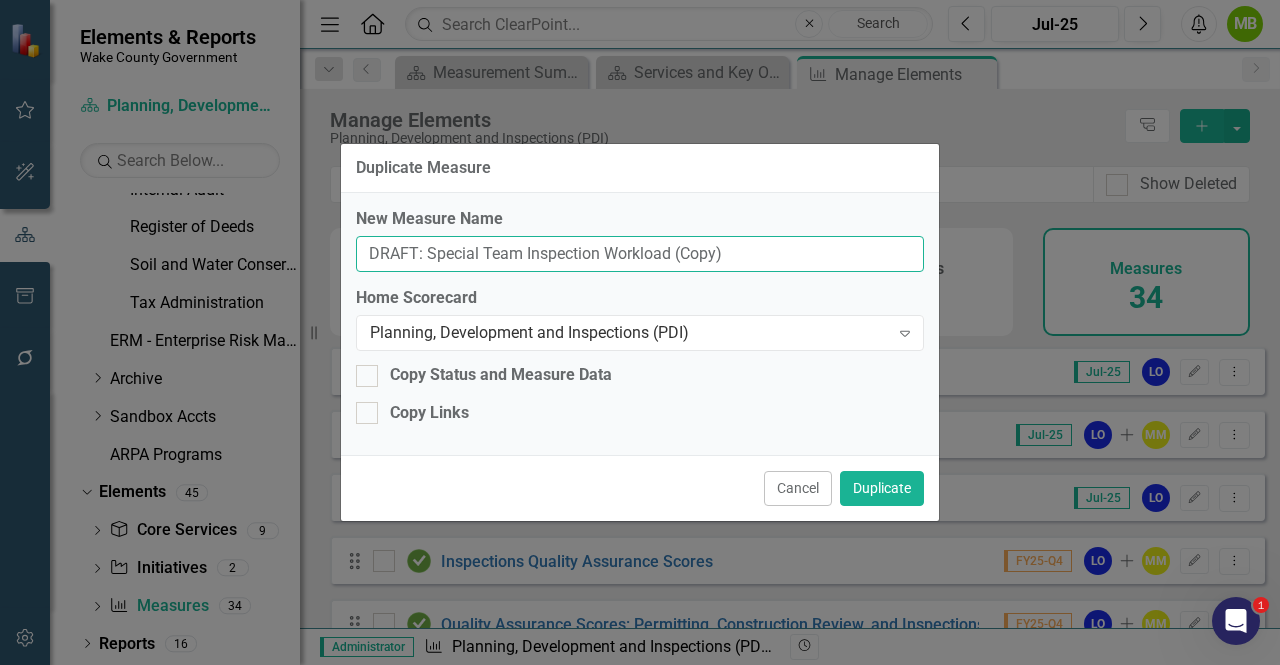 click on "DRAFT: Special Team Inspection Workload (Copy)" at bounding box center (640, 254) 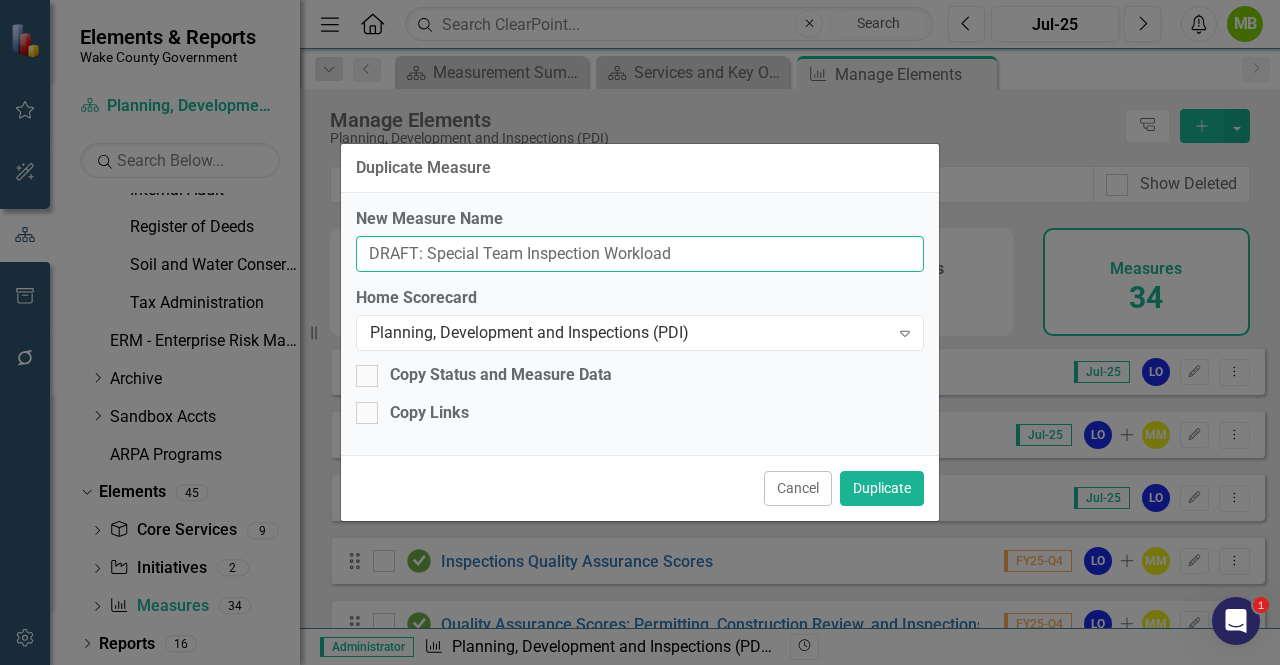 click on "DRAFT: Special Team Inspection Workload" at bounding box center [640, 254] 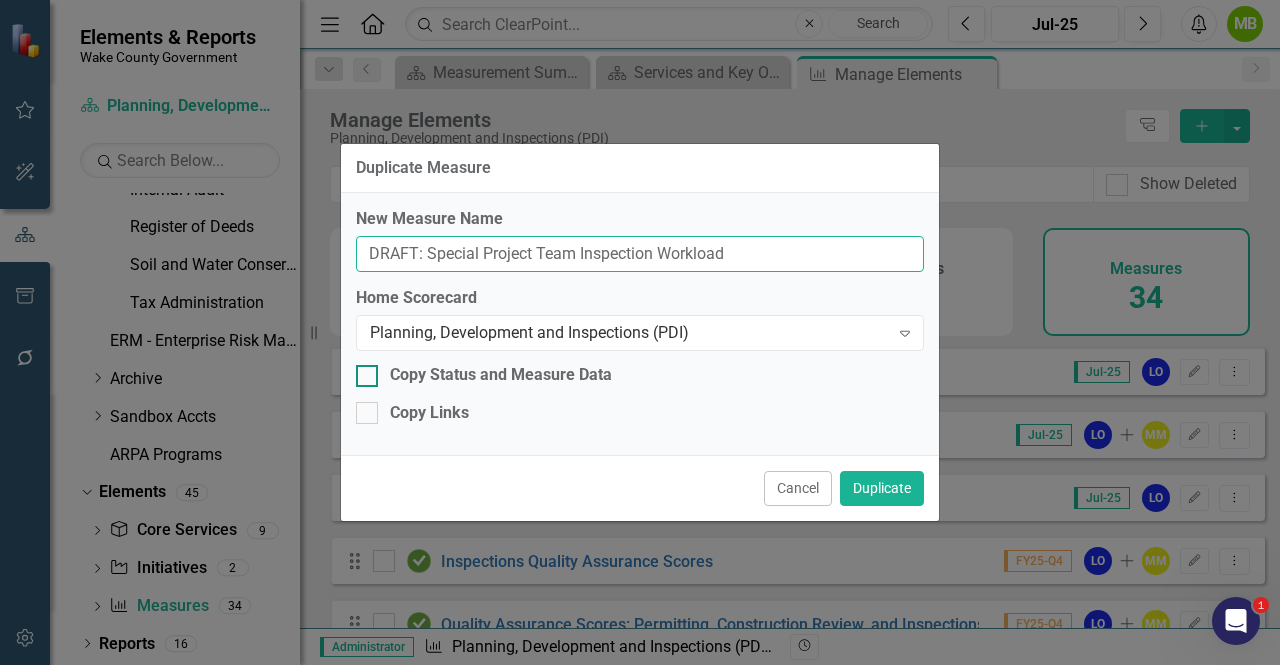 type on "DRAFT: Special Project Team Inspection Workload" 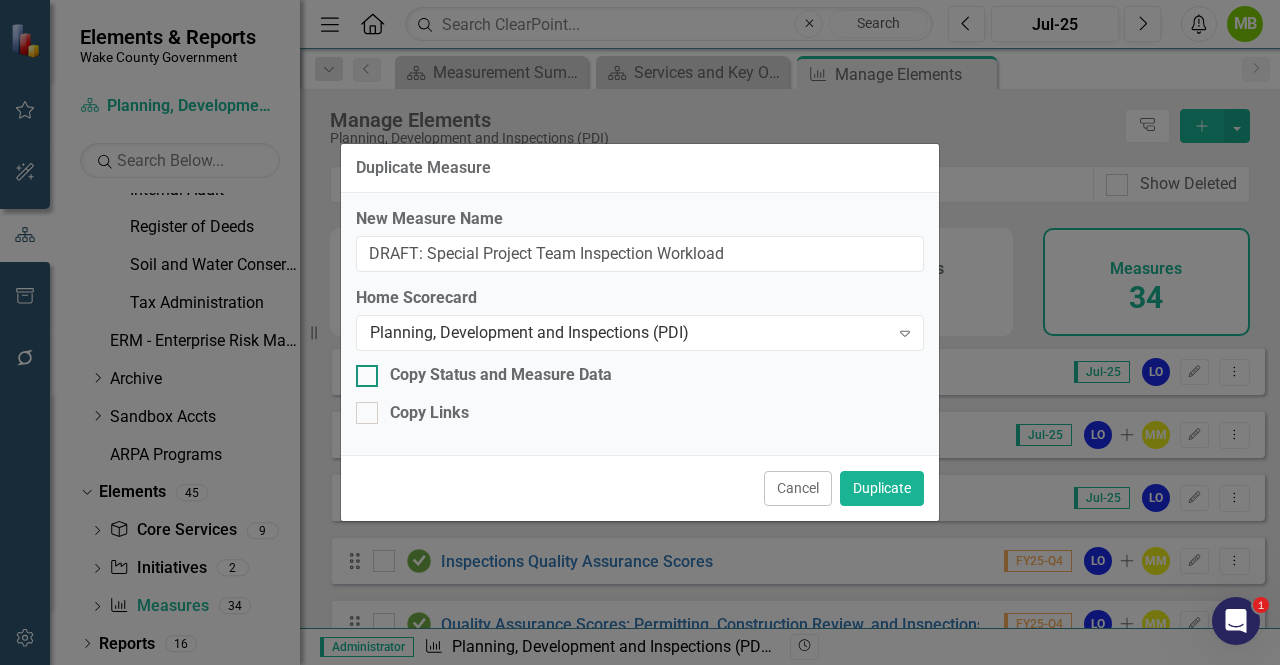 click at bounding box center [367, 376] 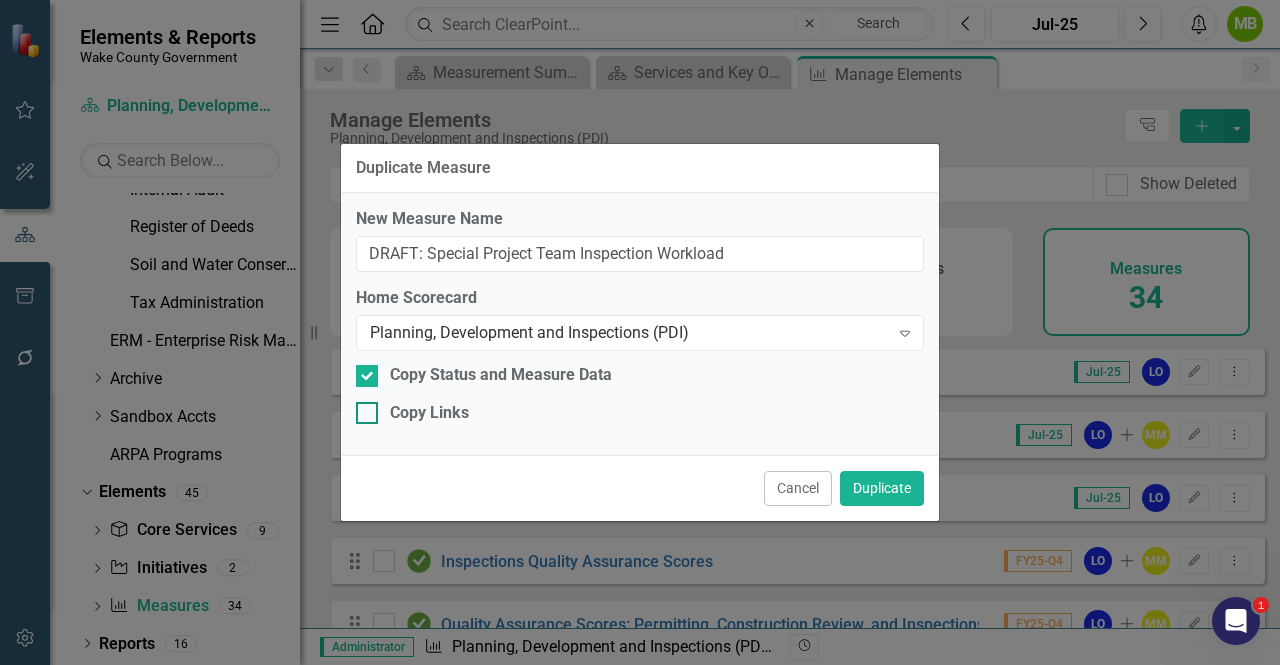 click at bounding box center (367, 413) 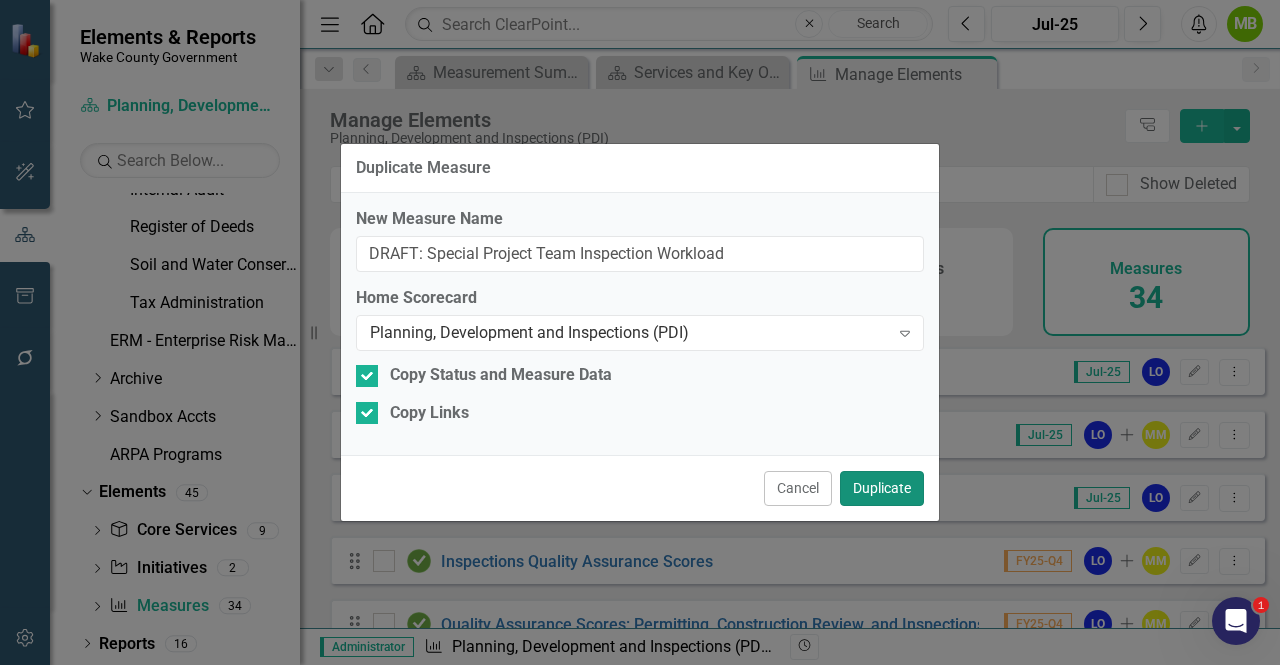 click on "Duplicate" at bounding box center [882, 488] 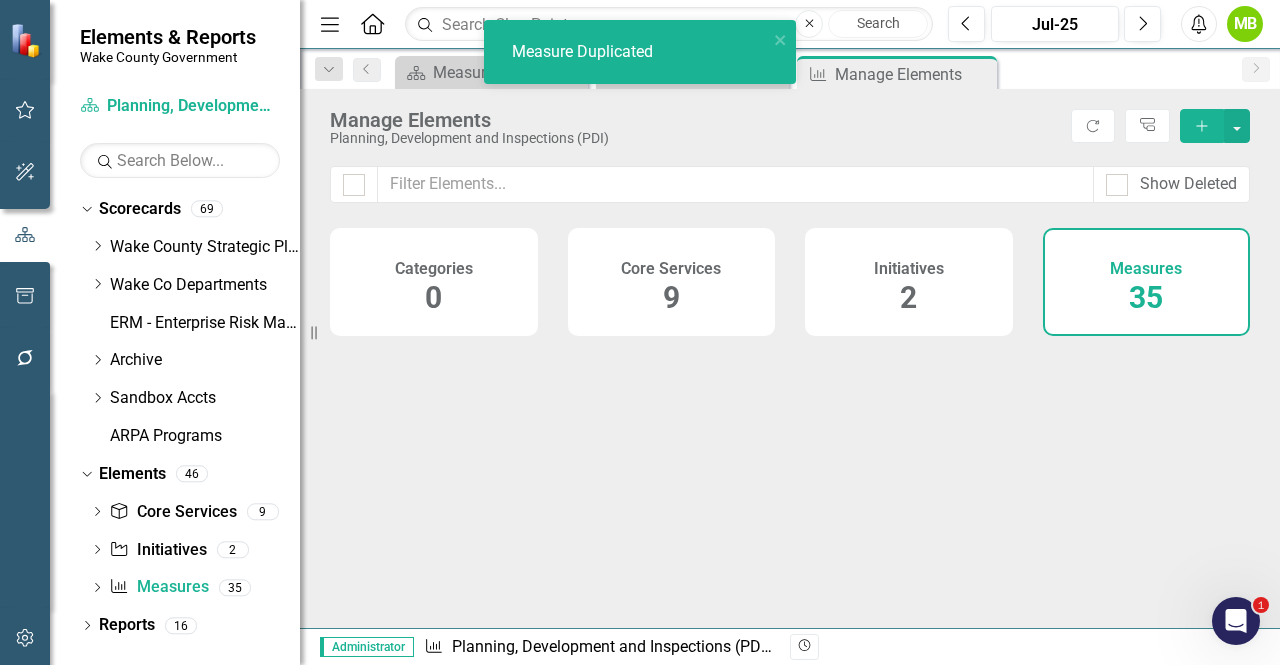 scroll, scrollTop: 0, scrollLeft: 0, axis: both 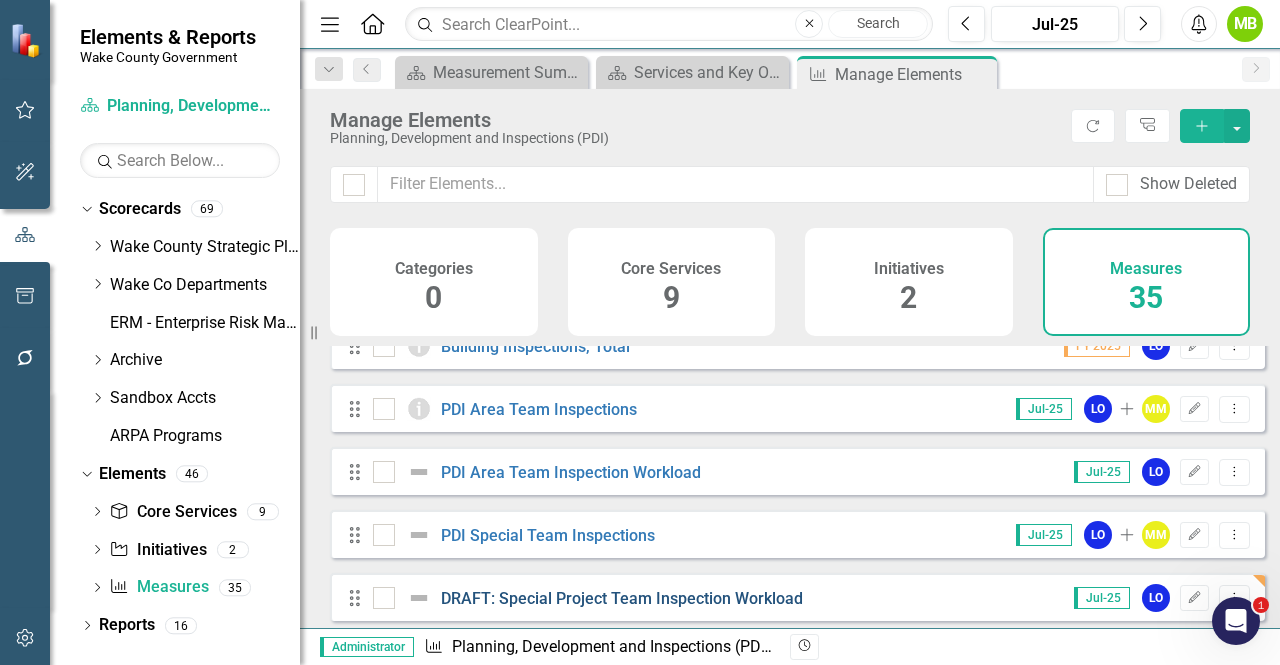 click on "DRAFT: Special Project Team Inspection Workload" at bounding box center (622, 598) 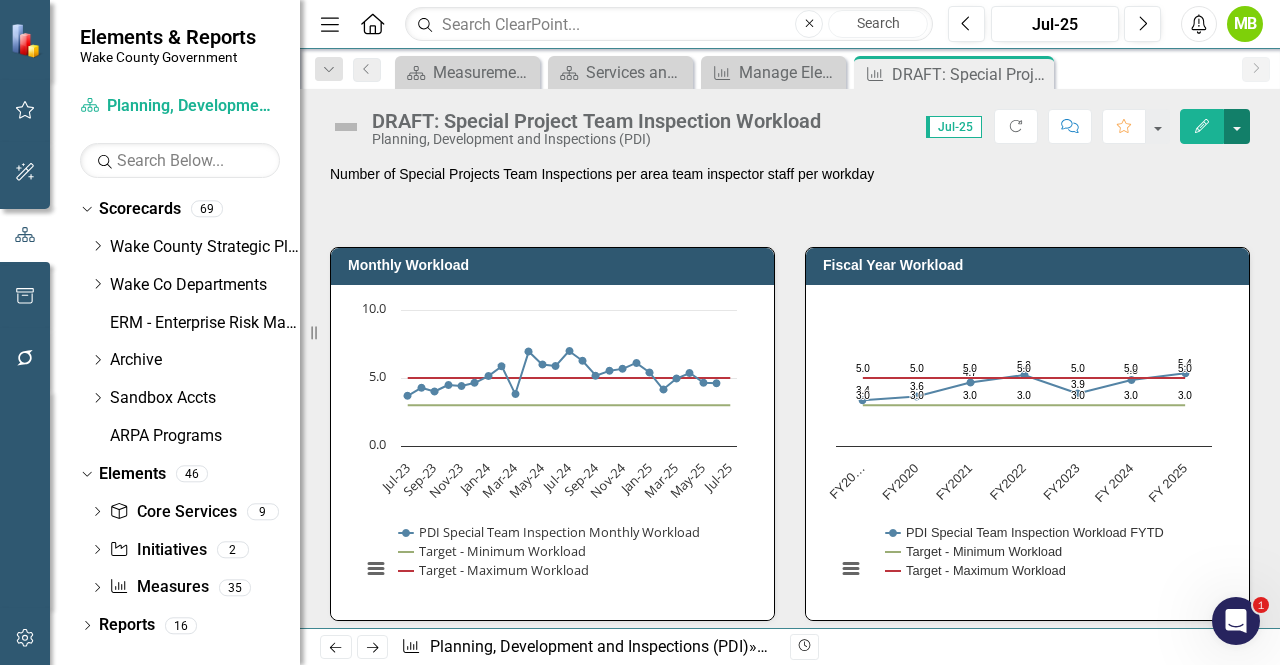 click at bounding box center (1237, 126) 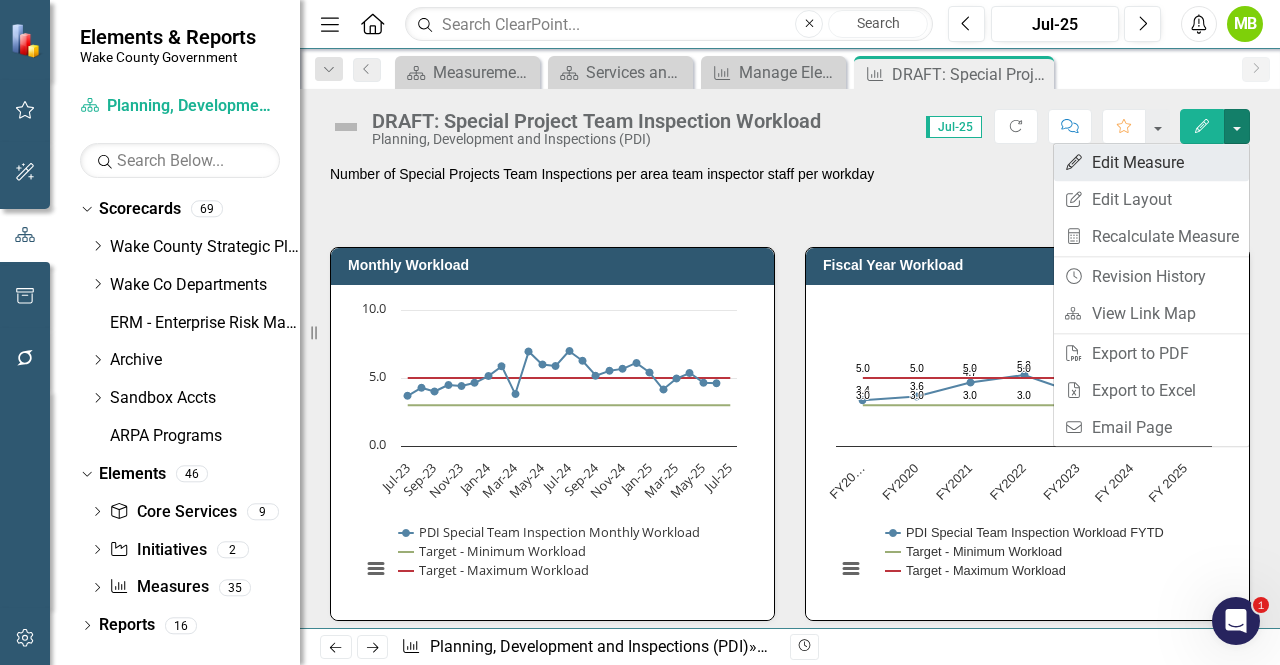click on "Edit Edit Measure" at bounding box center [1151, 162] 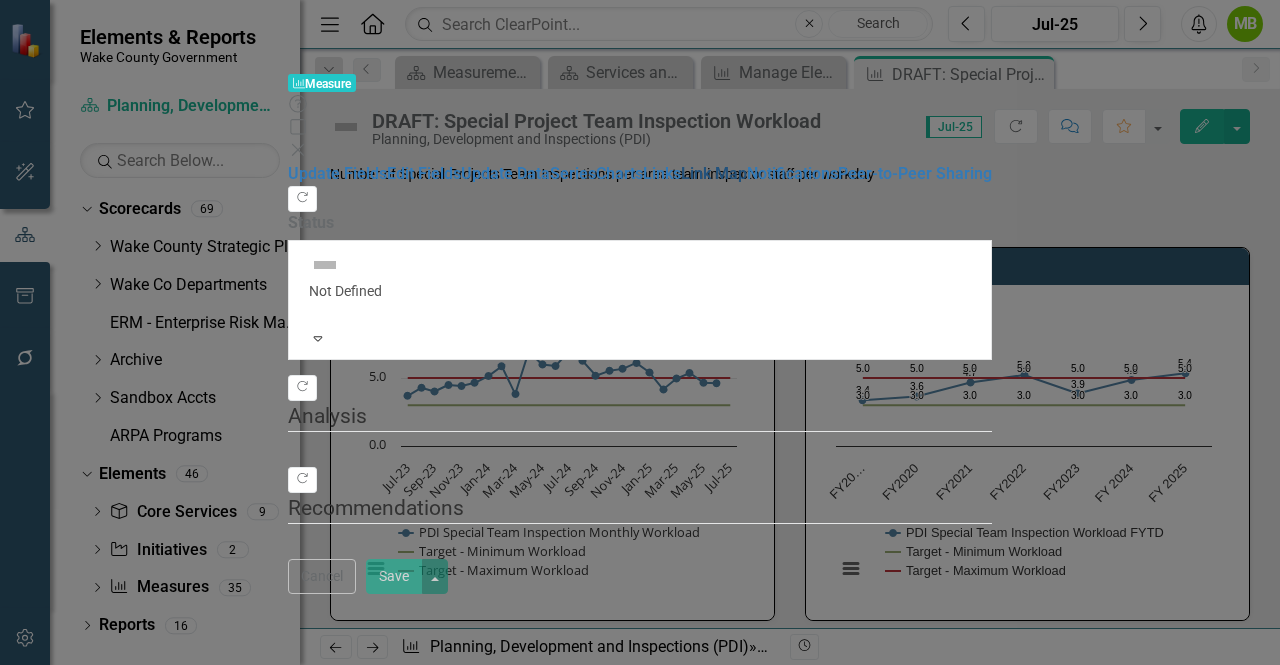 click on "Link Map" at bounding box center [714, 173] 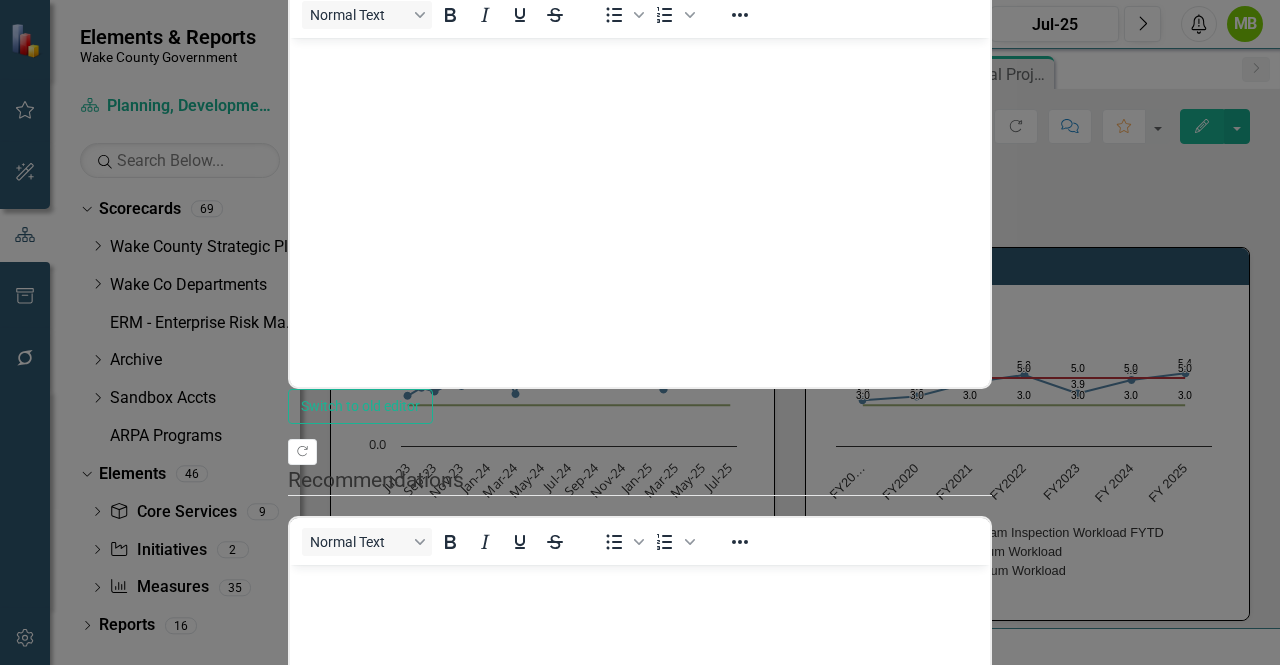 scroll, scrollTop: 0, scrollLeft: 0, axis: both 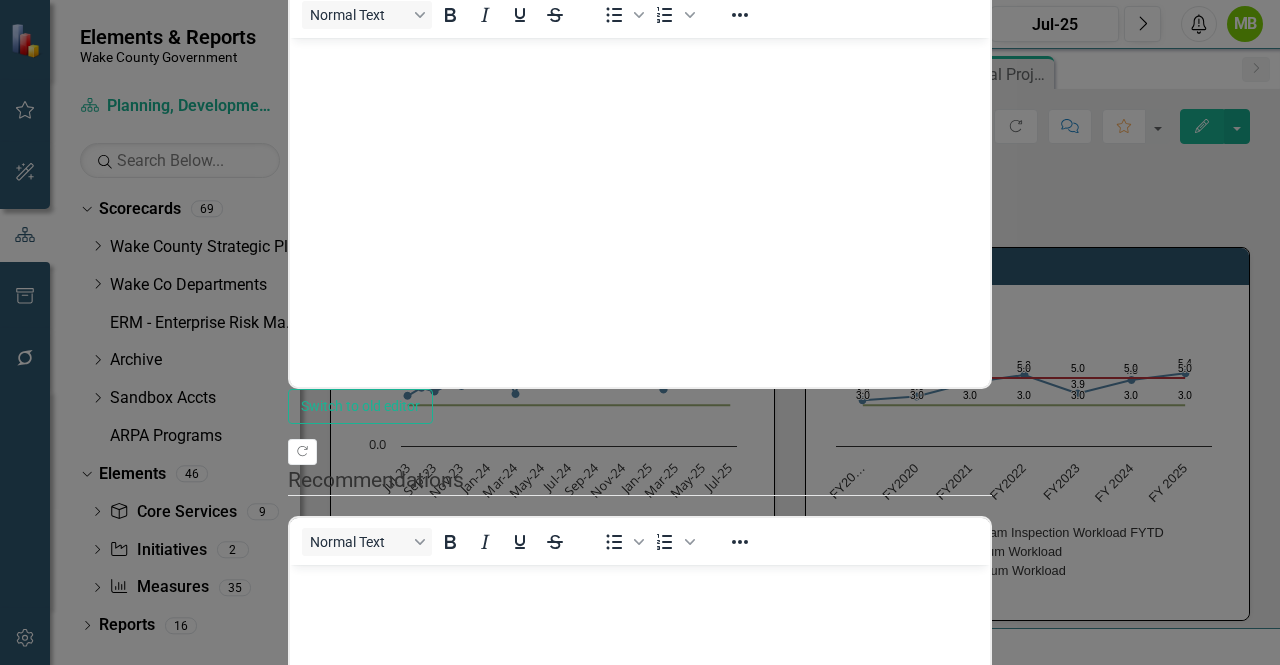 click on "Link Map" at bounding box center [714, -235] 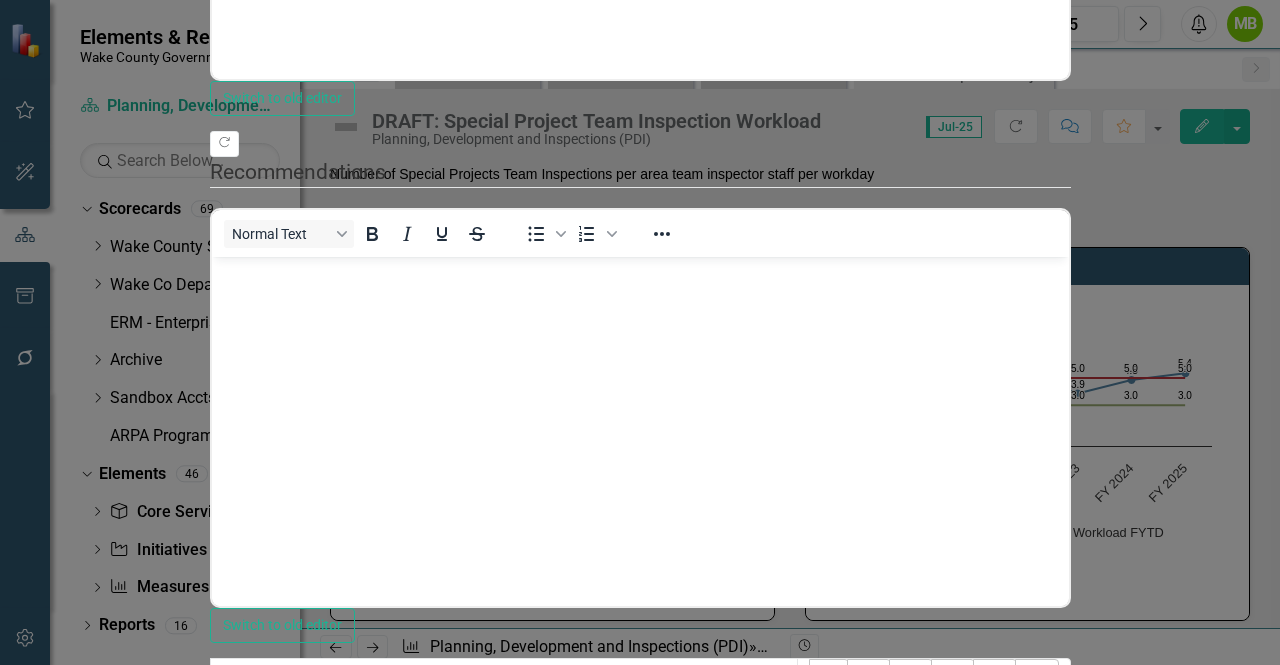 click on "Links" at bounding box center [584, -544] 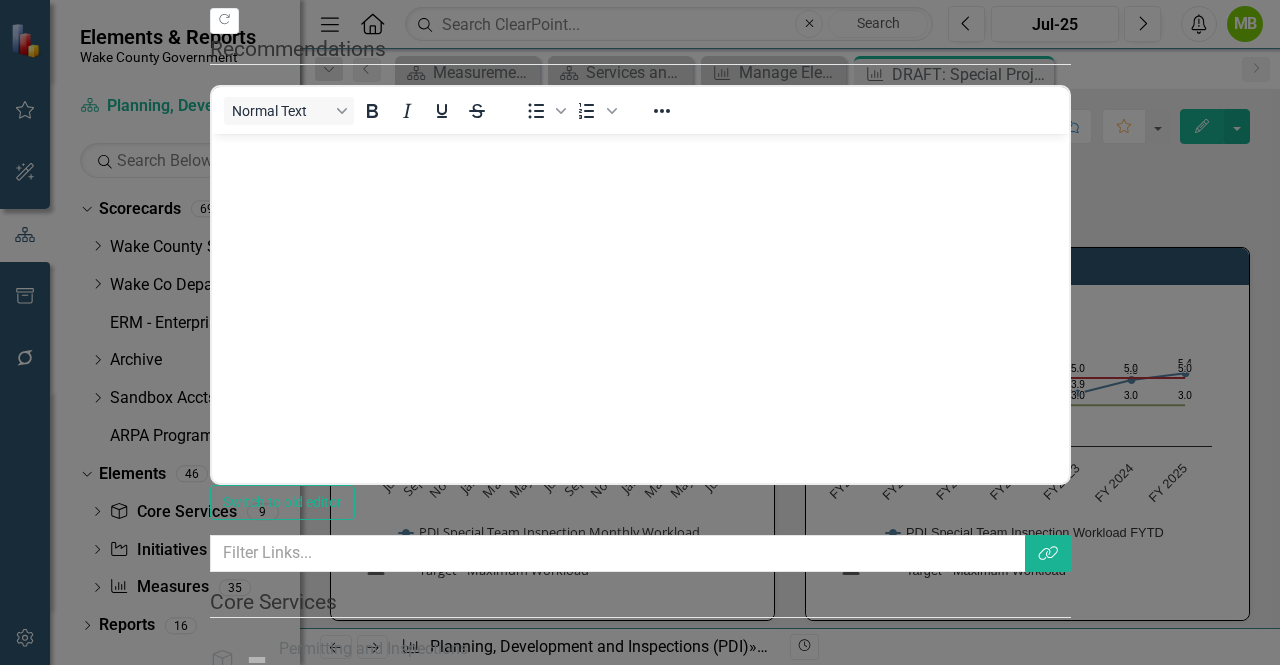 click on "Unlink" 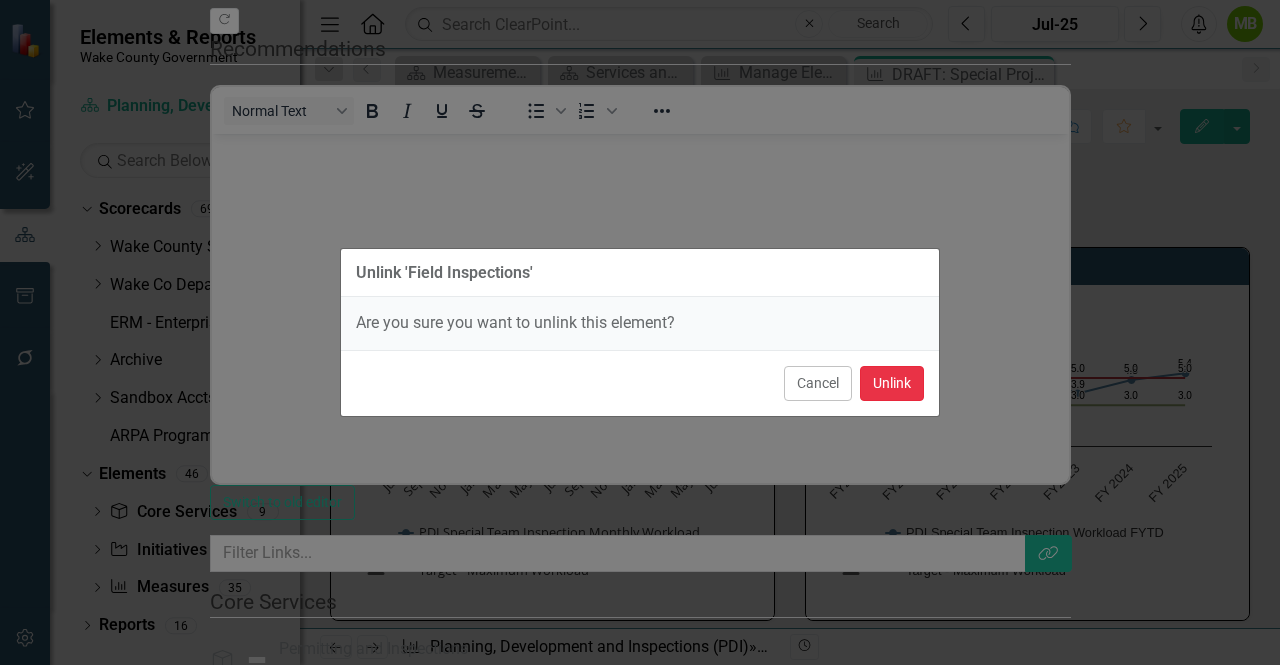 click on "Unlink" at bounding box center (892, 383) 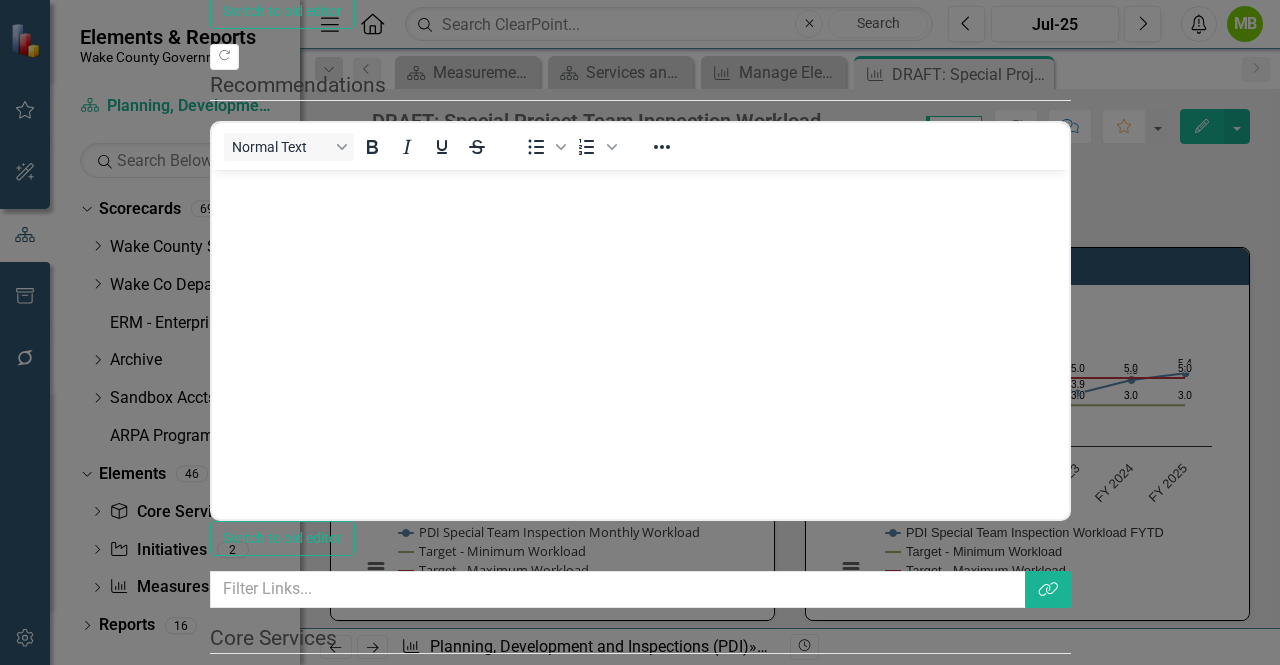 click on "Save" at bounding box center [316, 1379] 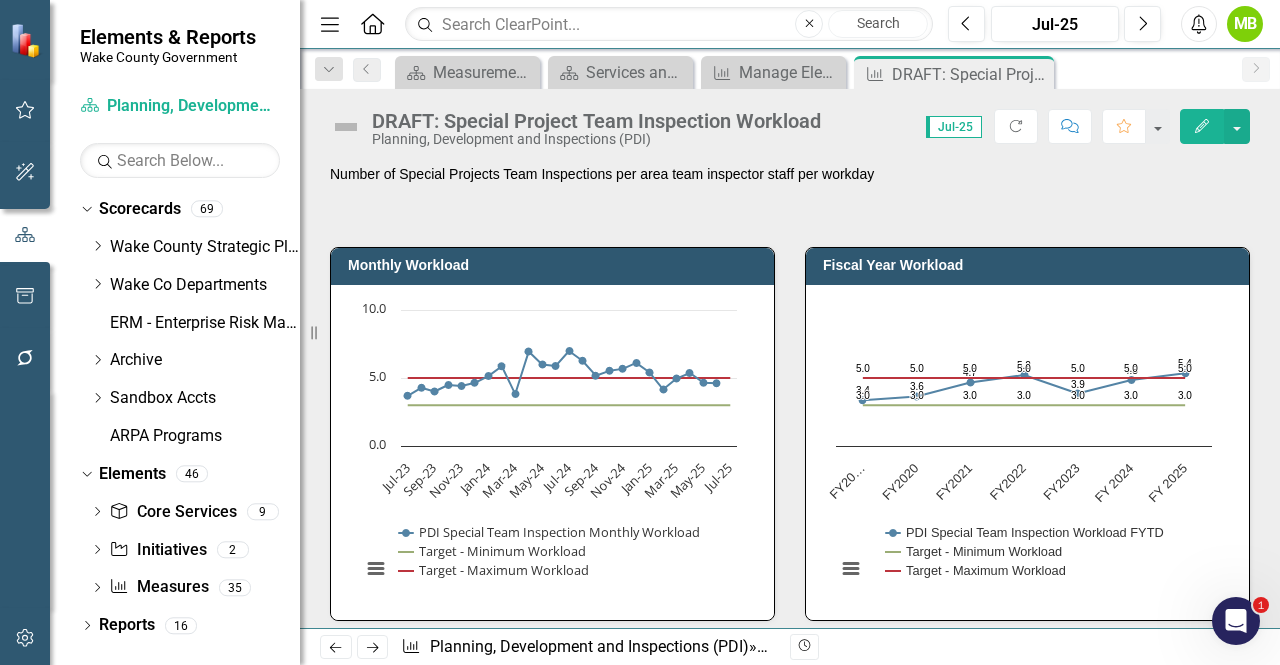 click on "Number of Special Projects Team Inspections per area team inspector staff per workday" at bounding box center [790, 174] 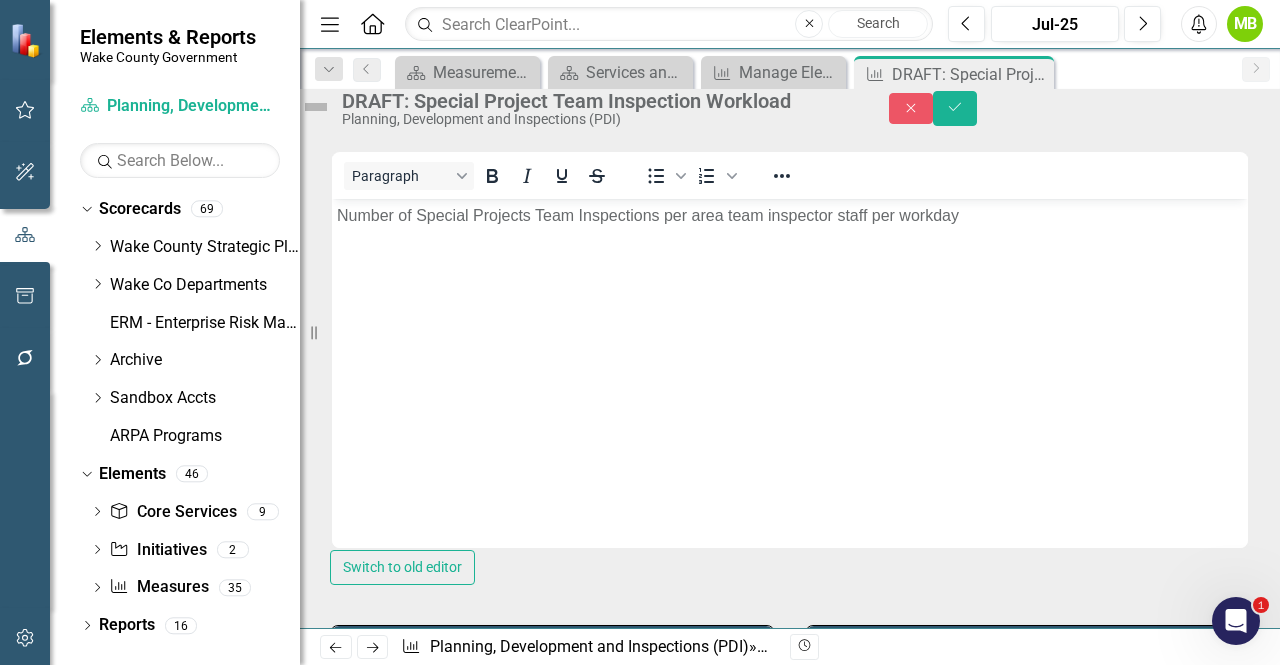 scroll, scrollTop: 0, scrollLeft: 0, axis: both 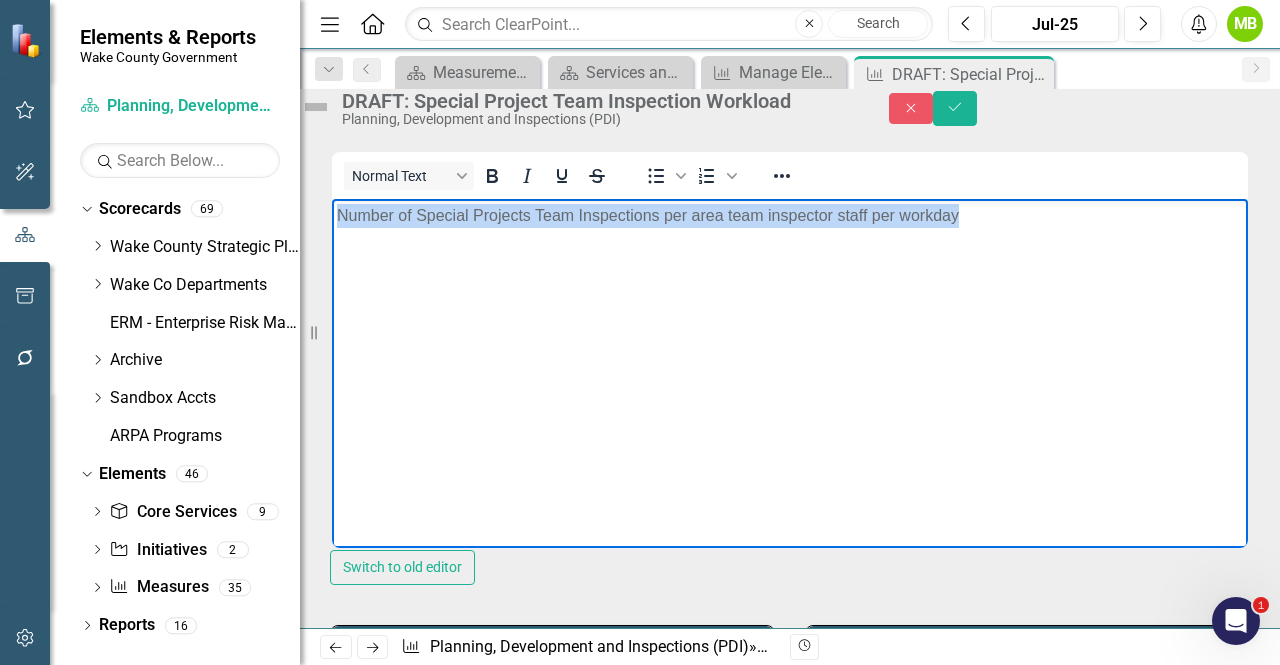 drag, startPoint x: 340, startPoint y: 220, endPoint x: 1030, endPoint y: 284, distance: 692.96173 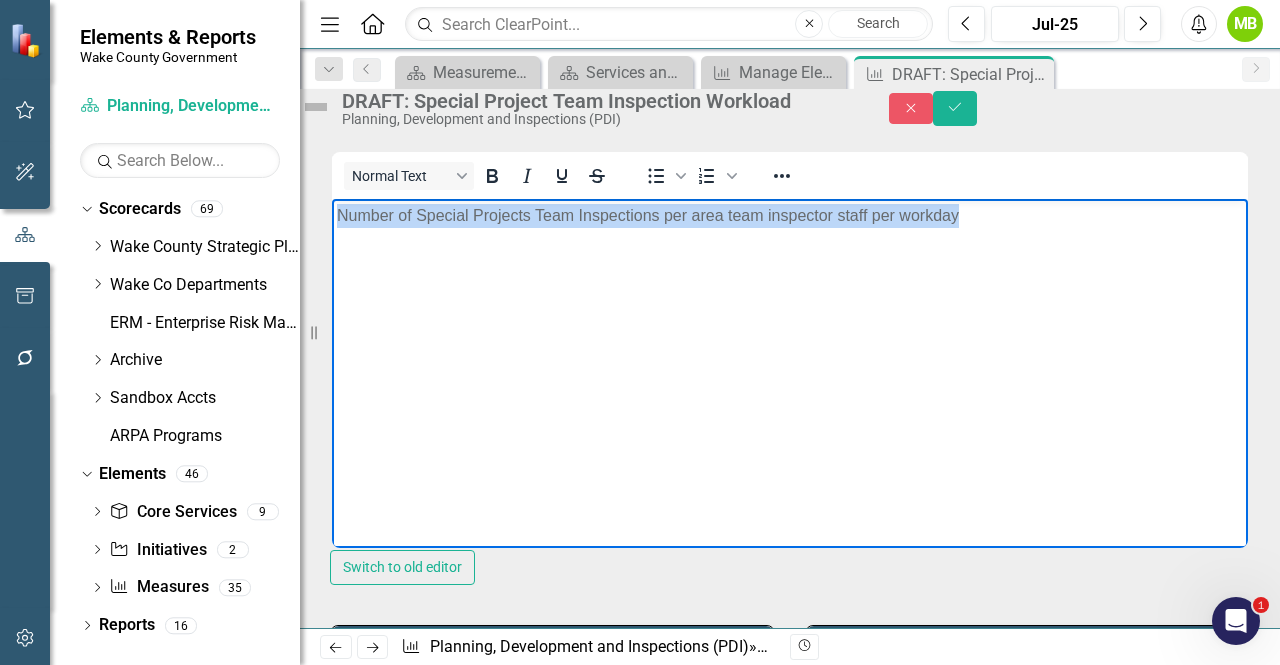 click on "Number of Special Projects Team Inspections per area team inspector staff per workday" at bounding box center (790, 348) 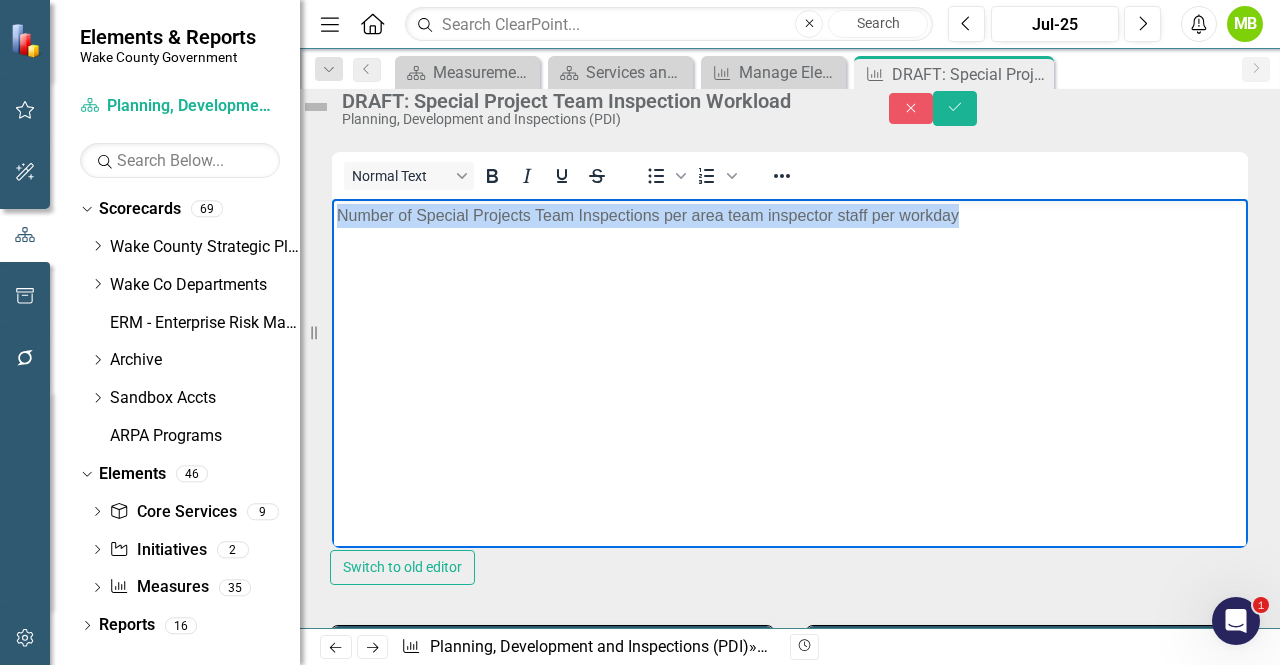 type 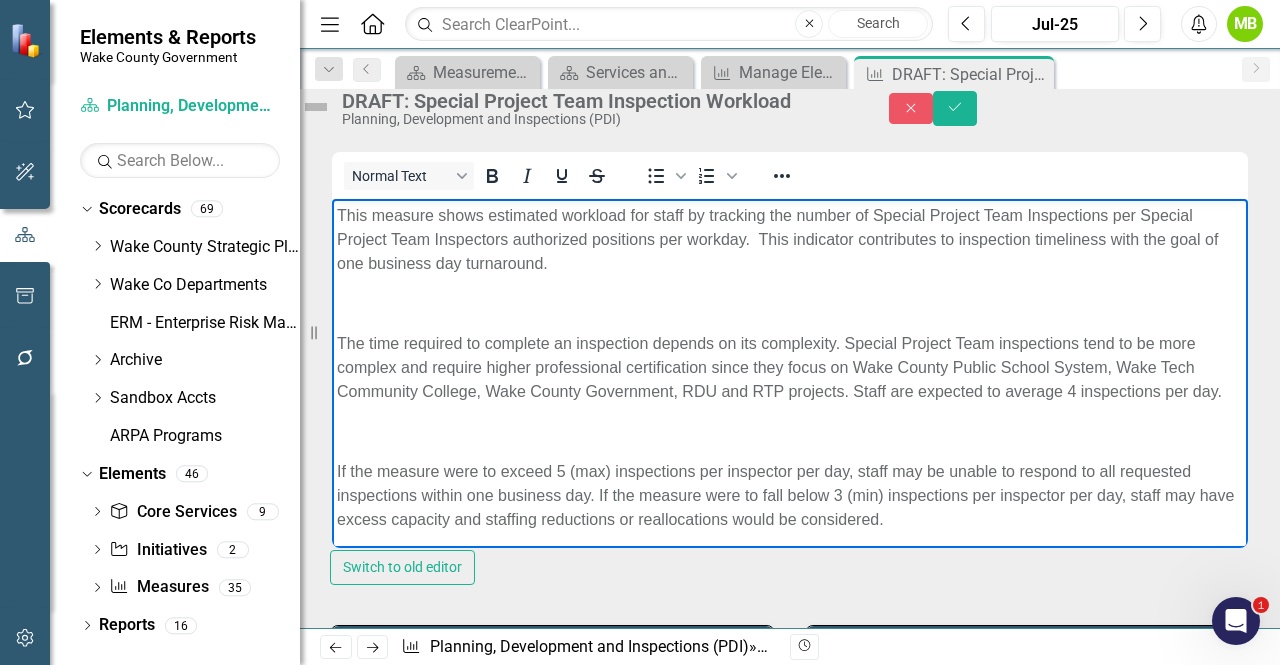 scroll, scrollTop: 4, scrollLeft: 0, axis: vertical 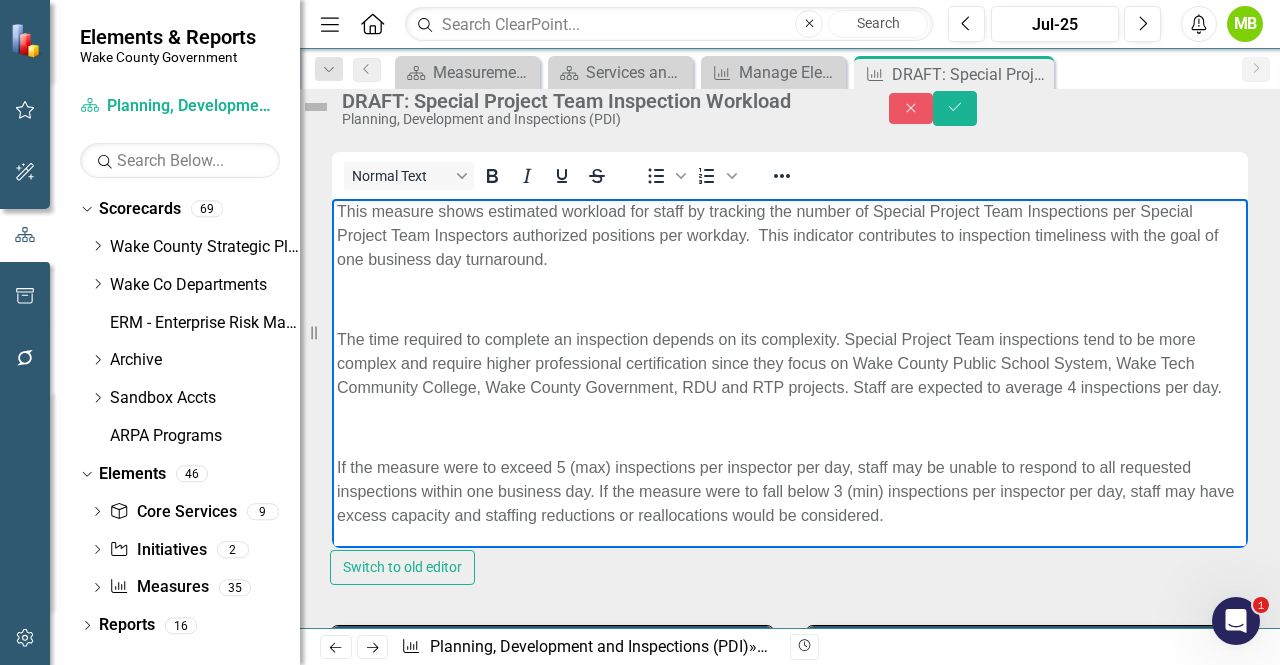 click at bounding box center (790, 299) 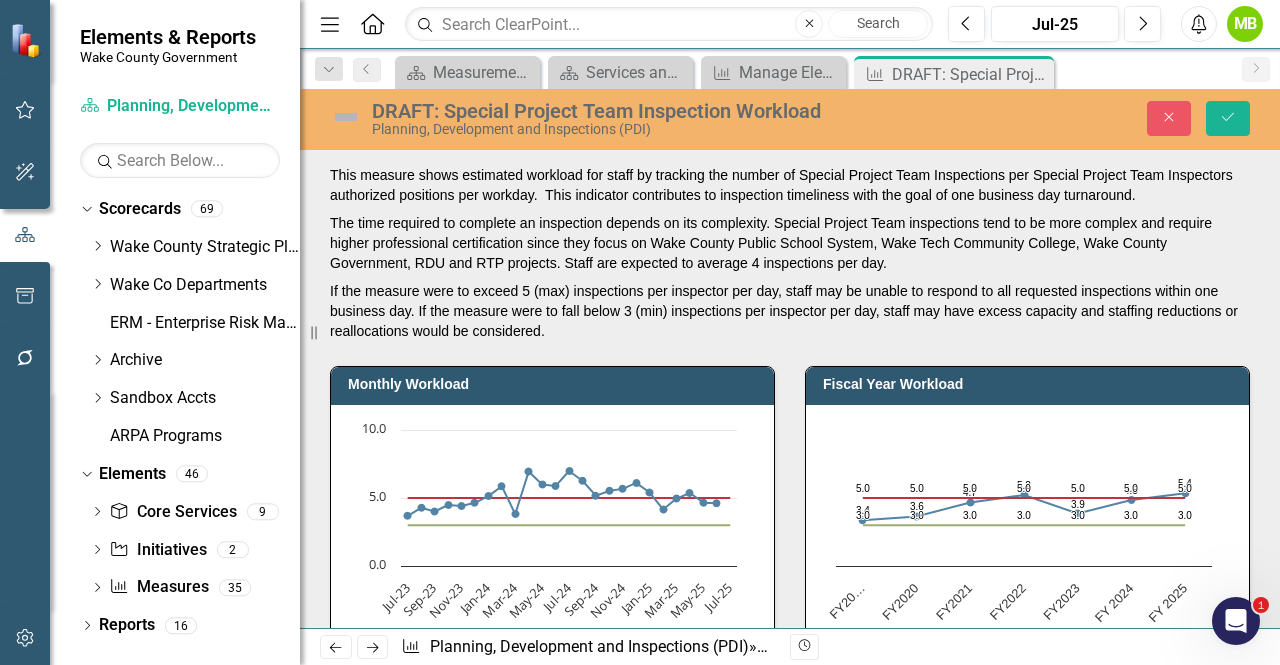 scroll, scrollTop: 0, scrollLeft: 0, axis: both 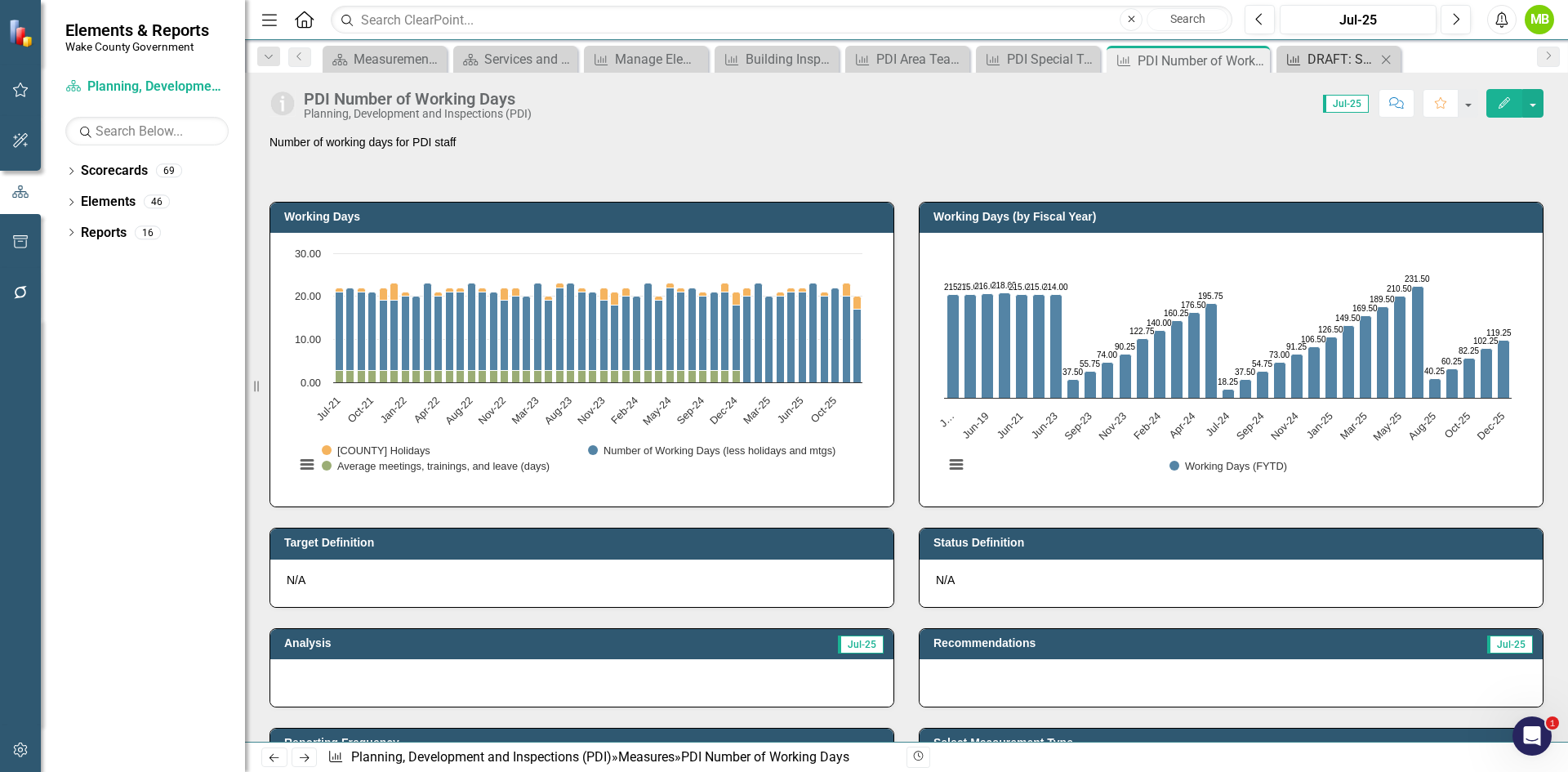 click on "DRAFT: Special Project Team Inspection Workload" at bounding box center [1342, 59] 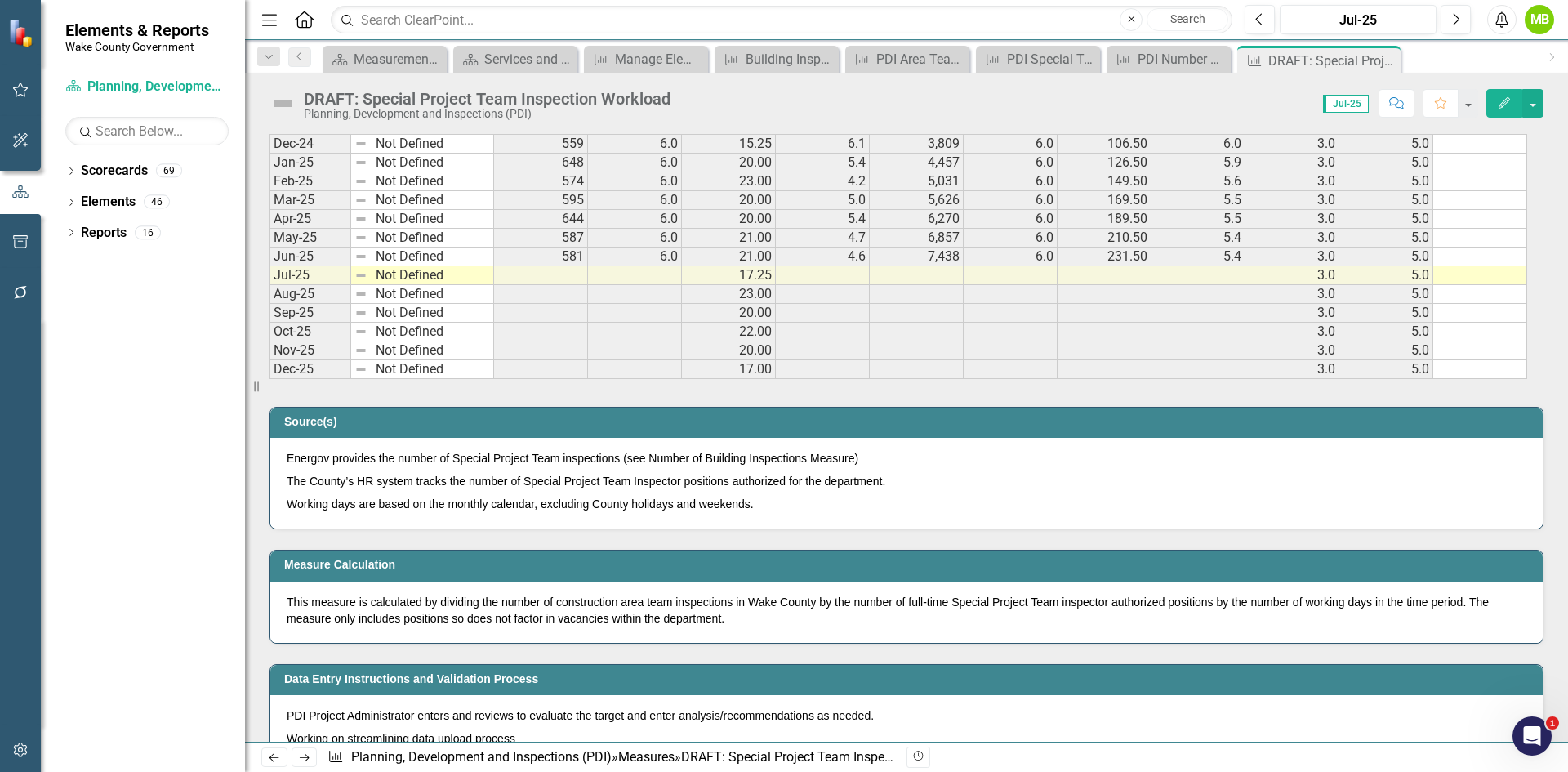 scroll, scrollTop: 2941, scrollLeft: 0, axis: vertical 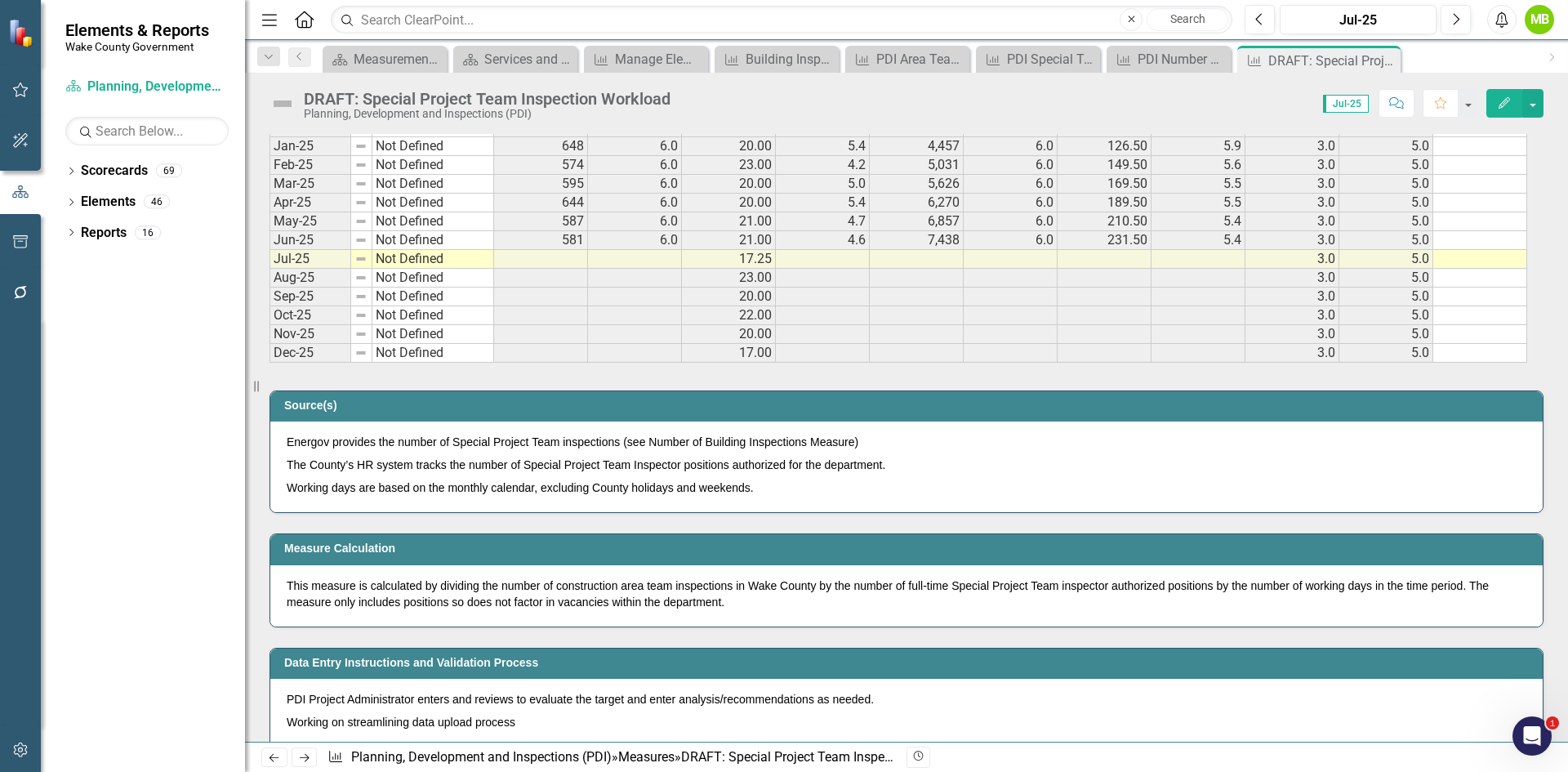 click on "The County’s HR system tracks the number of Special Project Team Inspector positions authorized for the department." at bounding box center (906, 465) 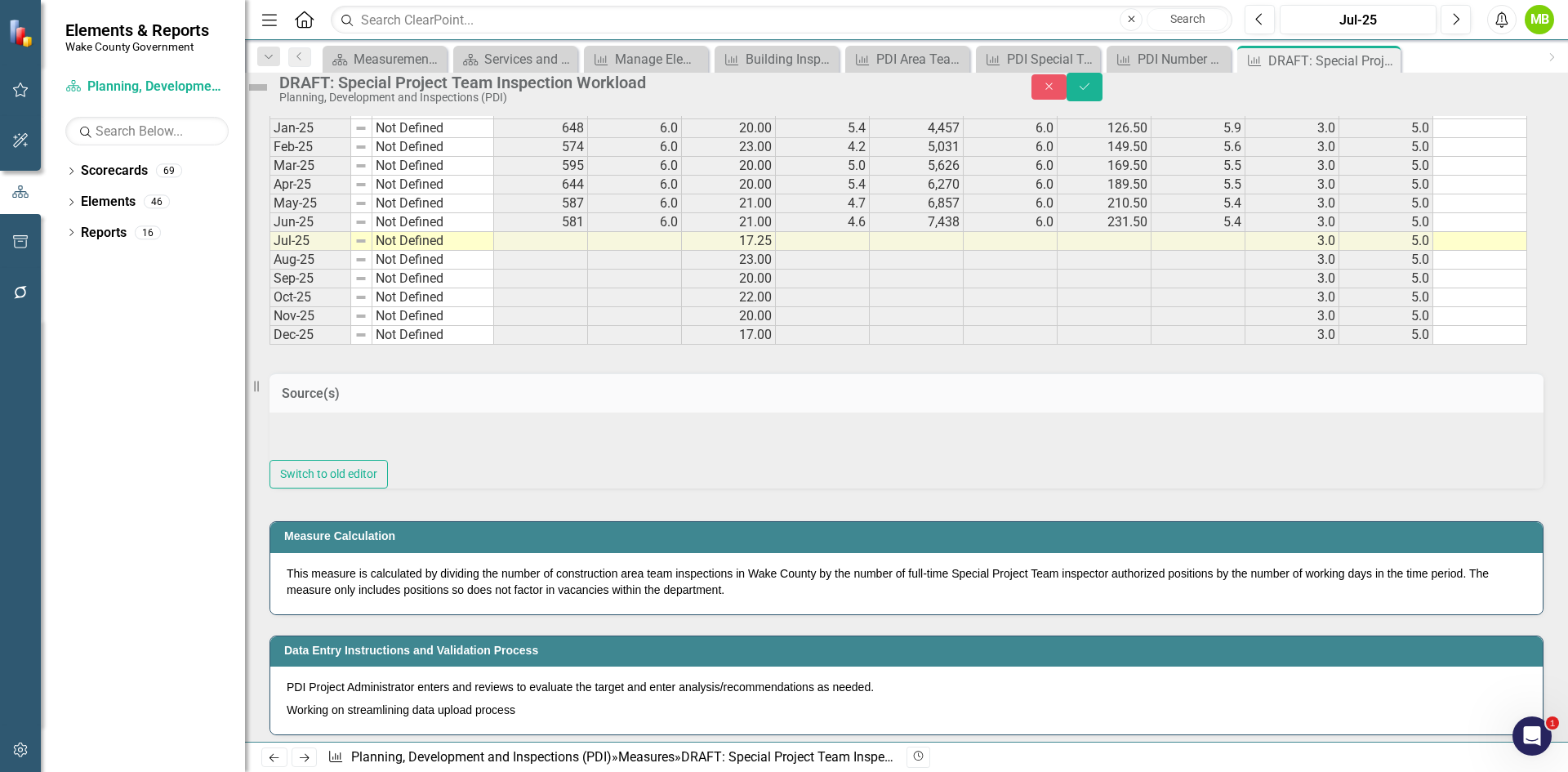 scroll, scrollTop: 3349, scrollLeft: 0, axis: vertical 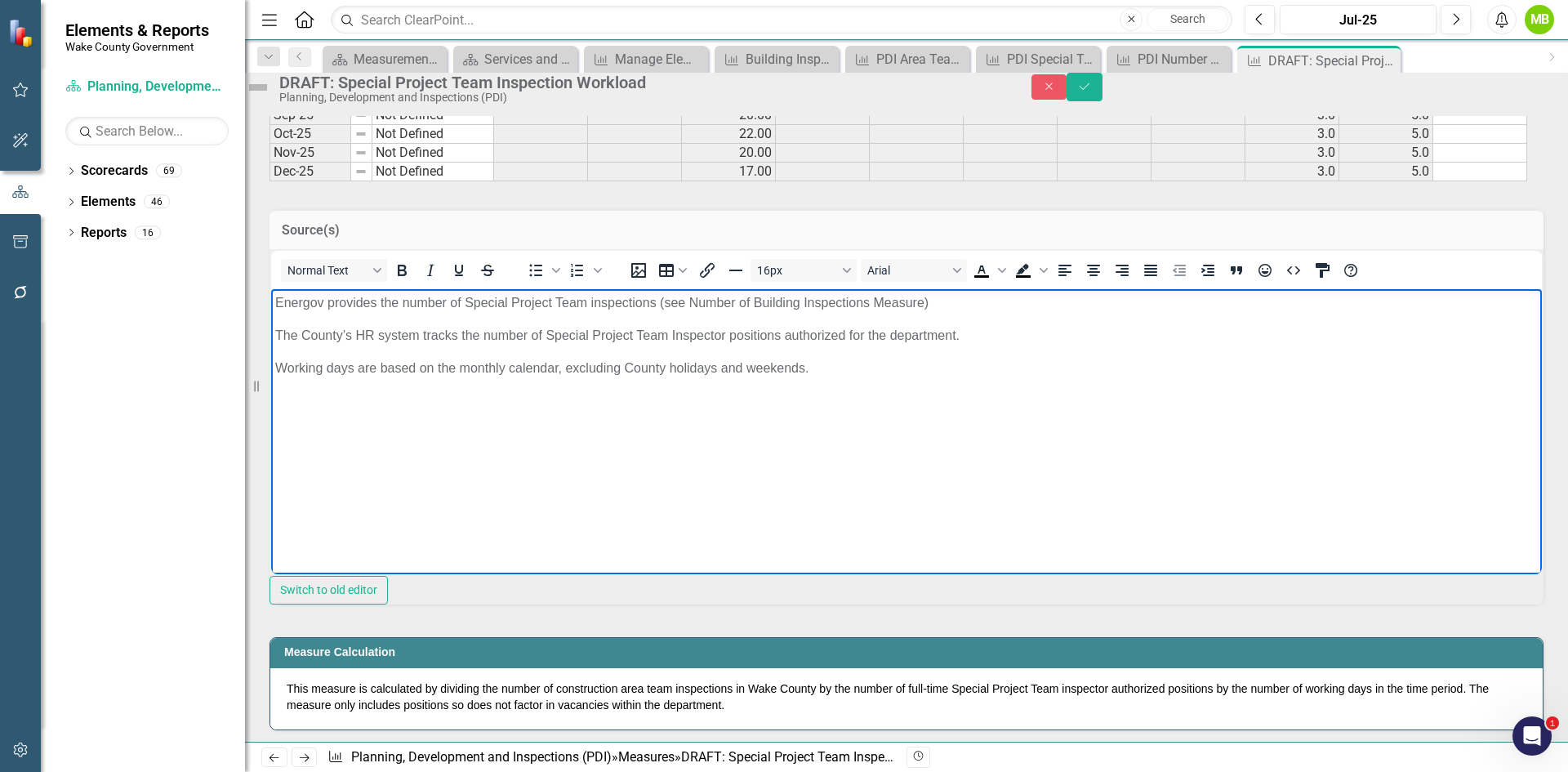 click on "Working days are based on the monthly calendar, excluding County holidays and weekends." at bounding box center (906, 368) 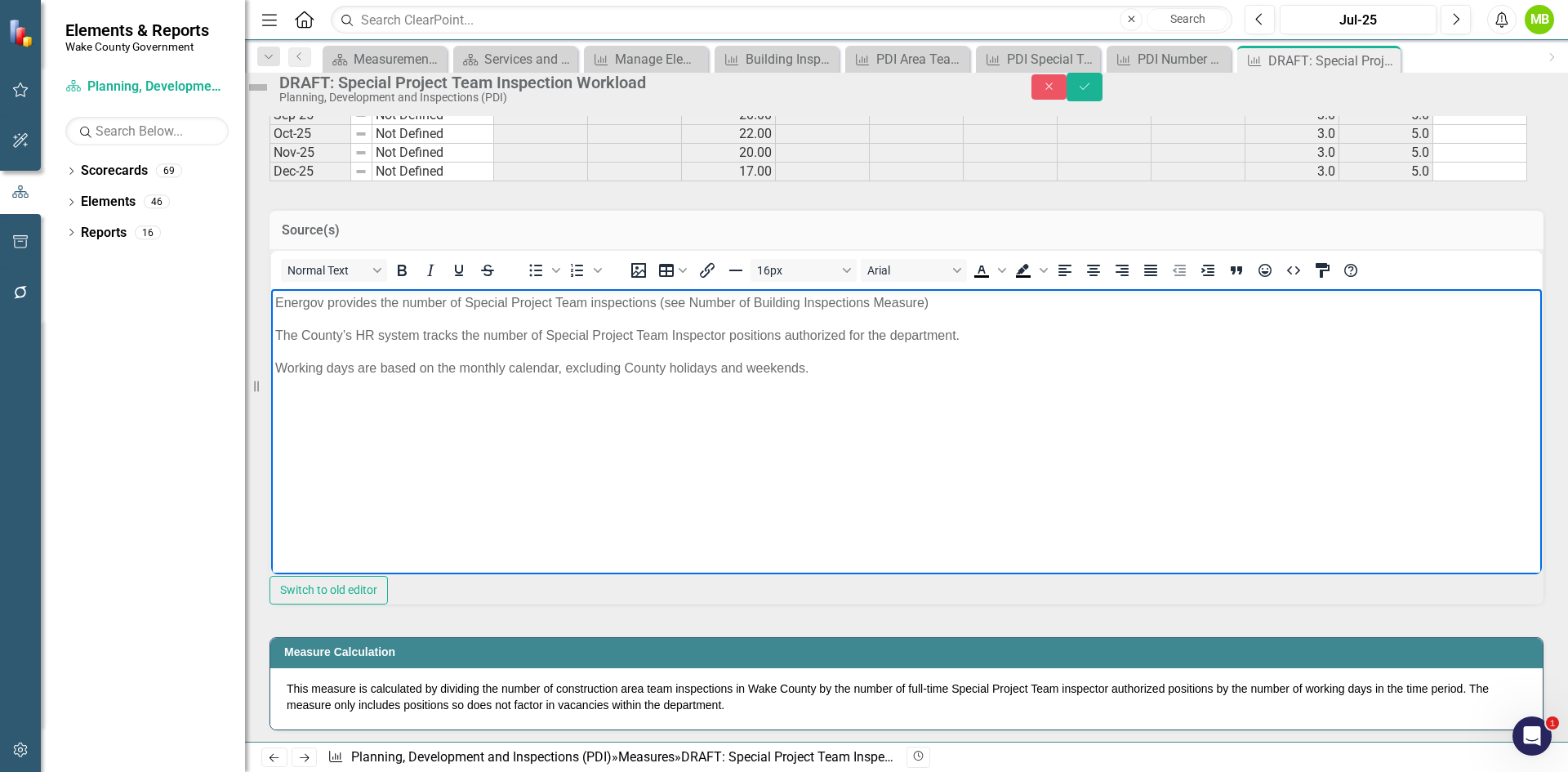 type 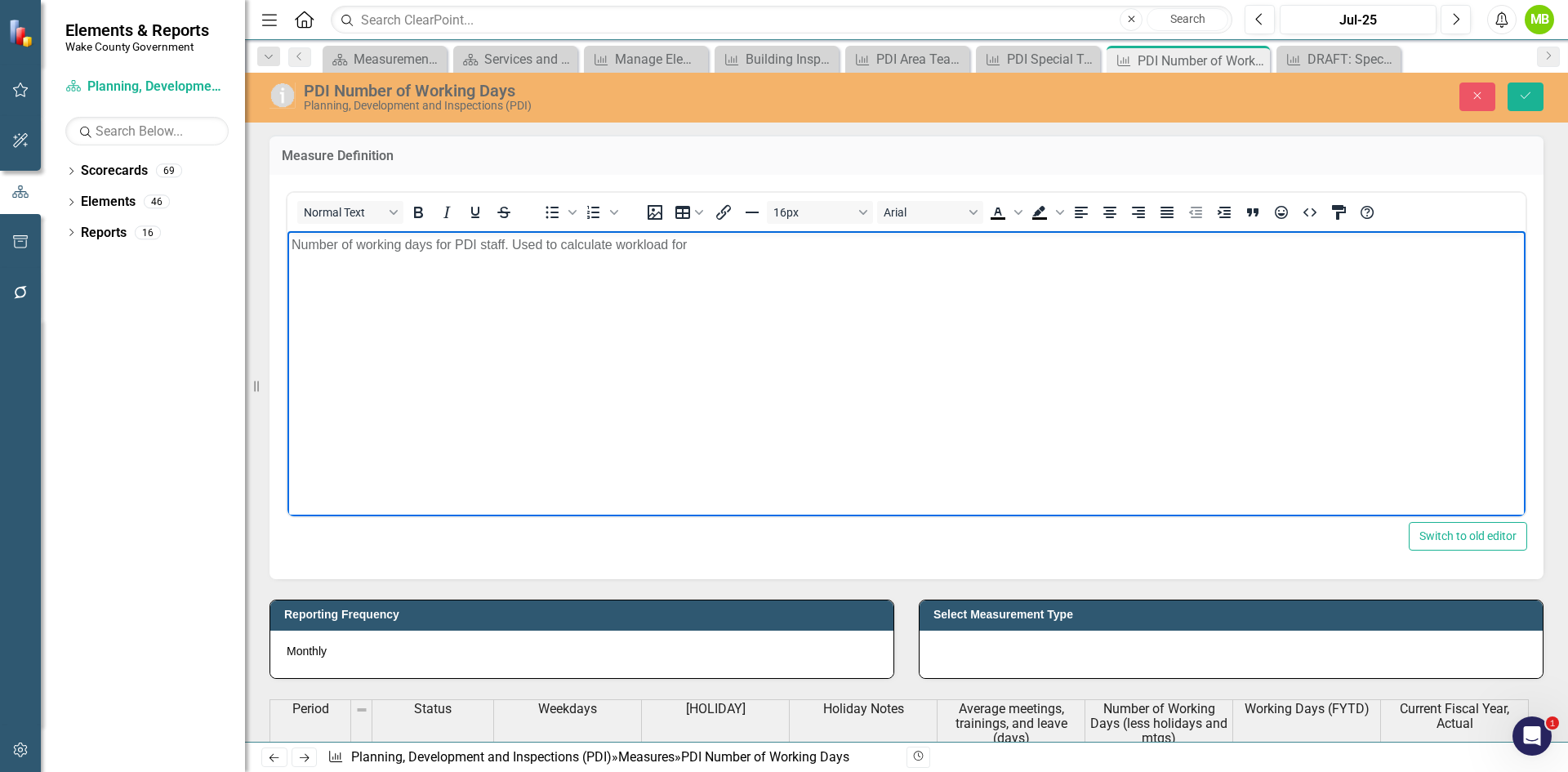 scroll, scrollTop: 0, scrollLeft: 0, axis: both 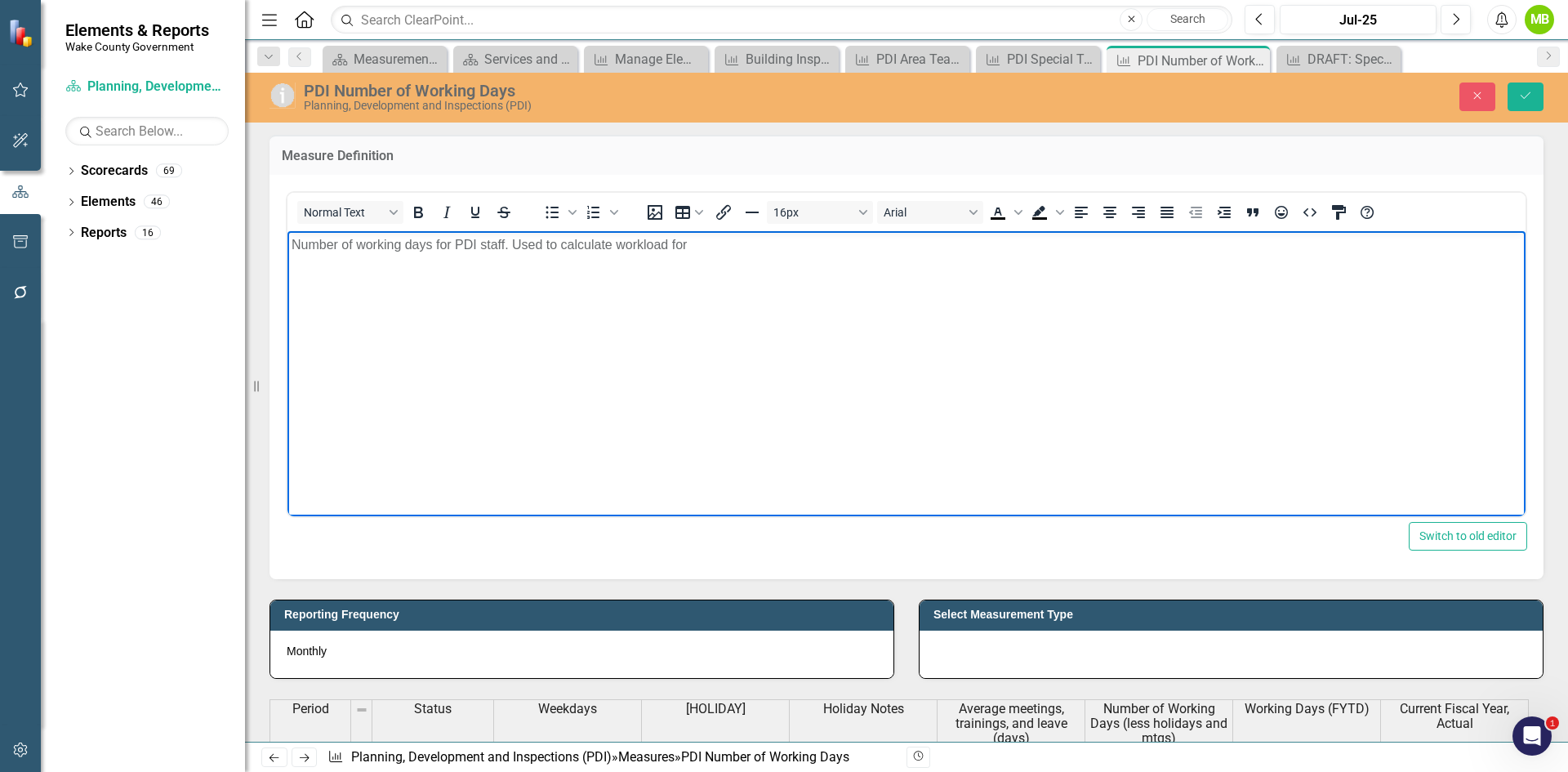 type 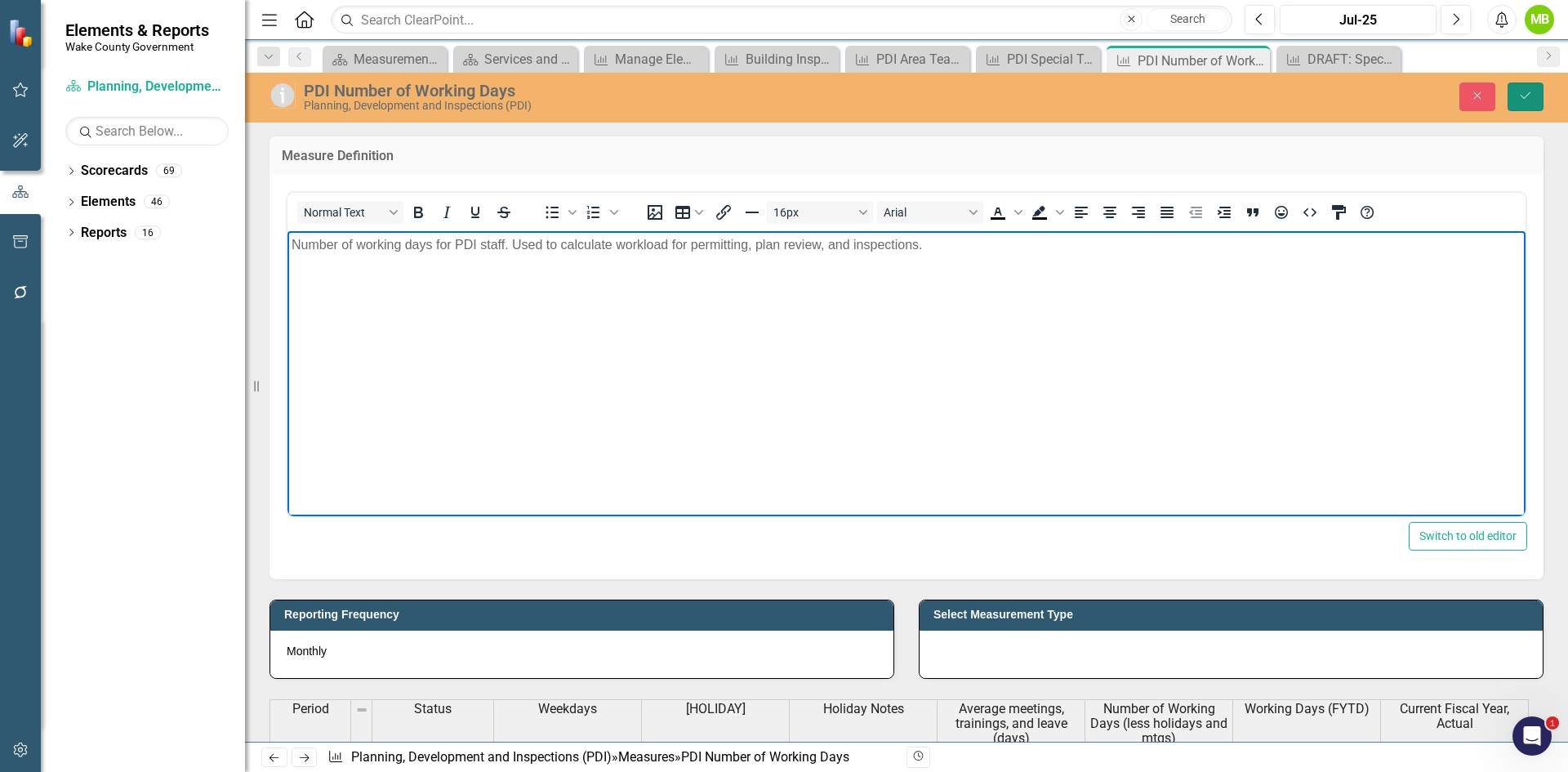 click on "Save" at bounding box center (1526, 96) 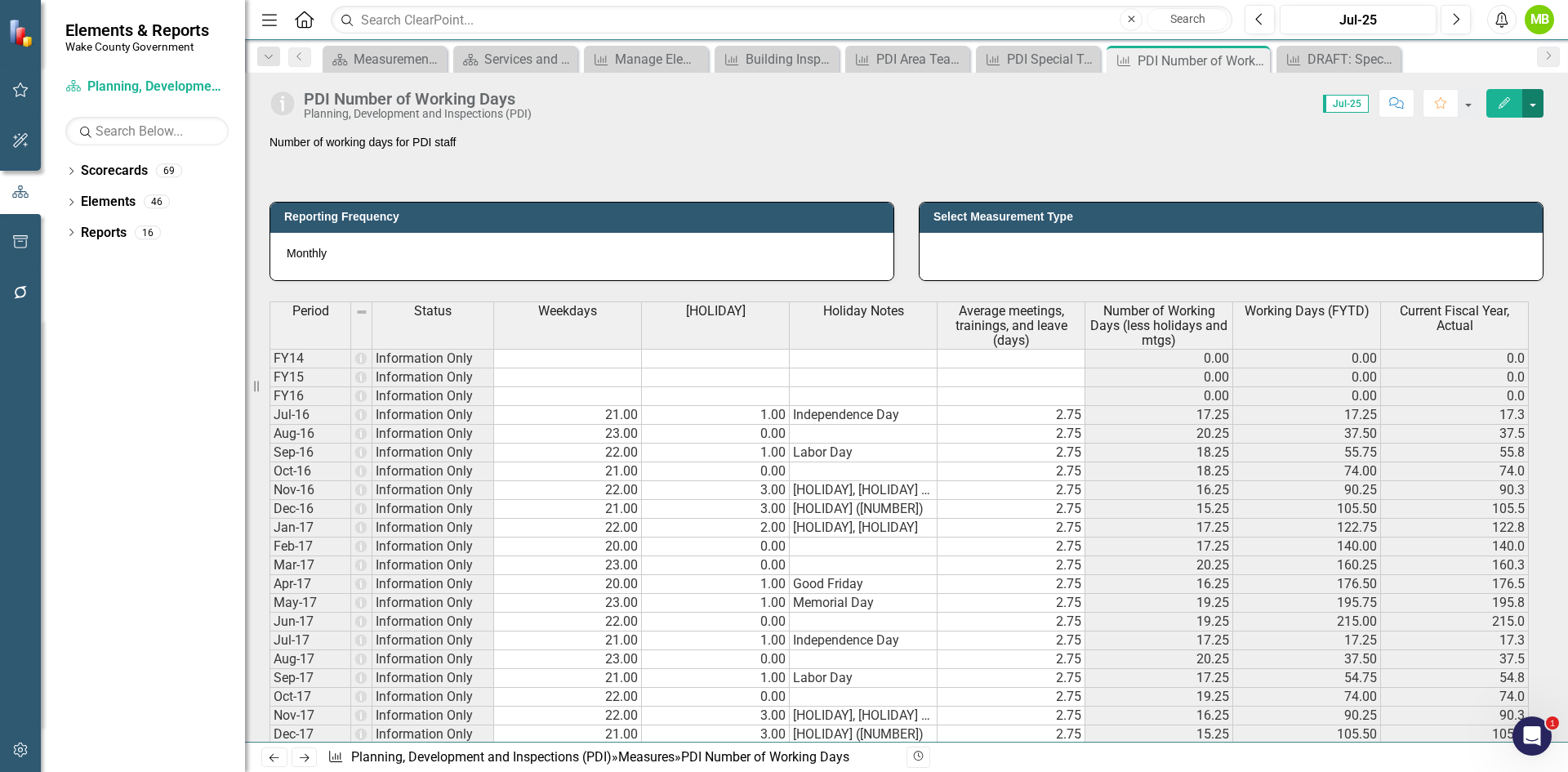 click at bounding box center (1533, 103) 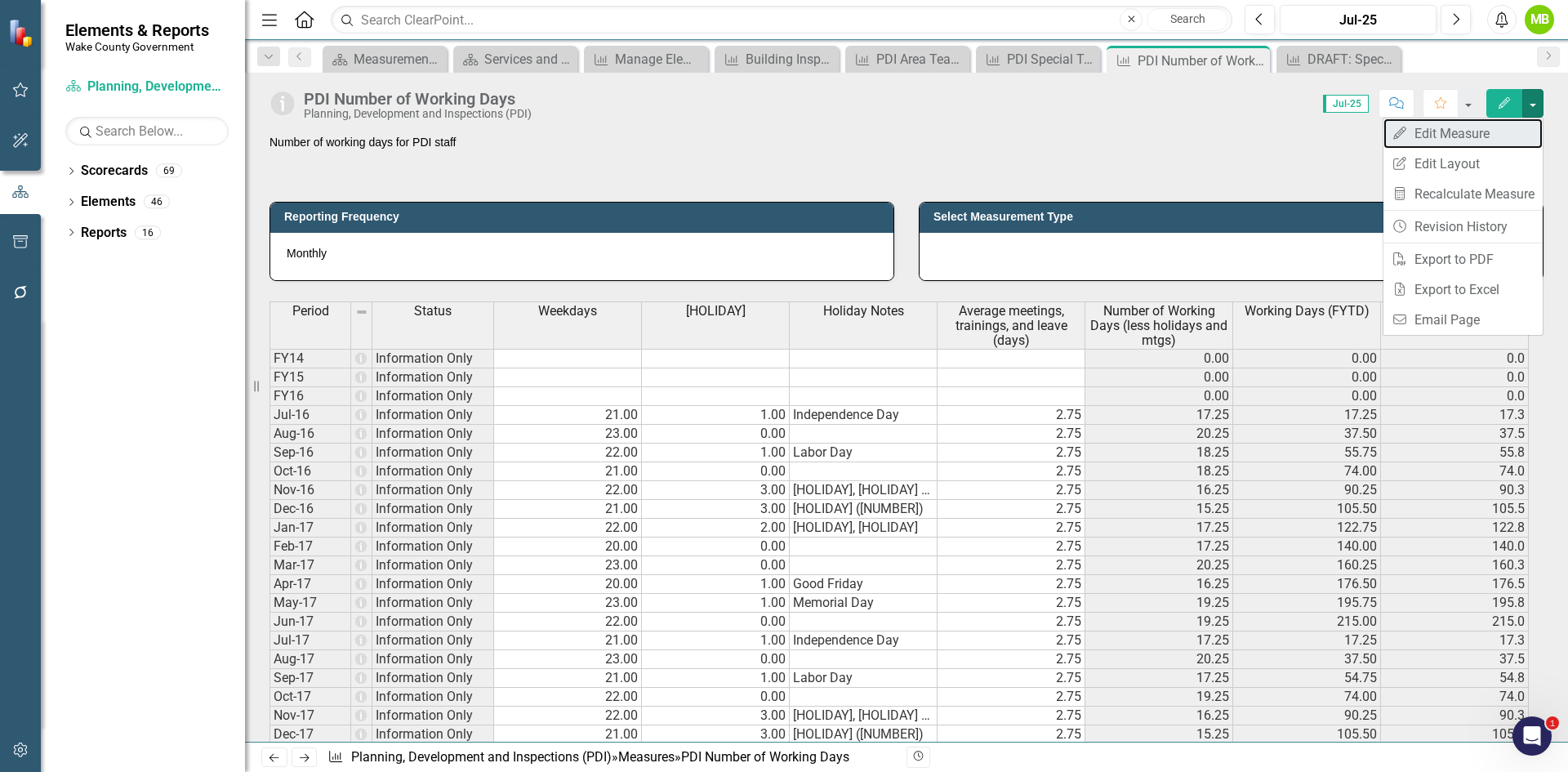 click on "Edit Edit Measure" at bounding box center [1463, 133] 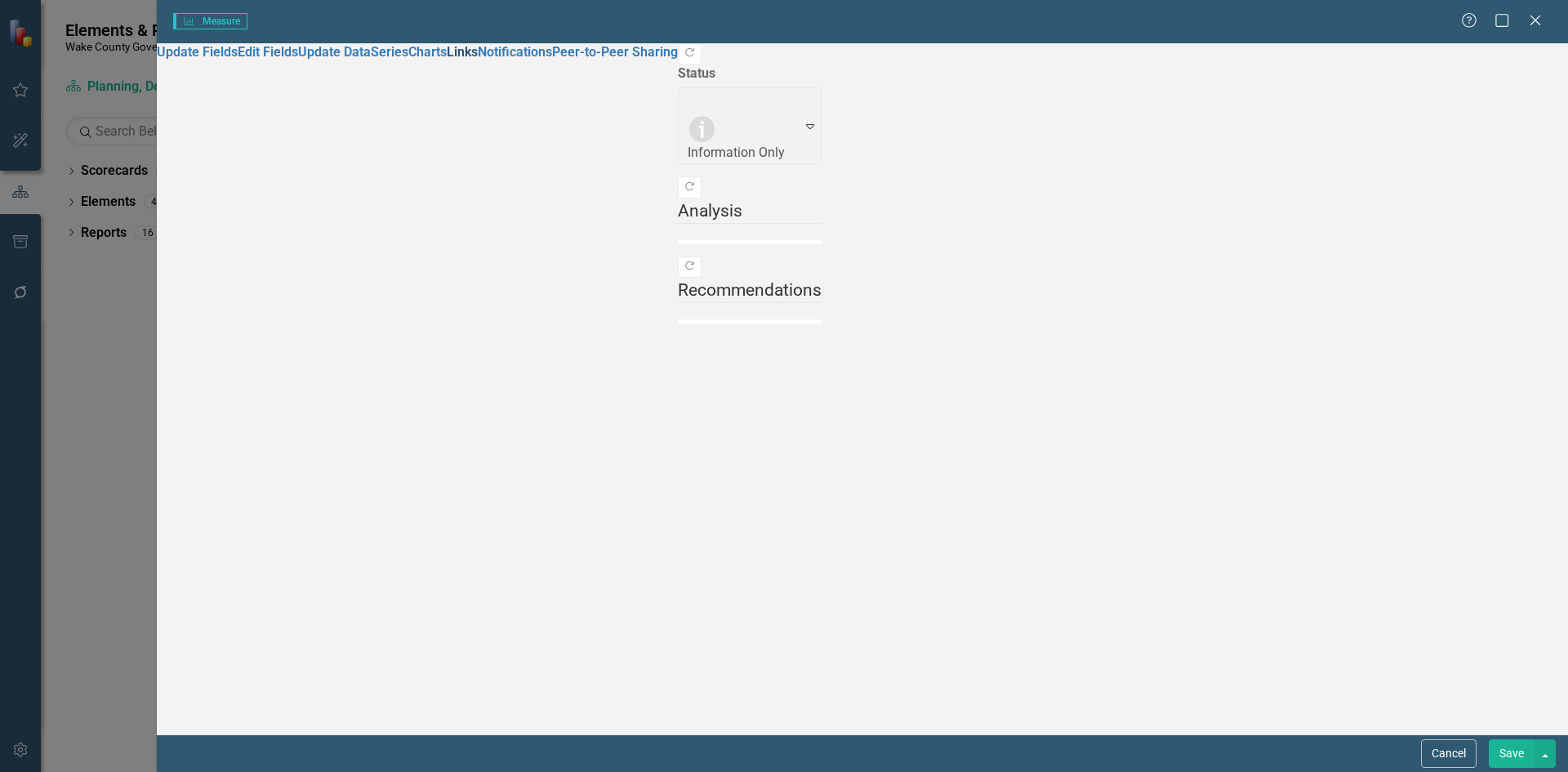 click on "Links" at bounding box center (462, 51) 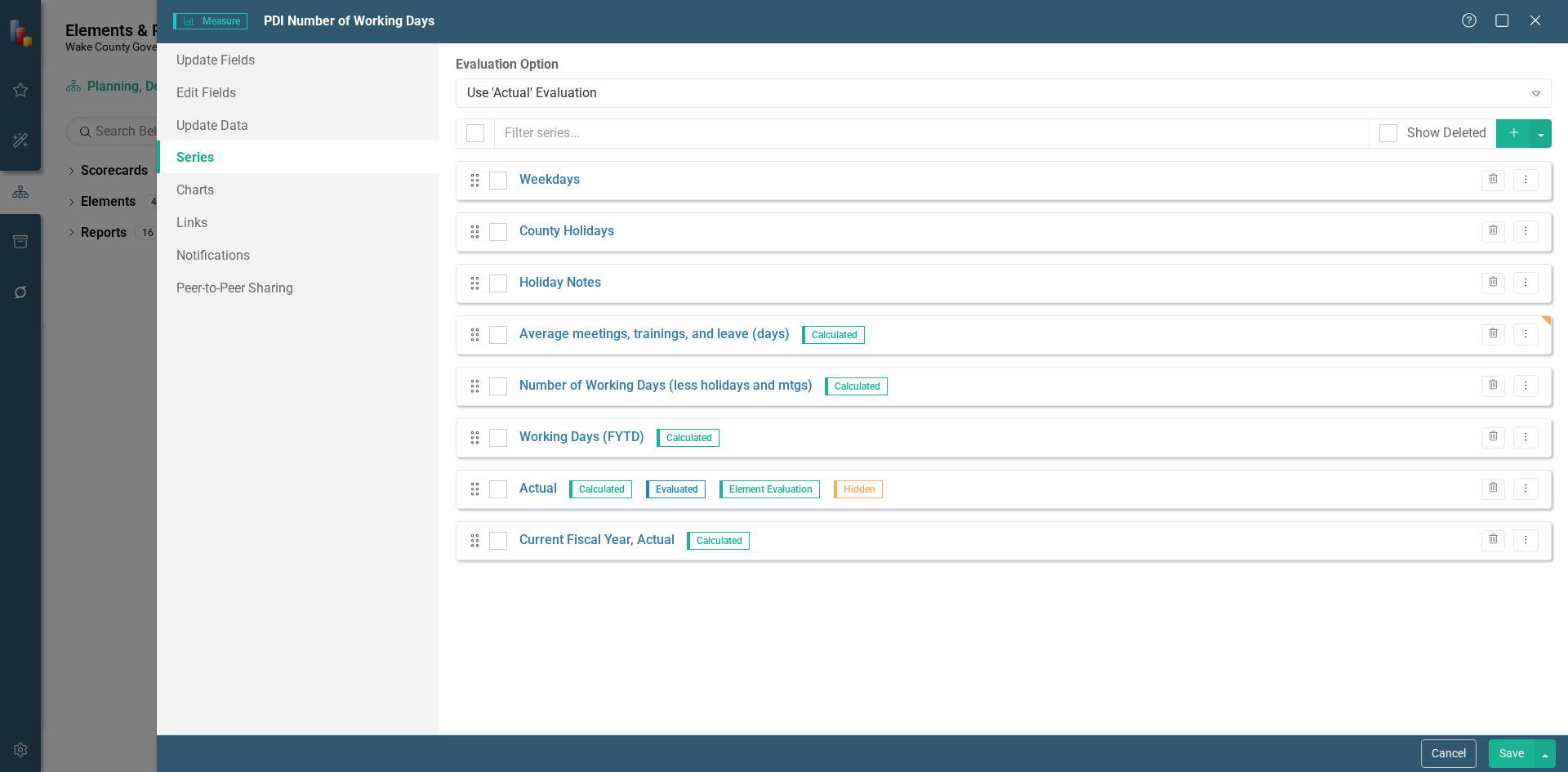 scroll, scrollTop: 0, scrollLeft: 0, axis: both 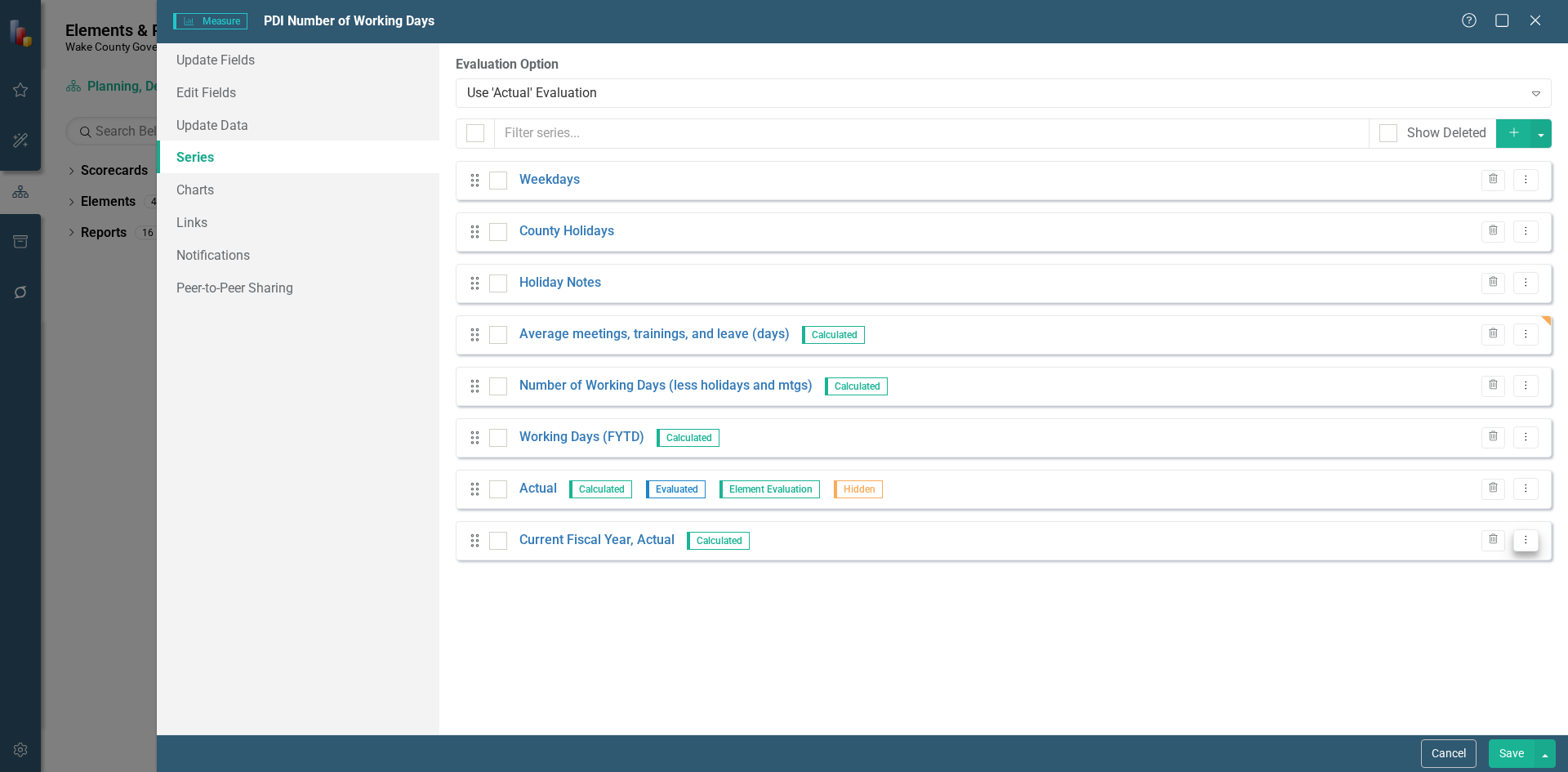 click on "Dropdown Menu" 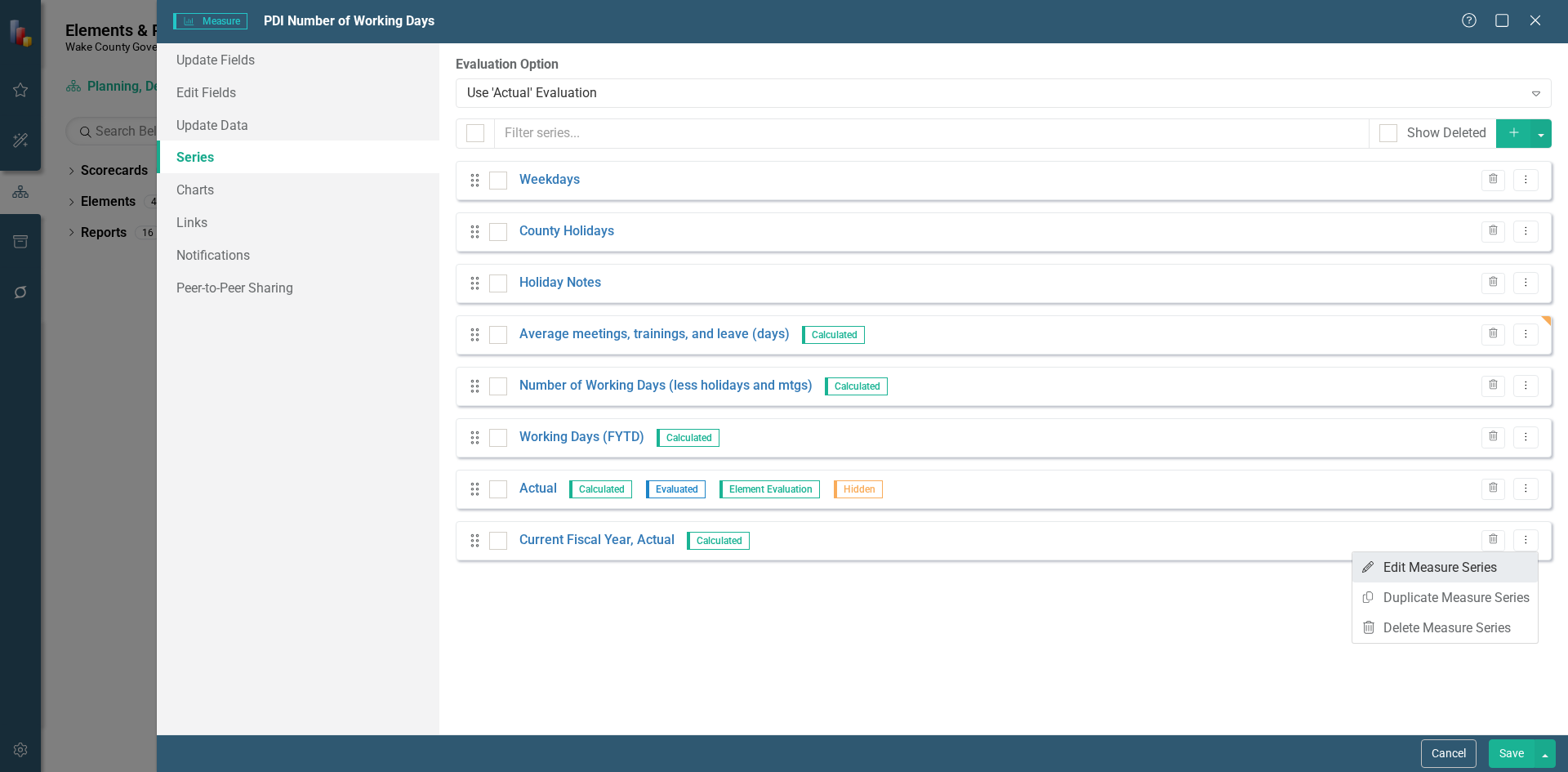 click on "Edit Edit Measure Series" at bounding box center [1445, 567] 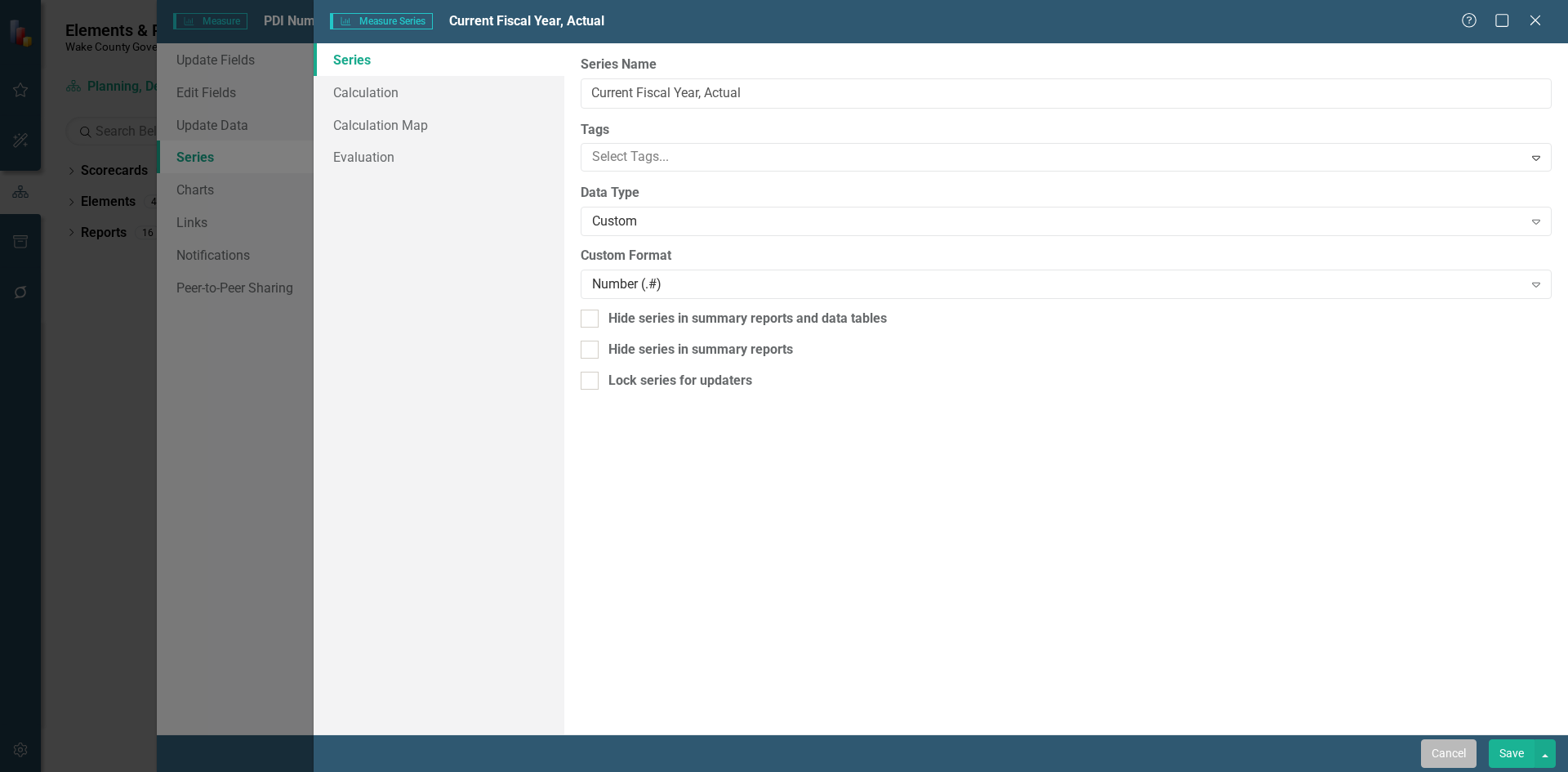 click on "Cancel" at bounding box center [1449, 753] 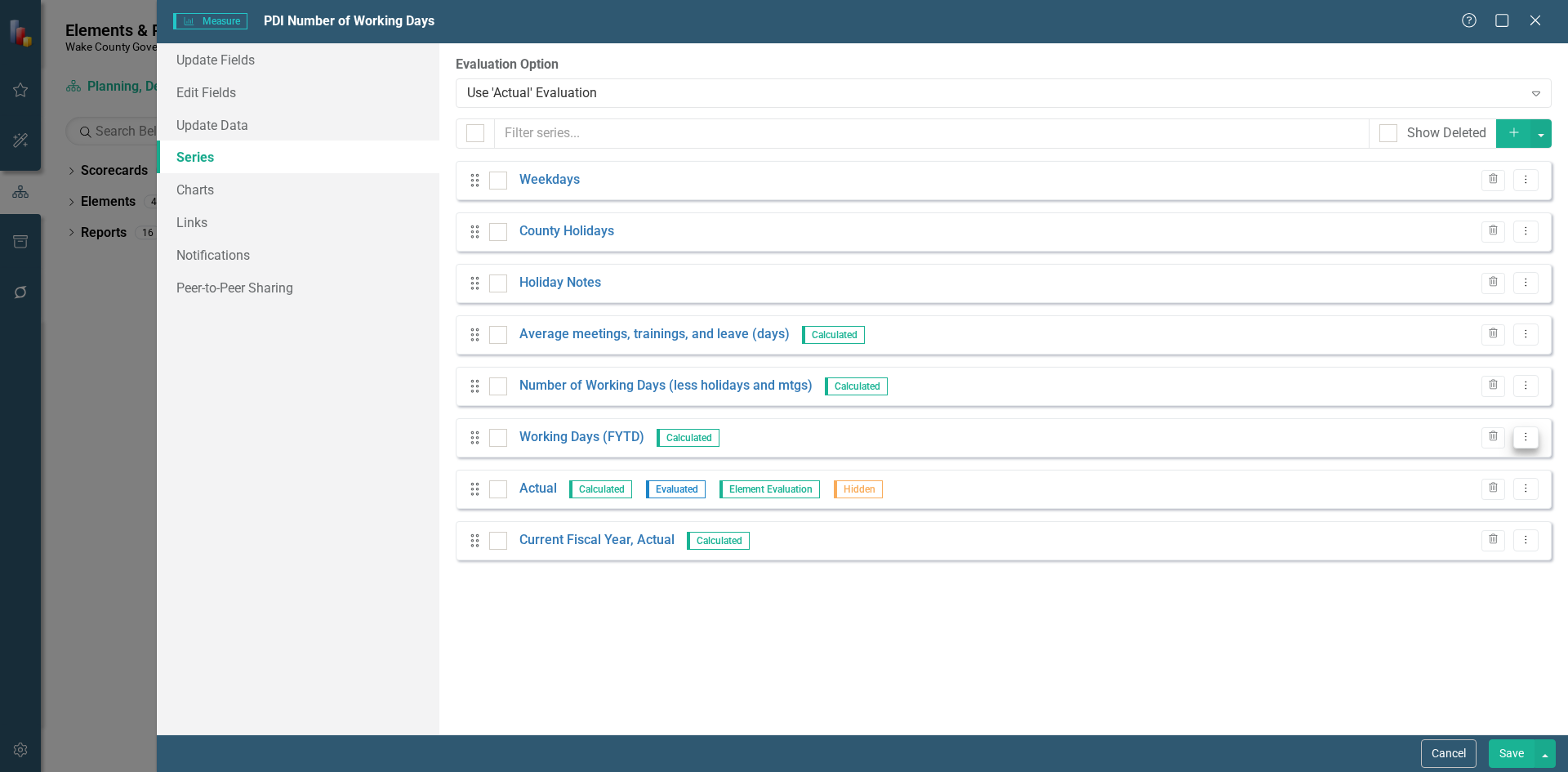 click on "Dropdown Menu" 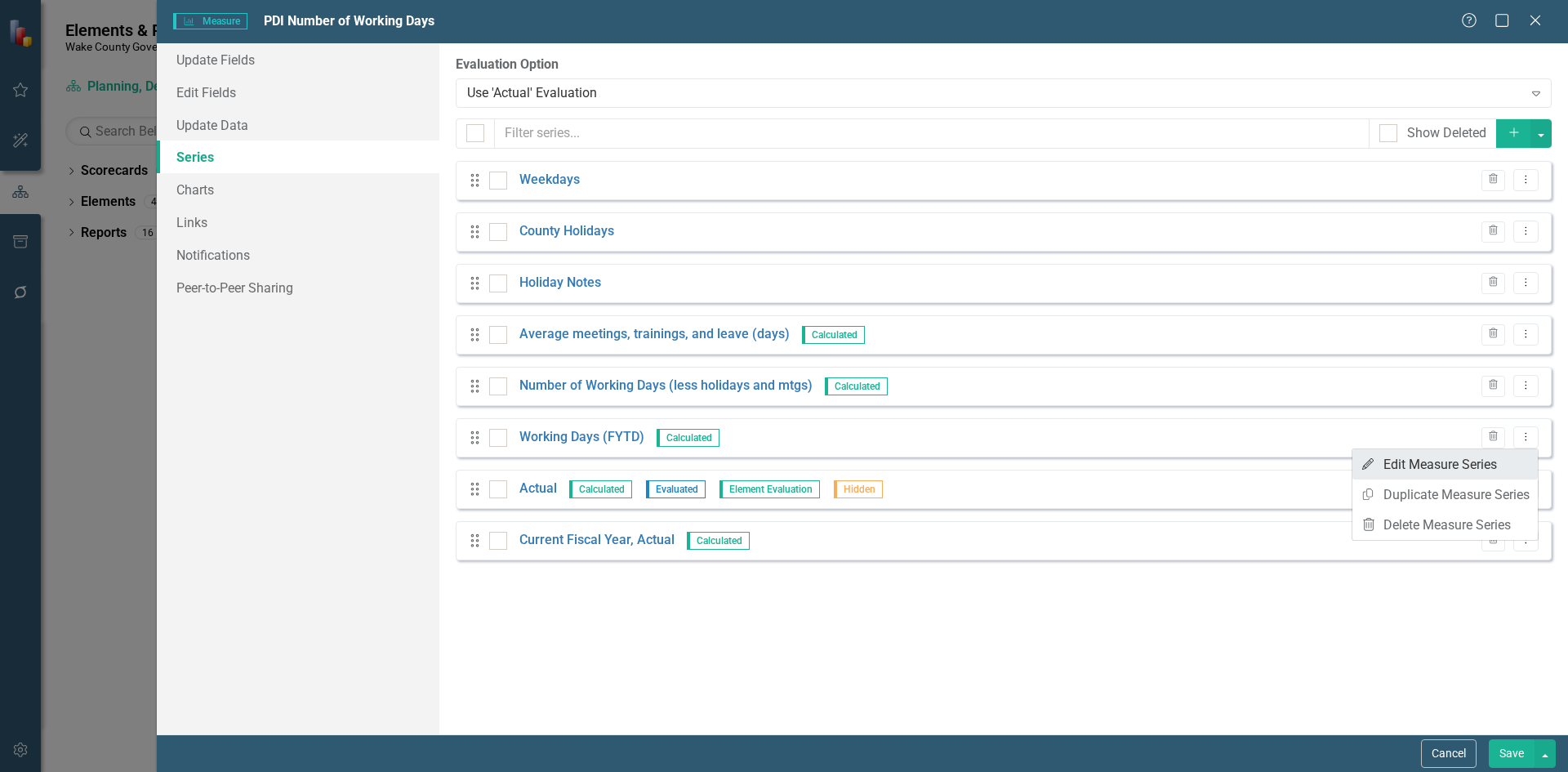 click on "Edit Edit Measure Series" at bounding box center [1445, 464] 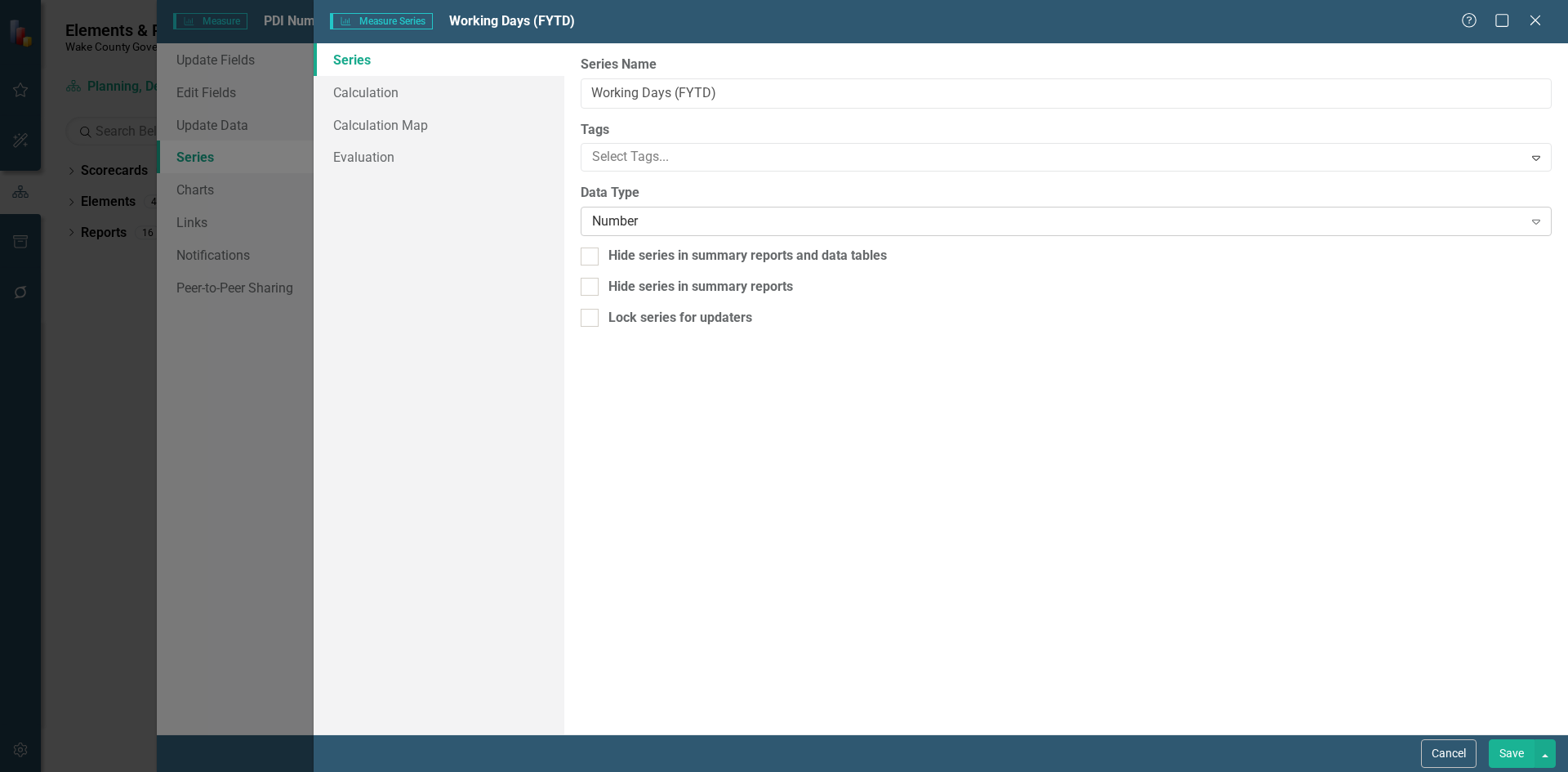 click on "Number" at bounding box center [1057, 221] 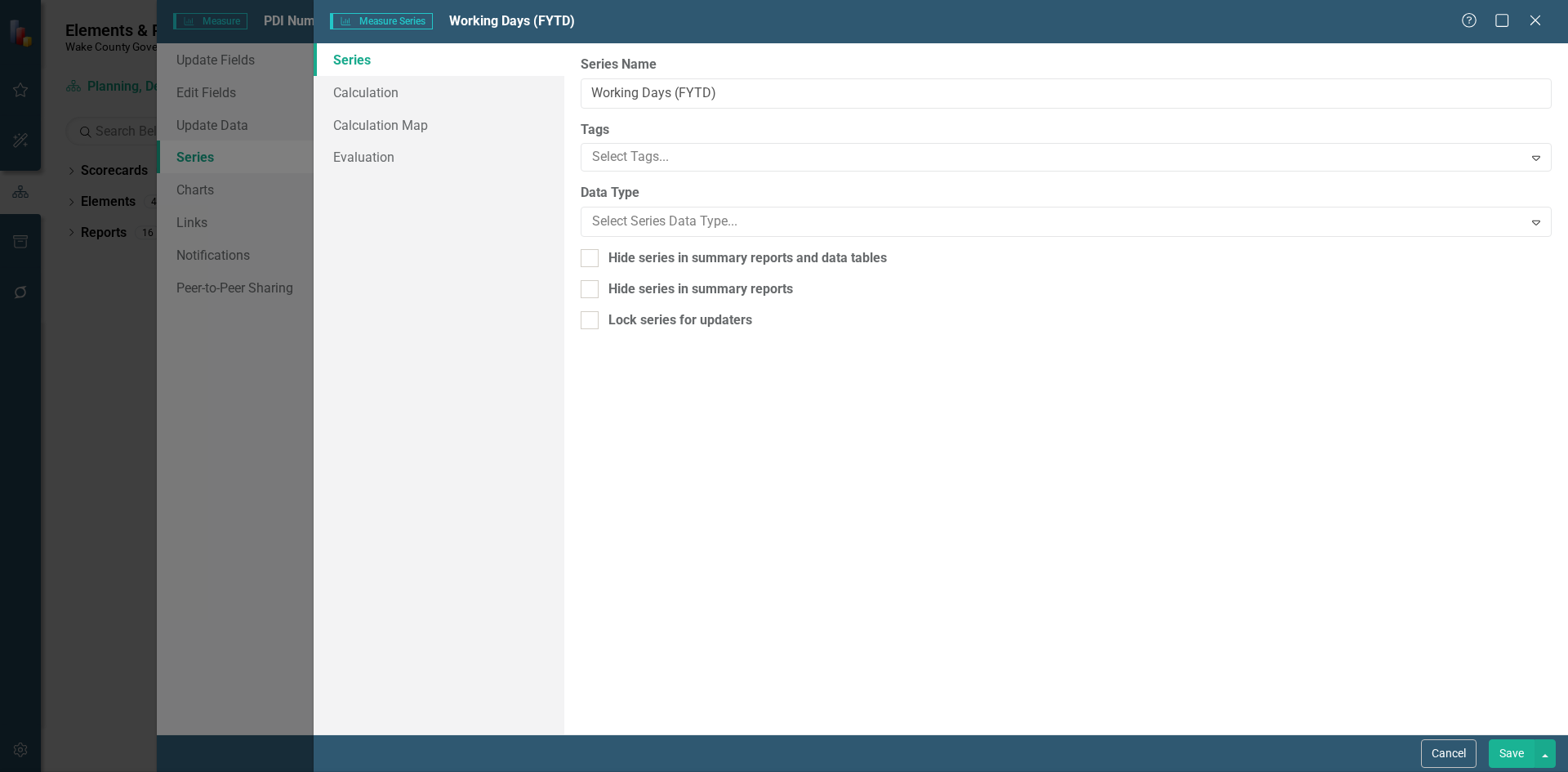 click on "Custom" at bounding box center [787, 911] 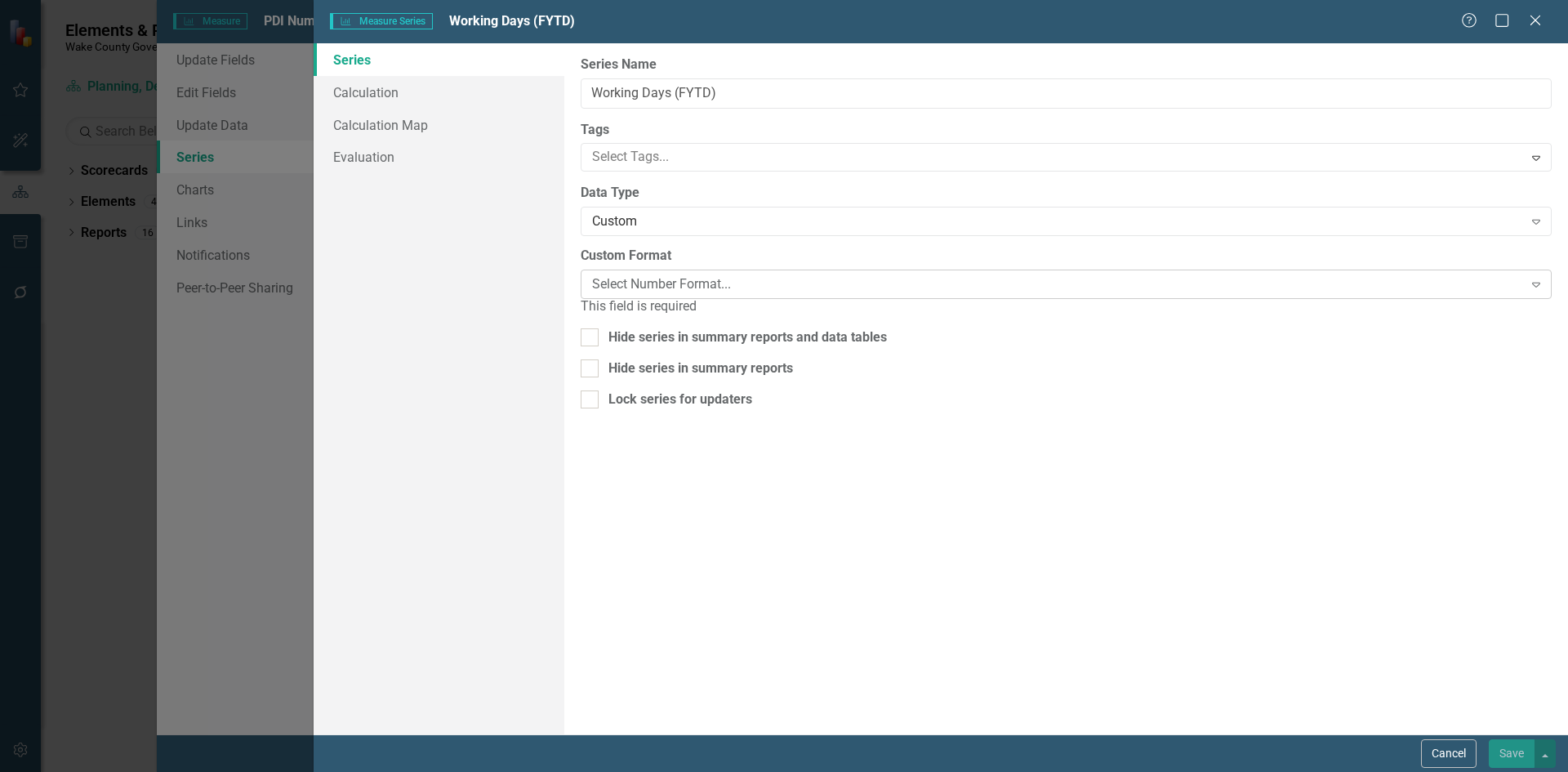 click on "Select Number Format..." at bounding box center (1057, 284) 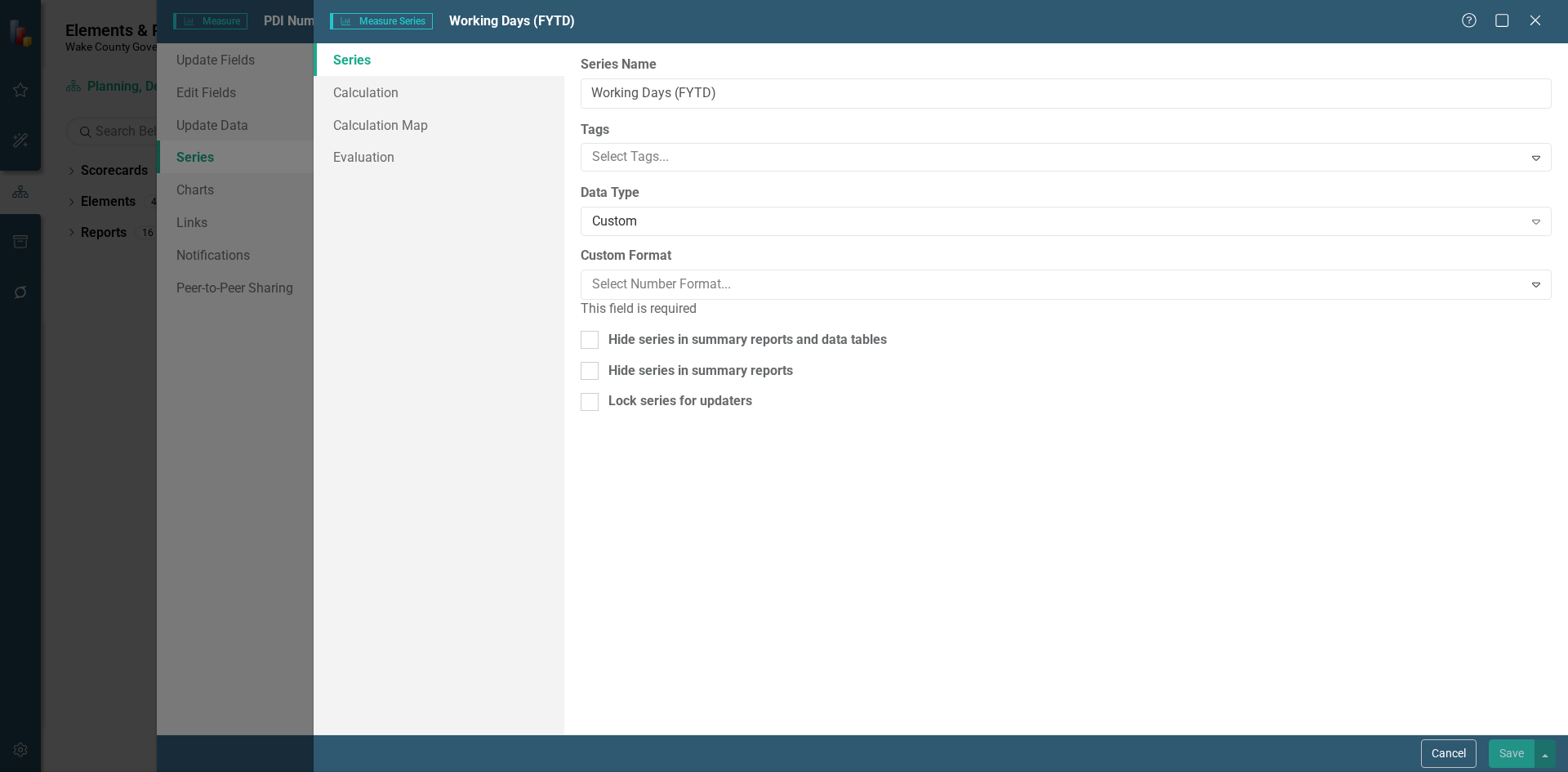 click on "Number (.#)" at bounding box center [784, 919] 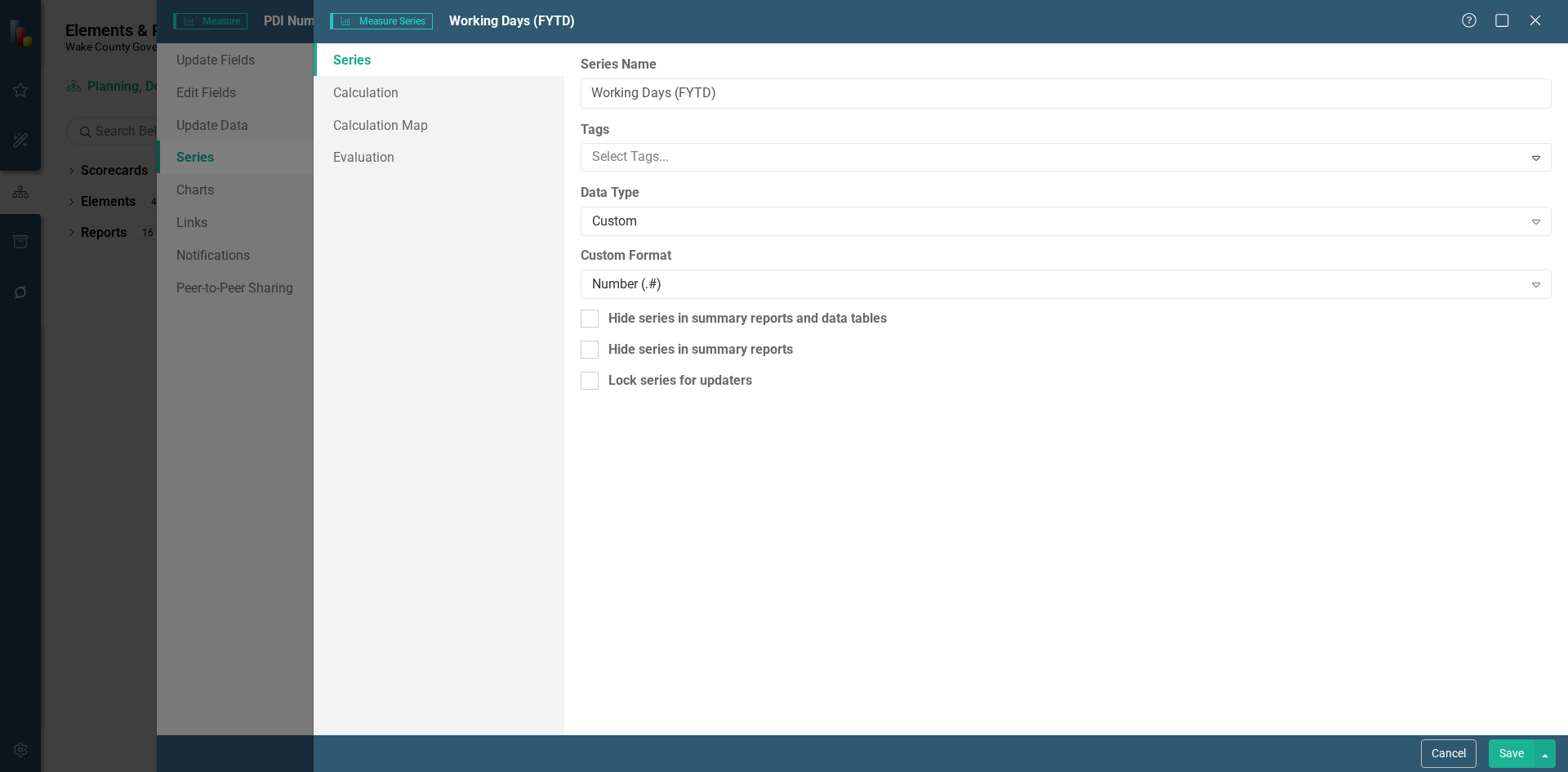 click on "Save" at bounding box center [1512, 753] 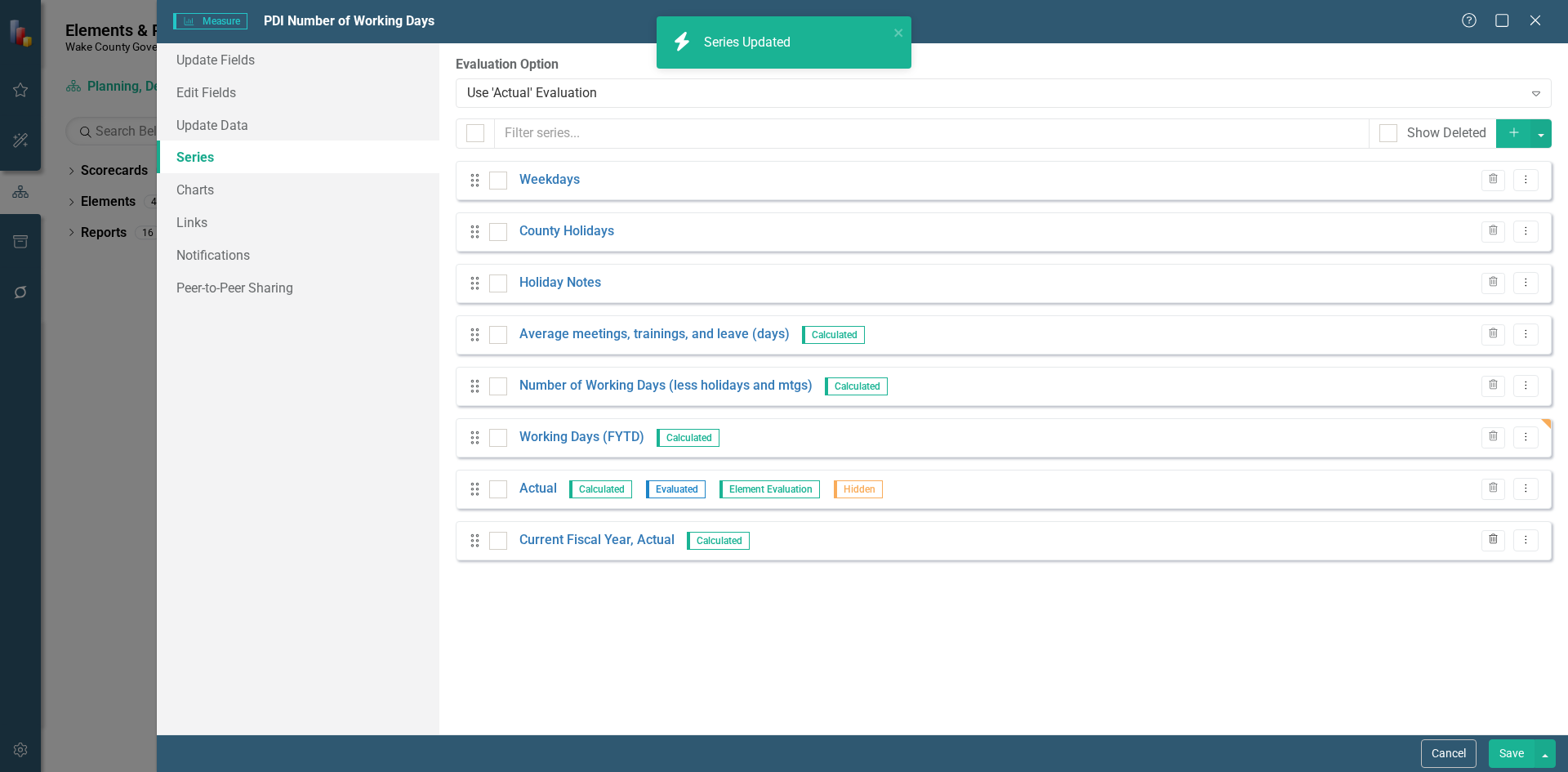 click on "Trash" 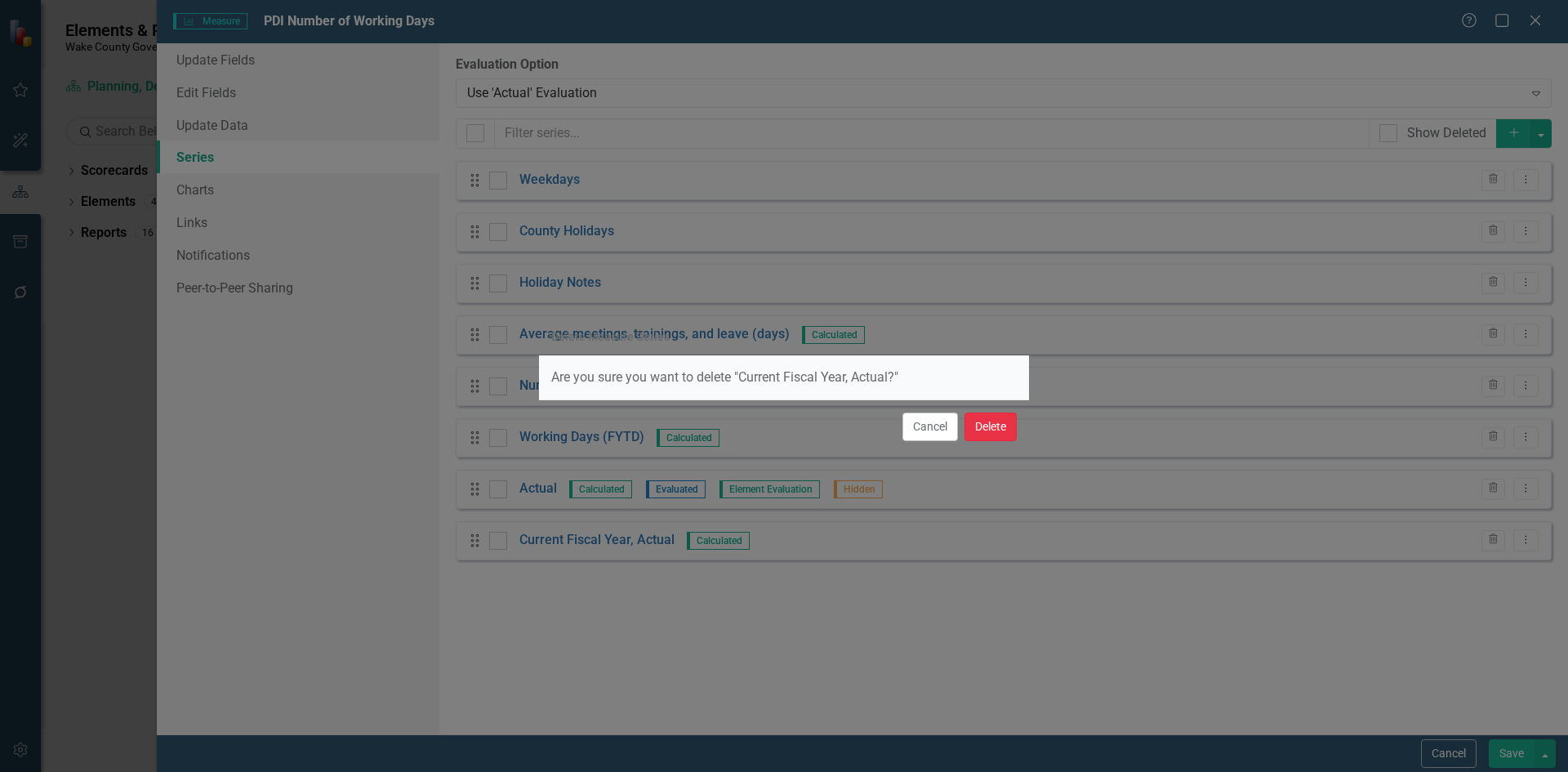 click on "Delete" at bounding box center (991, 426) 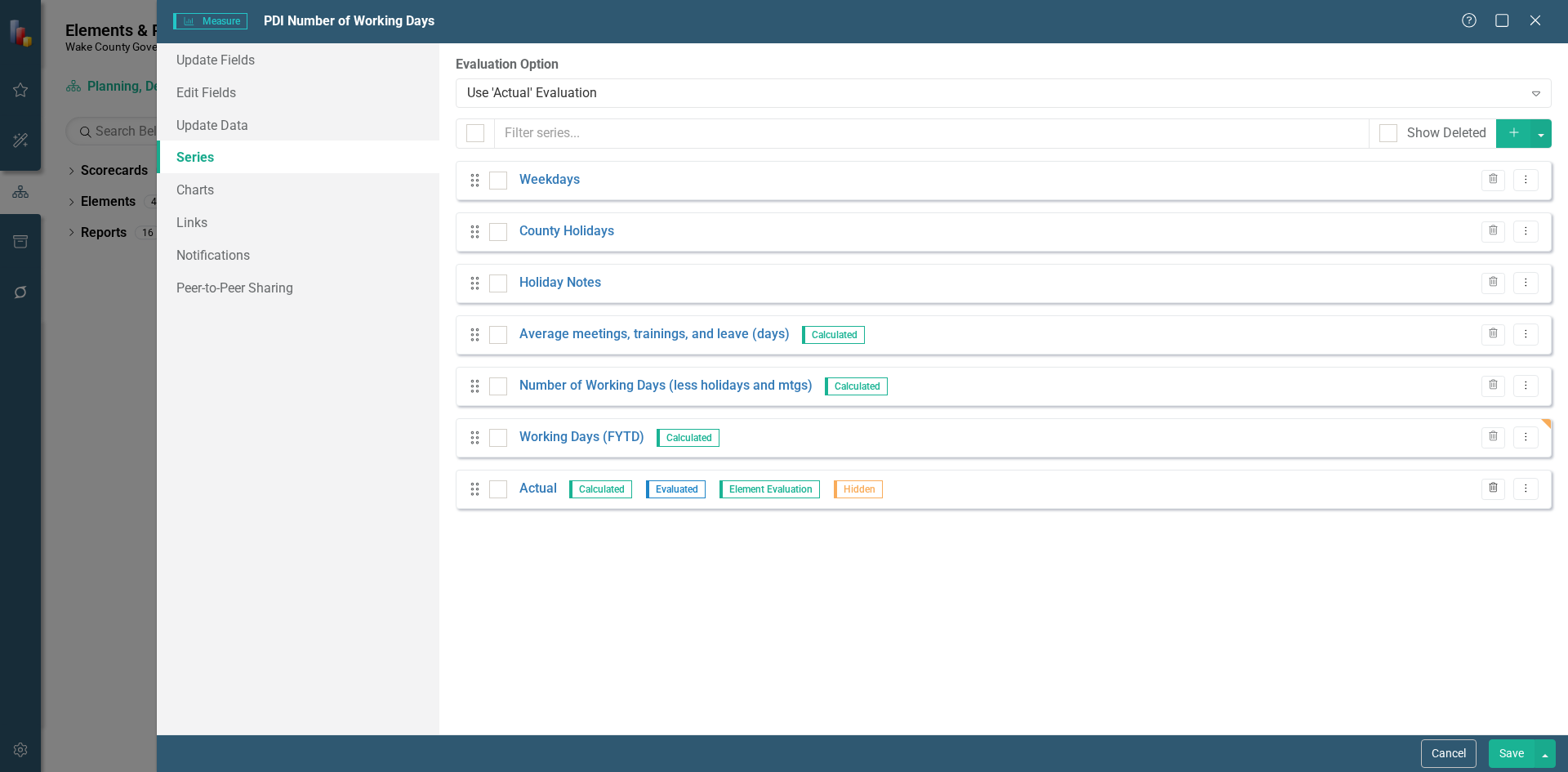 click on "Trash" 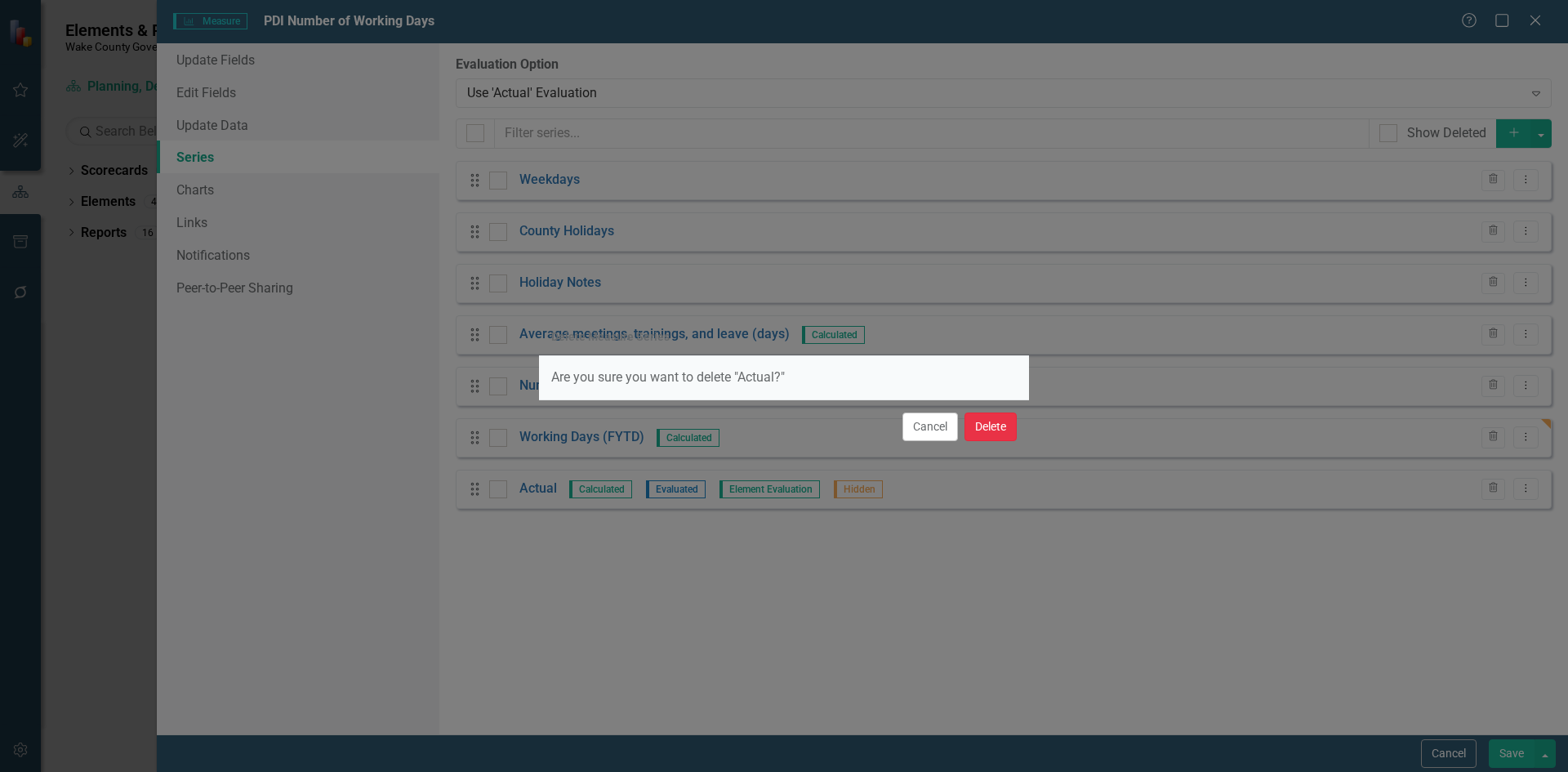 click on "Delete" at bounding box center [991, 426] 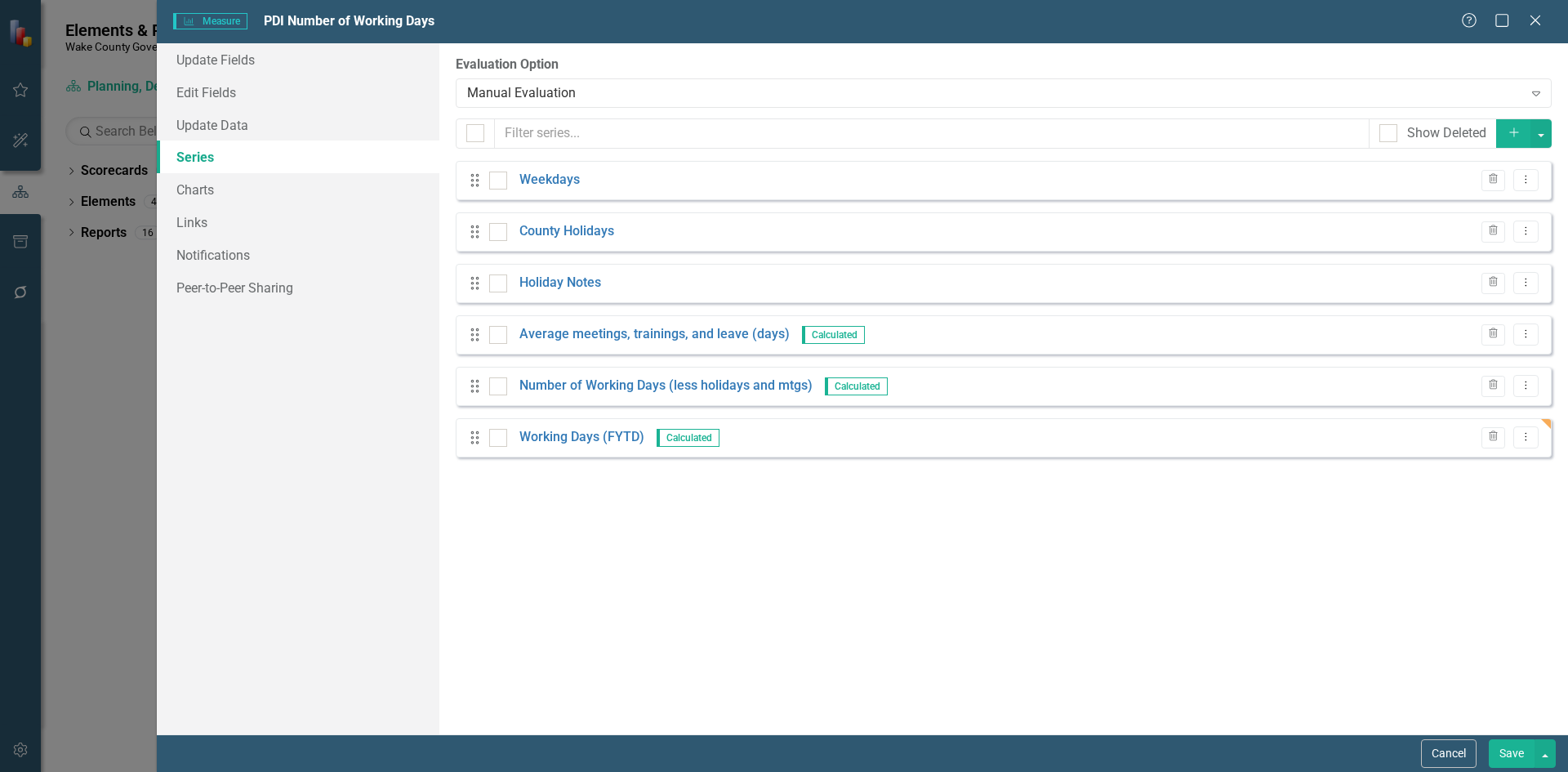 click on "Save" at bounding box center [1512, 753] 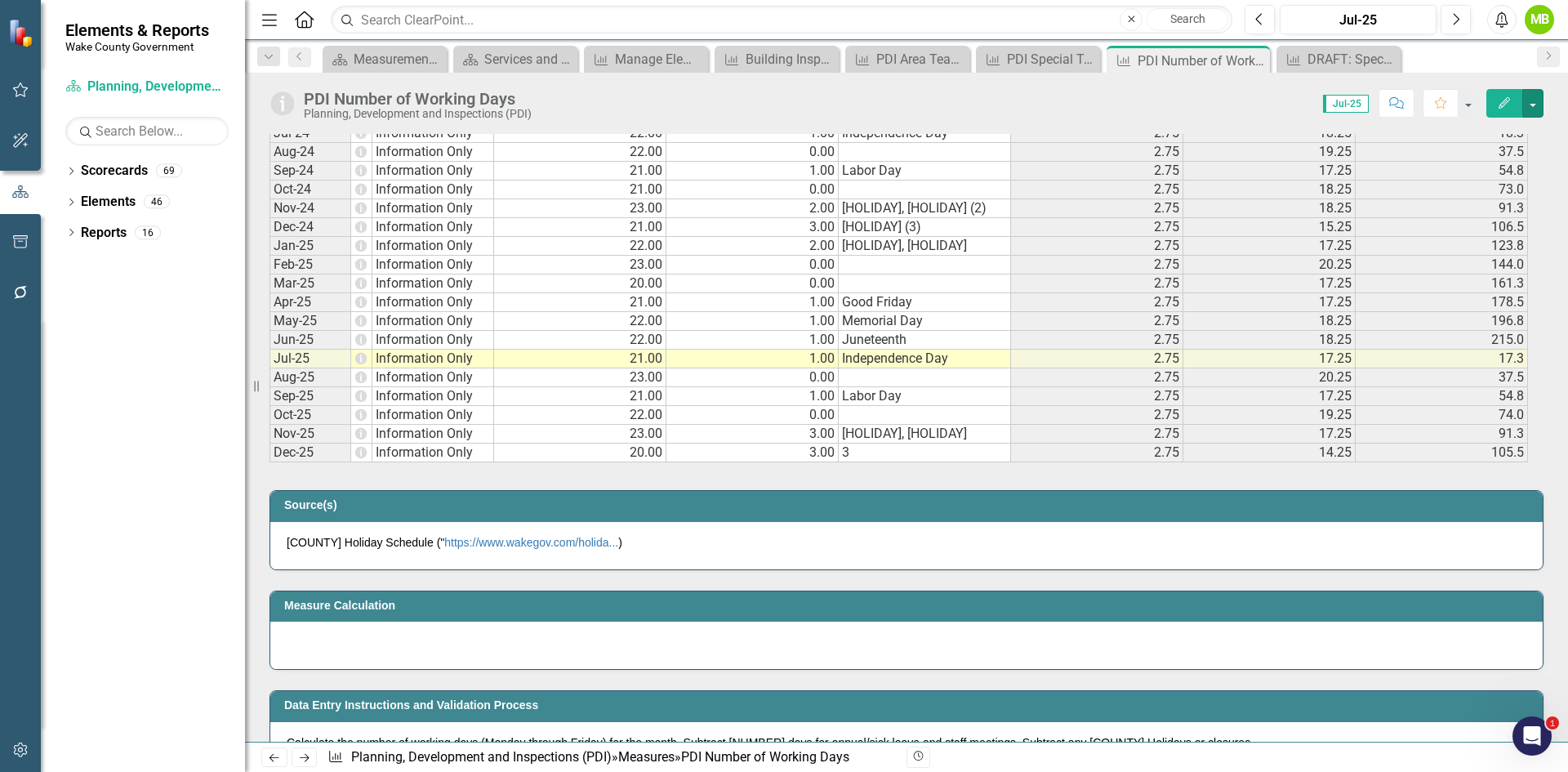 scroll, scrollTop: 1712, scrollLeft: 0, axis: vertical 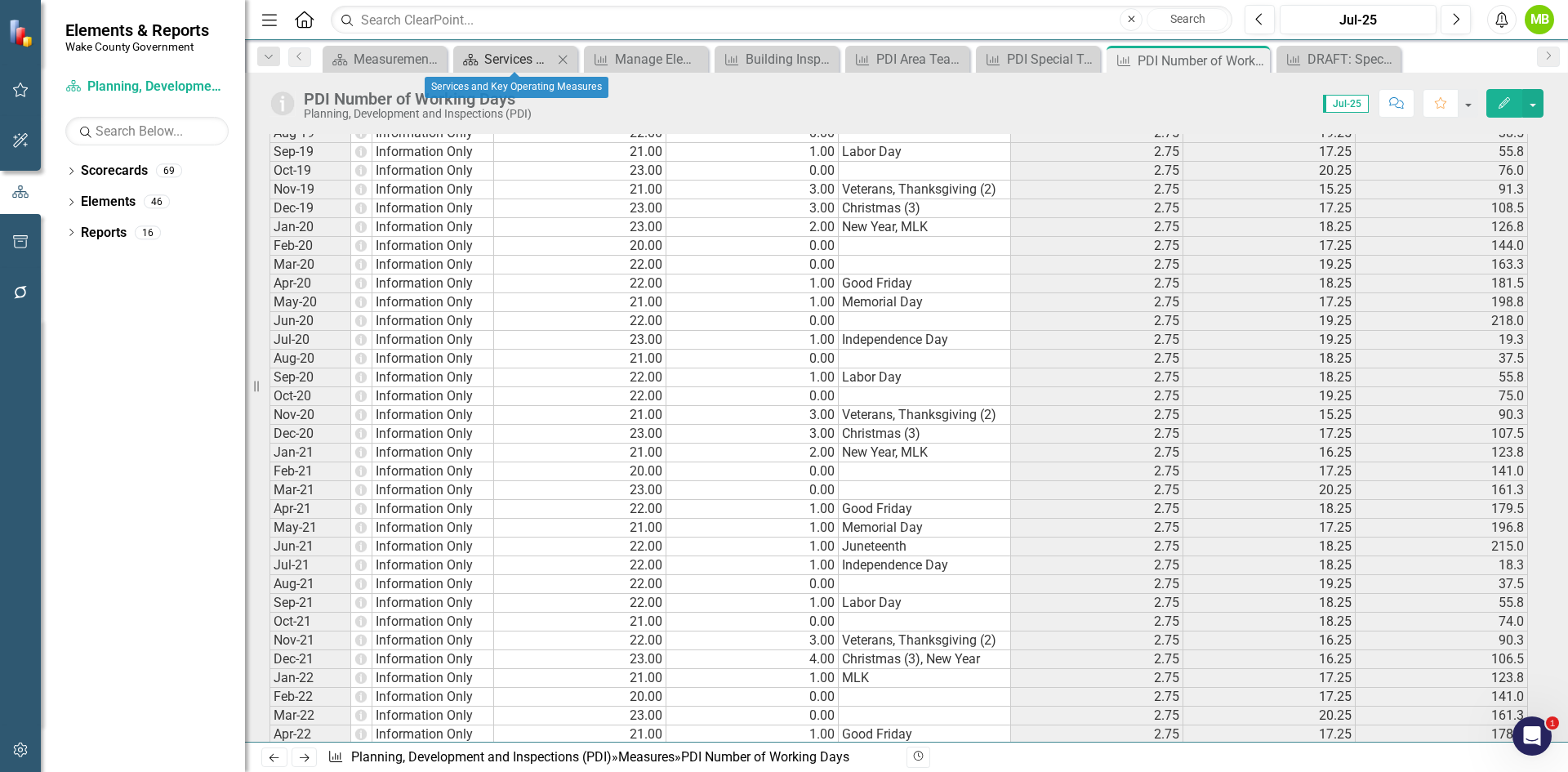 click on "Services and Key Operating Measures" at bounding box center [519, 59] 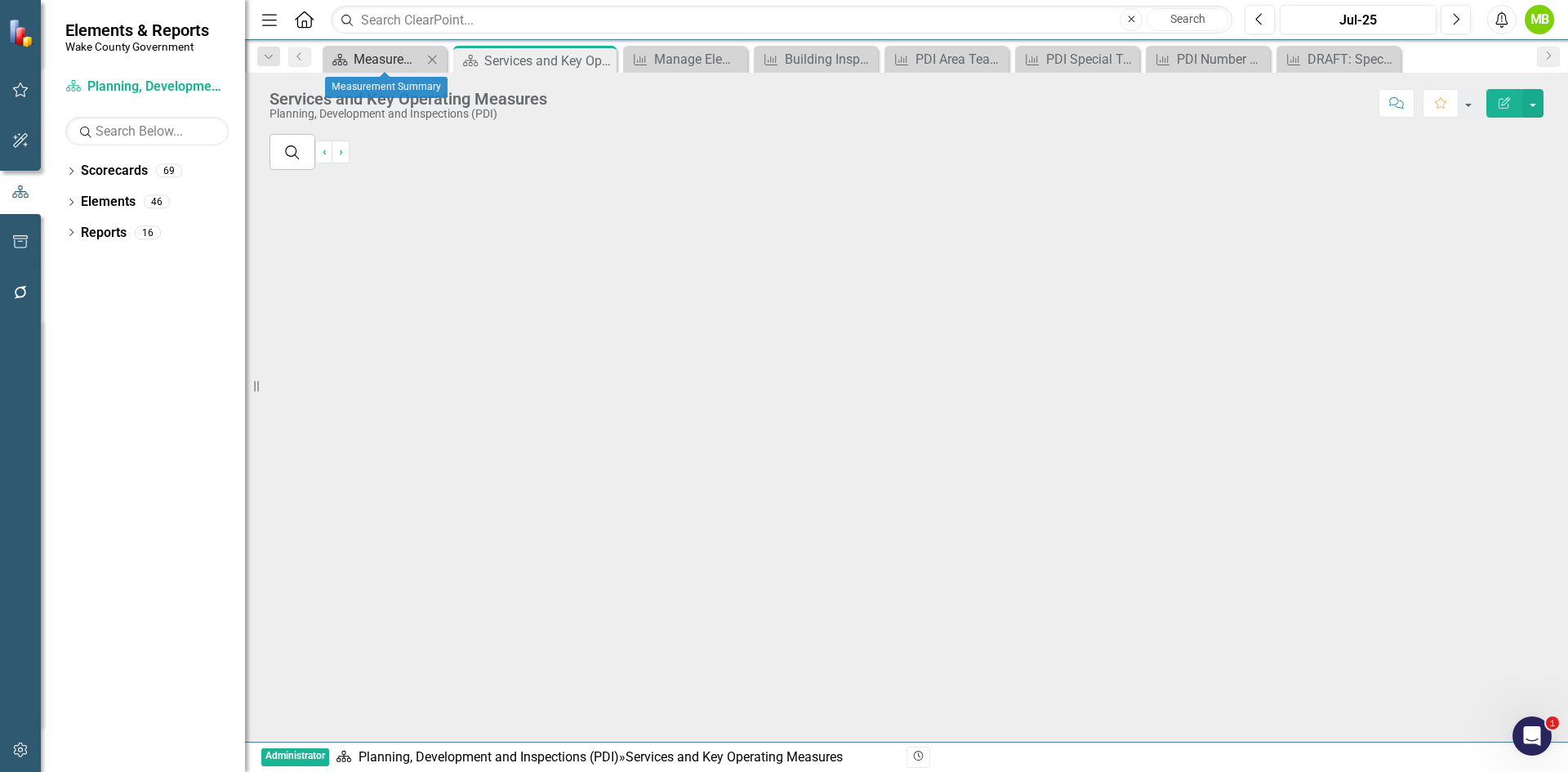 click on "Measurement Summary" at bounding box center (388, 59) 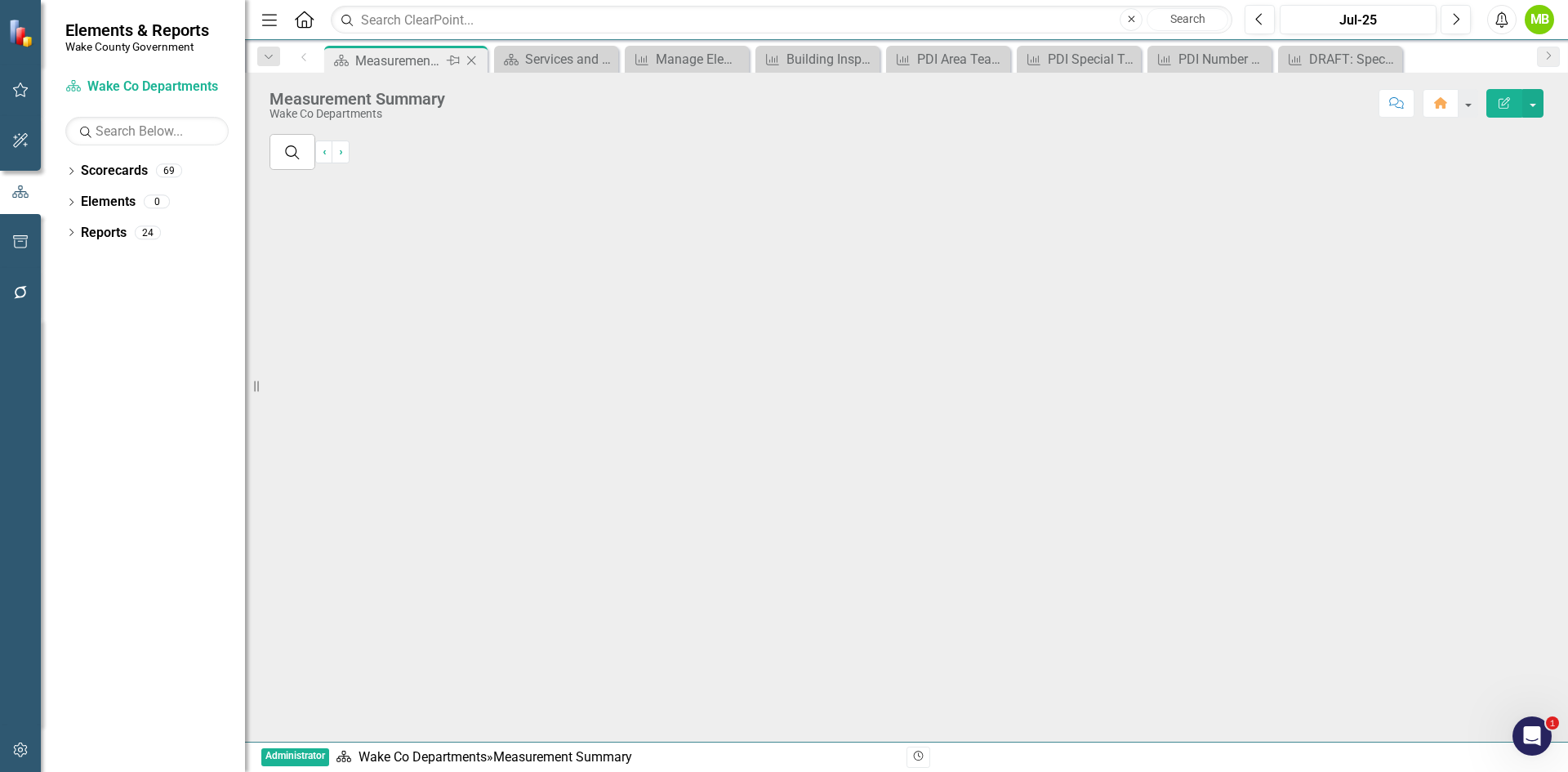 click on "Close" 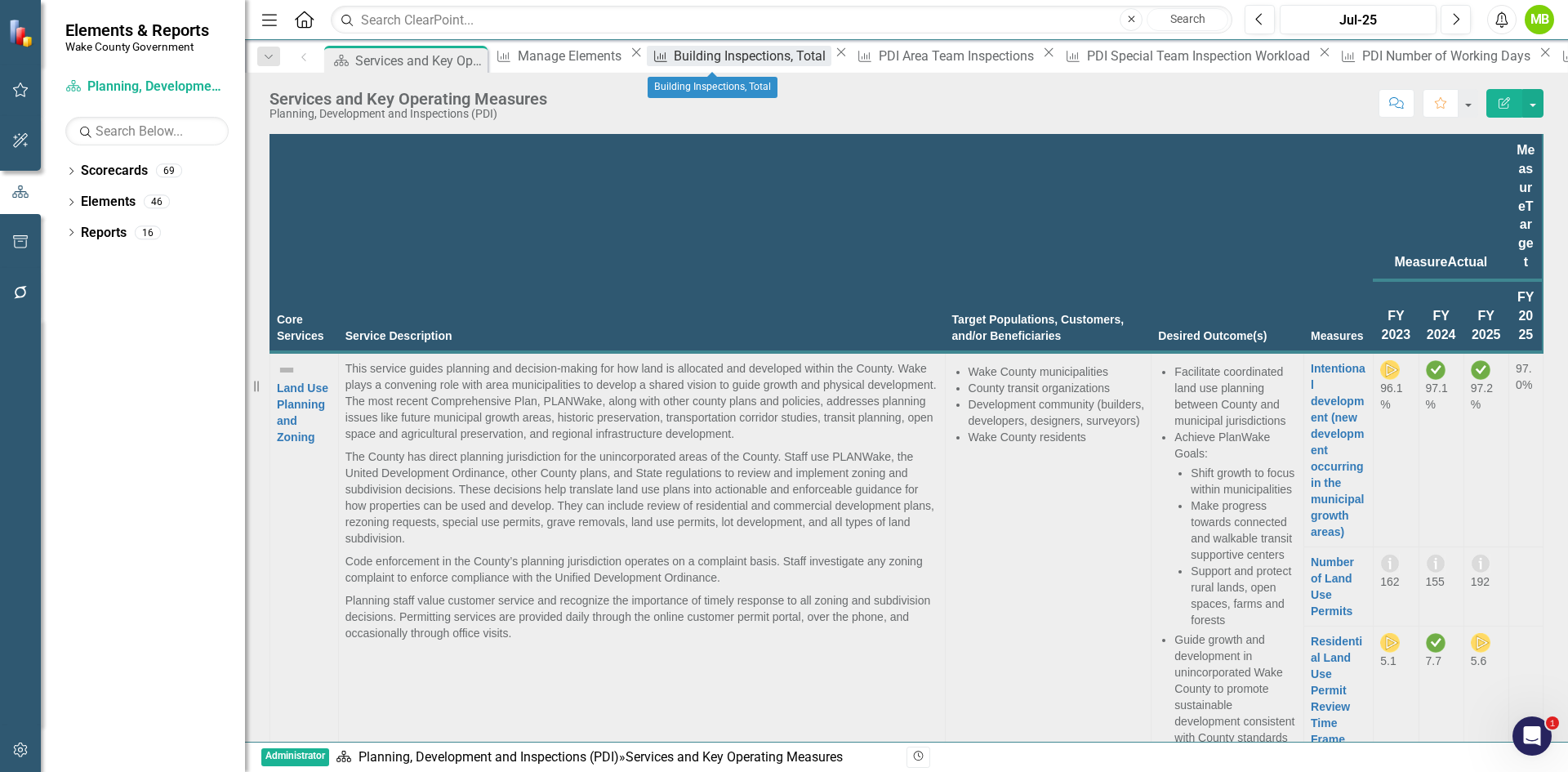 click on "Building Inspections, Total" at bounding box center [752, 56] 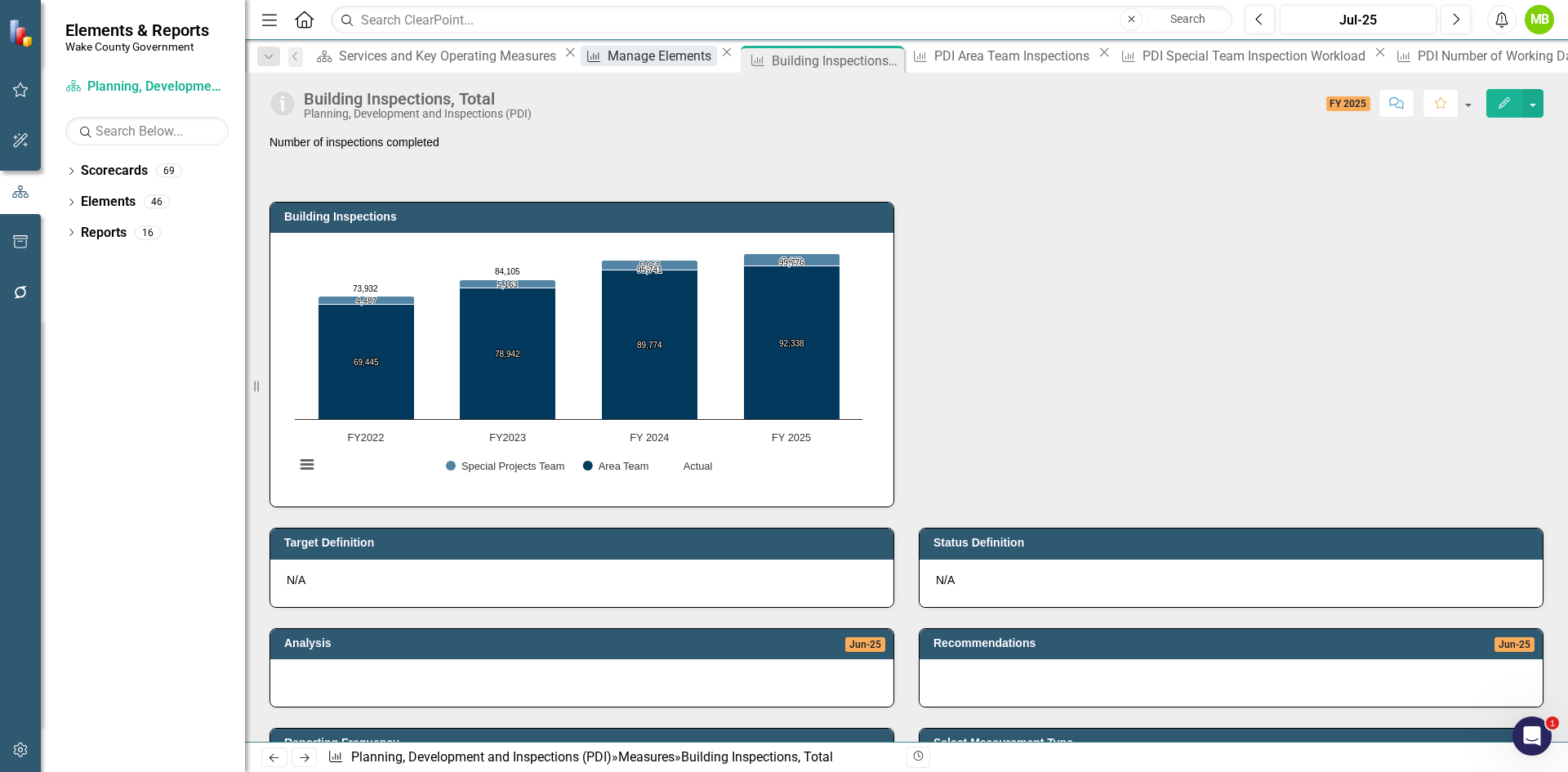 click on "Manage Elements" at bounding box center (662, 56) 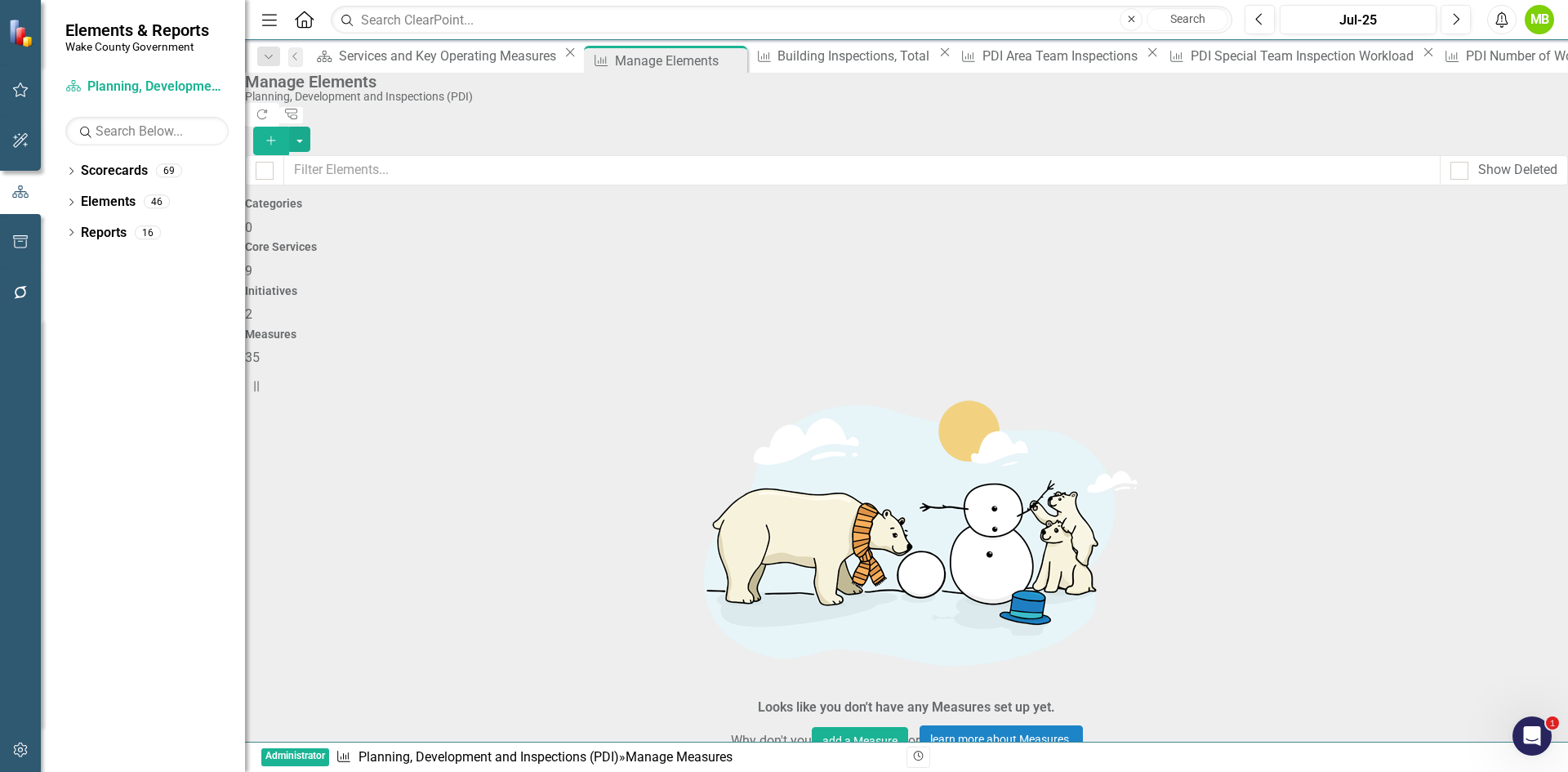 scroll, scrollTop: 1062, scrollLeft: 0, axis: vertical 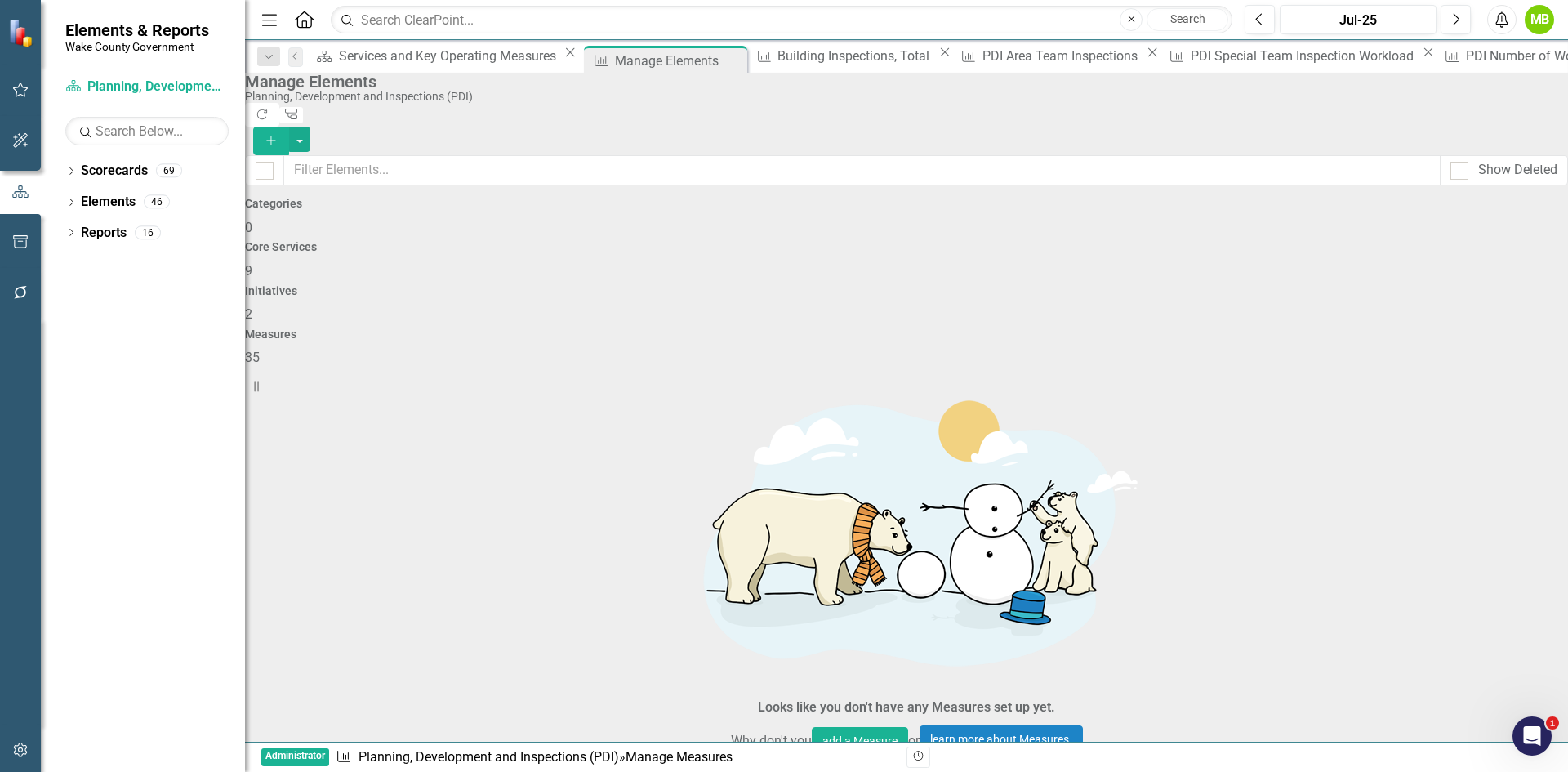 click on "Dropdown Menu" 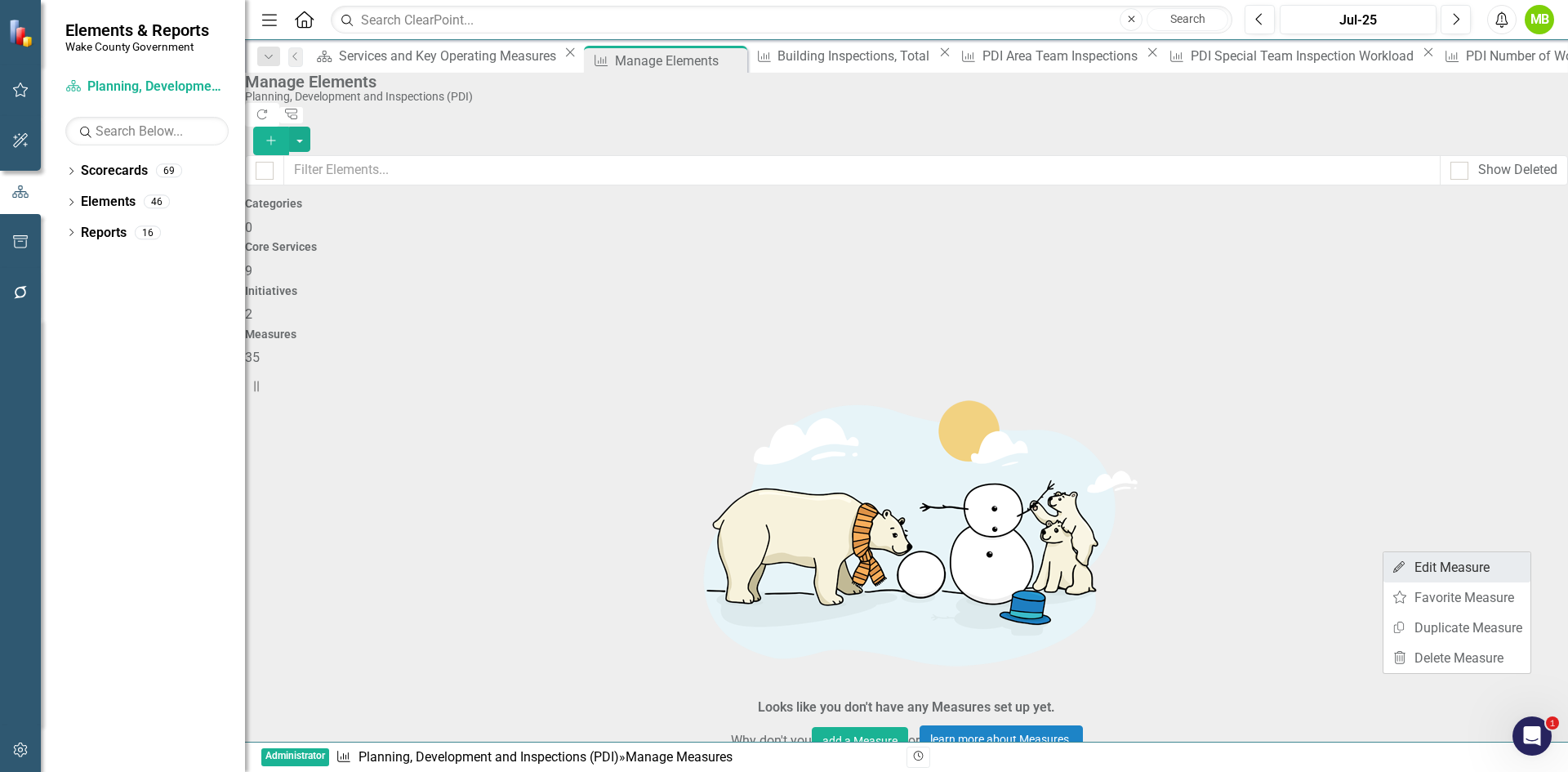 click on "Edit Edit Measure" at bounding box center (1457, 567) 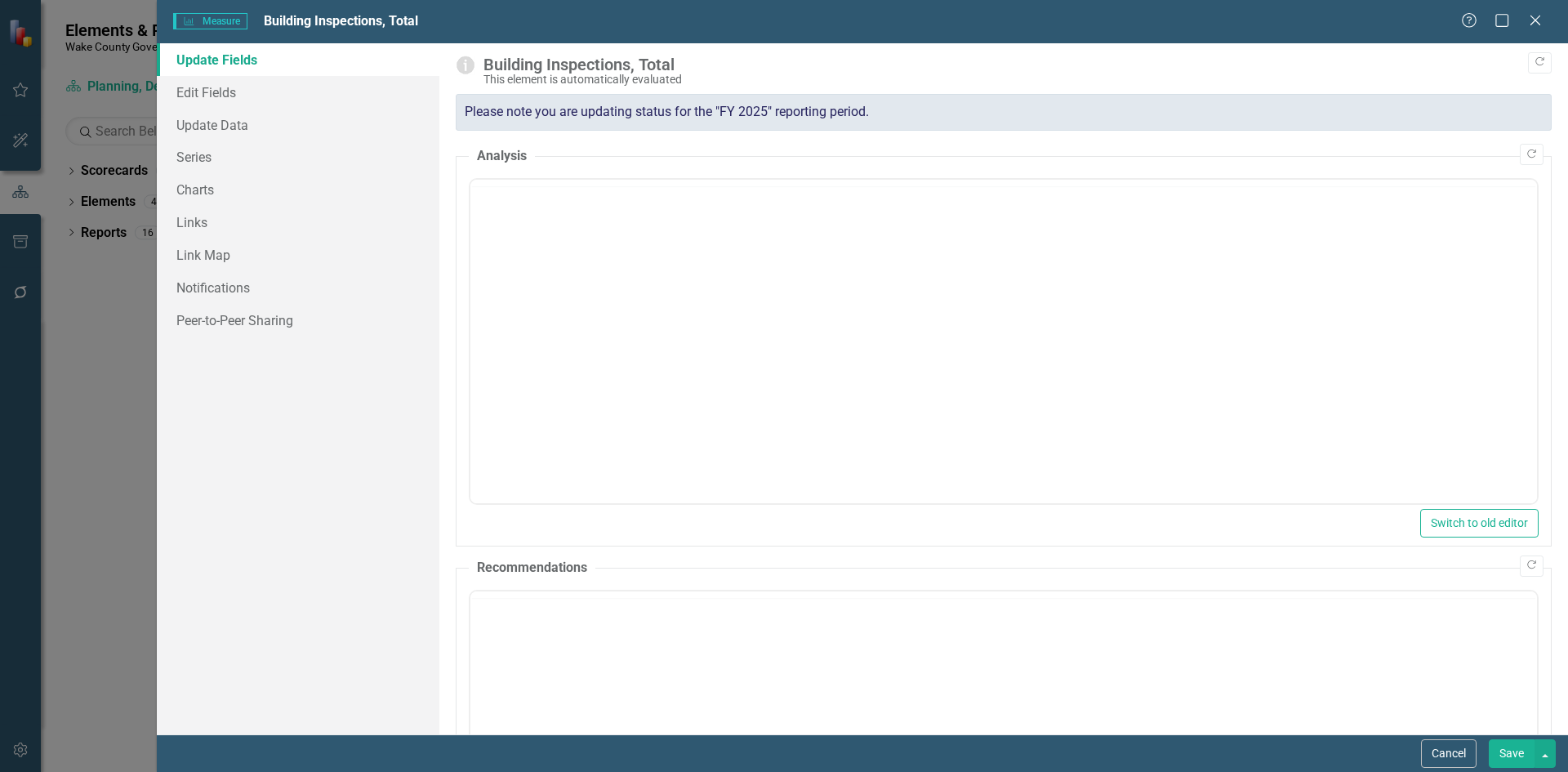 scroll, scrollTop: 0, scrollLeft: 0, axis: both 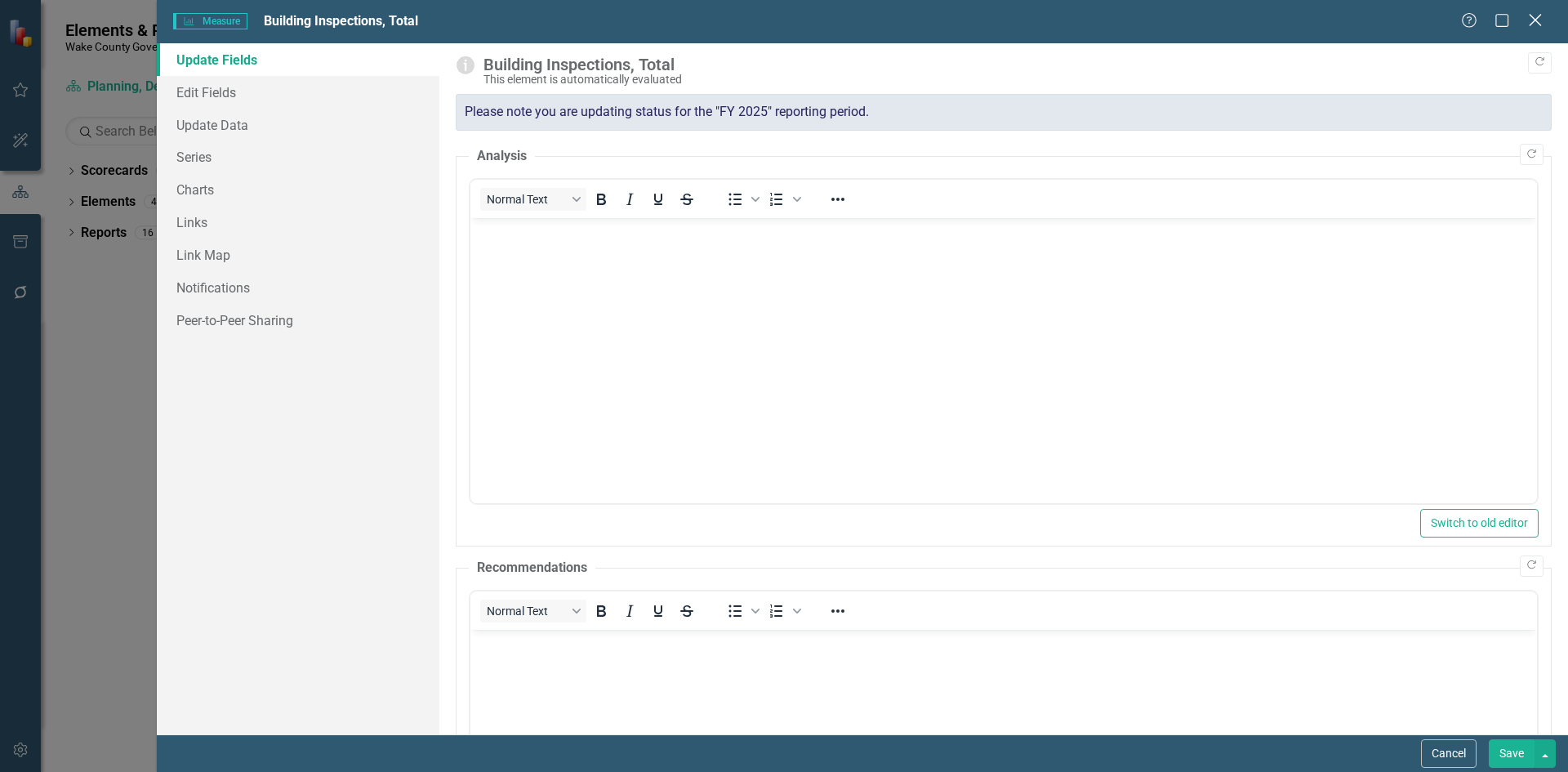 click on "Measure Measure Building Inspections, Total Help Maximize Close" at bounding box center (862, 21) 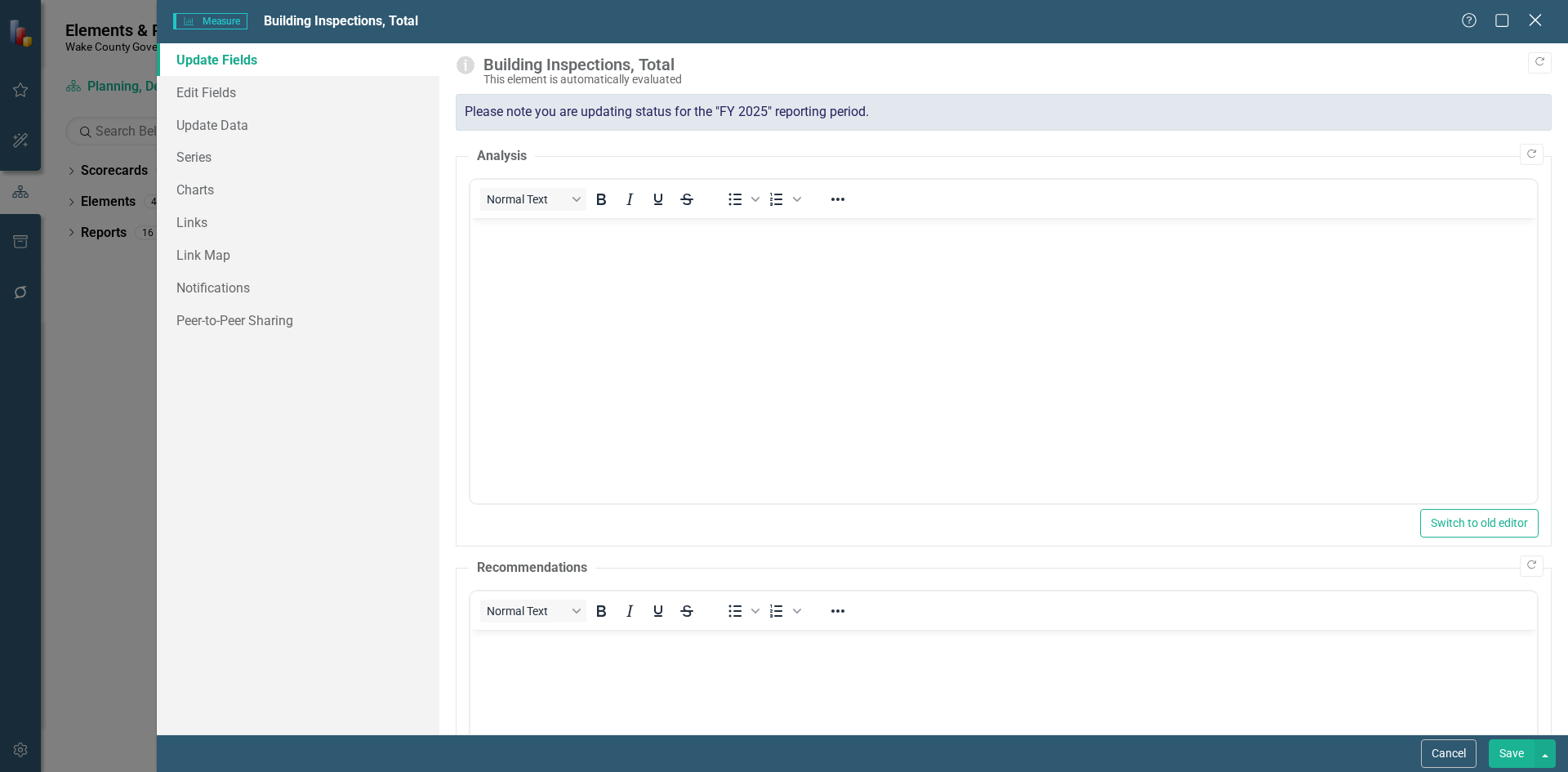 click 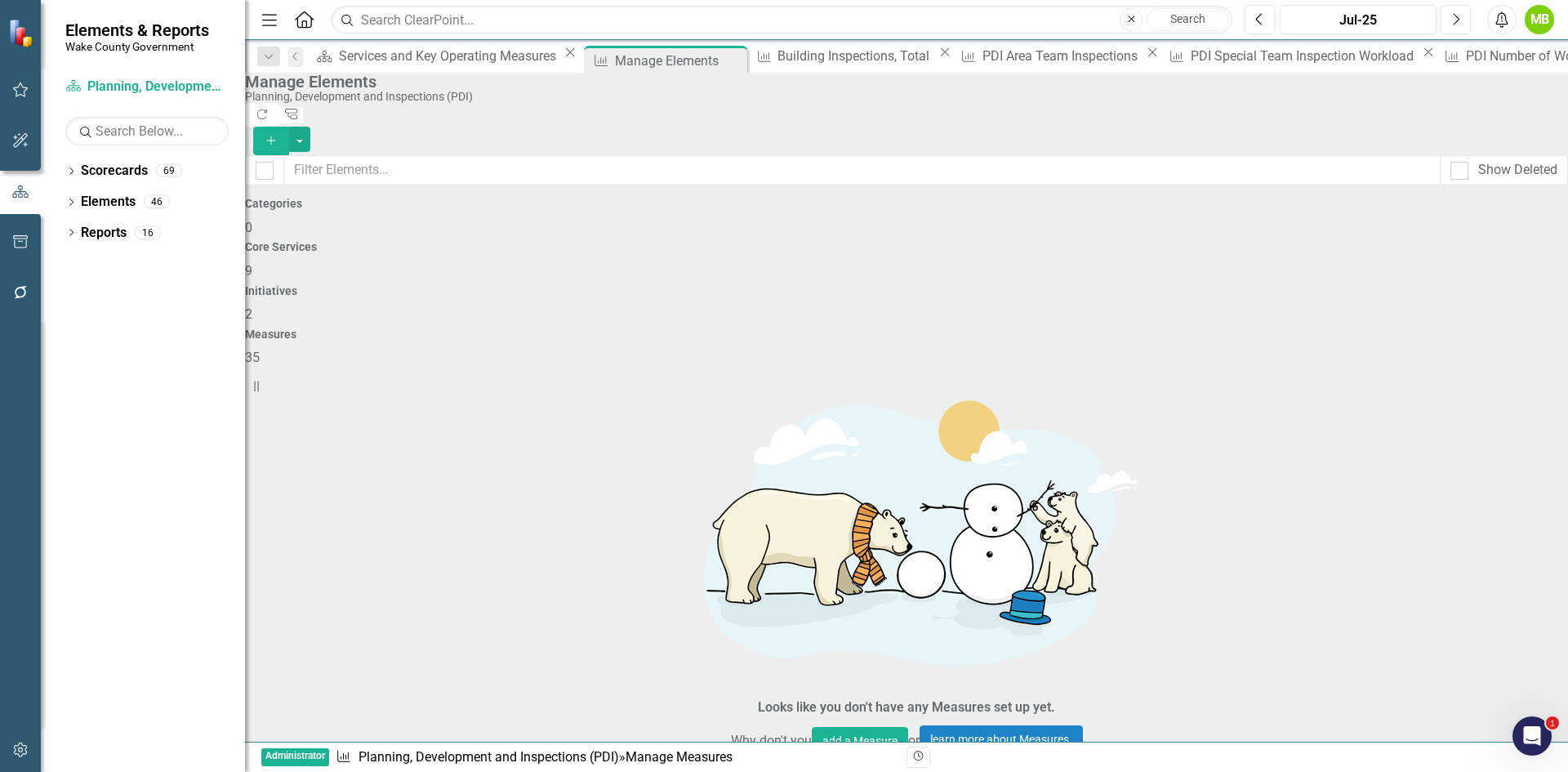 click on "Dropdown Menu" at bounding box center (1555, 2334) 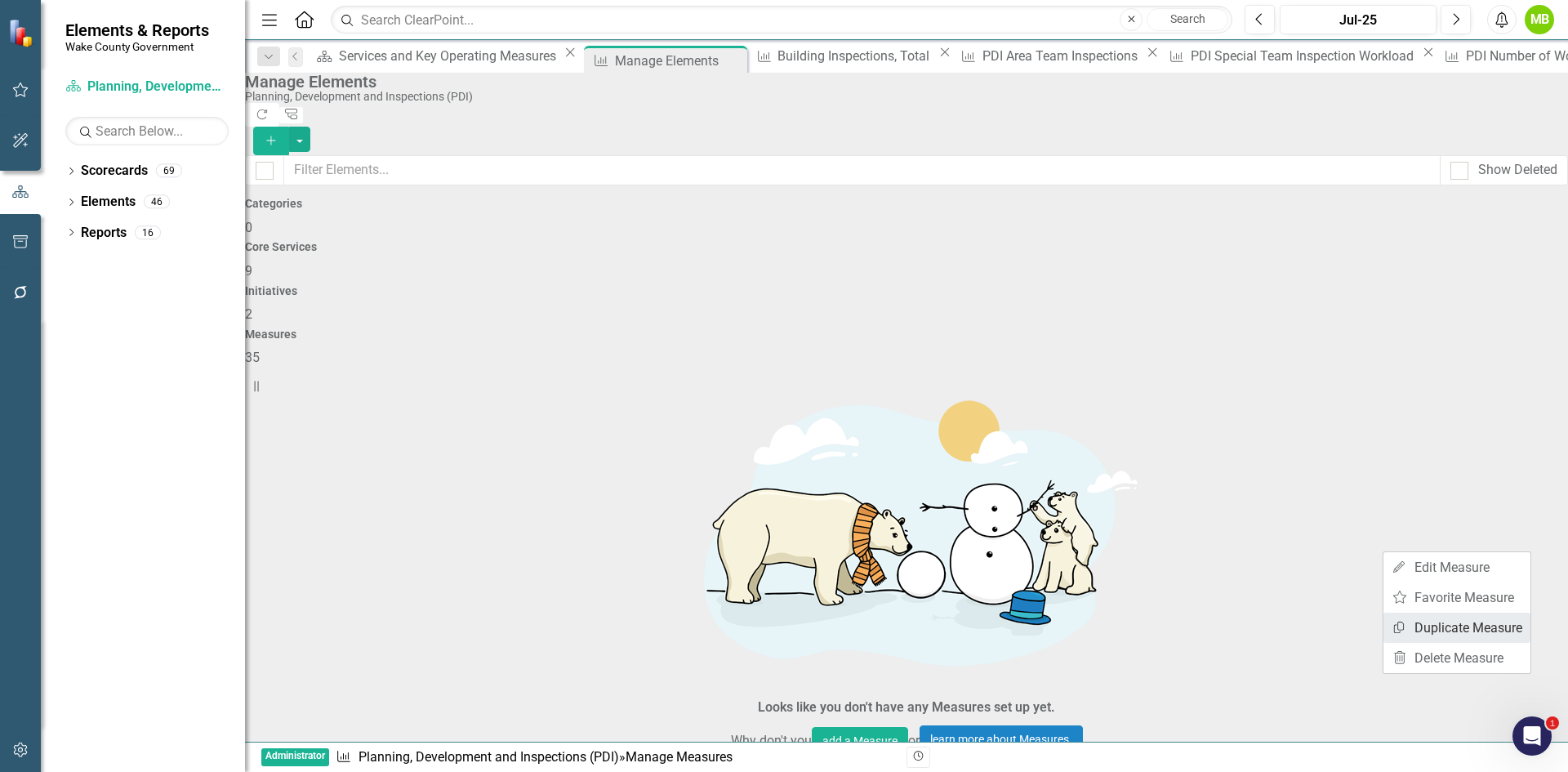 click on "Copy Duplicate Measure" at bounding box center [1457, 627] 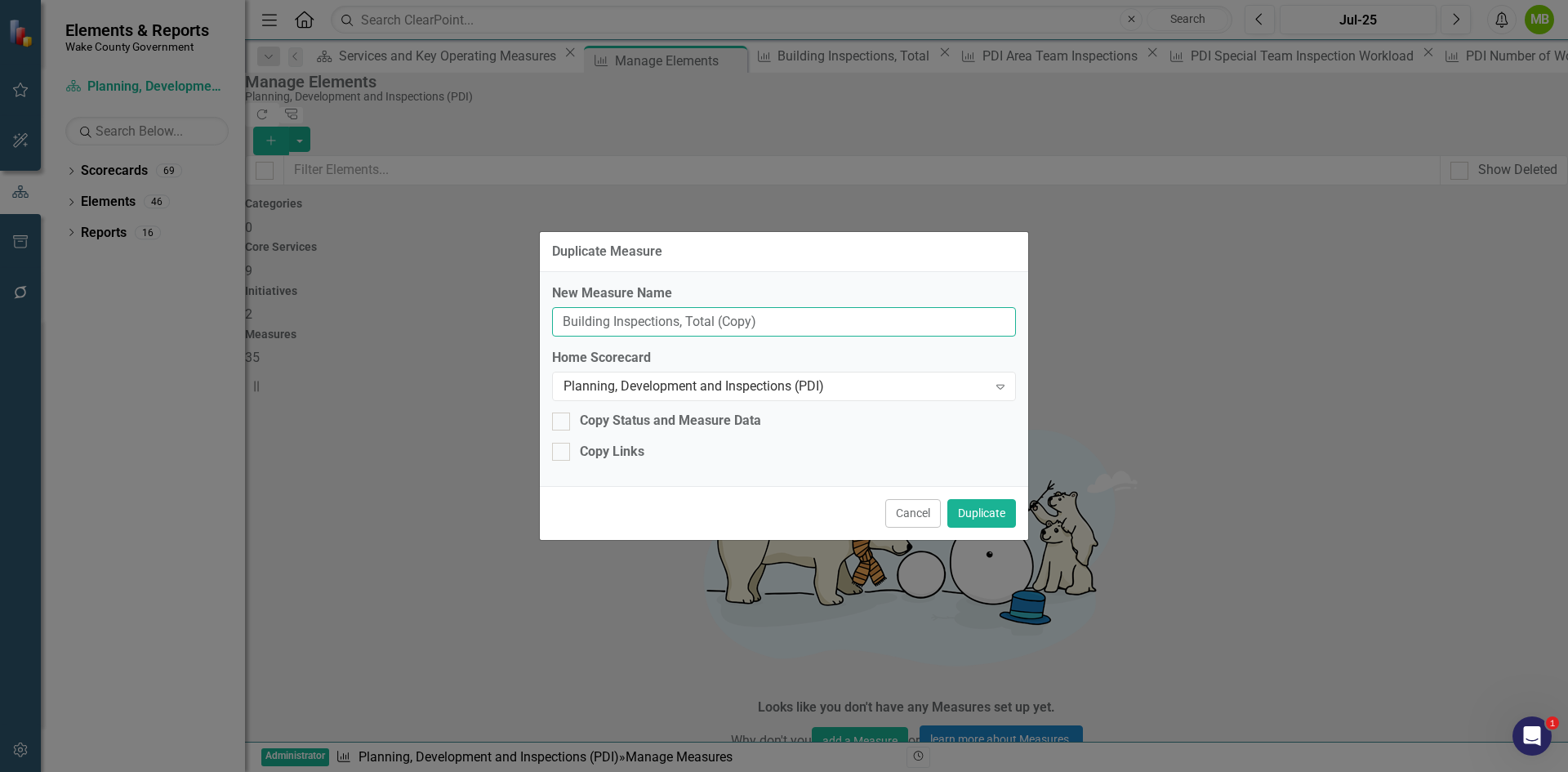 drag, startPoint x: 774, startPoint y: 314, endPoint x: 397, endPoint y: 332, distance: 377.4295 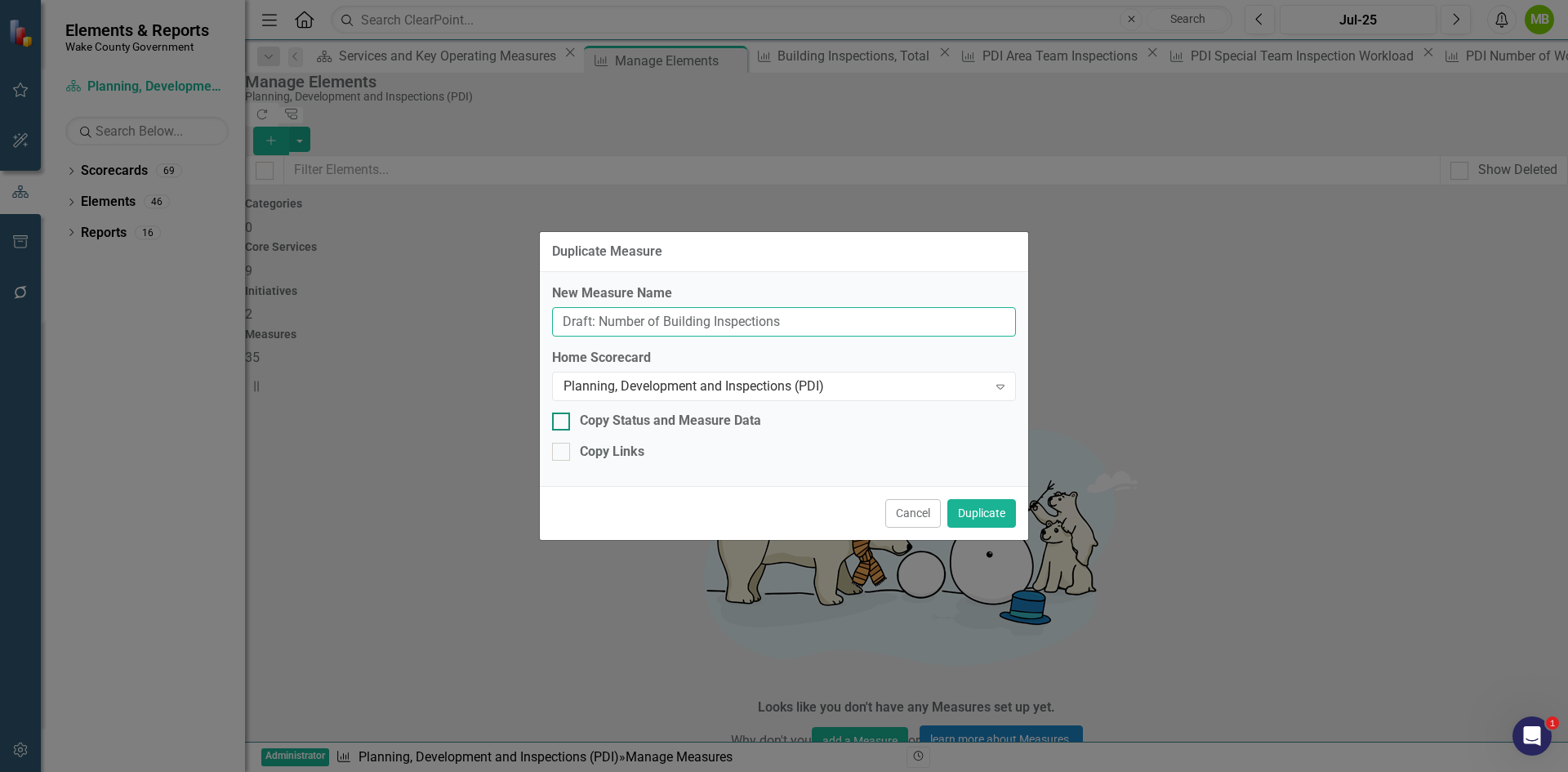 type on "Draft: Number of Building Inspections" 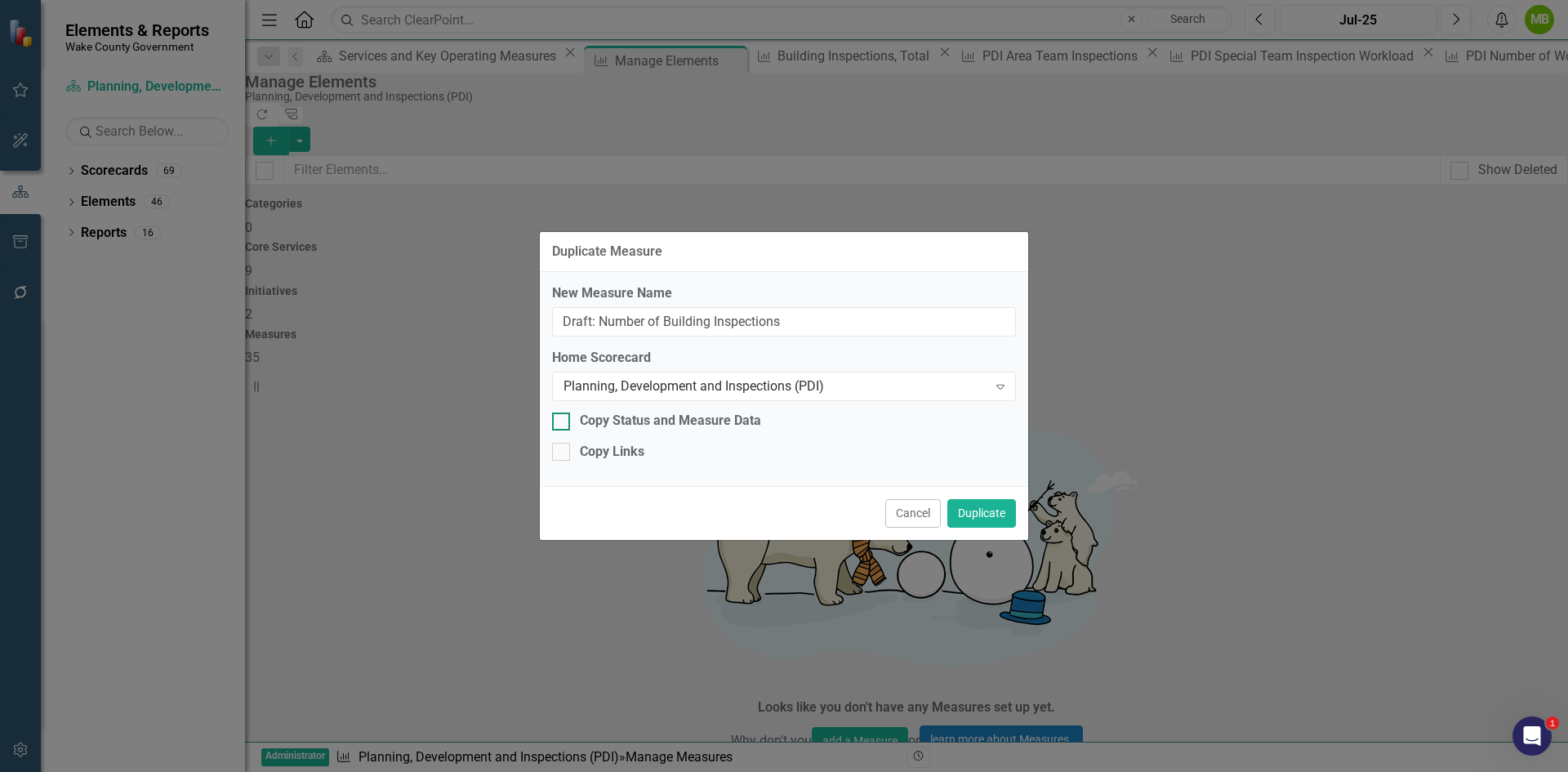 click on "Copy Status   and Measure Data" at bounding box center (670, 421) 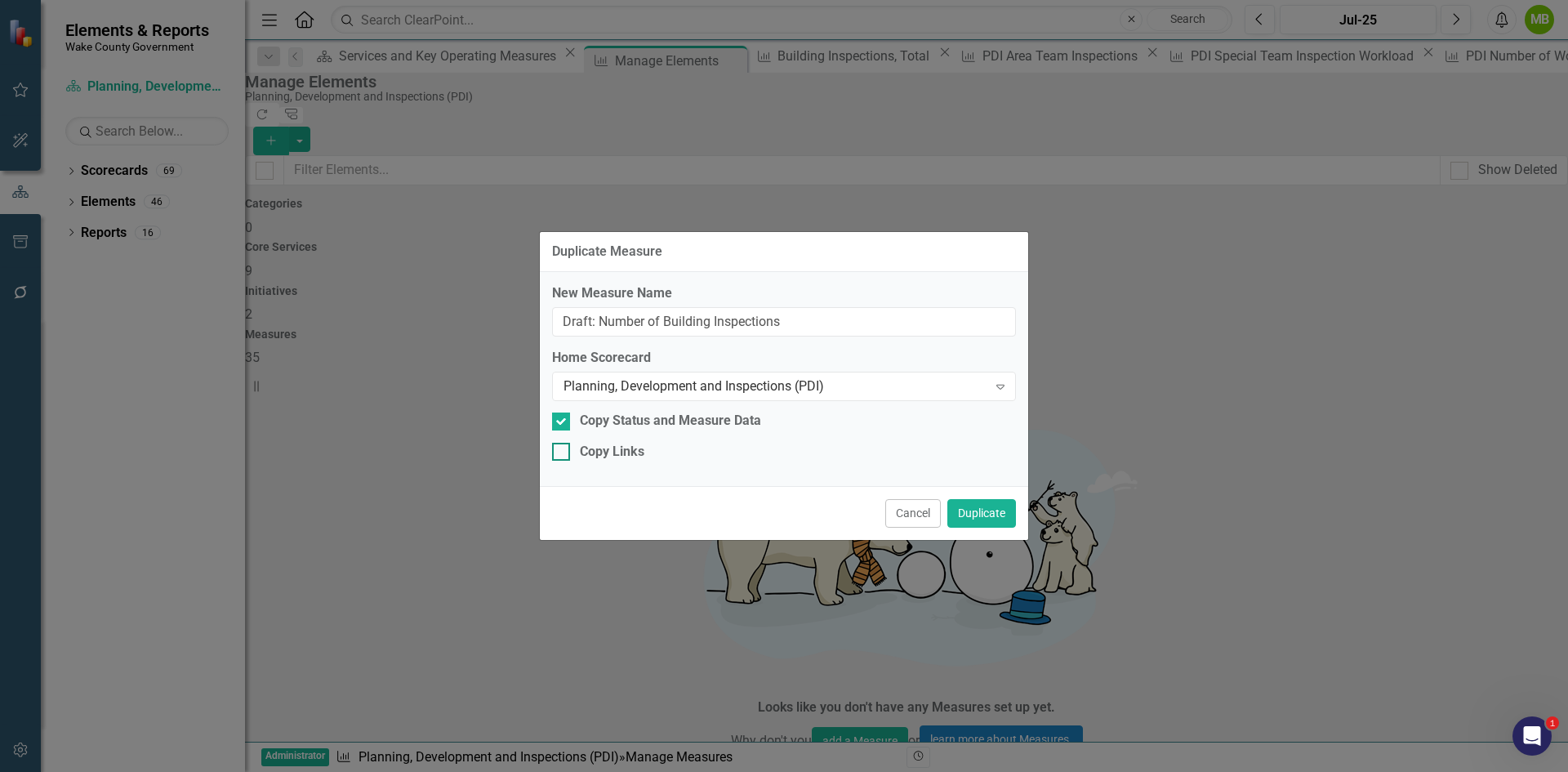 click on "Copy Links" at bounding box center (612, 452) 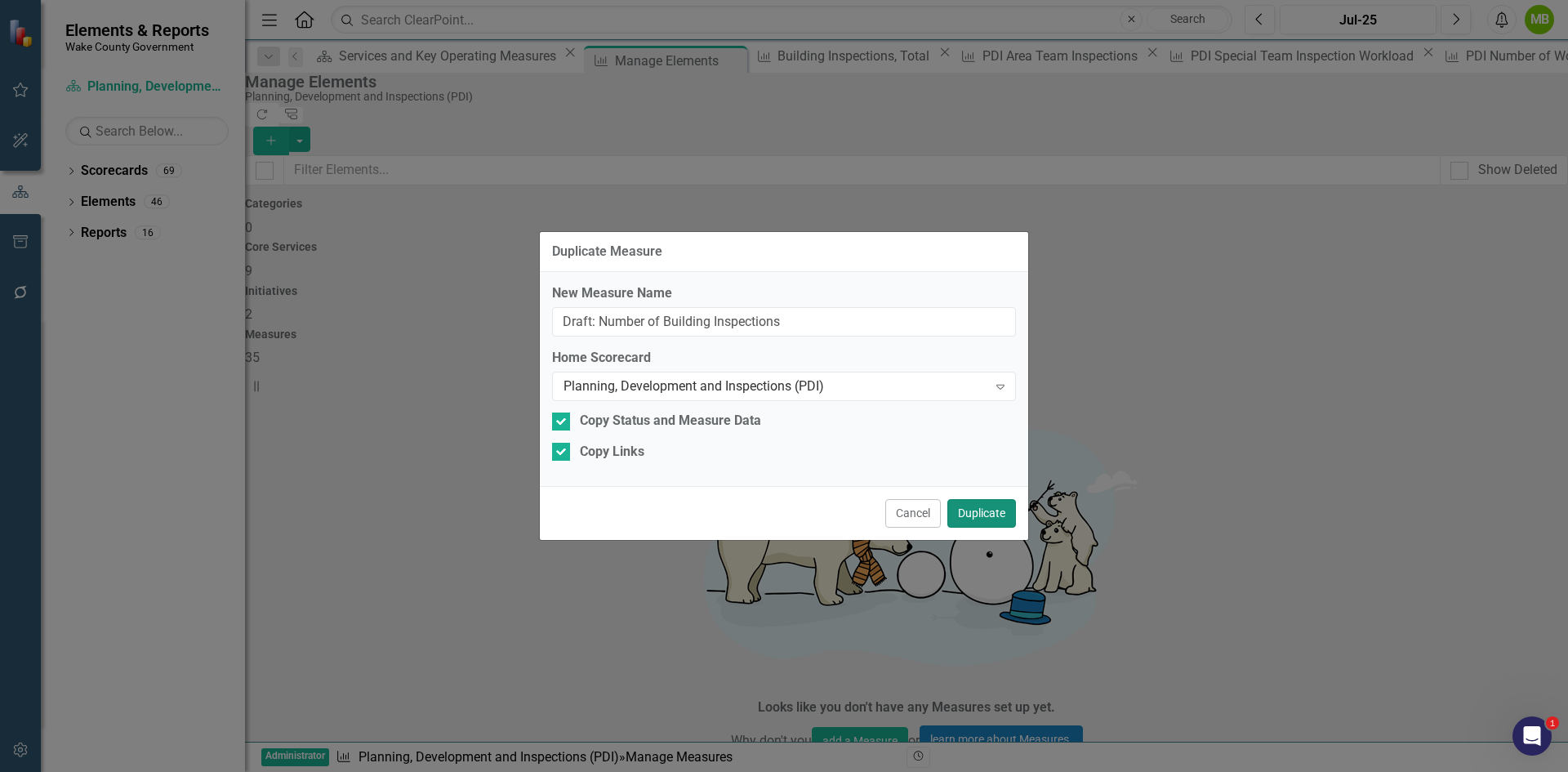 click on "Duplicate" at bounding box center [982, 513] 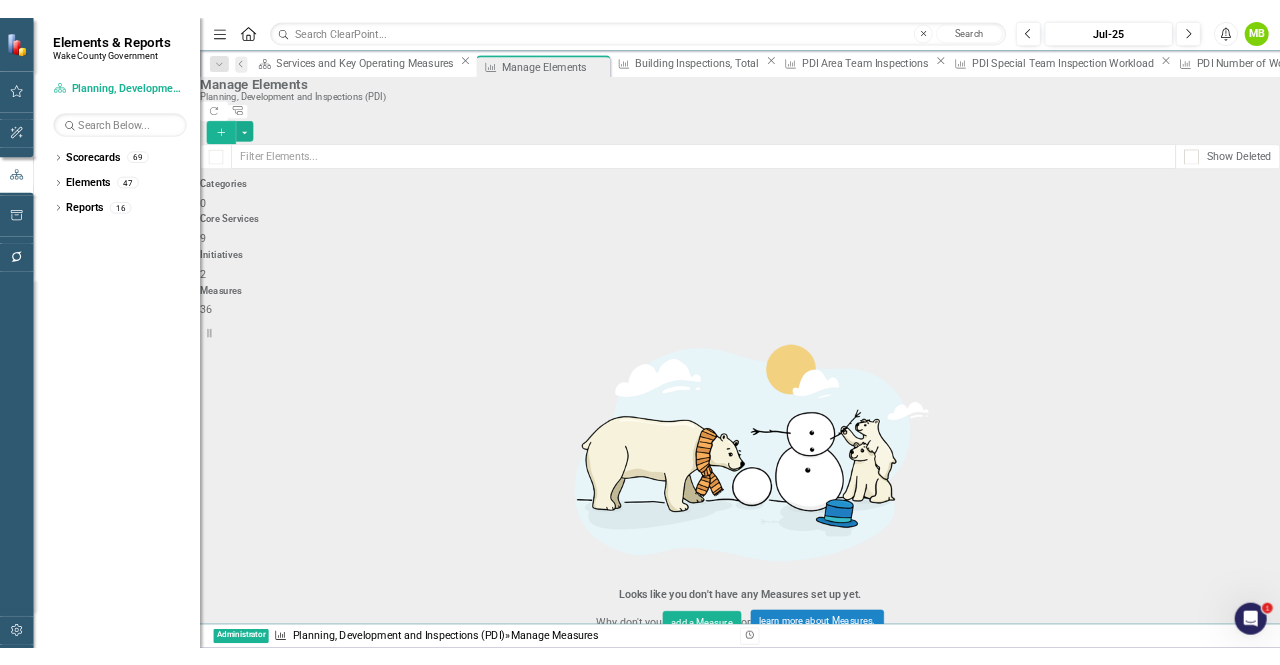 scroll, scrollTop: 1200, scrollLeft: 0, axis: vertical 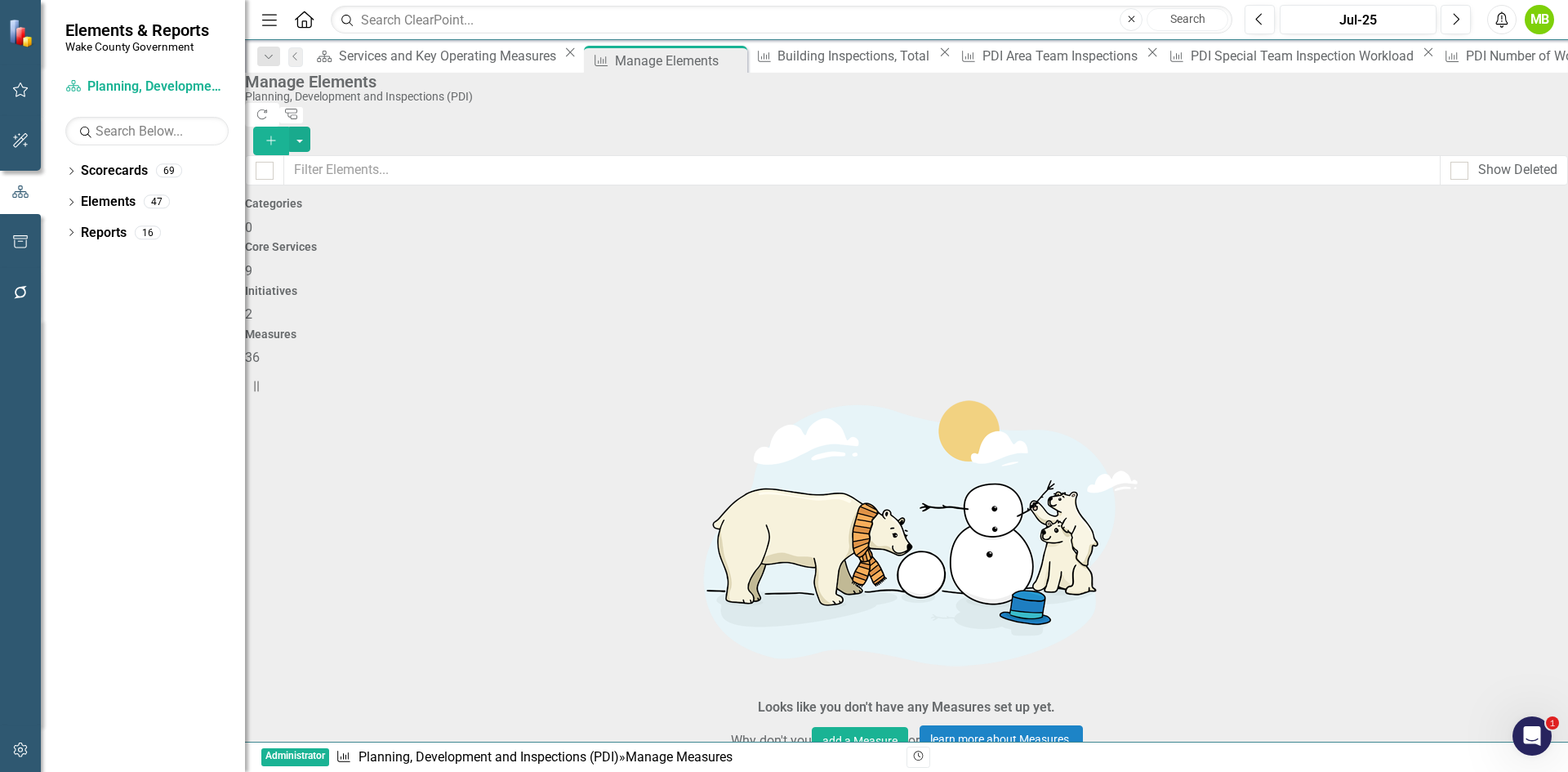 click on "Draft: Number of Building Inspections" at bounding box center (376, 2373) 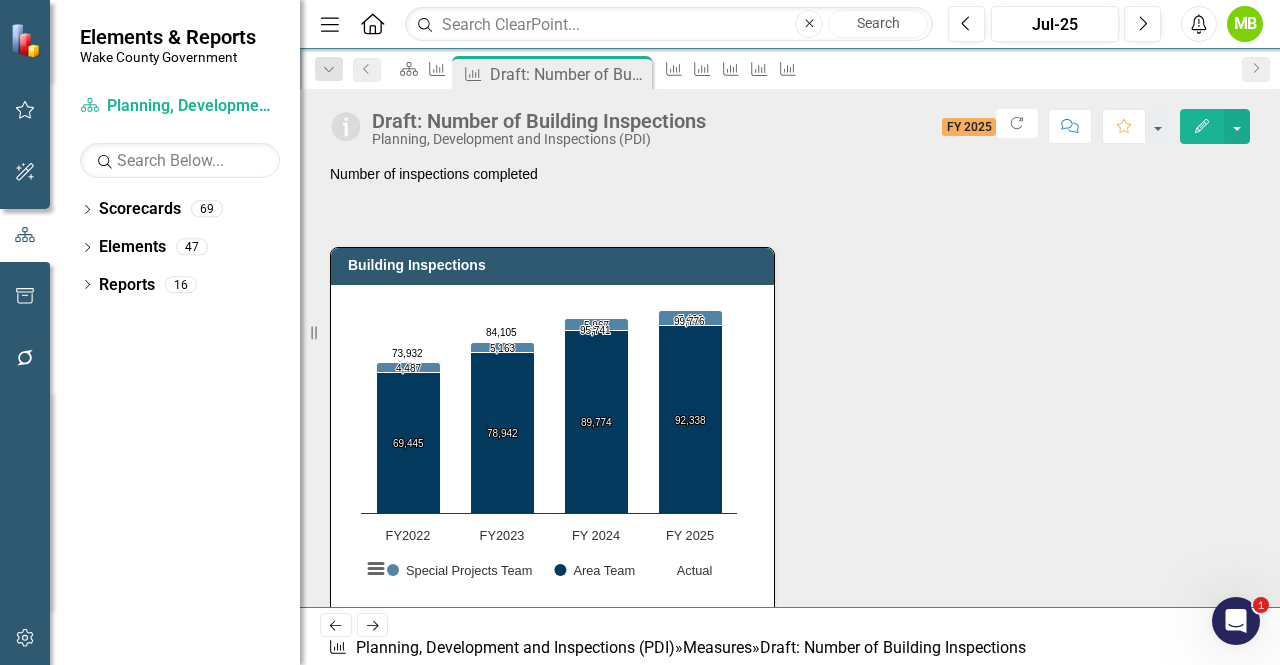 click on "Number of inspections completed" at bounding box center [790, 193] 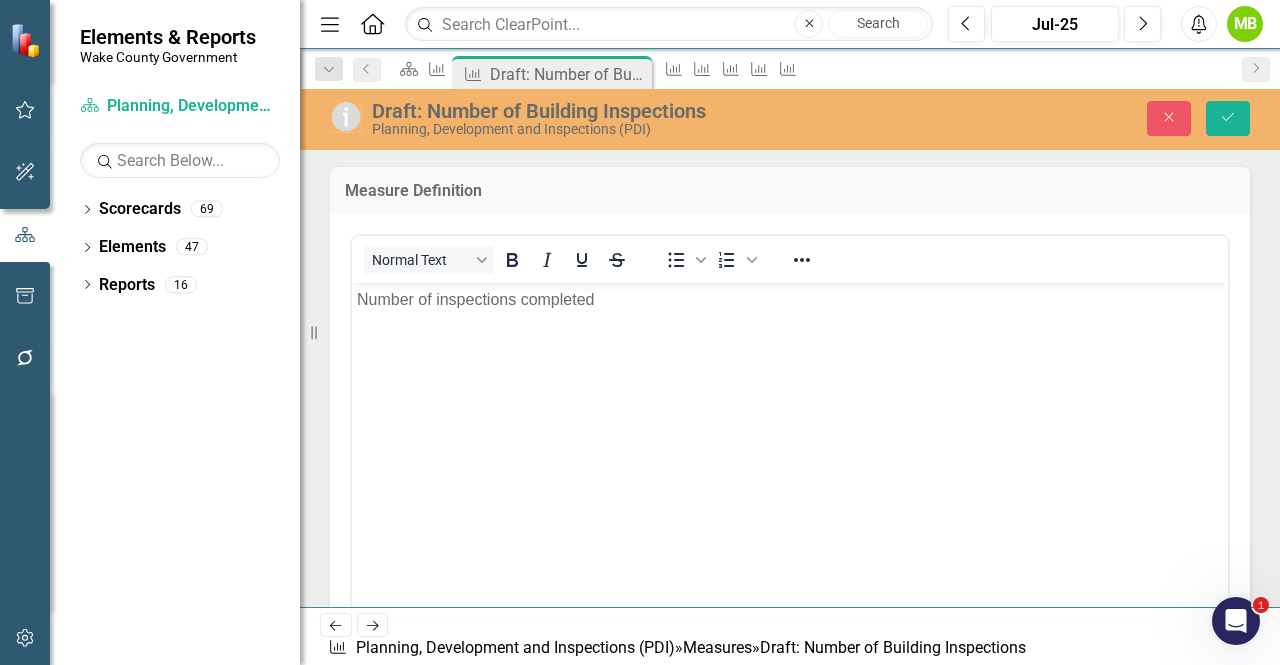 scroll, scrollTop: 0, scrollLeft: 0, axis: both 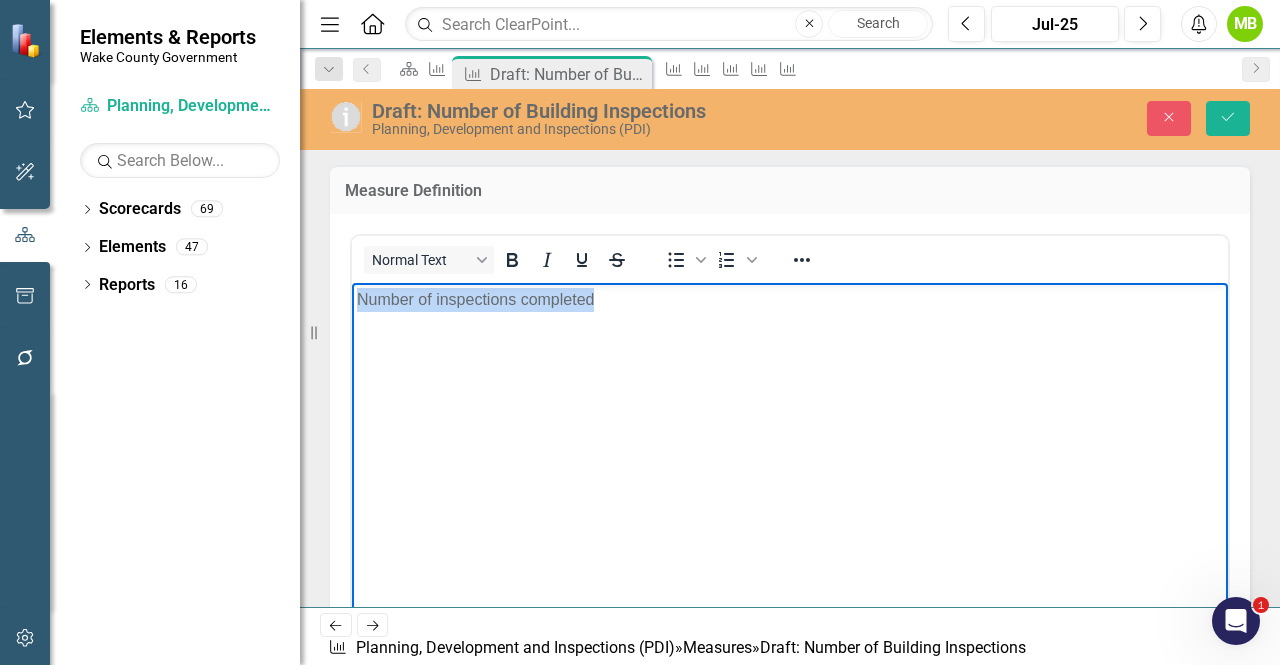 drag, startPoint x: 626, startPoint y: 303, endPoint x: 700, endPoint y: 579, distance: 285.74814 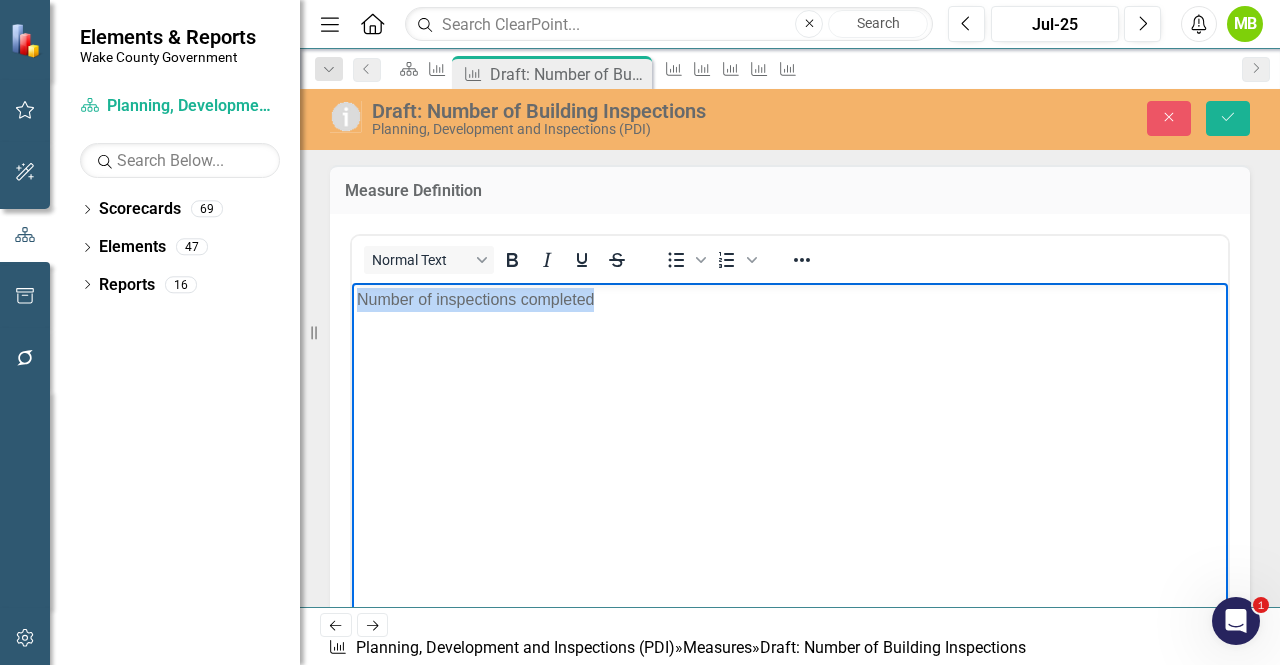 click on "Number of inspections completed" at bounding box center (790, 432) 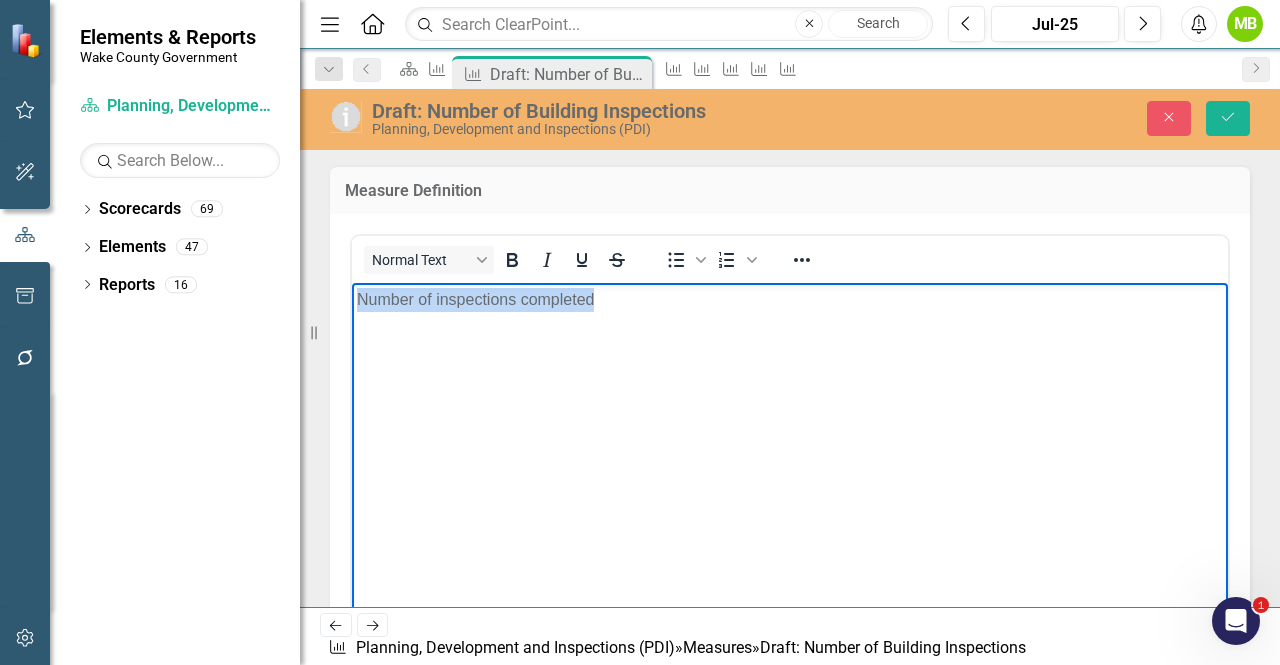 paste 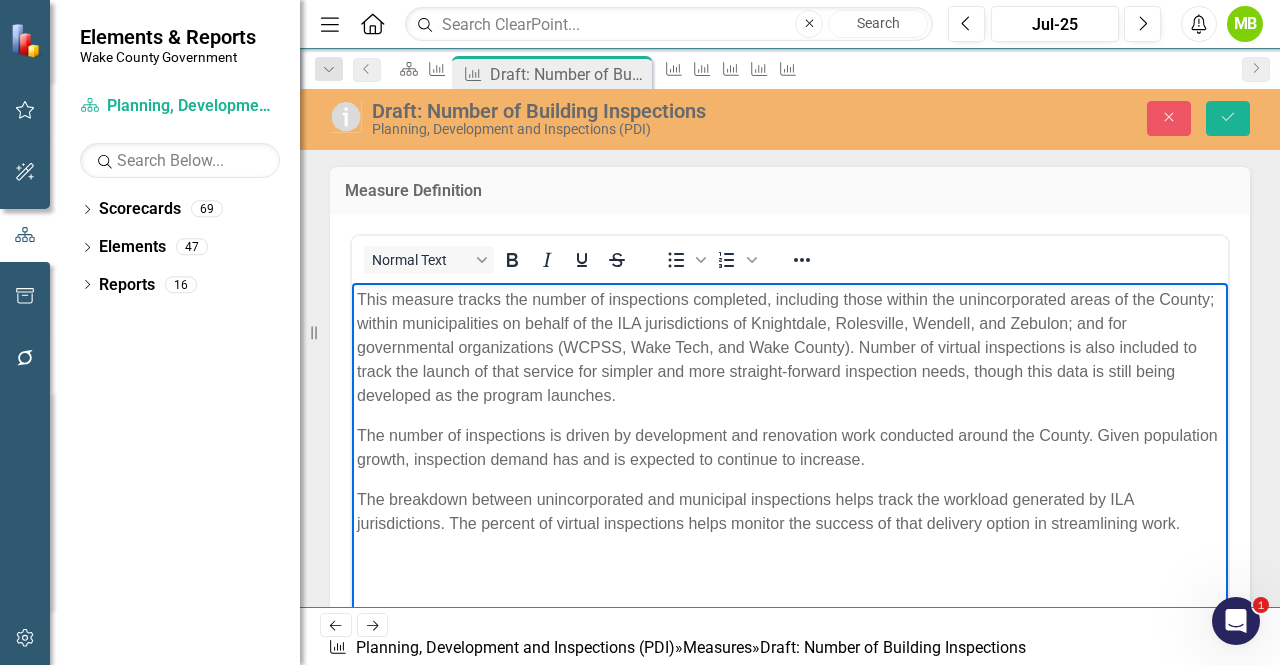 click on "This measure tracks the number of inspections completed, including those within the unincorporated areas of the County; within municipalities on behalf of the ILA jurisdictions of Knightdale, Rolesville, Wendell, and Zebulon; and for governmental organizations (WCPSS, Wake Tech, and Wake County). Number of virtual inspections is also included to track the launch of that service for simpler and more straight-forward inspection needs, though this data is still being developed as the program launches. The number of inspections is driven by development and renovation work conducted around the County. Given population growth, inspection demand has and is expected to continue to increase. The breakdown between unincorporated and municipal inspections helps track the workload generated by ILA jurisdictions. The percent of virtual inspections helps monitor the success of that delivery option in streamlining work." at bounding box center (790, 432) 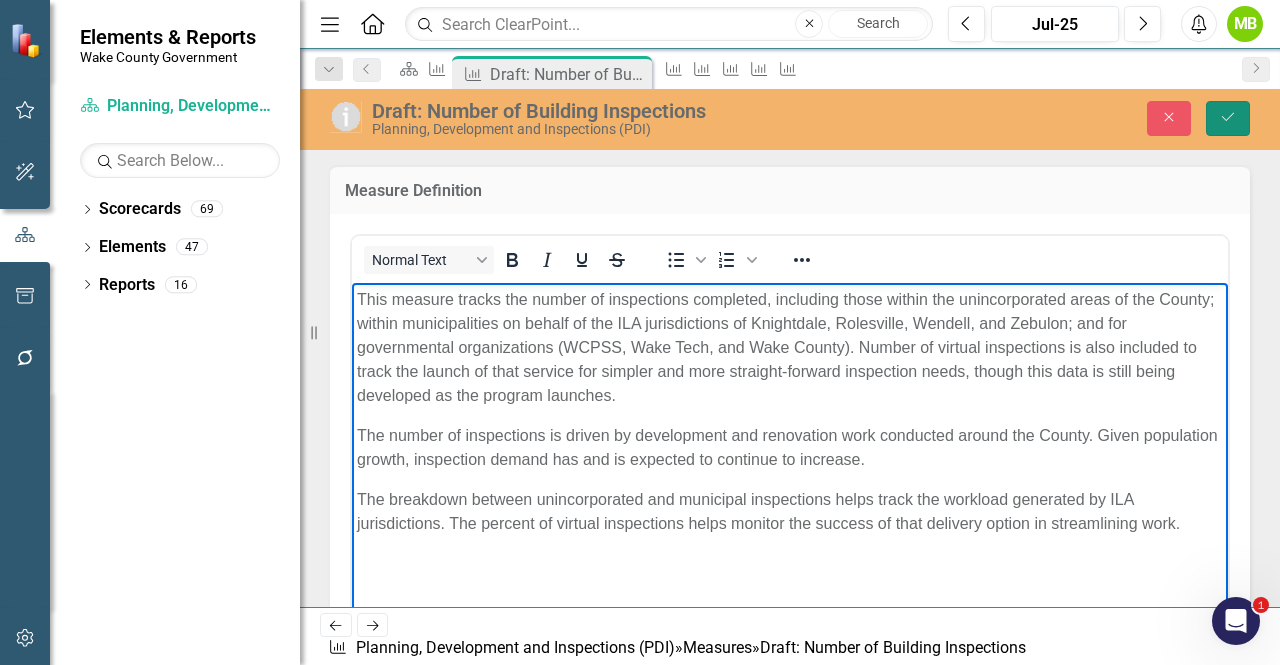 click 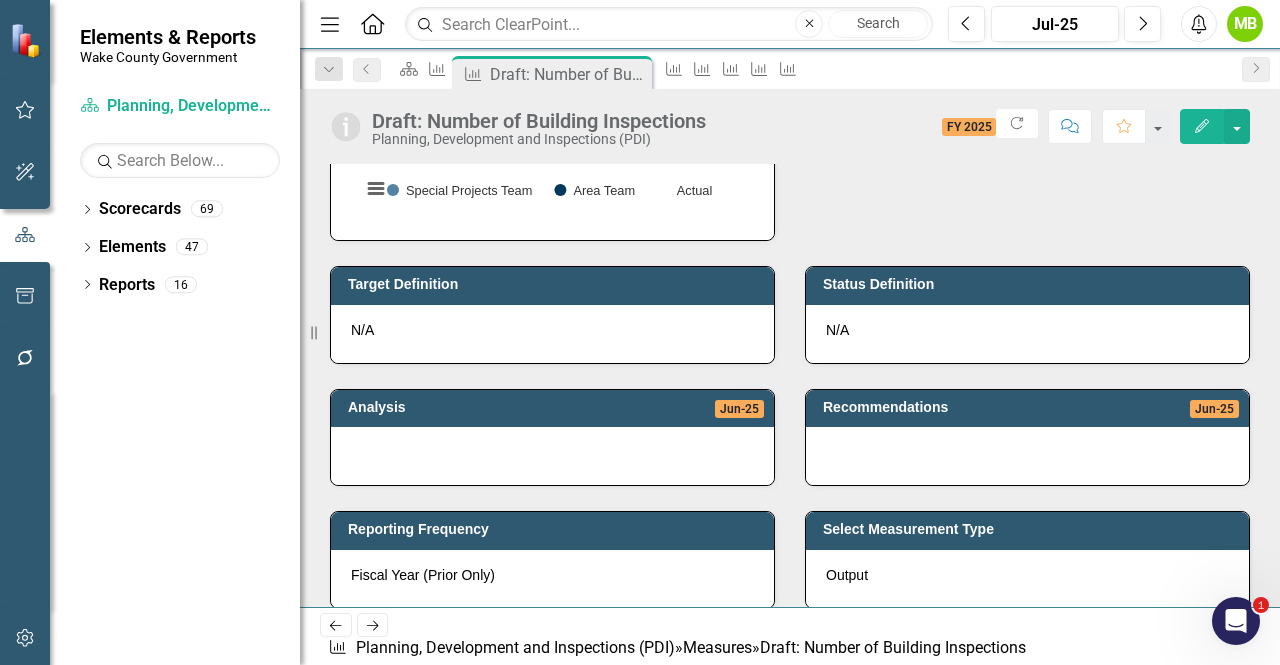 scroll, scrollTop: 500, scrollLeft: 0, axis: vertical 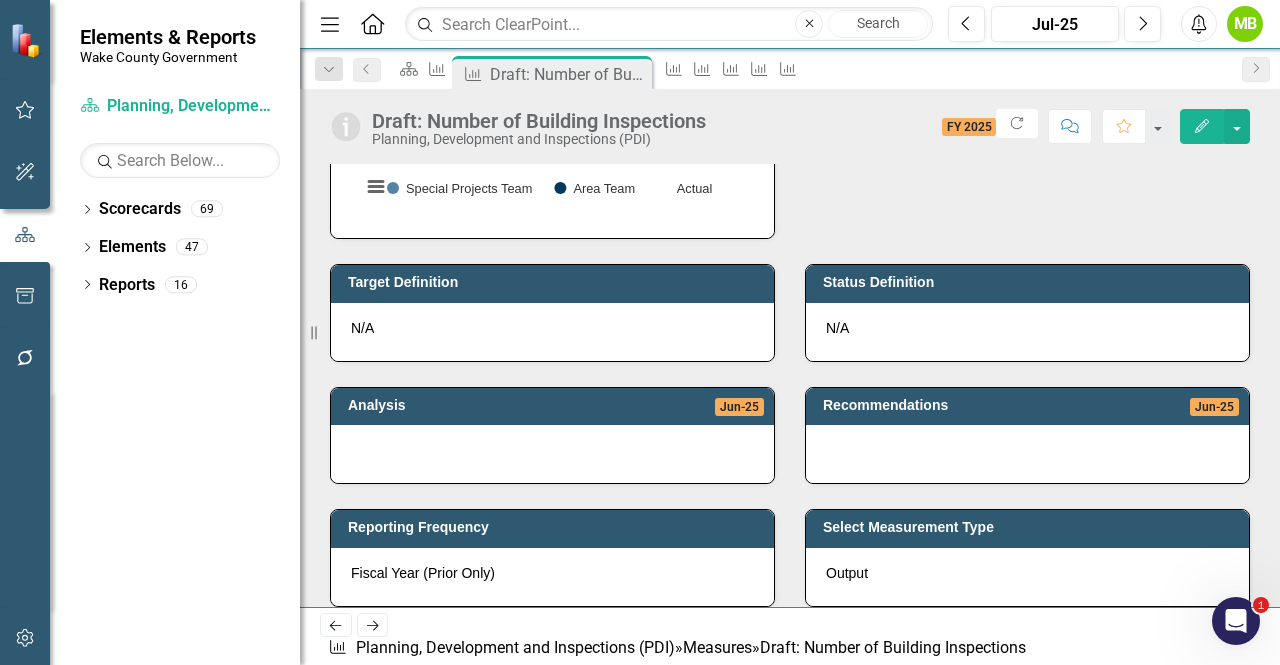 click on "N/A" at bounding box center (552, 328) 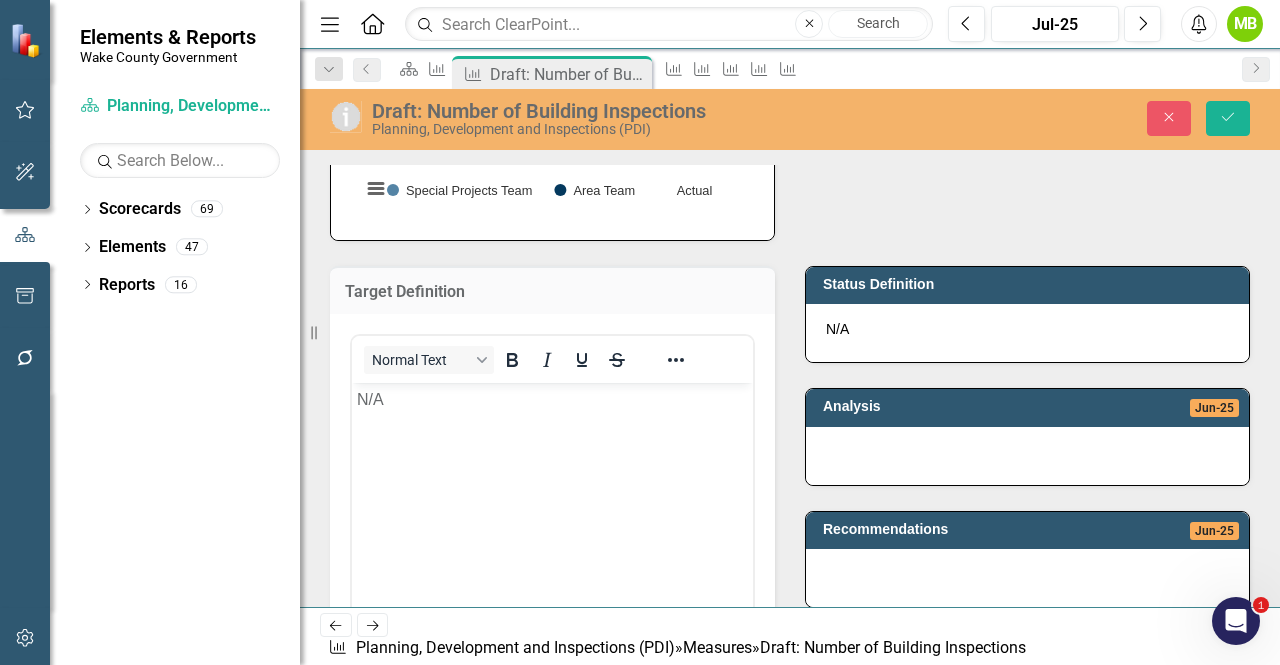 scroll, scrollTop: 0, scrollLeft: 0, axis: both 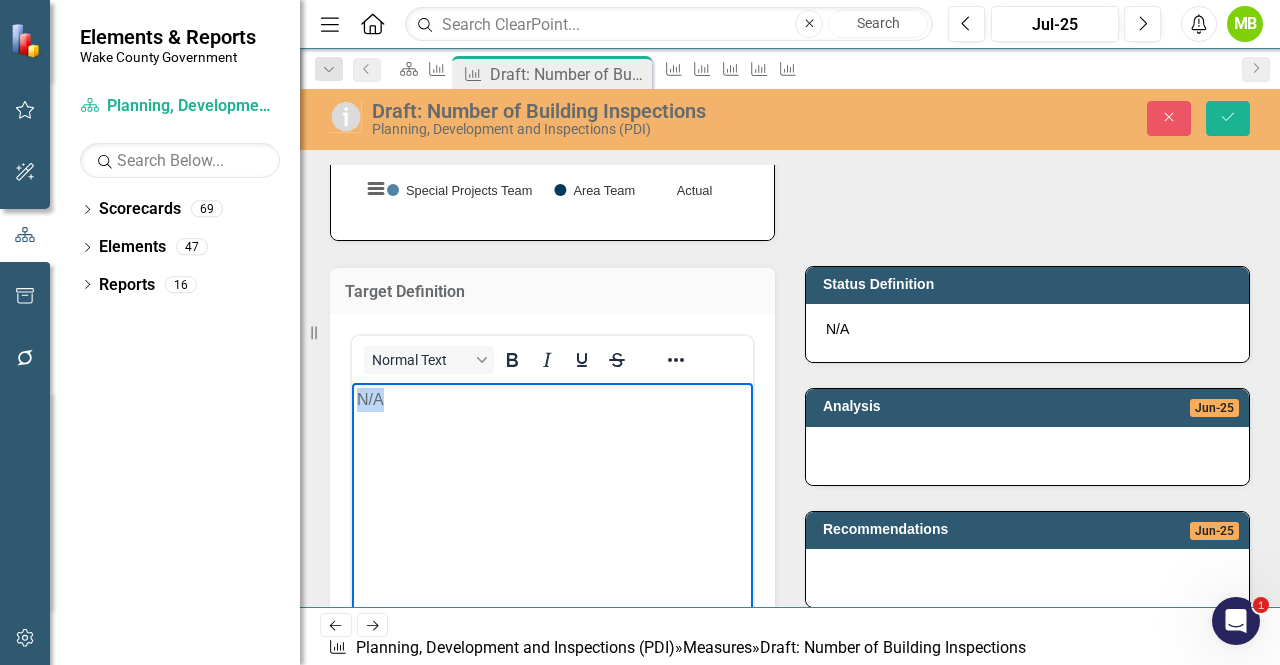 drag, startPoint x: 418, startPoint y: 405, endPoint x: 346, endPoint y: 398, distance: 72.33948 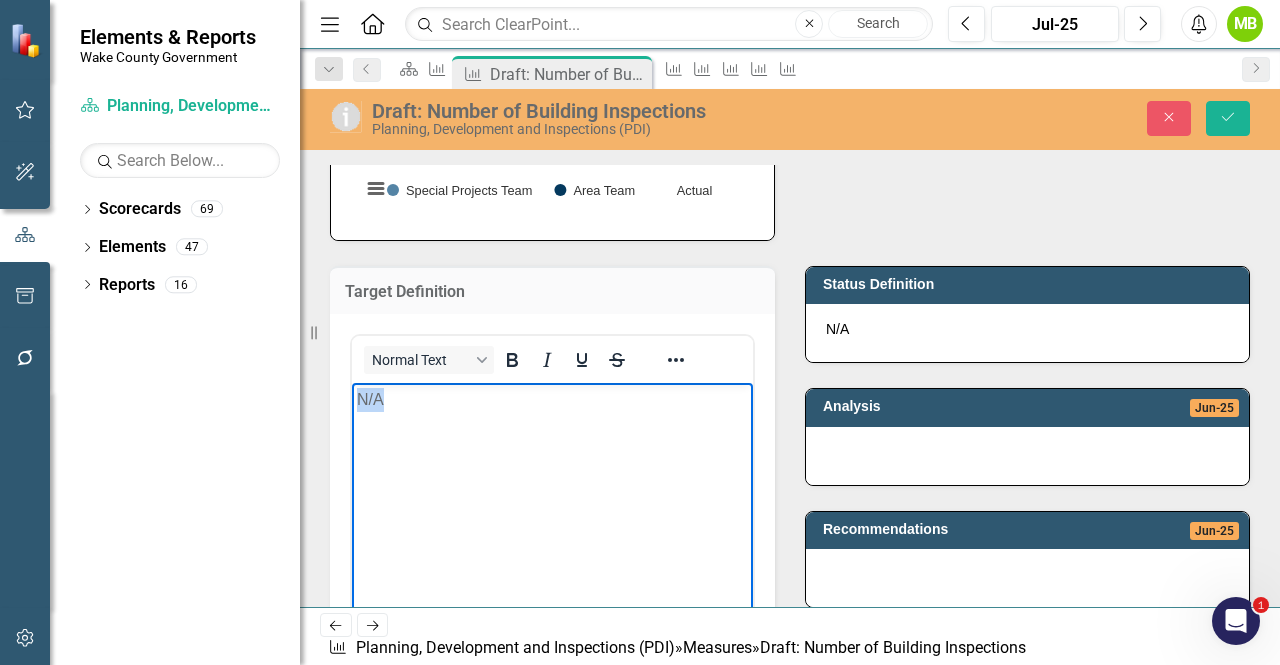 click on "N/A" at bounding box center (552, 533) 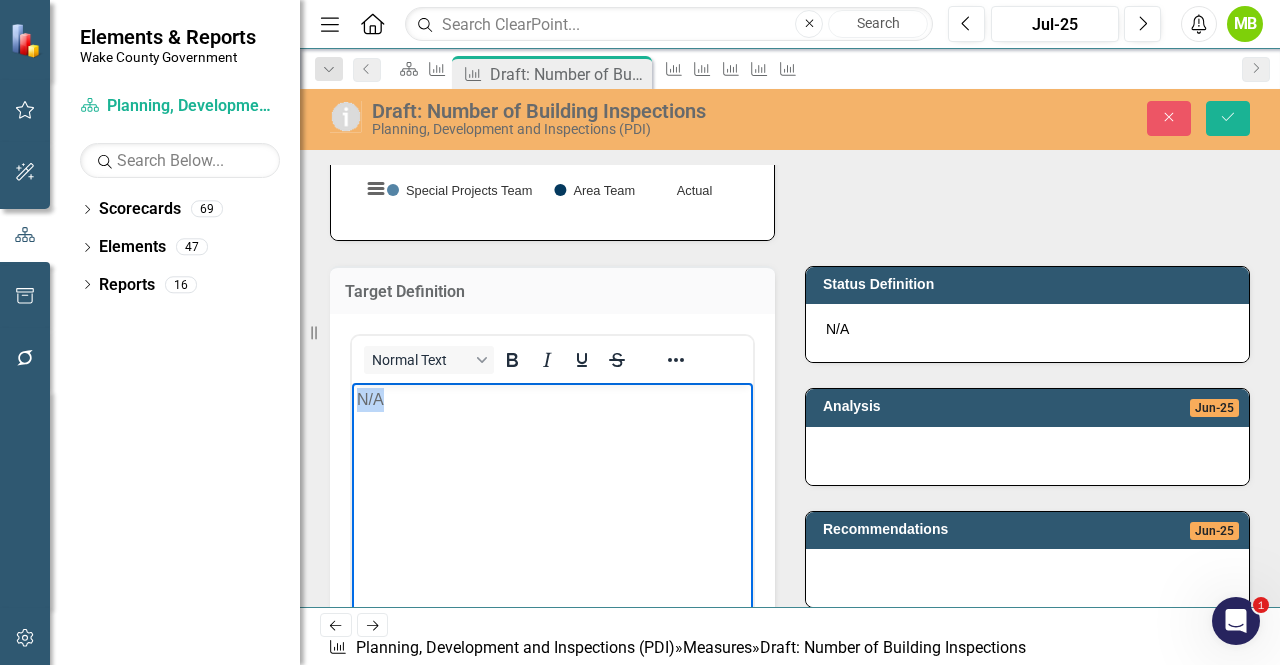 paste 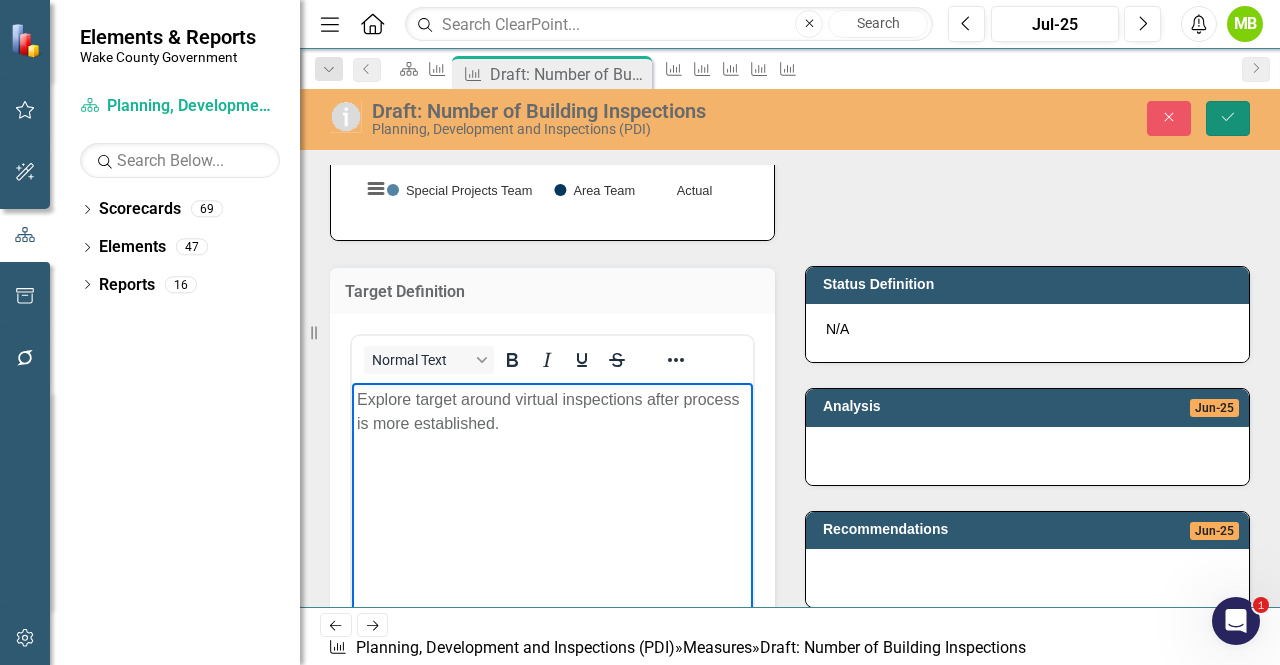 click on "Save" 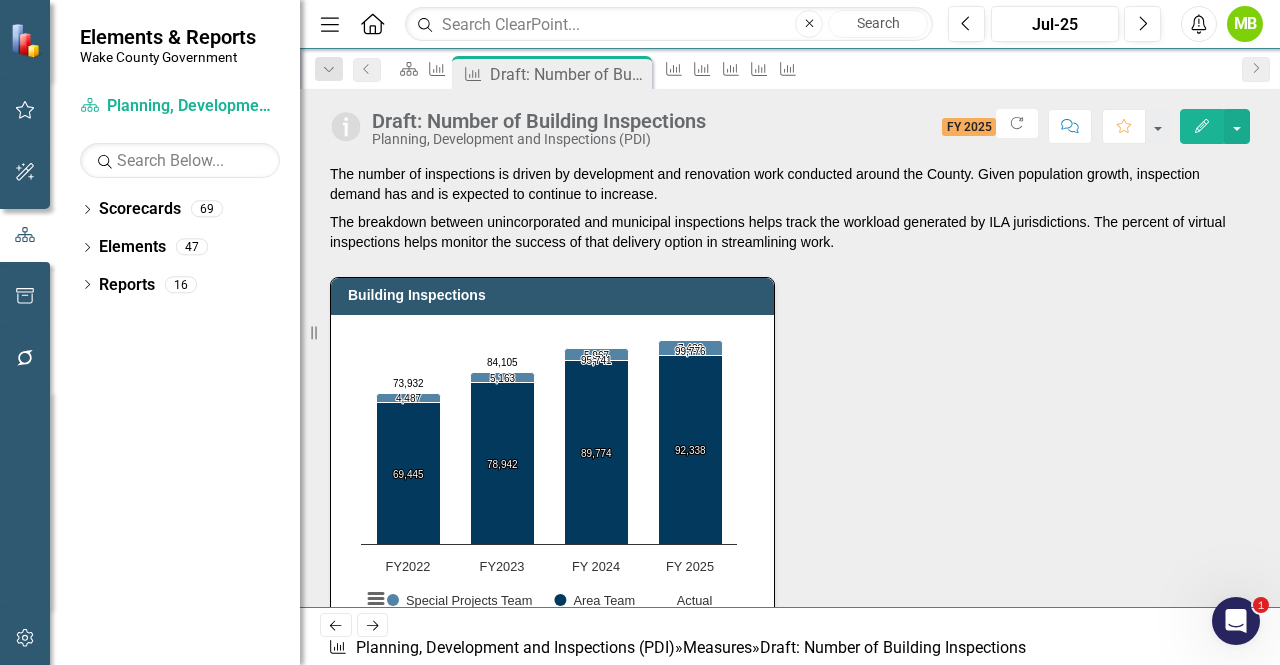 scroll, scrollTop: 500, scrollLeft: 0, axis: vertical 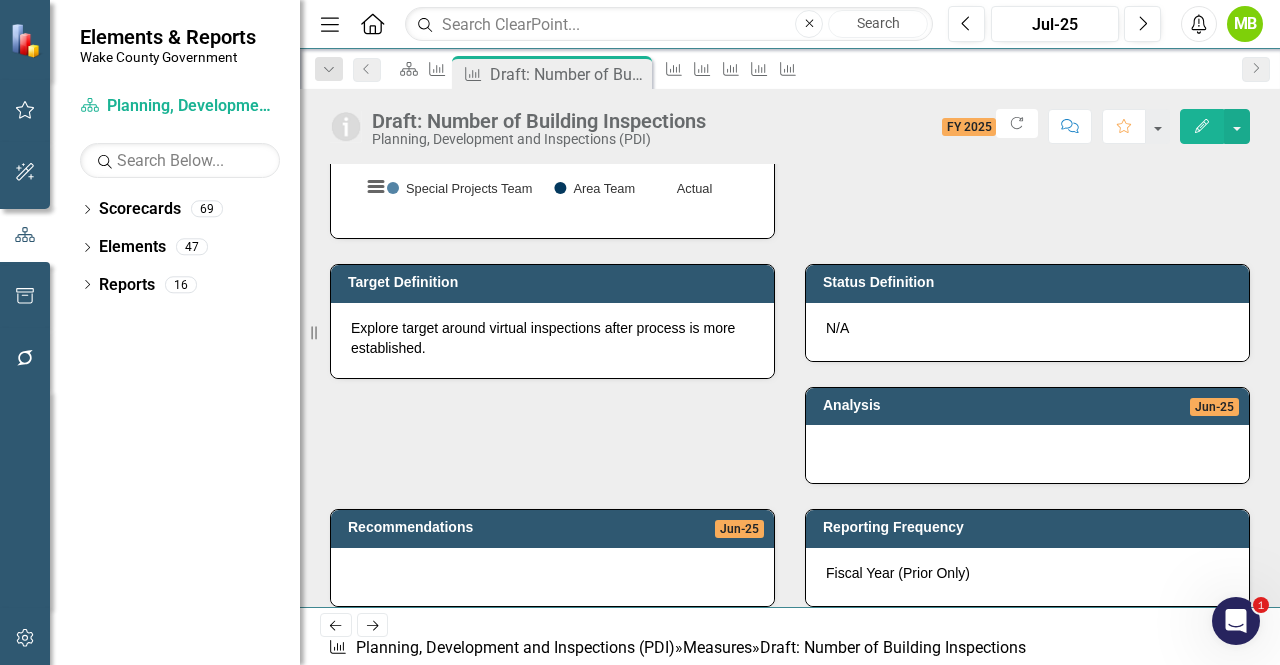 click on "N/A" at bounding box center [1027, 328] 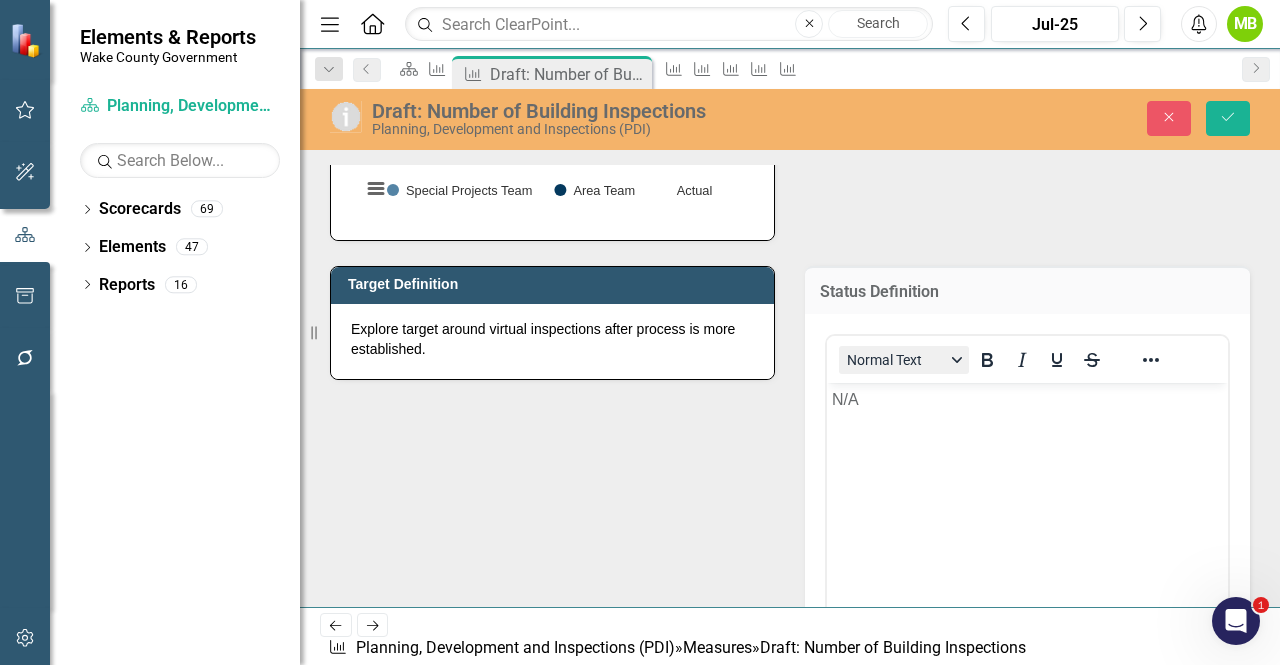scroll, scrollTop: 0, scrollLeft: 0, axis: both 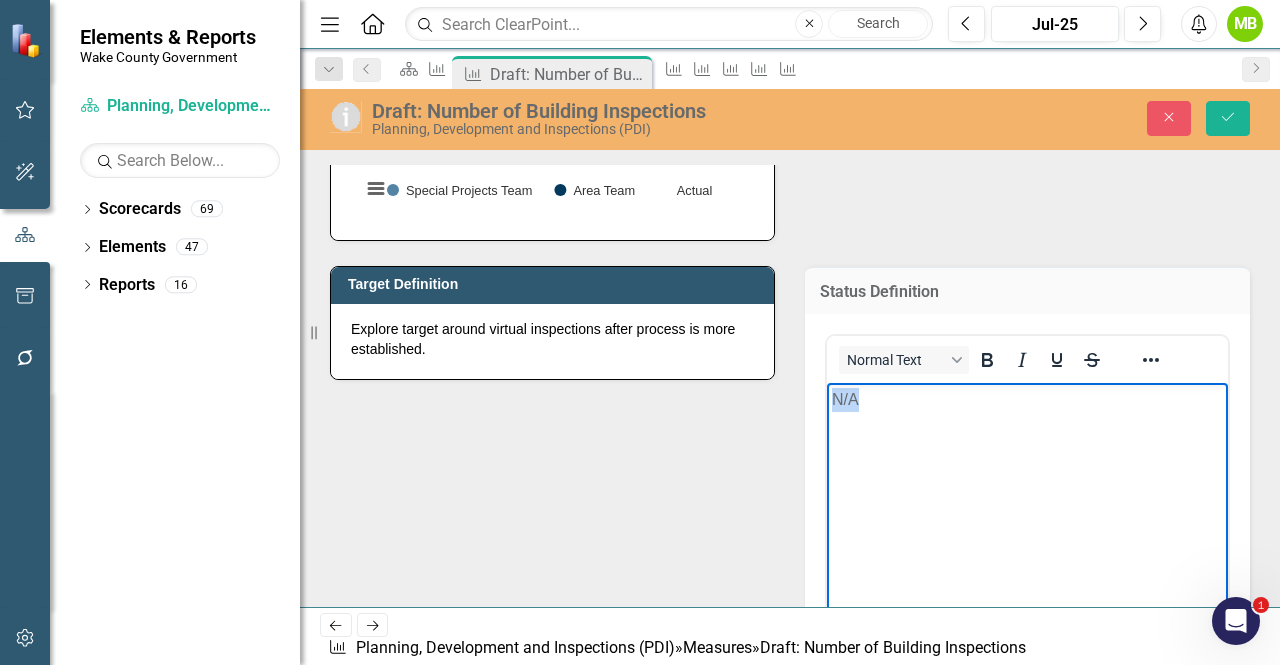 drag, startPoint x: 892, startPoint y: 404, endPoint x: 725, endPoint y: 408, distance: 167.0479 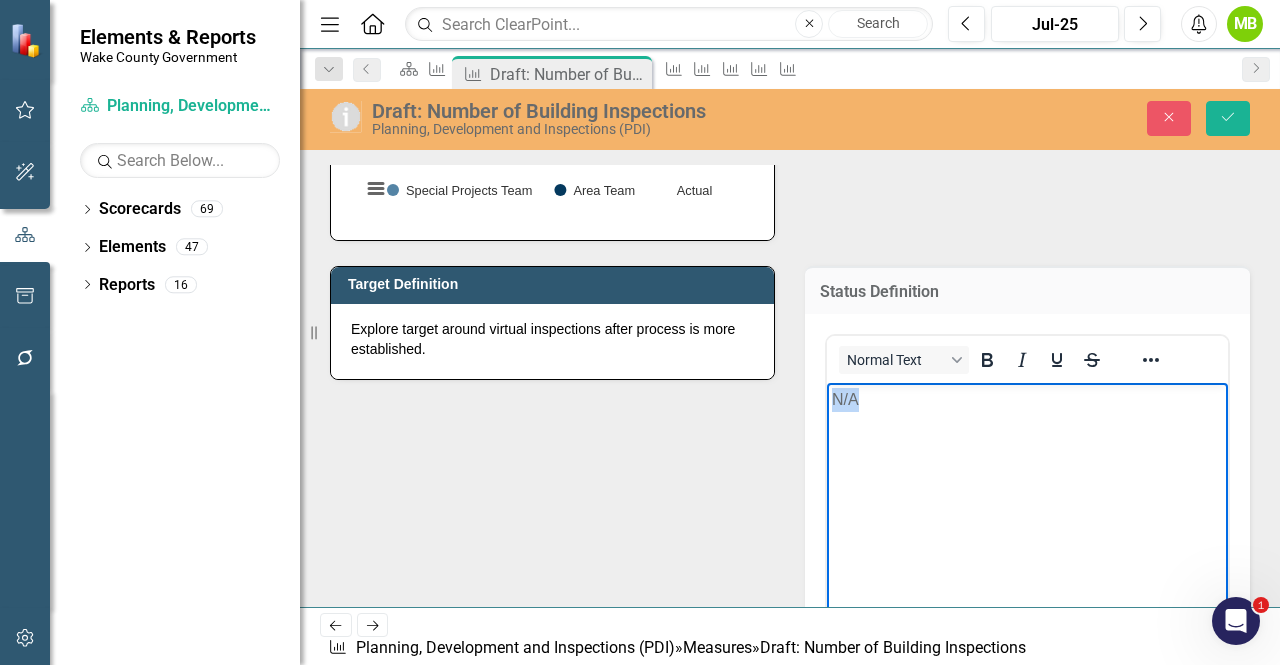 click on "N/A" at bounding box center (1027, 533) 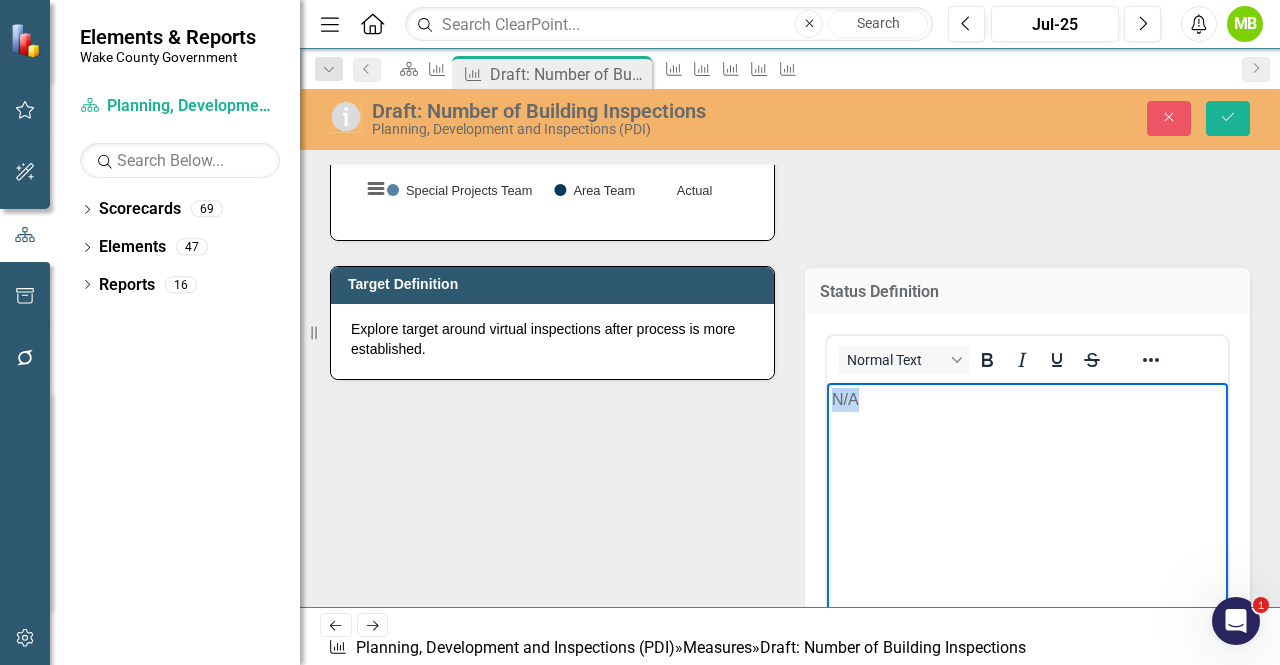 type 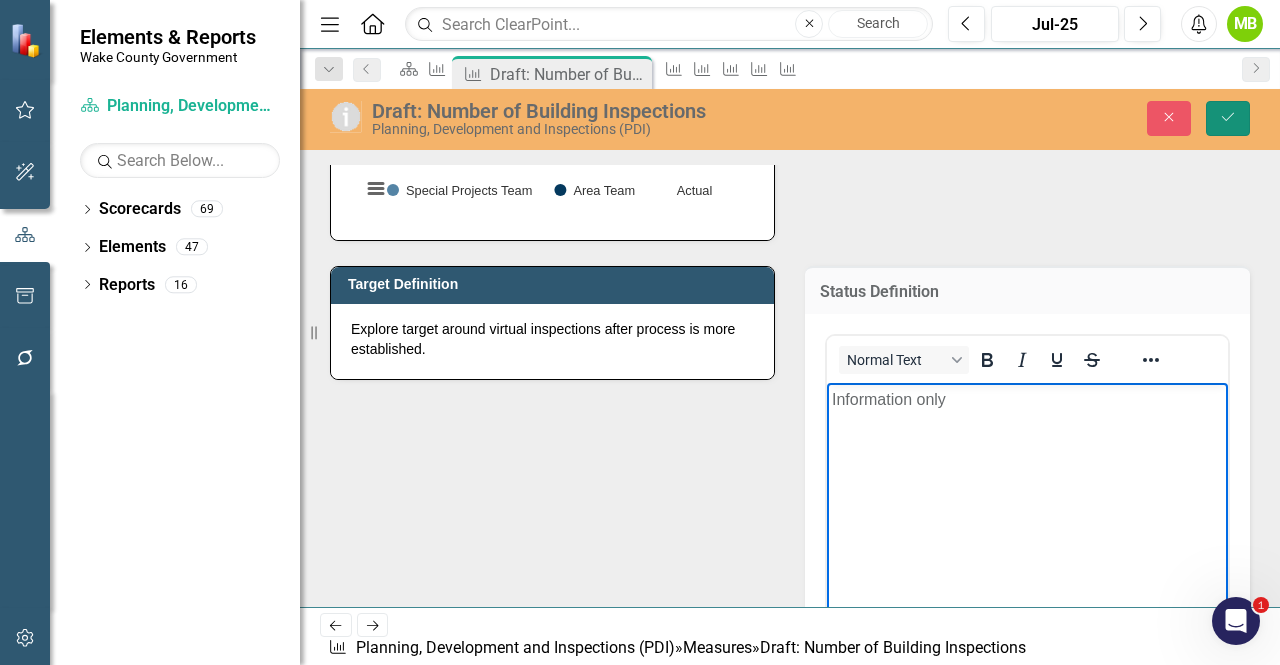 click on "Save" at bounding box center [1228, 118] 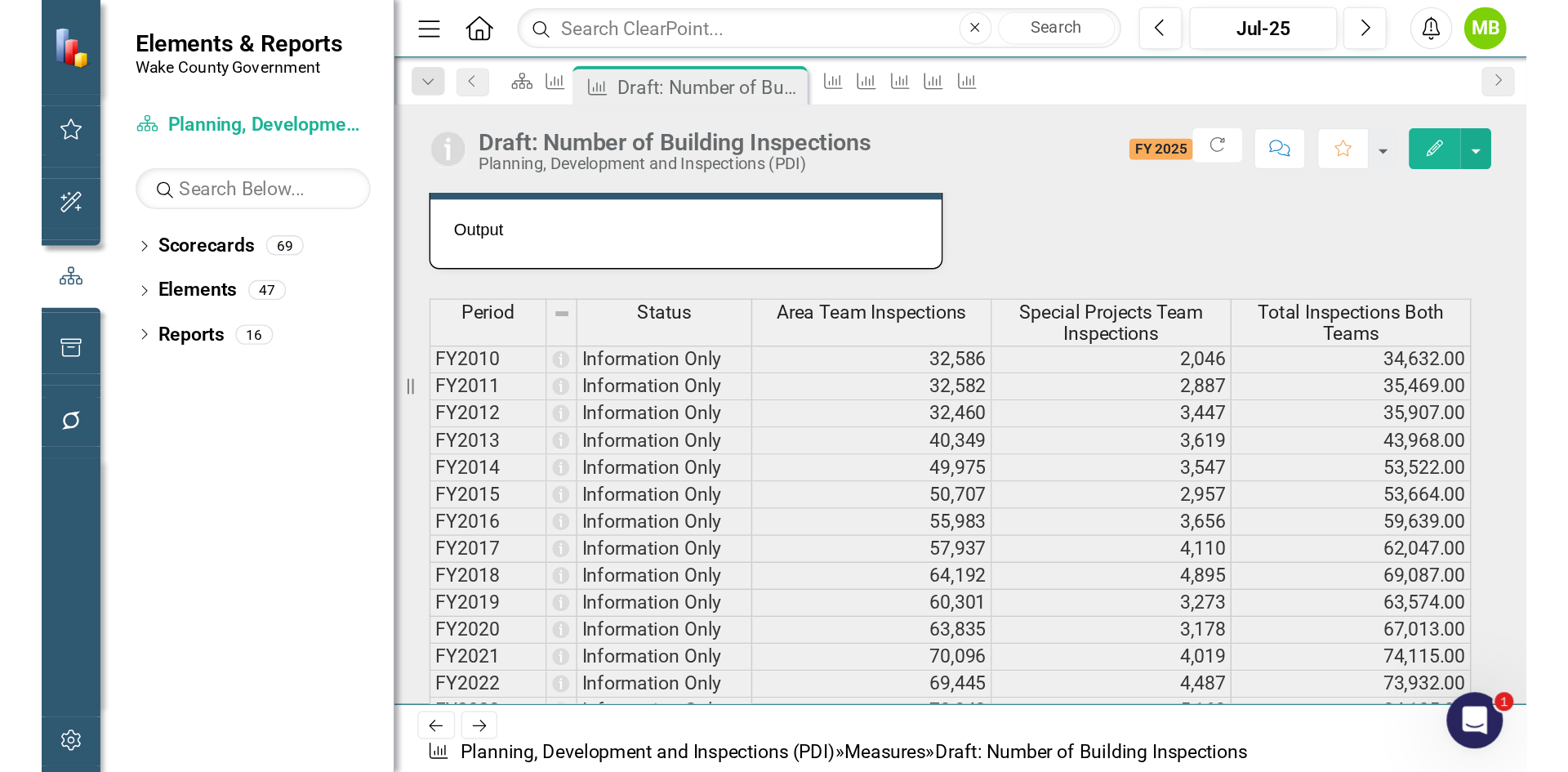 scroll, scrollTop: 667, scrollLeft: 0, axis: vertical 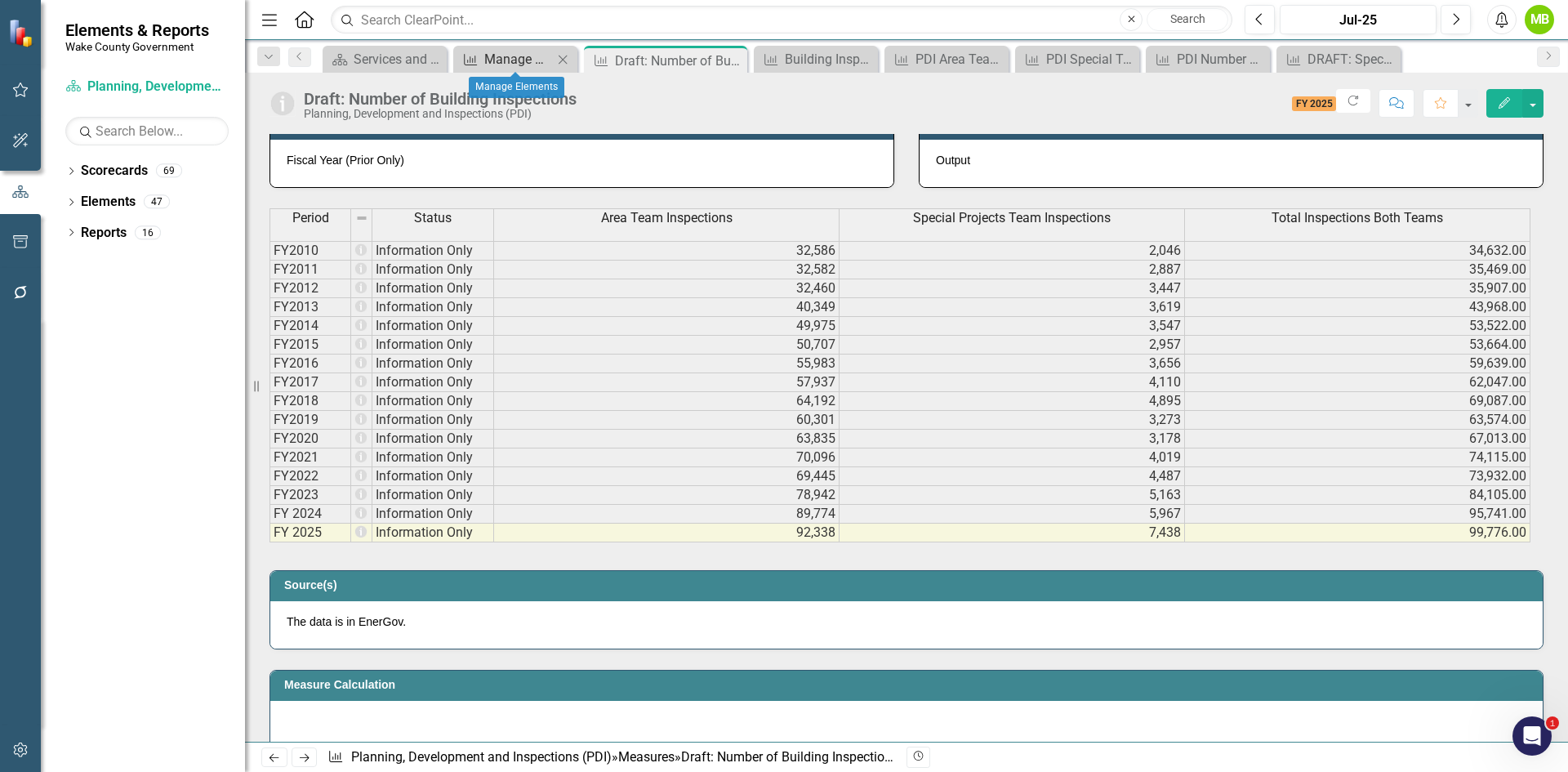click on "Manage Elements" at bounding box center (519, 59) 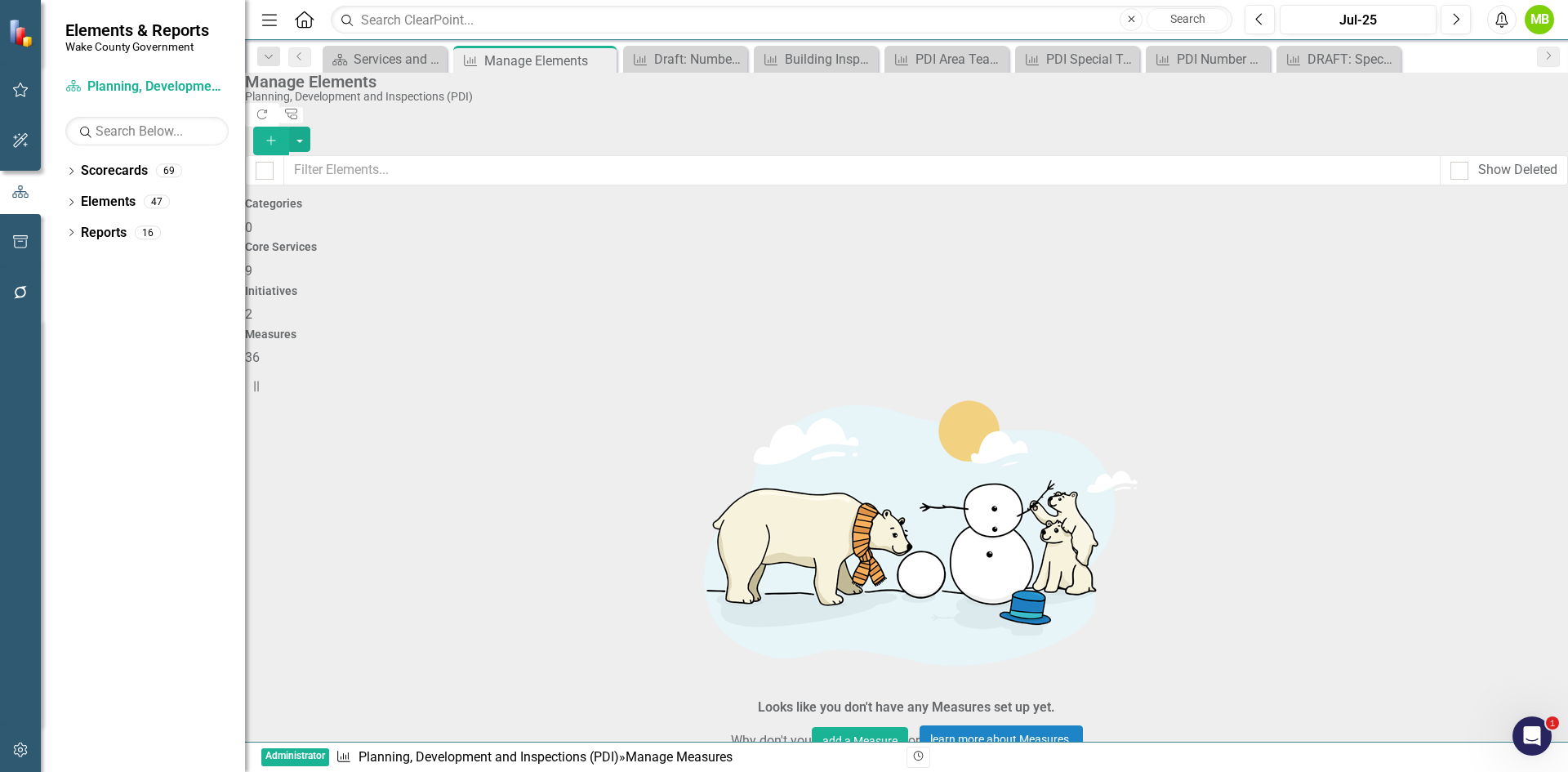 scroll, scrollTop: 1225, scrollLeft: 0, axis: vertical 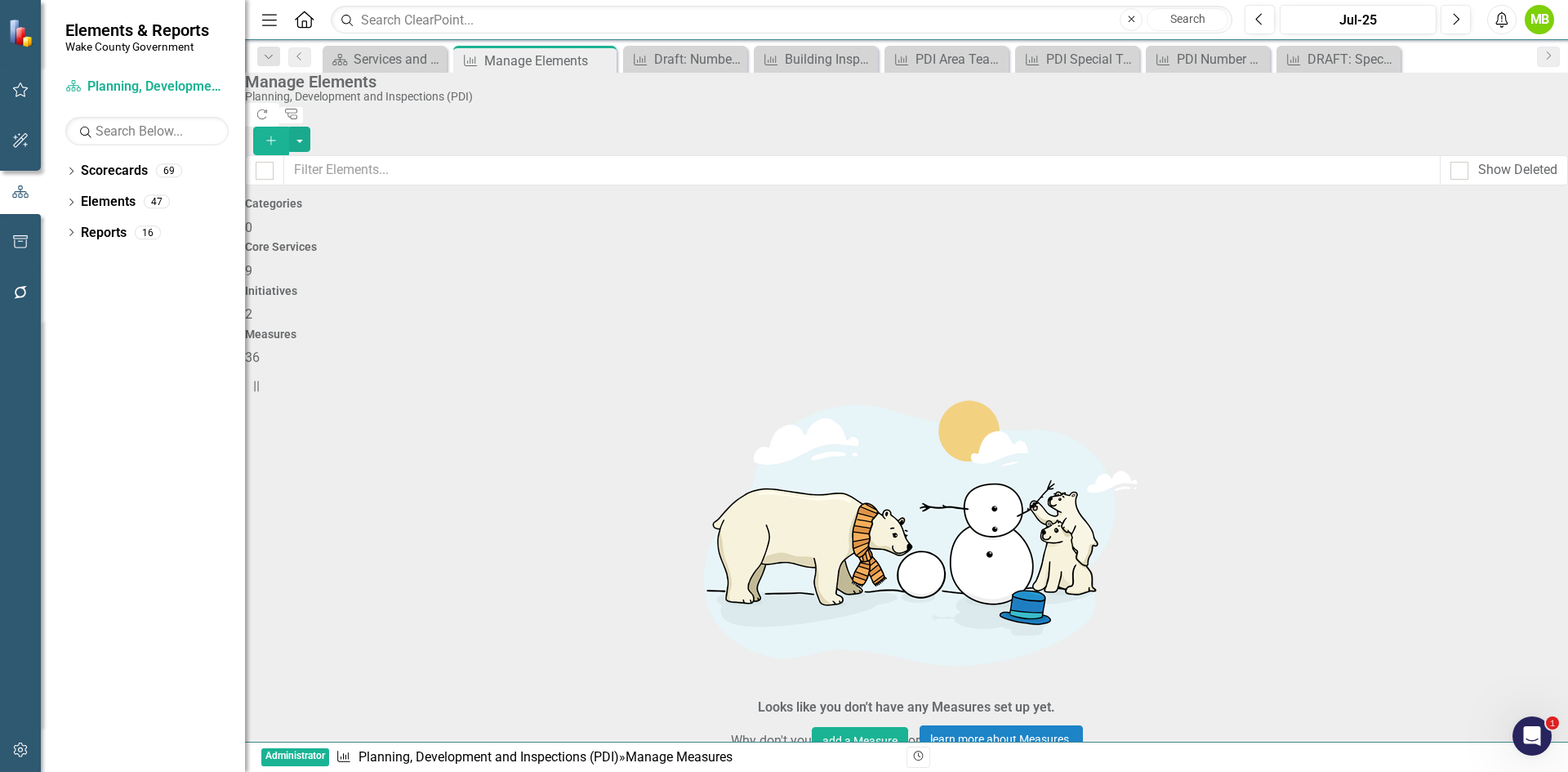 click on "PDI Area Team Inspections" at bounding box center (346, 2434) 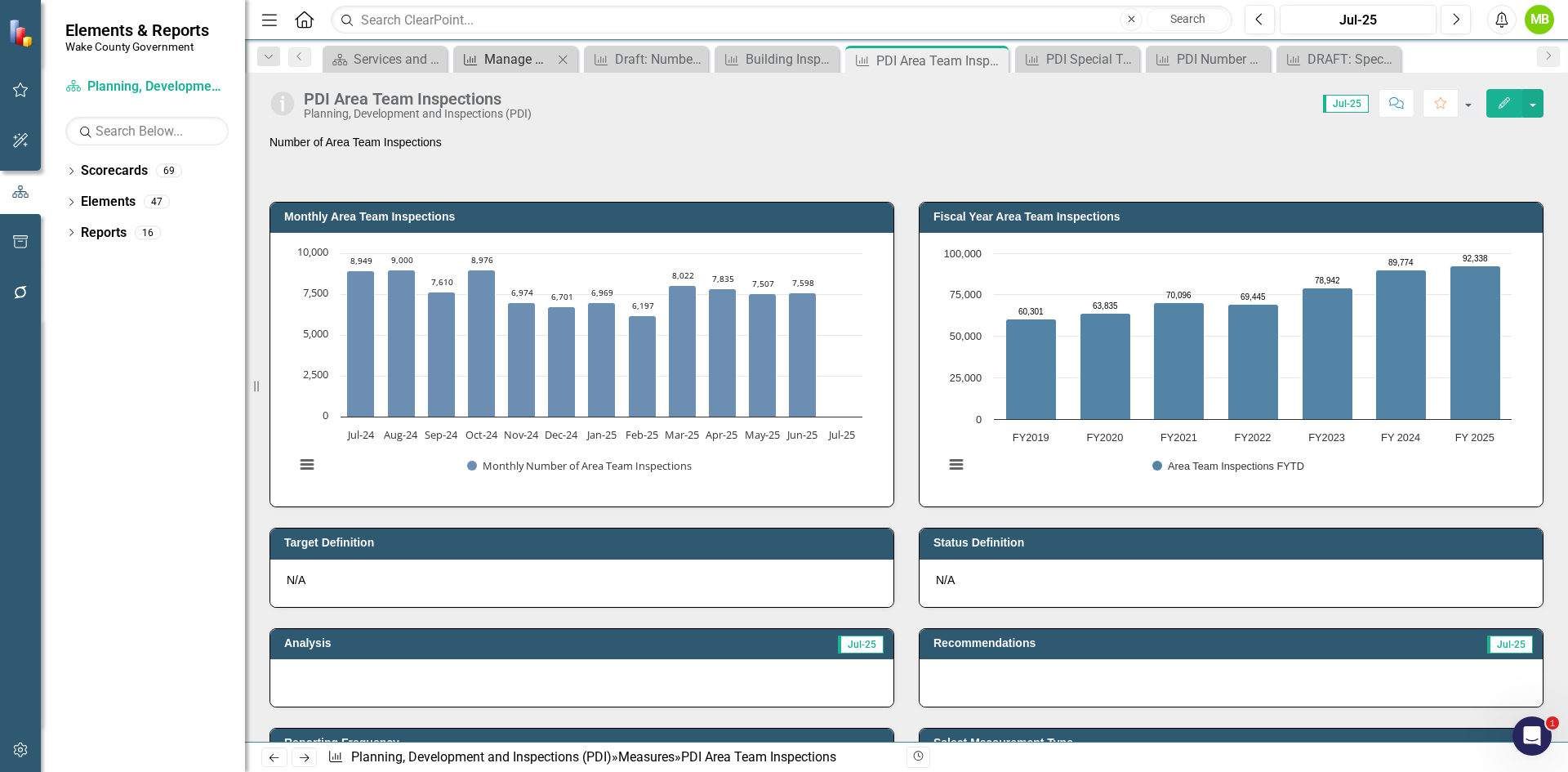 click on "Manage Elements" at bounding box center [519, 59] 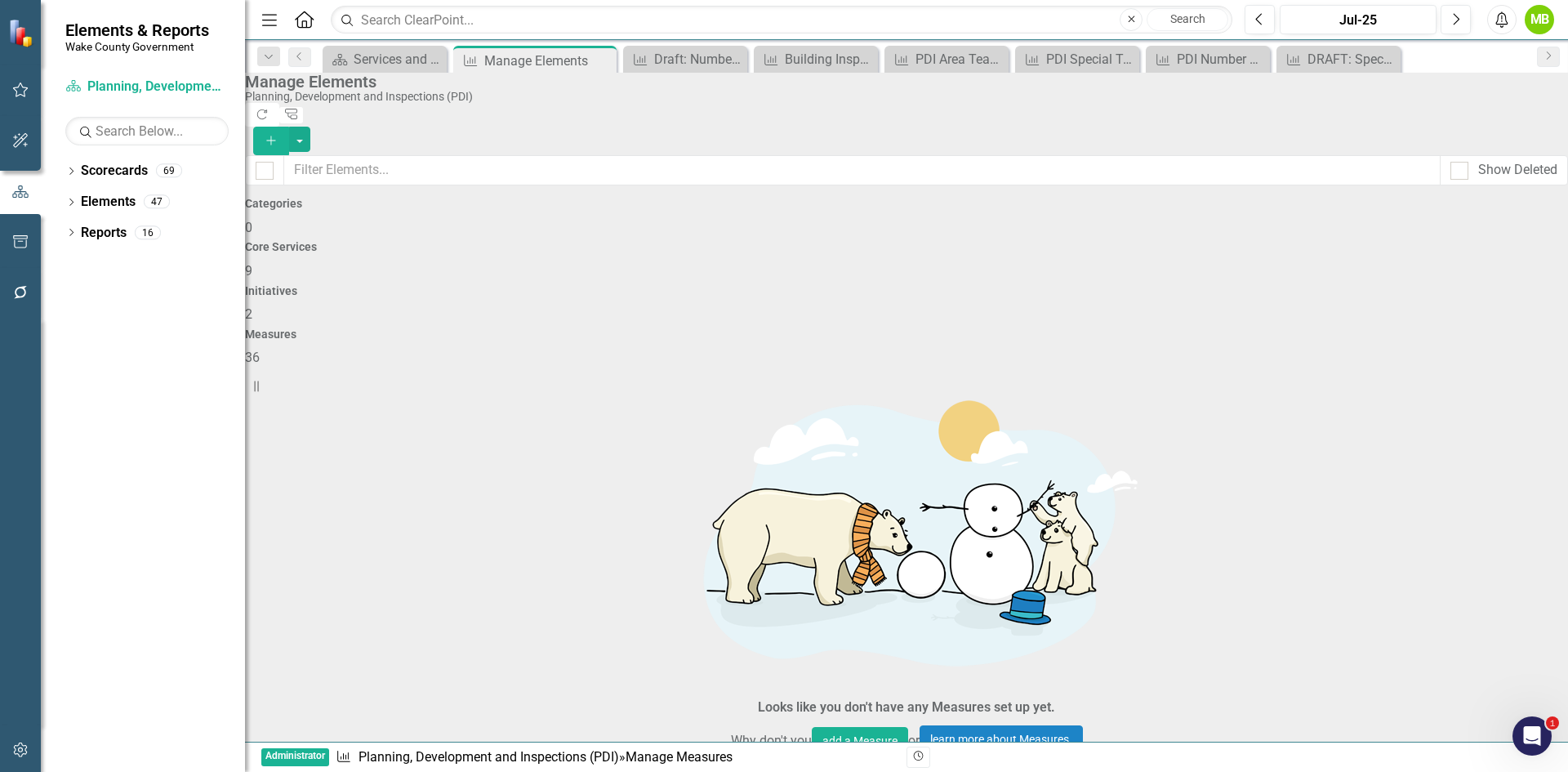 scroll, scrollTop: 1225, scrollLeft: 0, axis: vertical 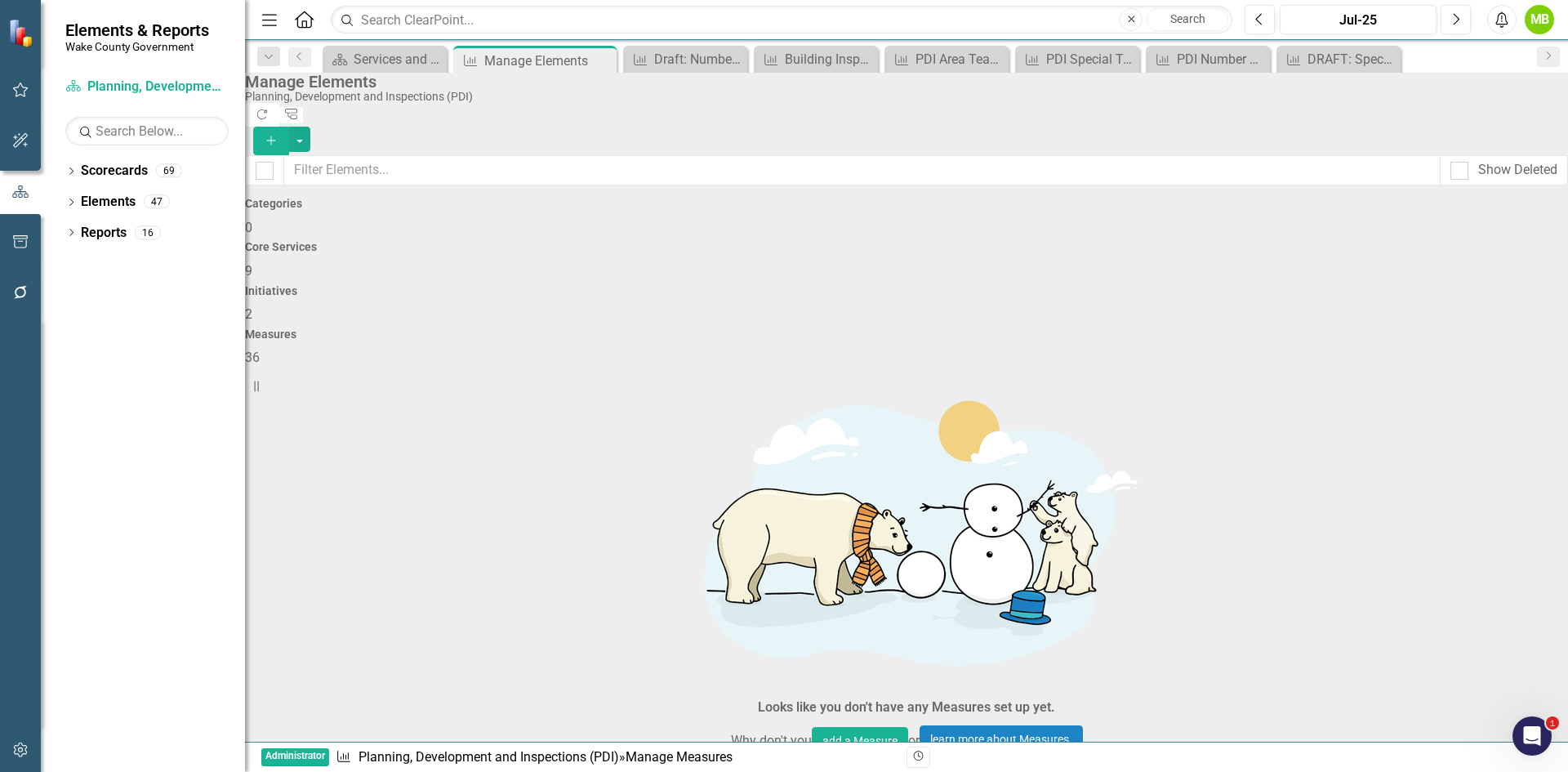 click on "PDI Special Team Inspections" at bounding box center (354, 2556) 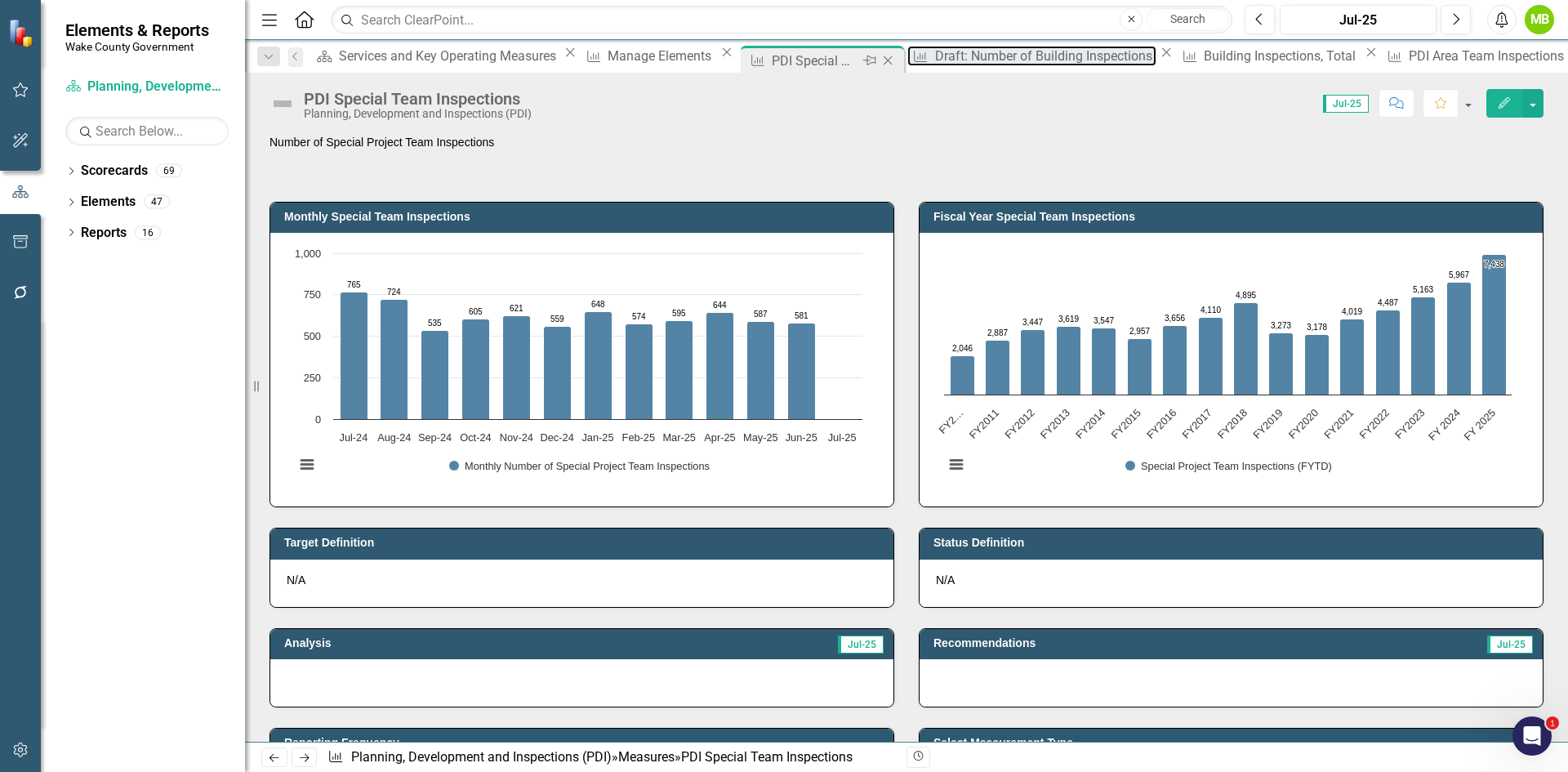 drag, startPoint x: 764, startPoint y: 59, endPoint x: 668, endPoint y: 68, distance: 96.42095 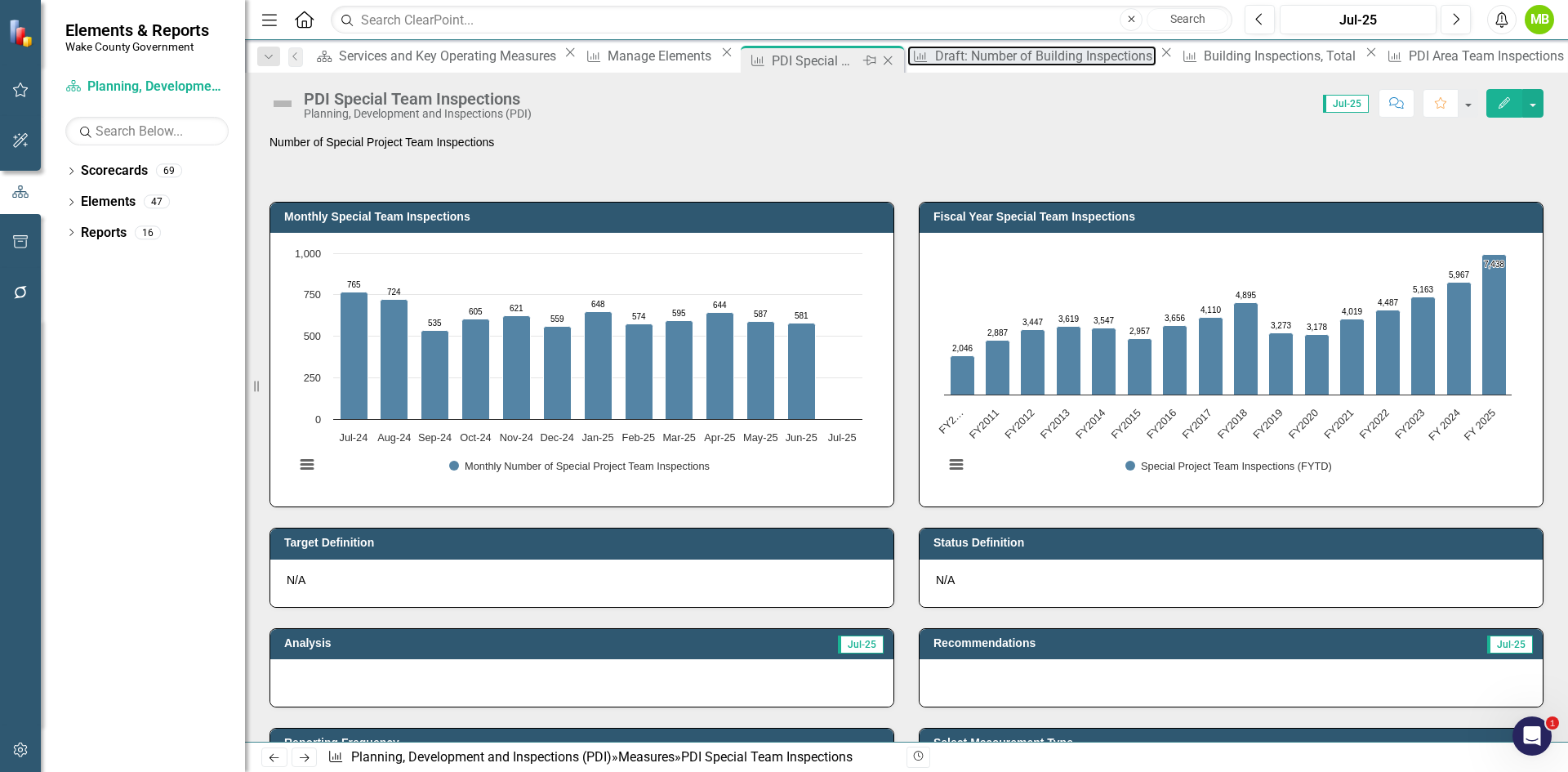 click on "Scorecard Services and Key Operating Measures Close Measure Manage Elements Close Measure PDI Special Team Inspections Pin Close Measure Draft: Number of Building Inspections Close Measure Building Inspections, Total Close Measure PDI Area Team Inspections Close Measure PDI Special Team Inspection Workload Close Measure PDI Number of Working Days Close Measure DRAFT: Special Project Team Inspection Workload Close" at bounding box center [1370, 59] 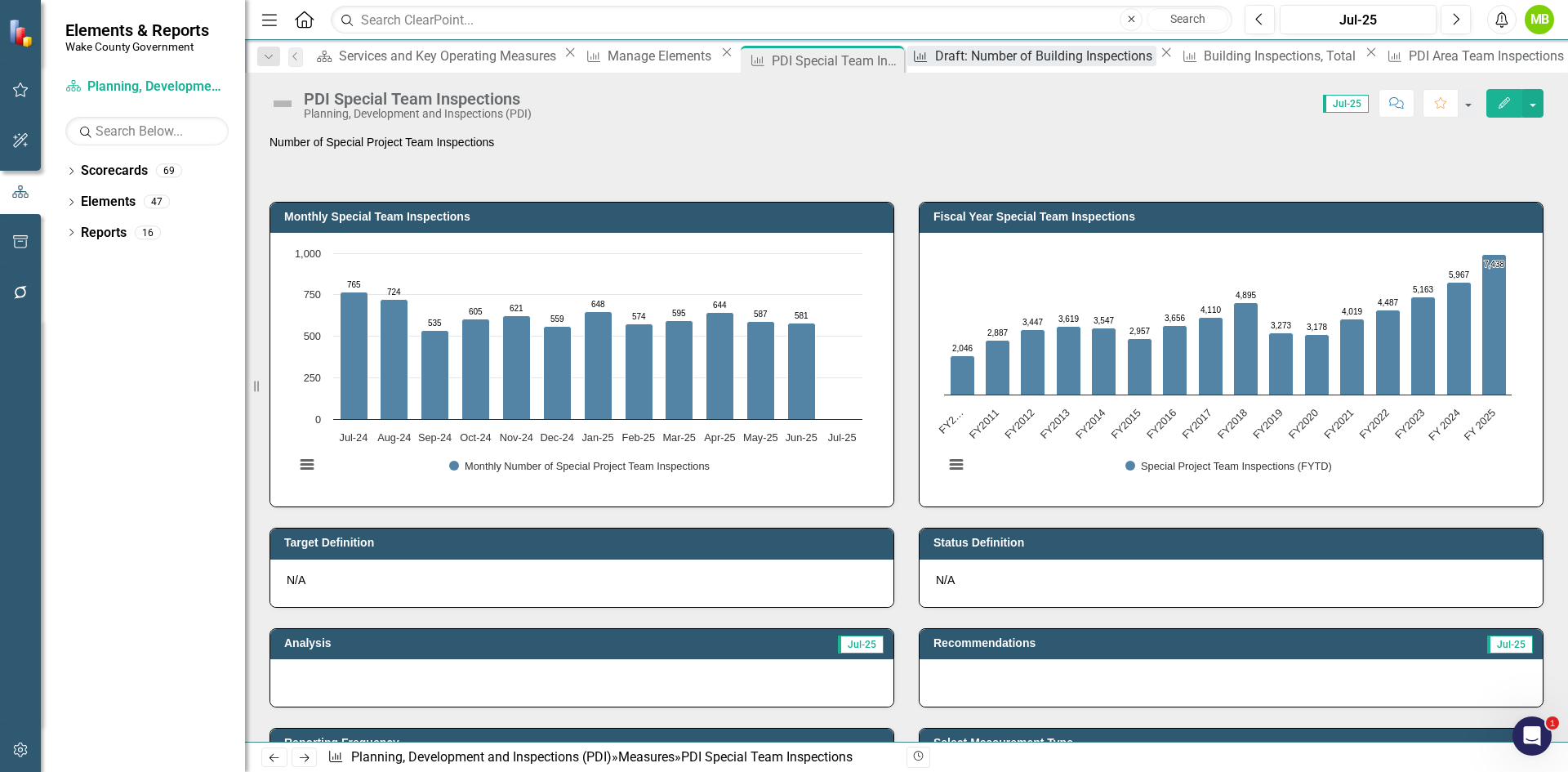 drag, startPoint x: 768, startPoint y: 59, endPoint x: 778, endPoint y: 63, distance: 11 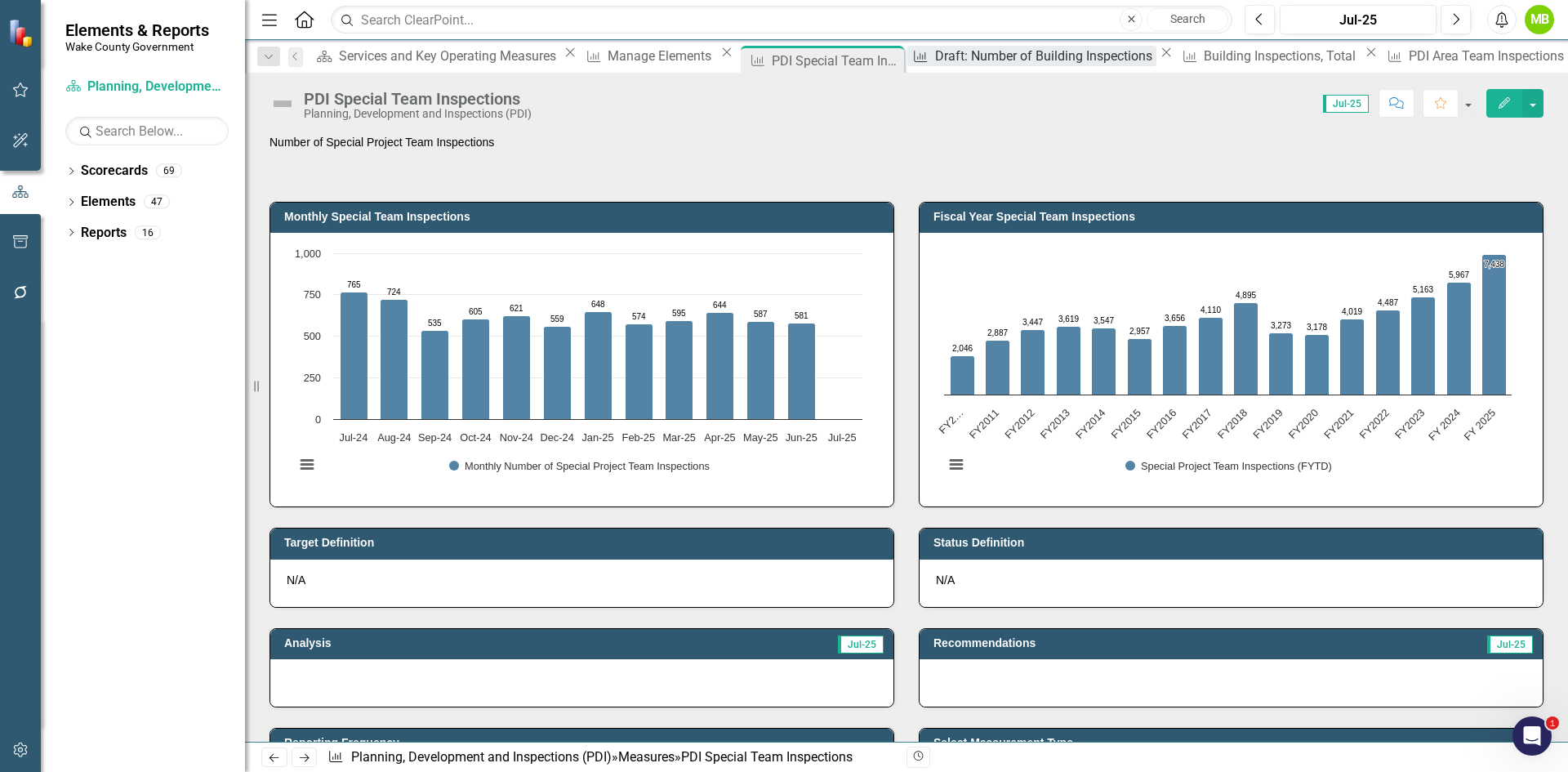 click on "Draft: Number of Building Inspections" at bounding box center (1045, 56) 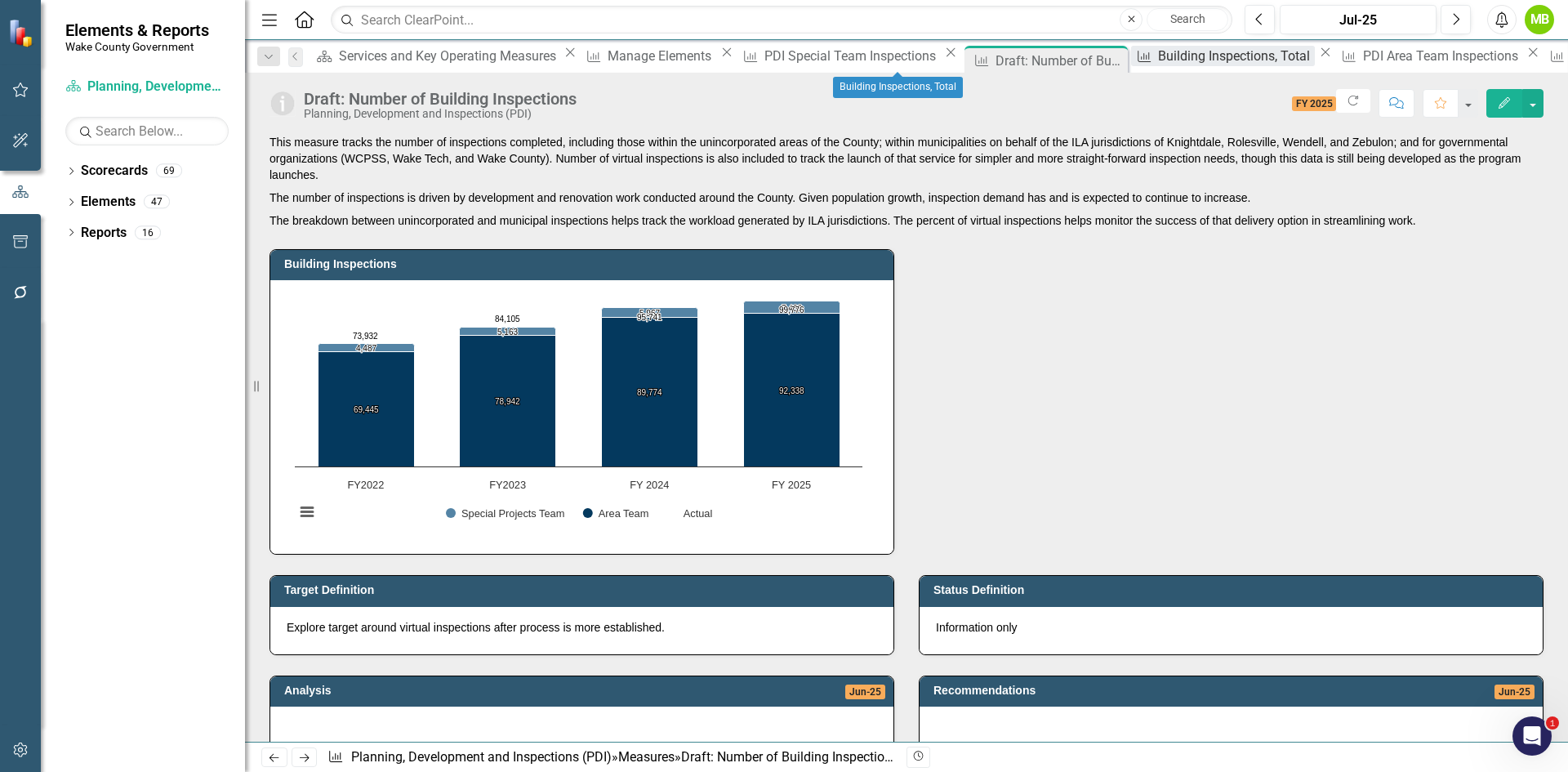 click on "Building Inspections, Total" at bounding box center [1236, 56] 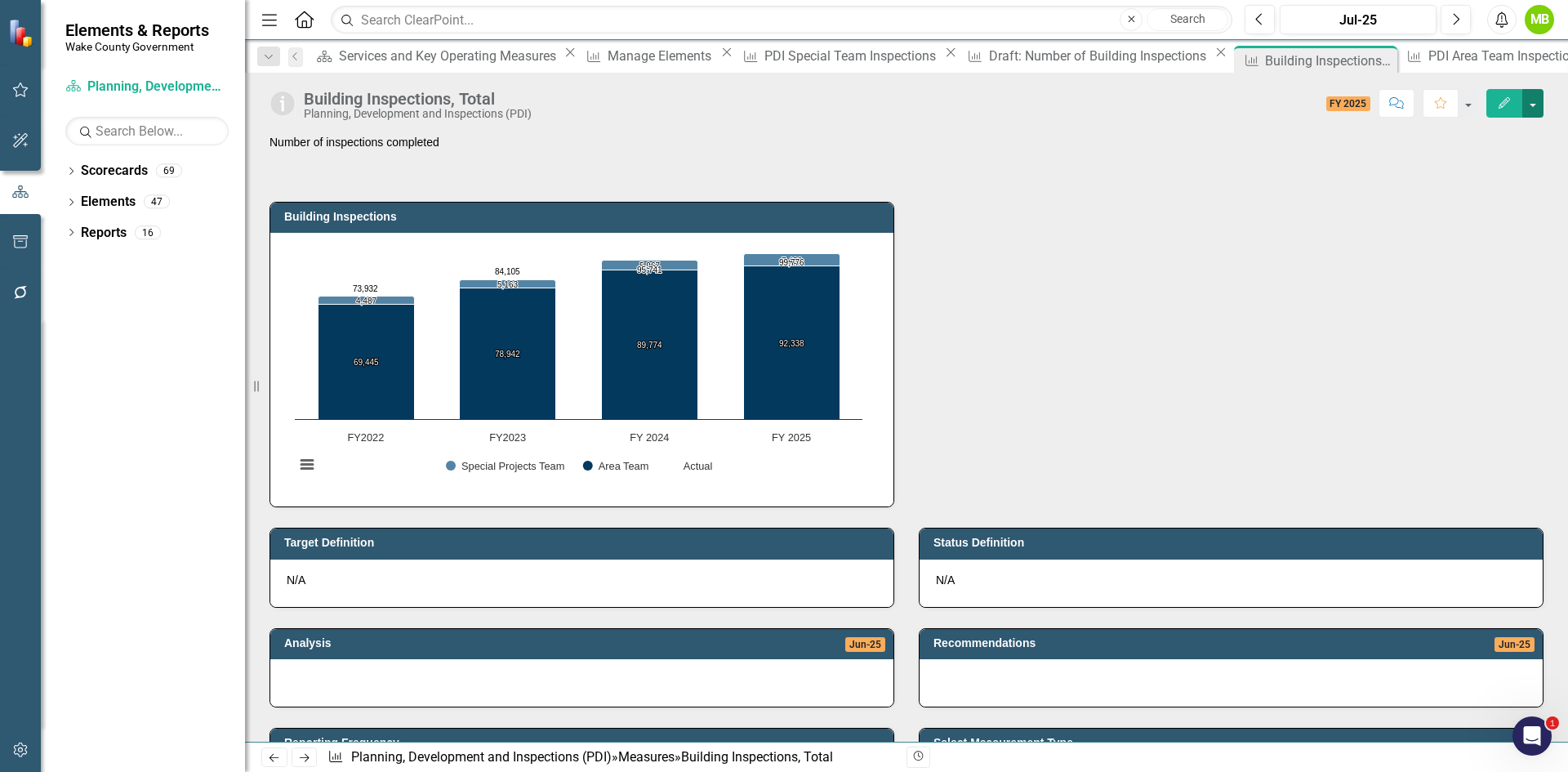 click at bounding box center [1533, 103] 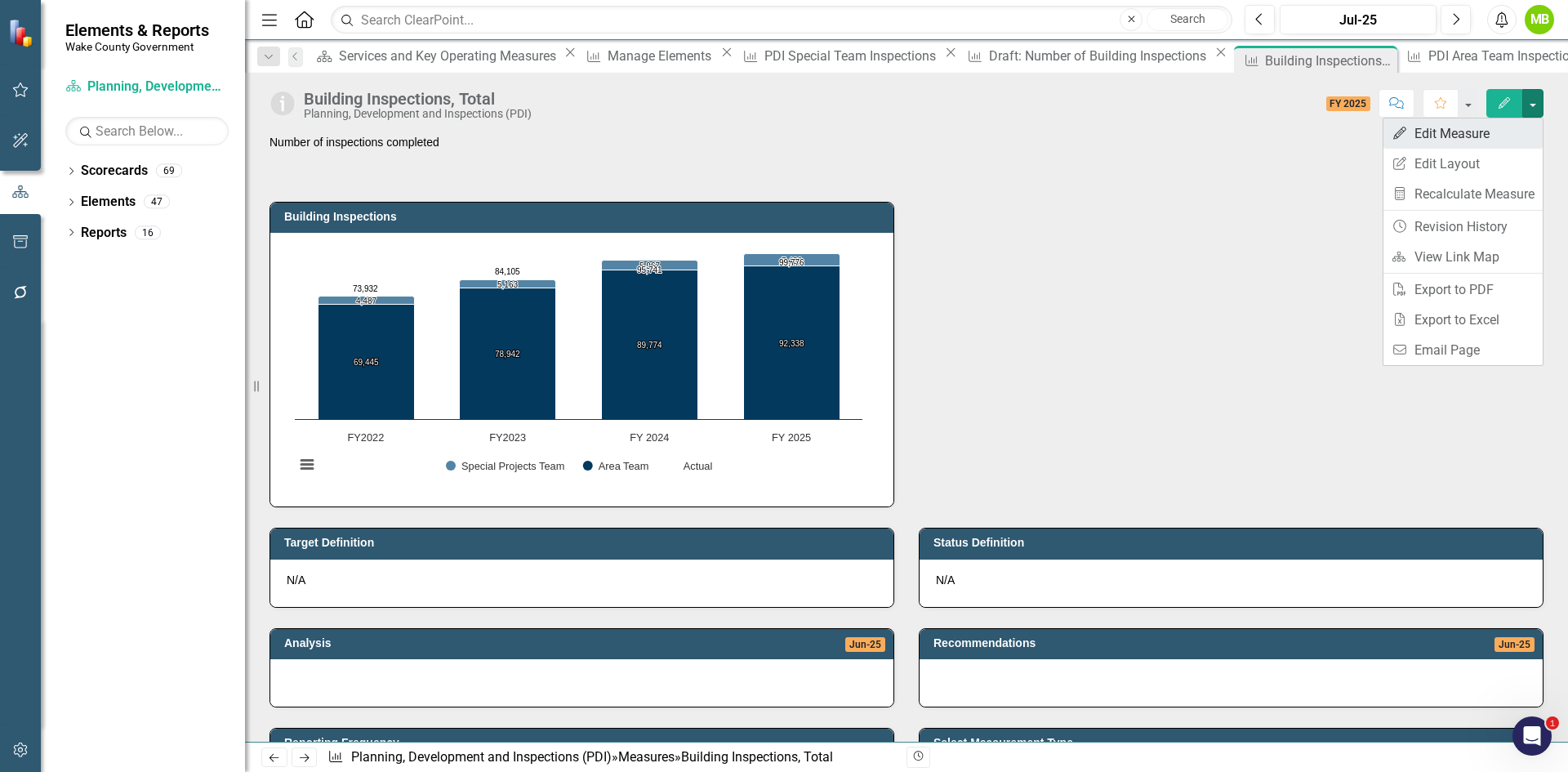 click on "Edit Edit Measure" at bounding box center (1463, 133) 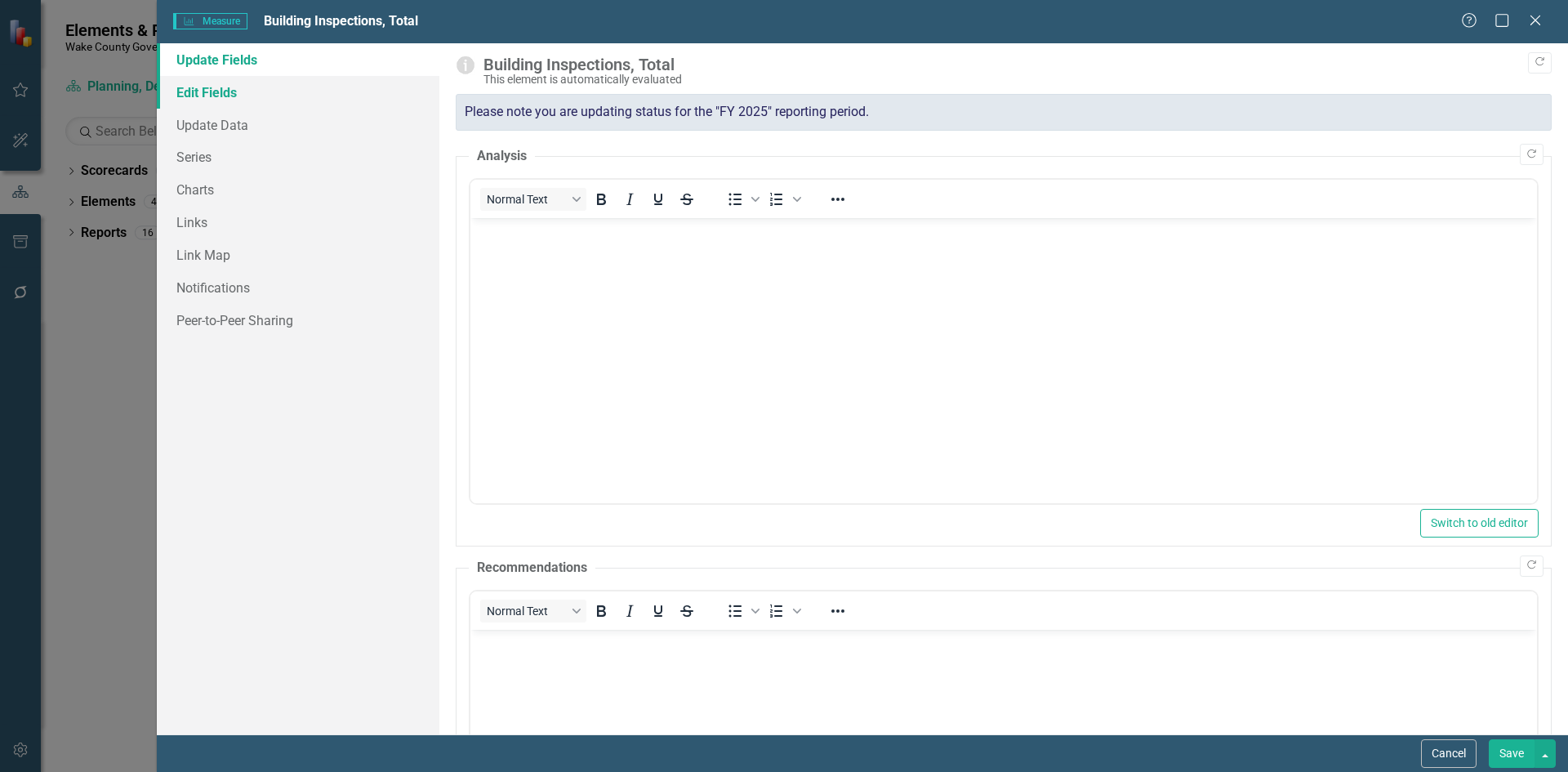 scroll, scrollTop: 0, scrollLeft: 0, axis: both 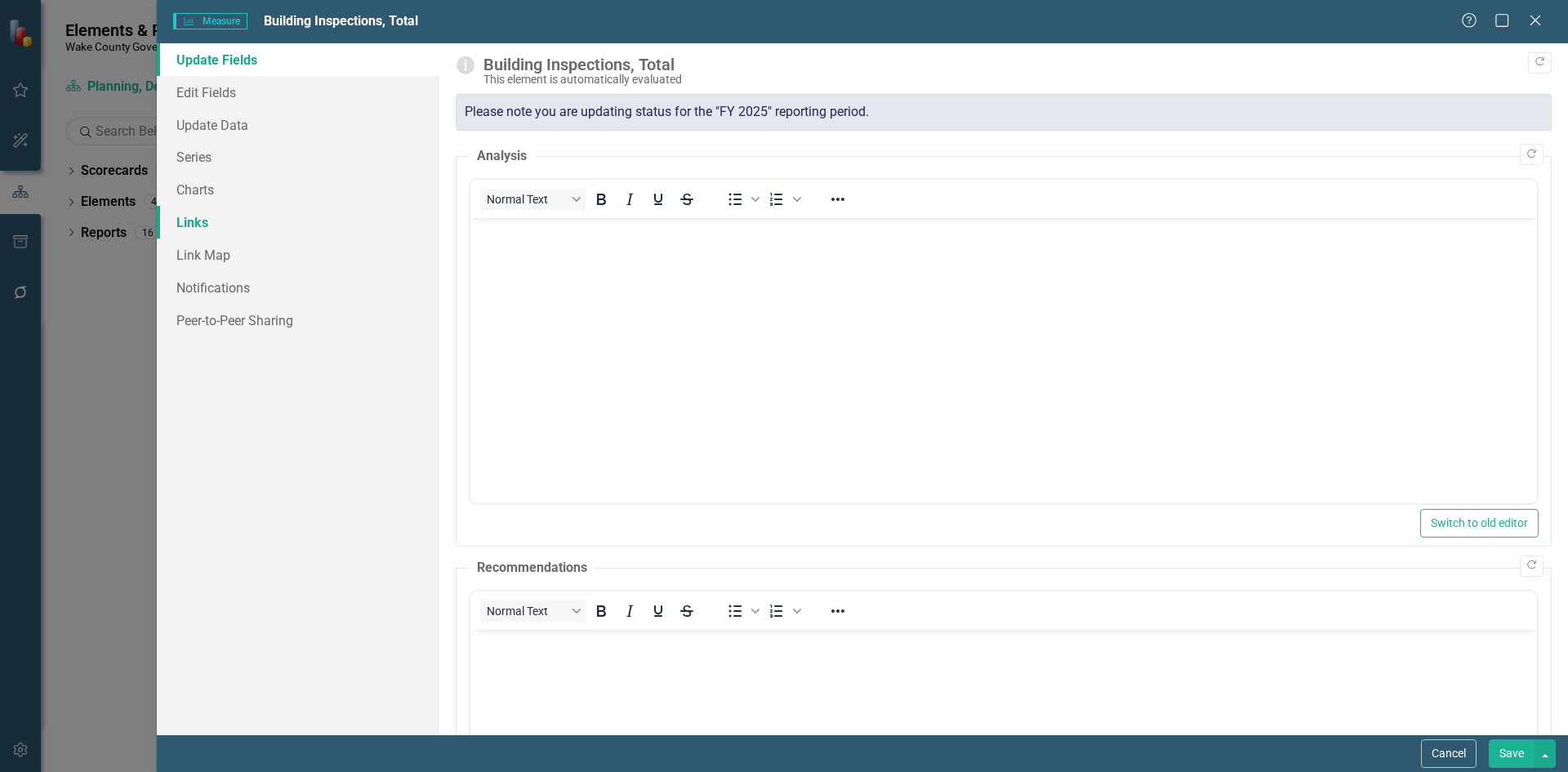 click on "Links" at bounding box center [298, 222] 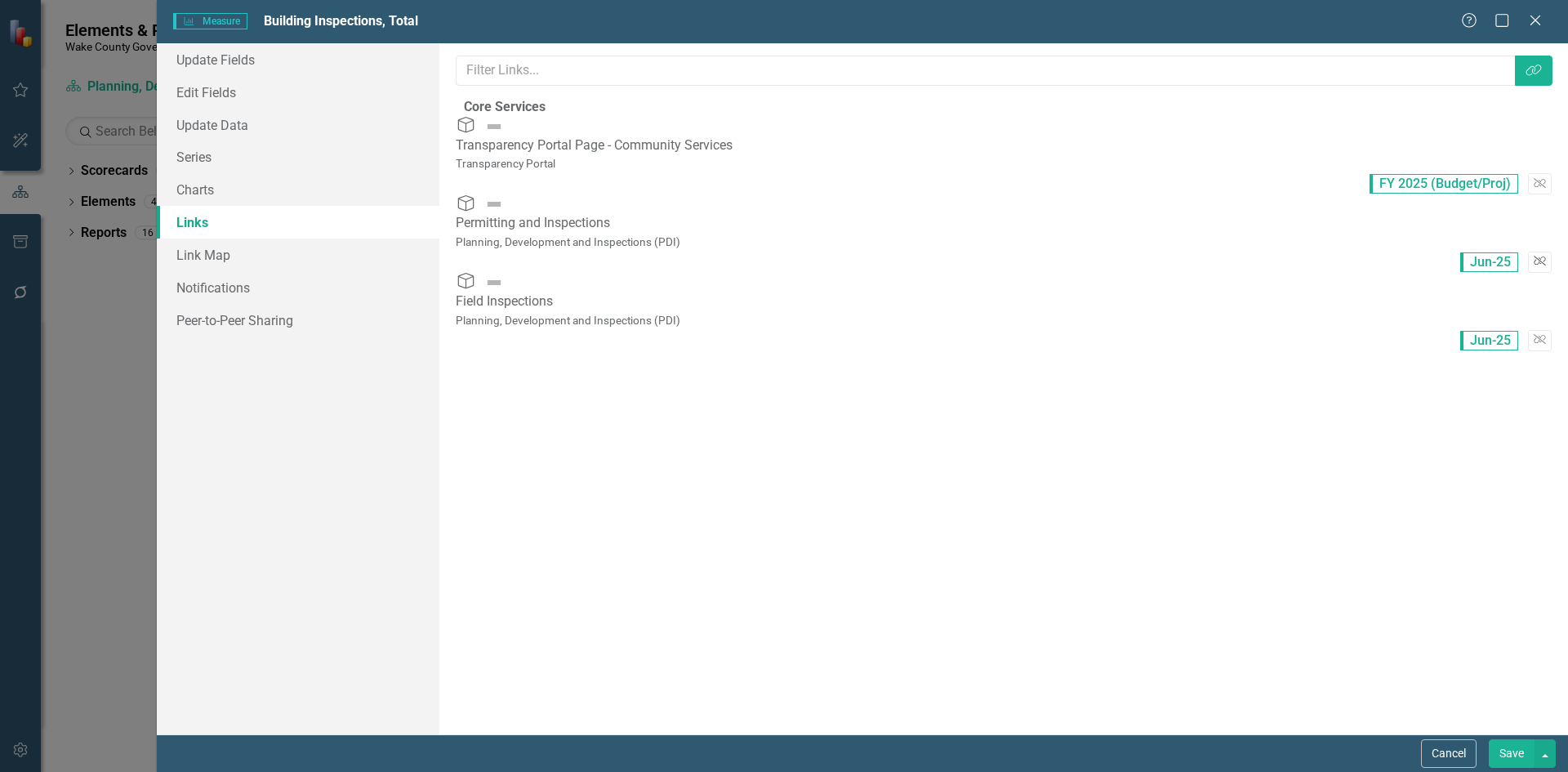 click on "Unlink" 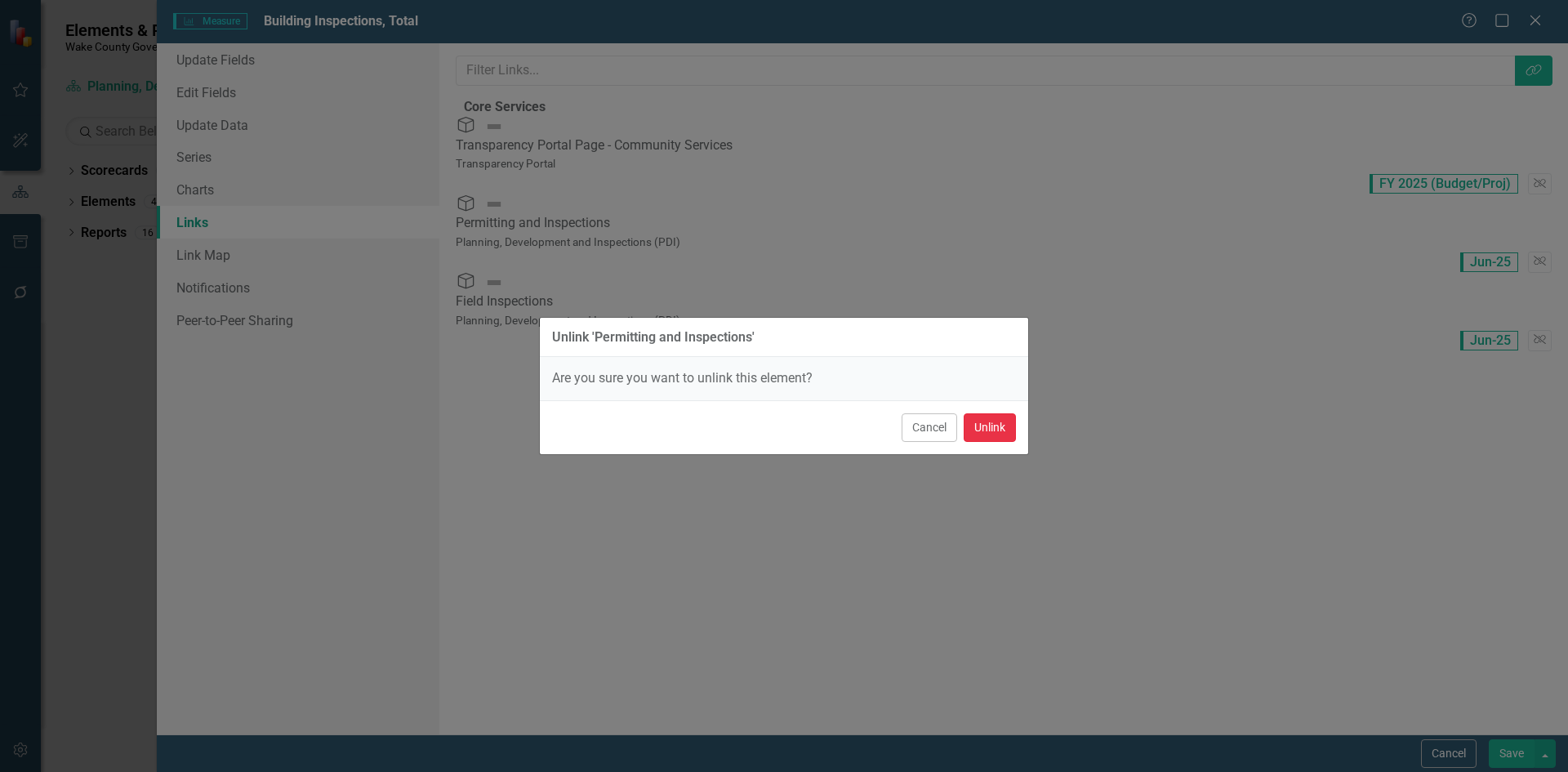 click on "Unlink" at bounding box center [990, 427] 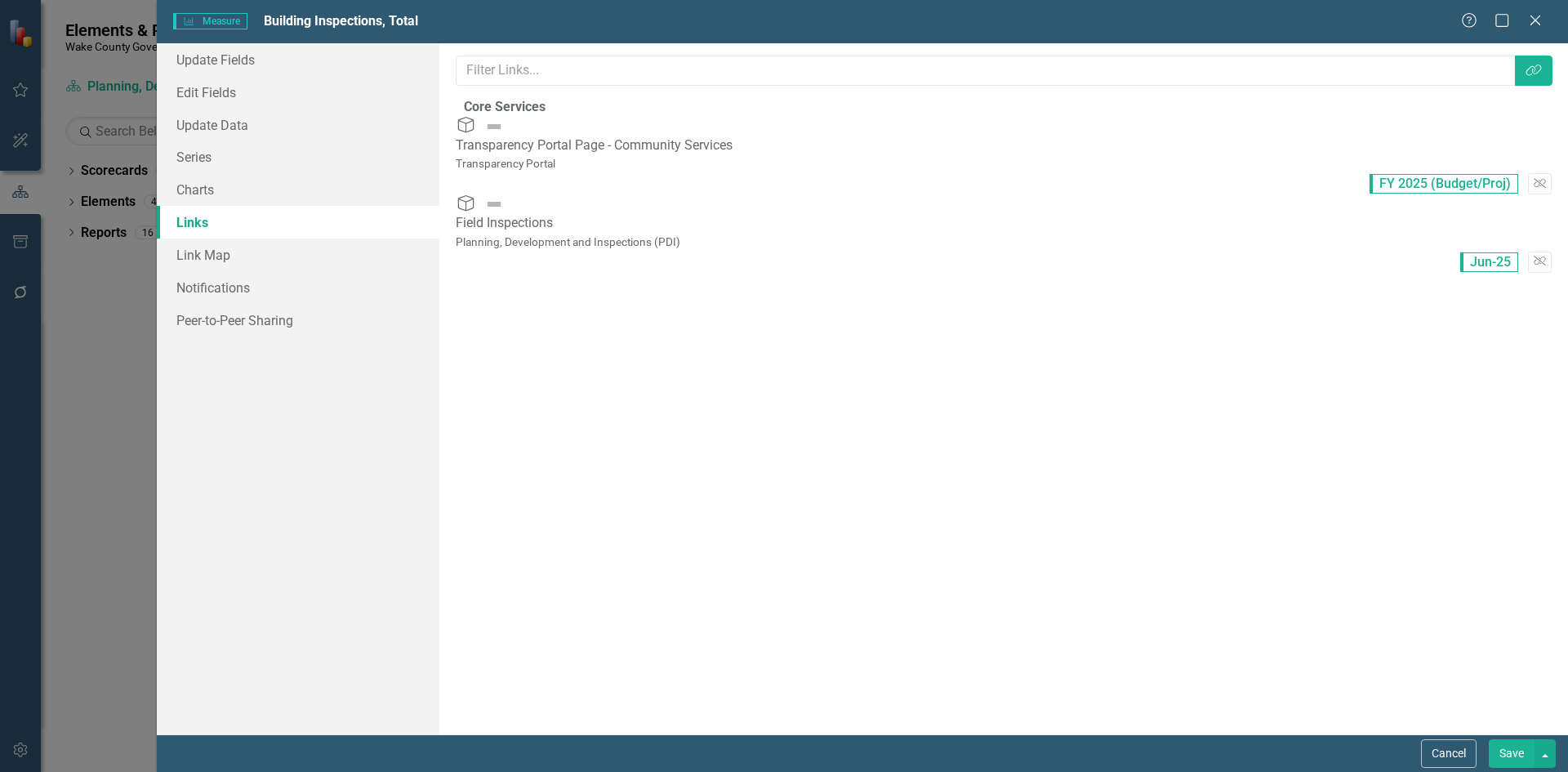 click on "Save" at bounding box center [1512, 753] 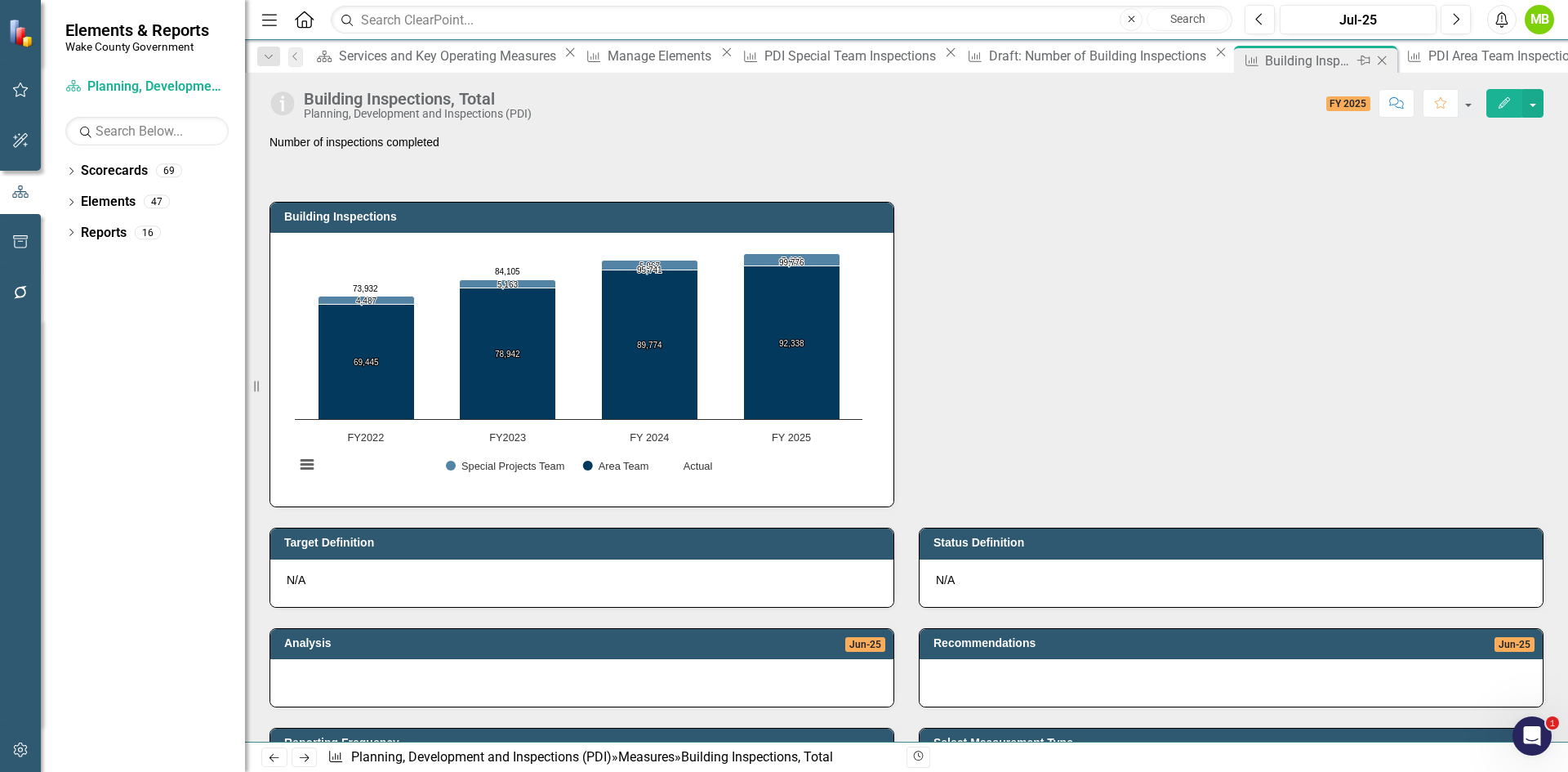 click on "Close" 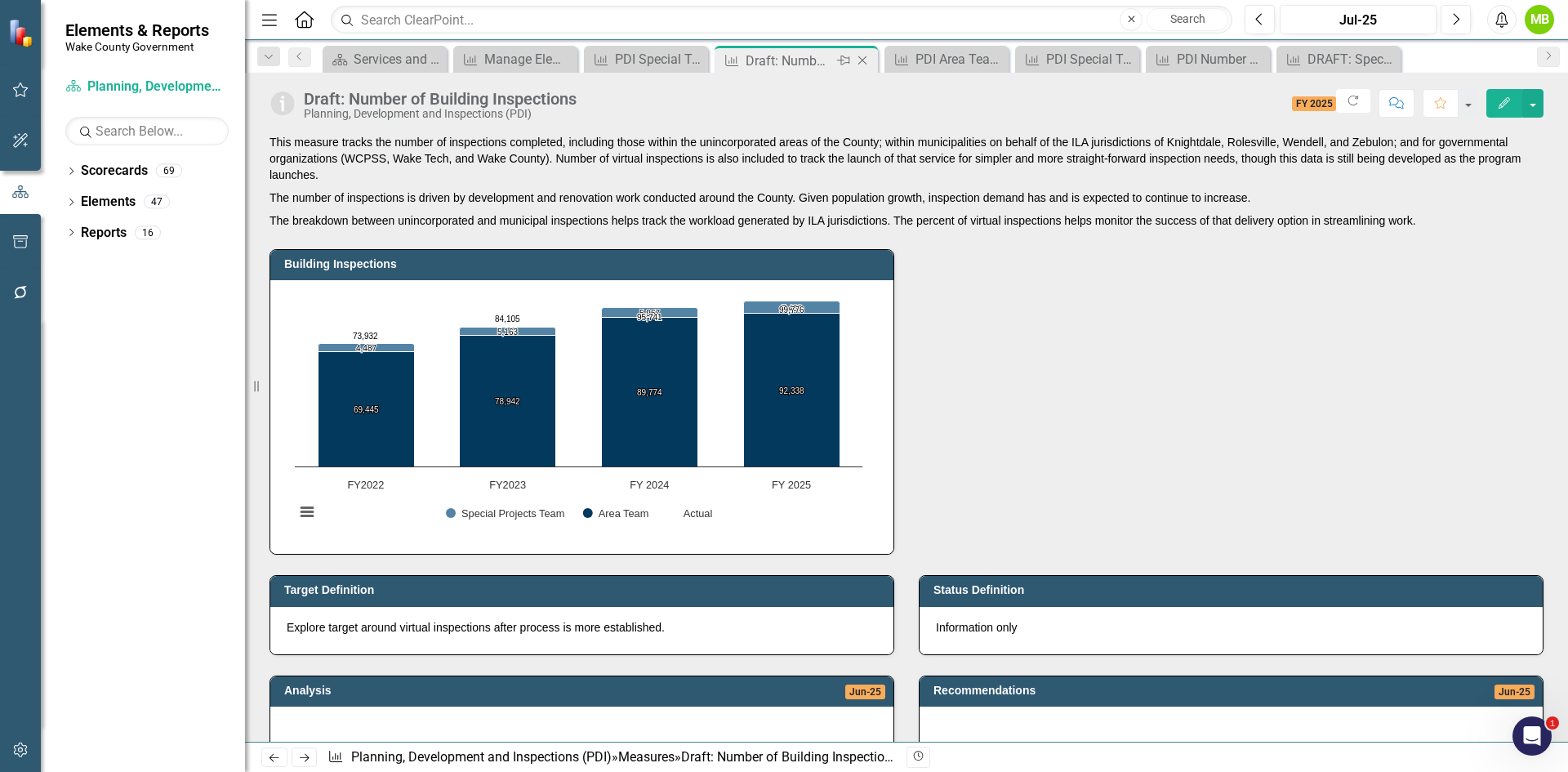 click on "Draft: Number of Building Inspections" at bounding box center [789, 60] 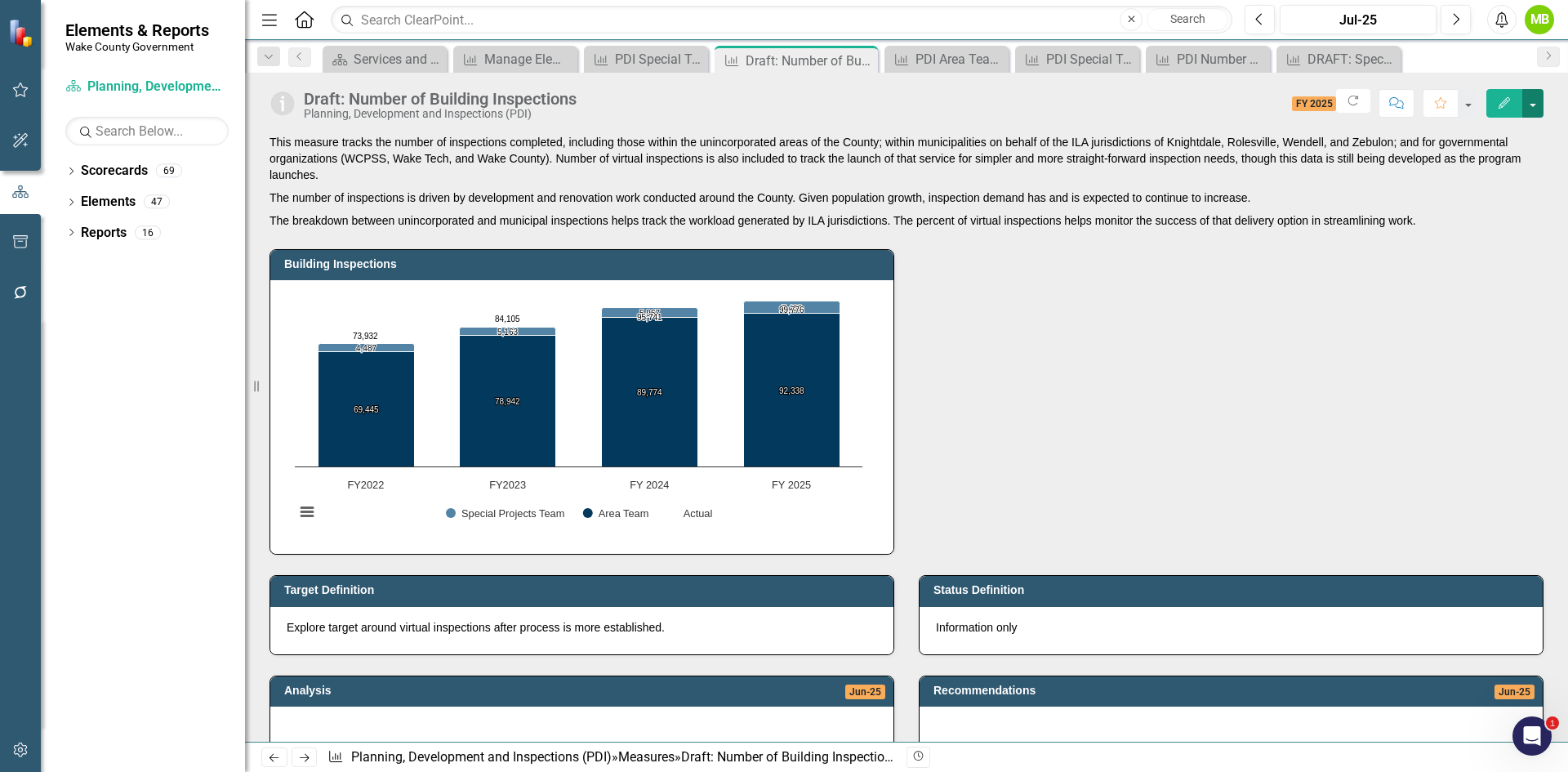 click at bounding box center [1533, 103] 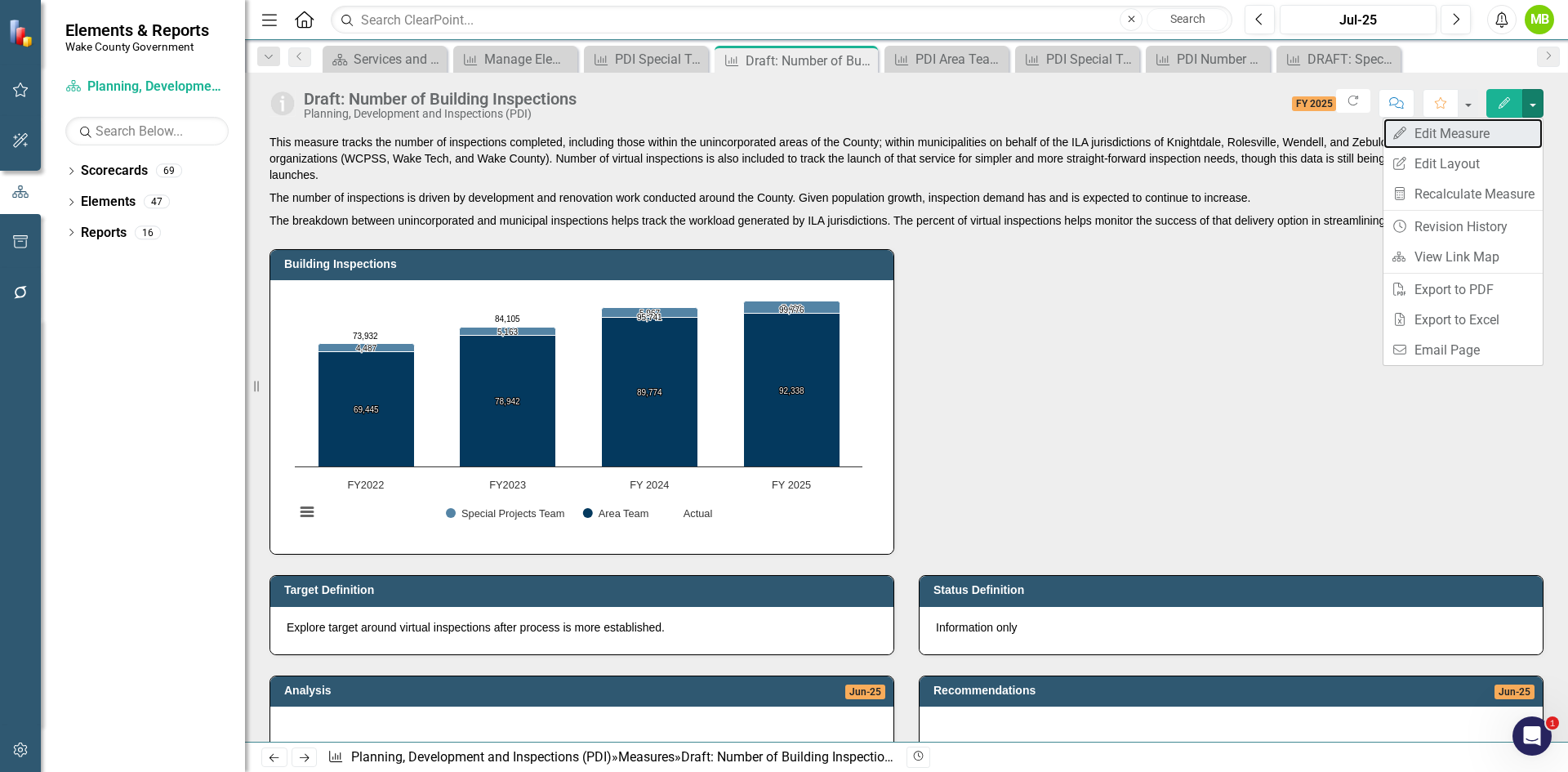 click on "Edit Edit Measure" at bounding box center [1463, 133] 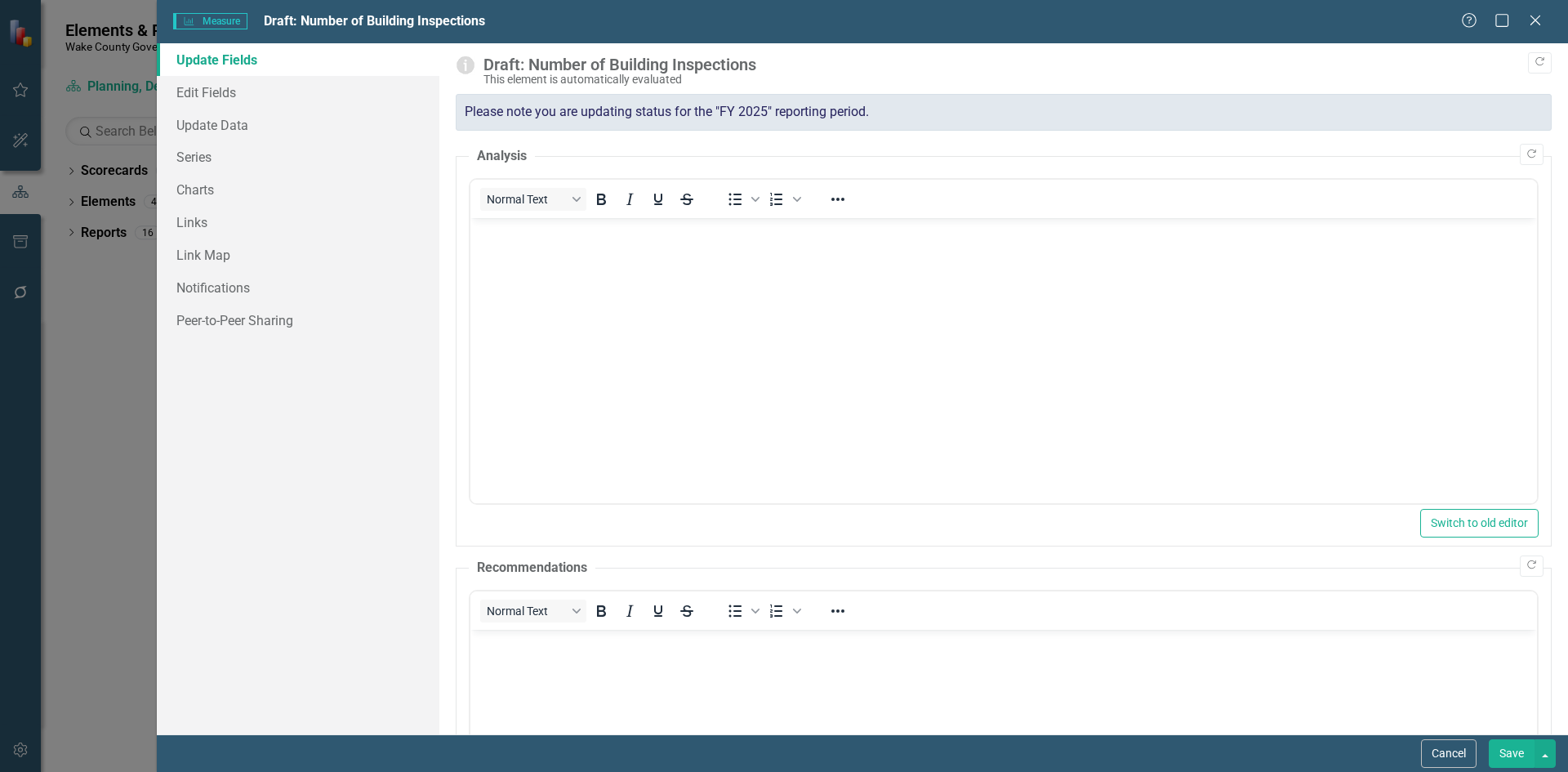 scroll, scrollTop: 0, scrollLeft: 0, axis: both 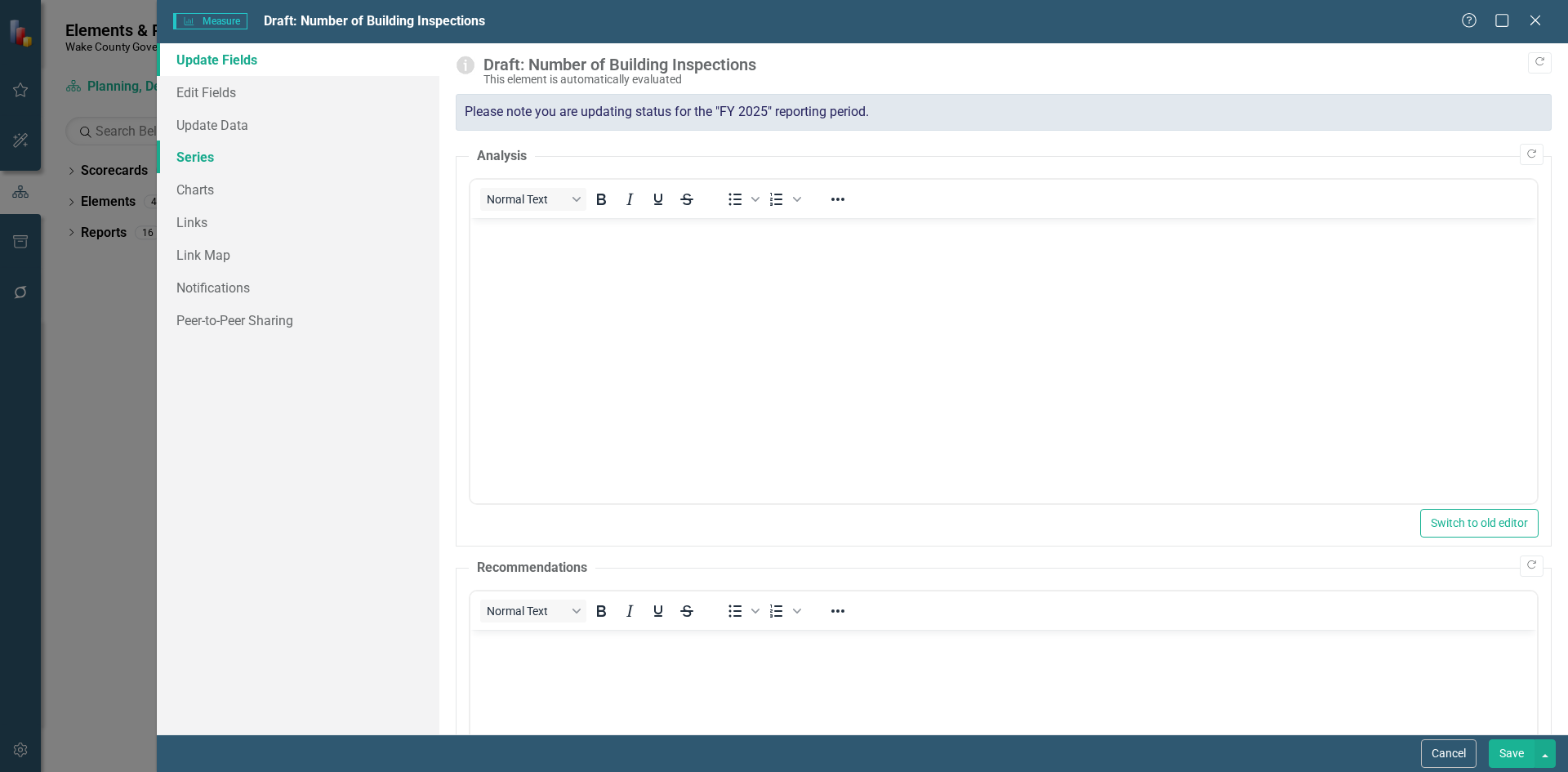 click on "Series" at bounding box center [298, 157] 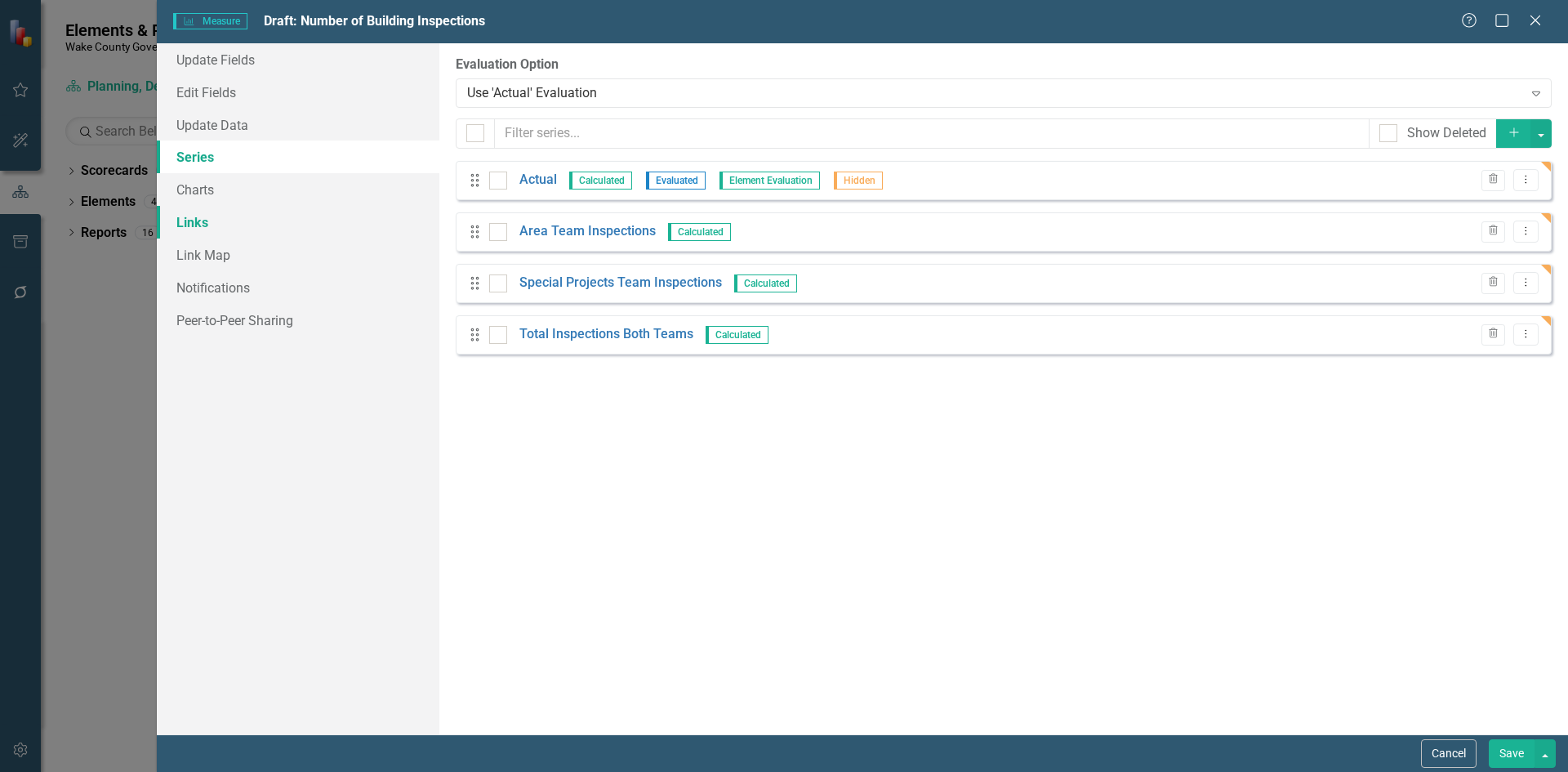 click on "Links" at bounding box center [298, 222] 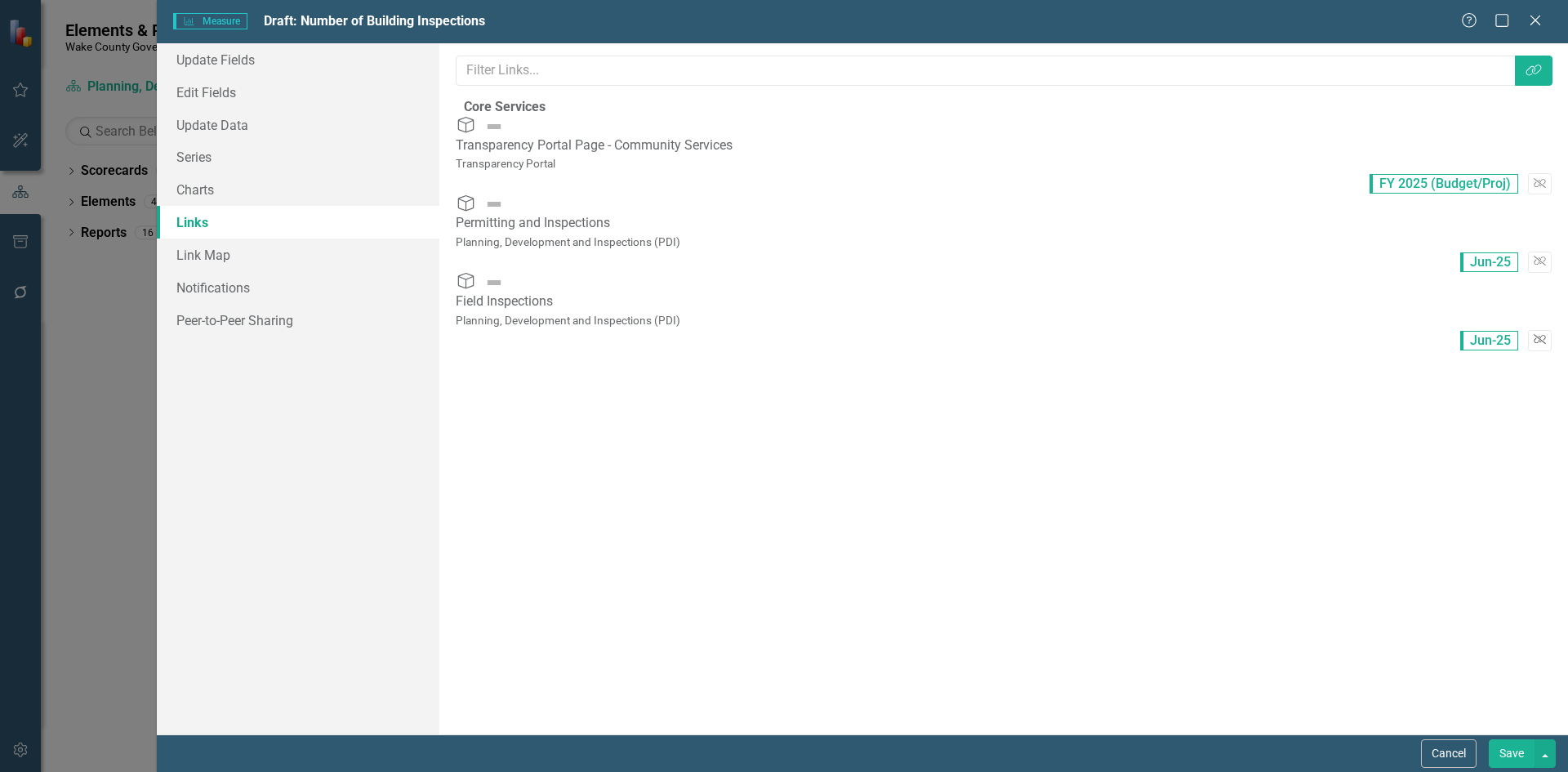 click on "Unlink" 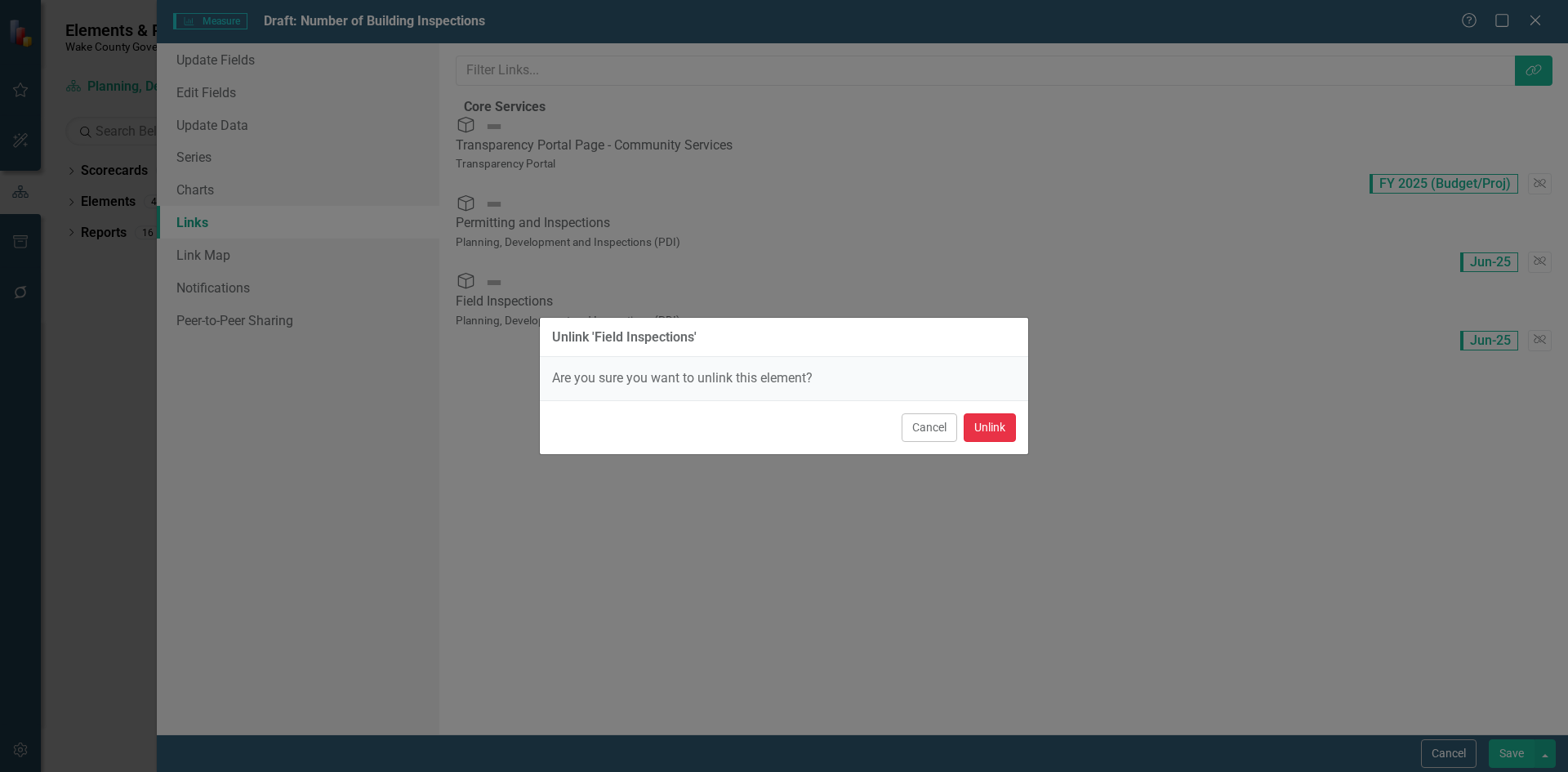 click on "Unlink" at bounding box center (990, 427) 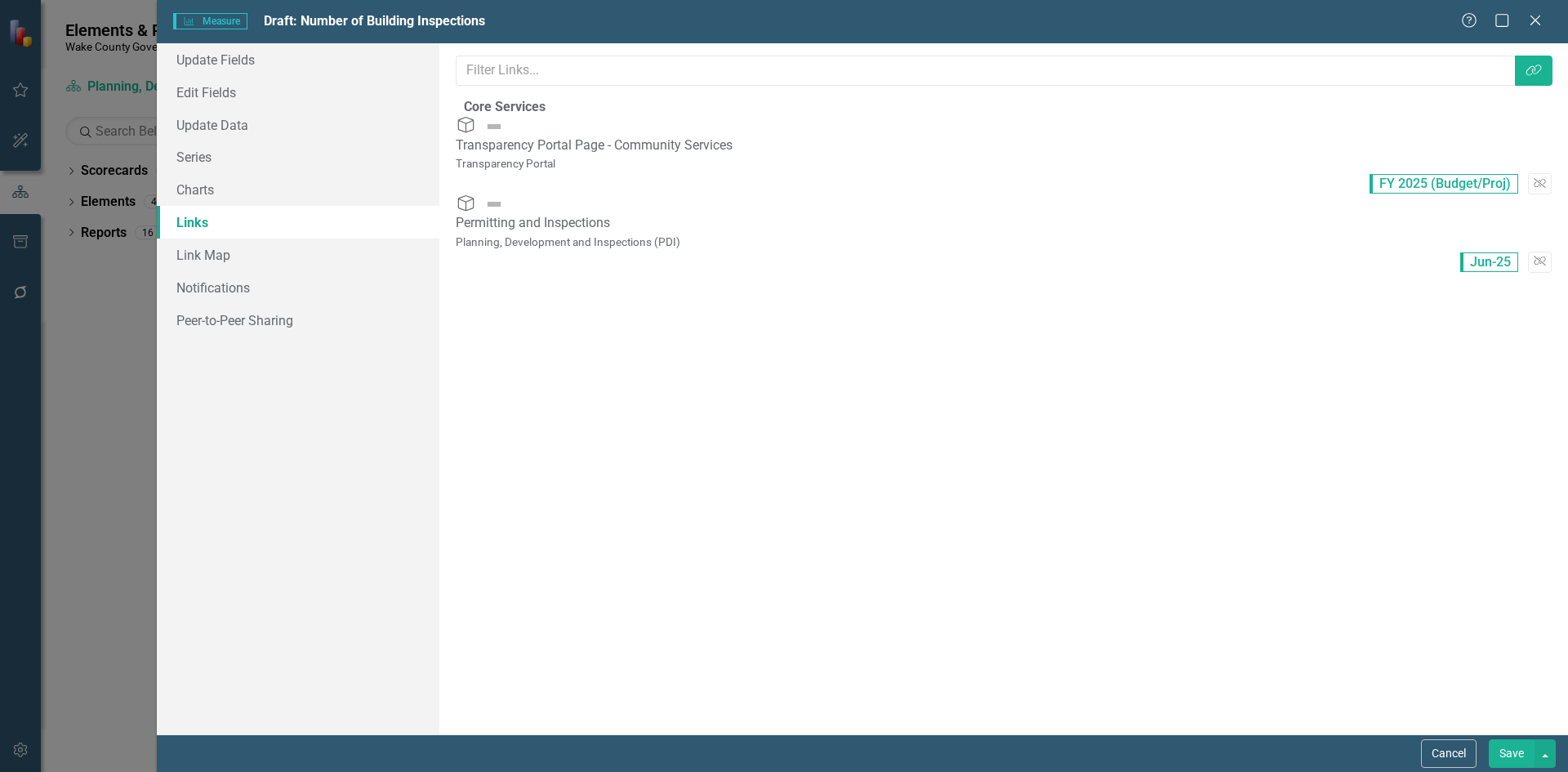click on "Save" at bounding box center [1512, 753] 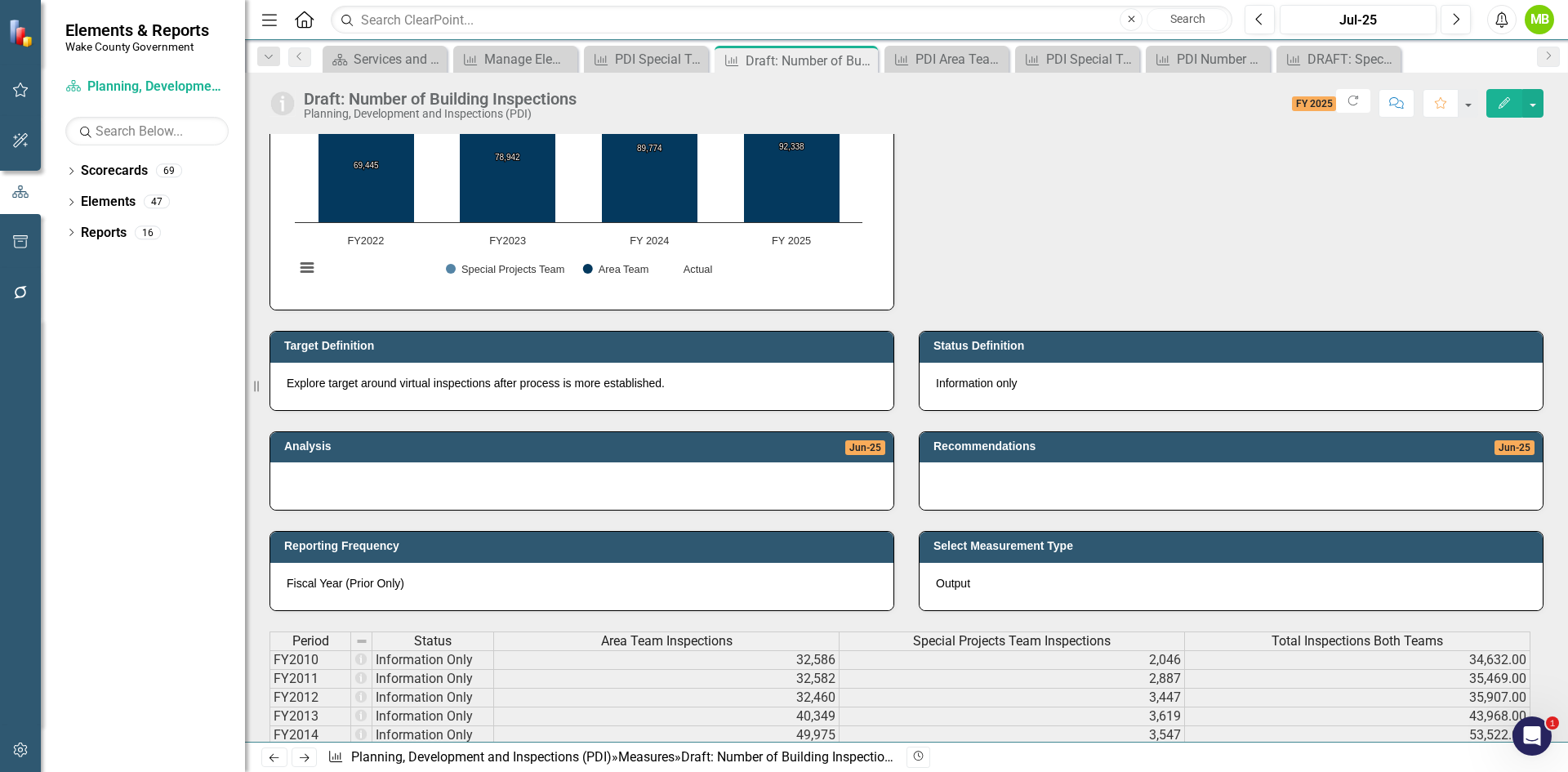 scroll, scrollTop: 245, scrollLeft: 0, axis: vertical 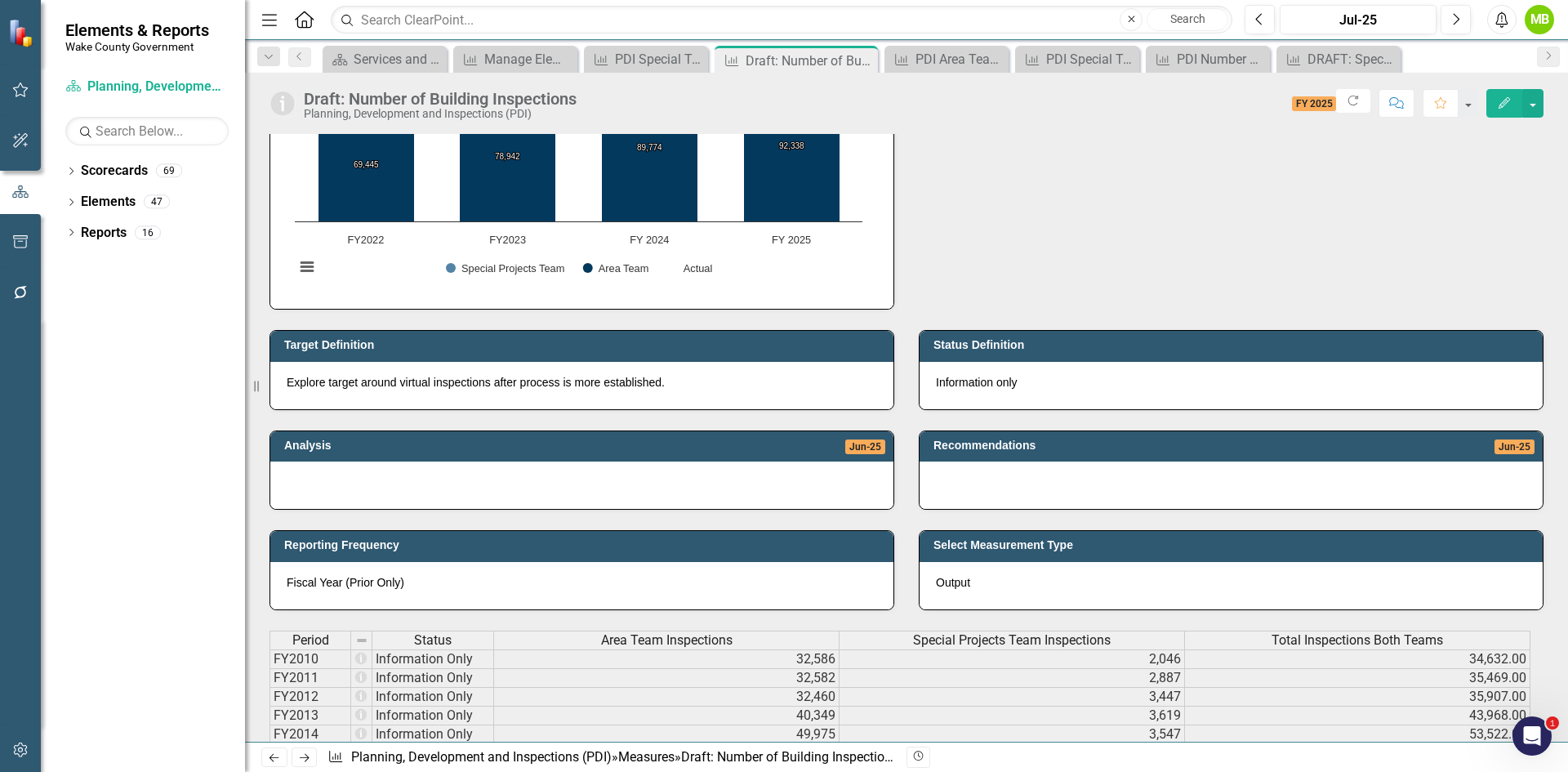 click on "Fiscal Year (Prior Only)" at bounding box center (581, 586) 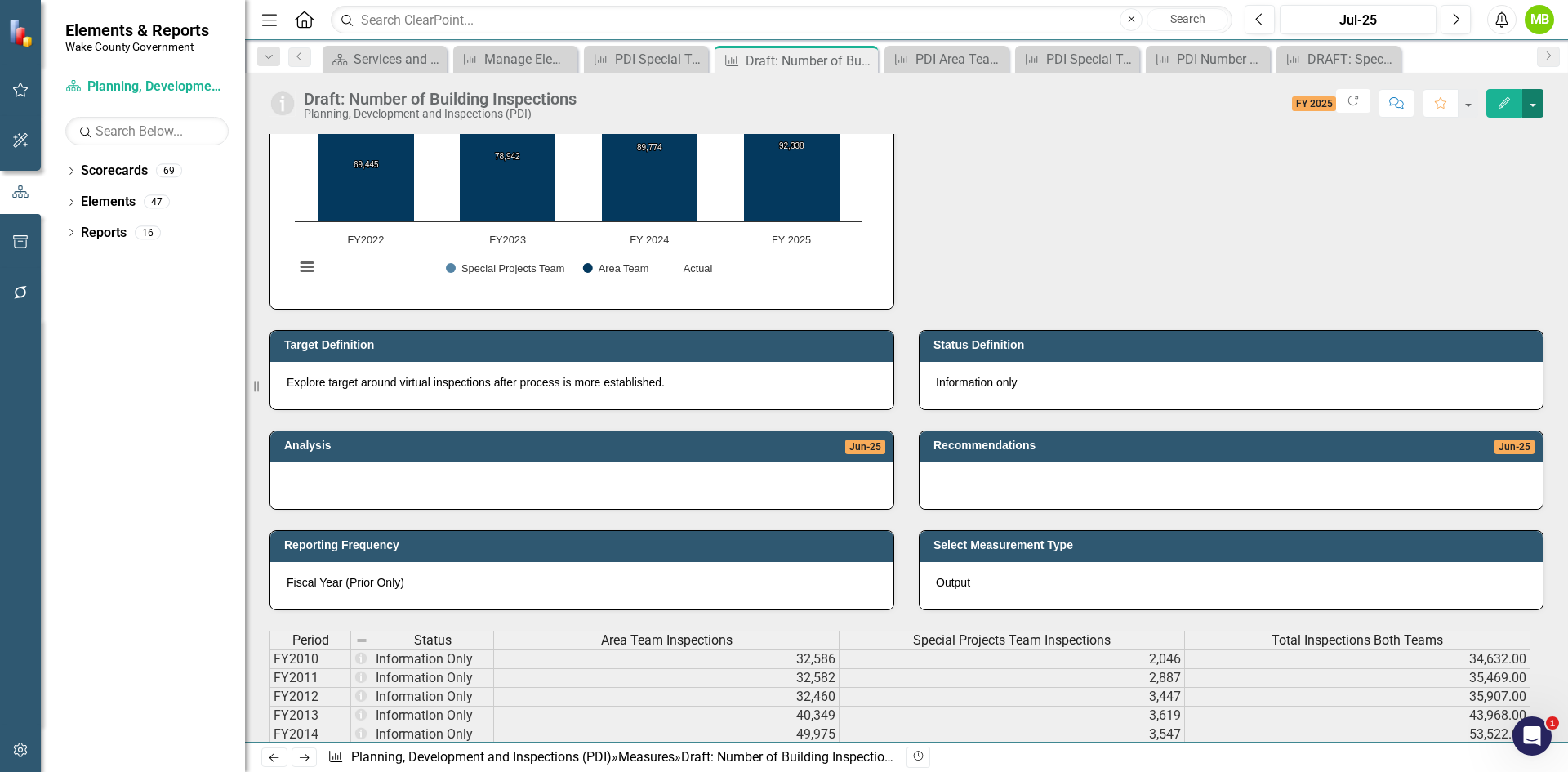 click at bounding box center [1533, 103] 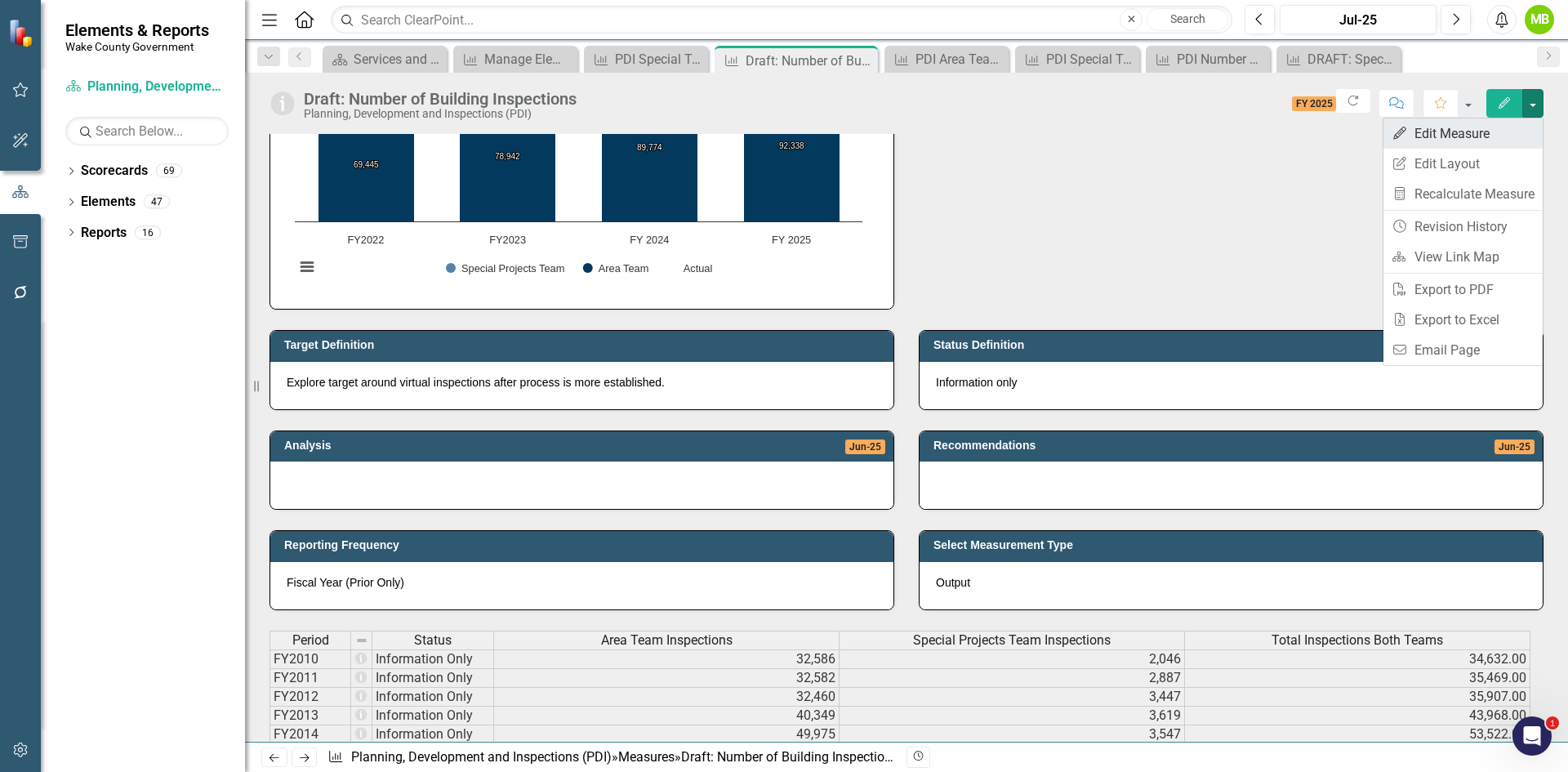 click on "Edit Edit Measure" at bounding box center (1463, 133) 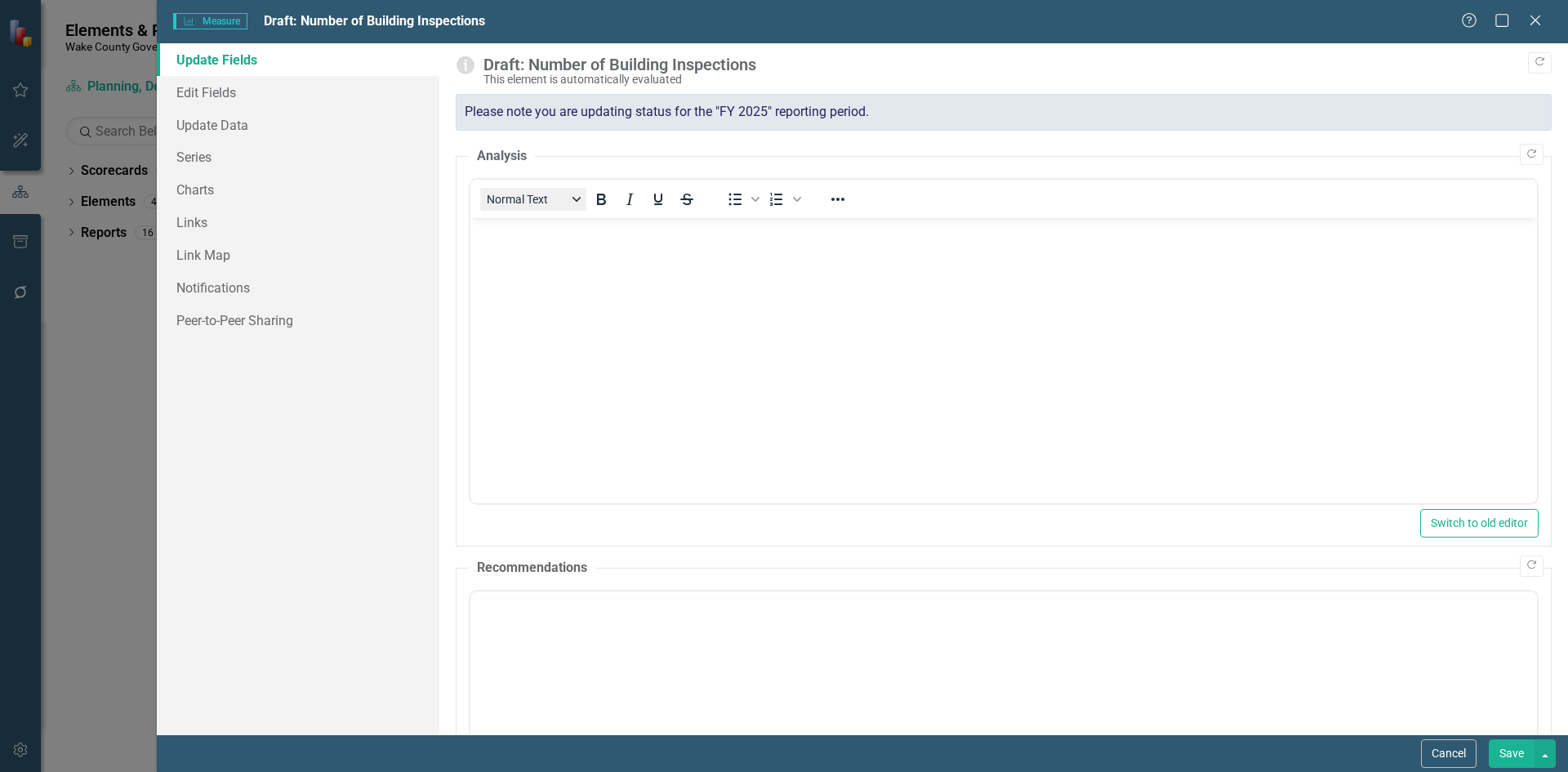 scroll, scrollTop: 0, scrollLeft: 0, axis: both 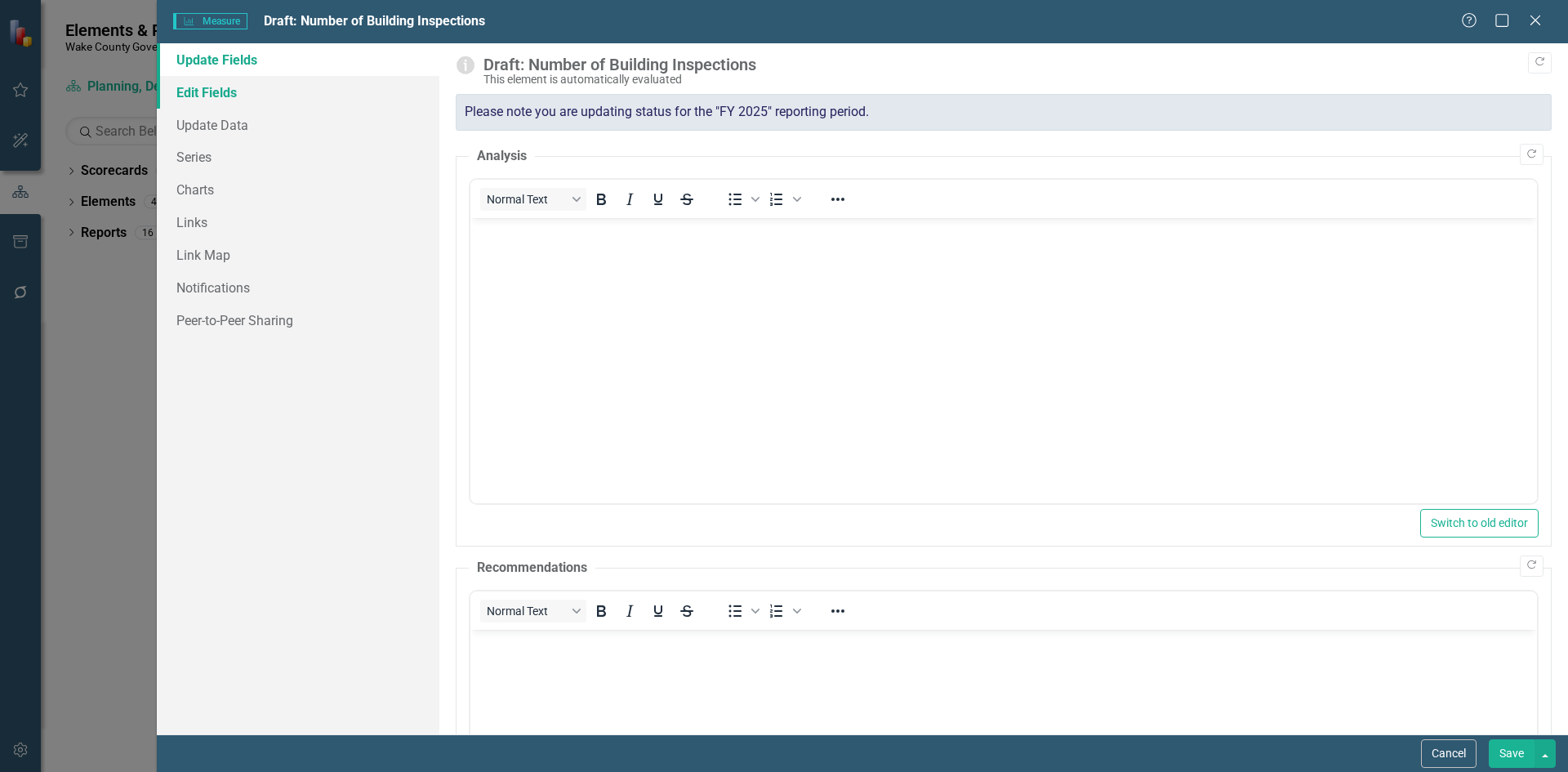 click on "Edit Fields" at bounding box center [298, 92] 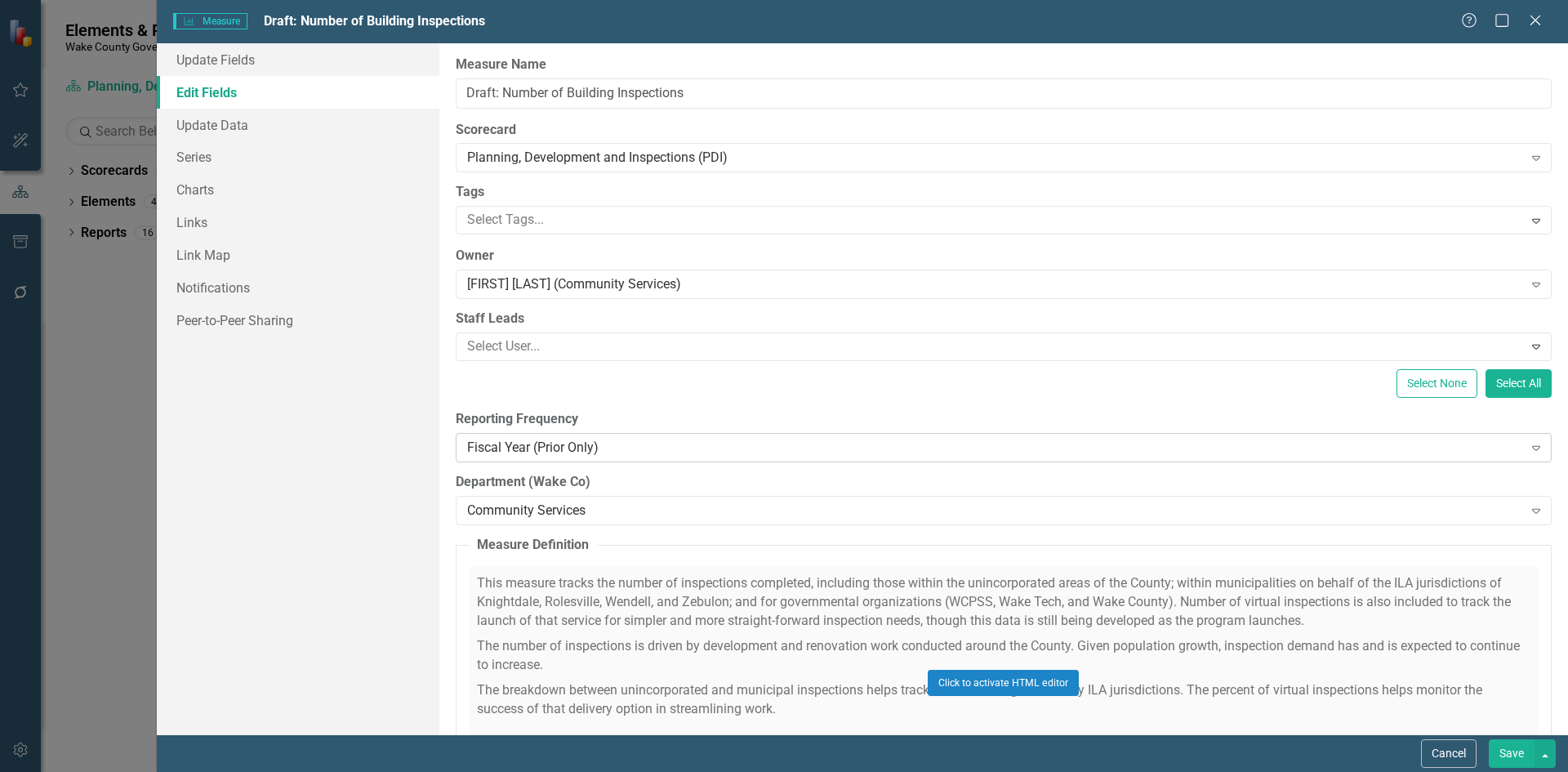 click on "Fiscal Year (Prior Only)" at bounding box center (995, 447) 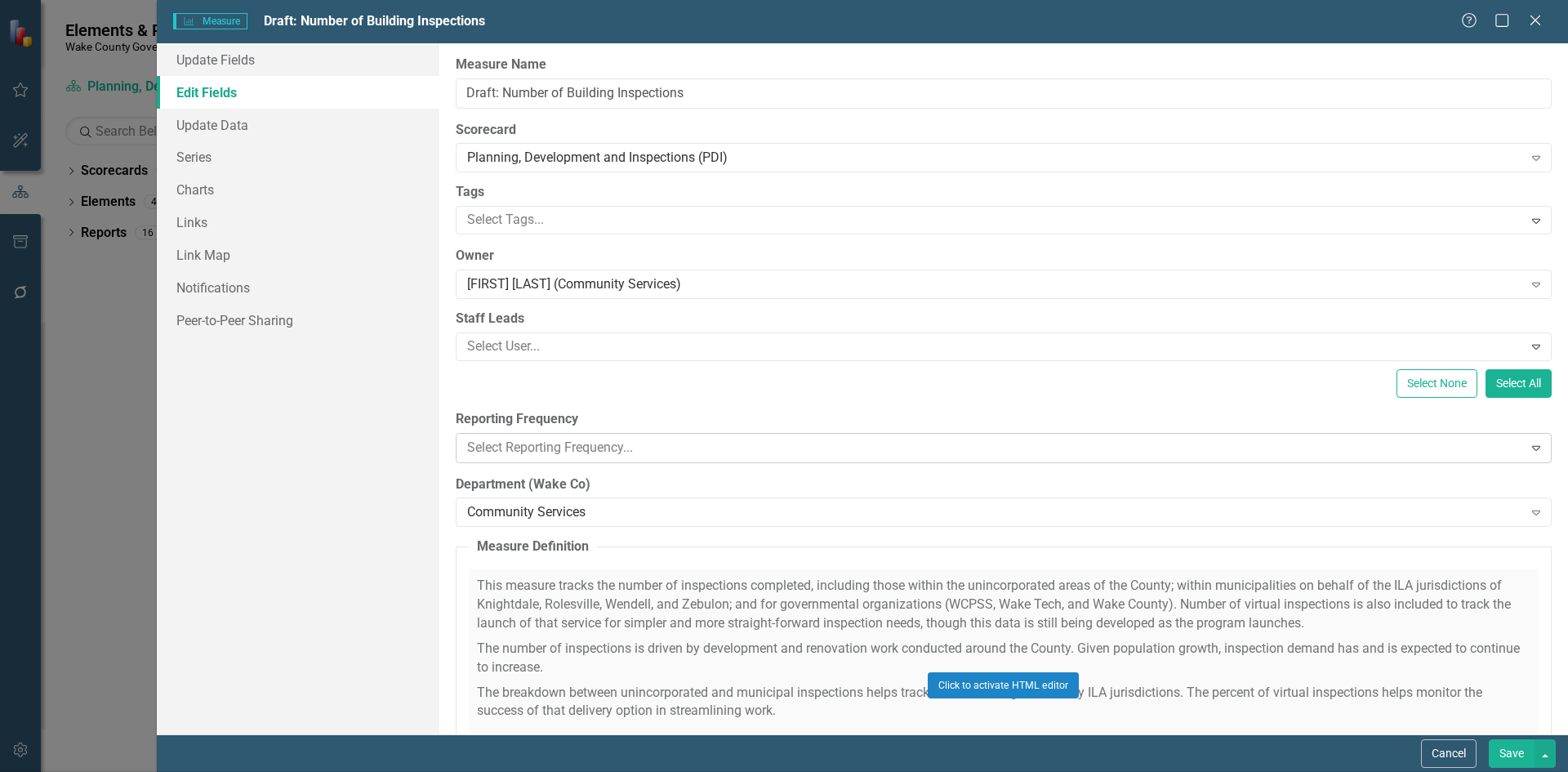 scroll, scrollTop: 349, scrollLeft: 0, axis: vertical 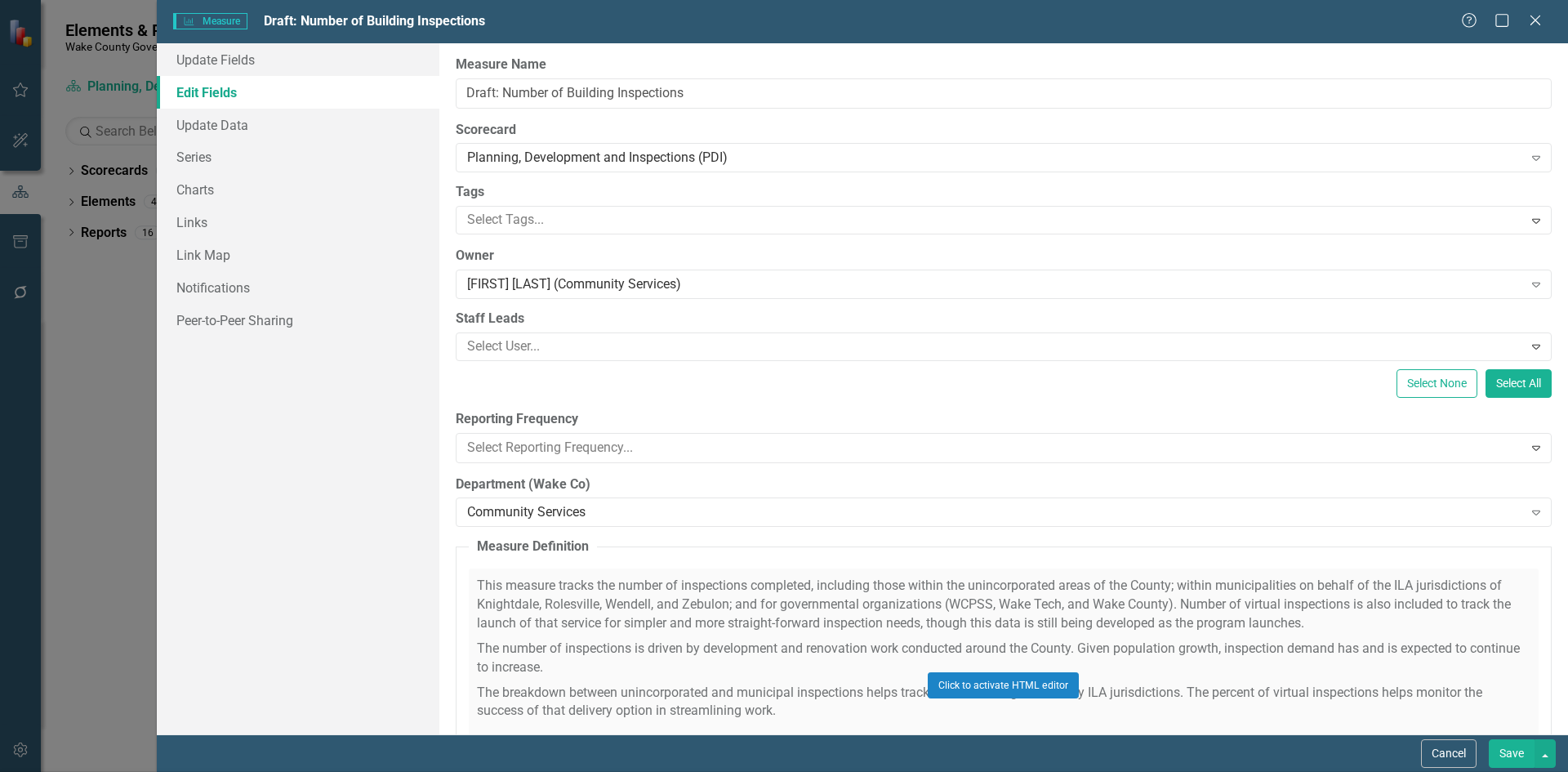 click on "Monthly" at bounding box center (787, 839) 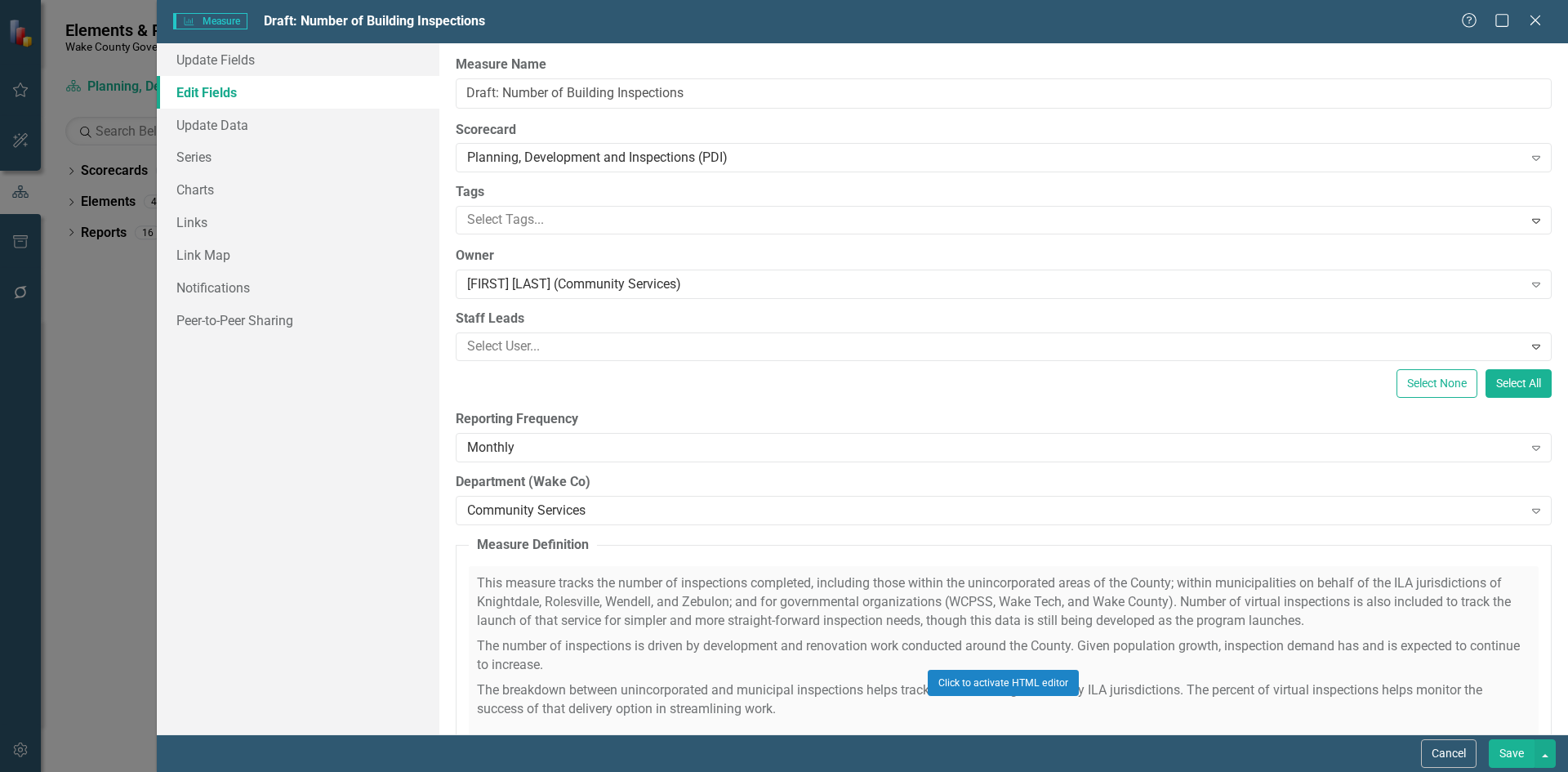 click on "Save" at bounding box center [1512, 753] 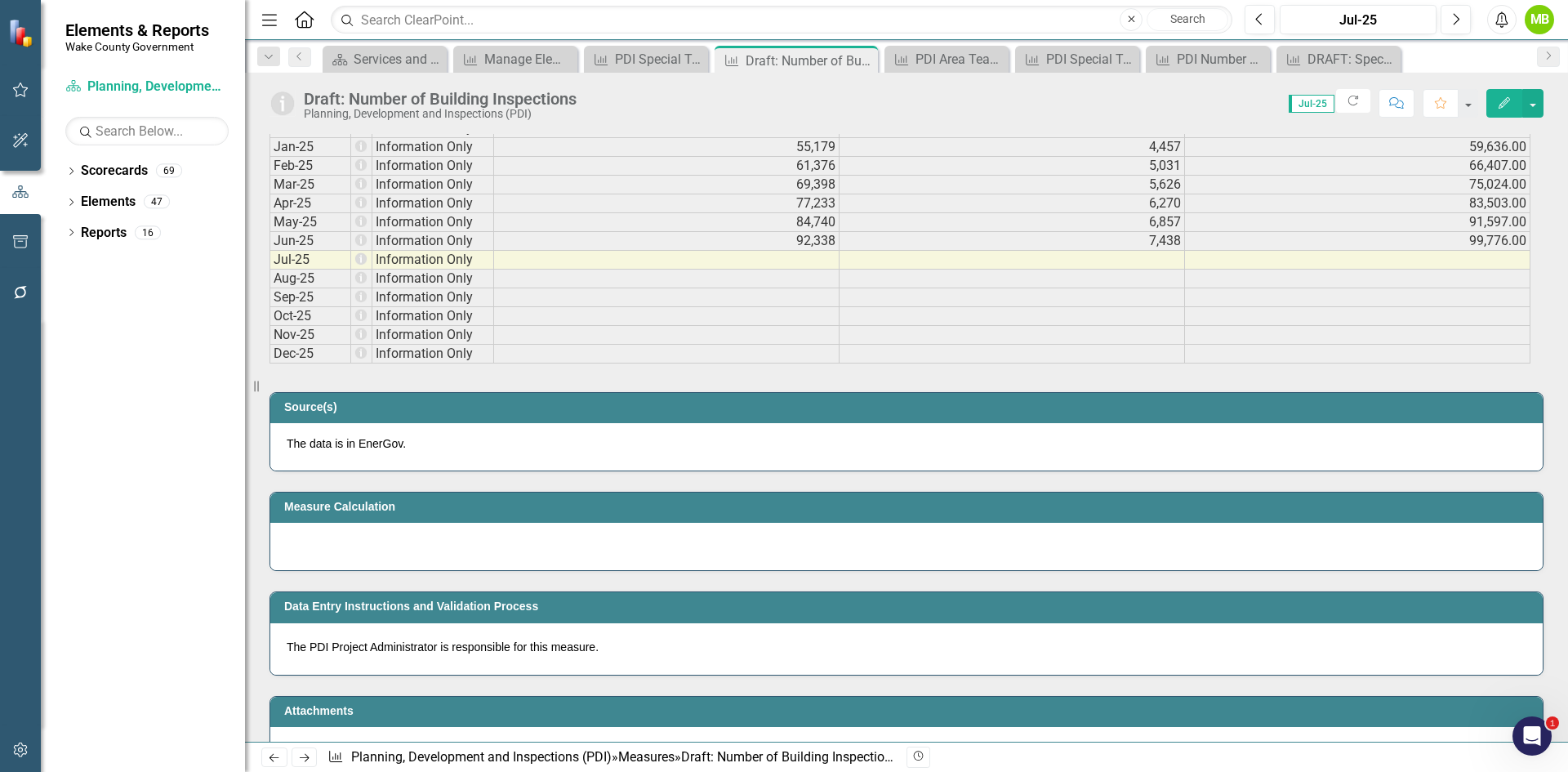 scroll, scrollTop: 2696, scrollLeft: 0, axis: vertical 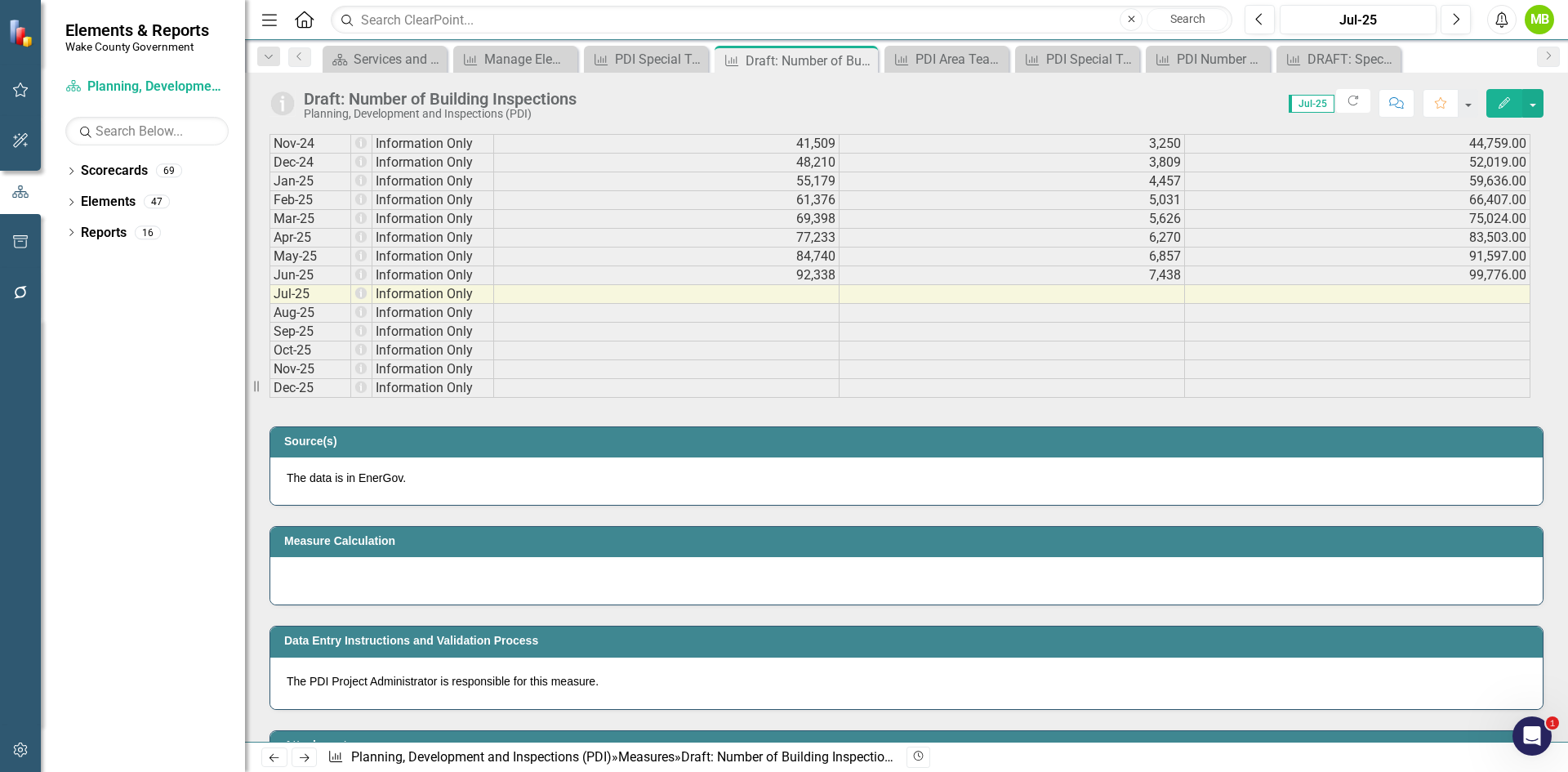 click on "The data is in EnerGov." at bounding box center [906, 478] 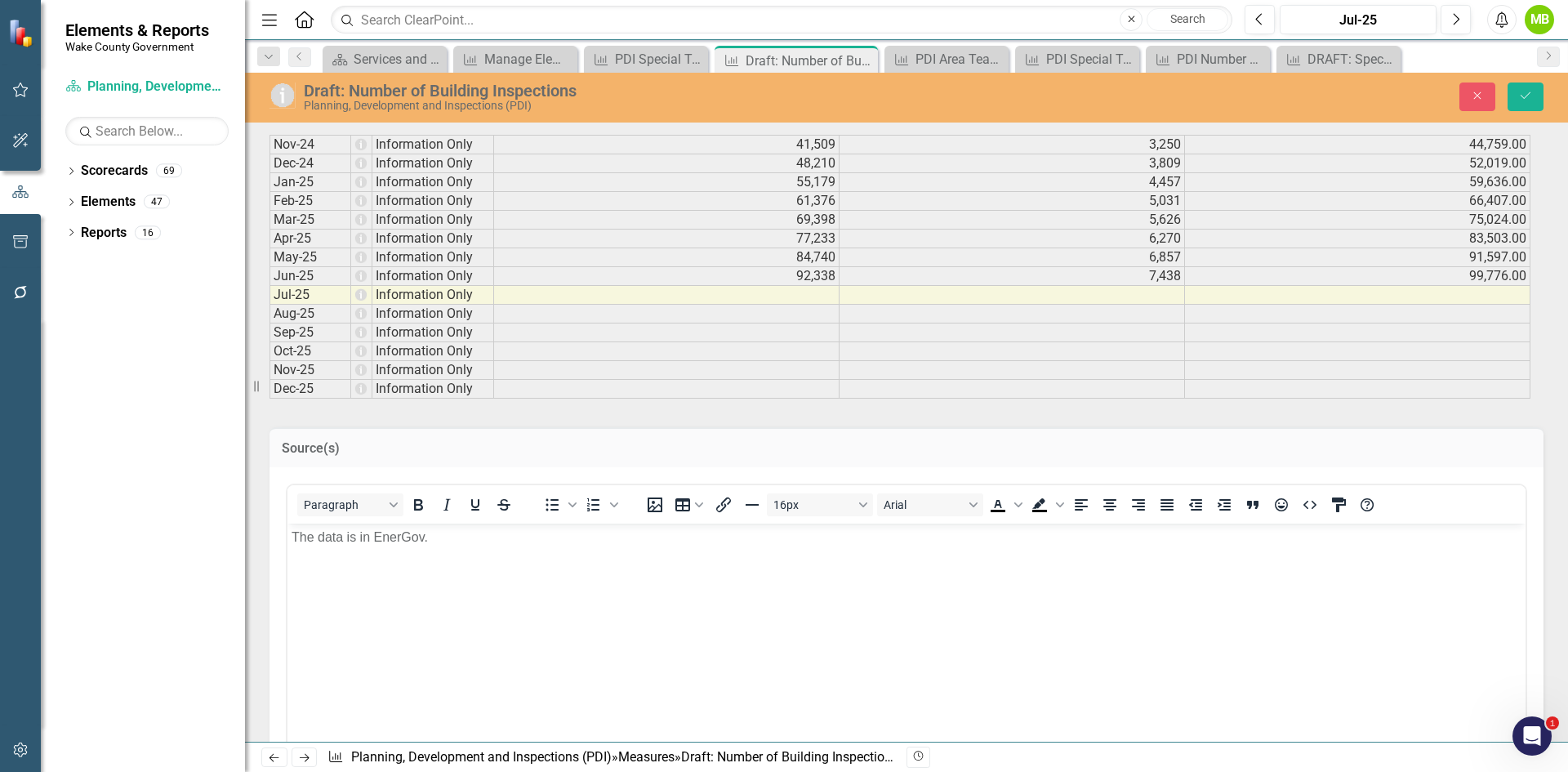 scroll, scrollTop: 0, scrollLeft: 0, axis: both 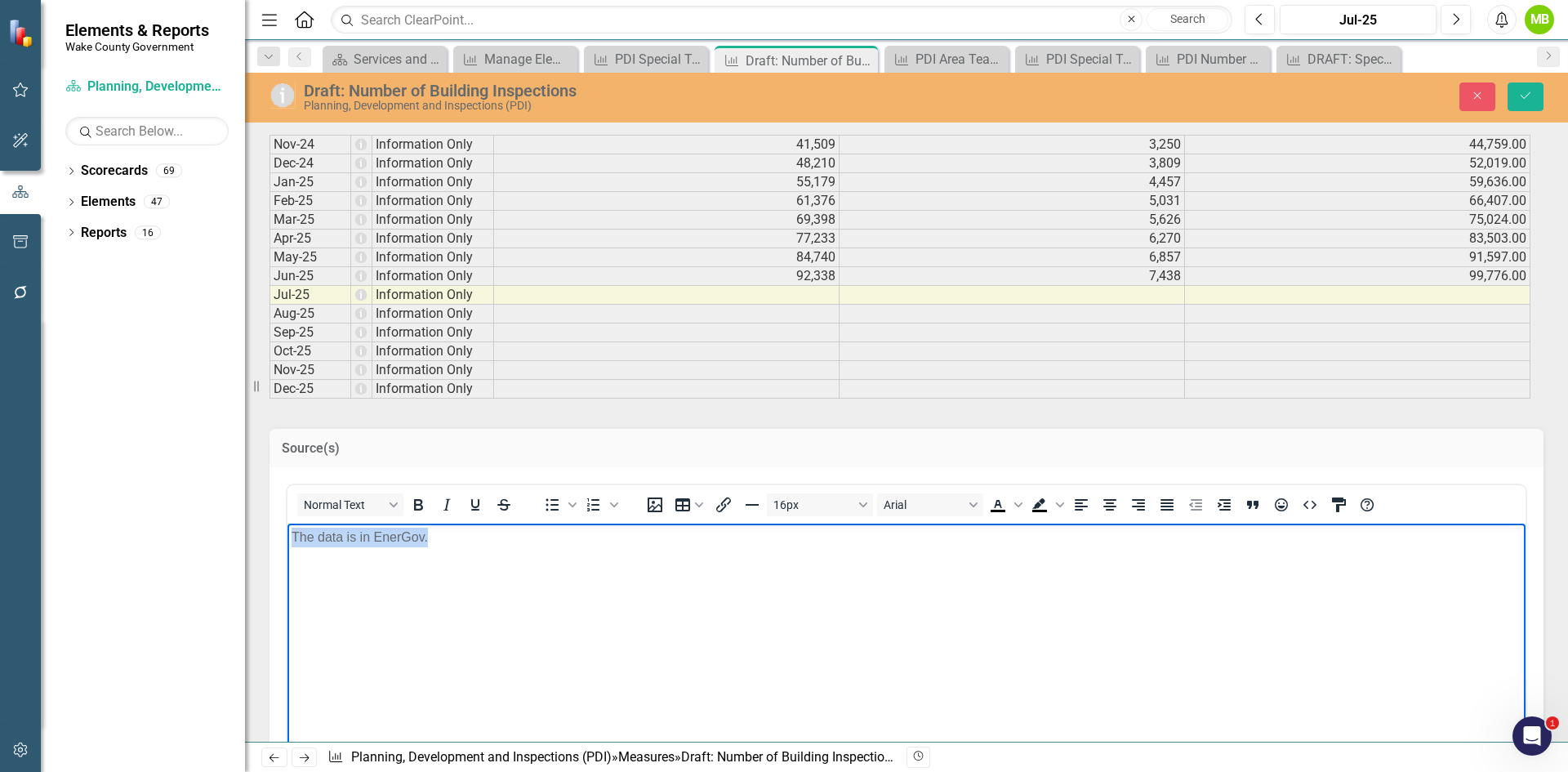 drag, startPoint x: 428, startPoint y: 538, endPoint x: 257, endPoint y: 540, distance: 171.0117 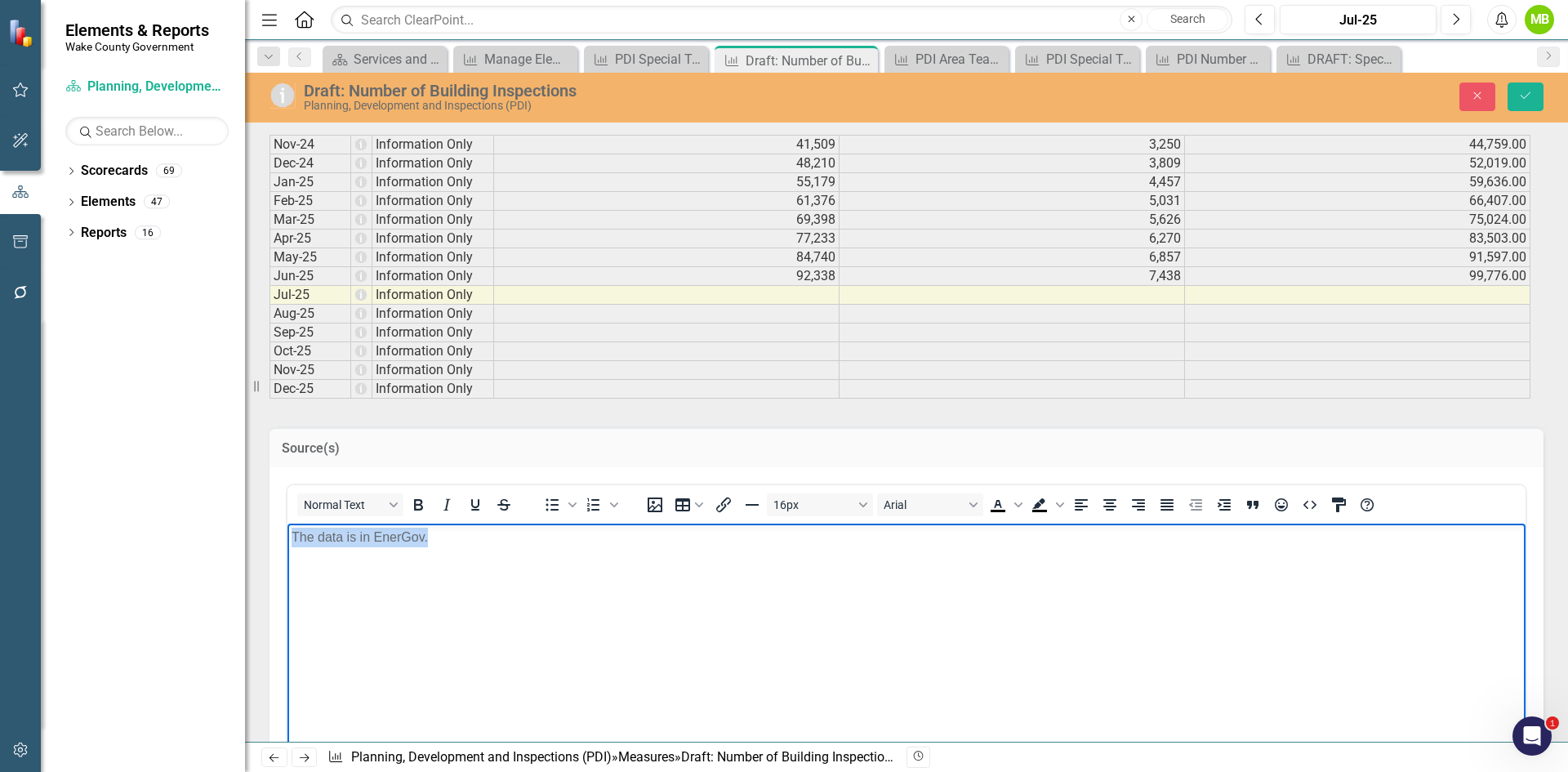 click on "The data is in EnerGov." at bounding box center [906, 645] 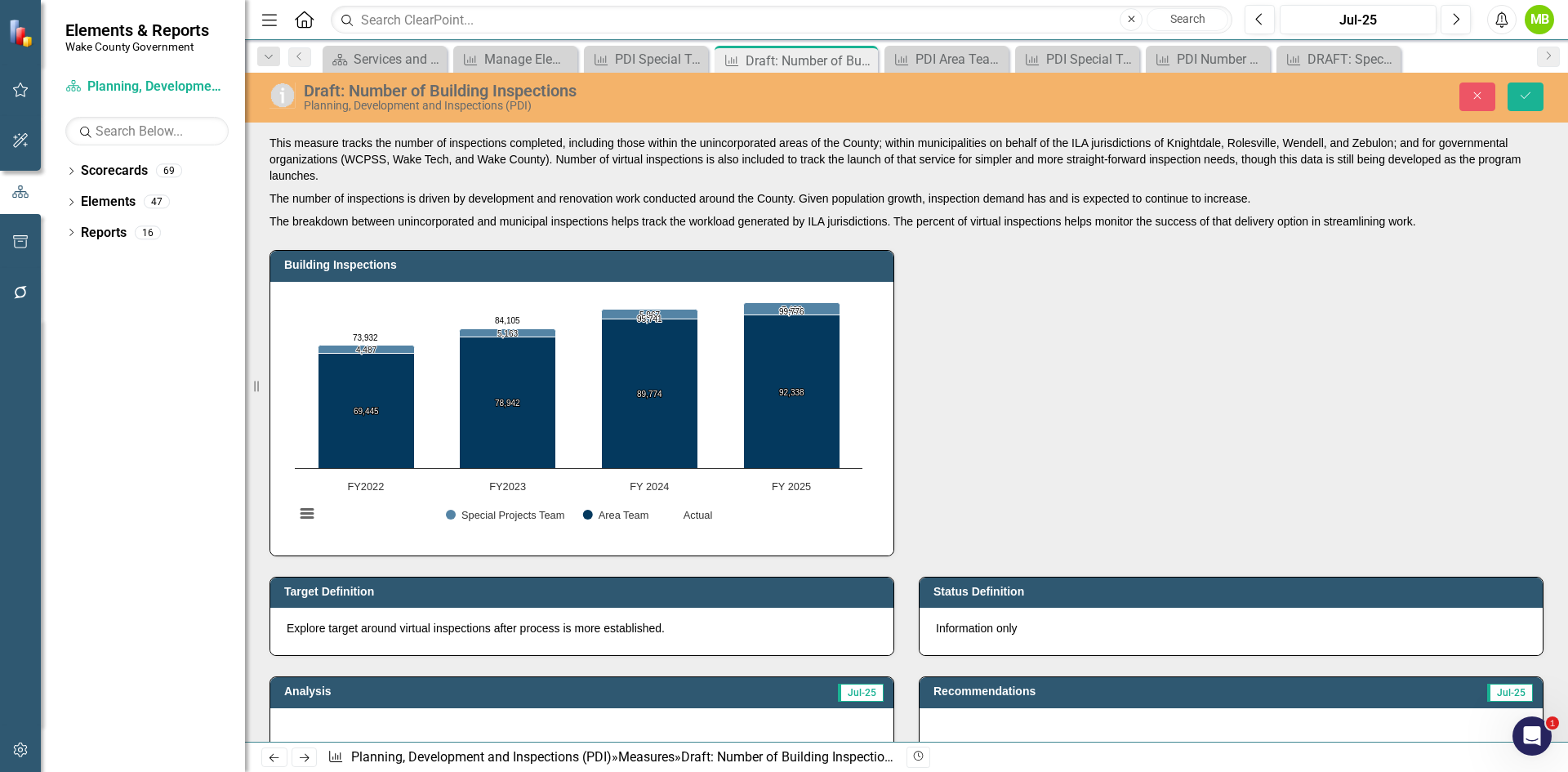scroll, scrollTop: 0, scrollLeft: 0, axis: both 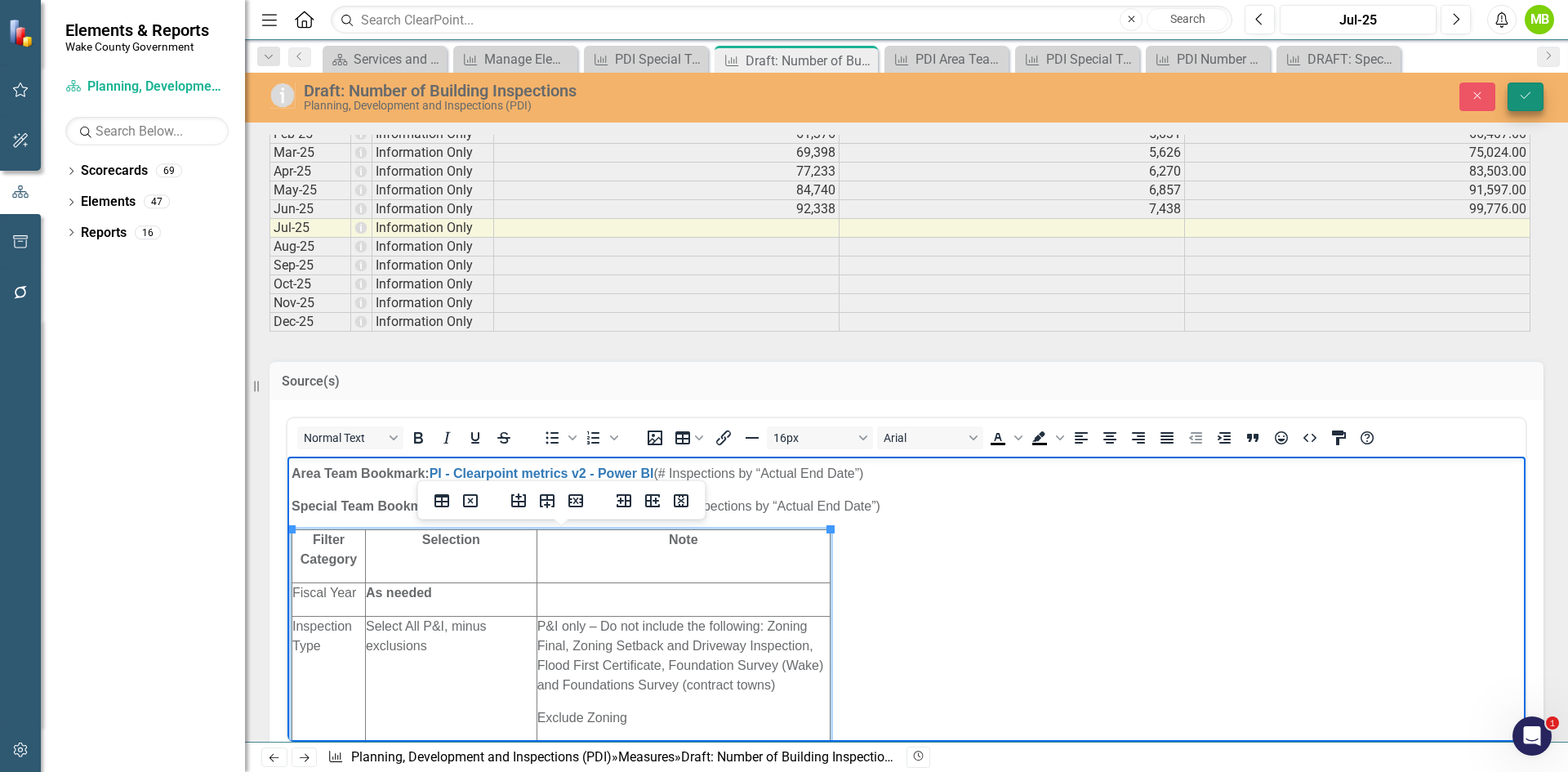 click on "Save" at bounding box center [1526, 96] 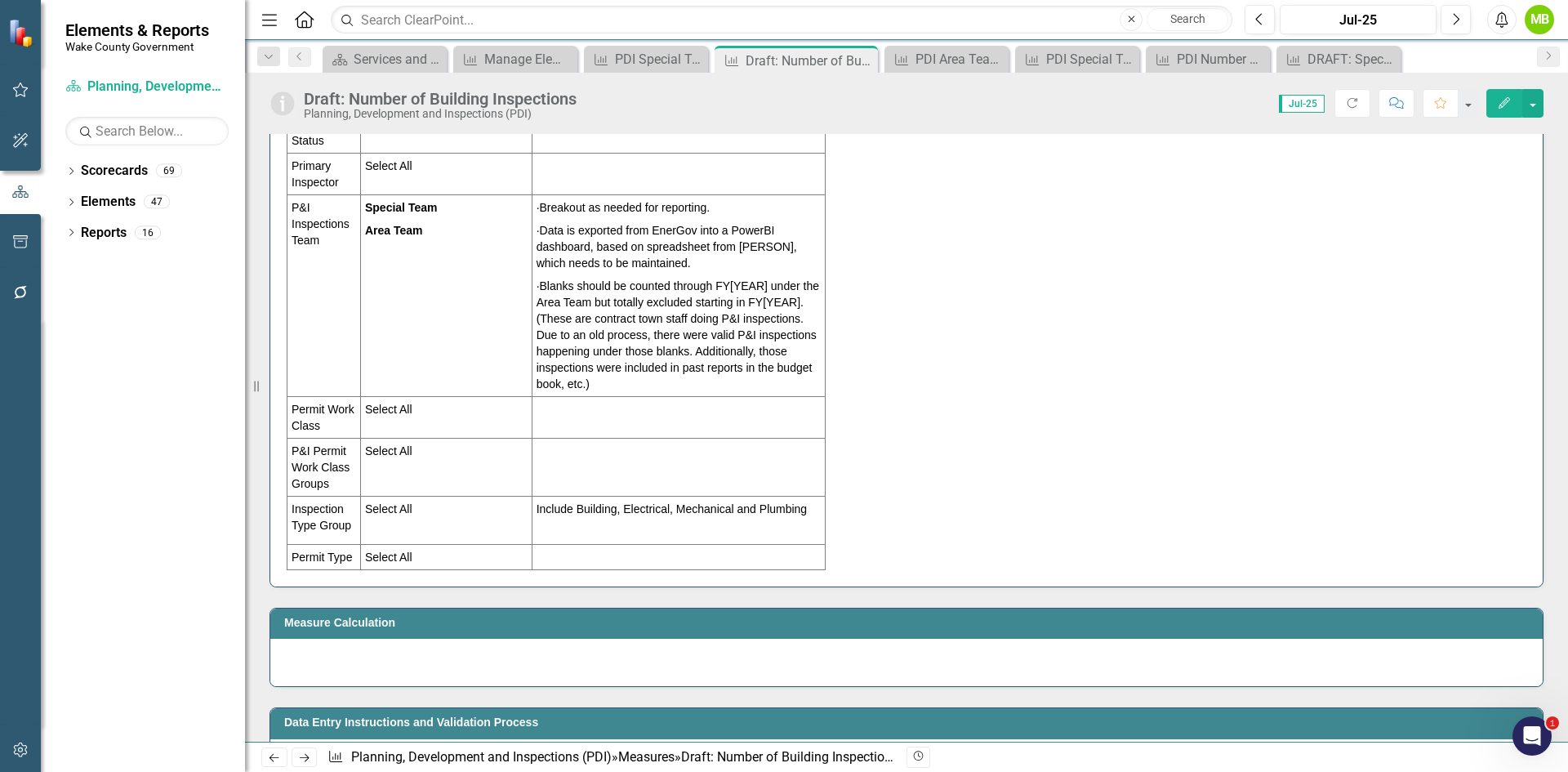 scroll, scrollTop: 3431, scrollLeft: 0, axis: vertical 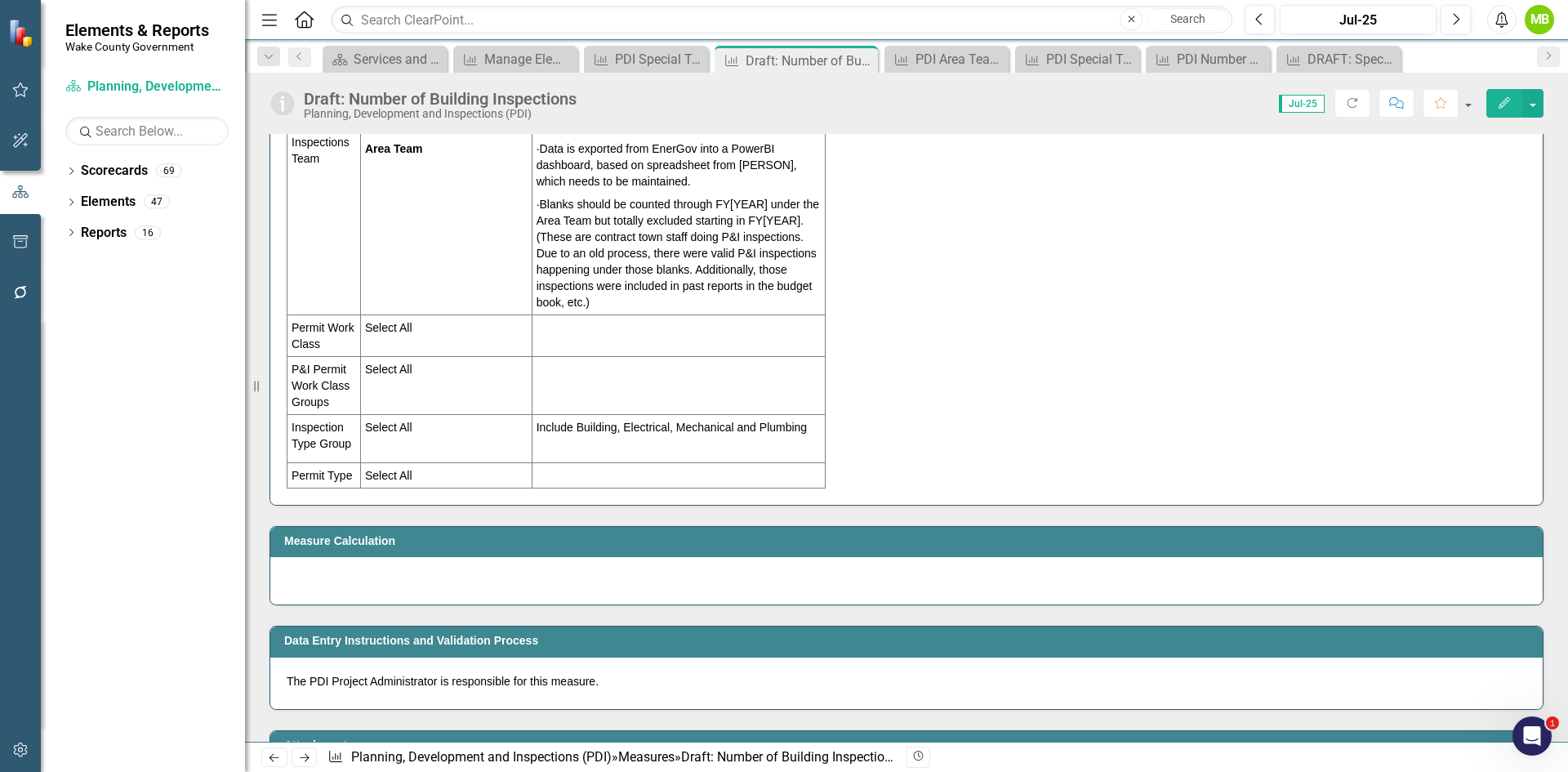 click at bounding box center (906, 581) 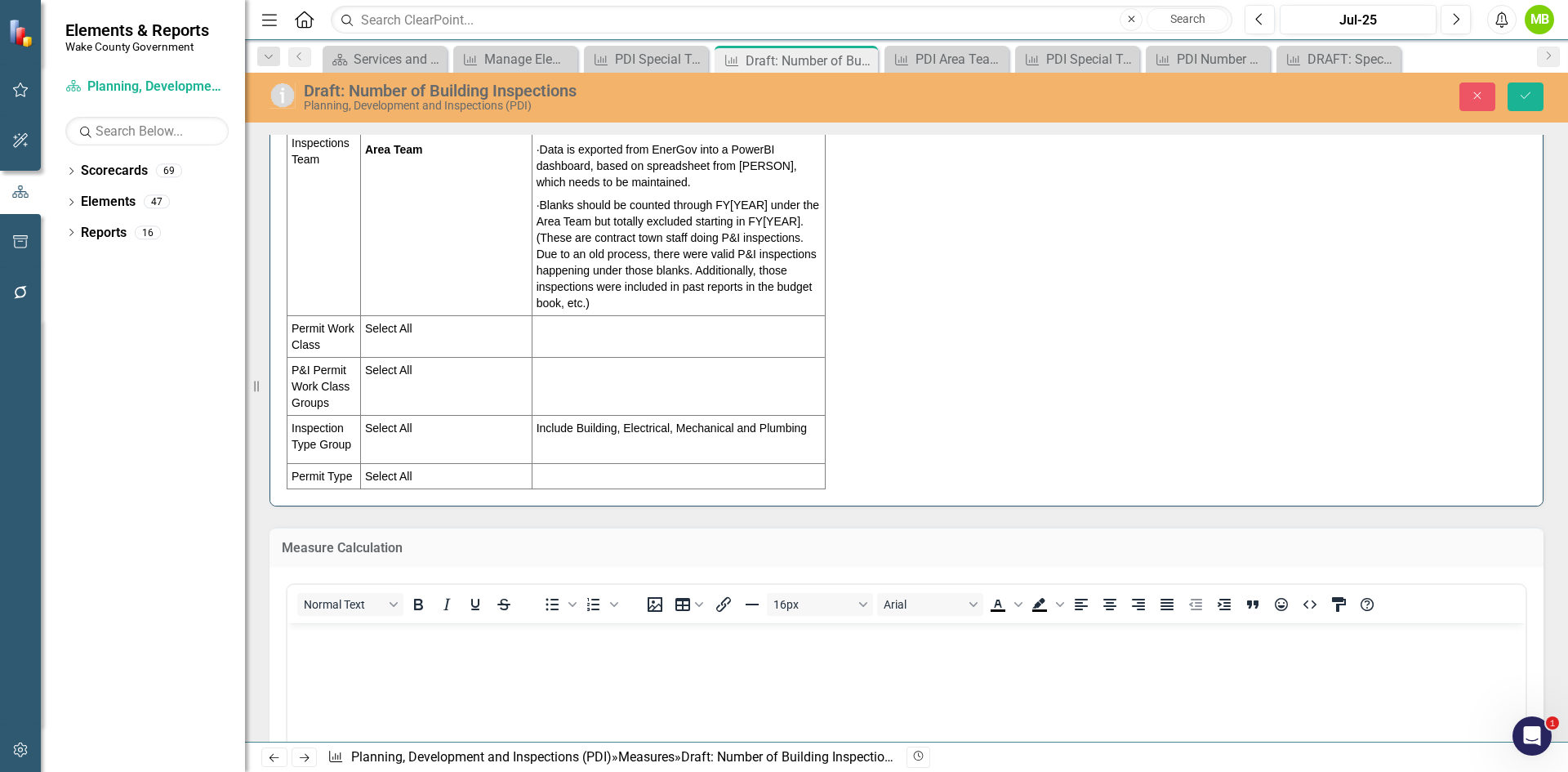 scroll, scrollTop: 0, scrollLeft: 0, axis: both 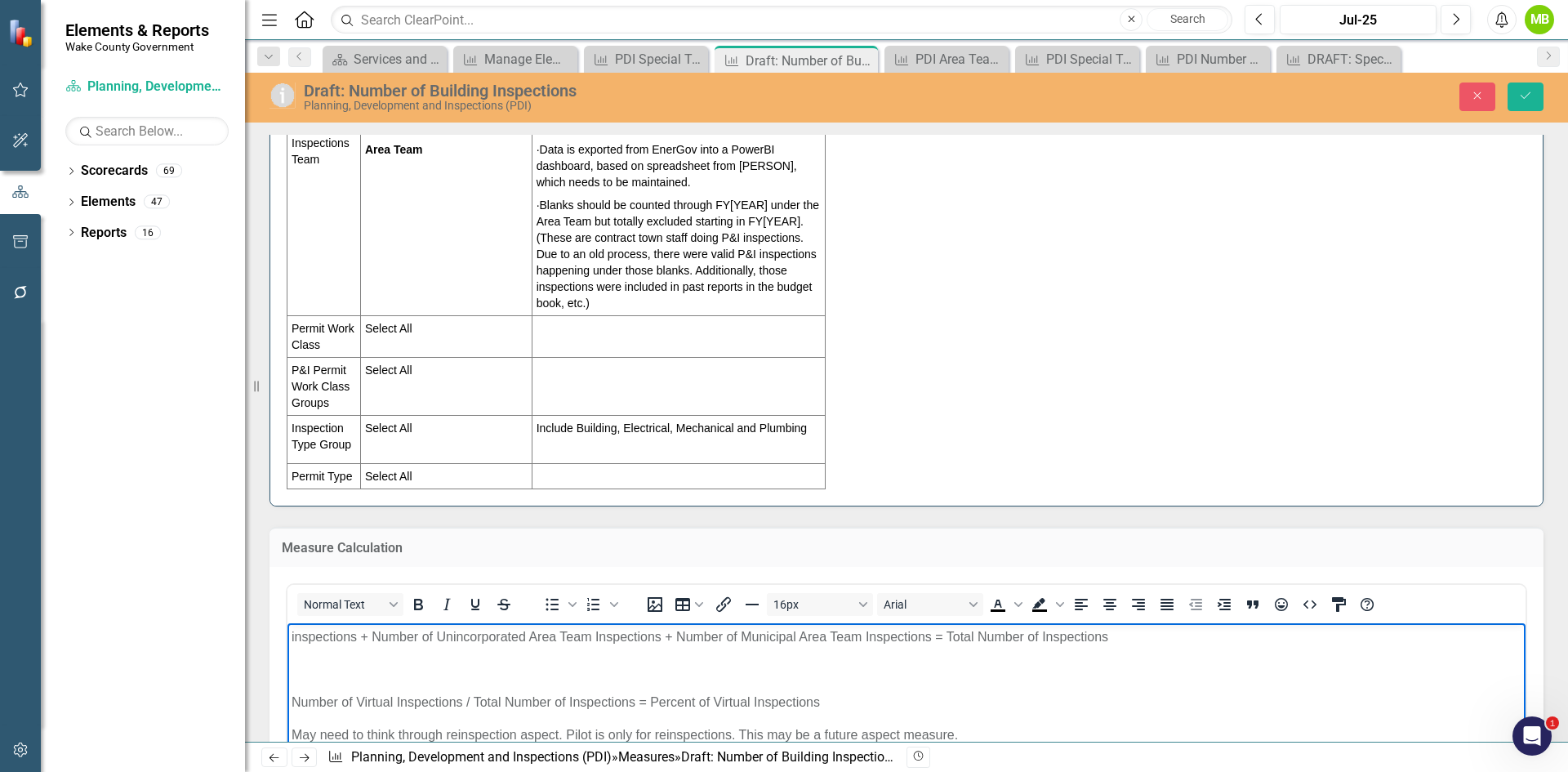 click at bounding box center (906, 669) 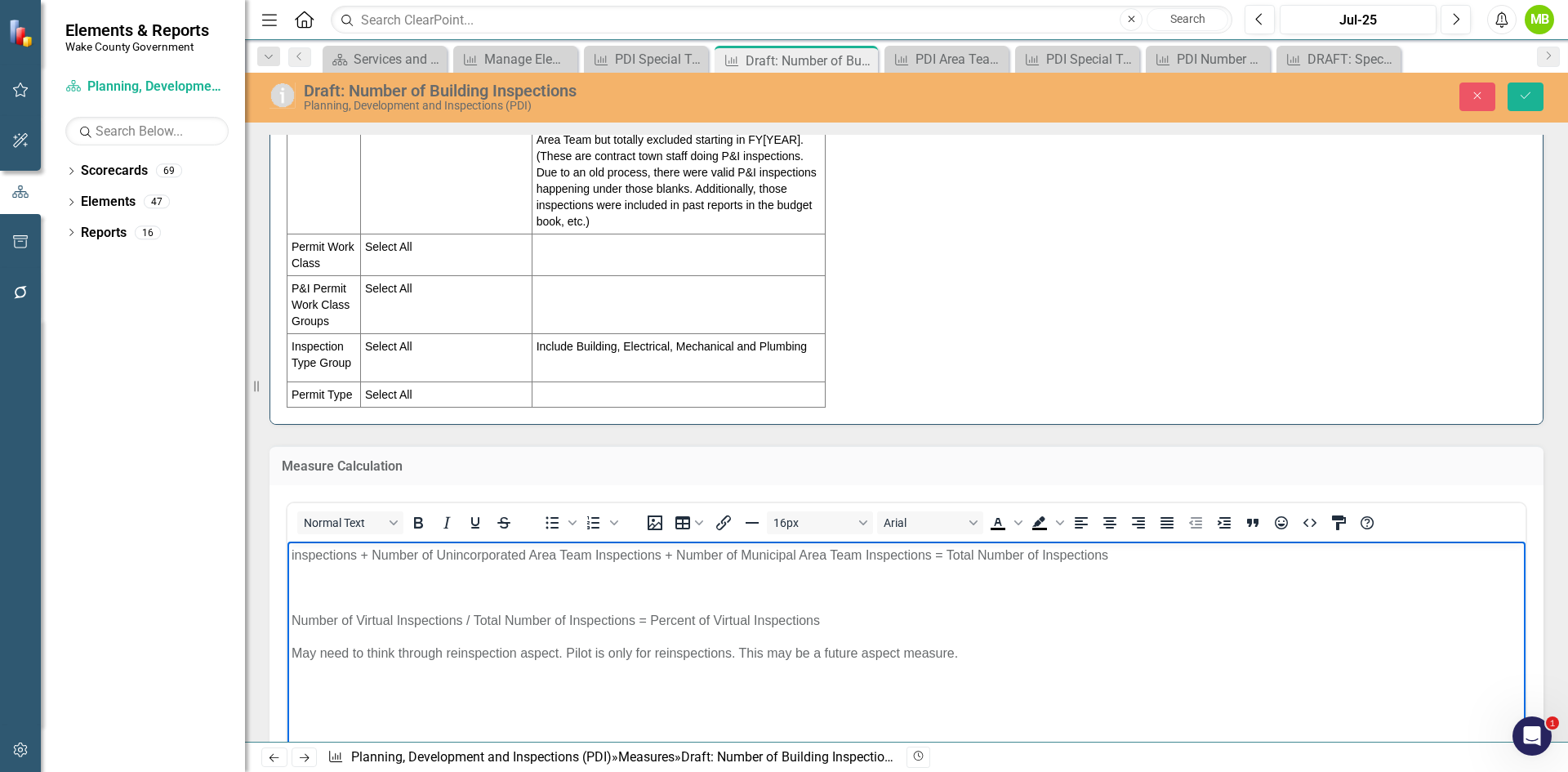 scroll, scrollTop: 3431, scrollLeft: 0, axis: vertical 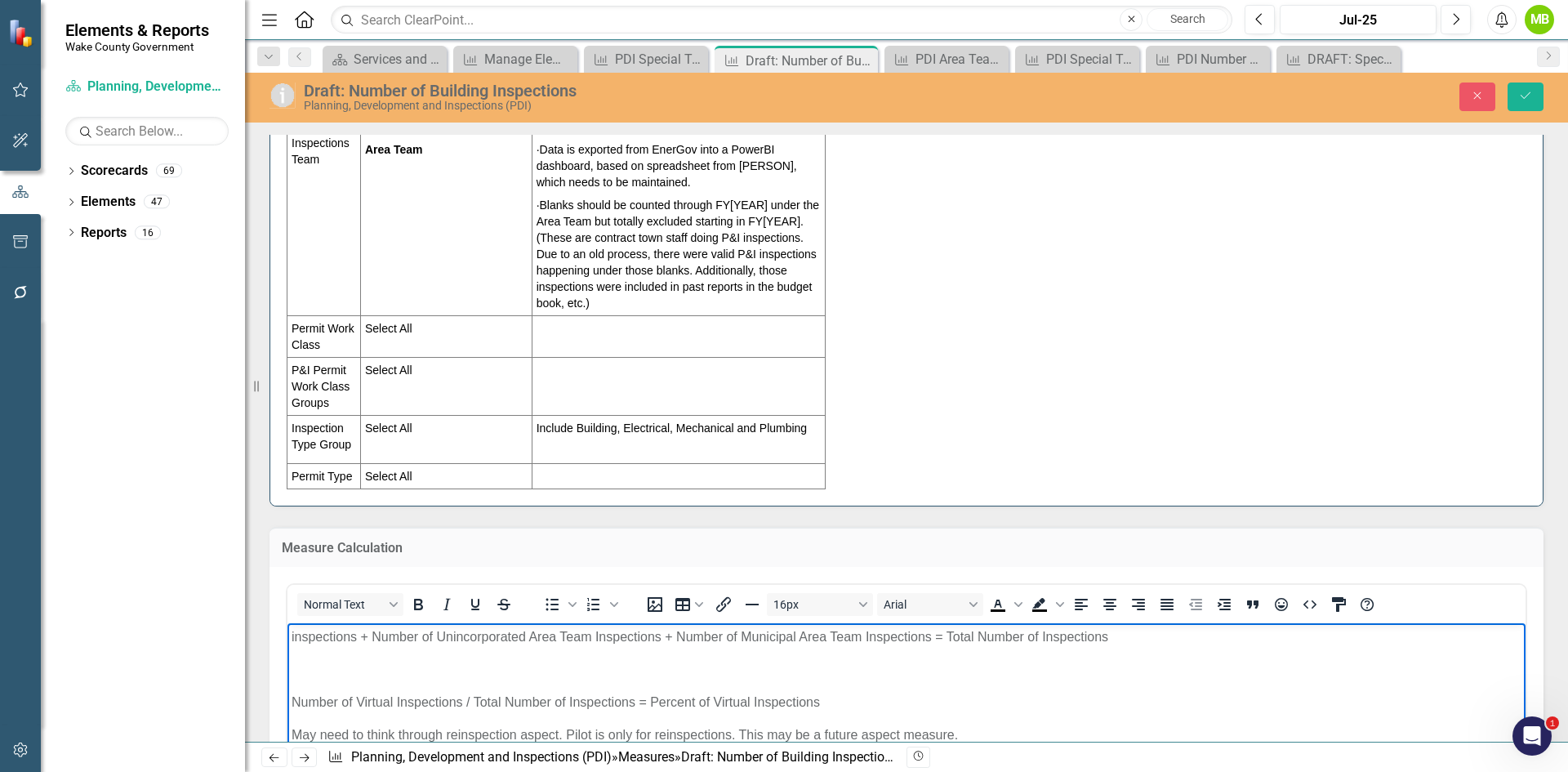 click at bounding box center (906, 669) 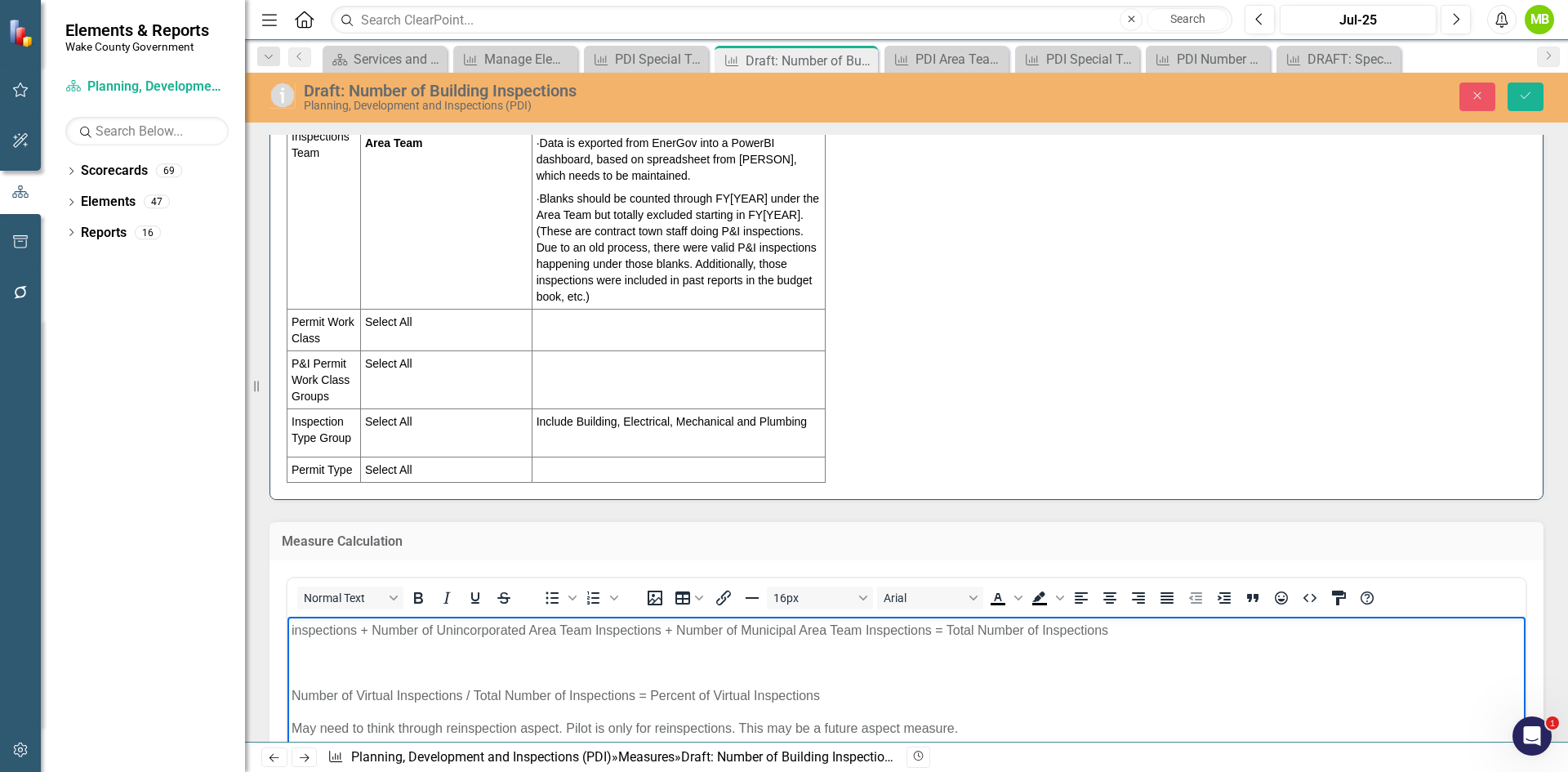 scroll, scrollTop: 3594, scrollLeft: 0, axis: vertical 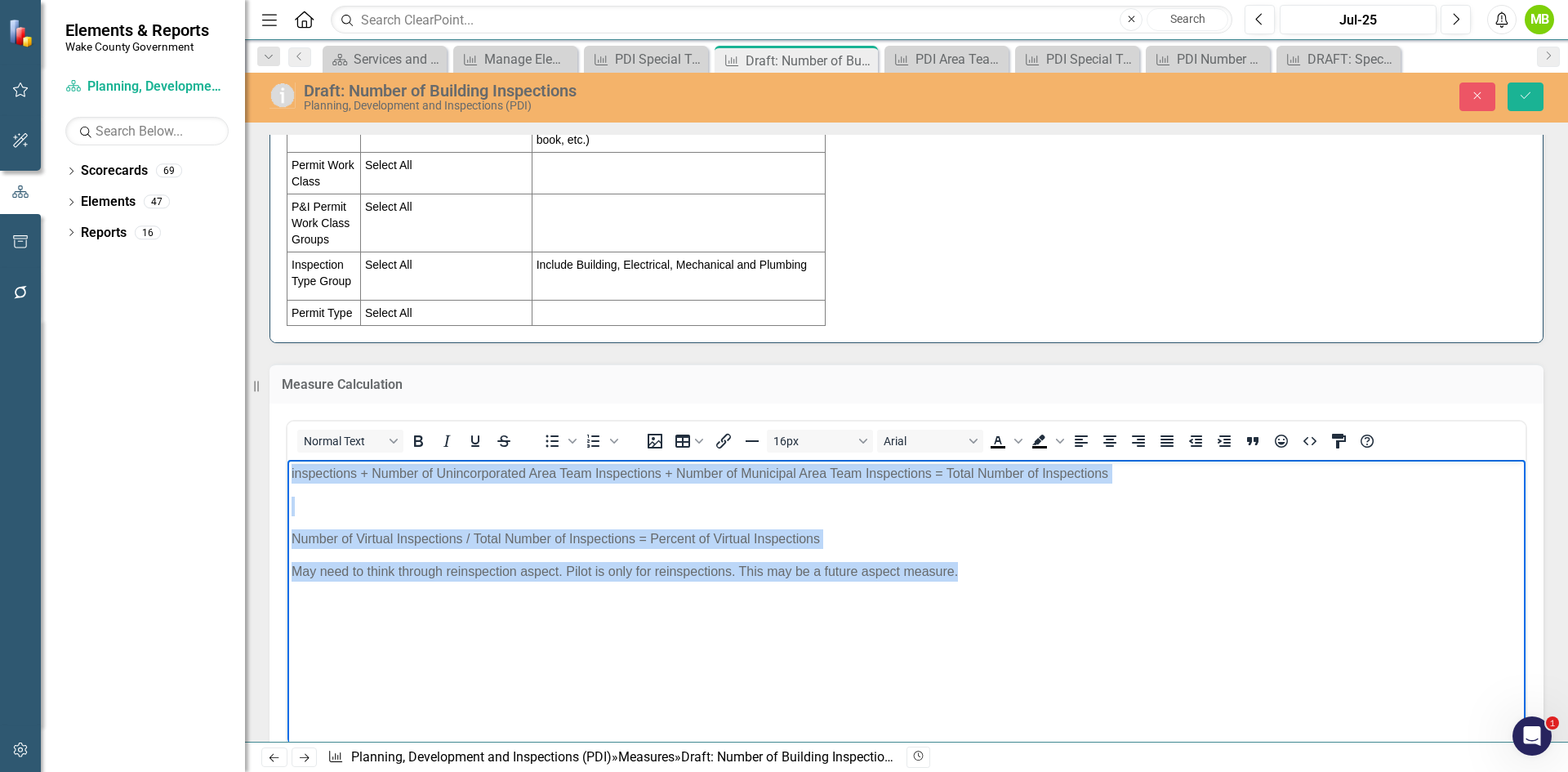 drag, startPoint x: 990, startPoint y: 589, endPoint x: 231, endPoint y: 468, distance: 768.58441 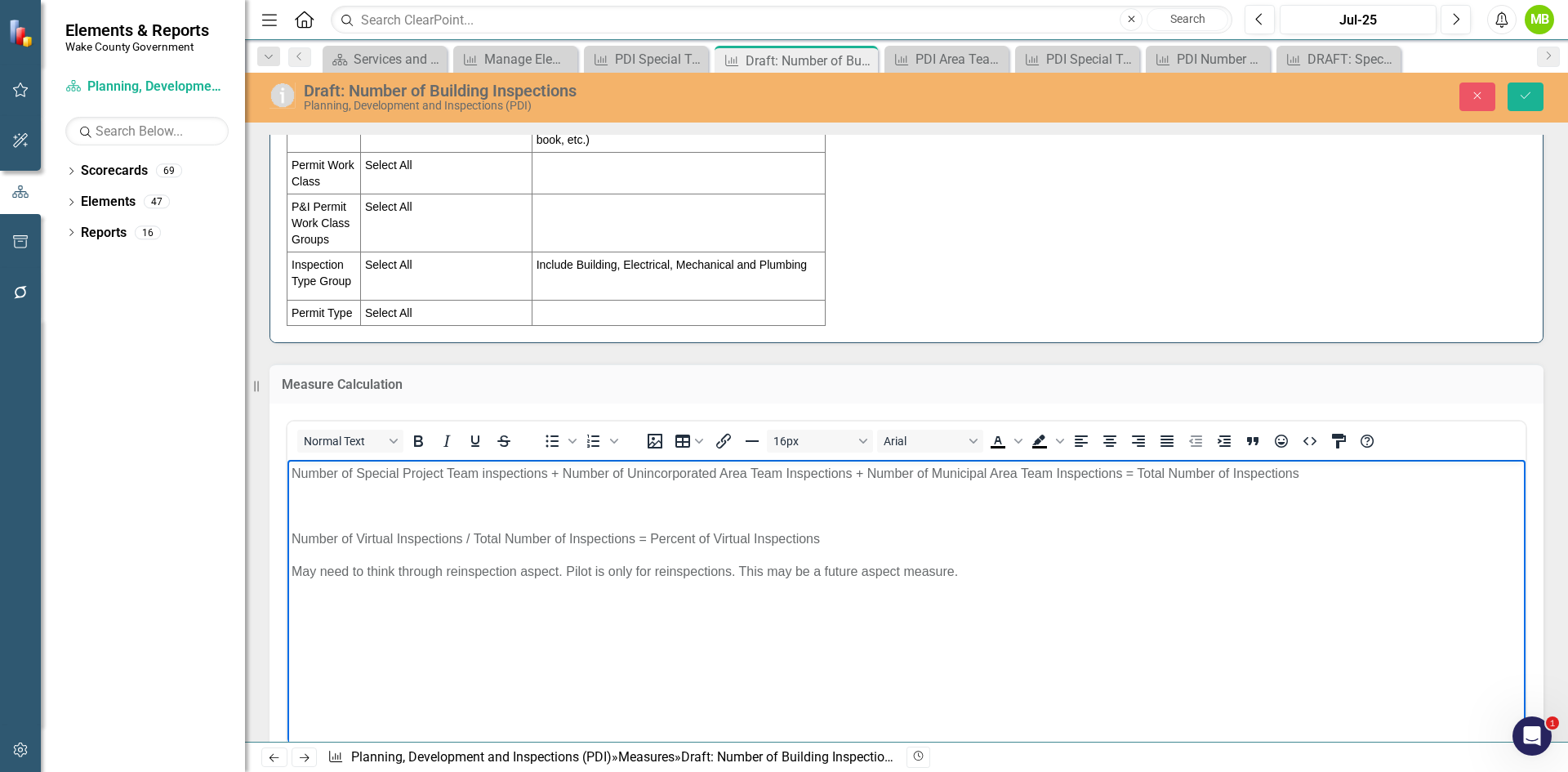 click at bounding box center [906, 506] 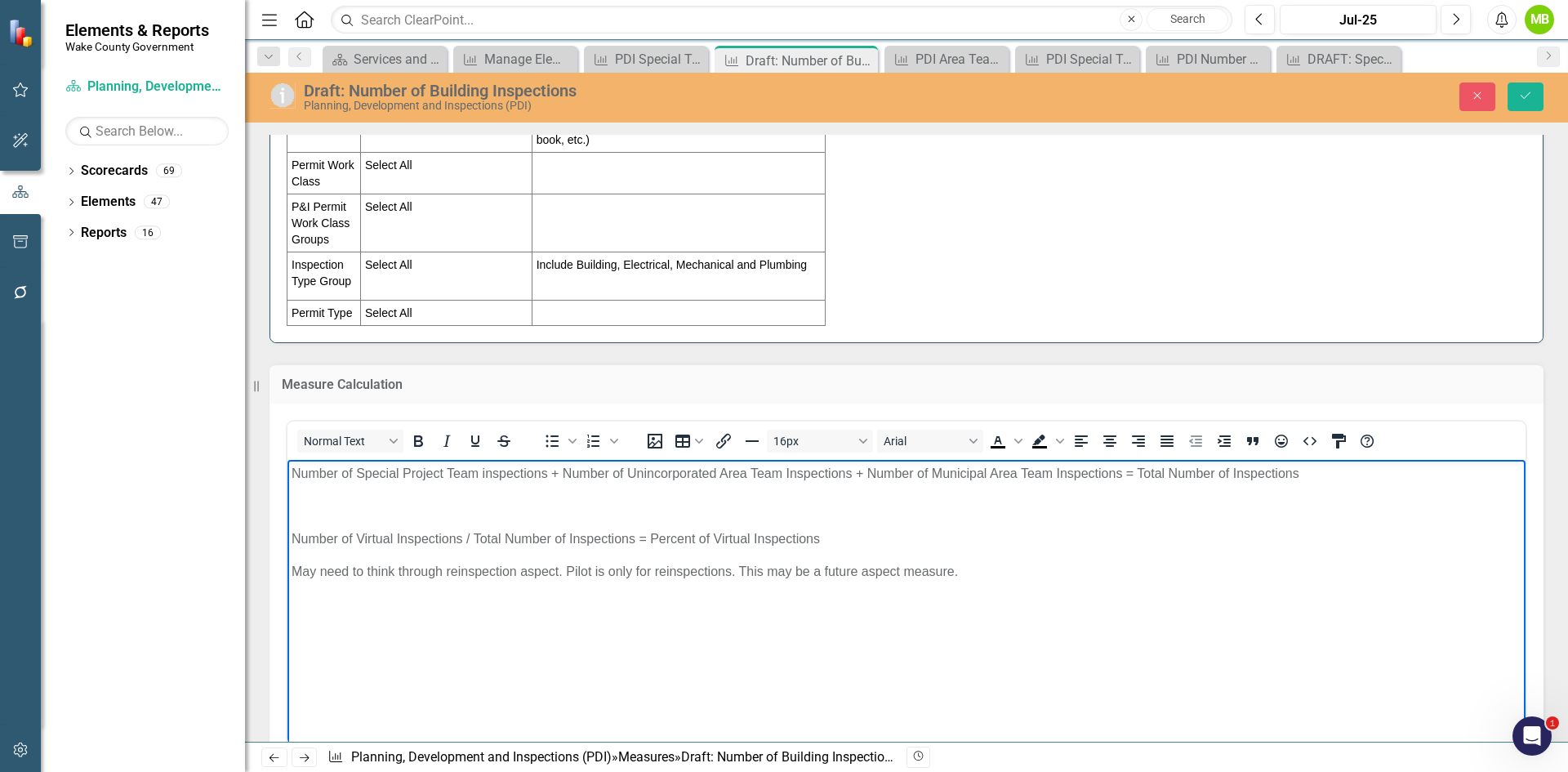 click on "May need to think through reinspection aspect. Pilot is only for reinspections. This may be a future aspect measure." at bounding box center (906, 571) 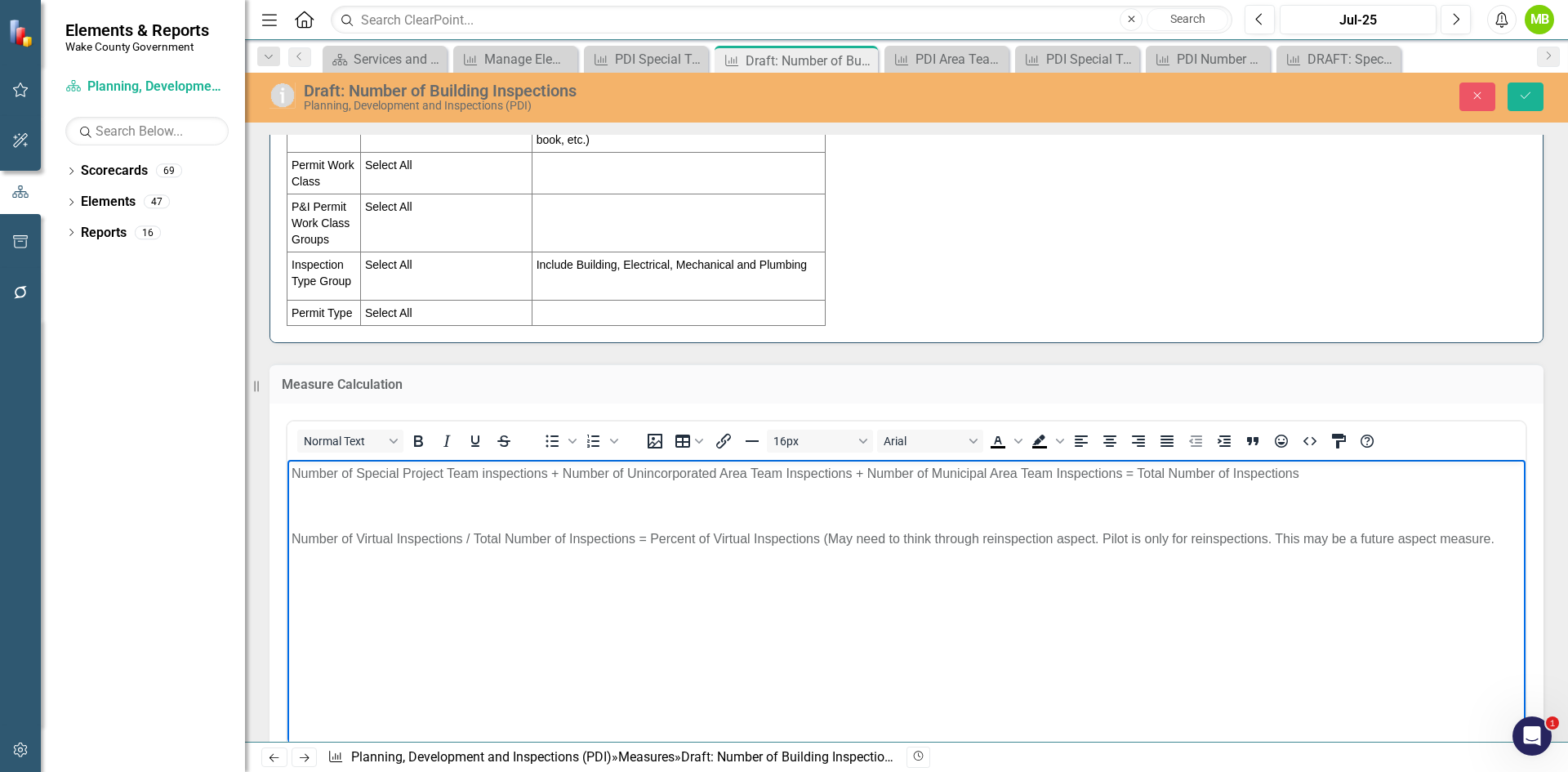 drag, startPoint x: 1236, startPoint y: 538, endPoint x: 1459, endPoint y: 577, distance: 226.38463 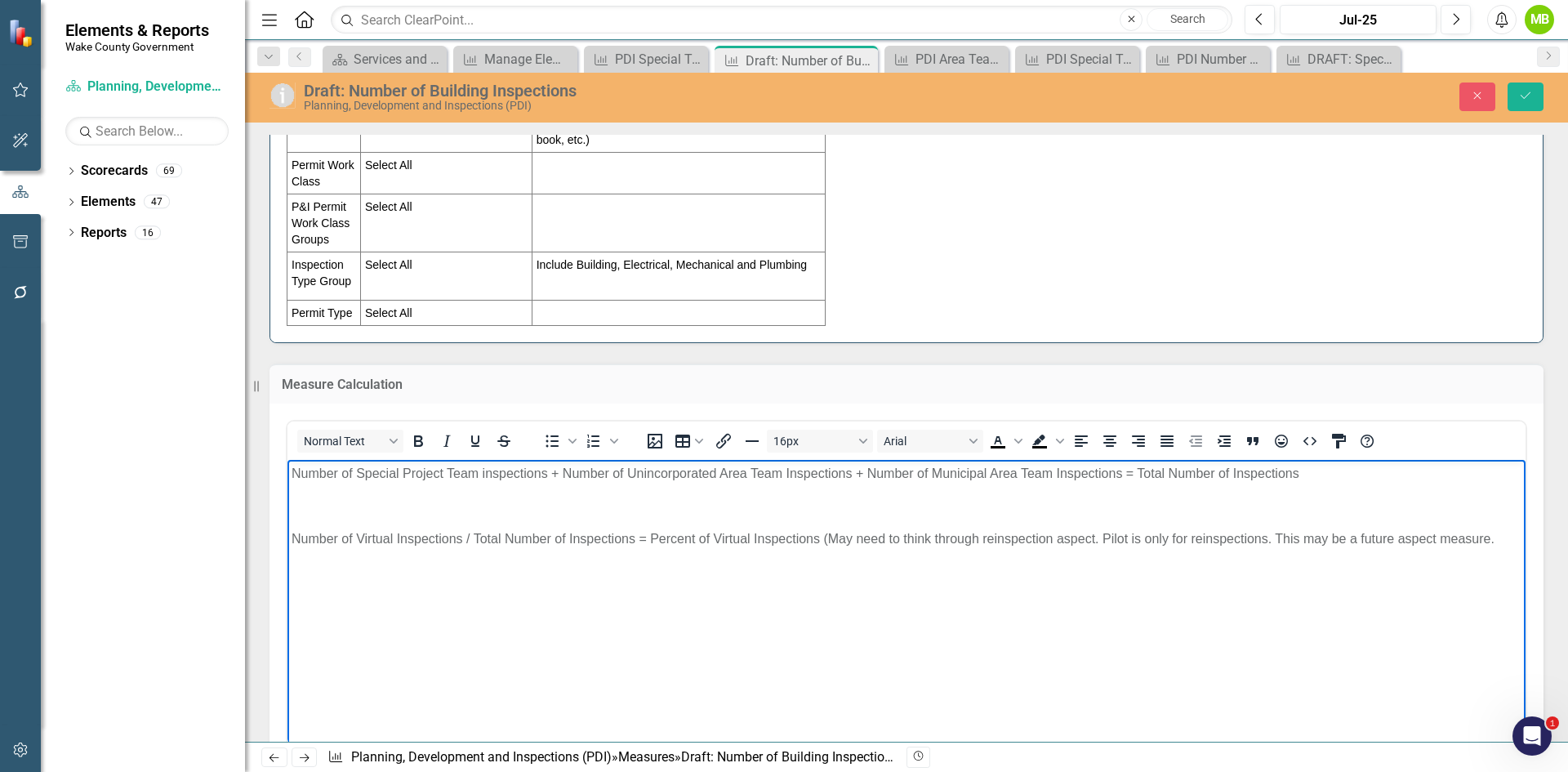 click on "Number of Special Project Team inspections + Number of Unincorporated Area Team Inspections + Number of Municipal Area Team Inspections = Total Number of Inspections Number of Virtual Inspections / Total Number of Inspections = Percent of Virtual Inspections ( May need to think through reinspection aspect. Pilot is only for reinspections. This may be a future aspect measure." at bounding box center [906, 582] 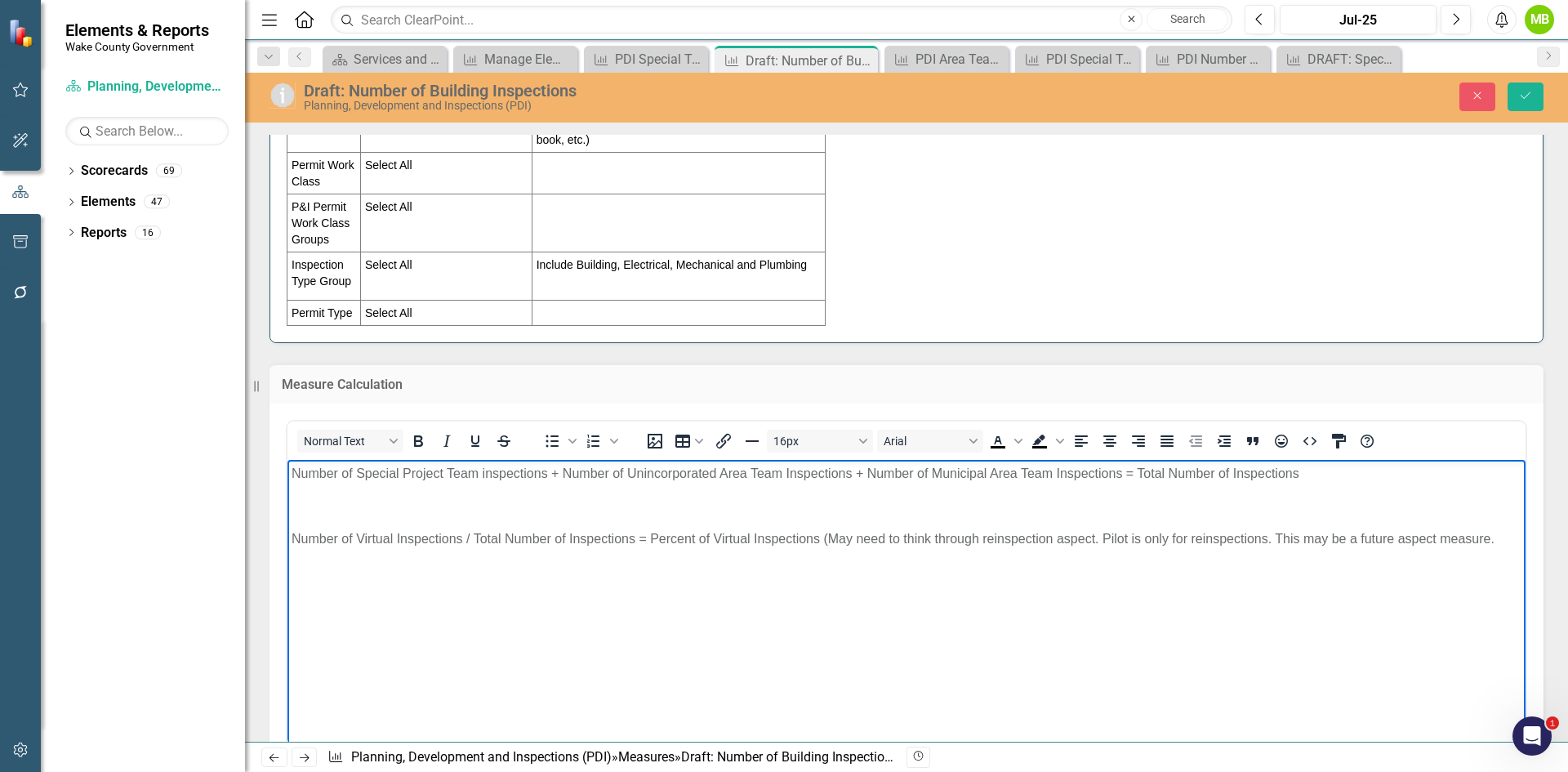 click on "Number of Virtual Inspections / Total Number of Inspections = Percent of Virtual Inspections ( May need to think through reinspection aspect. Pilot is only for reinspections. This may be a future aspect measure." at bounding box center [906, 538] 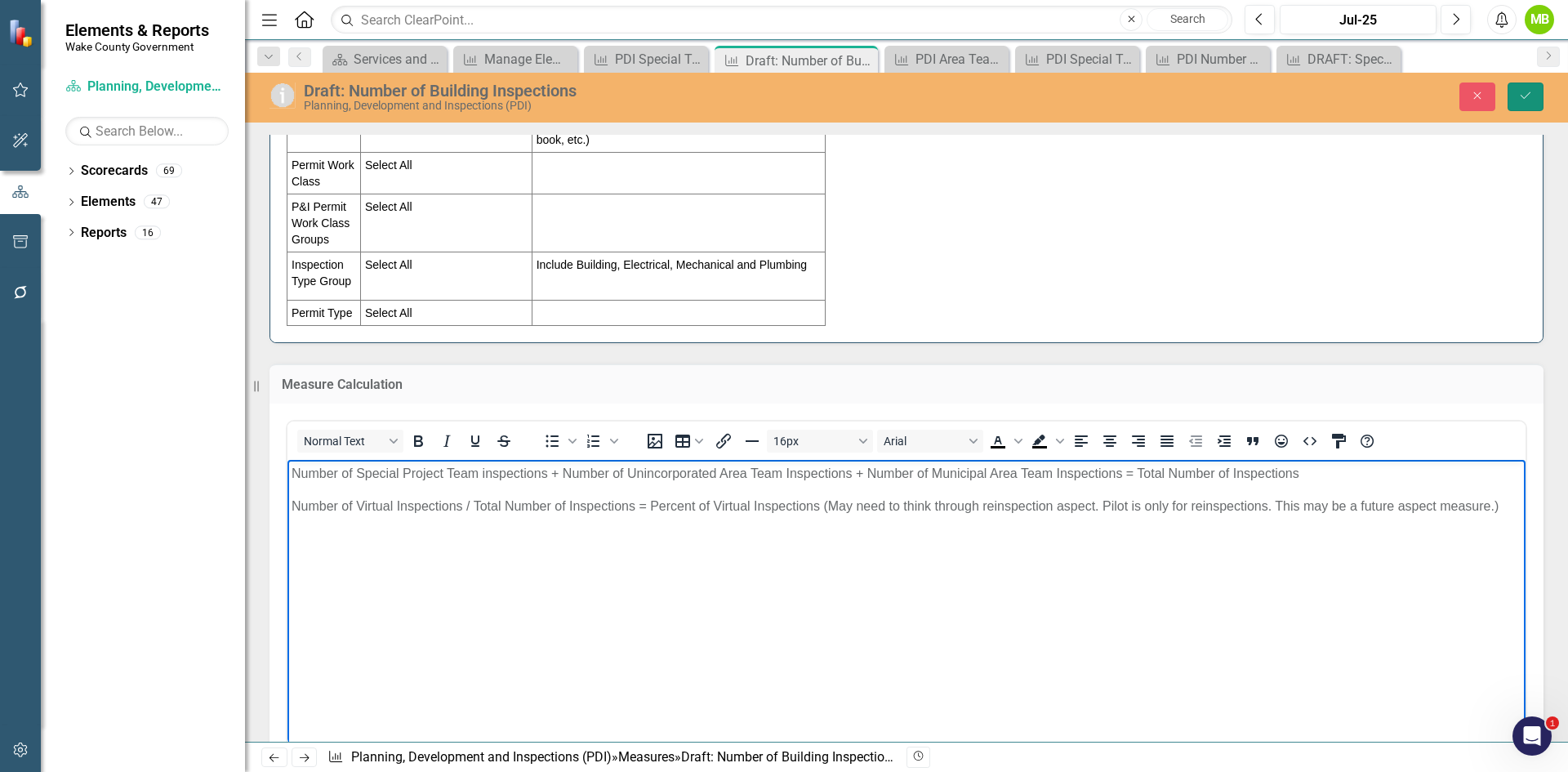 click on "Save" at bounding box center (1526, 96) 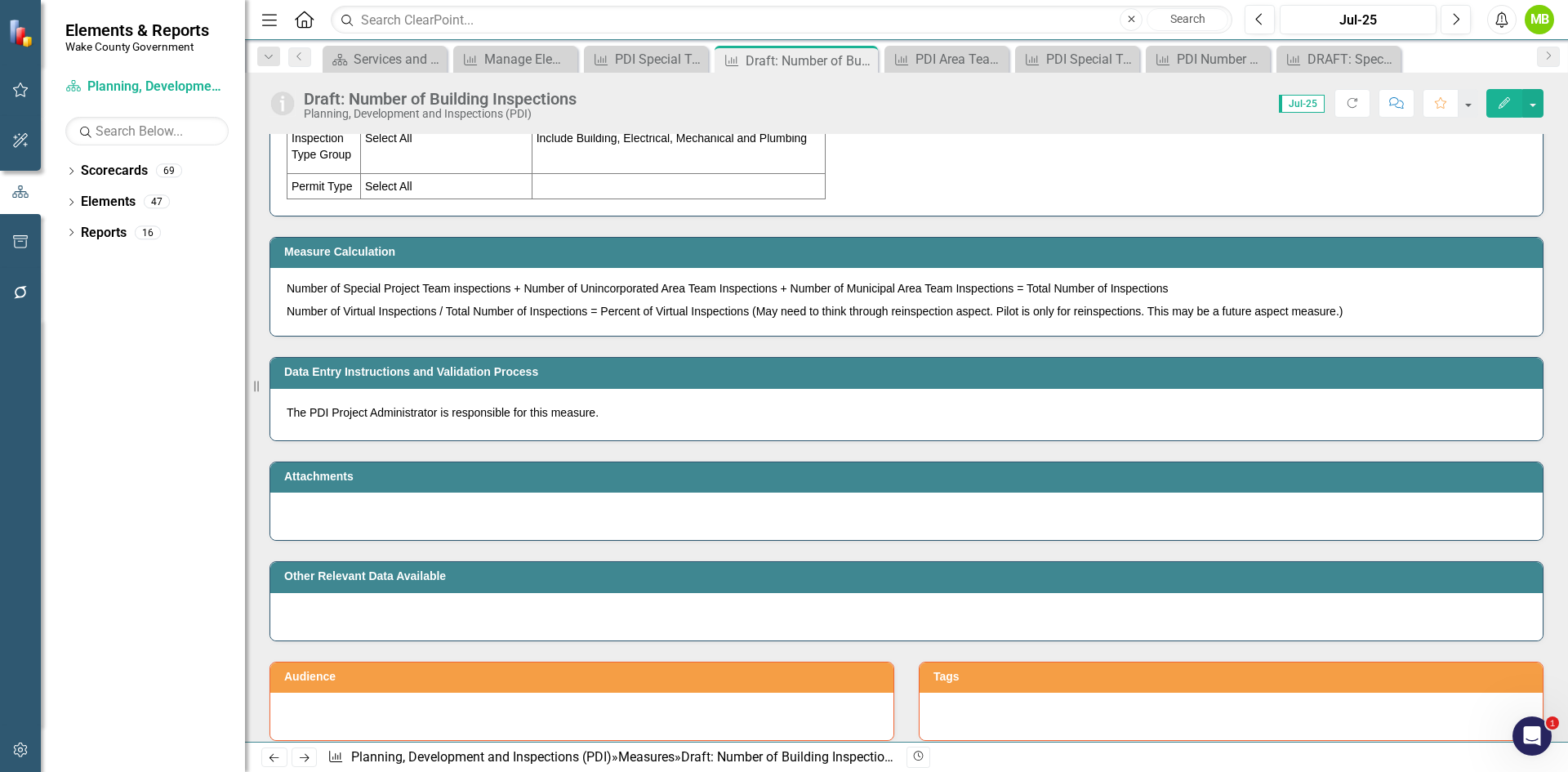 scroll, scrollTop: 3758, scrollLeft: 0, axis: vertical 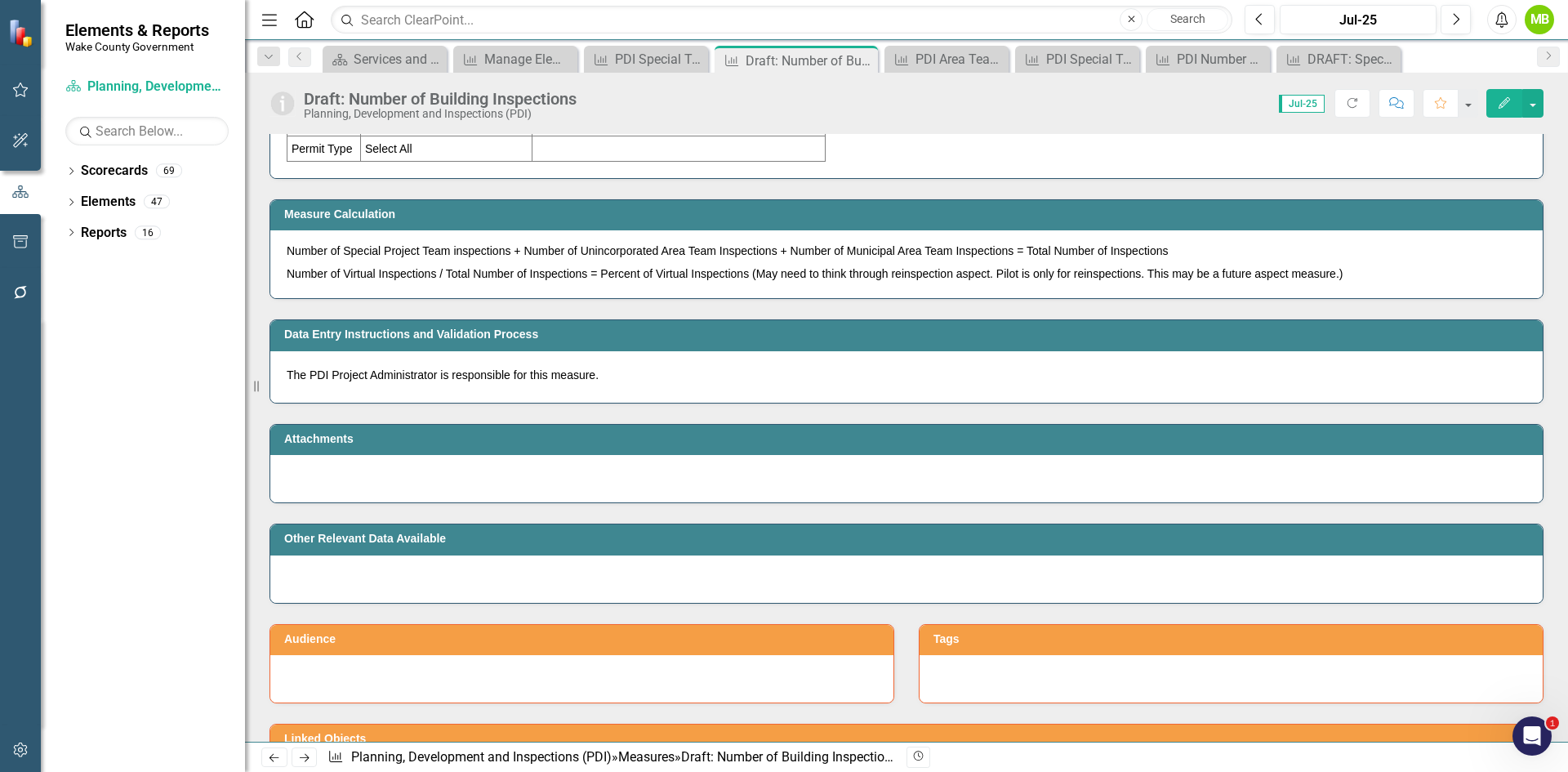 click at bounding box center (906, 579) 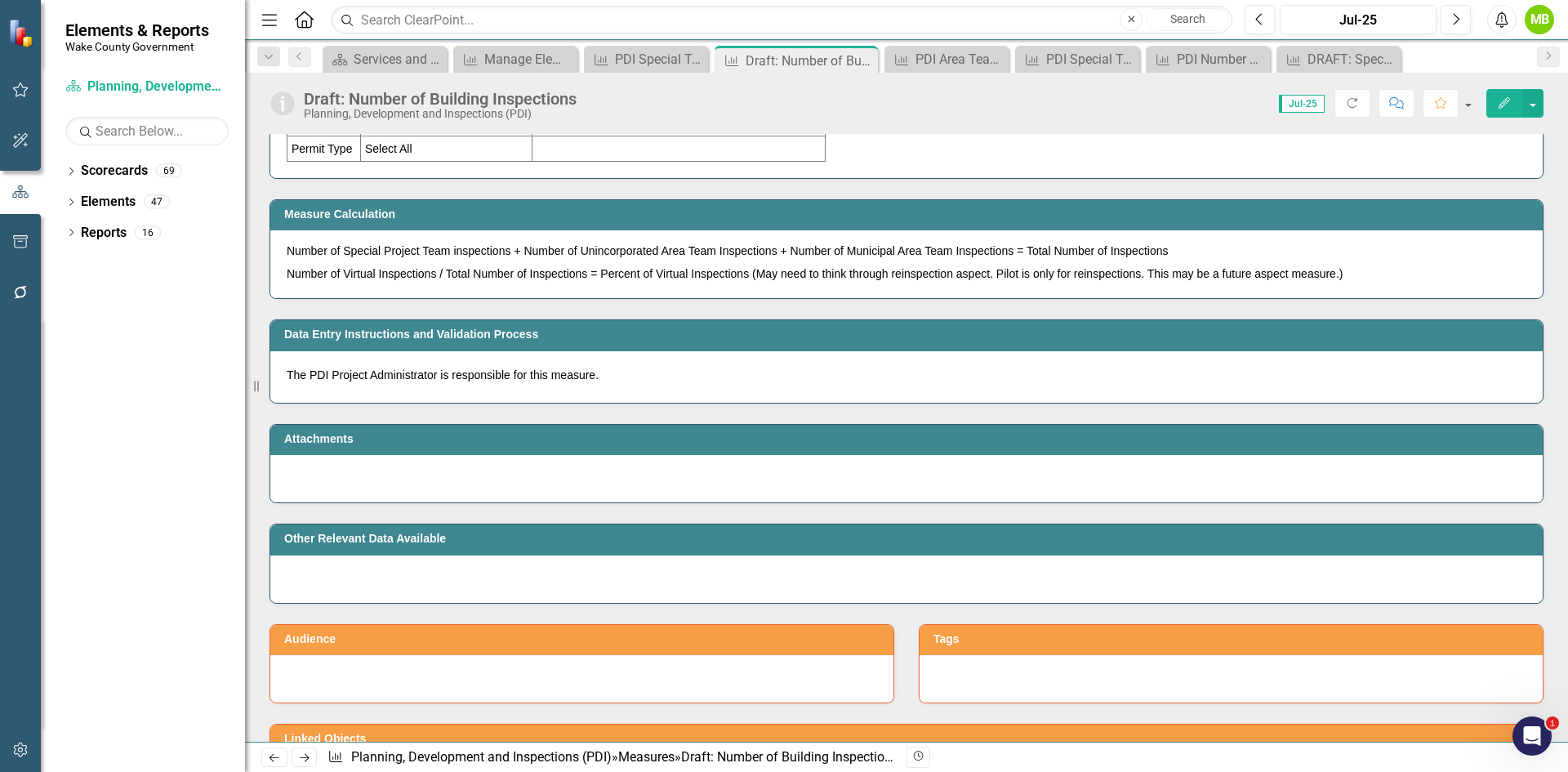 click at bounding box center (906, 579) 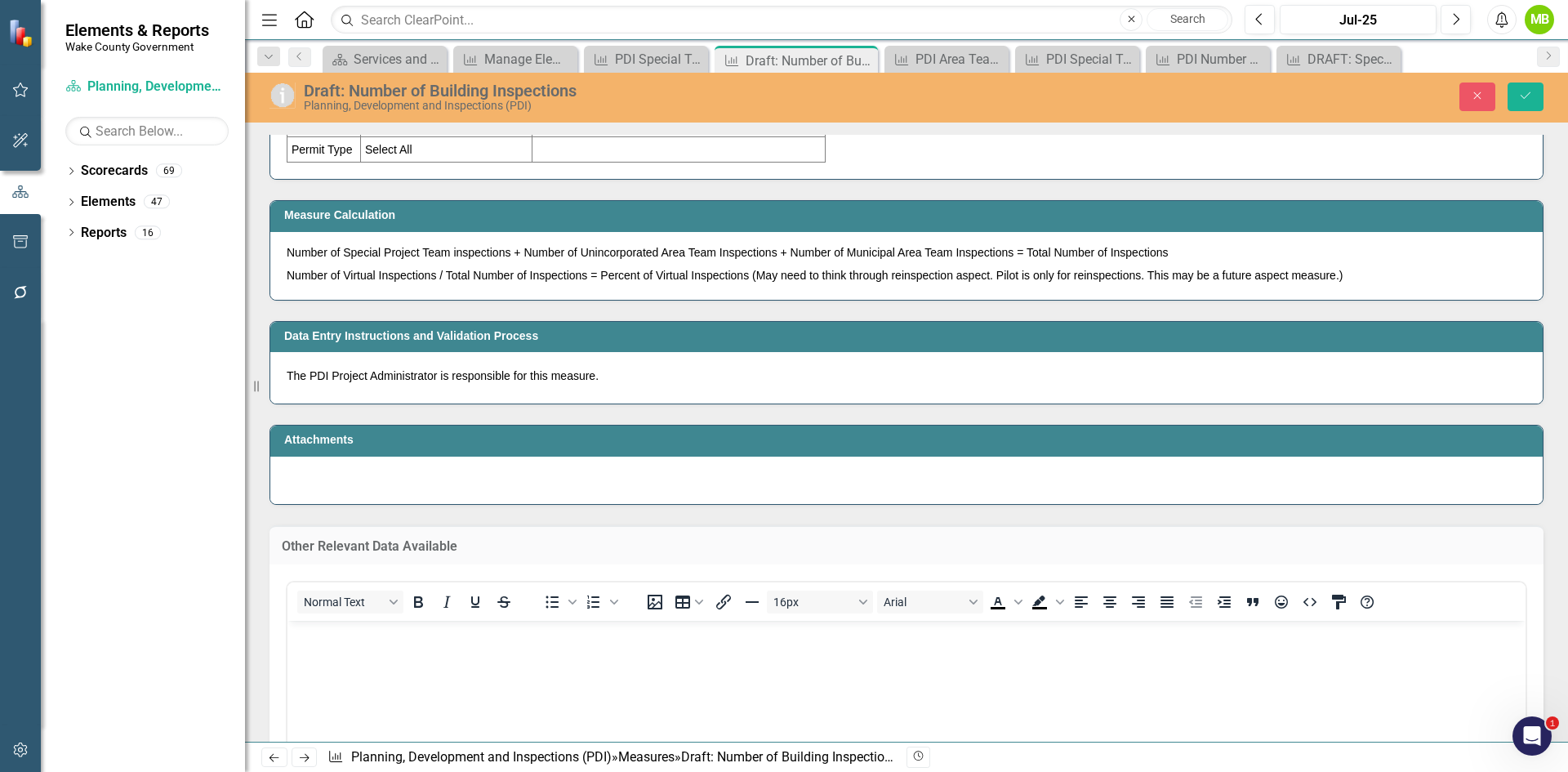 scroll, scrollTop: 0, scrollLeft: 0, axis: both 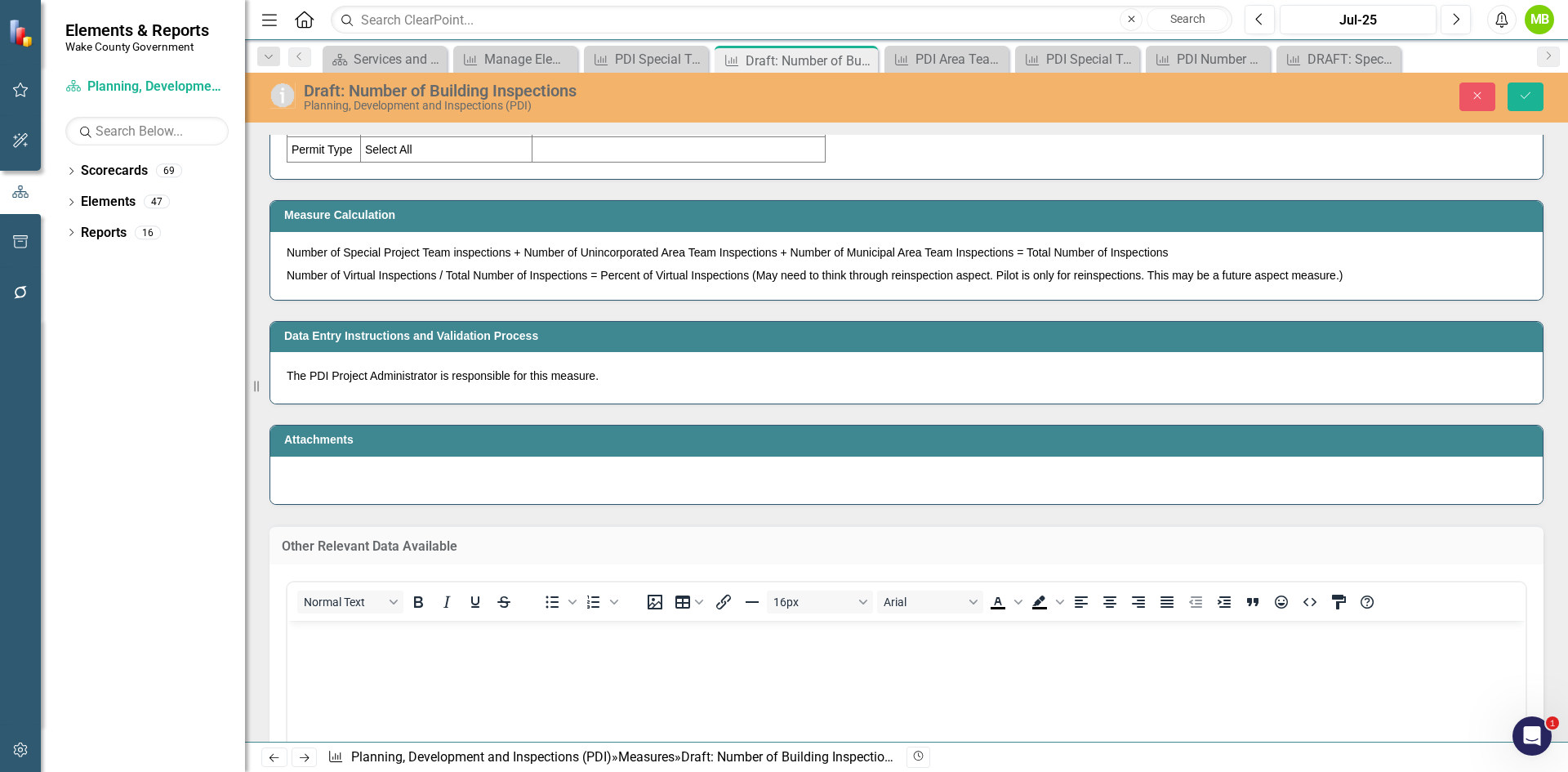 click on "The PDI Project Administrator is responsible for this measure." at bounding box center (906, 377) 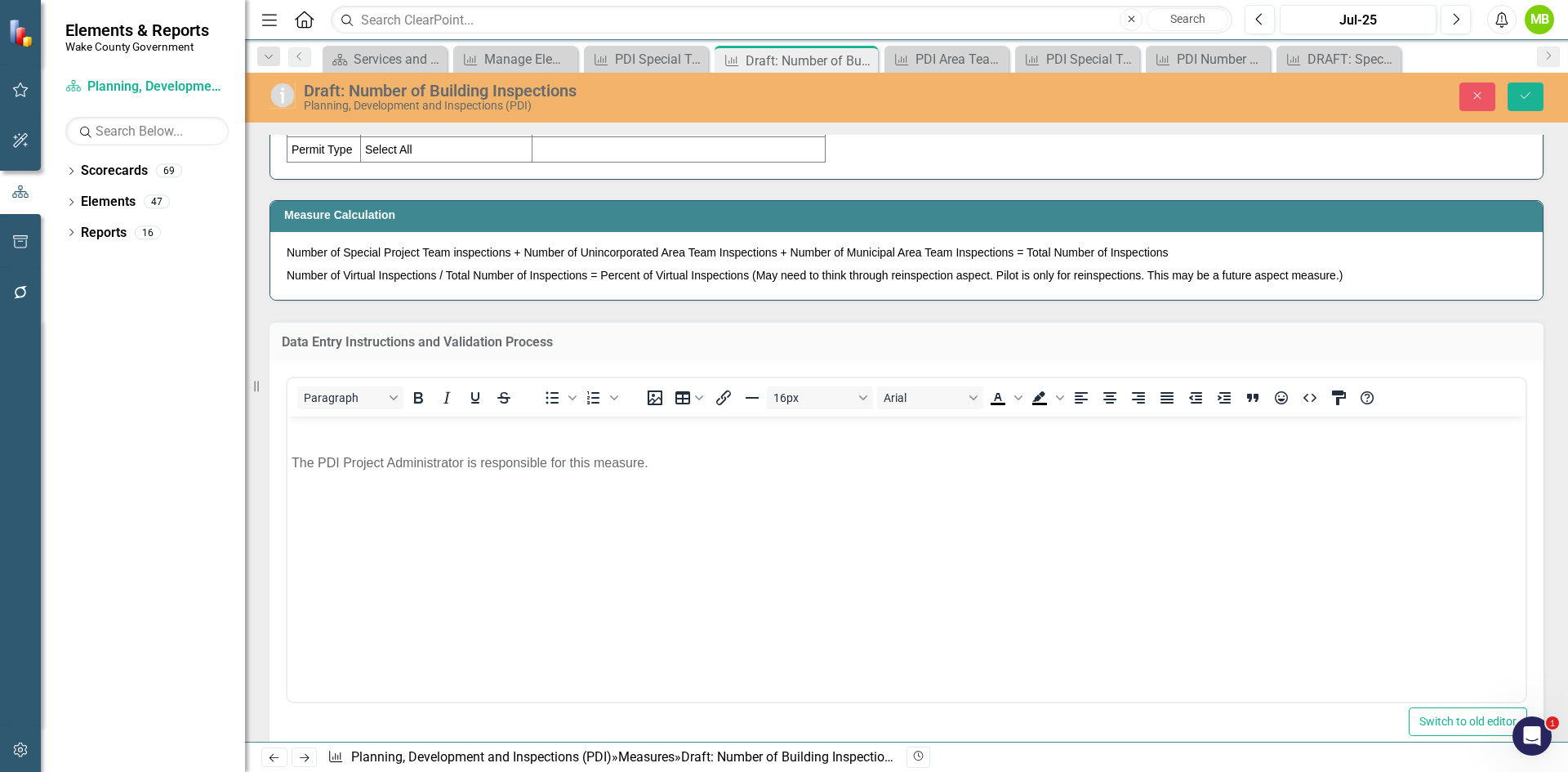 scroll, scrollTop: 0, scrollLeft: 0, axis: both 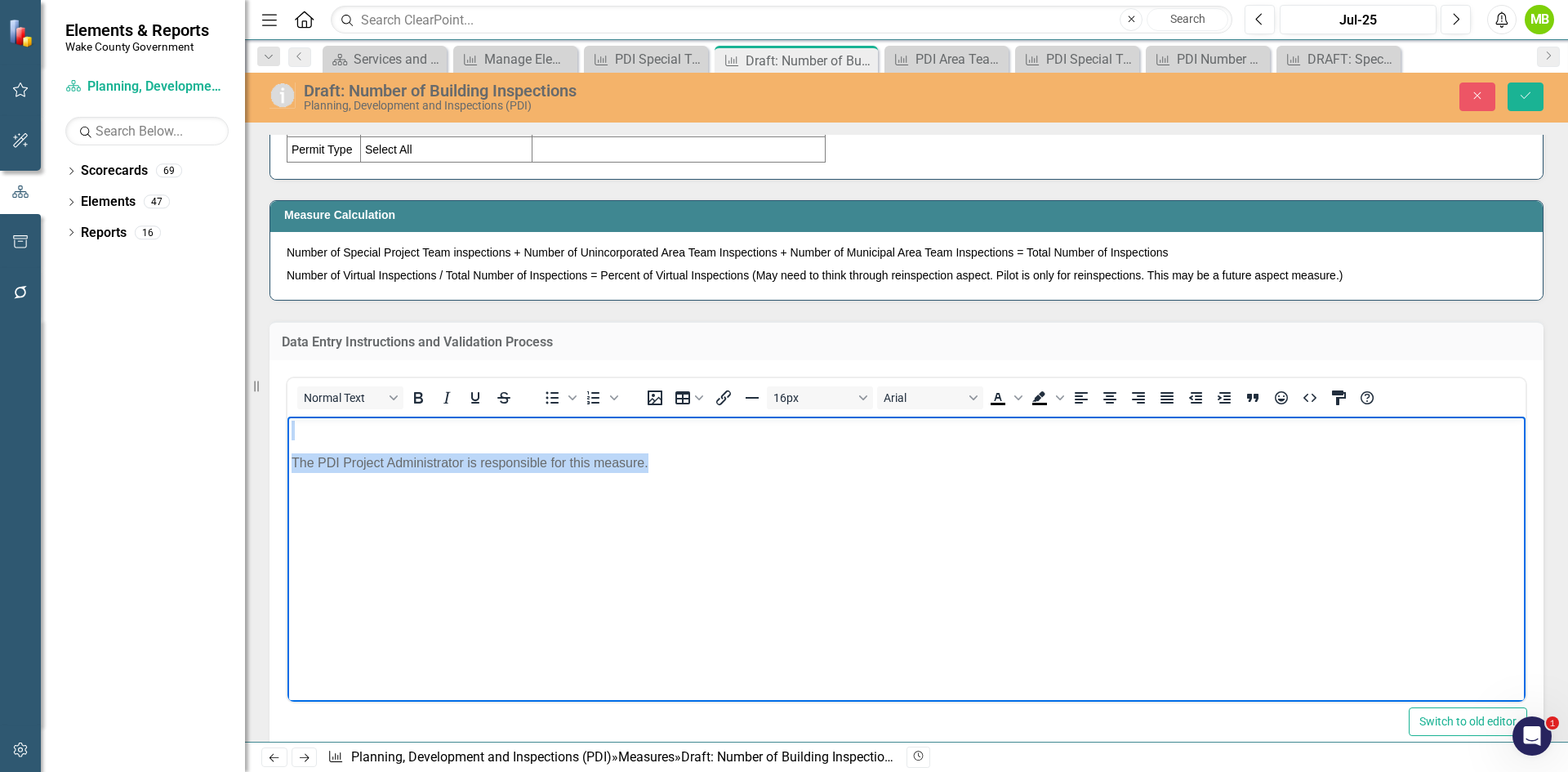 drag, startPoint x: 739, startPoint y: 464, endPoint x: 564, endPoint y: 816, distance: 393.10177 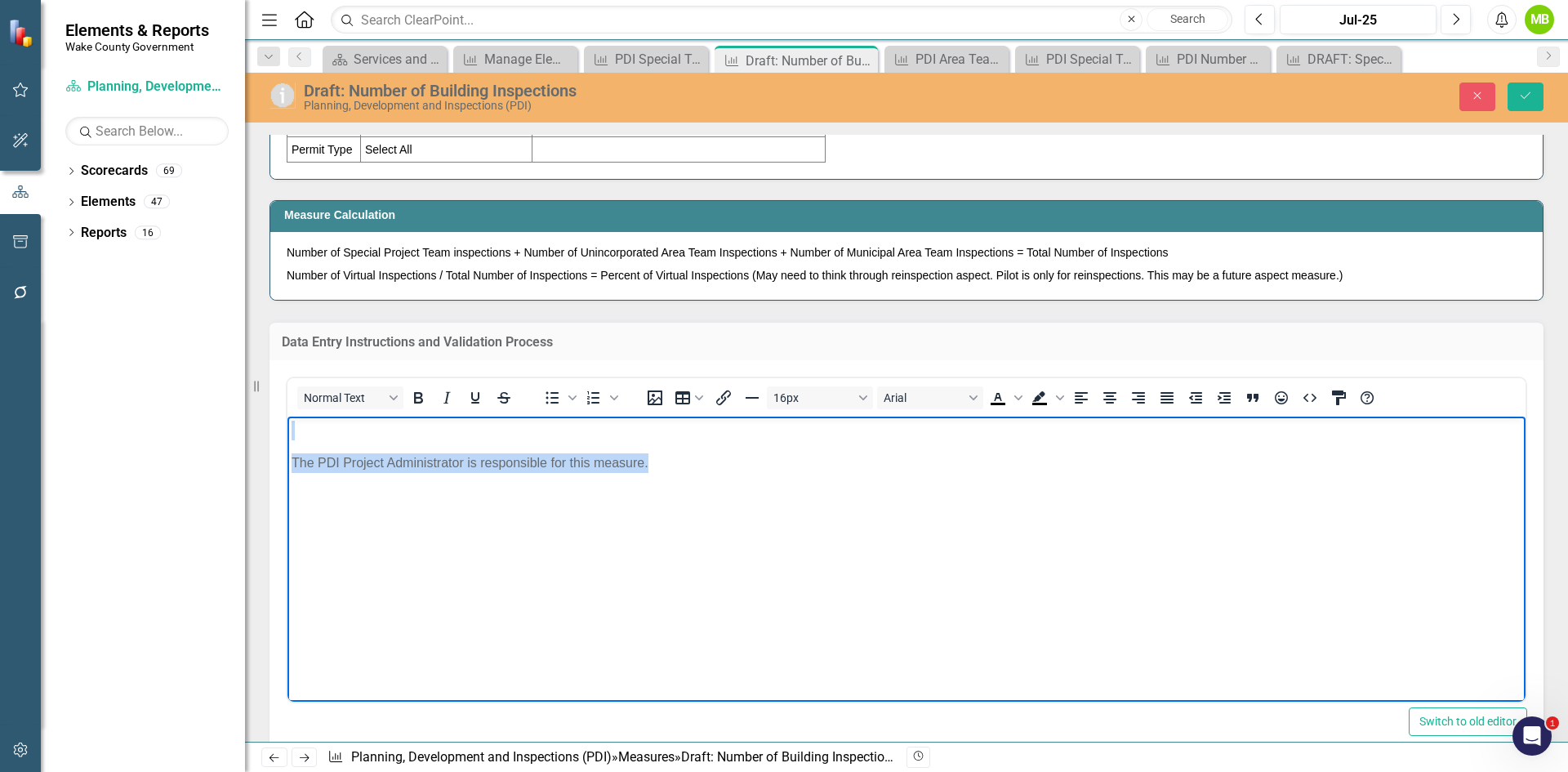 paste 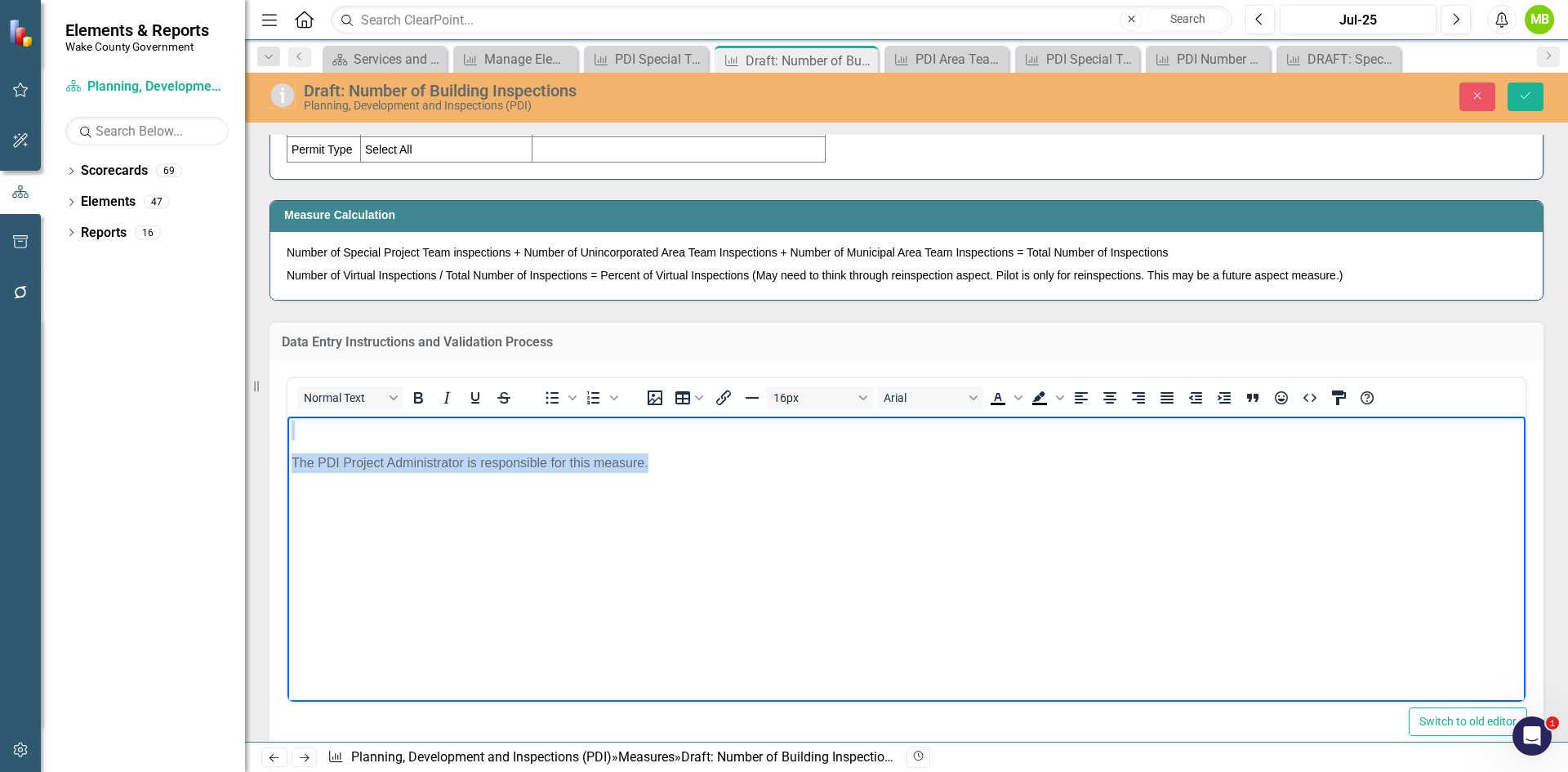 type 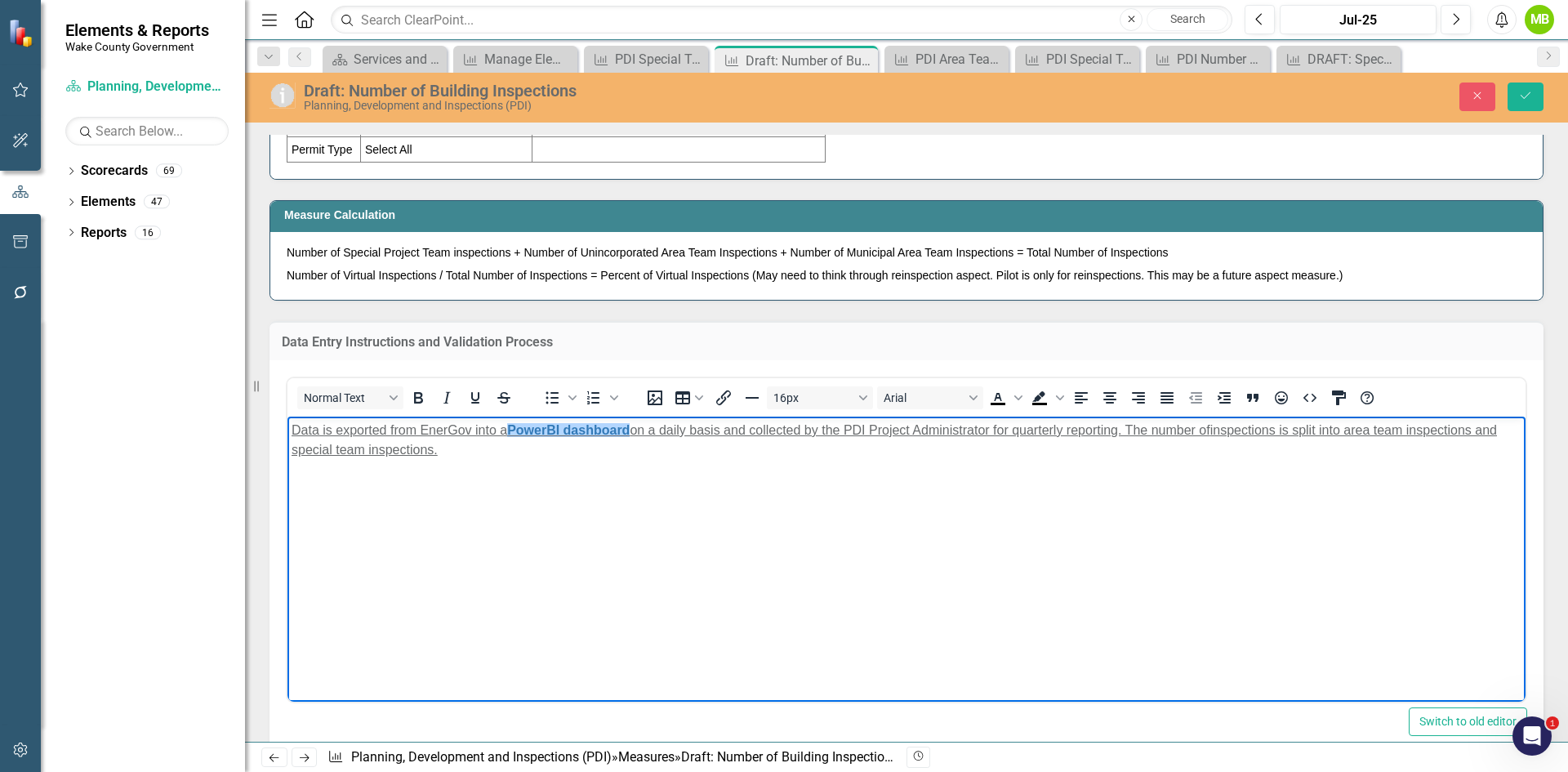 drag, startPoint x: 532, startPoint y: 428, endPoint x: 505, endPoint y: 434, distance: 27.658633 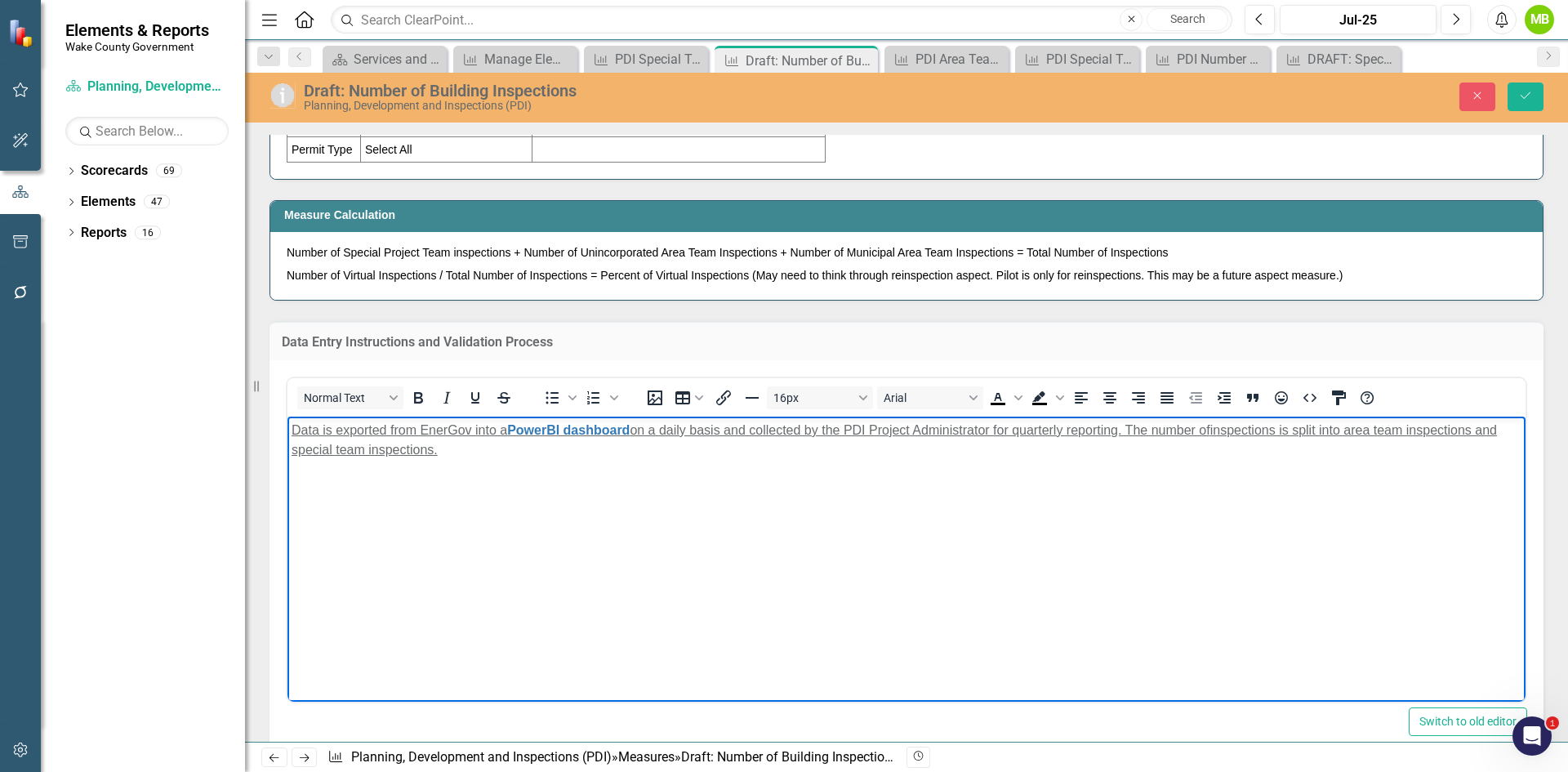 drag, startPoint x: 505, startPoint y: 434, endPoint x: 812, endPoint y: 550, distance: 328.1844 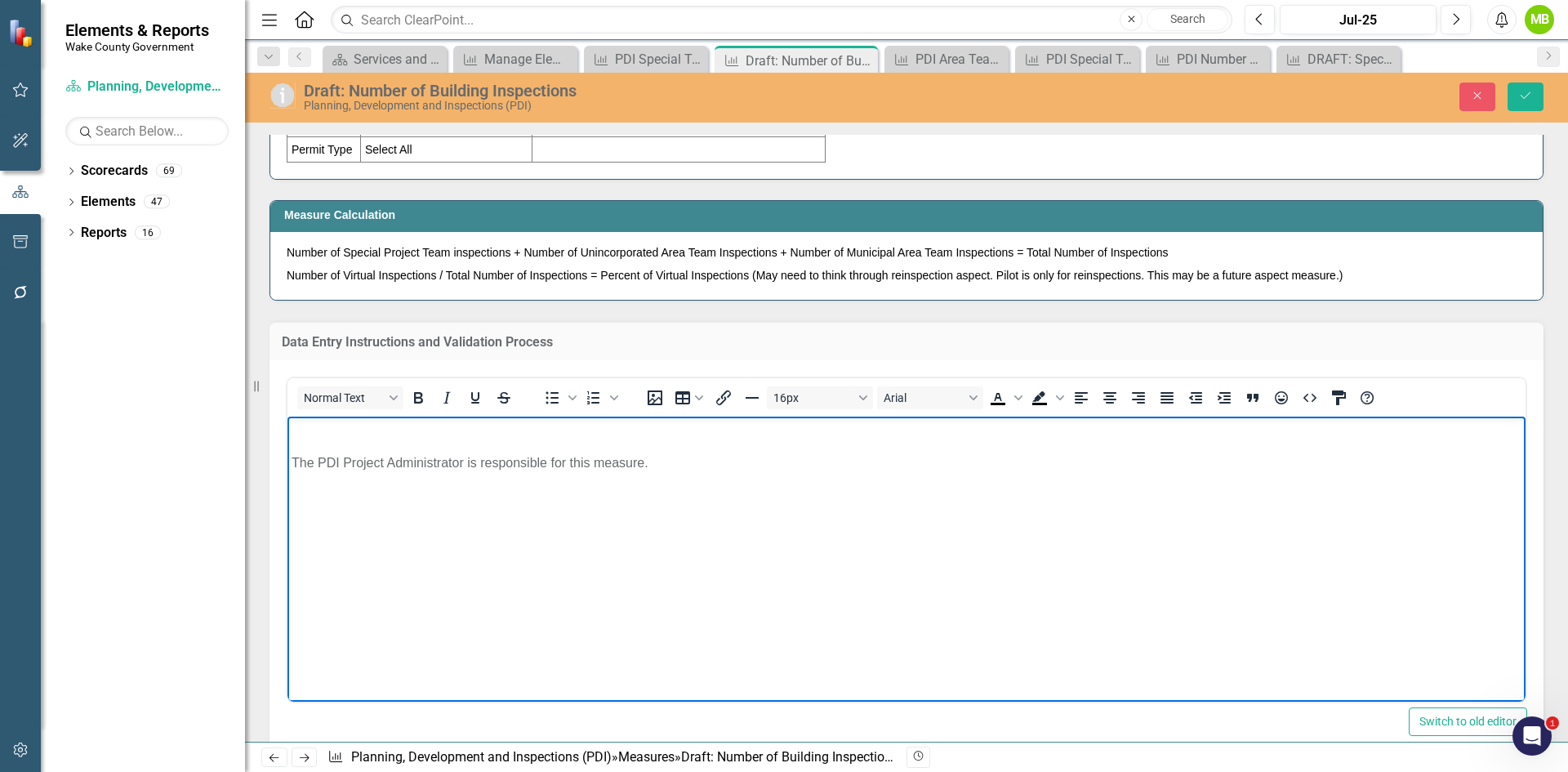 click at bounding box center [906, 496] 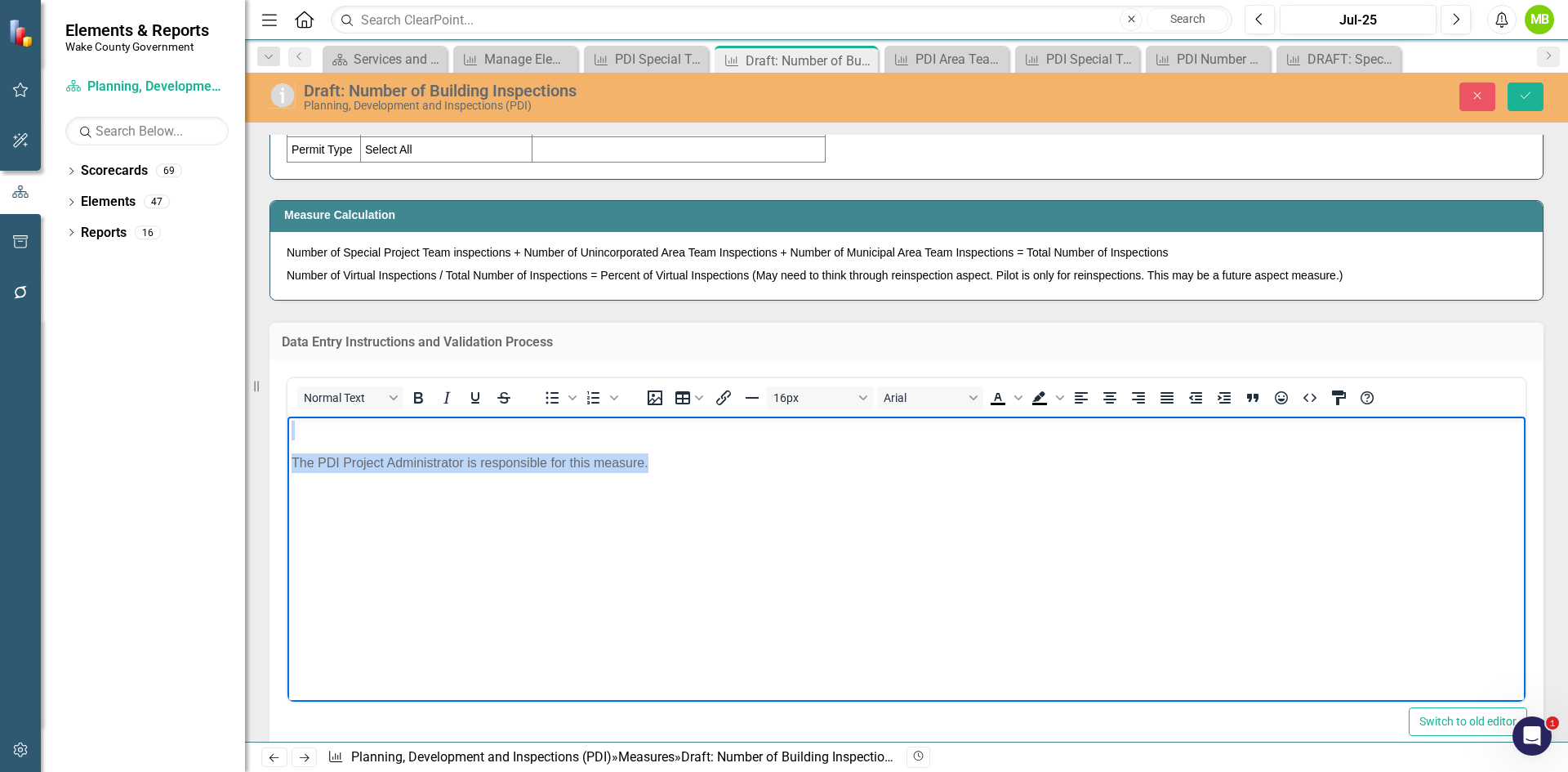 drag, startPoint x: 650, startPoint y: 462, endPoint x: 292, endPoint y: 423, distance: 360.11804 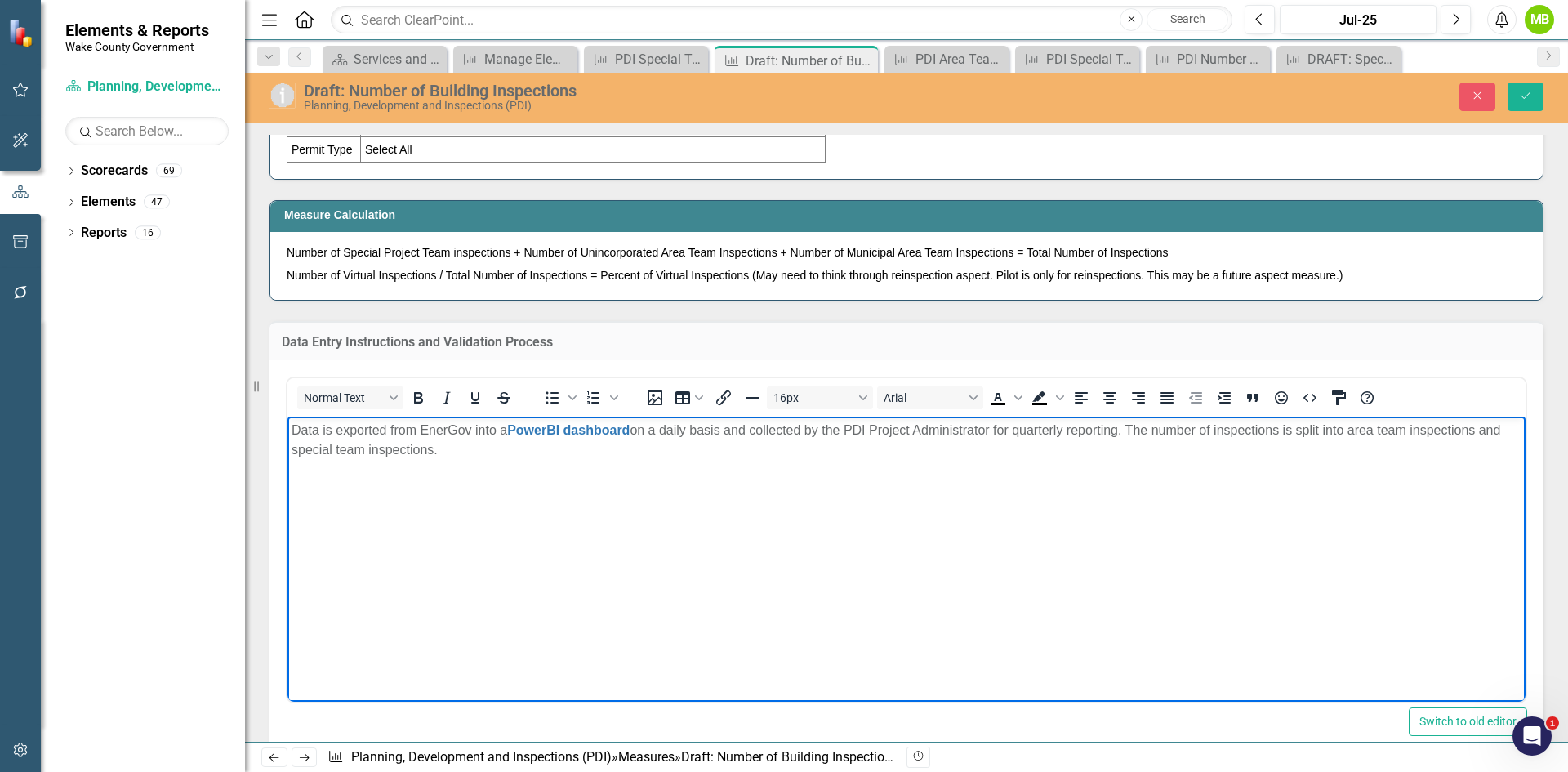 click on "Data is exported from EnerGov into a  PowerBI dashboard  on a daily basis and collected by the PDI Project Administrator for quarterly reporting. The number of inspections is split into area team inspections and special team inspections." at bounding box center [906, 539] 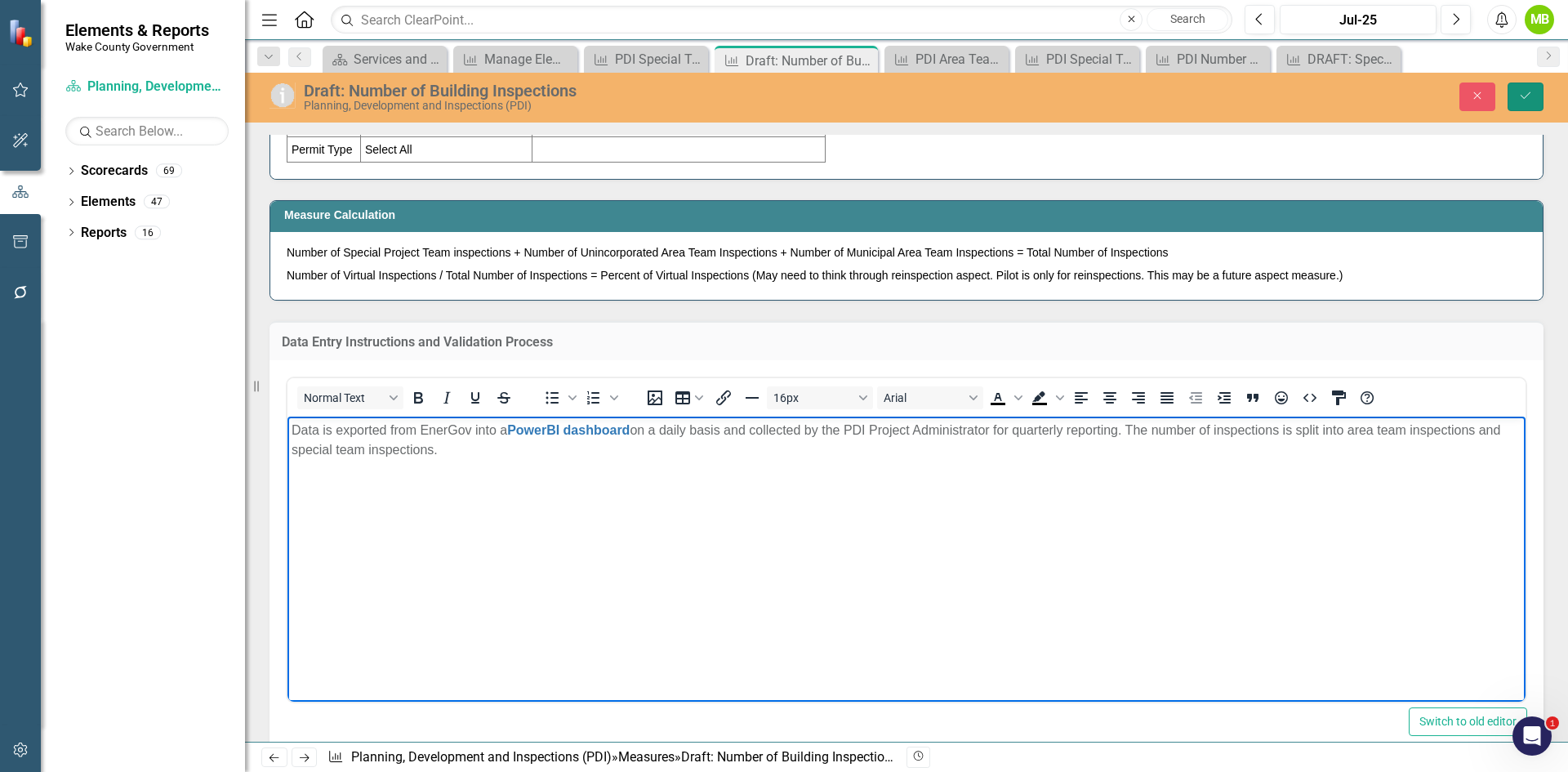 click on "Save" 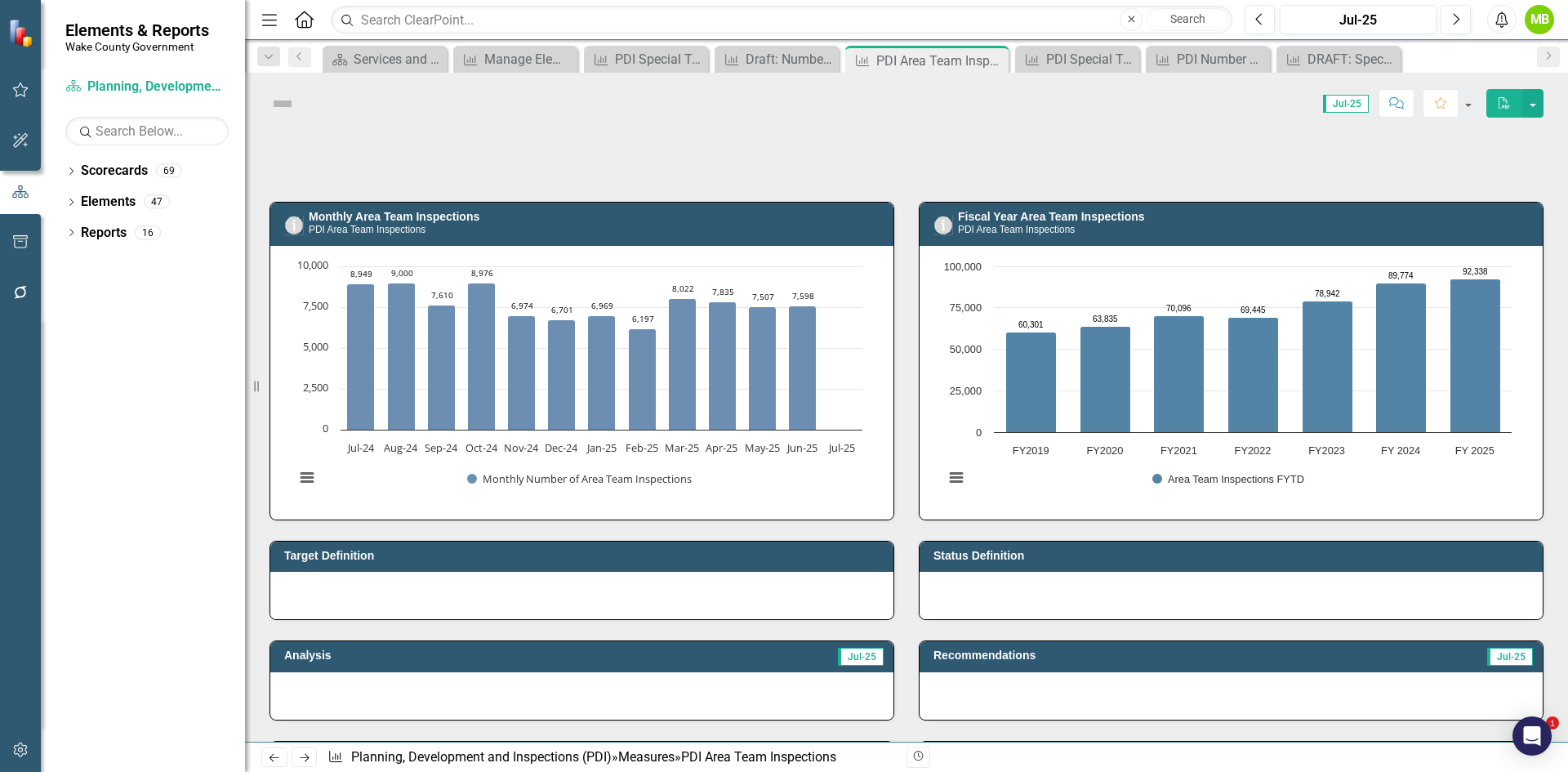 scroll, scrollTop: 0, scrollLeft: 0, axis: both 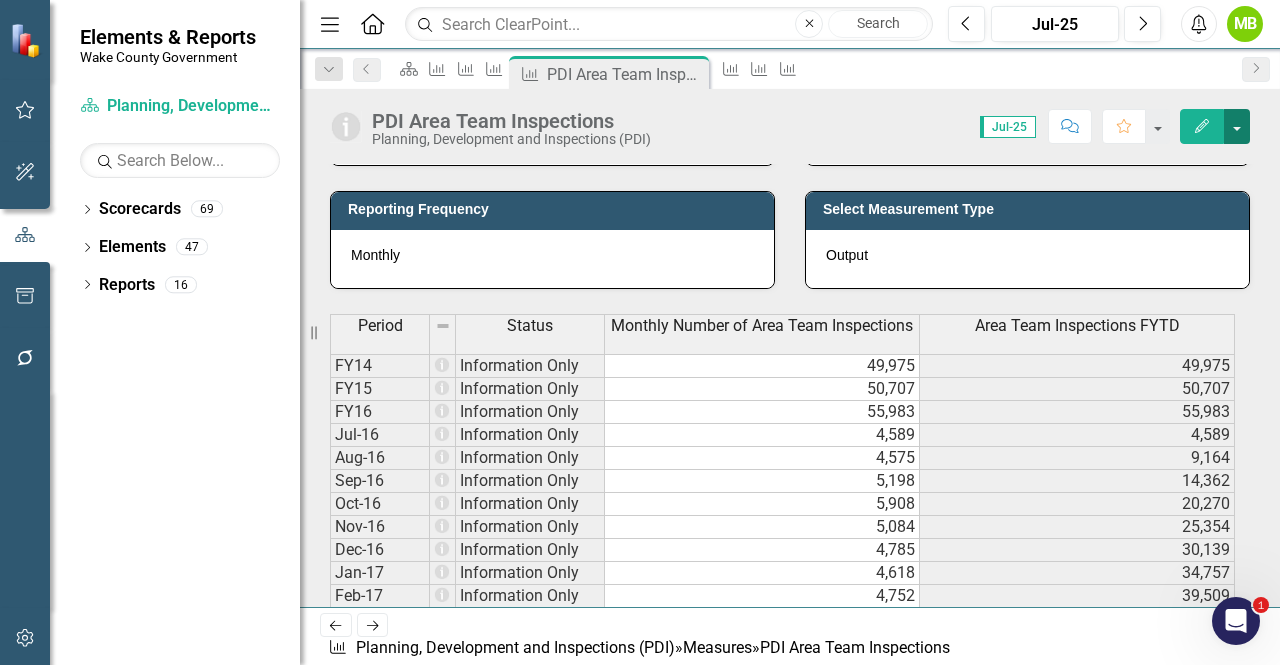 click at bounding box center (1237, 126) 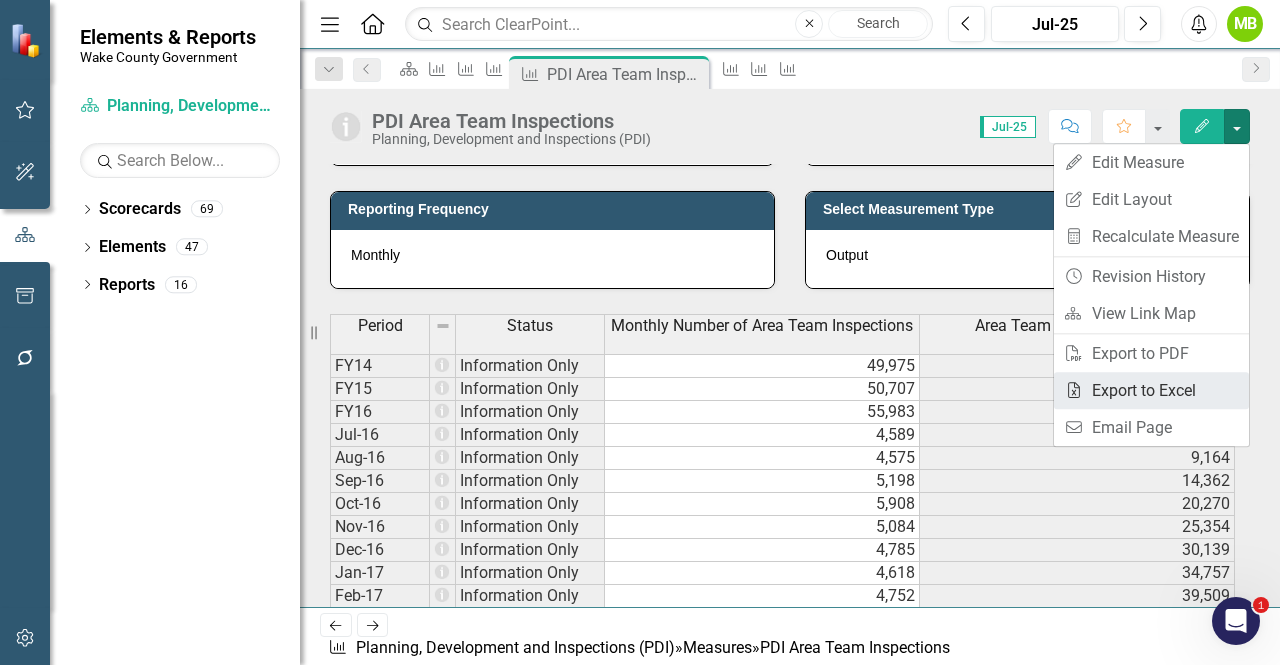 click on "Excel Export to Excel" at bounding box center [1151, 390] 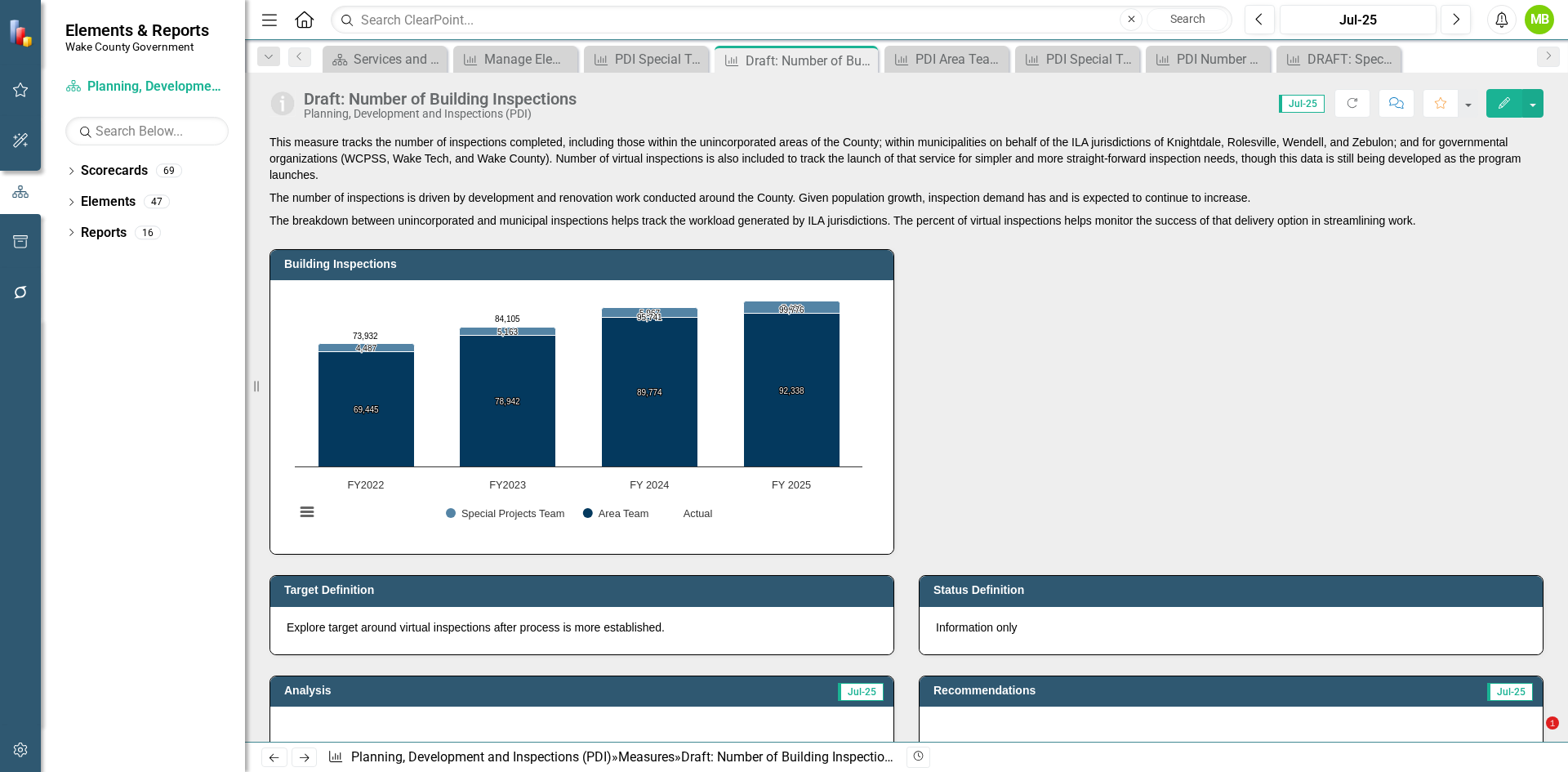 scroll, scrollTop: 0, scrollLeft: 0, axis: both 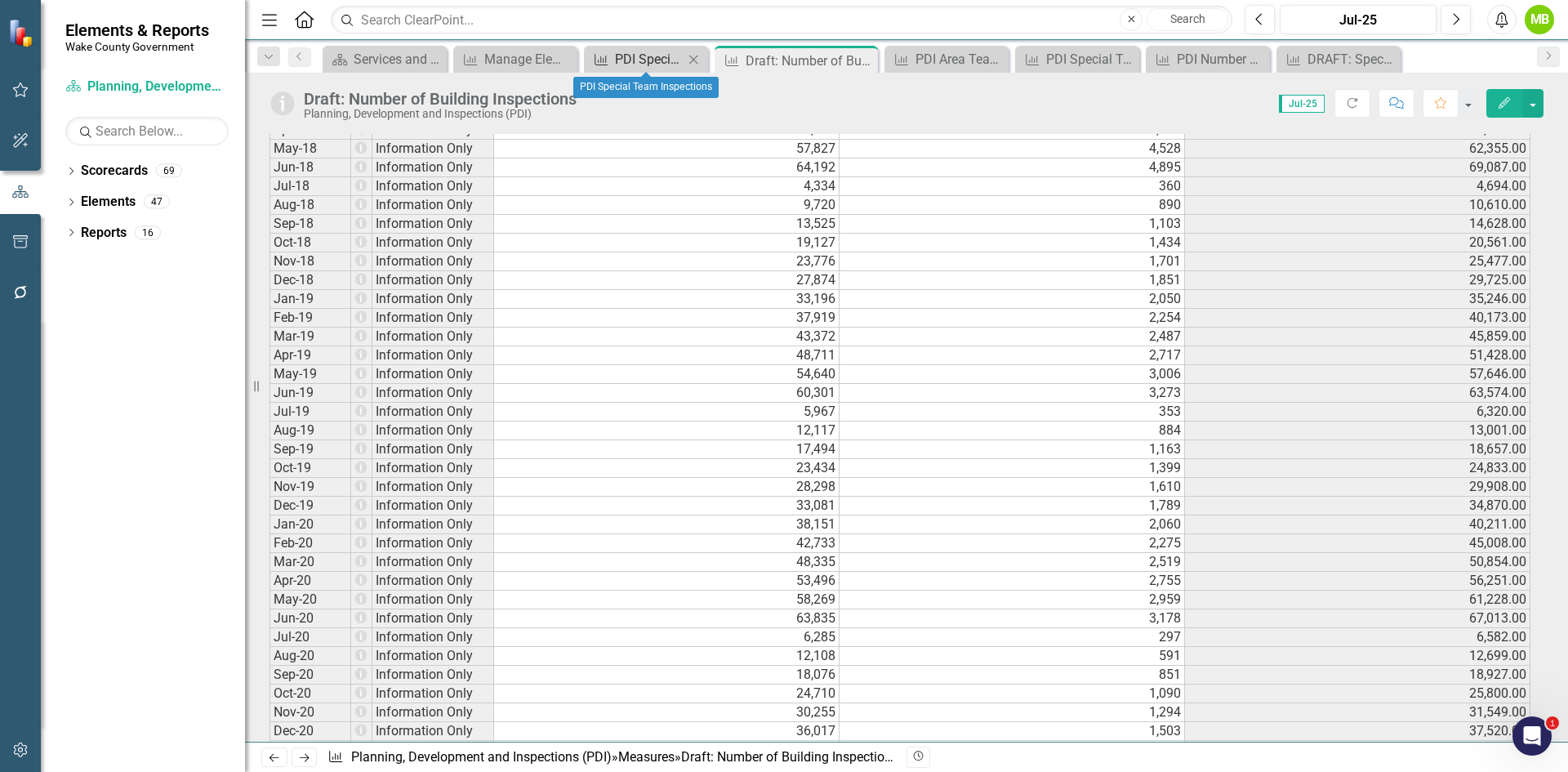 click on "PDI Special Team Inspections" at bounding box center (649, 59) 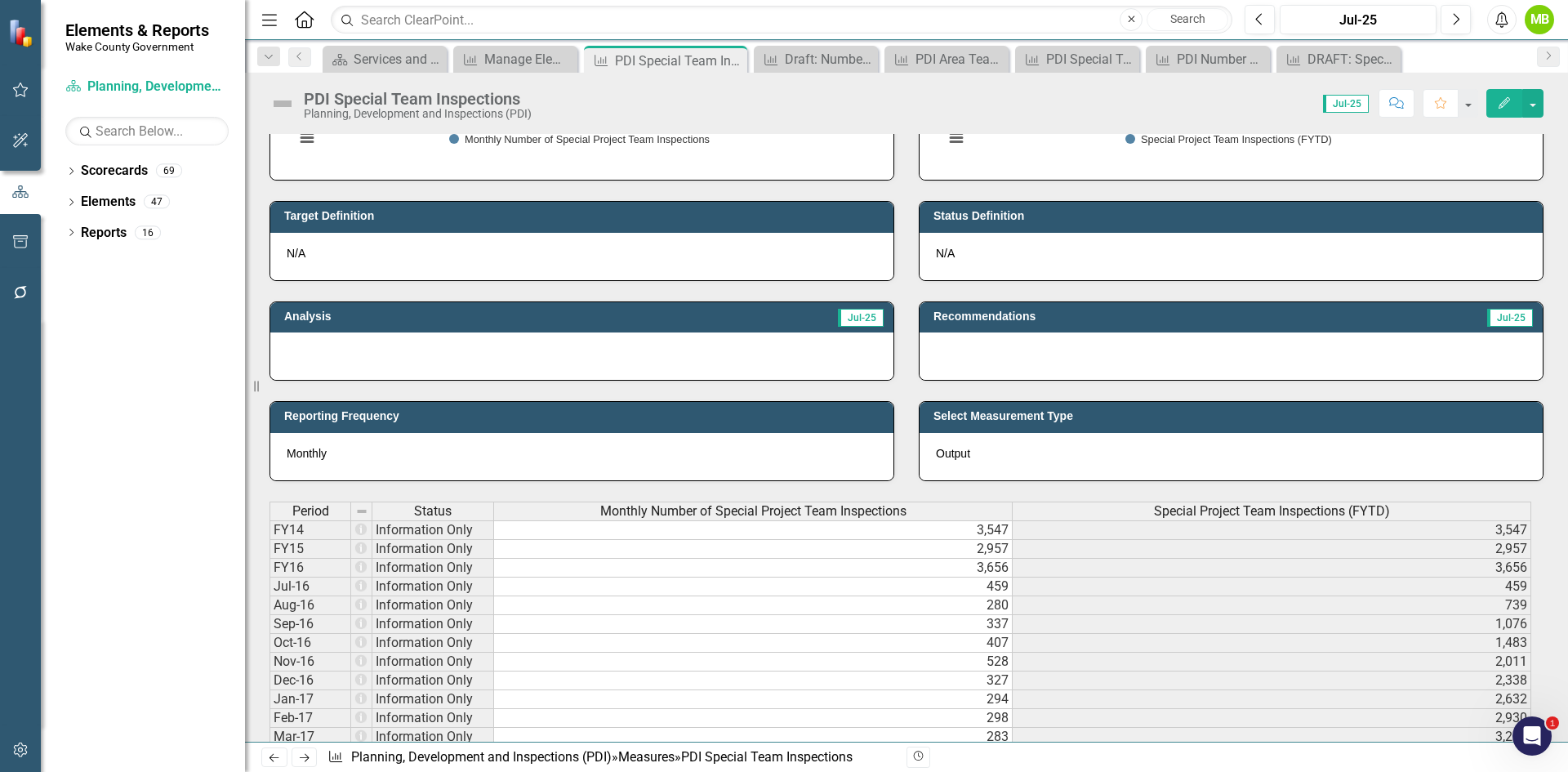 scroll, scrollTop: 163, scrollLeft: 0, axis: vertical 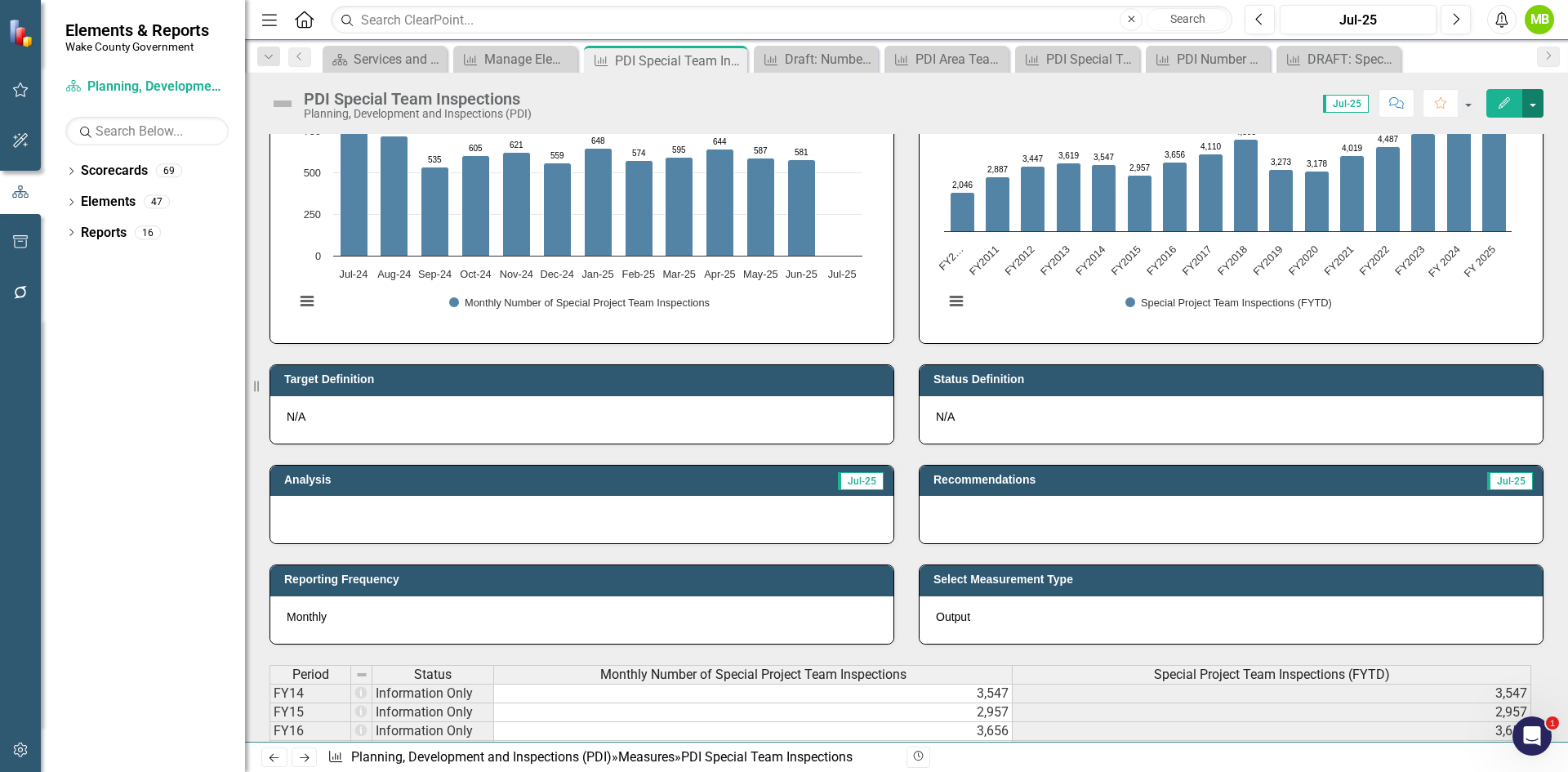 click at bounding box center [1533, 103] 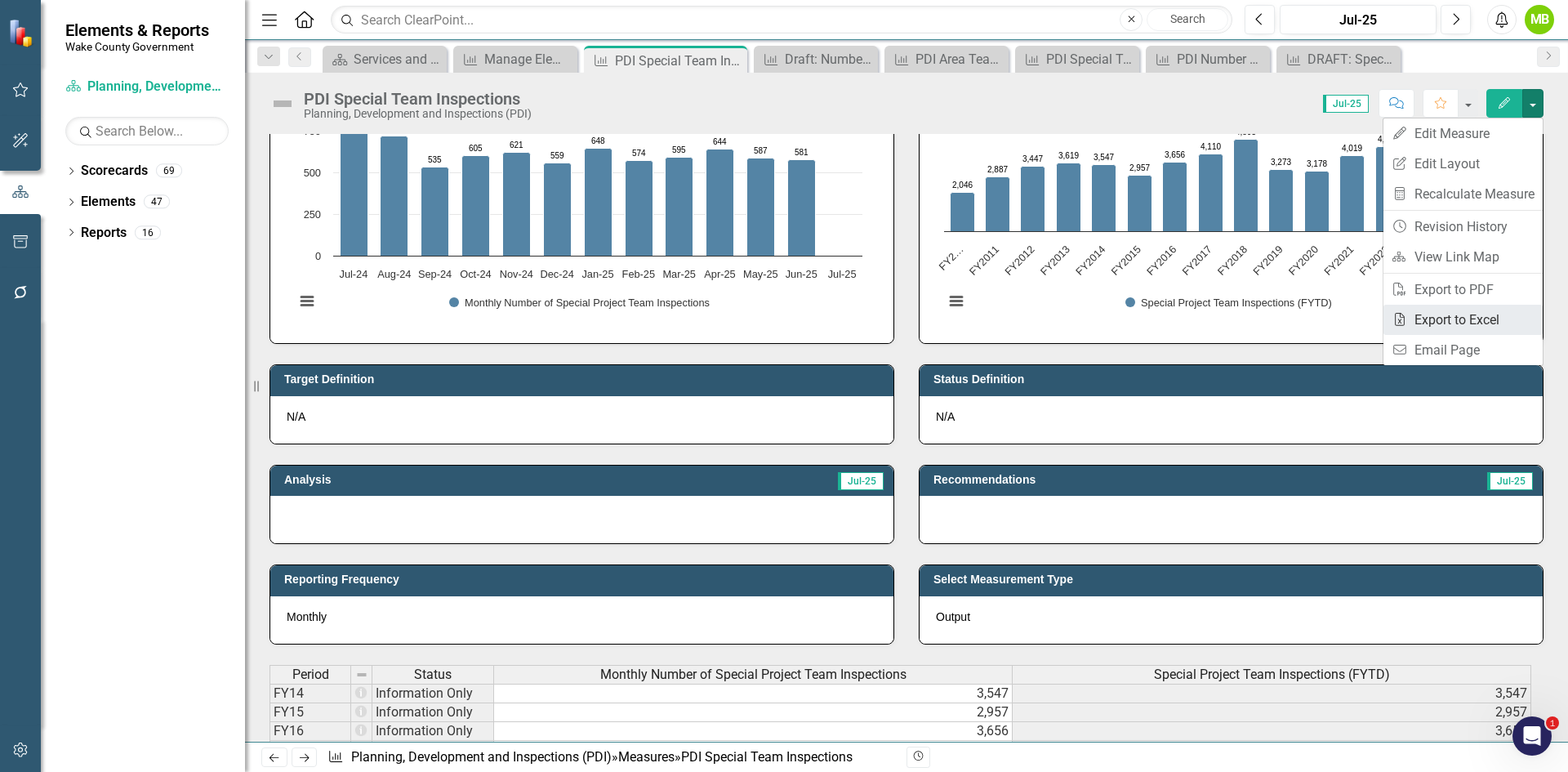 click on "Excel Export to Excel" at bounding box center [1463, 319] 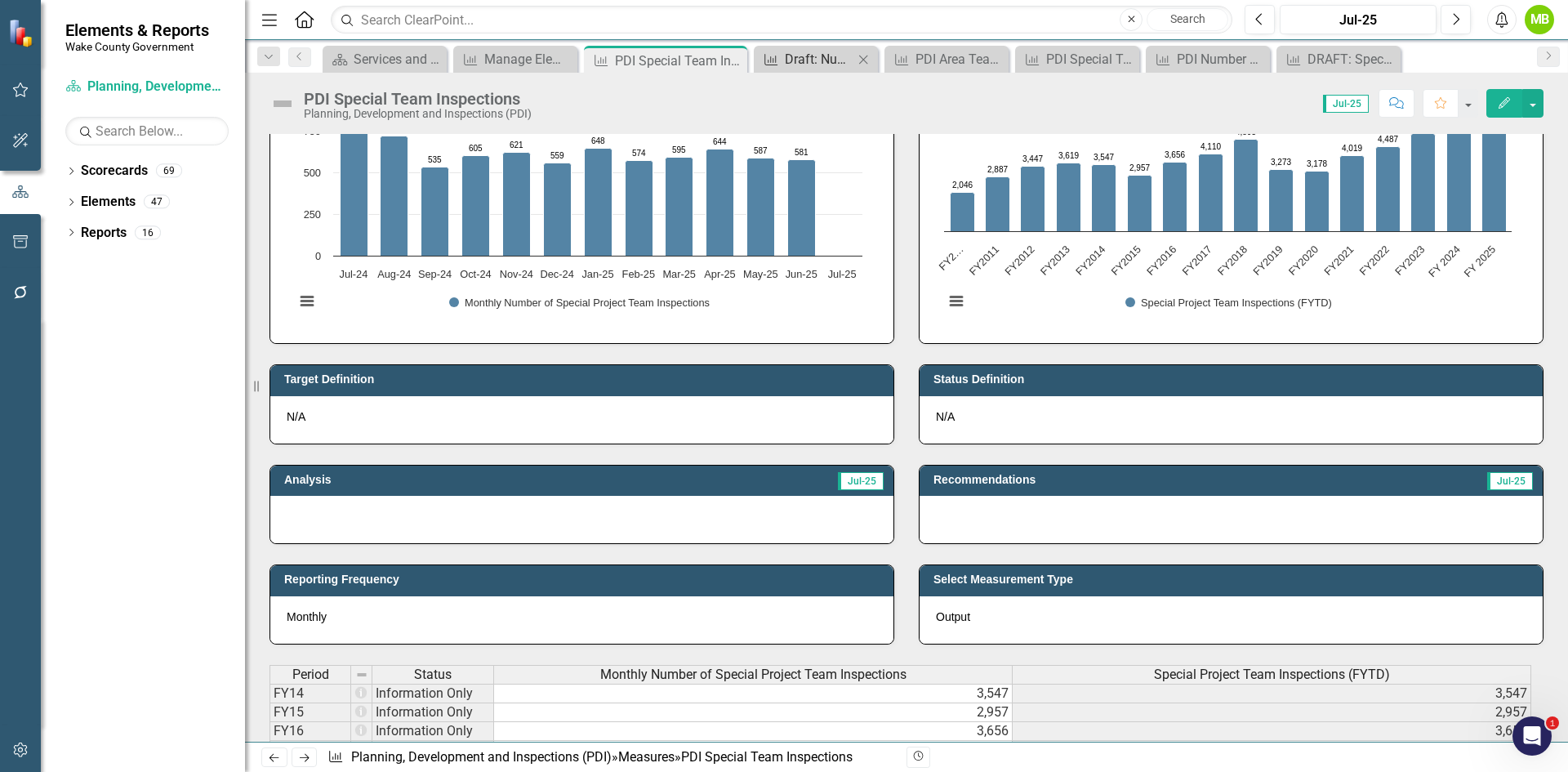 click on "Draft: Number of Building Inspections" at bounding box center (819, 59) 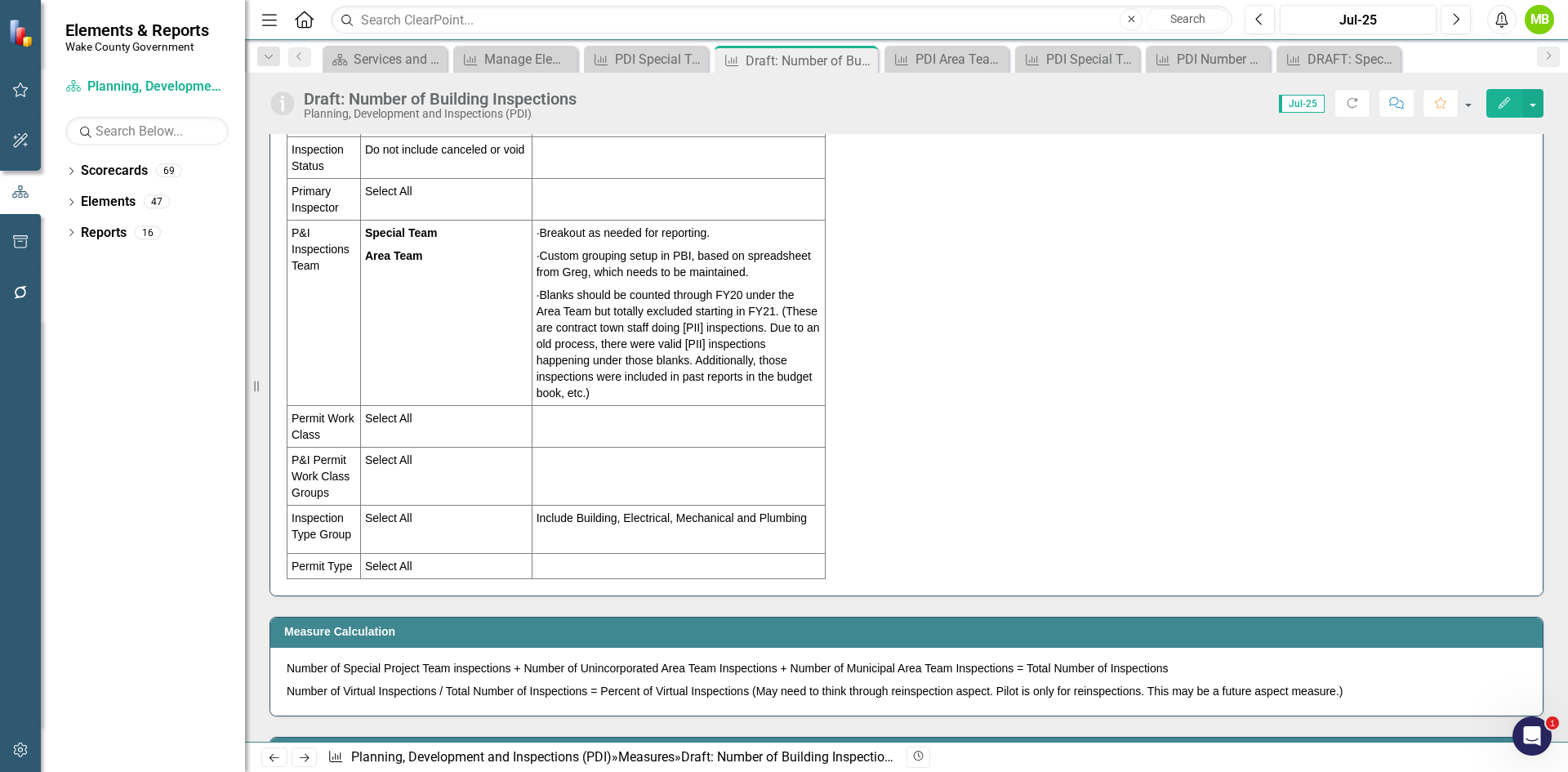 scroll, scrollTop: 3594, scrollLeft: 0, axis: vertical 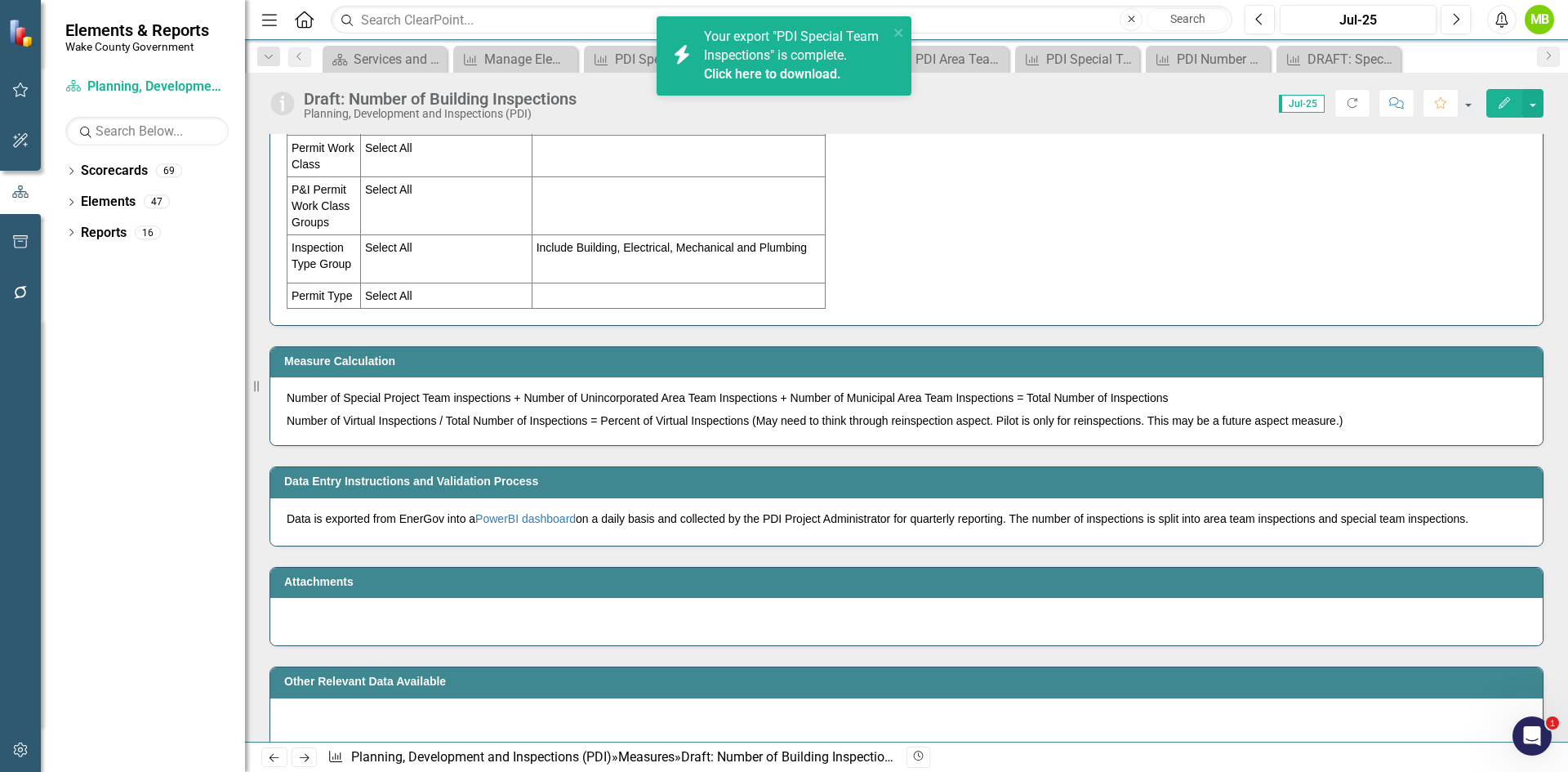 click on "Click here to download." at bounding box center (773, 74) 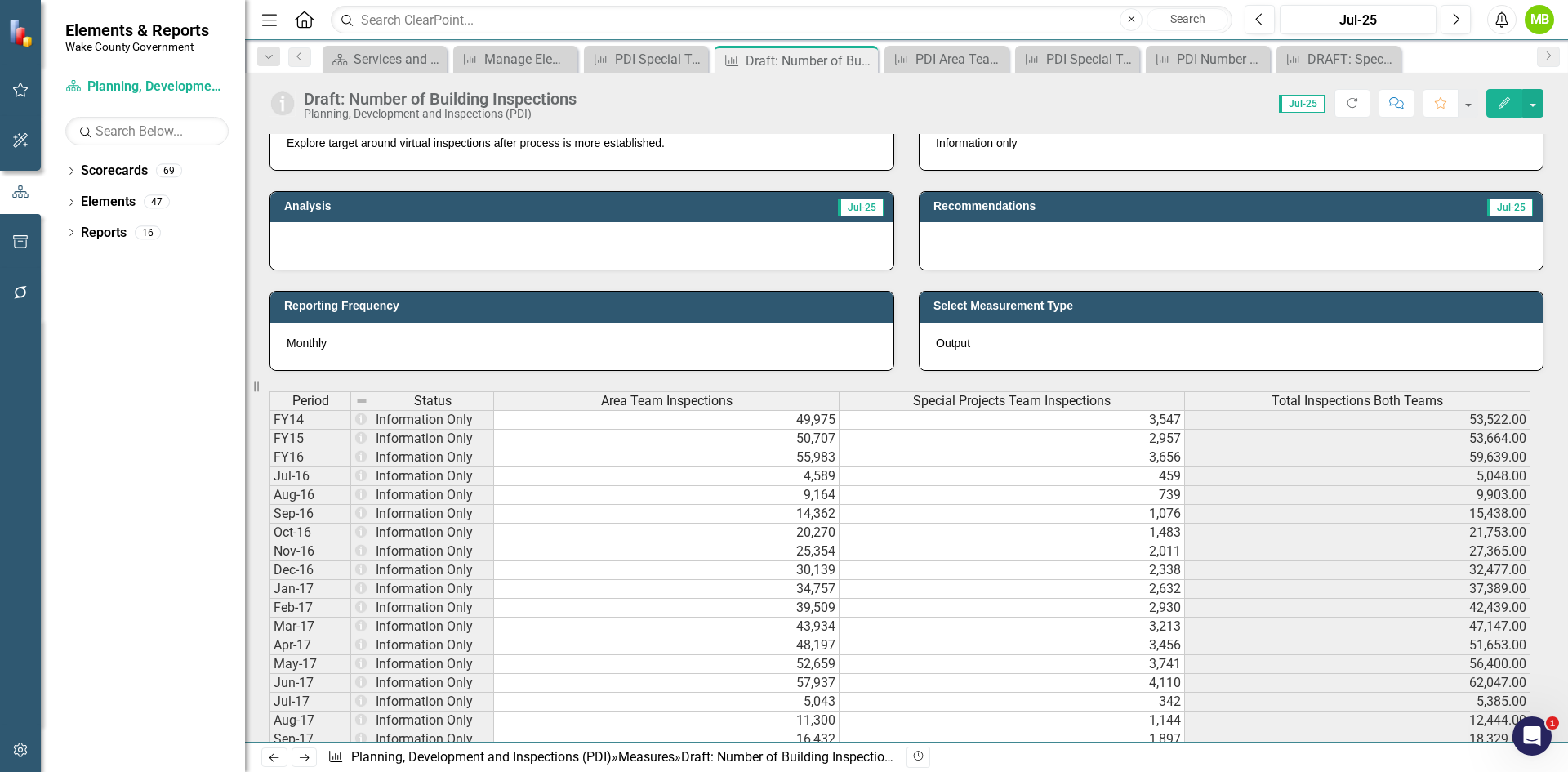 scroll, scrollTop: 490, scrollLeft: 0, axis: vertical 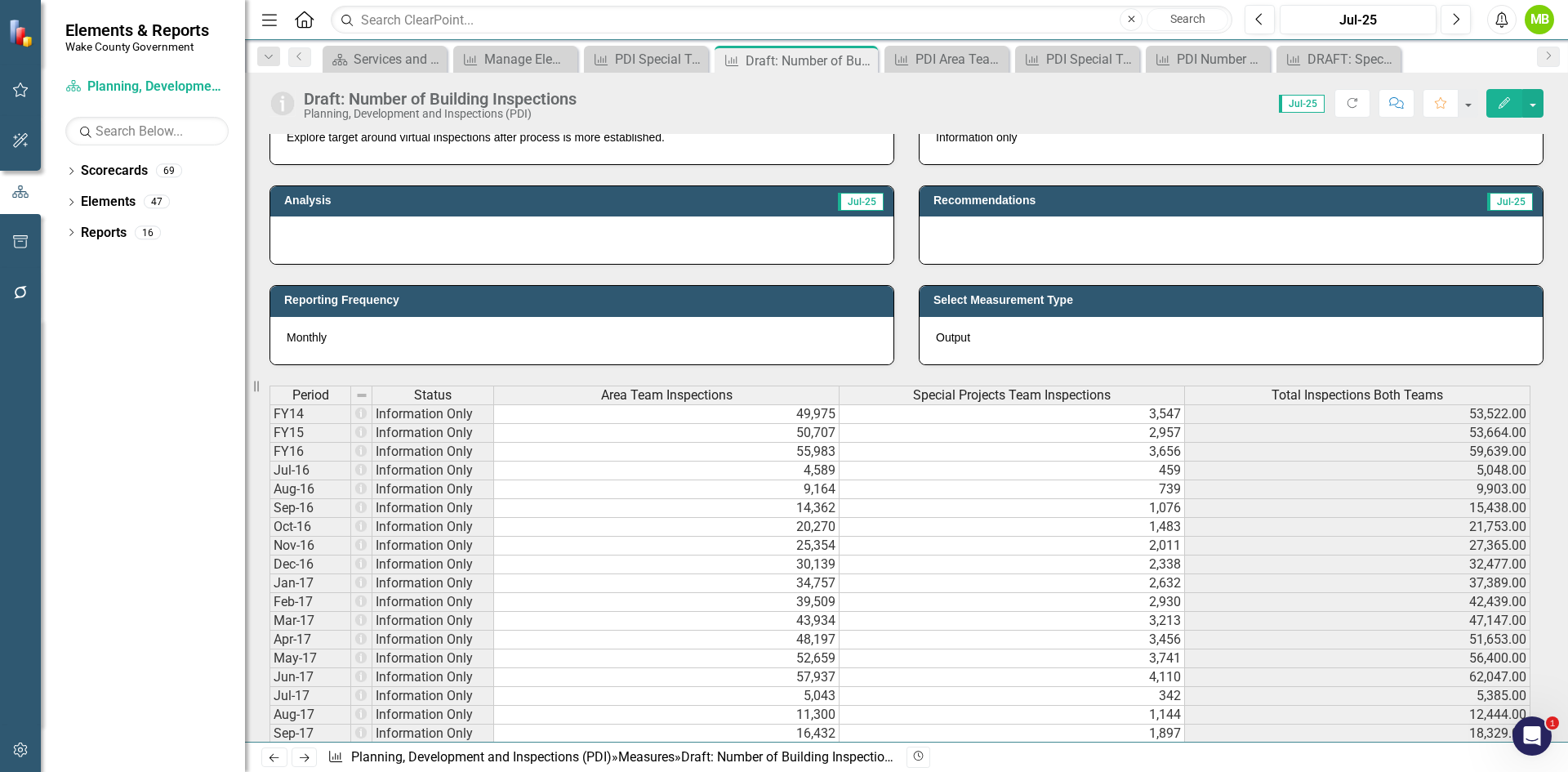 click on "49,975" at bounding box center [666, 414] 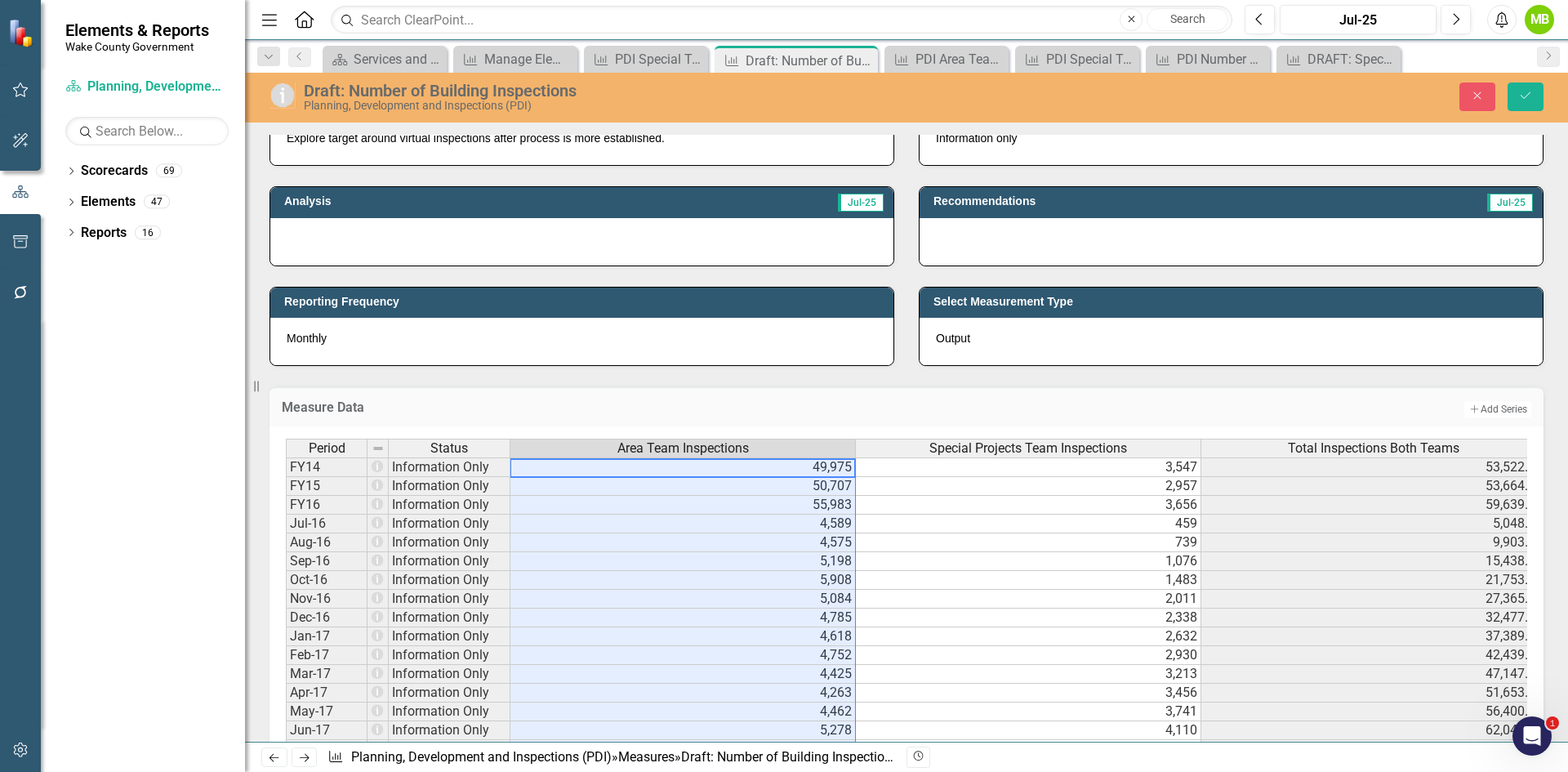 type on "49975" 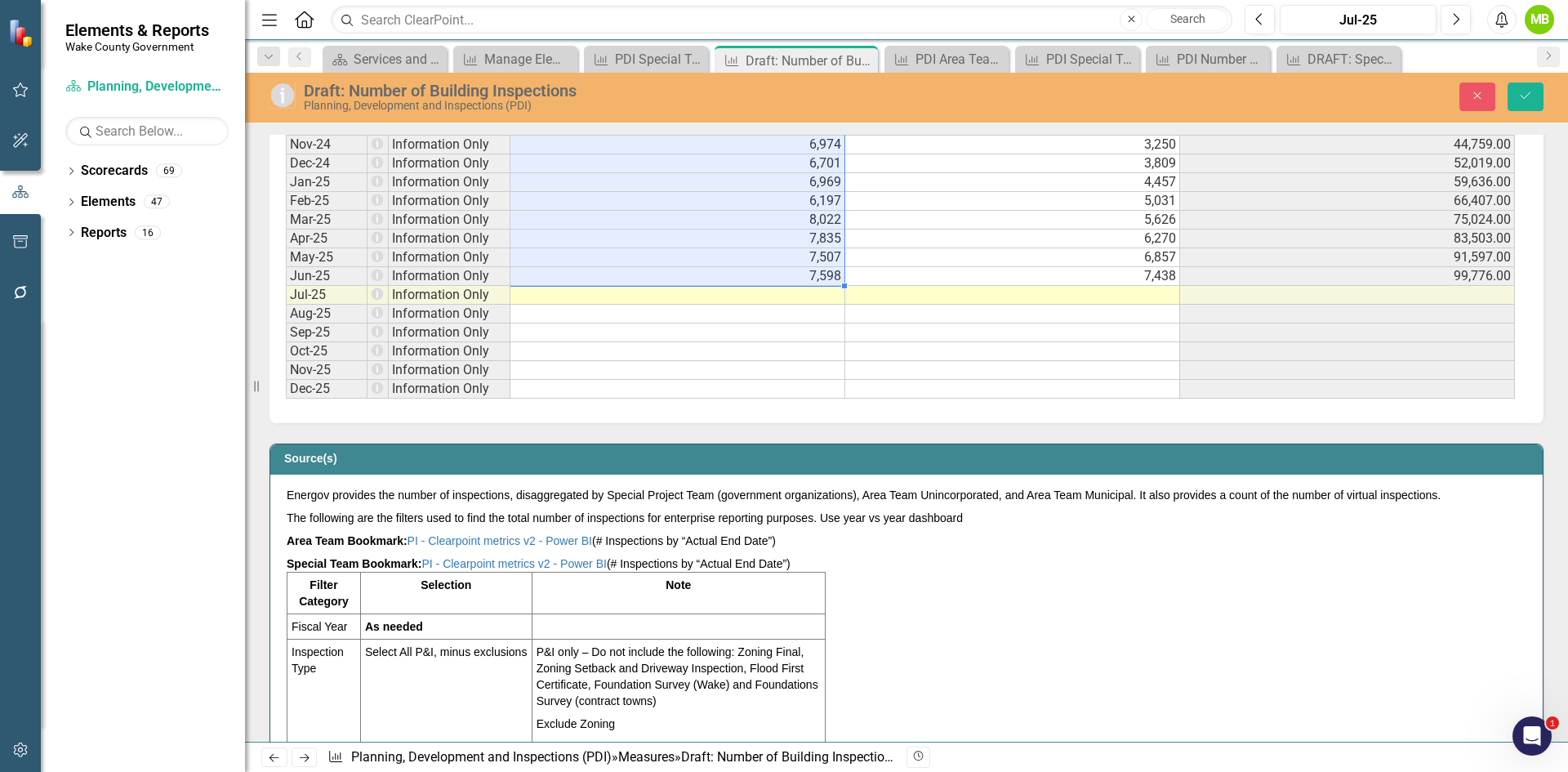 scroll, scrollTop: 2778, scrollLeft: 0, axis: vertical 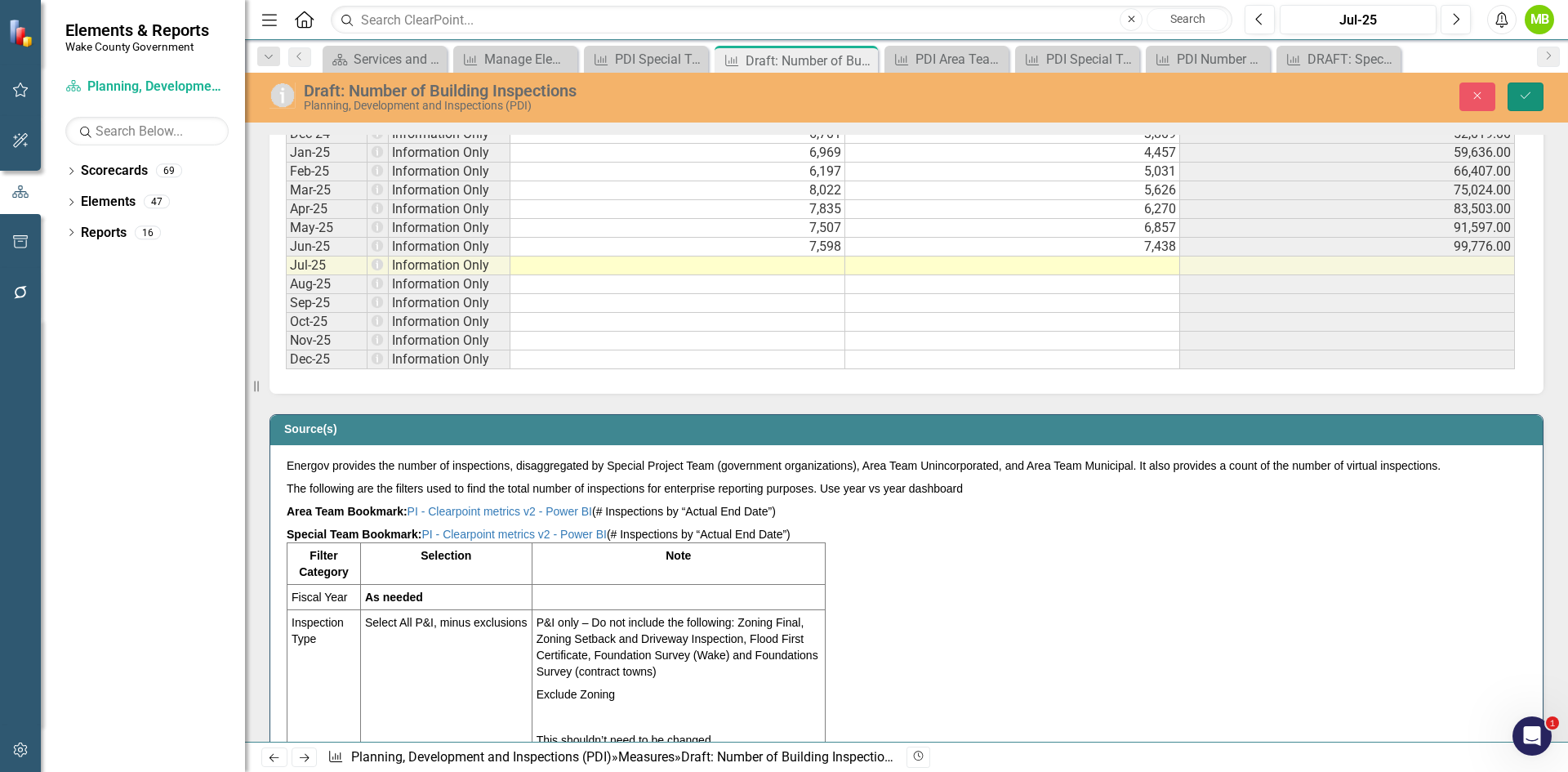 click on "Save" at bounding box center (1526, 96) 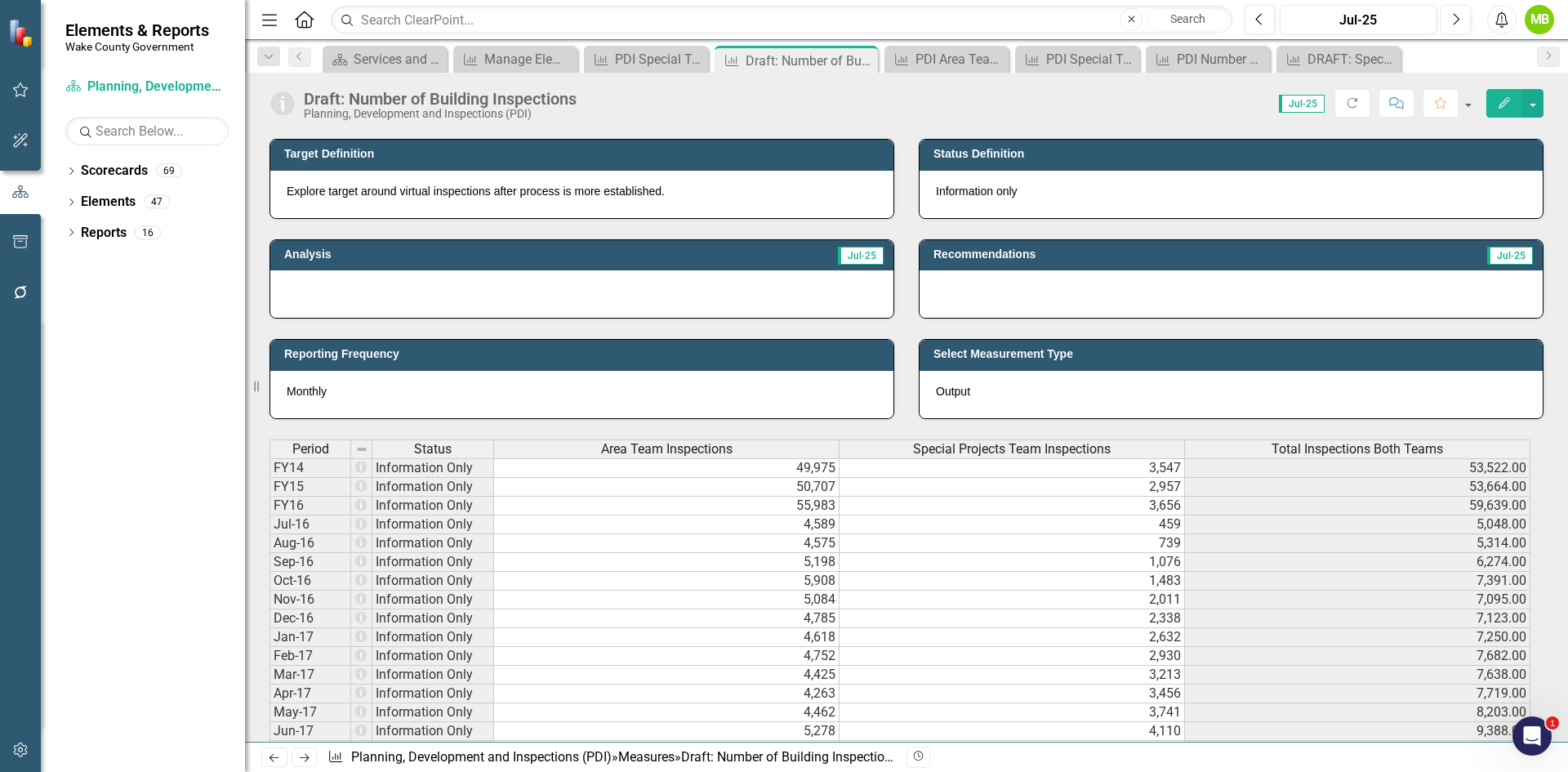 scroll, scrollTop: 408, scrollLeft: 0, axis: vertical 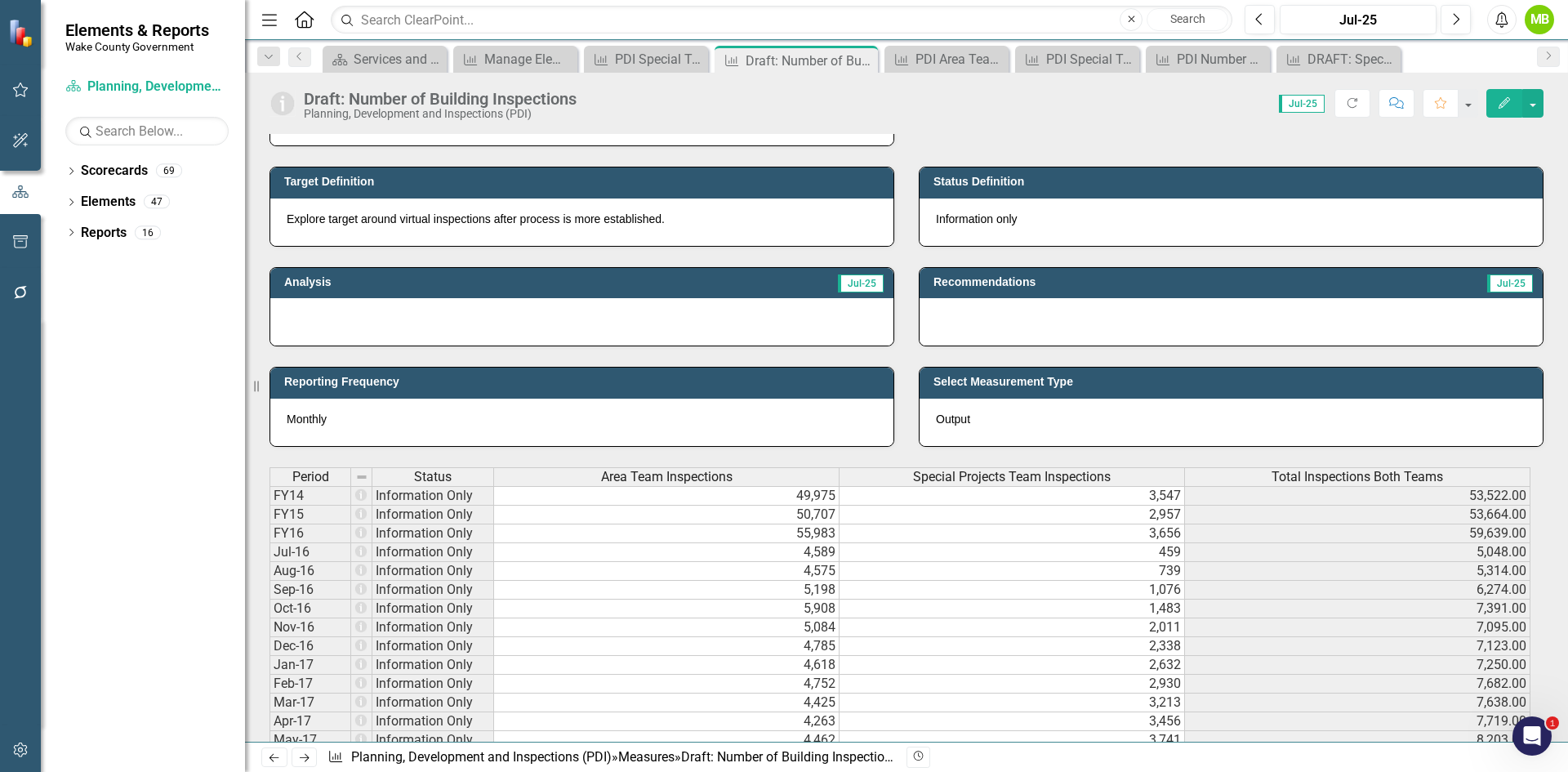 drag, startPoint x: 1027, startPoint y: 490, endPoint x: 1018, endPoint y: 499, distance: 12.727922 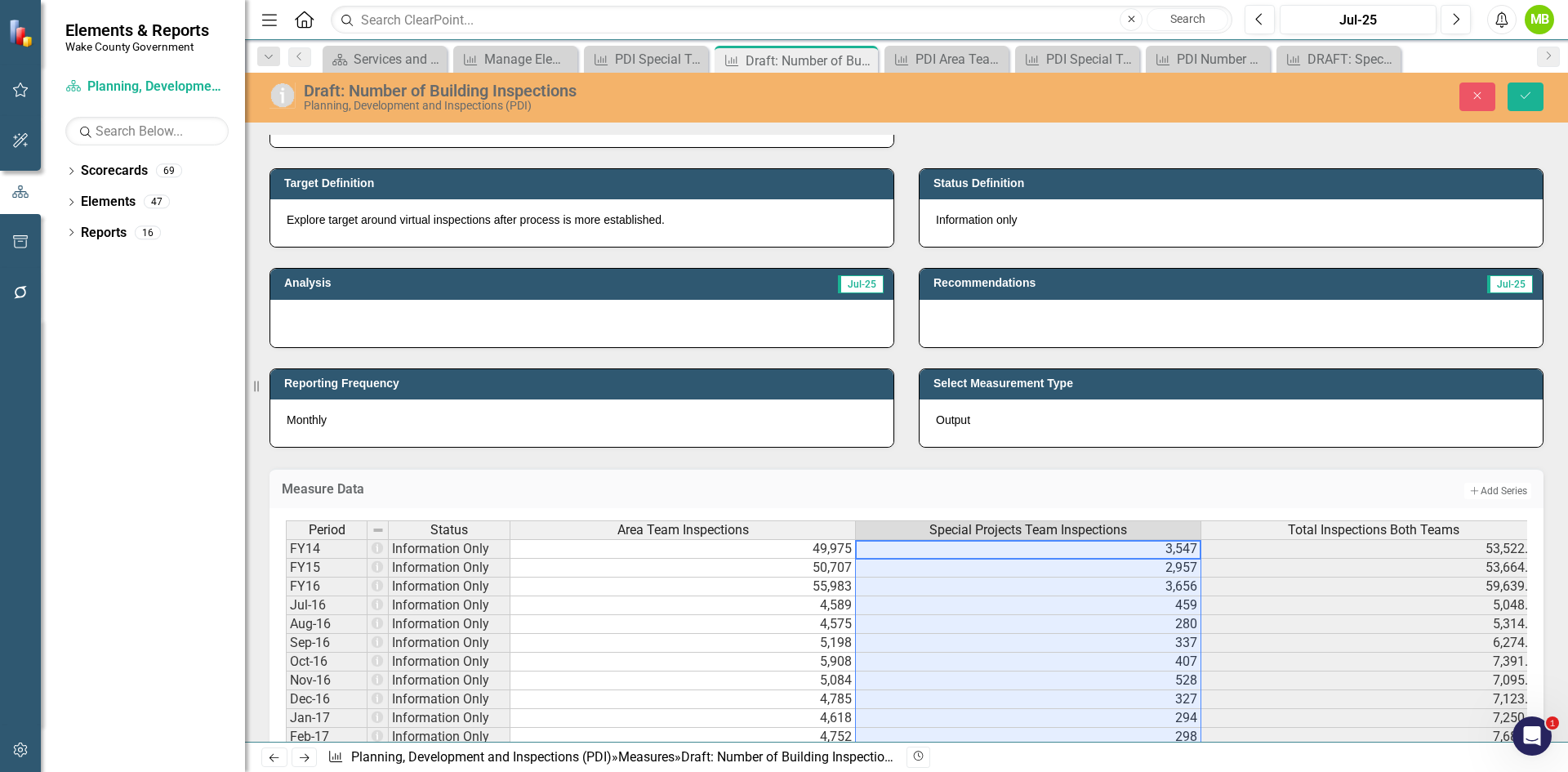 type on "3547" 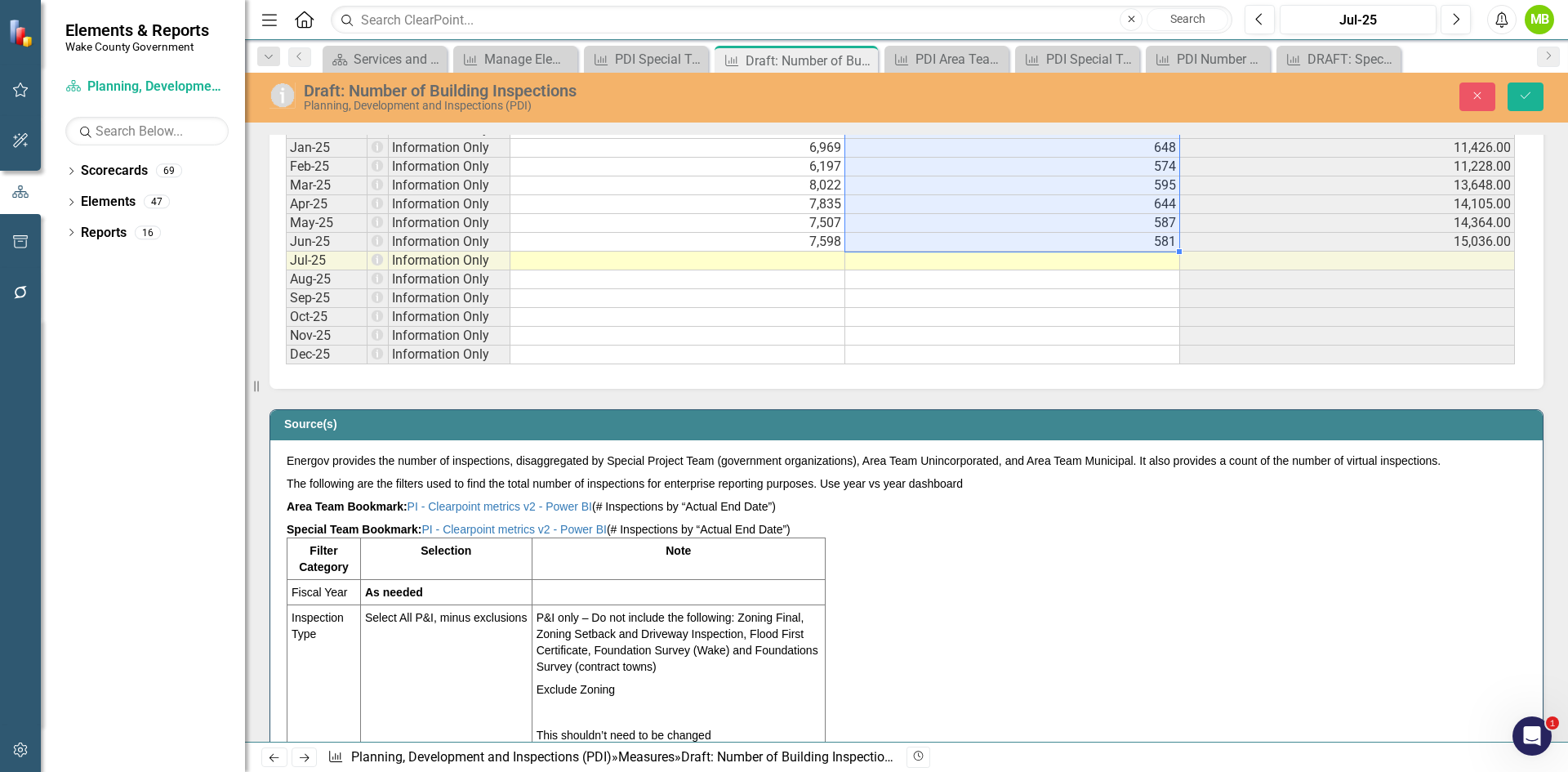 scroll, scrollTop: 2778, scrollLeft: 0, axis: vertical 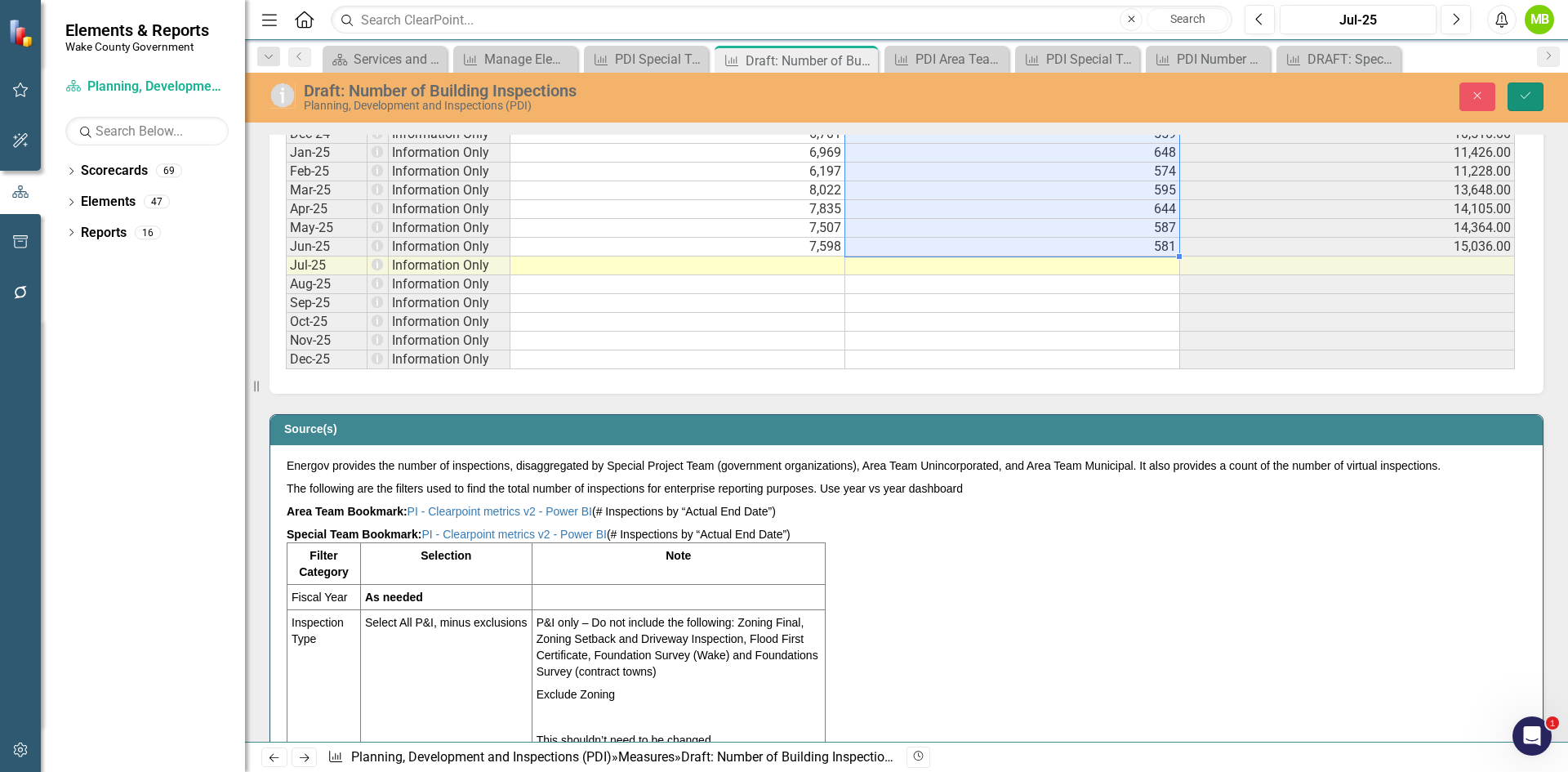 click on "Save" at bounding box center [1526, 96] 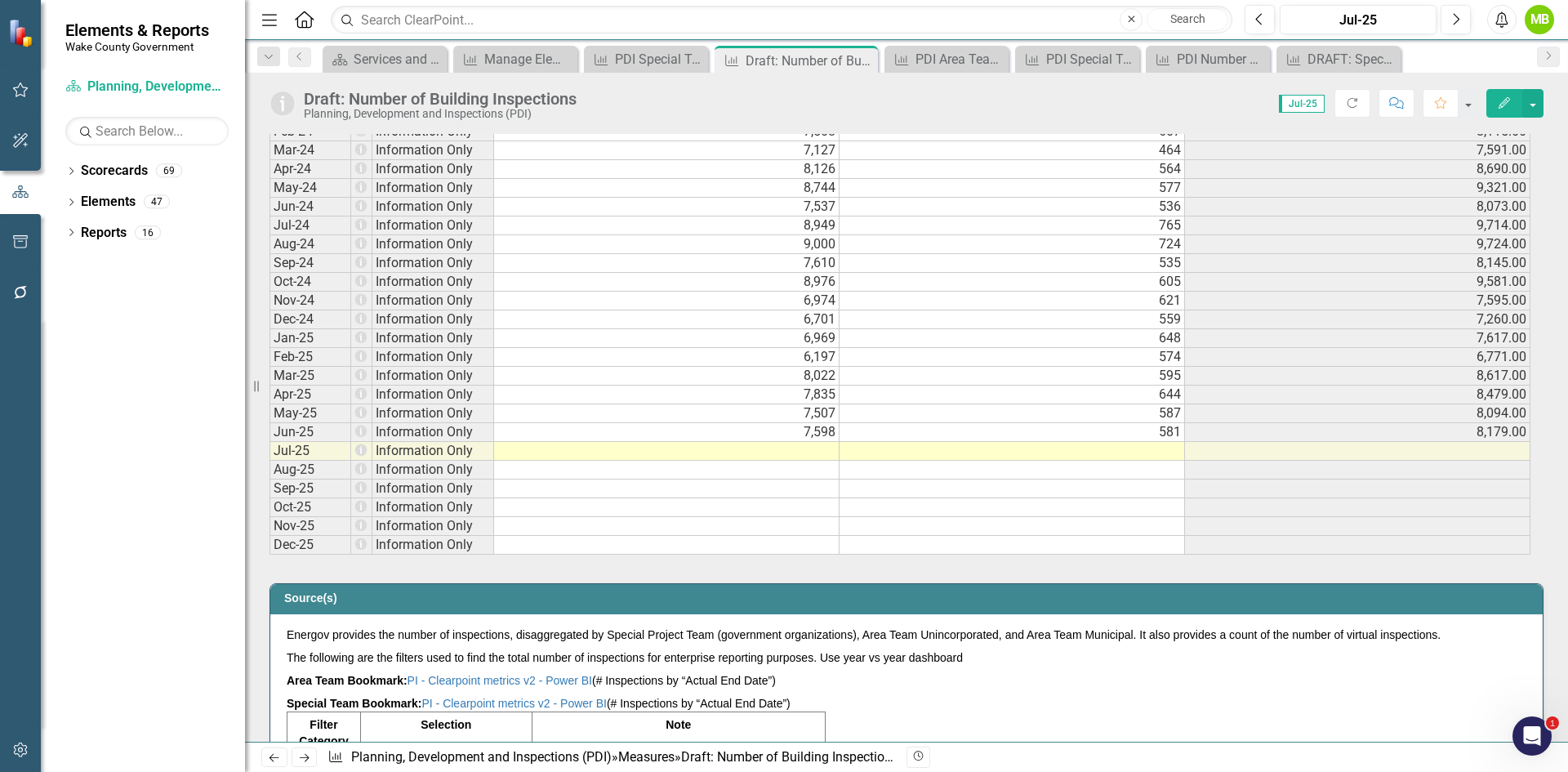 scroll, scrollTop: 2532, scrollLeft: 0, axis: vertical 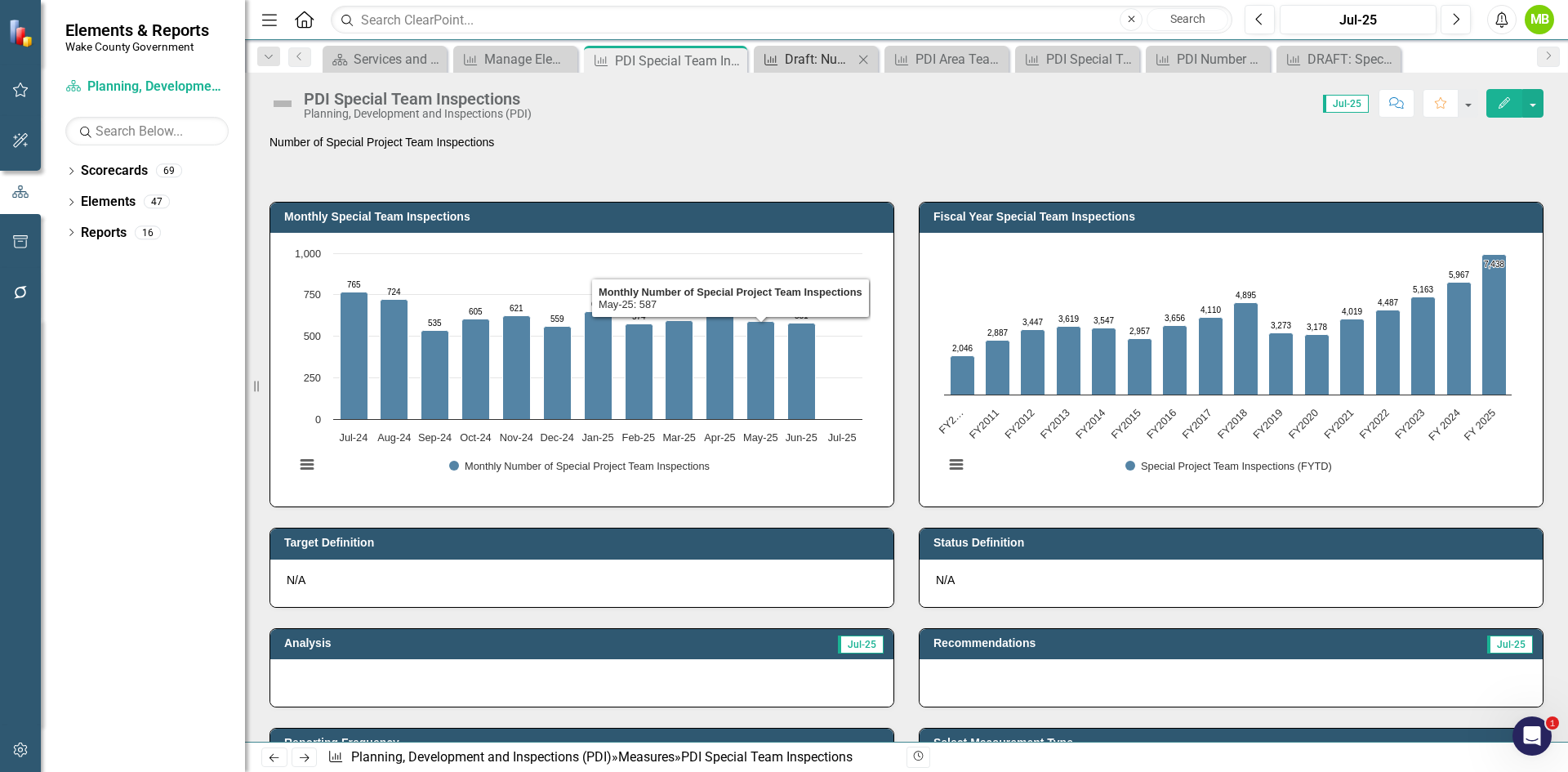click on "Draft: Number of Building Inspections" at bounding box center [819, 59] 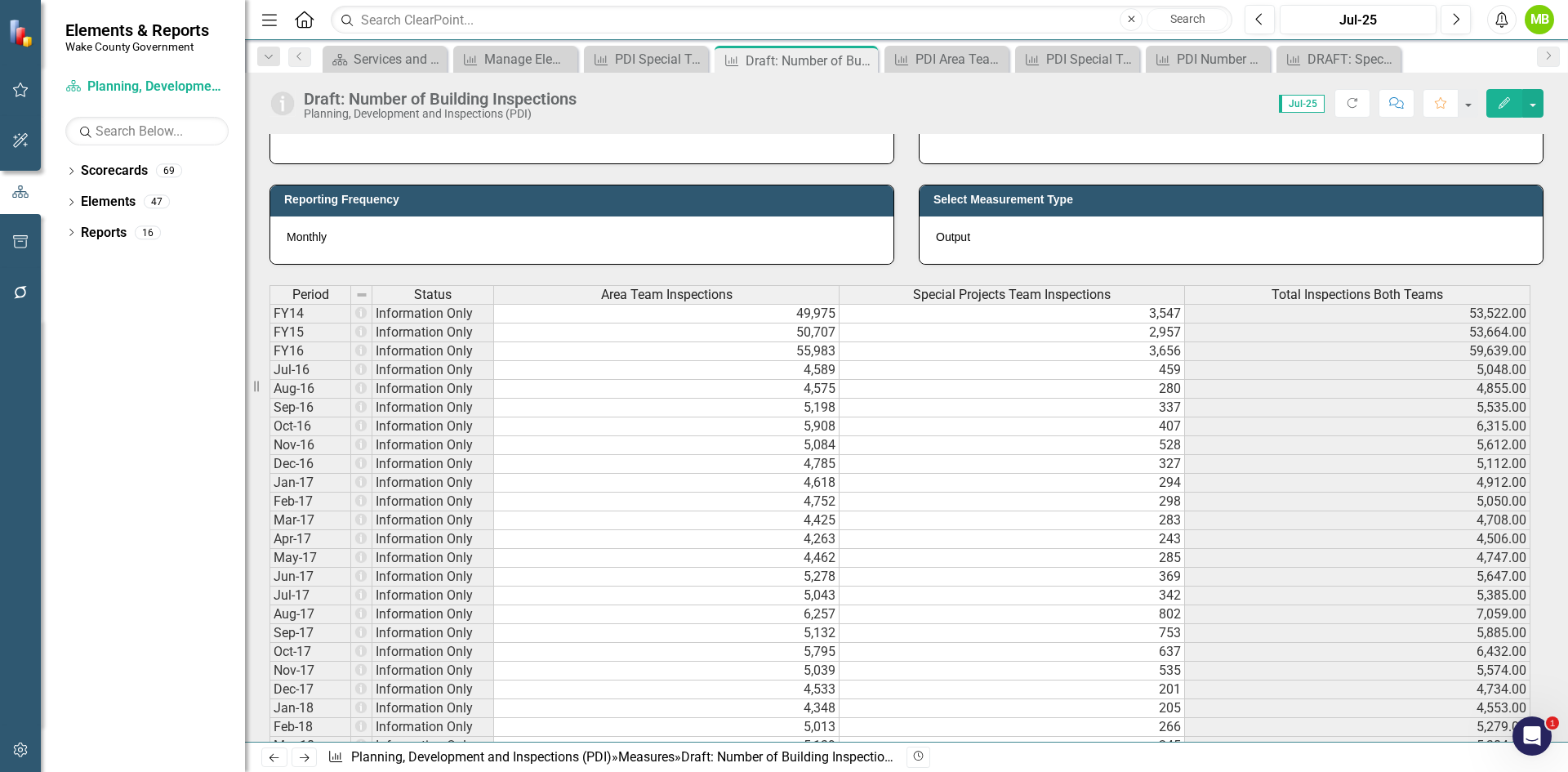 scroll, scrollTop: 509, scrollLeft: 0, axis: vertical 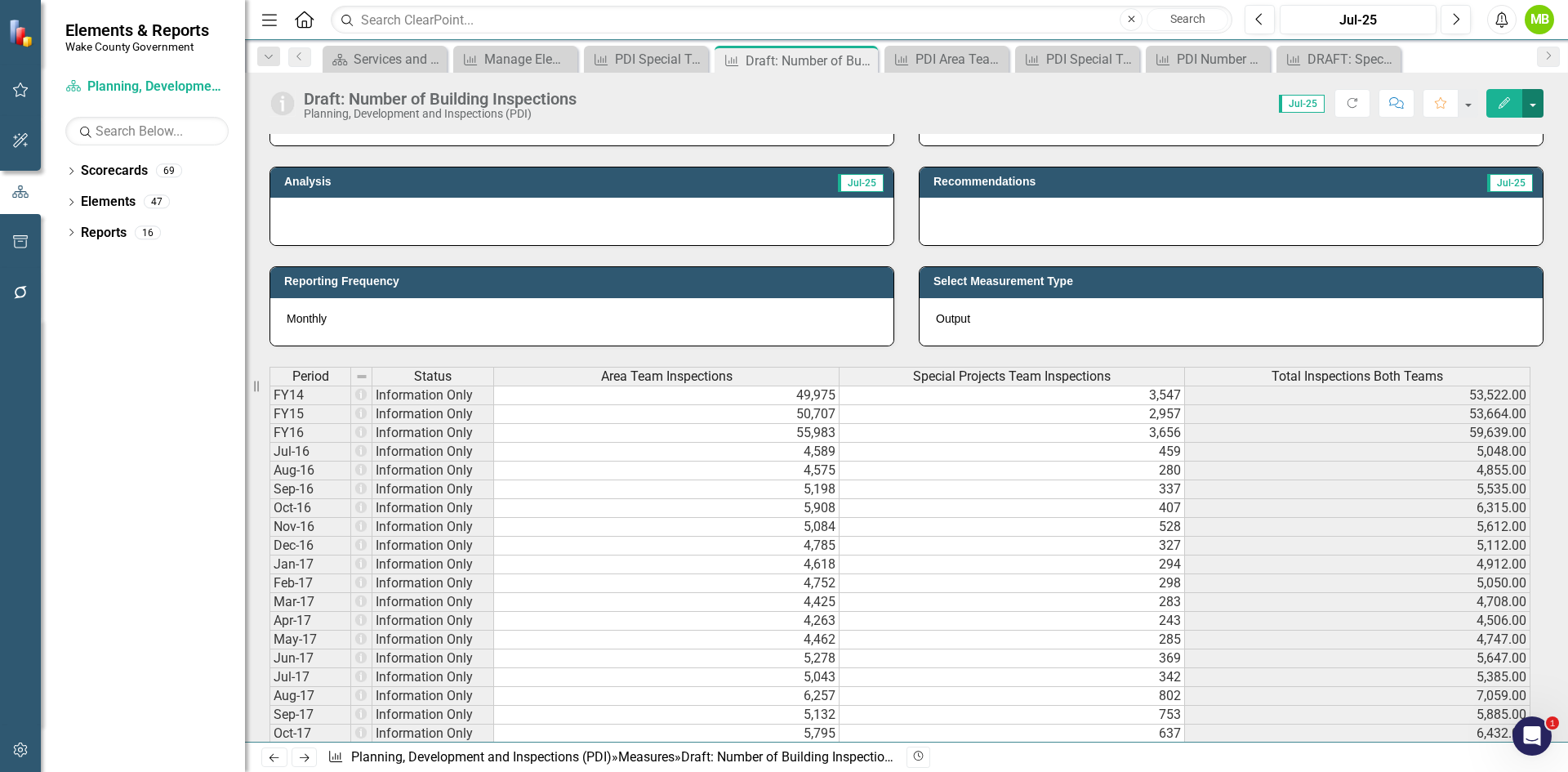 click at bounding box center [1533, 103] 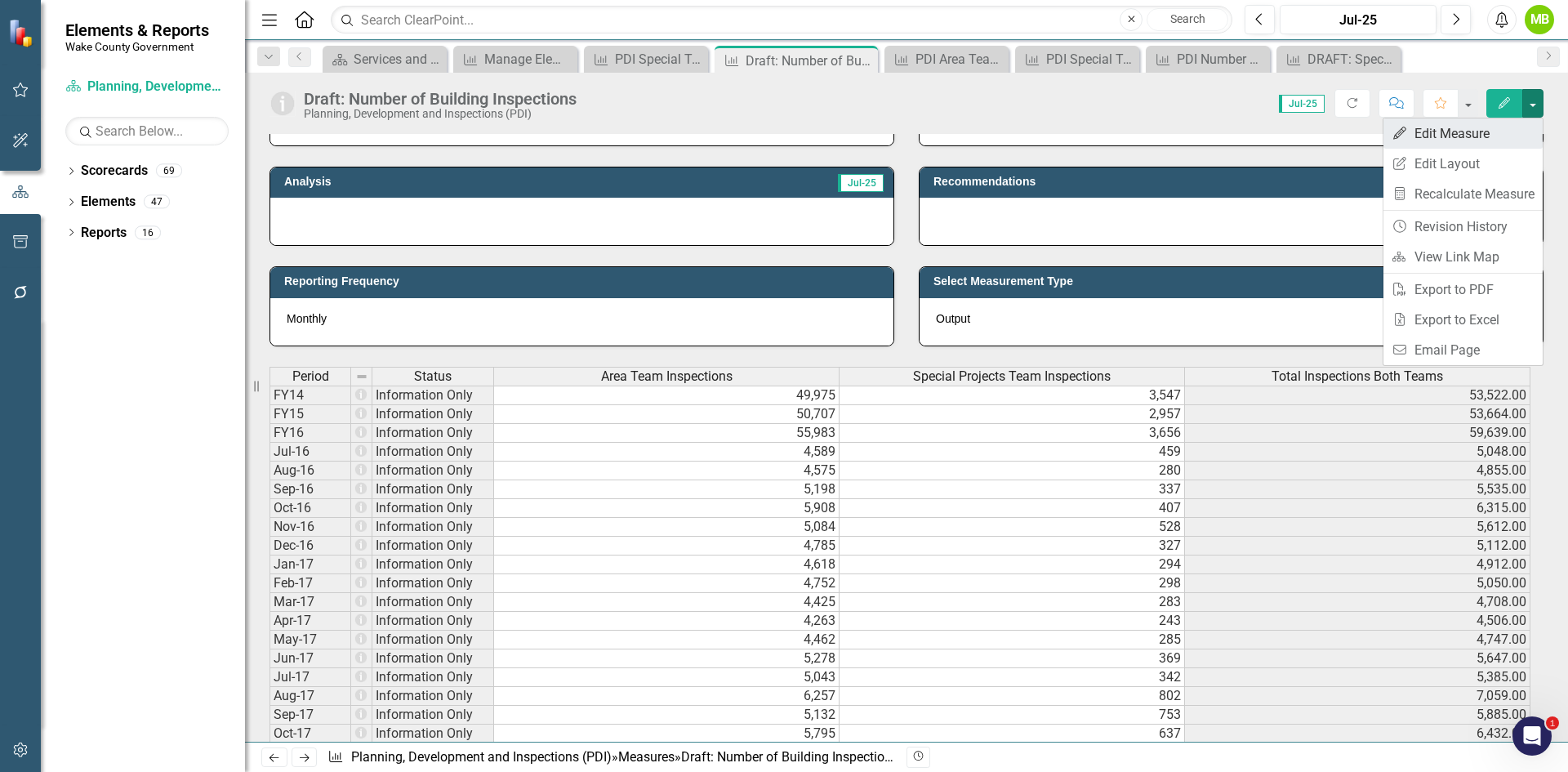 click on "Edit Edit Measure" at bounding box center [1463, 133] 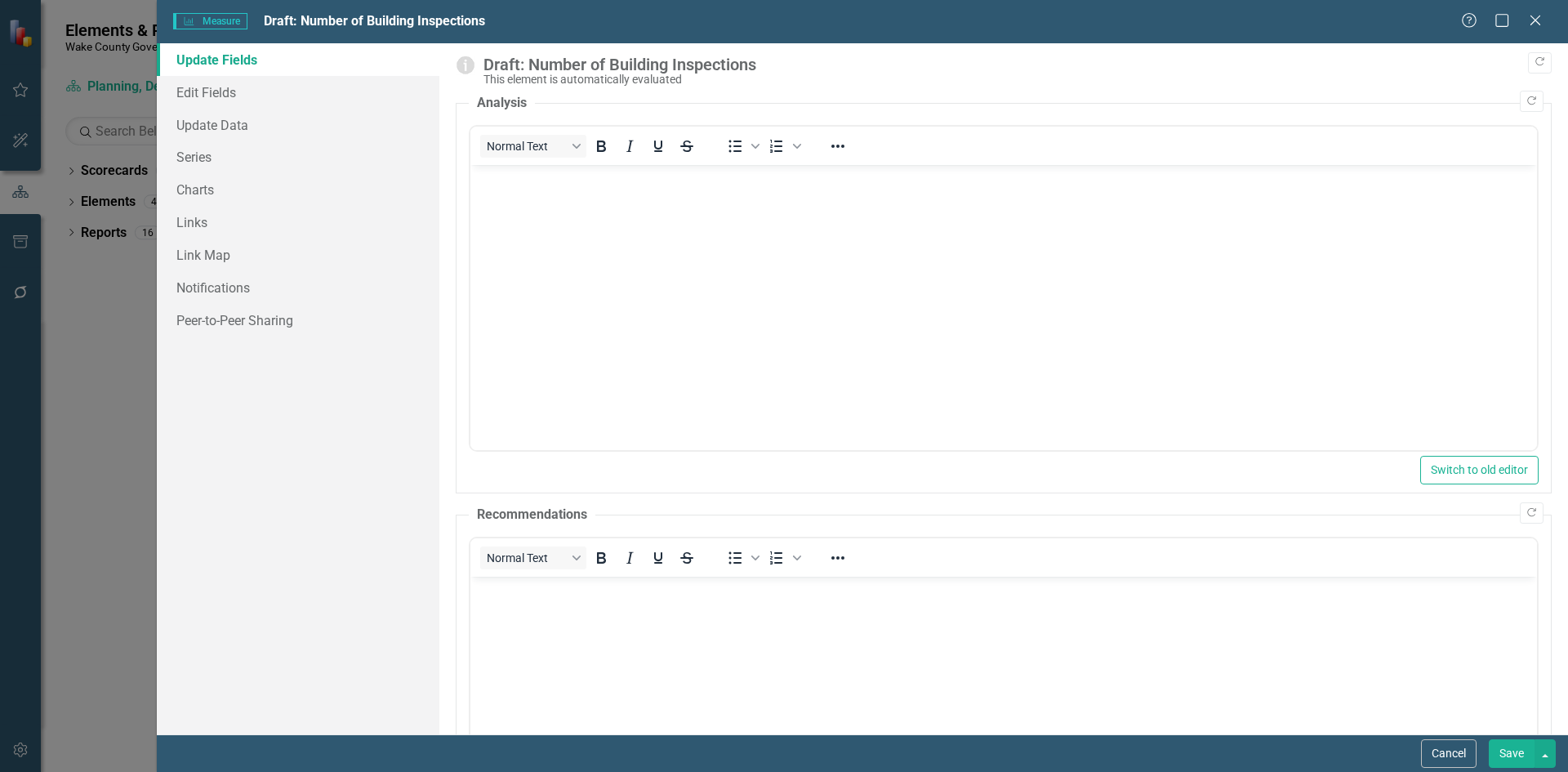 scroll, scrollTop: 0, scrollLeft: 0, axis: both 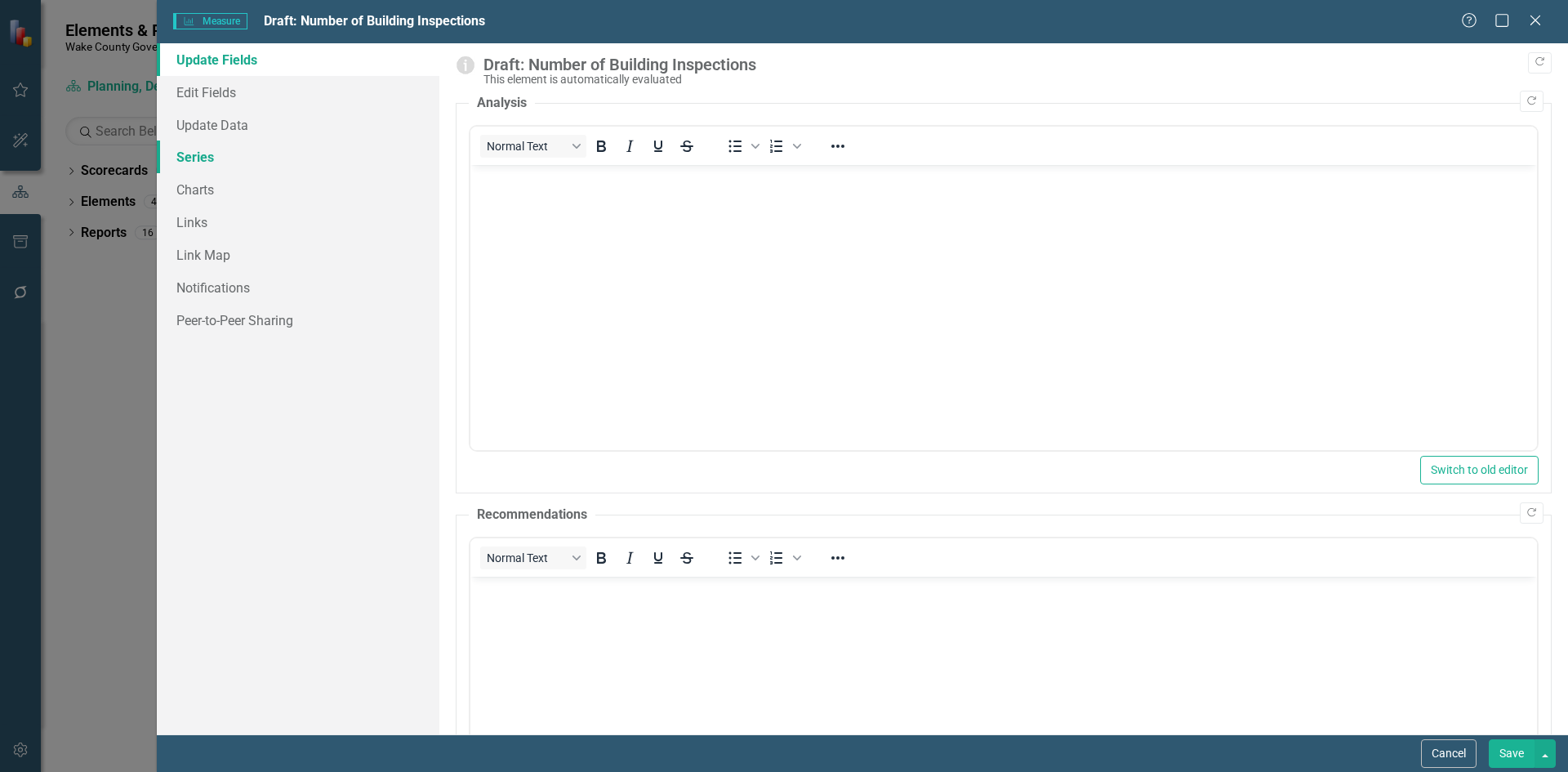 click on "Series" at bounding box center [298, 157] 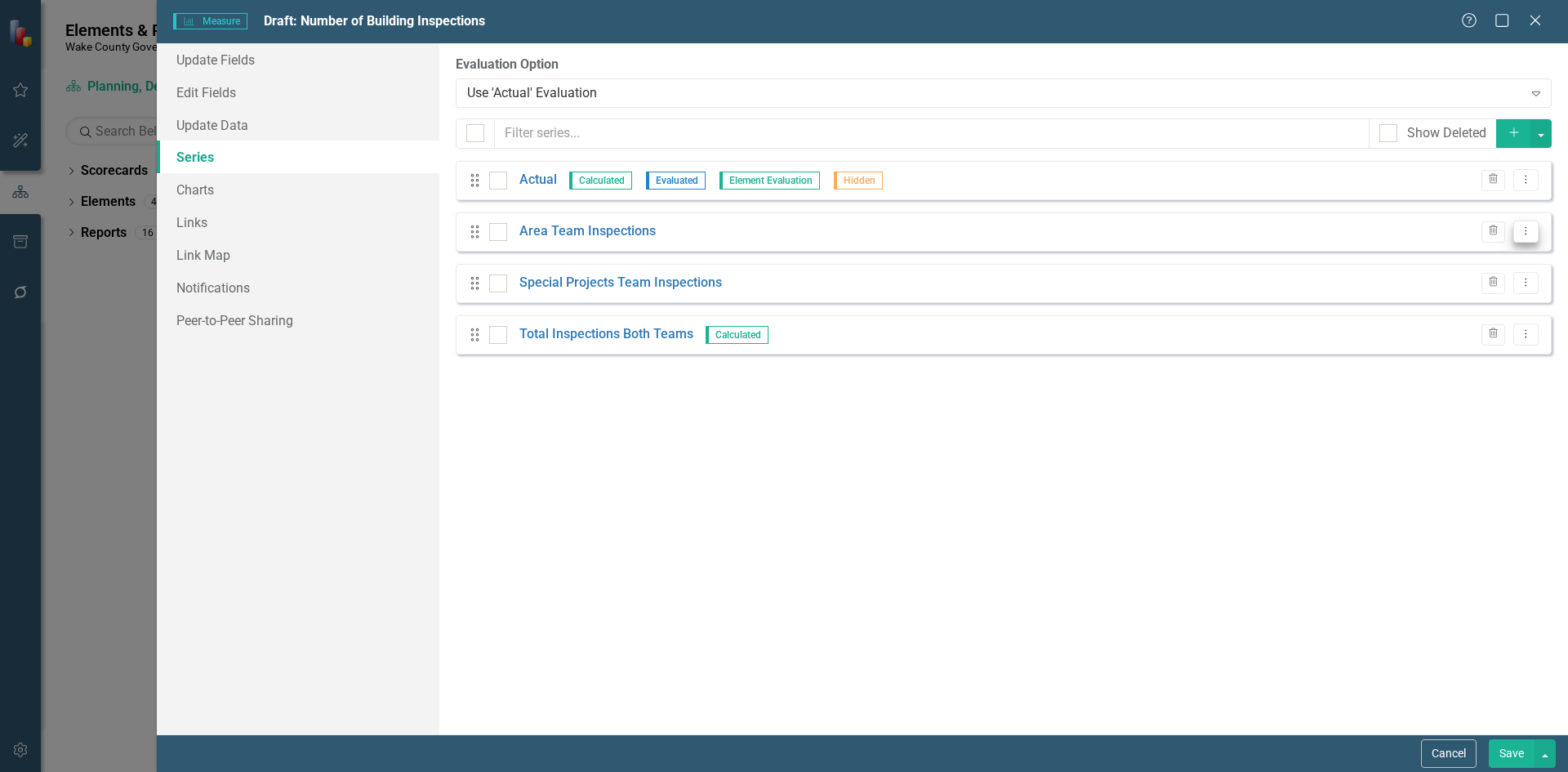 click on "Dropdown Menu" at bounding box center (1526, 231) 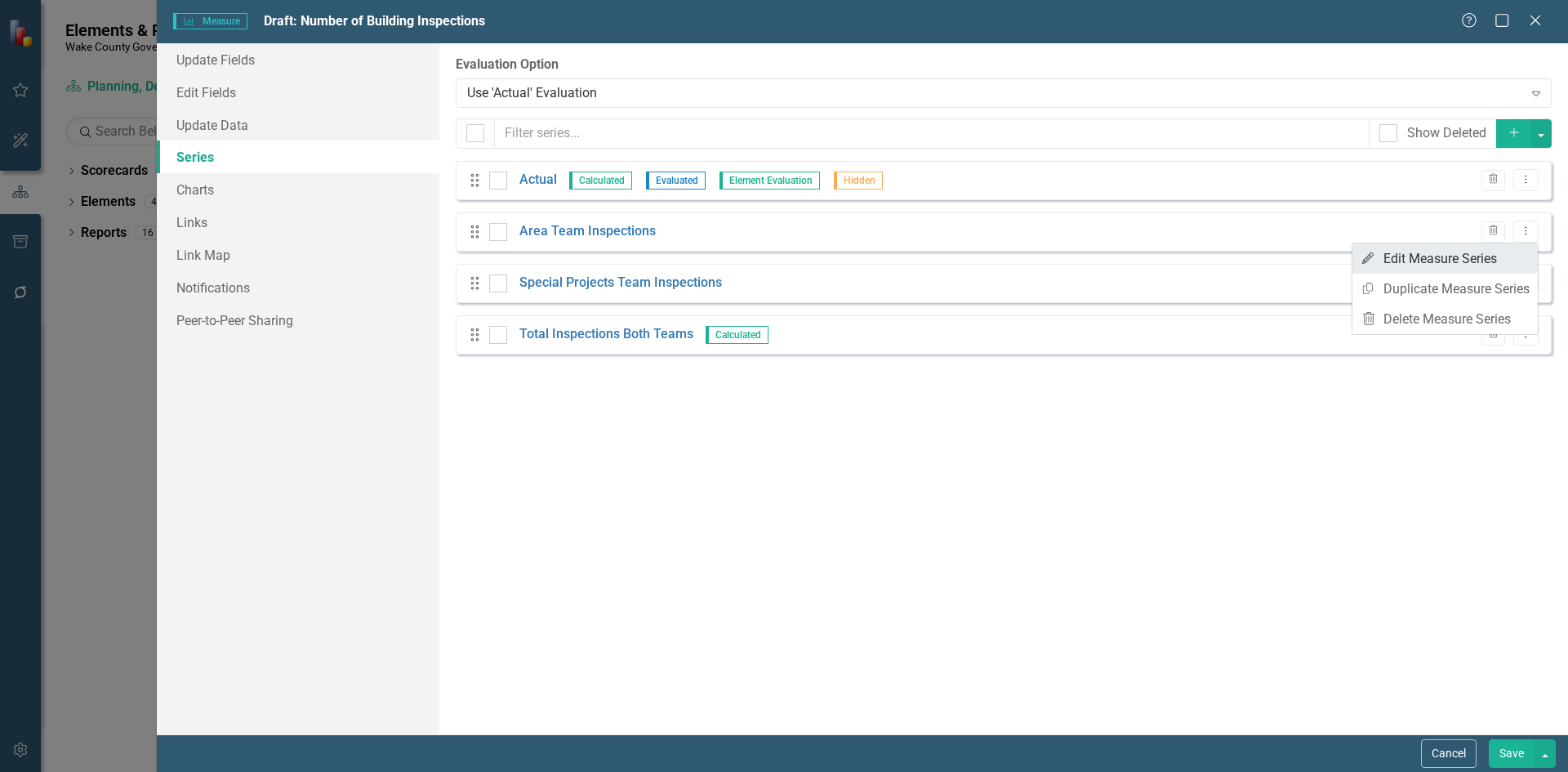click on "Edit Edit Measure Series" at bounding box center (1445, 258) 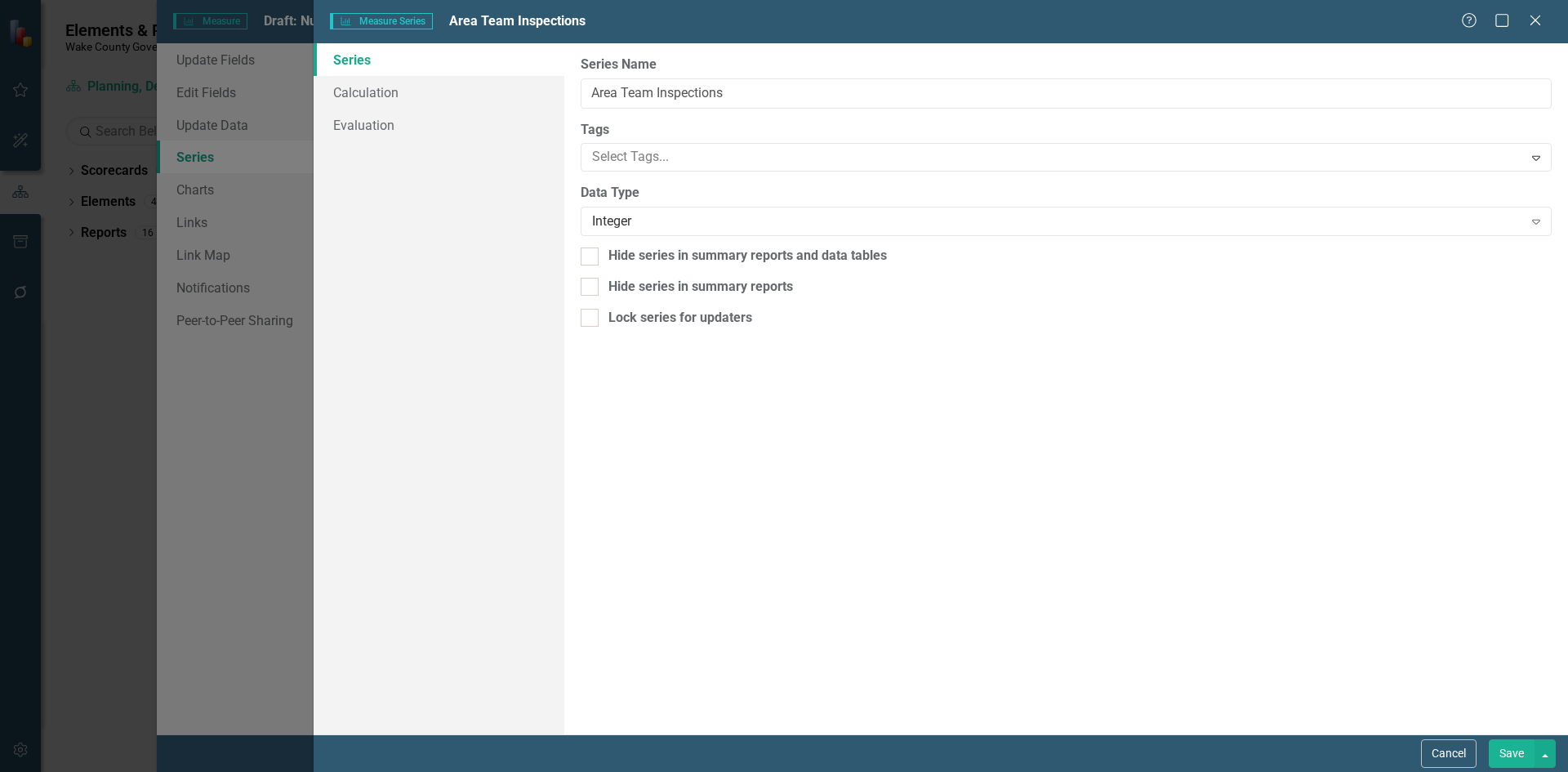 scroll, scrollTop: 0, scrollLeft: 0, axis: both 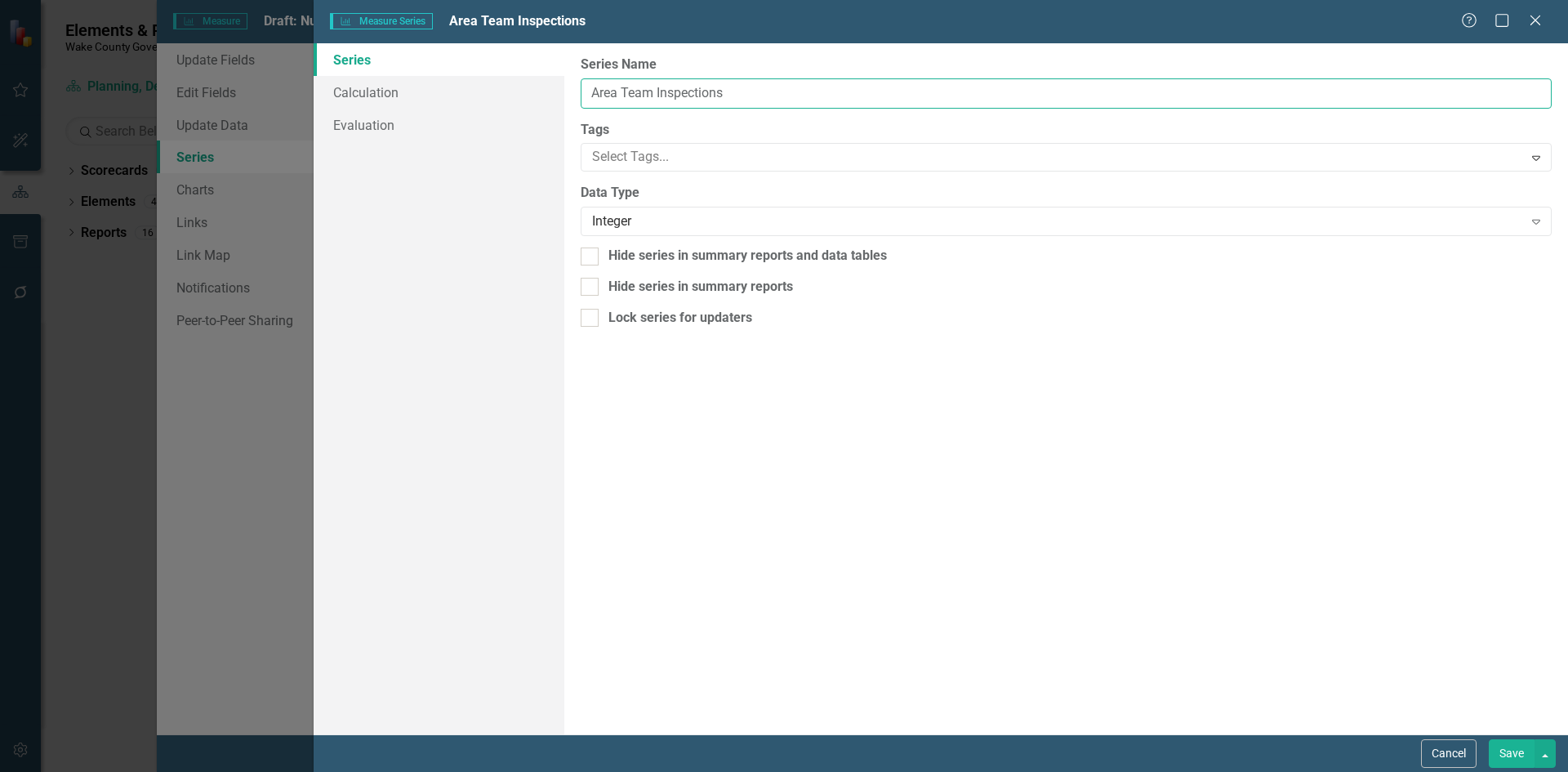 click on "Area Team Inspections" at bounding box center [1066, 93] 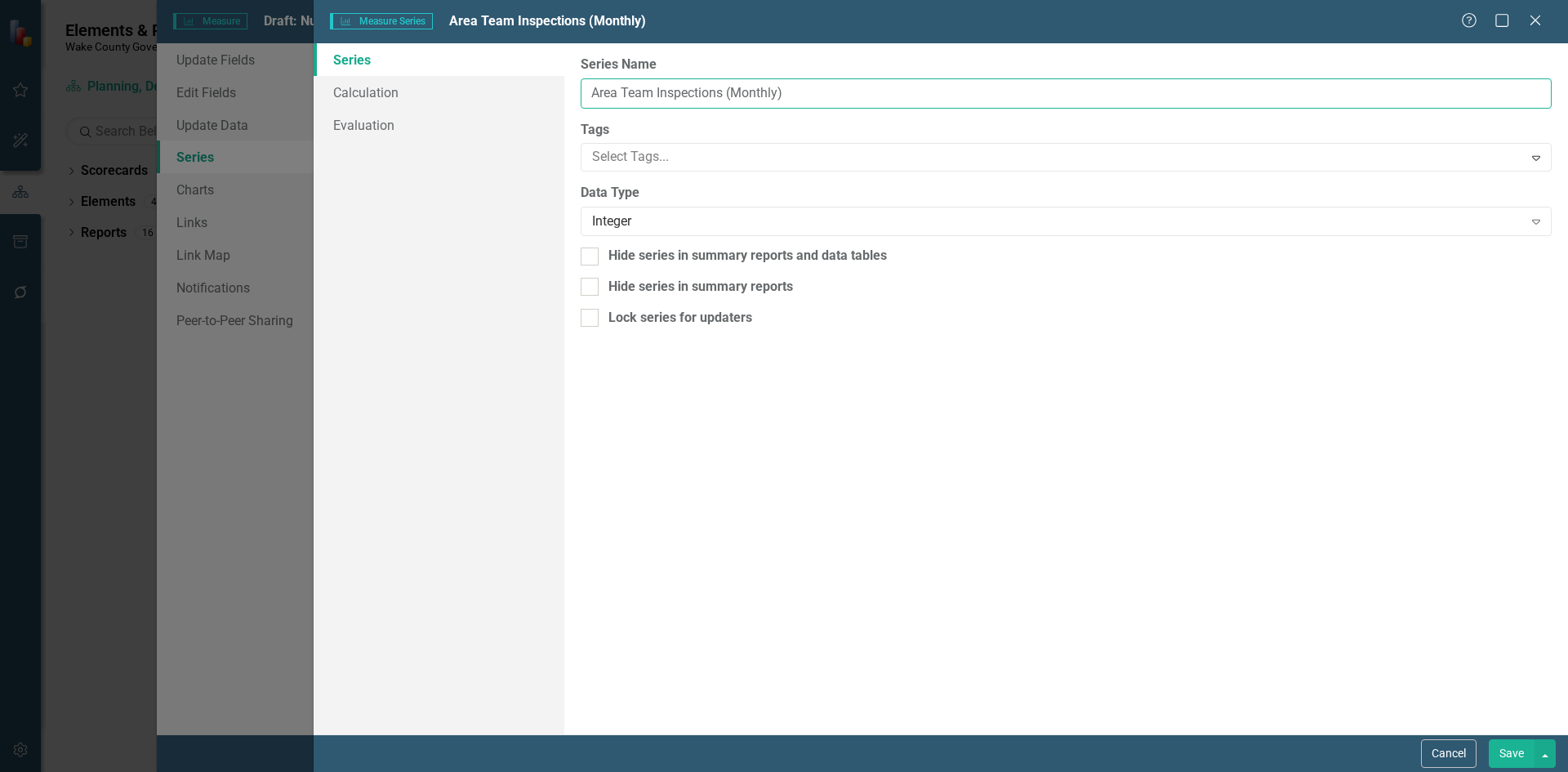 click on "Area Team Inspections (Monthly)" at bounding box center [1066, 93] 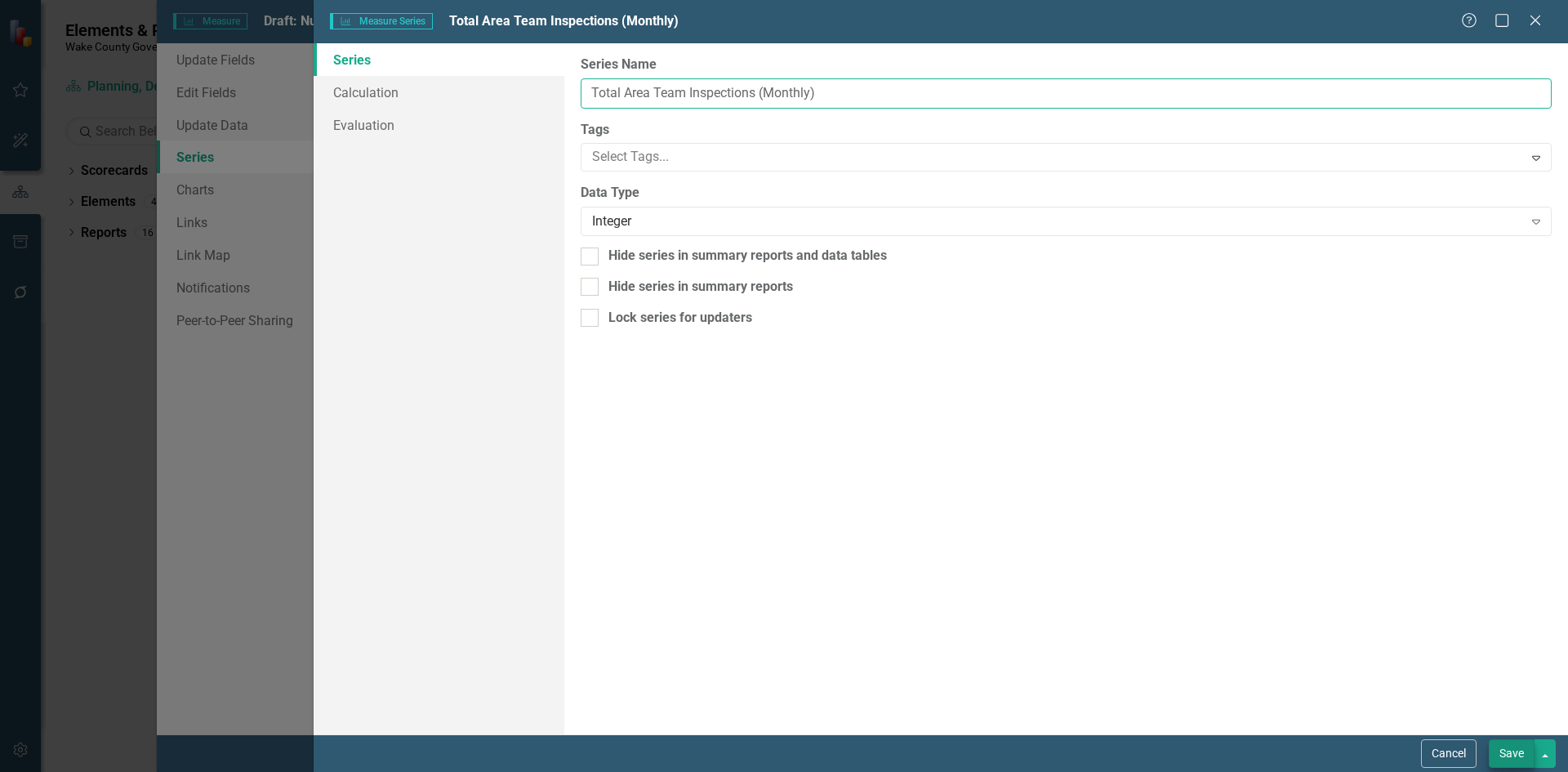 type on "Total Area Team Inspections (Monthly)" 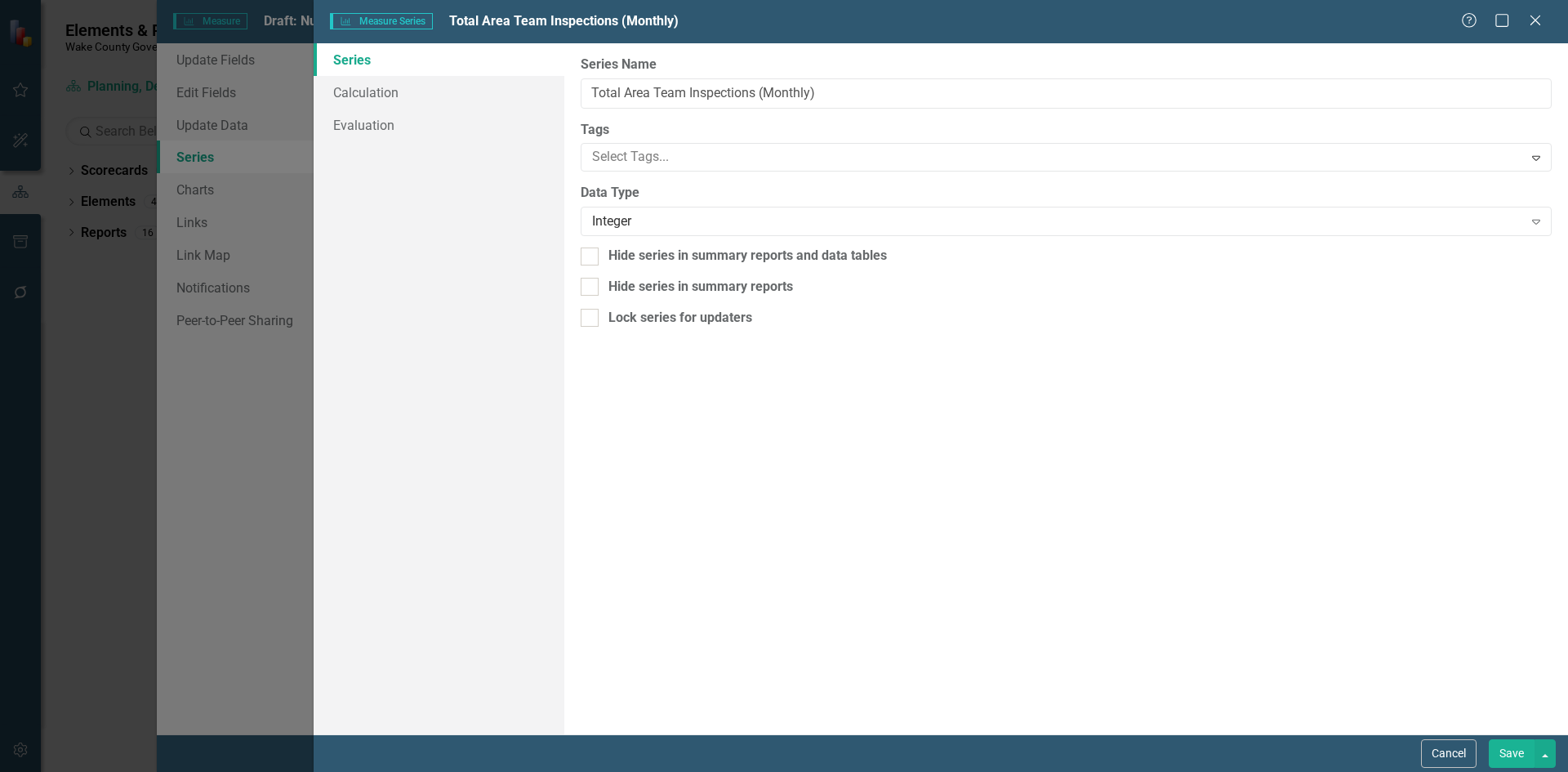 click on "Save" at bounding box center [1512, 753] 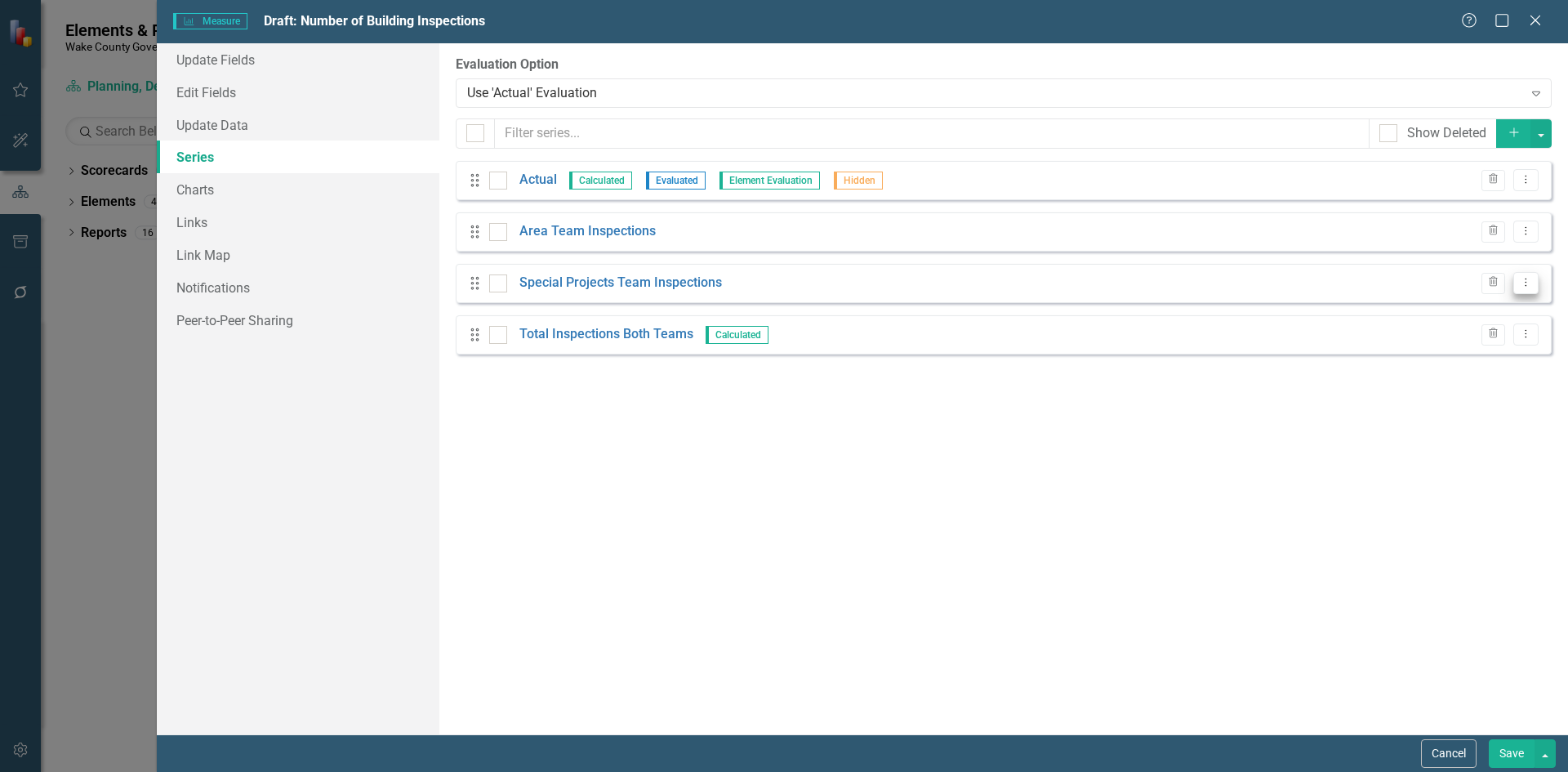 click on "Dropdown Menu" 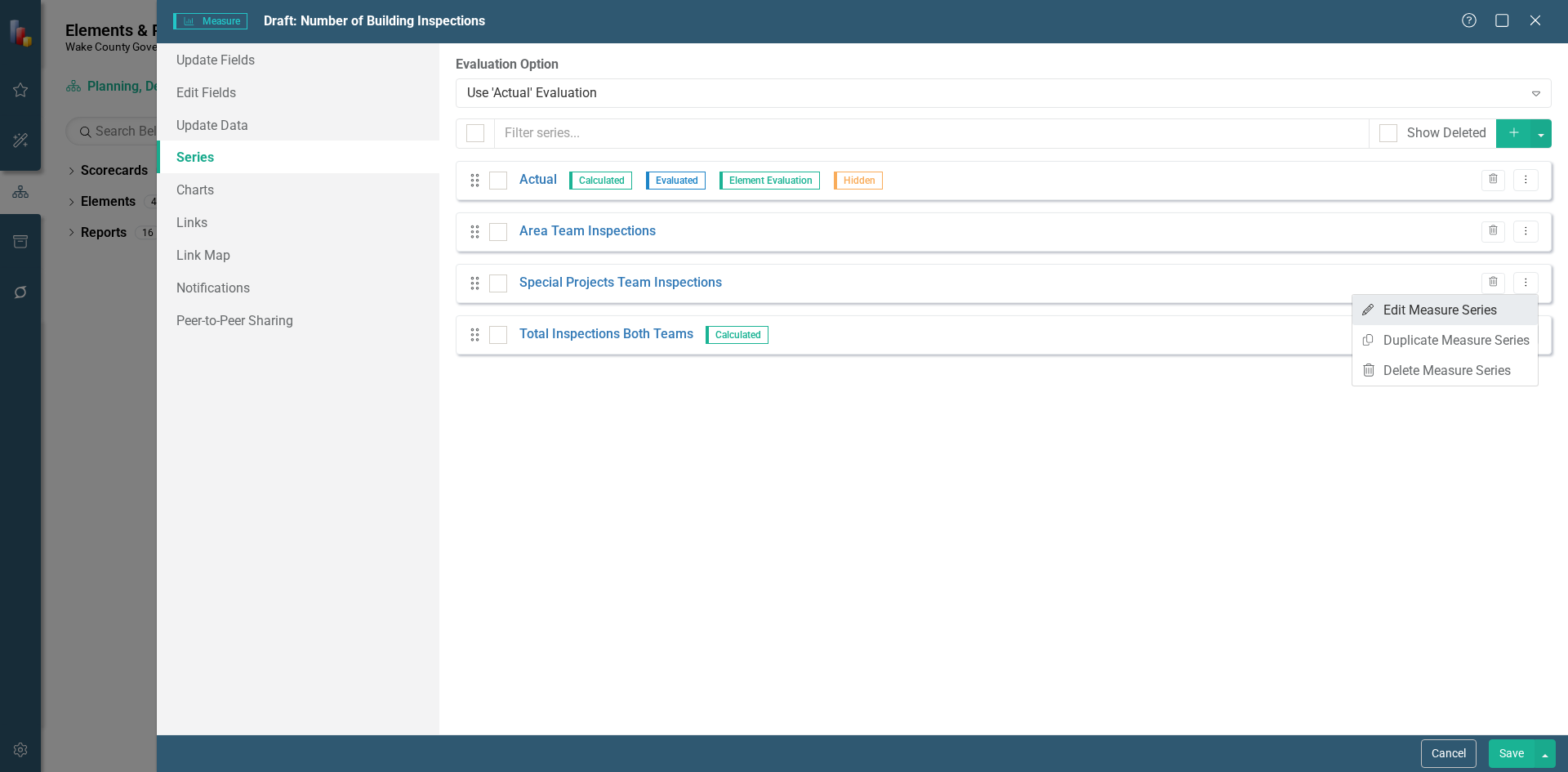 click on "Edit Edit Measure Series" at bounding box center [1445, 310] 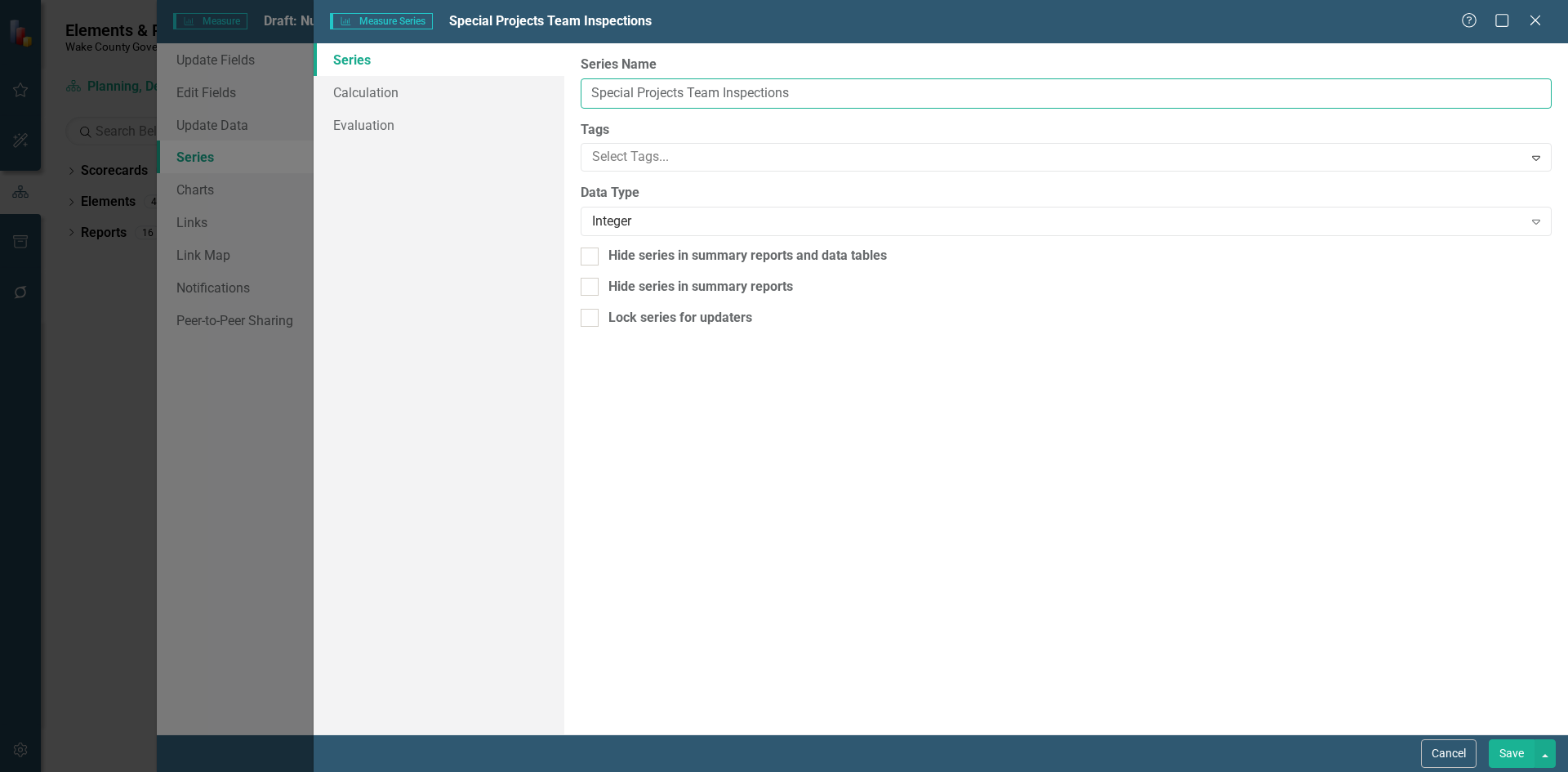click on "Special Projects Team Inspections" at bounding box center (1066, 93) 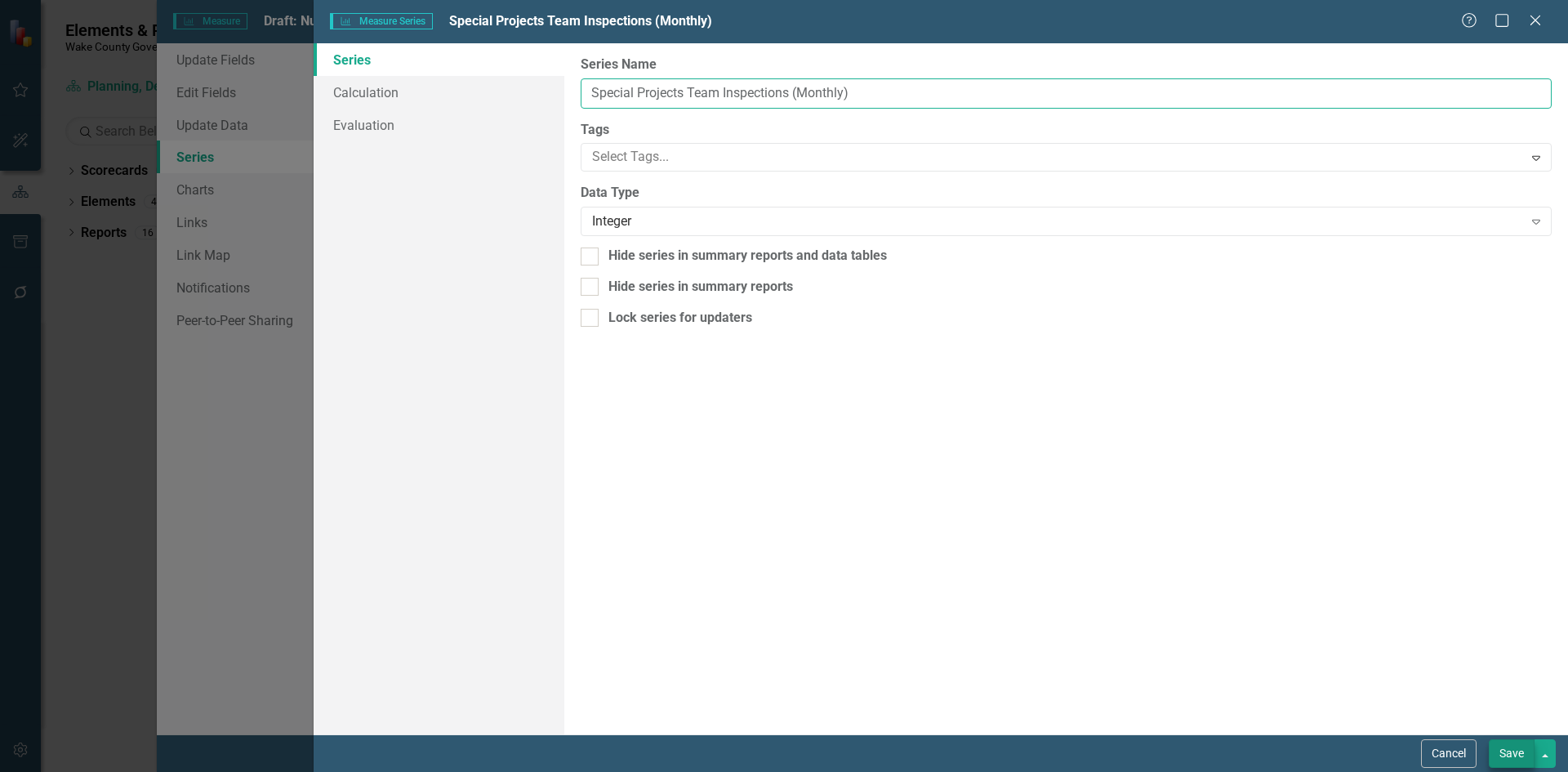 type on "Special Projects Team Inspections (Monthly)" 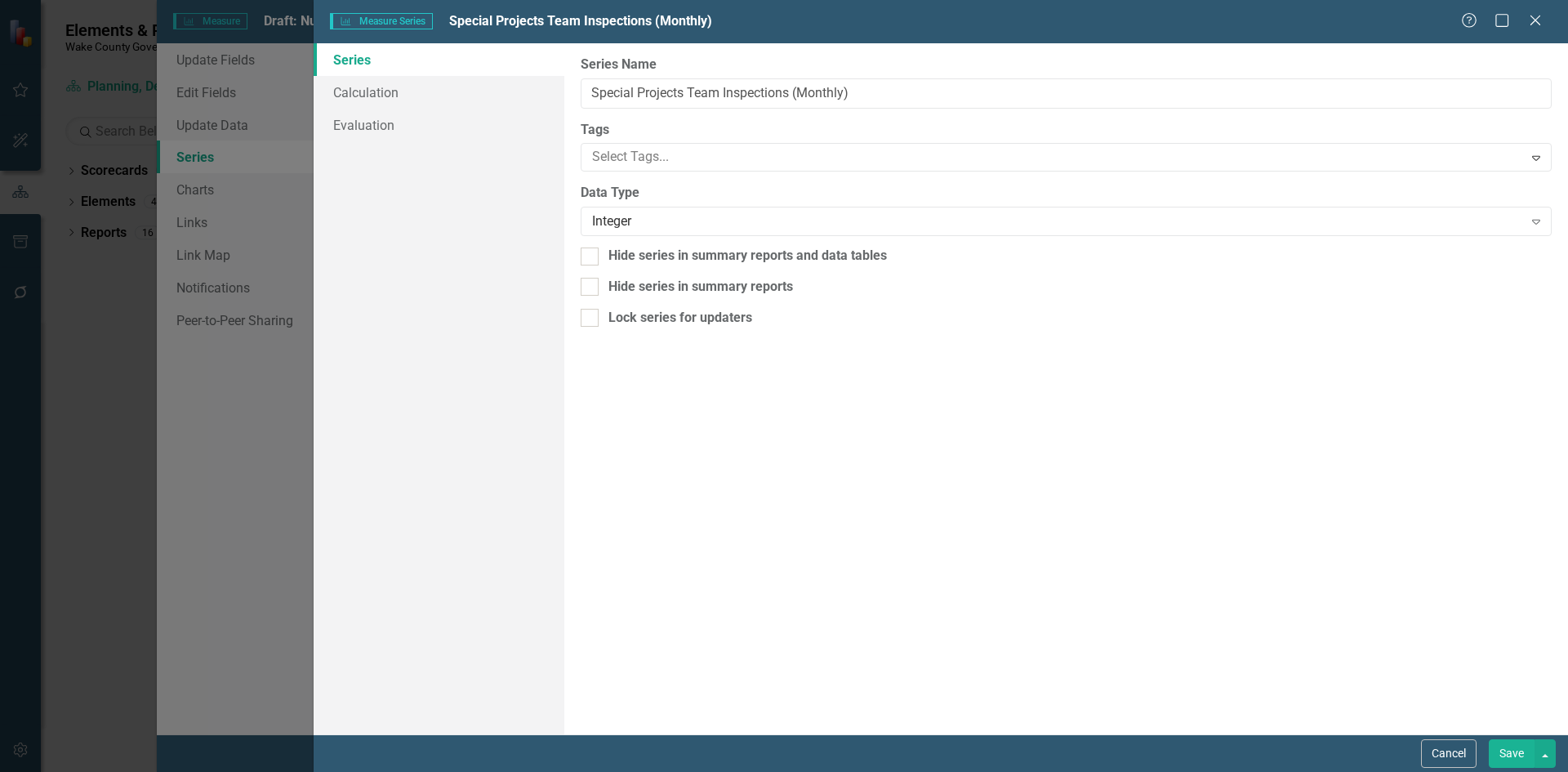 click on "Save" at bounding box center [1512, 753] 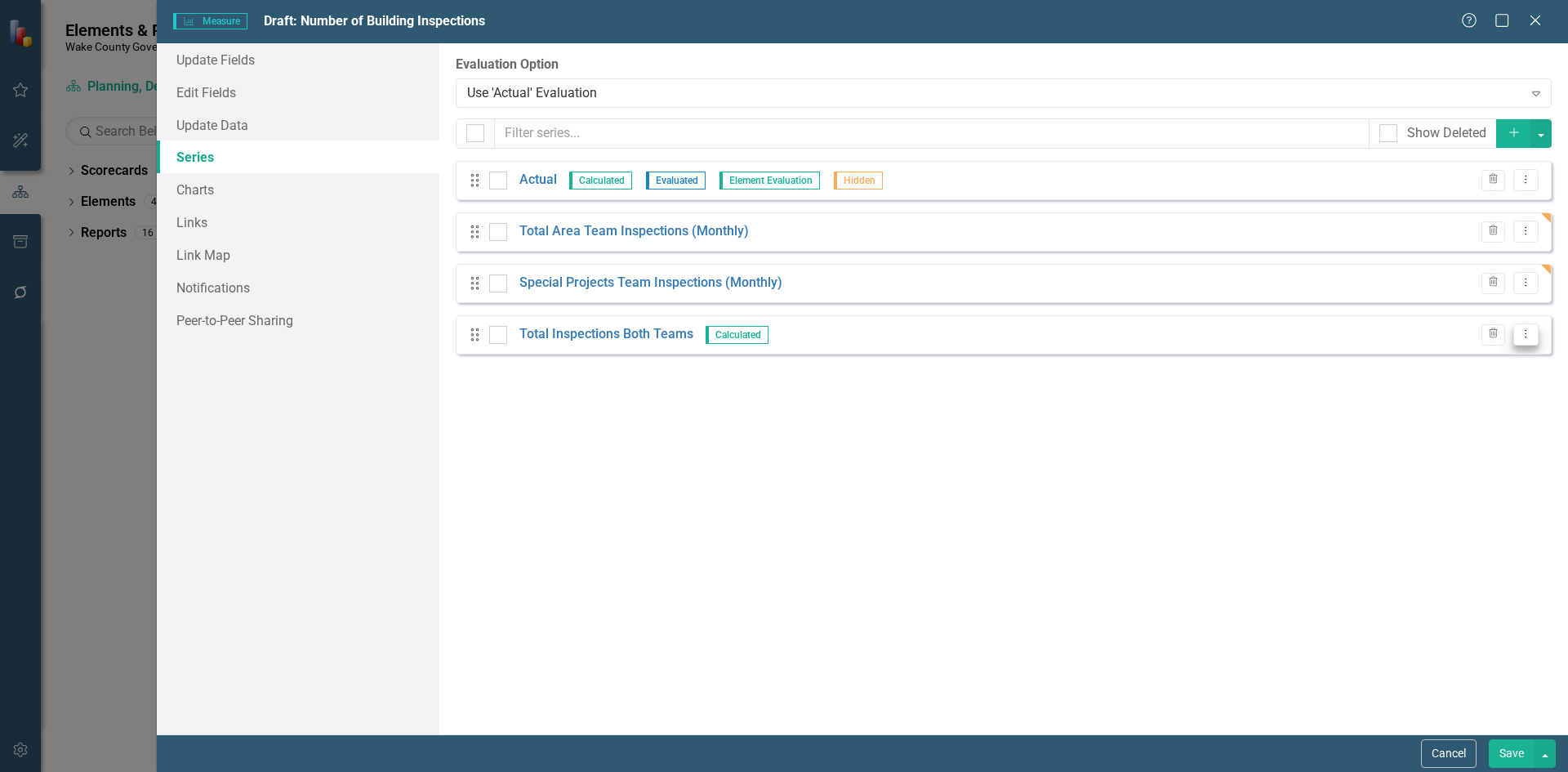 click on "Dropdown Menu" 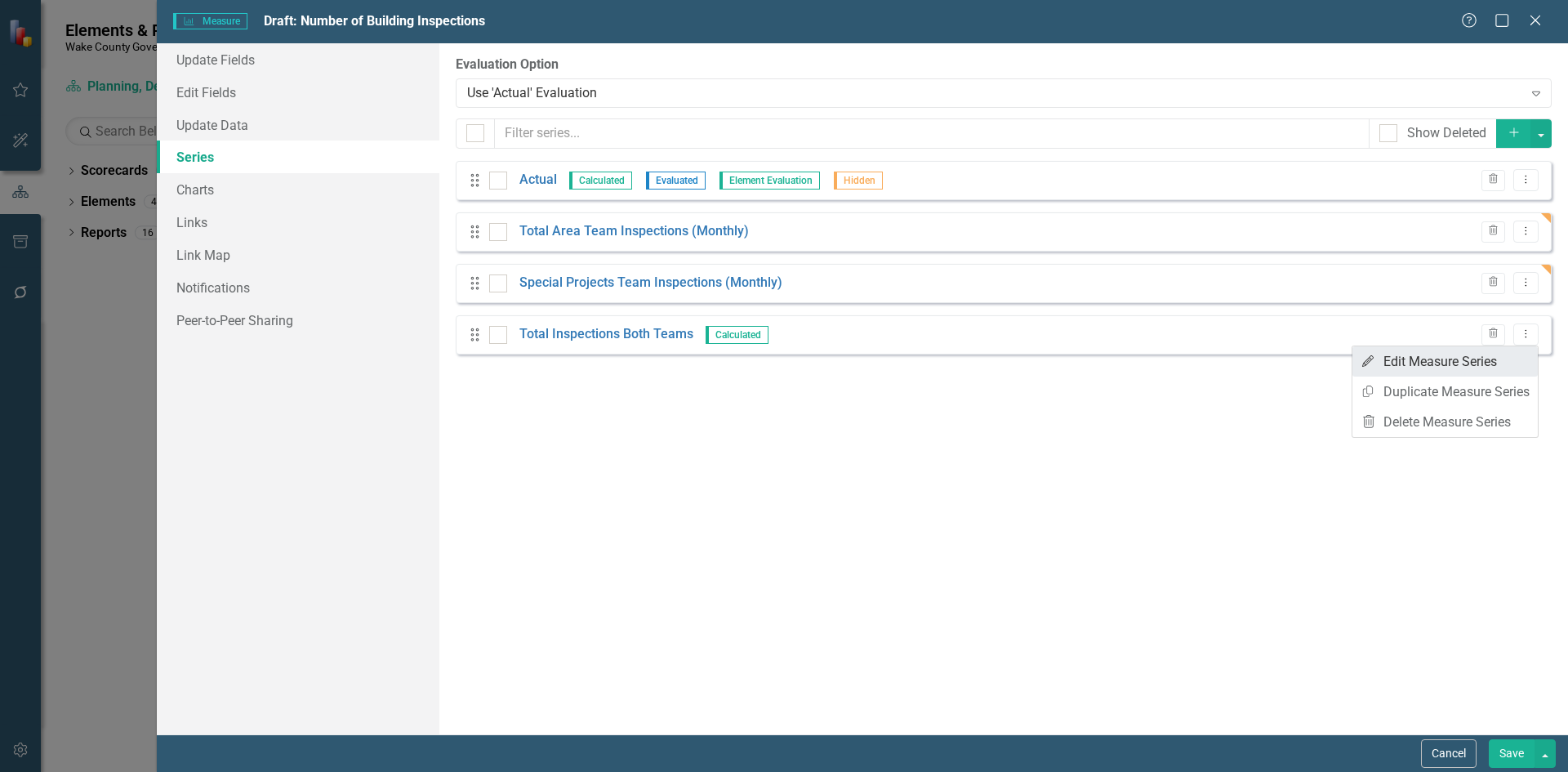 click on "Edit Edit Measure Series" at bounding box center [1445, 361] 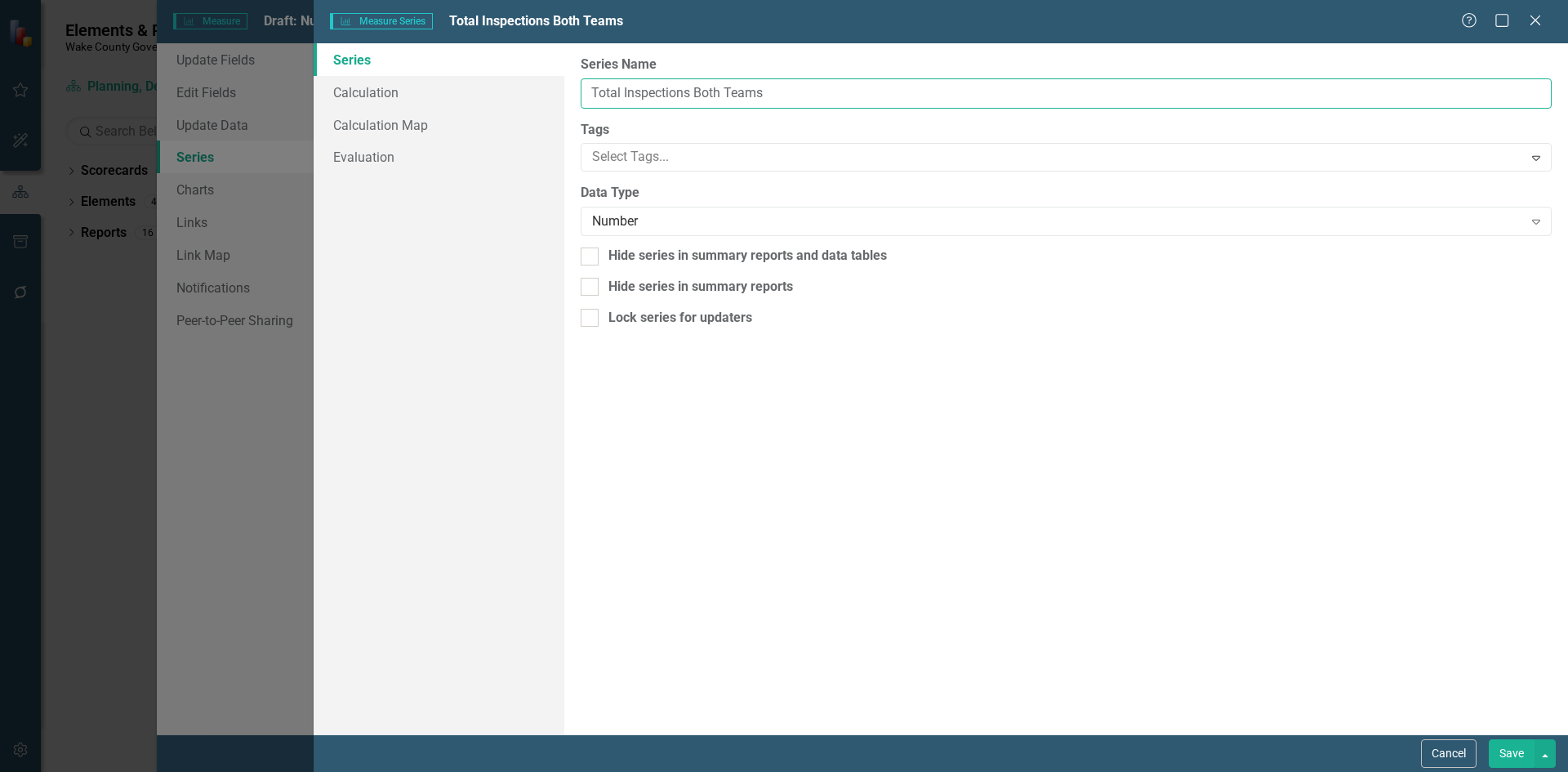 drag, startPoint x: 697, startPoint y: 91, endPoint x: 790, endPoint y: 99, distance: 93.34345 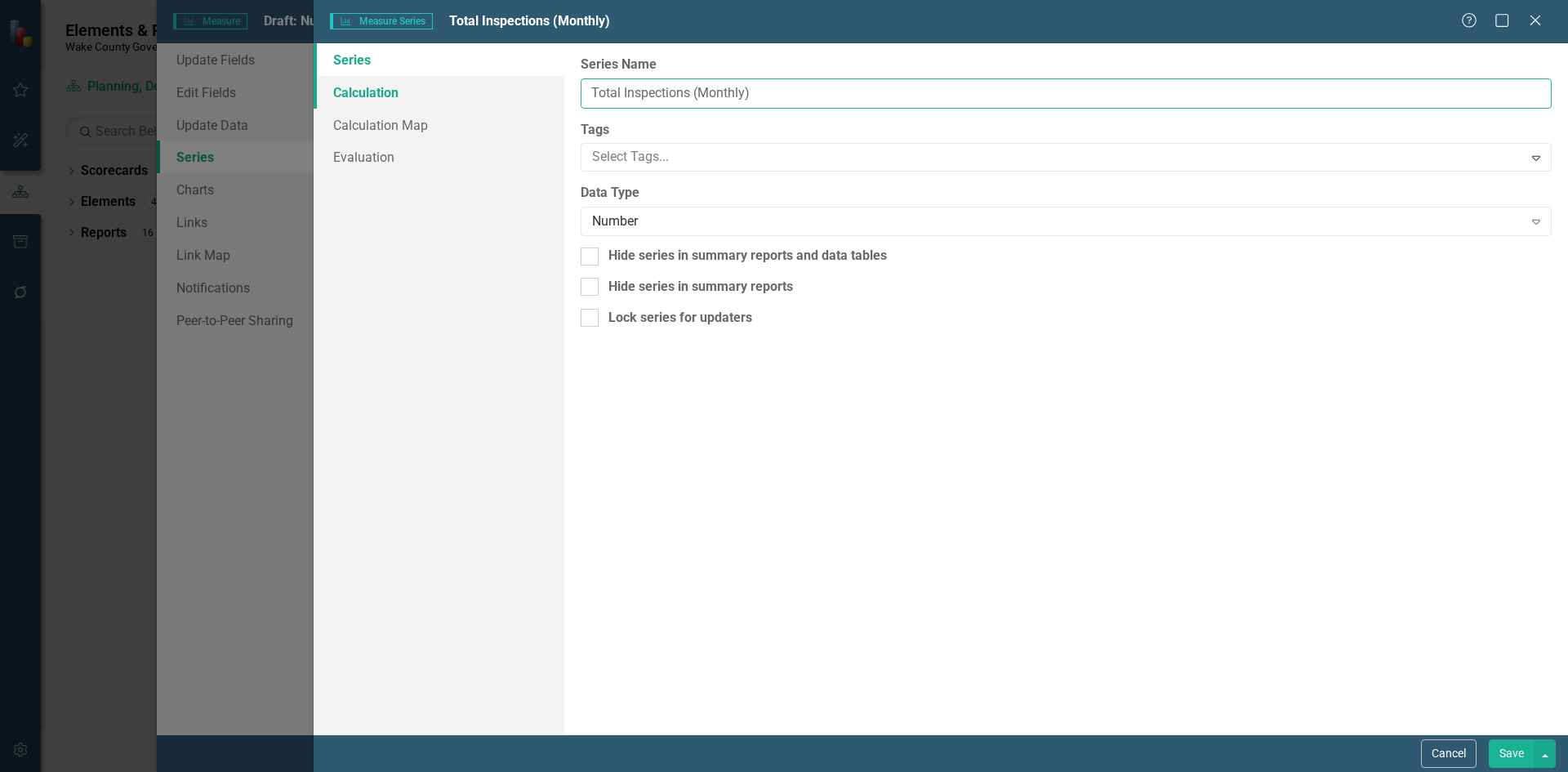 type on "Total Inspections (Monthly)" 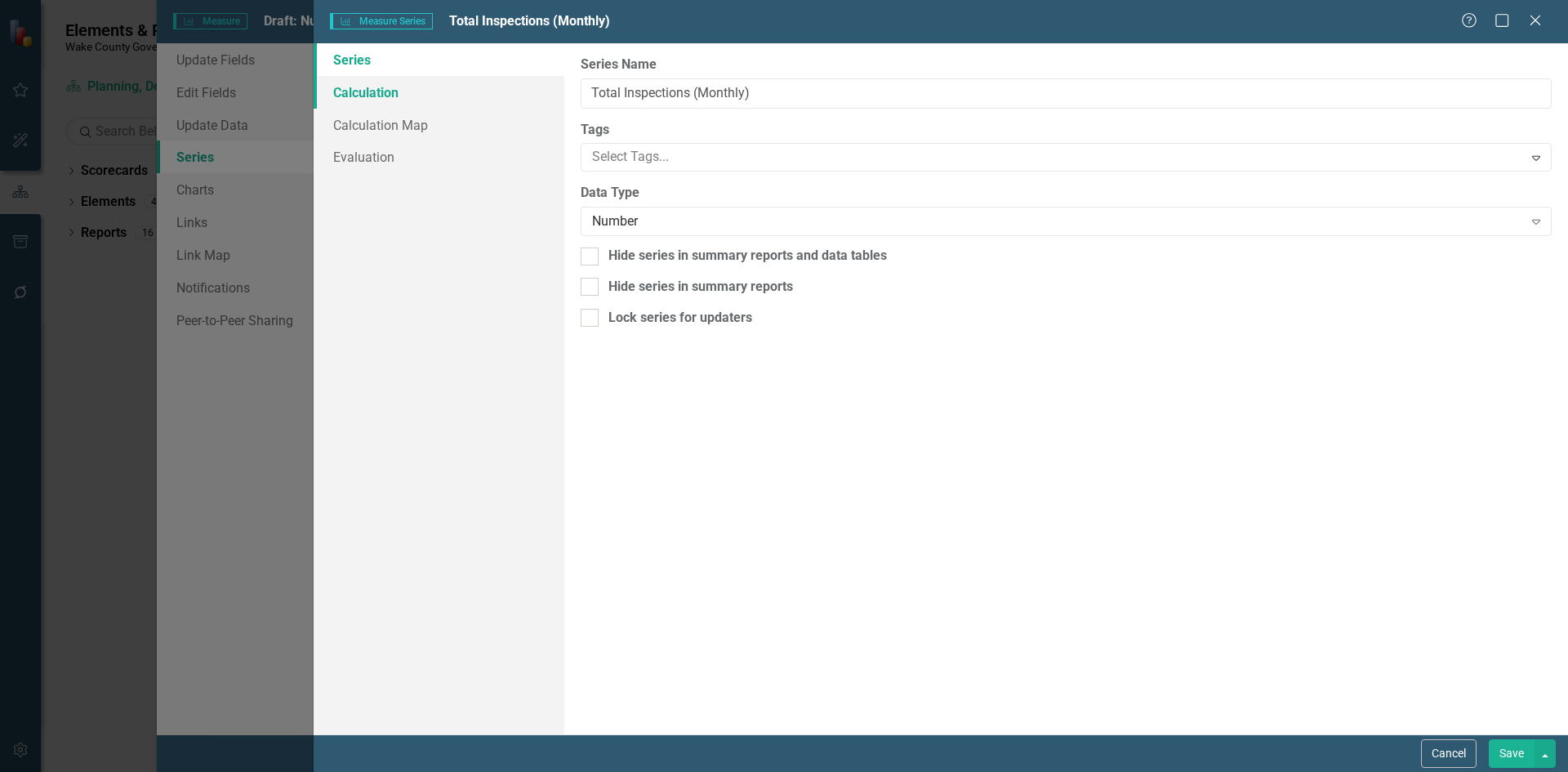 click on "Calculation" at bounding box center [439, 92] 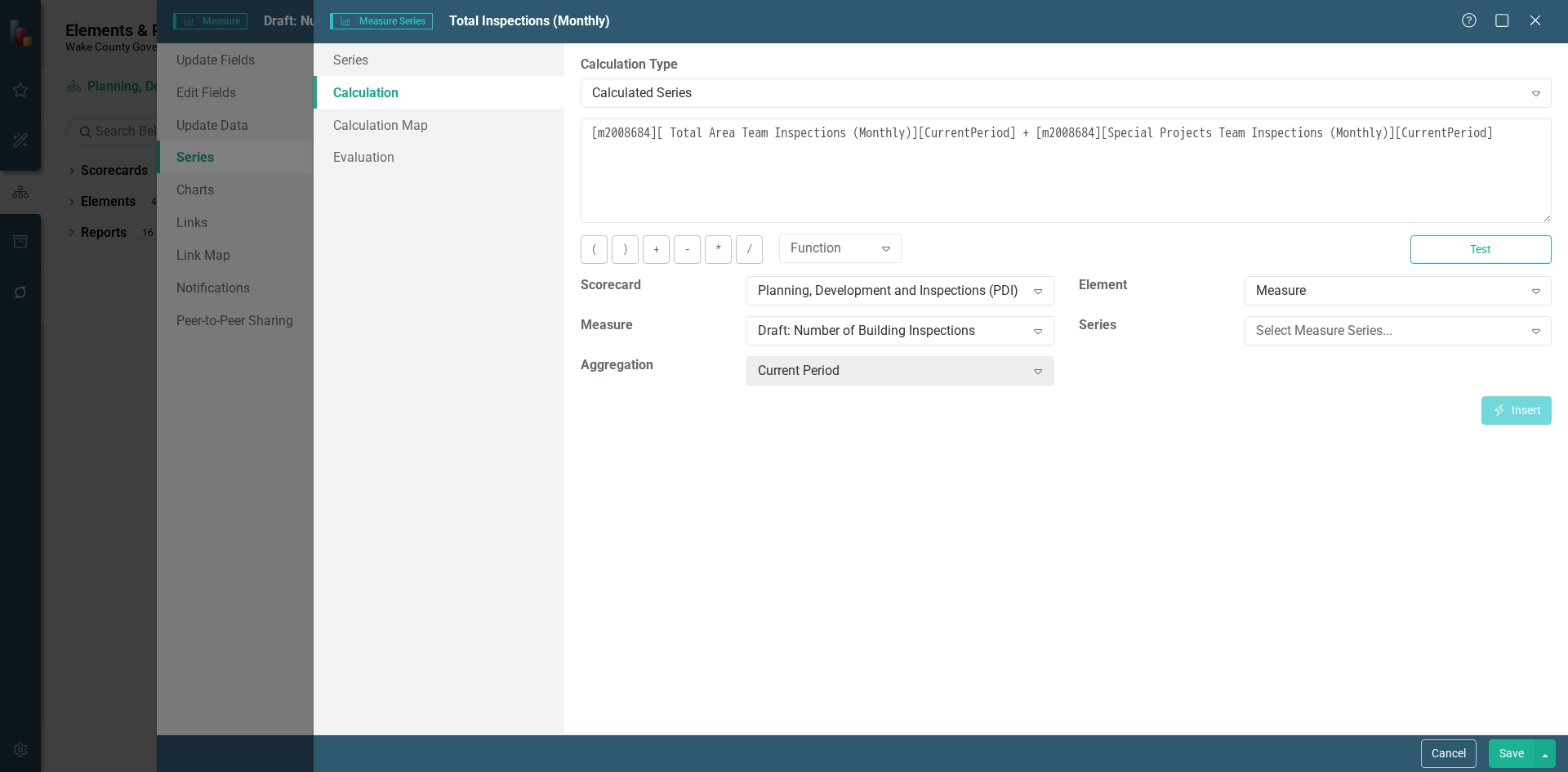 click on "Save" at bounding box center [1512, 753] 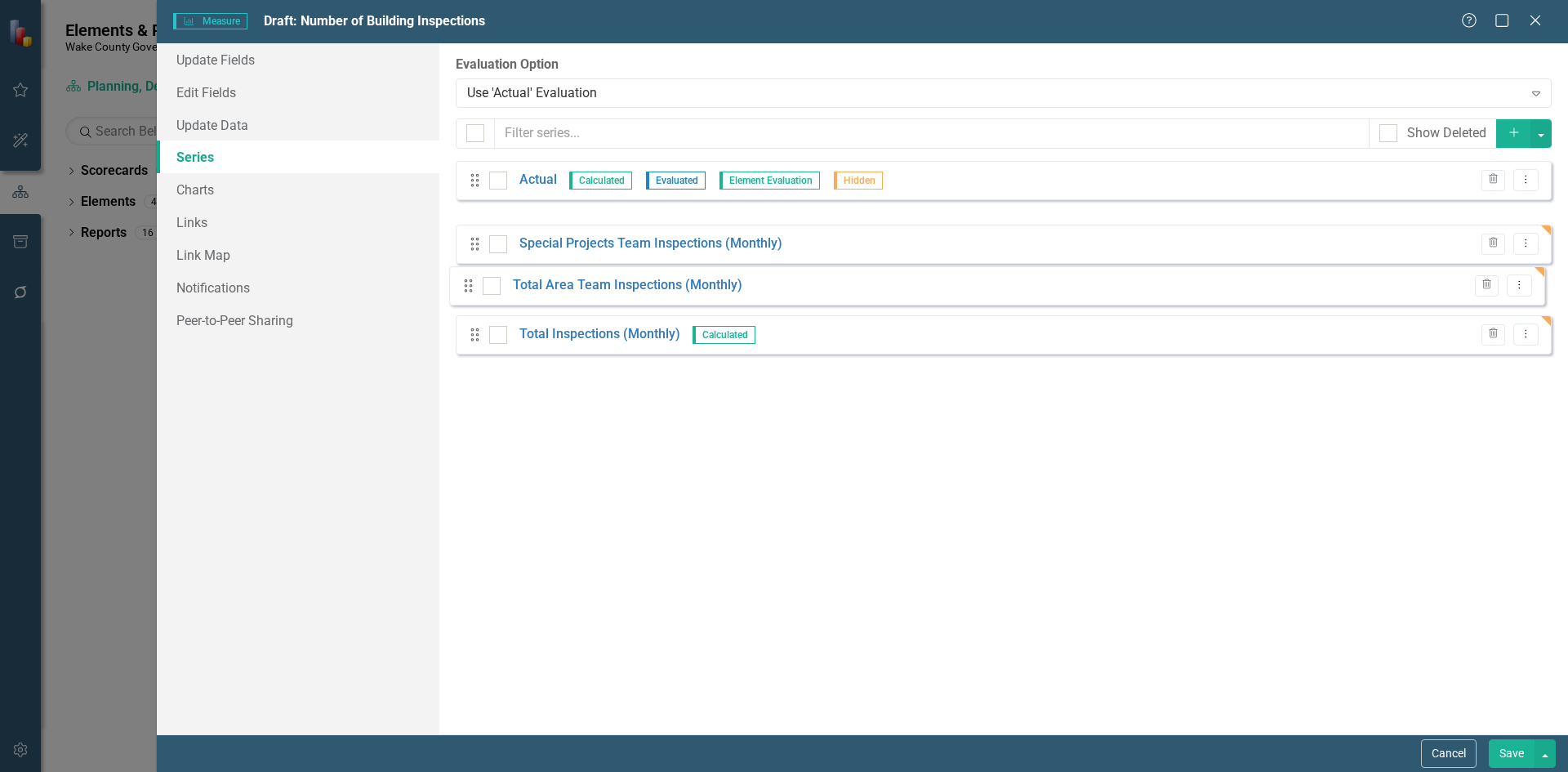 drag, startPoint x: 473, startPoint y: 234, endPoint x: 466, endPoint y: 288, distance: 54.45181 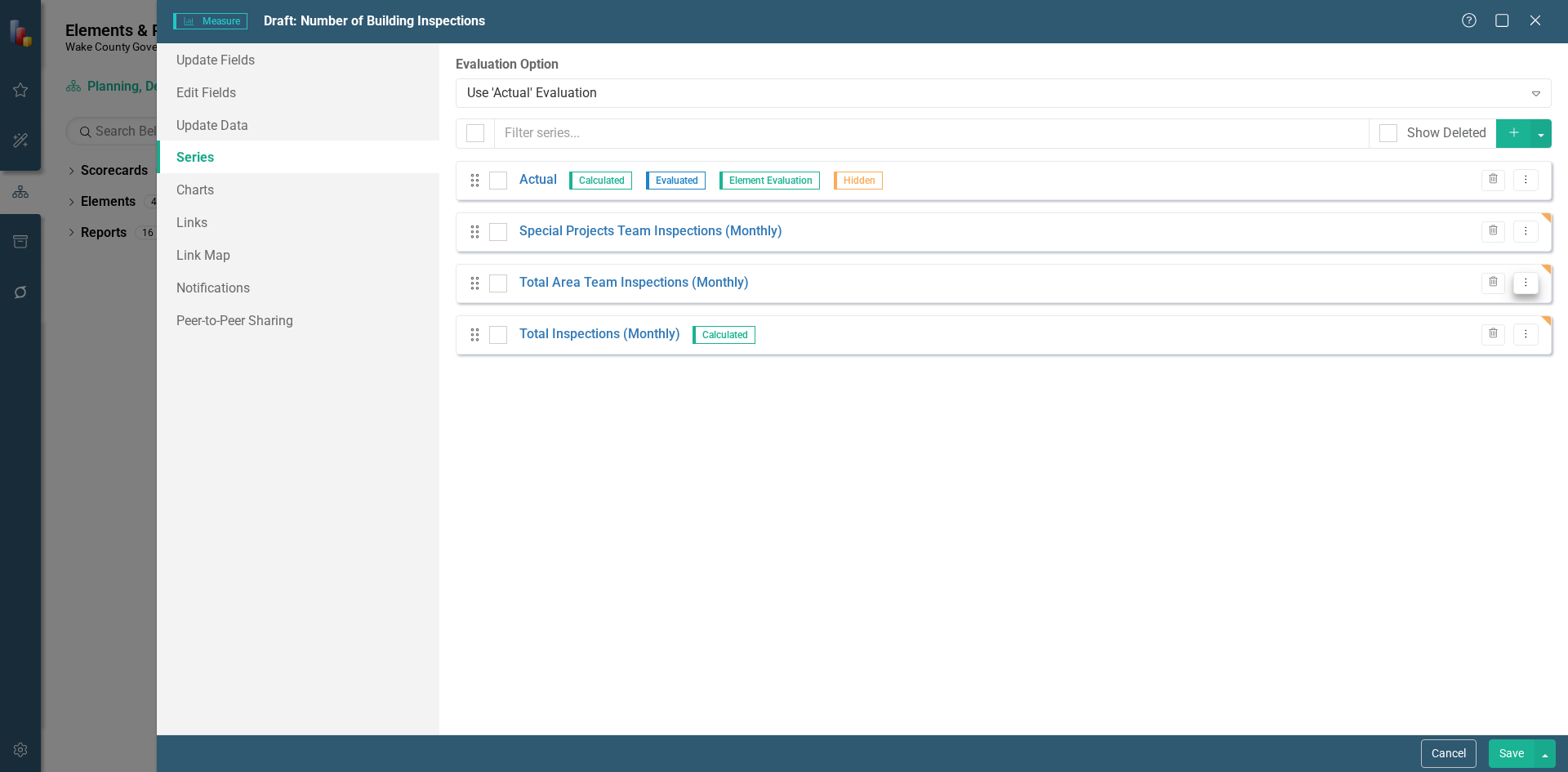 click on "Dropdown Menu" 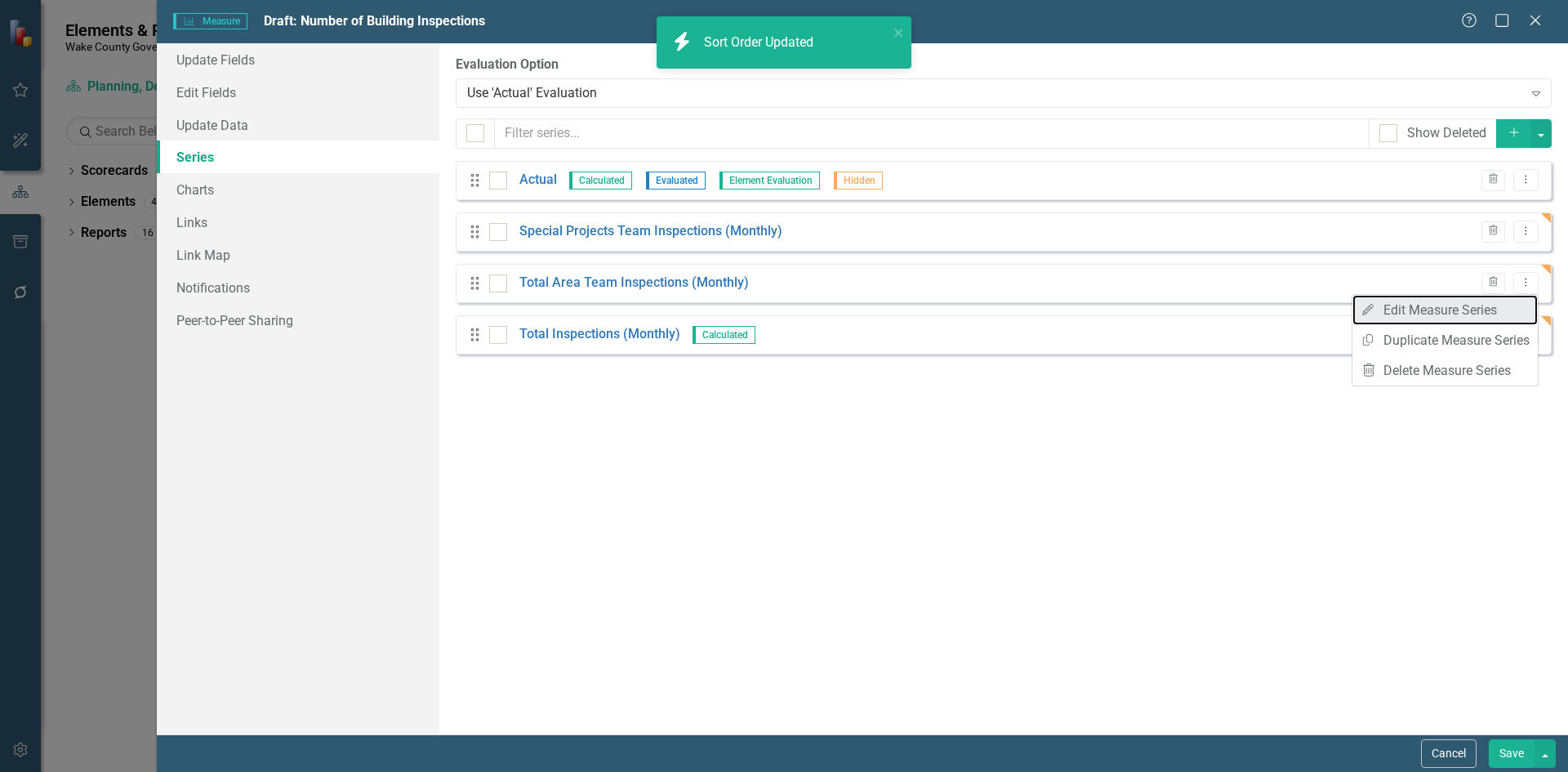 click on "Edit Edit Measure Series" at bounding box center [1445, 310] 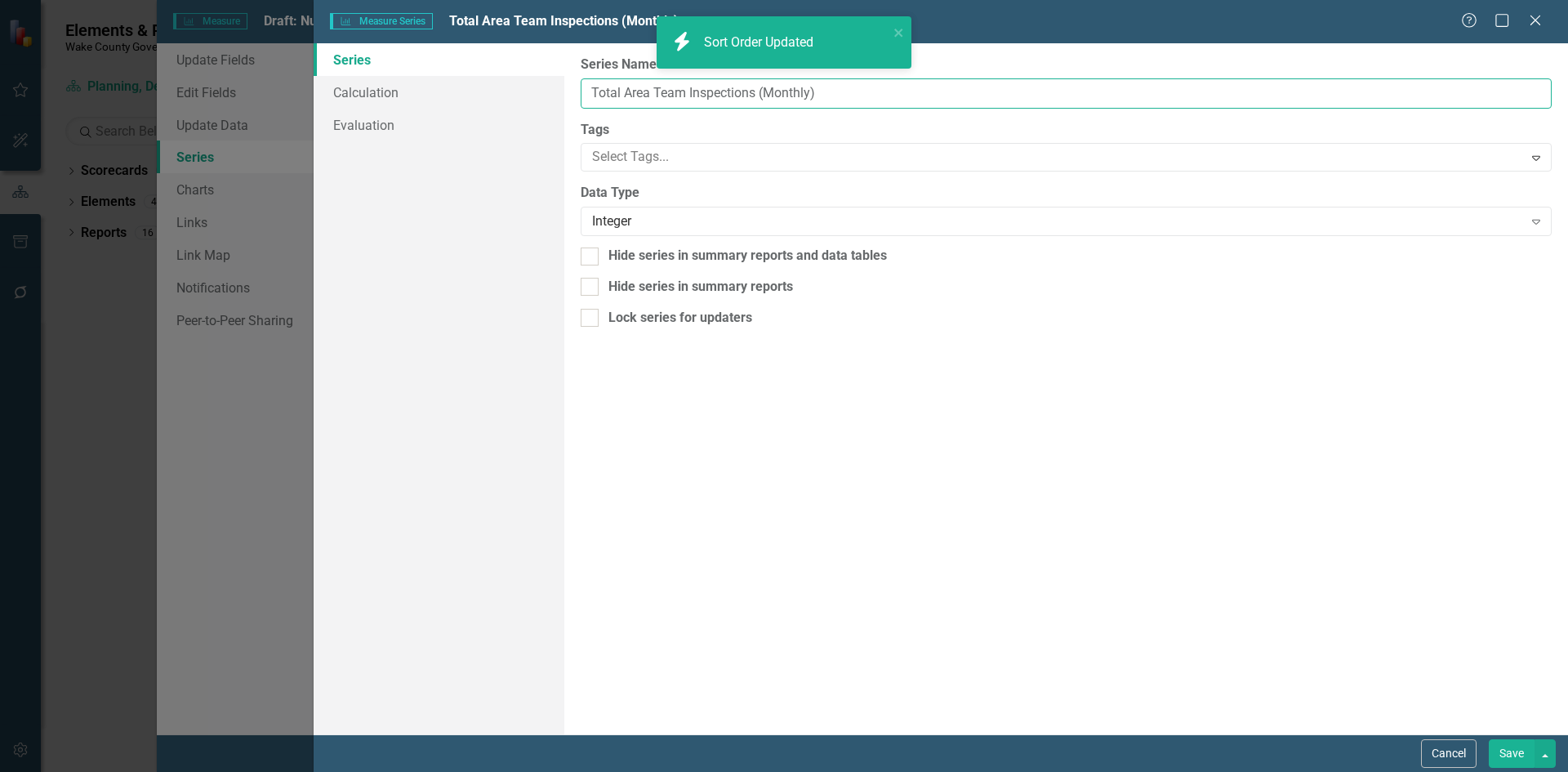 click on "Total Area Team Inspections (Monthly)" at bounding box center (1066, 93) 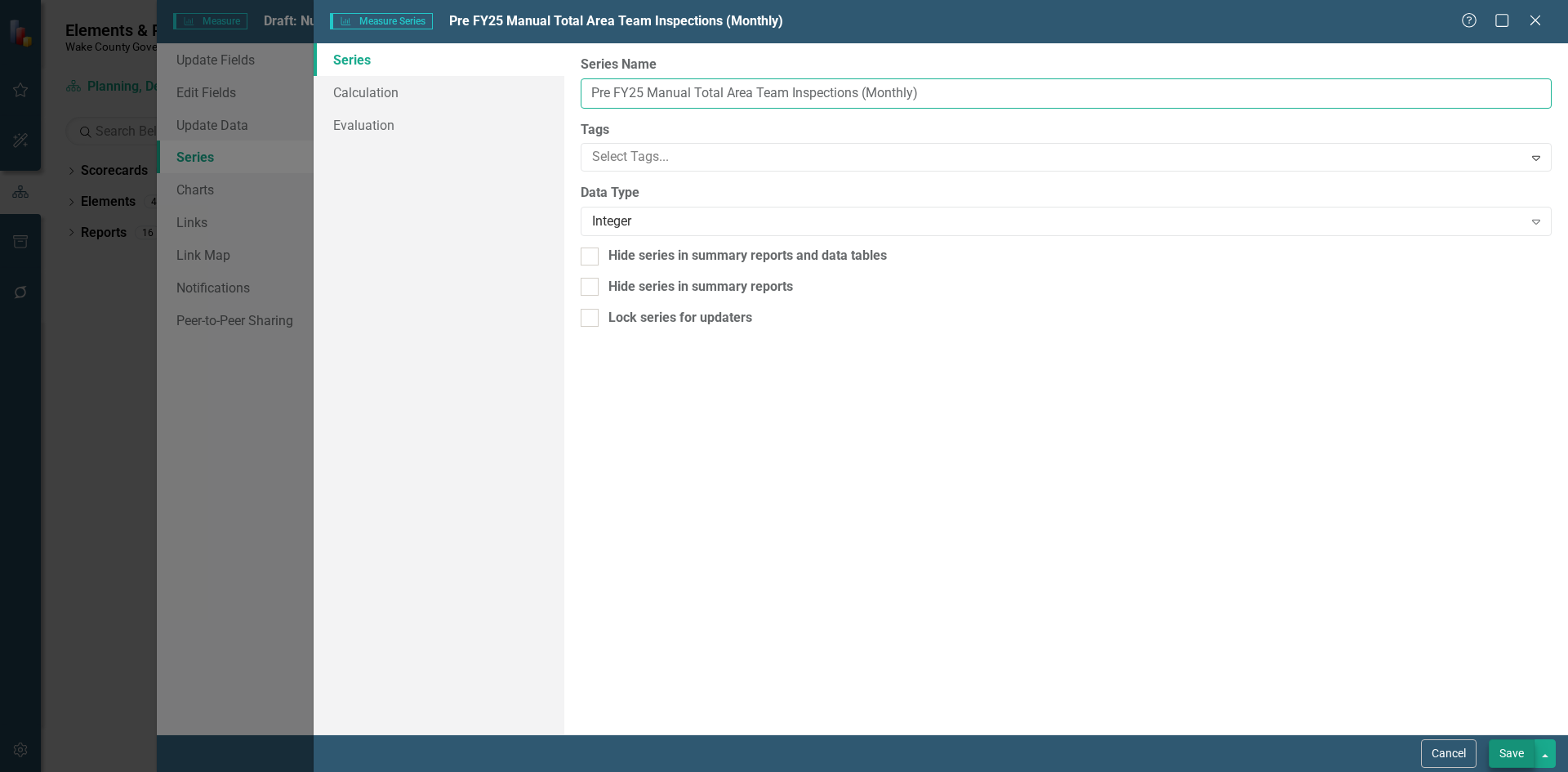 type on "Pre FY25 Manual Total Area Team Inspections (Monthly)" 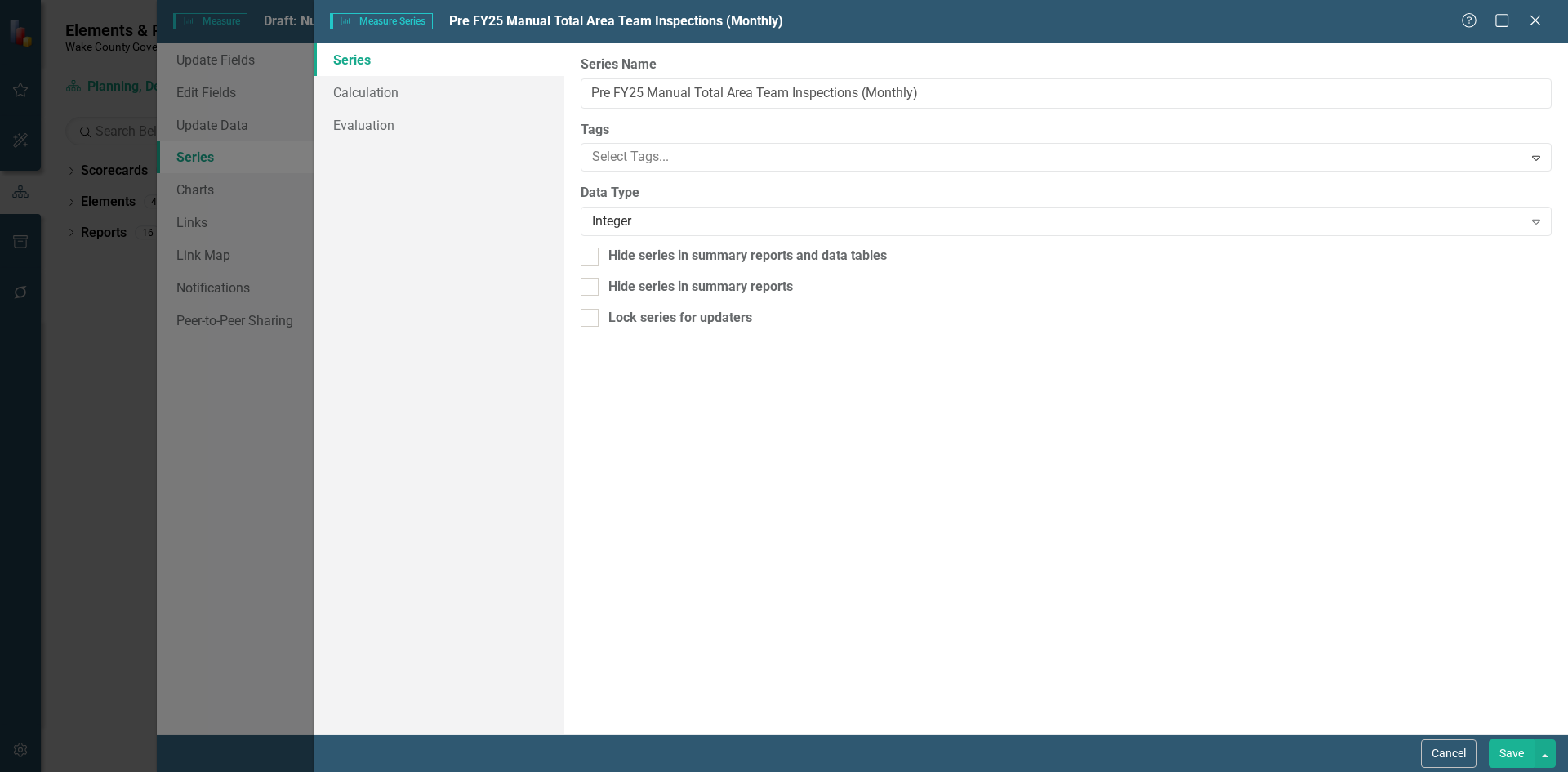 click on "Save" at bounding box center [1512, 753] 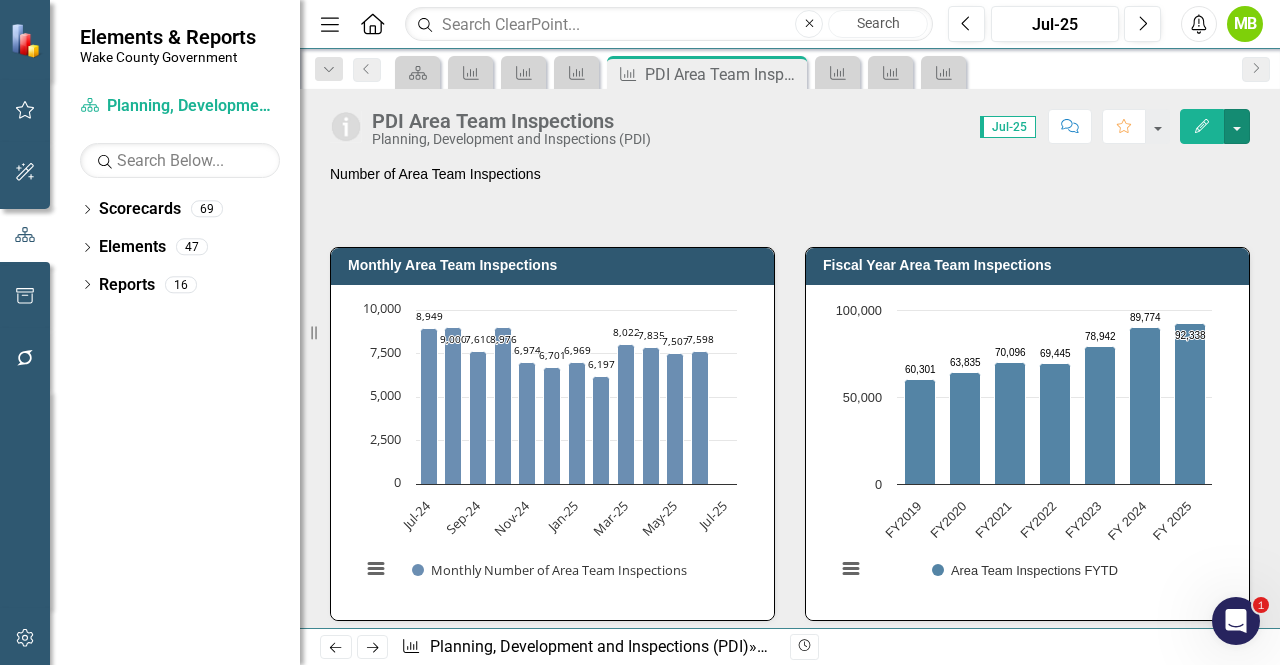 scroll, scrollTop: 0, scrollLeft: 0, axis: both 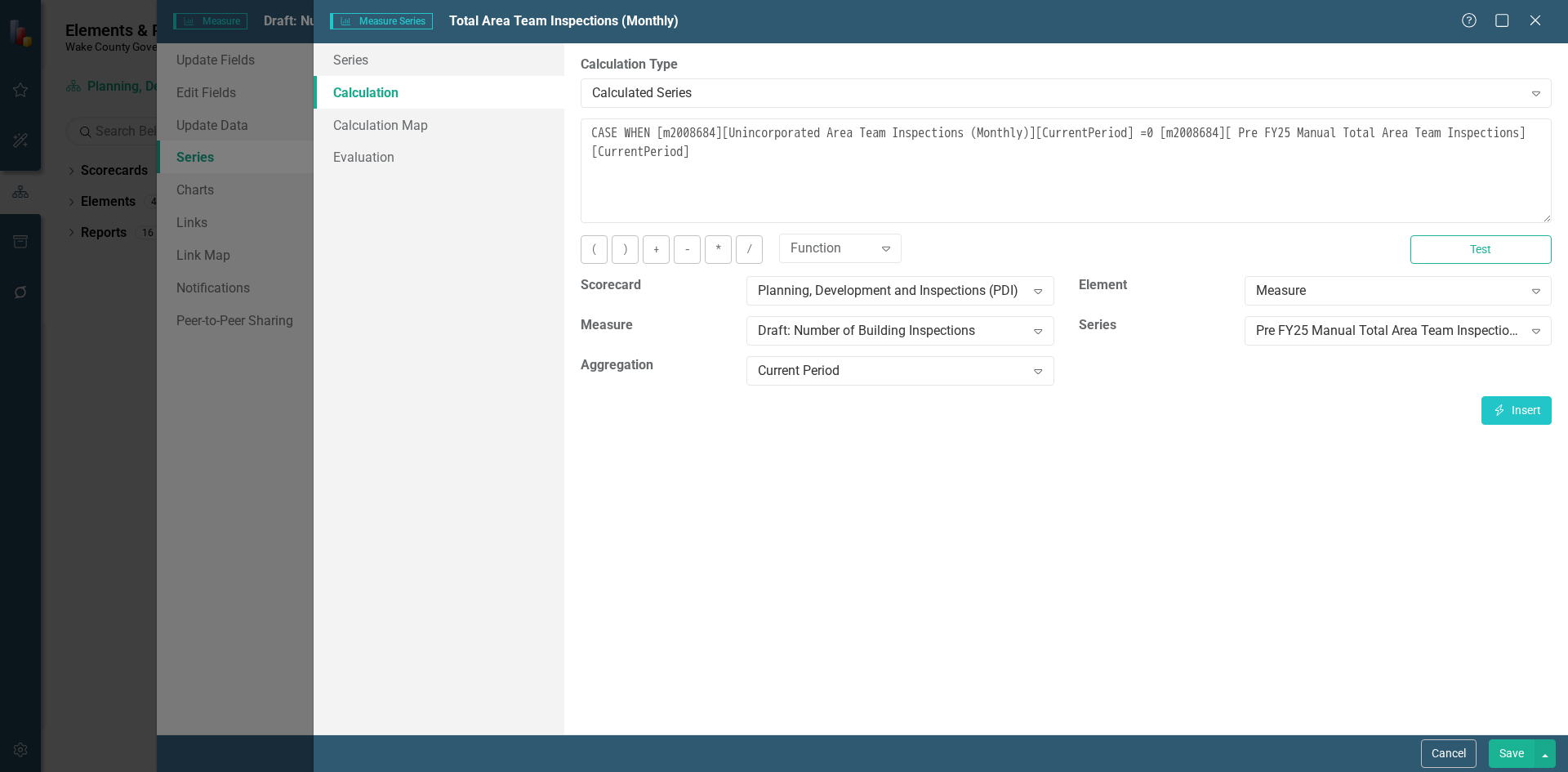 click on "CASE WHEN [m2008684][Unincorporated Area Team Inspections (Monthly)][CurrentPeriod] =0 [m2008684][ Pre FY25 Manual Total Area Team Inspections][CurrentPeriod]" at bounding box center (1066, 171) 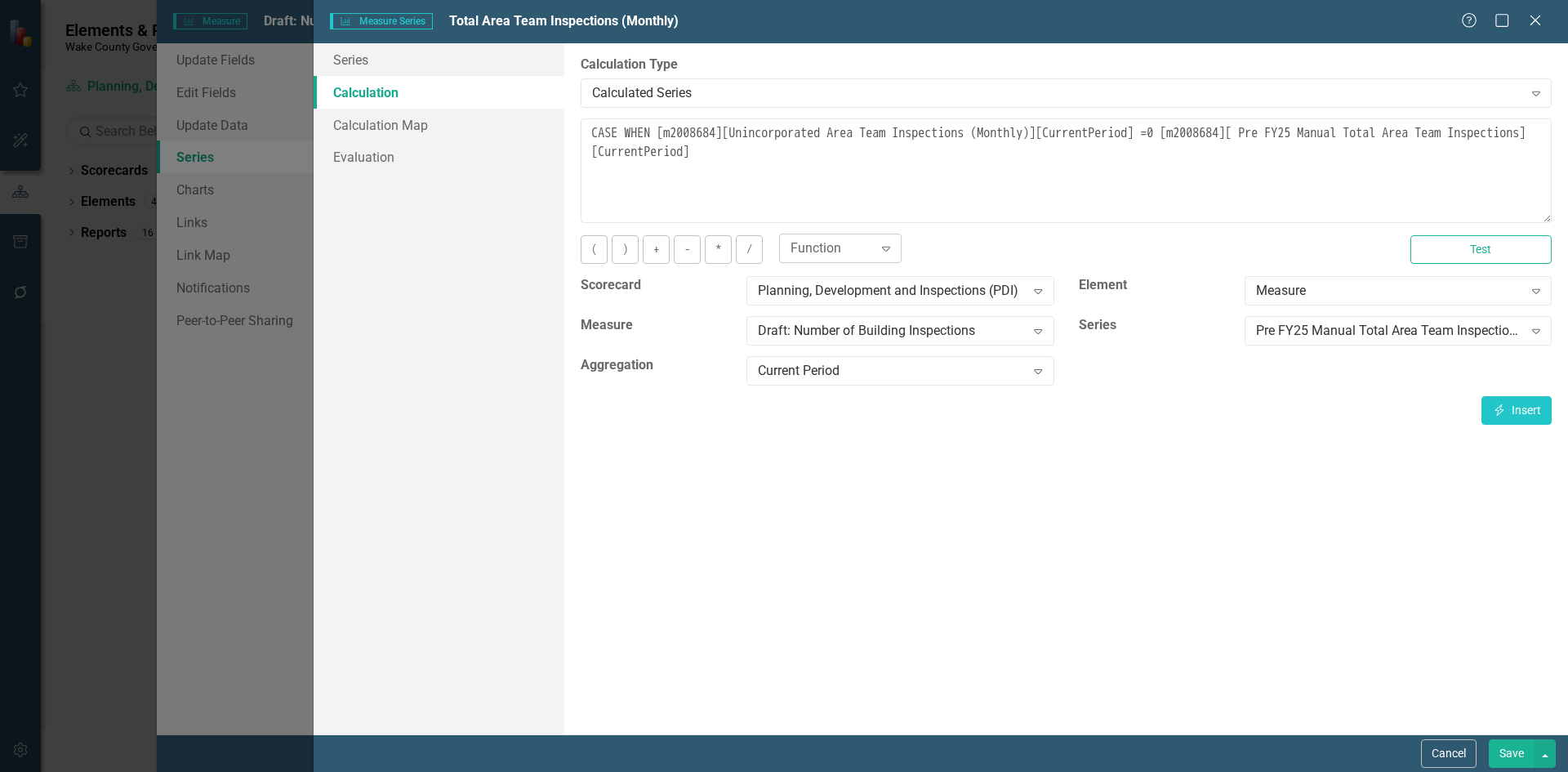 click on "Function" at bounding box center (831, 248) 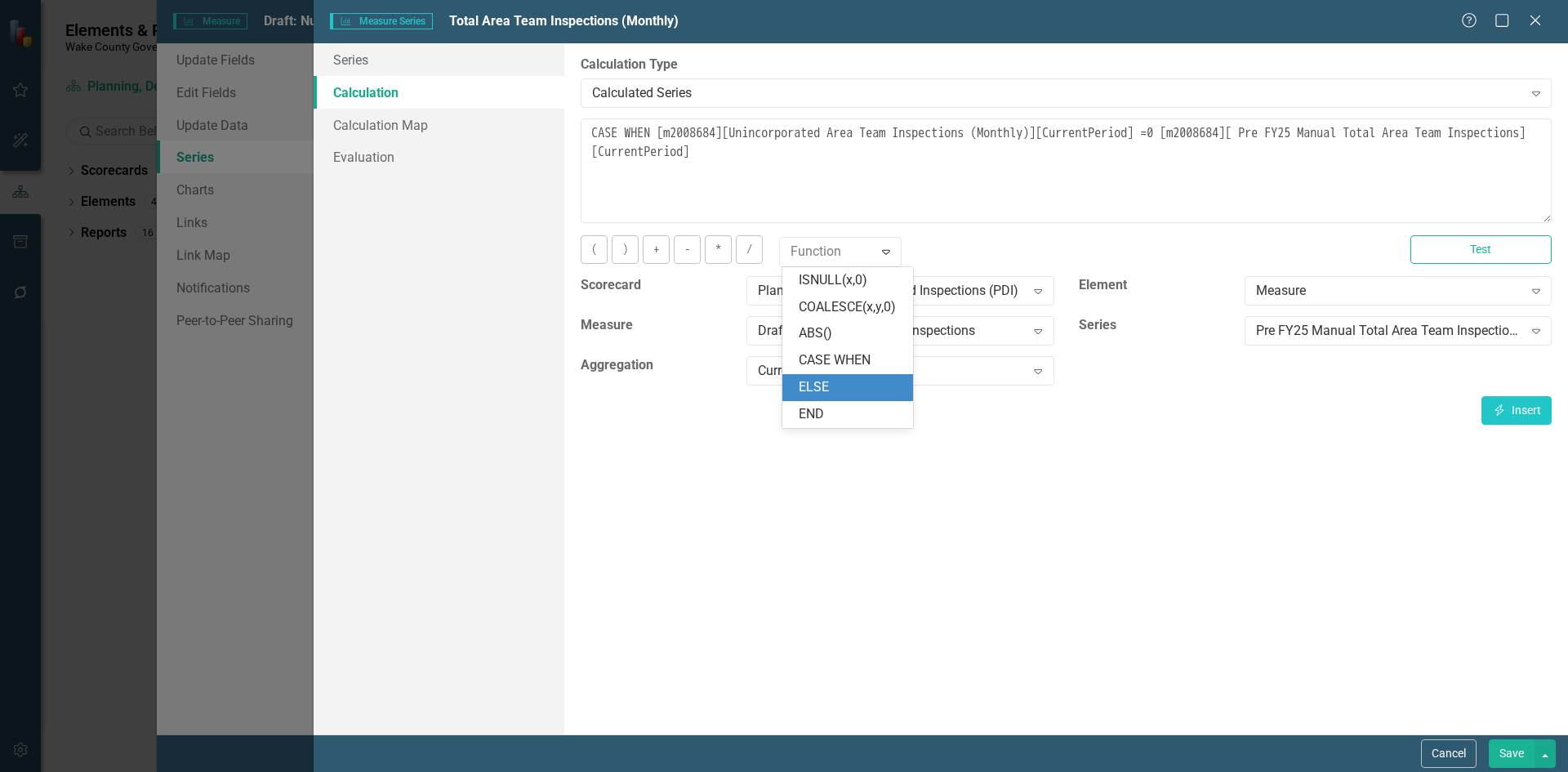 click on "ELSE" at bounding box center (851, 387) 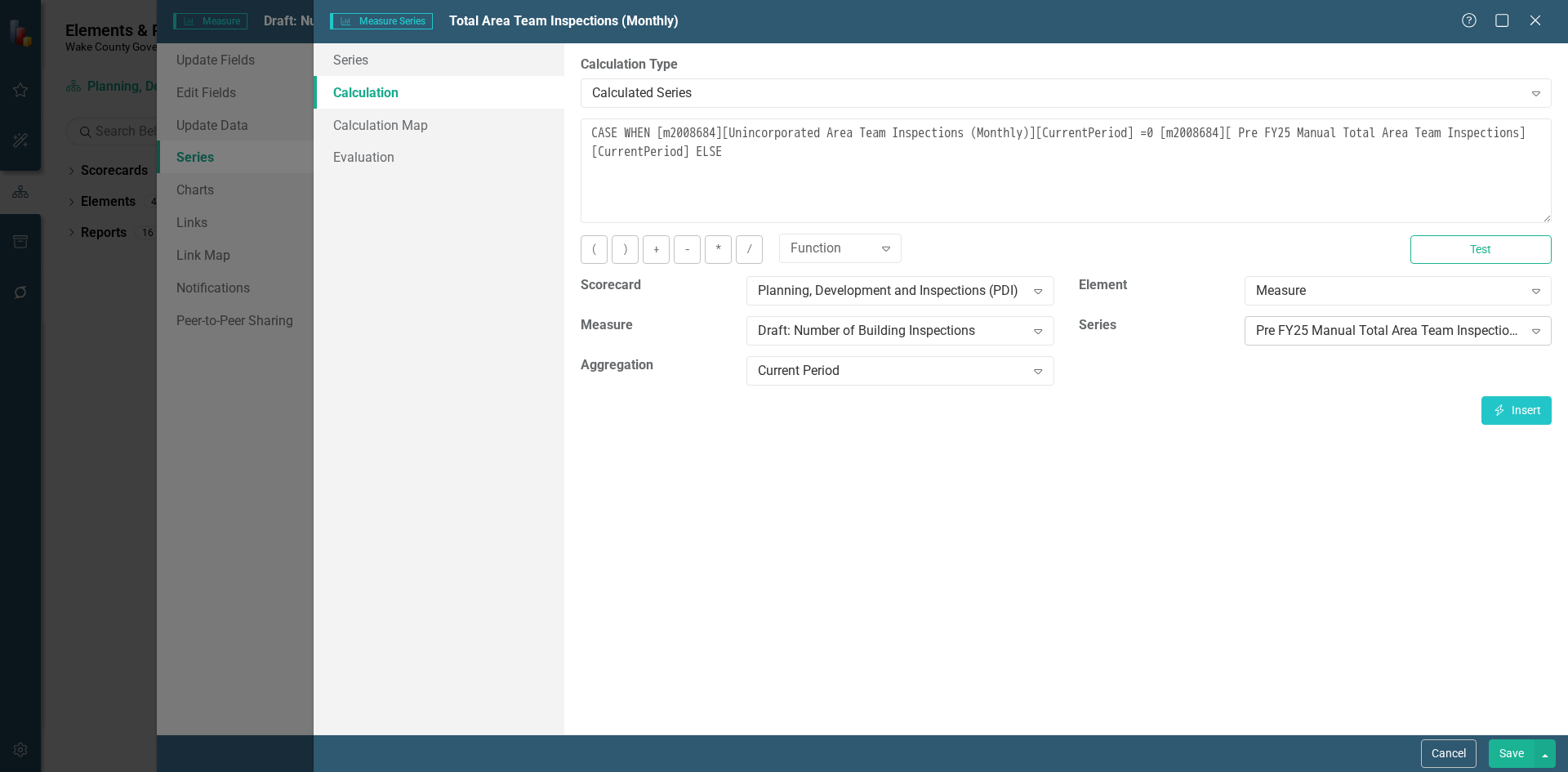 click on "Pre FY25 Manual Total Area Team Inspections" at bounding box center (1389, 331) 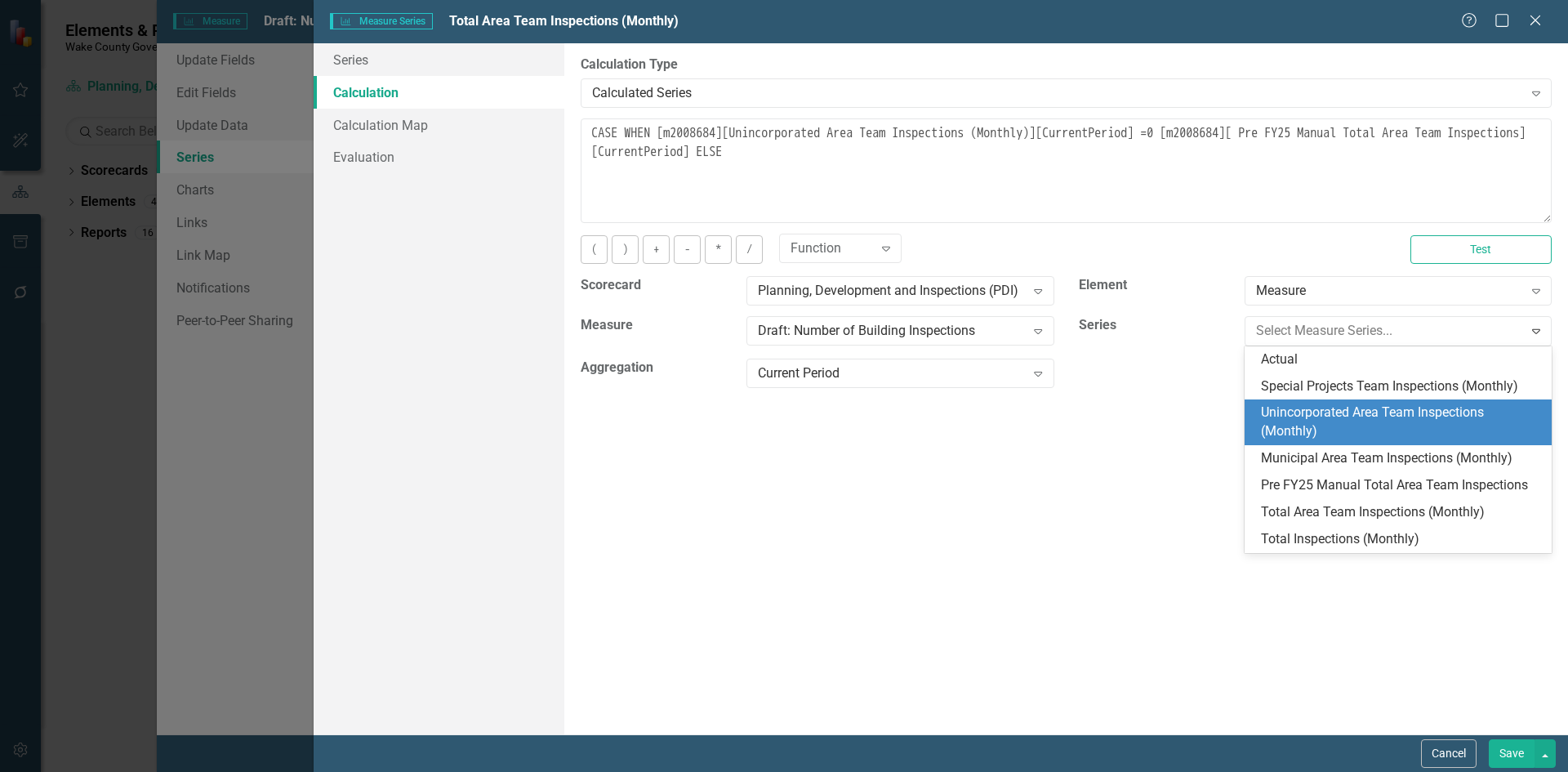 click on "Unincorporated Area Team Inspections (Monthly)" at bounding box center (1401, 422) 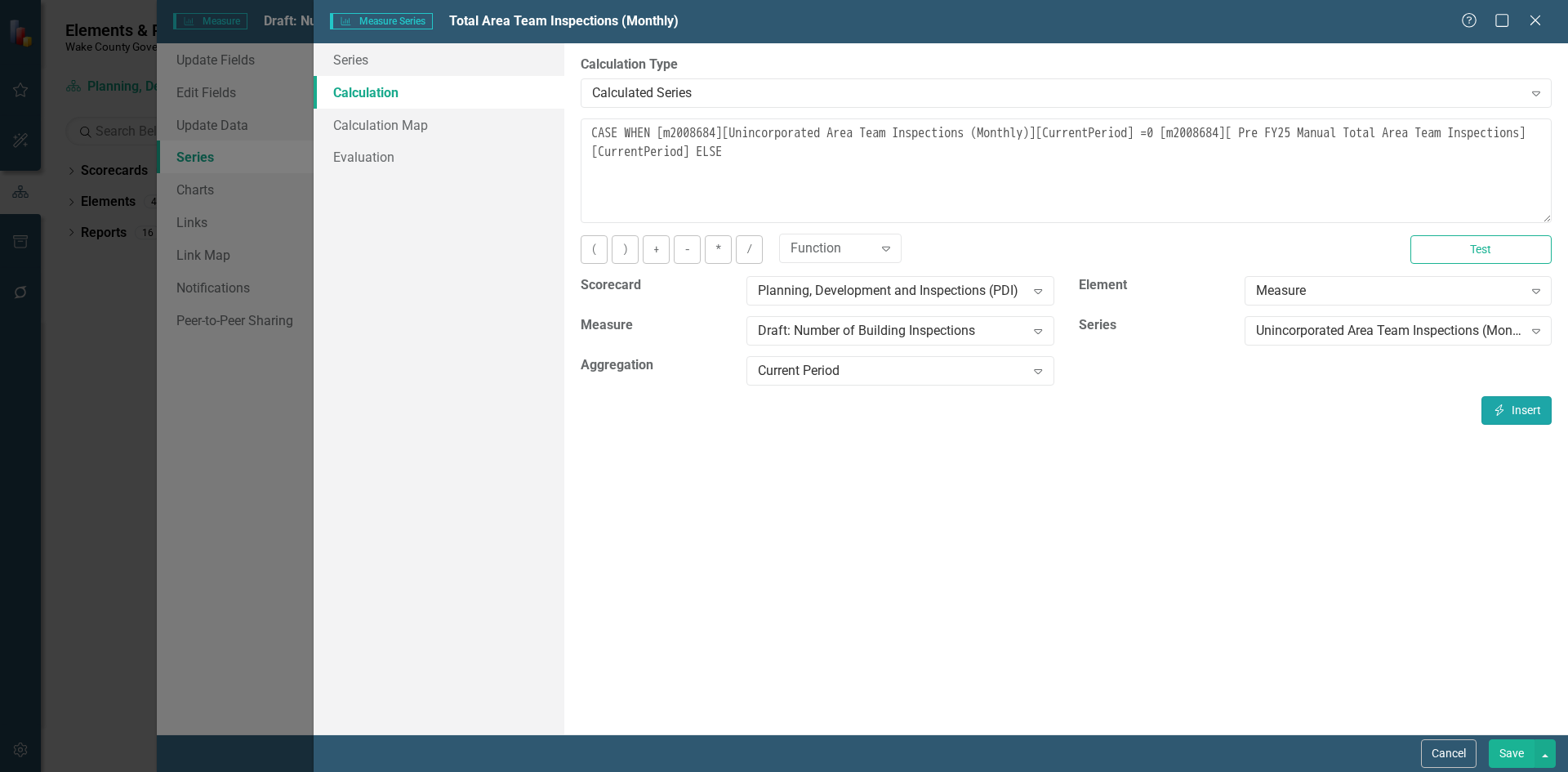 click 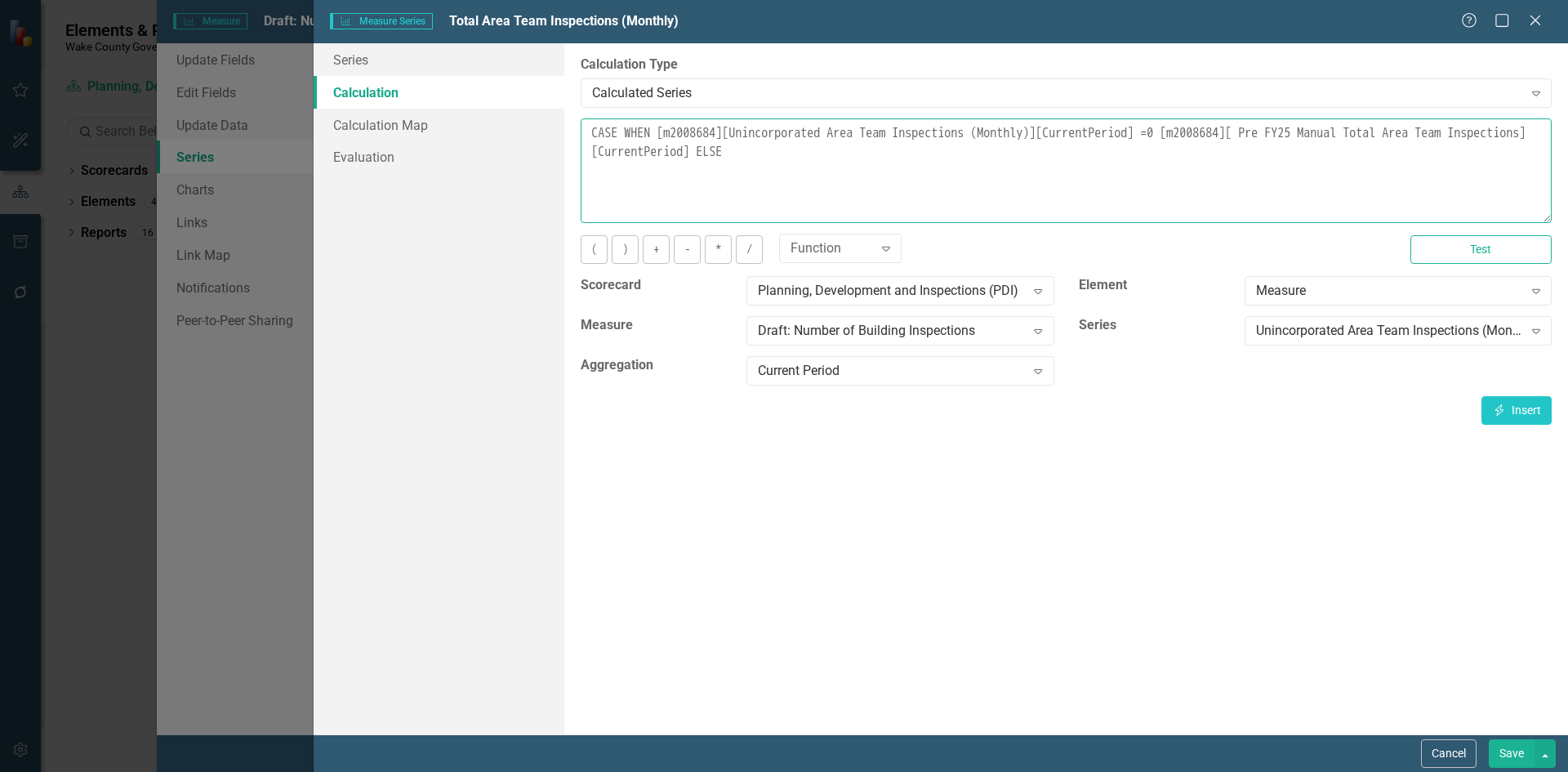 click on "CASE WHEN [m2008684][Unincorporated Area Team Inspections (Monthly)][CurrentPeriod] =0 [m2008684][ Pre FY25 Manual Total Area Team Inspections][CurrentPeriod] ELSE [m2008684][Unincorporated Area Team Inspections (Monthly)][CurrentPeriod]" at bounding box center (1066, 171) 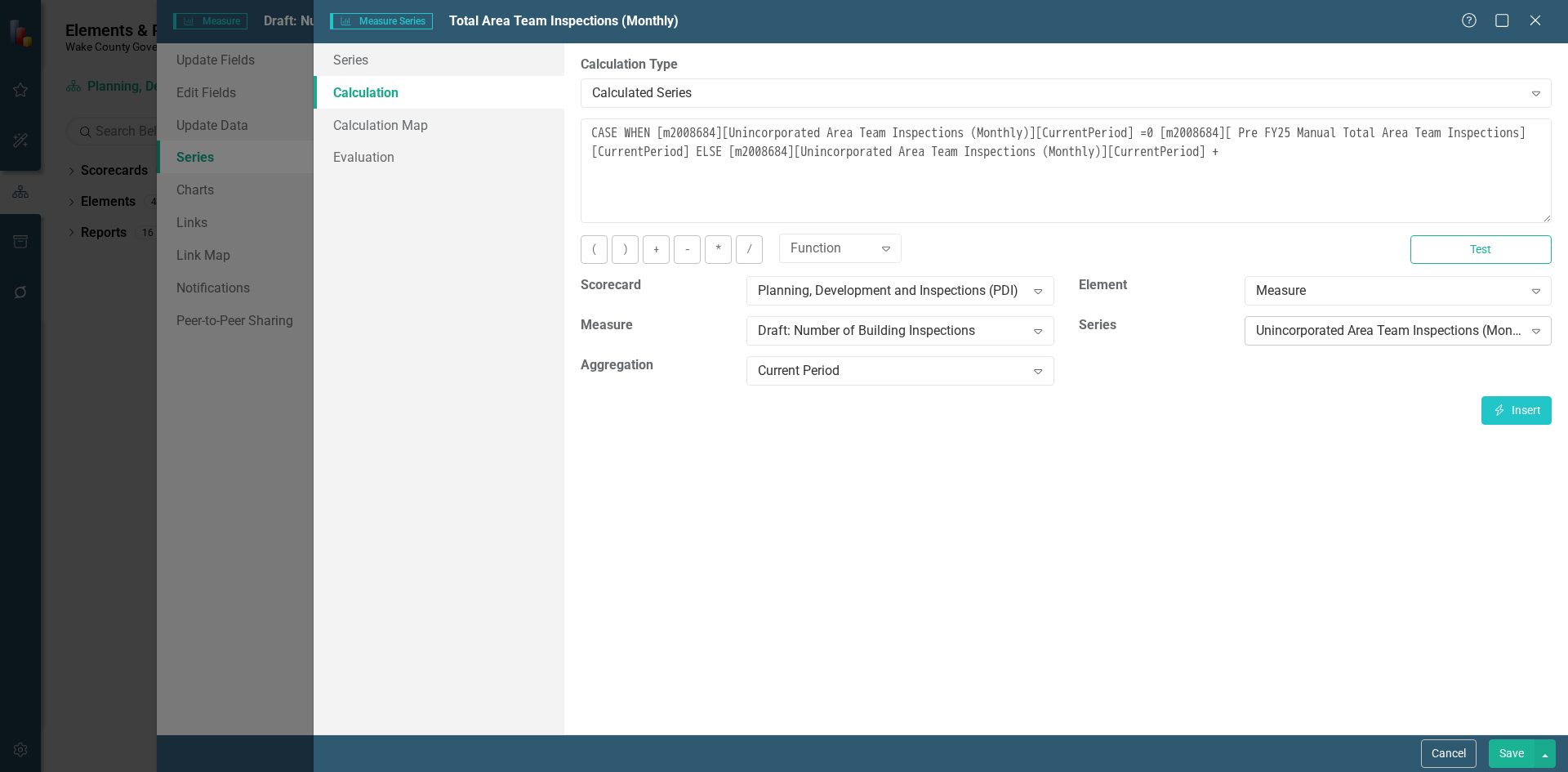click on "Unincorporated Area Team Inspections (Monthly)" at bounding box center (1389, 331) 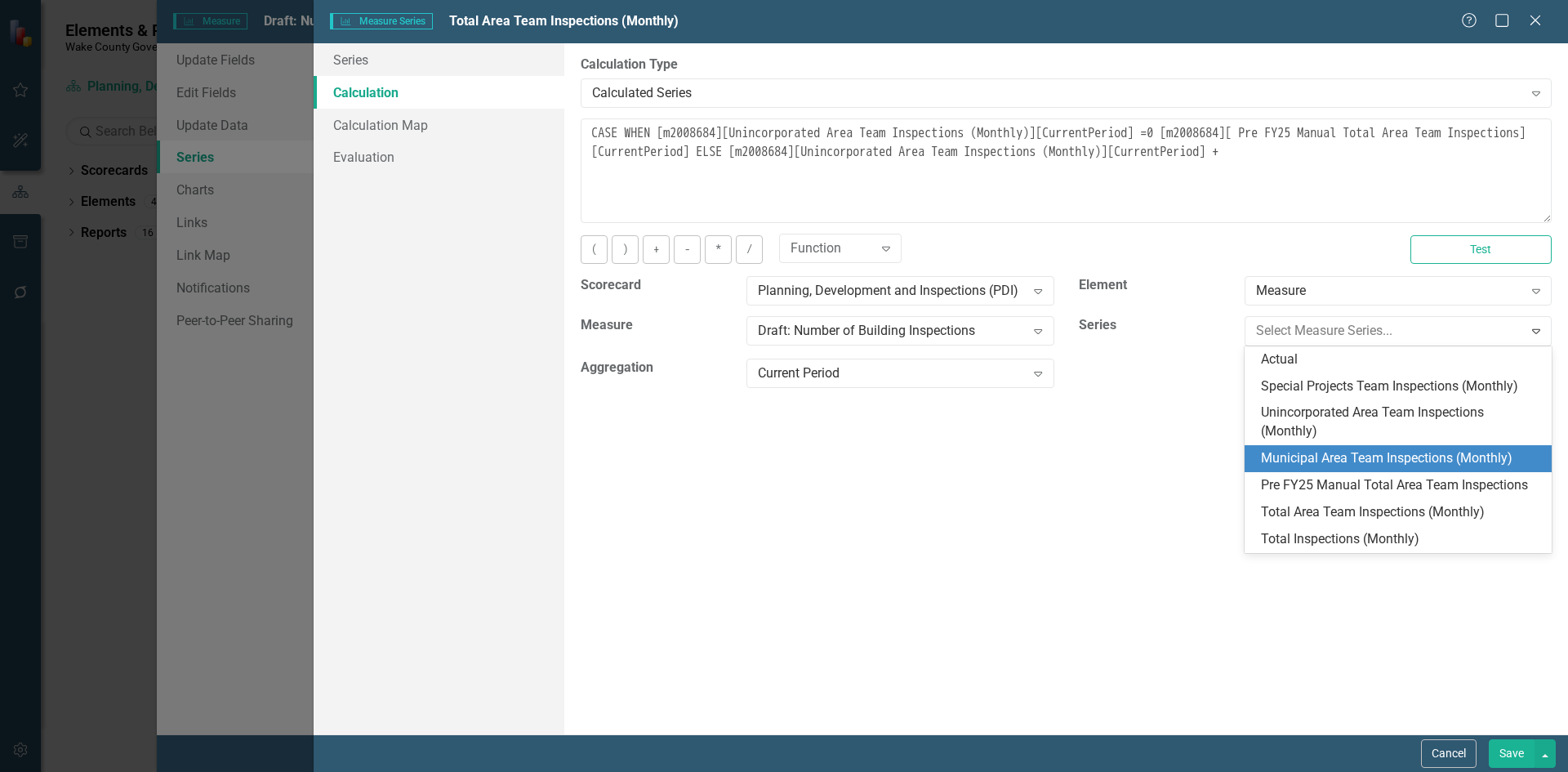 click on "Municipal Area Team Inspections (Monthly)" at bounding box center (1401, 458) 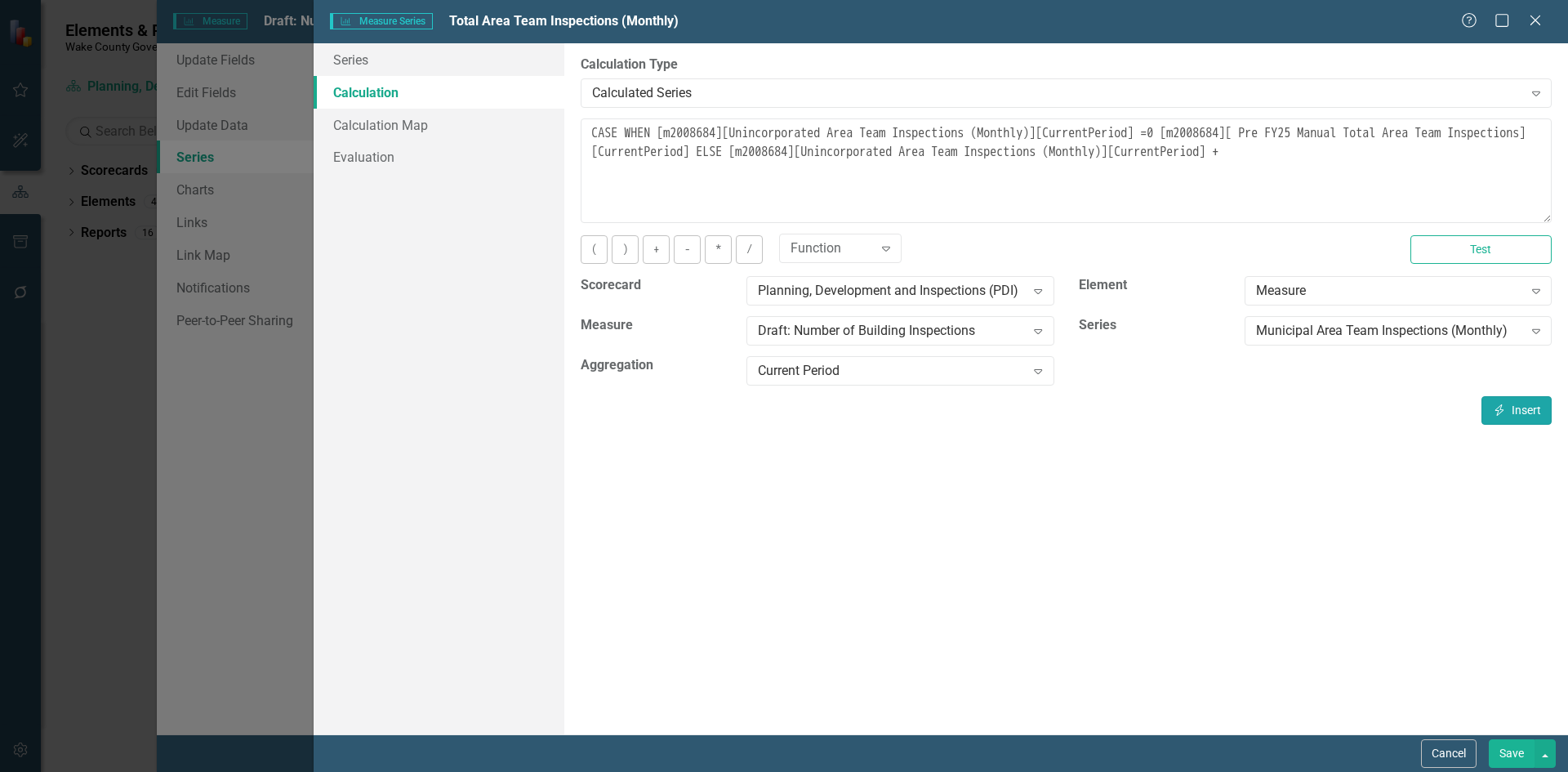 click on "Insert    Insert" at bounding box center (1517, 410) 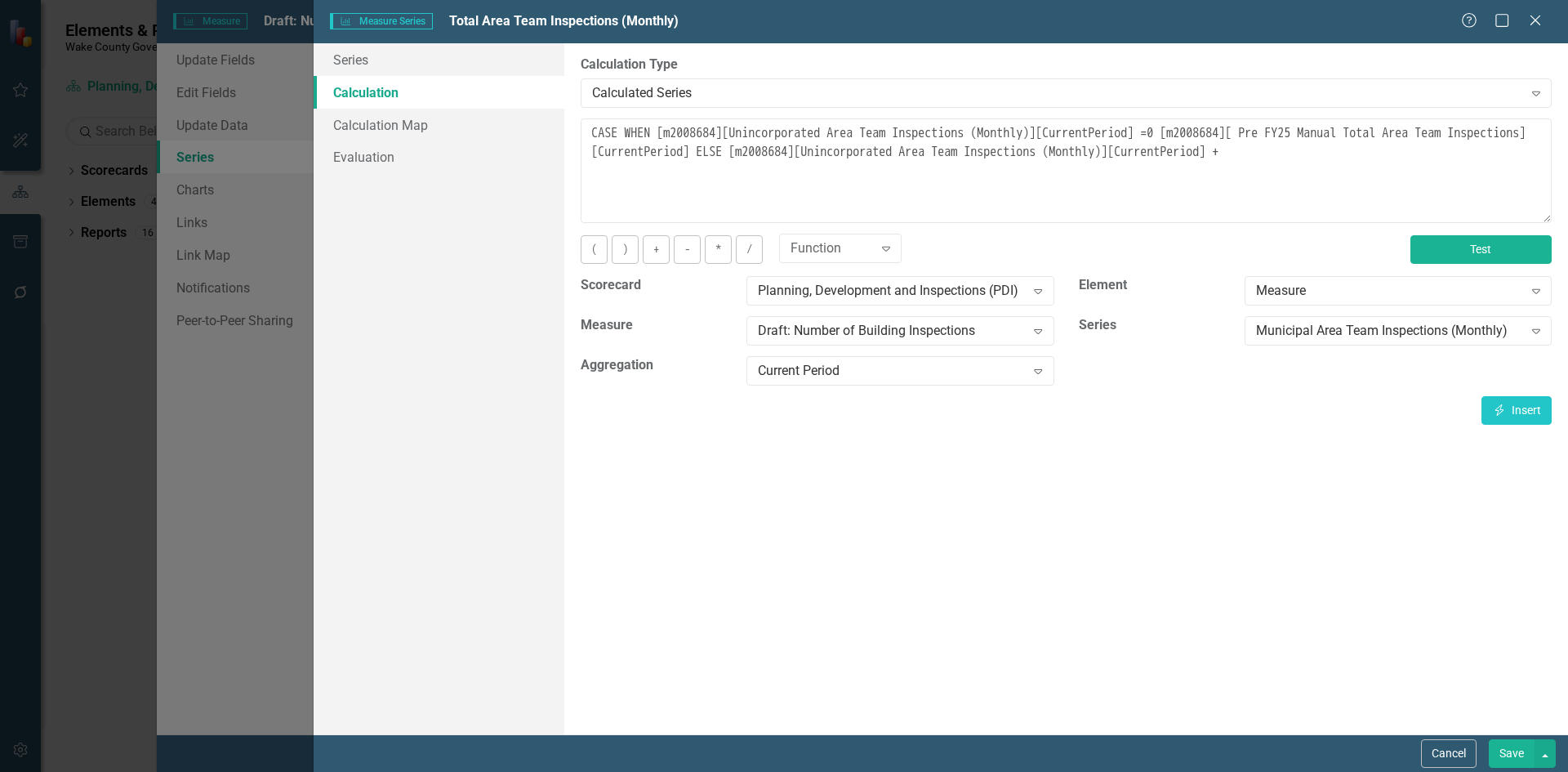 click on "Test" at bounding box center [1481, 249] 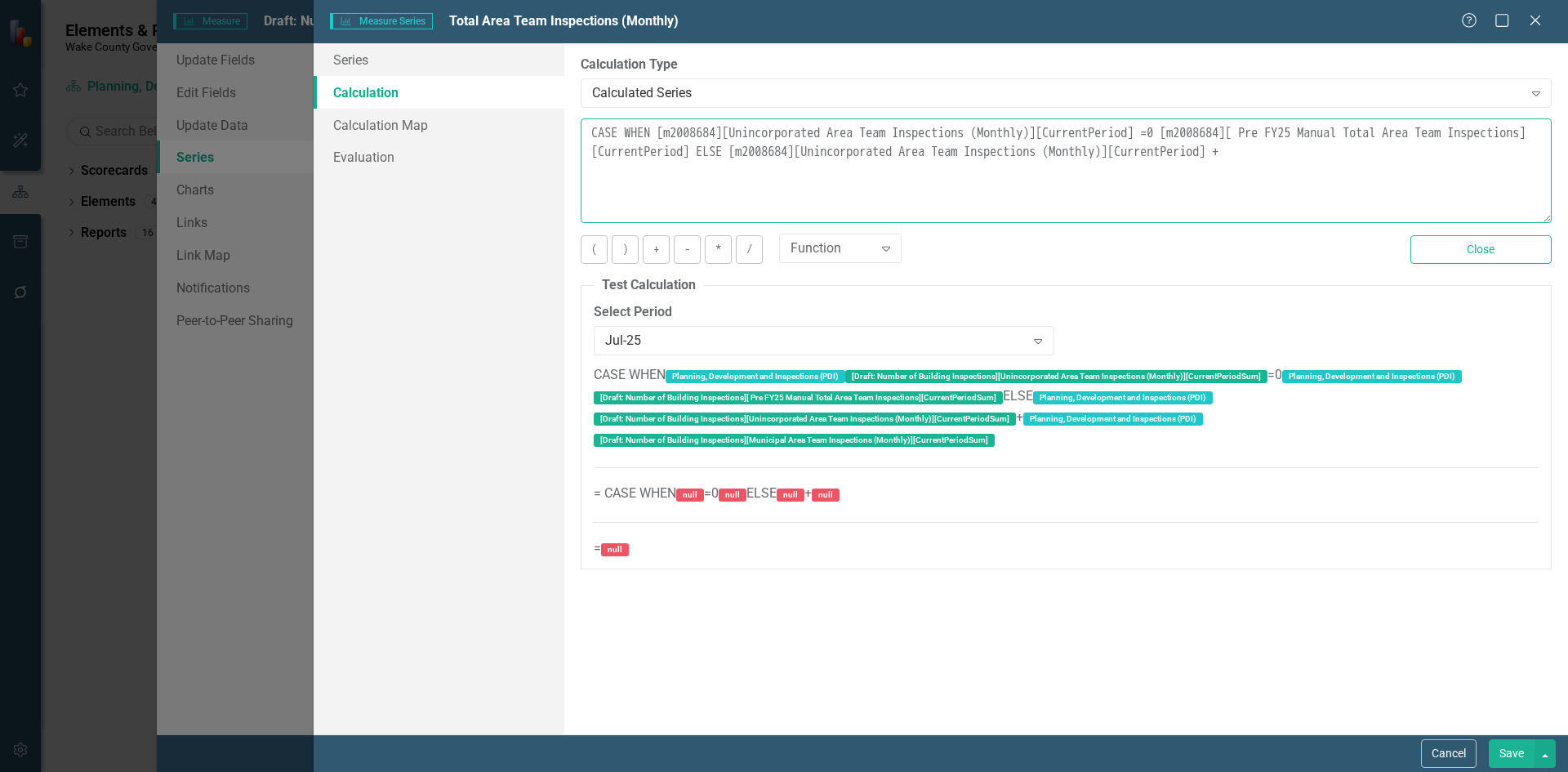 click on "CASE WHEN [m2008684][Unincorporated Area Team Inspections (Monthly)][CurrentPeriod] =0 [m2008684][ Pre FY25 Manual Total Area Team Inspections][CurrentPeriod] ELSE [m2008684][Unincorporated Area Team Inspections (Monthly)][CurrentPeriod] + [m2008684][Municipal Area Team Inspections (Monthly)][CurrentPeriod]" at bounding box center [1066, 171] 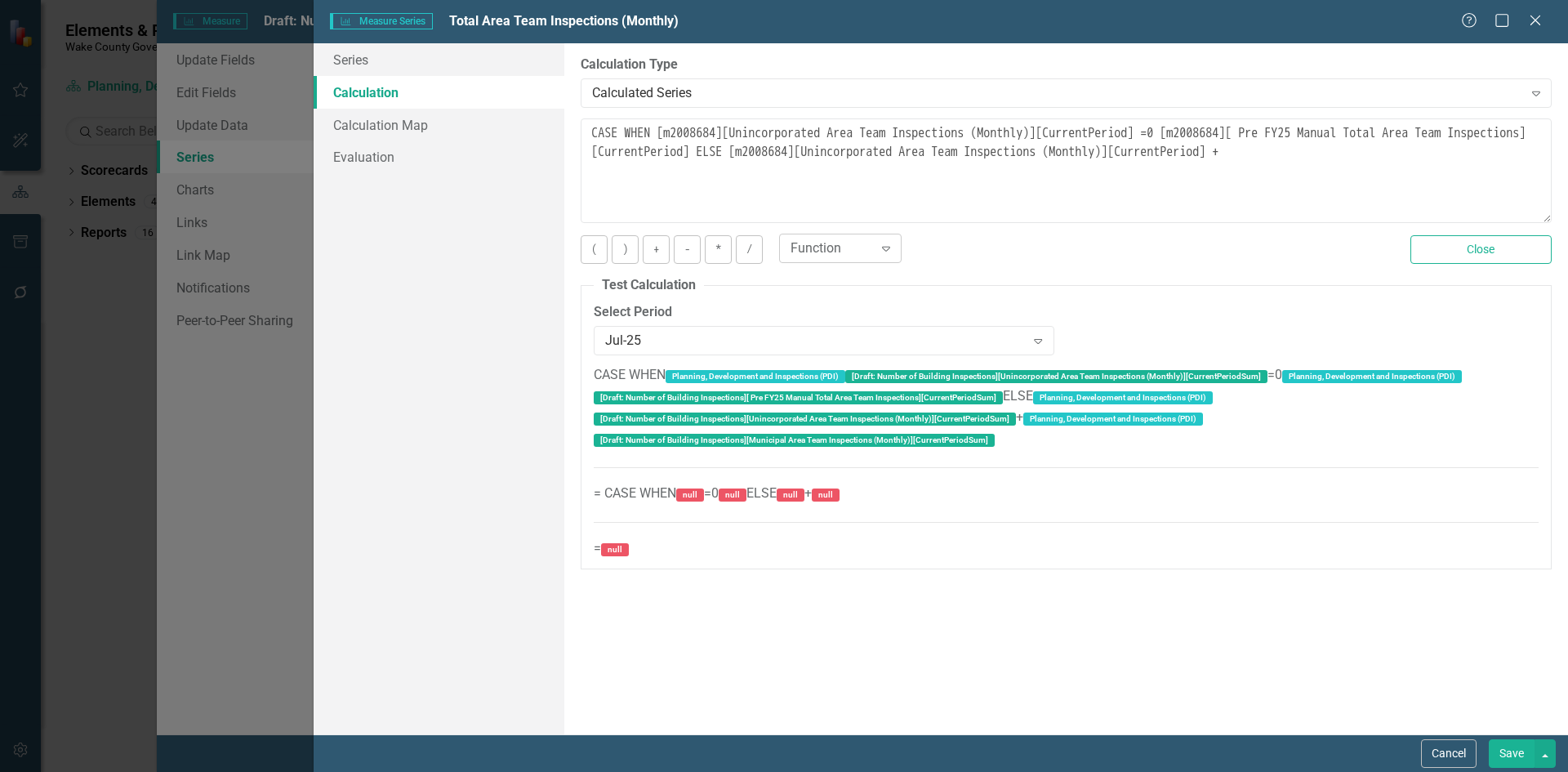 click on "Function" at bounding box center [831, 248] 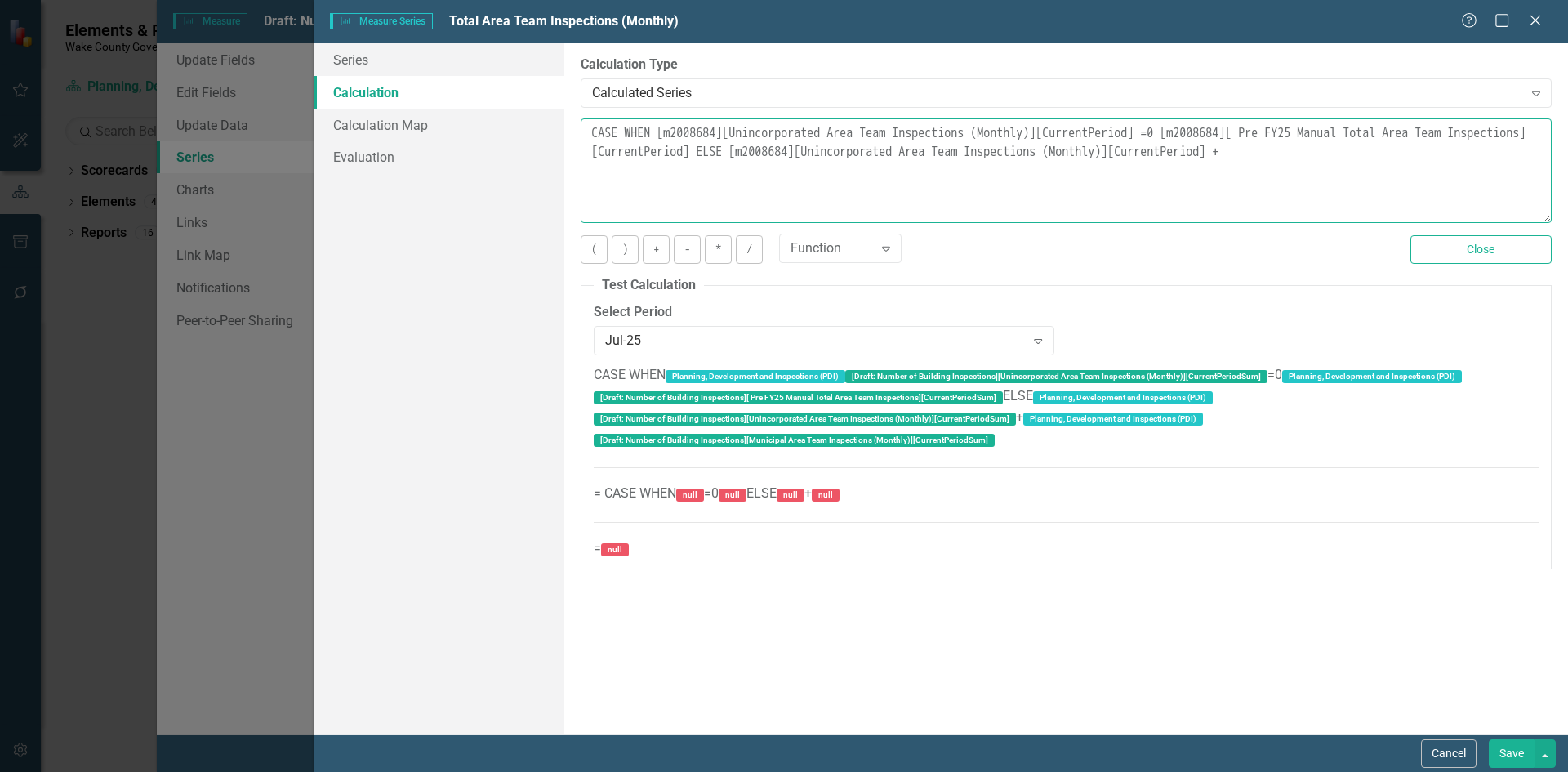 click on "CASE WHEN [m2008684][Unincorporated Area Team Inspections (Monthly)][CurrentPeriod] =0 [m2008684][ Pre FY25 Manual Total Area Team Inspections][CurrentPeriod] ELSE [m2008684][Unincorporated Area Team Inspections (Monthly)][CurrentPeriod] + [m2008684][Municipal Area Team Inspections (Monthly)][CurrentPeriod]" at bounding box center (1066, 171) 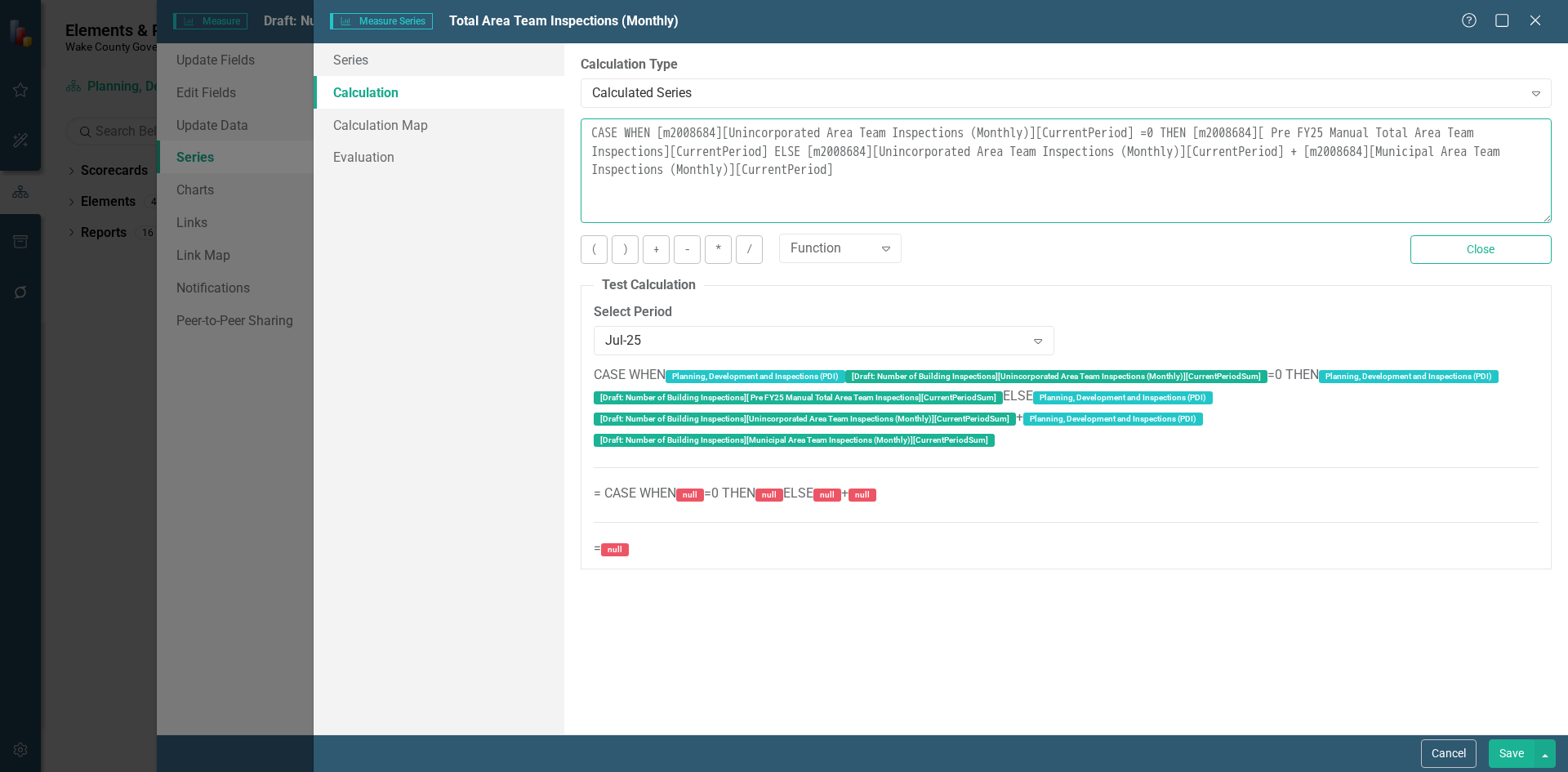 drag, startPoint x: 831, startPoint y: 154, endPoint x: 1037, endPoint y: 180, distance: 207.63429 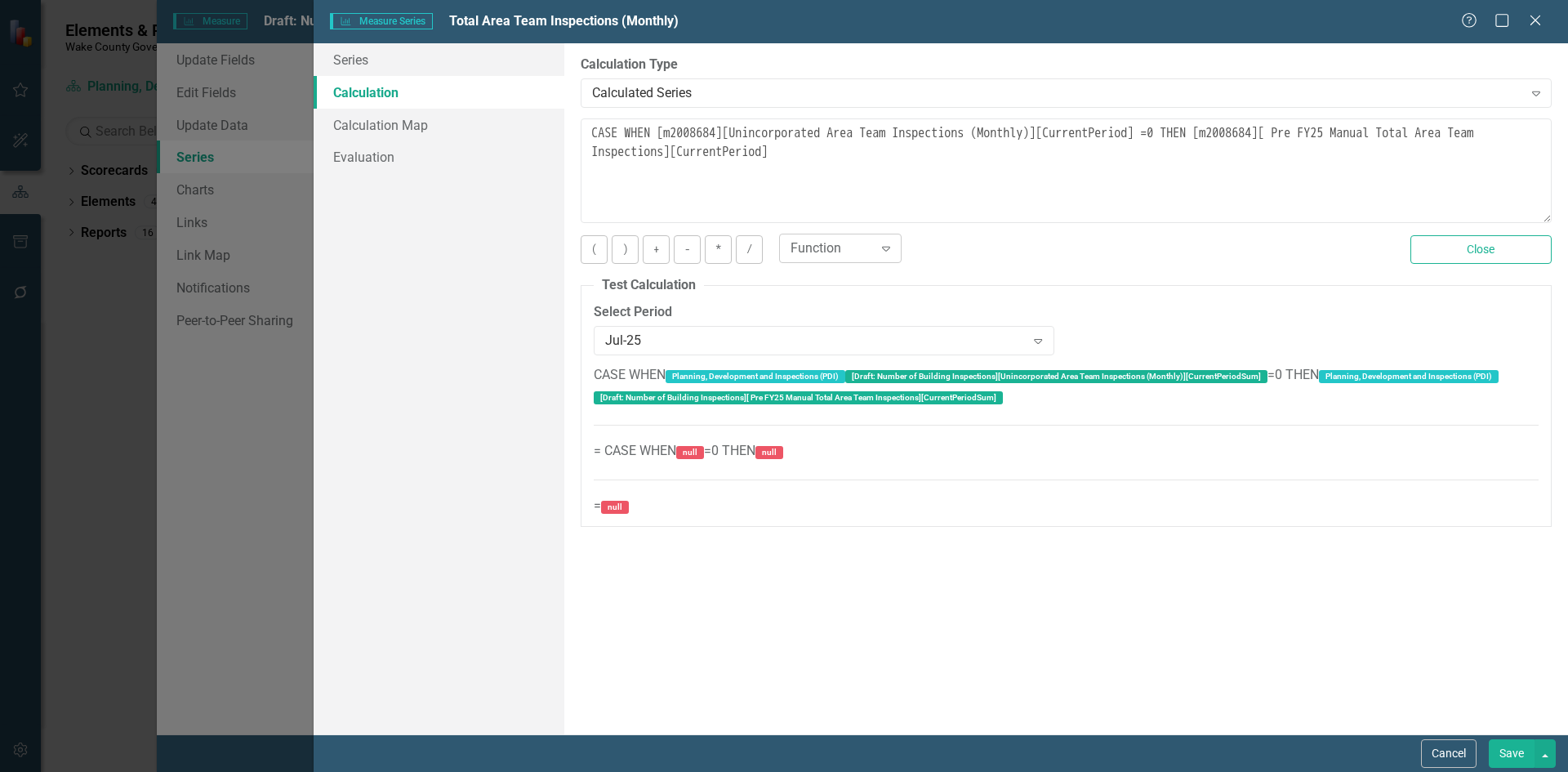 click on "Function" at bounding box center [831, 248] 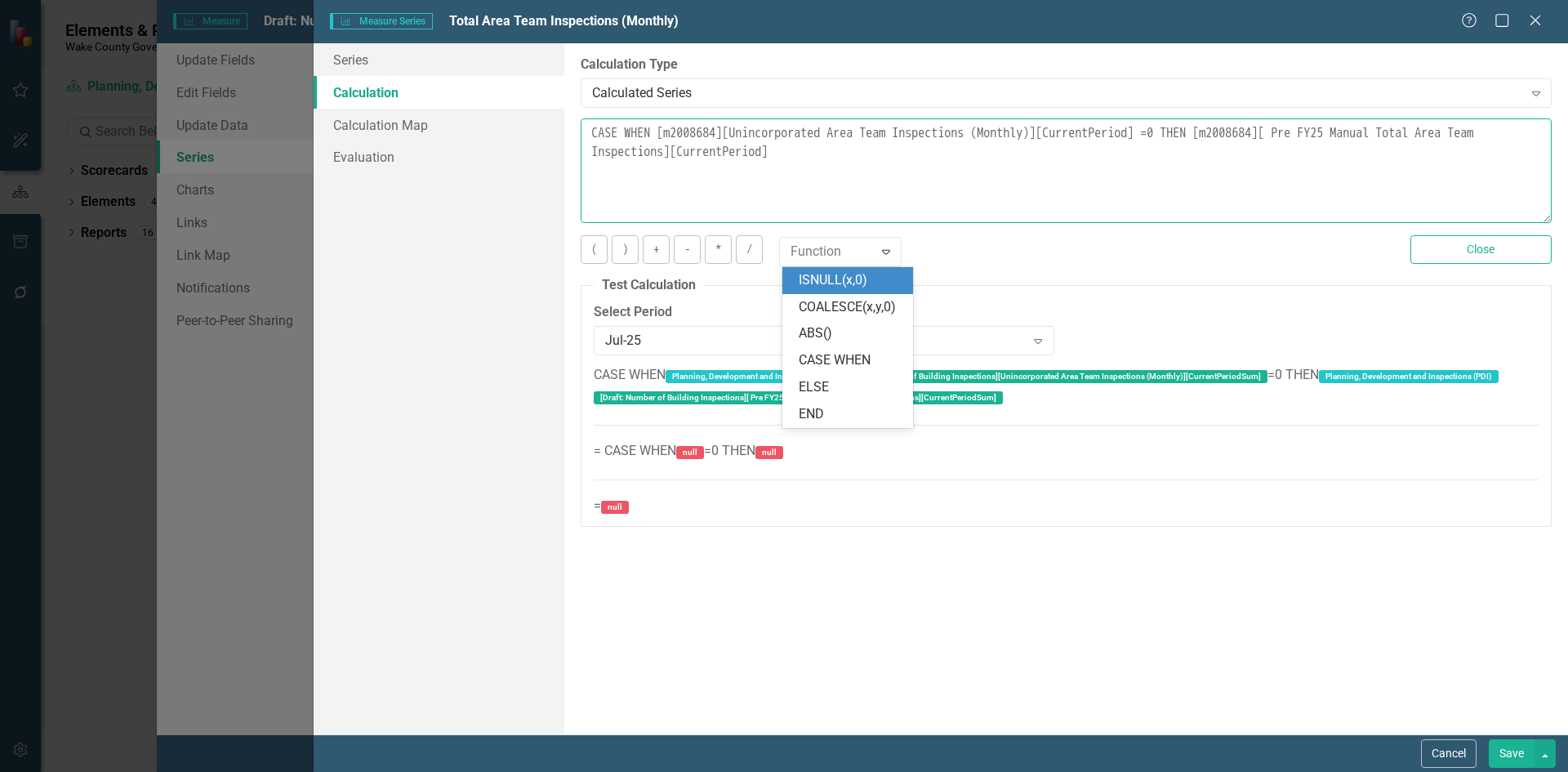 click on "CASE WHEN [m2008684][Unincorporated Area Team Inspections (Monthly)][CurrentPeriod] =0 THEN [m2008684][ Pre FY25 Manual Total Area Team Inspections][CurrentPeriod]" at bounding box center [1066, 171] 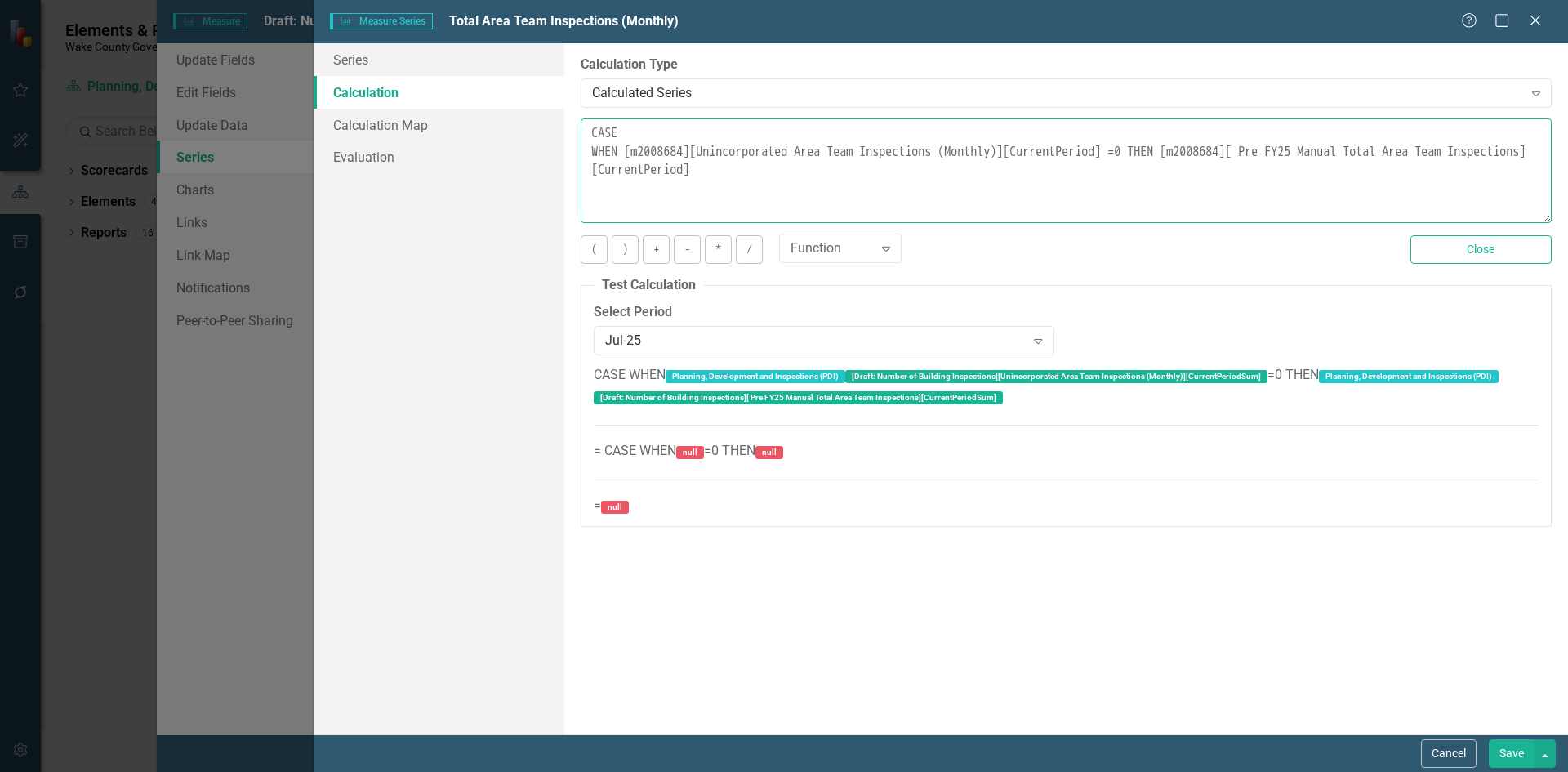 click on "CASE
WHEN [m2008684][Unincorporated Area Team Inspections (Monthly)][CurrentPeriod] =0 THEN [m2008684][ Pre FY25 Manual Total Area Team Inspections][CurrentPeriod]" at bounding box center [1066, 171] 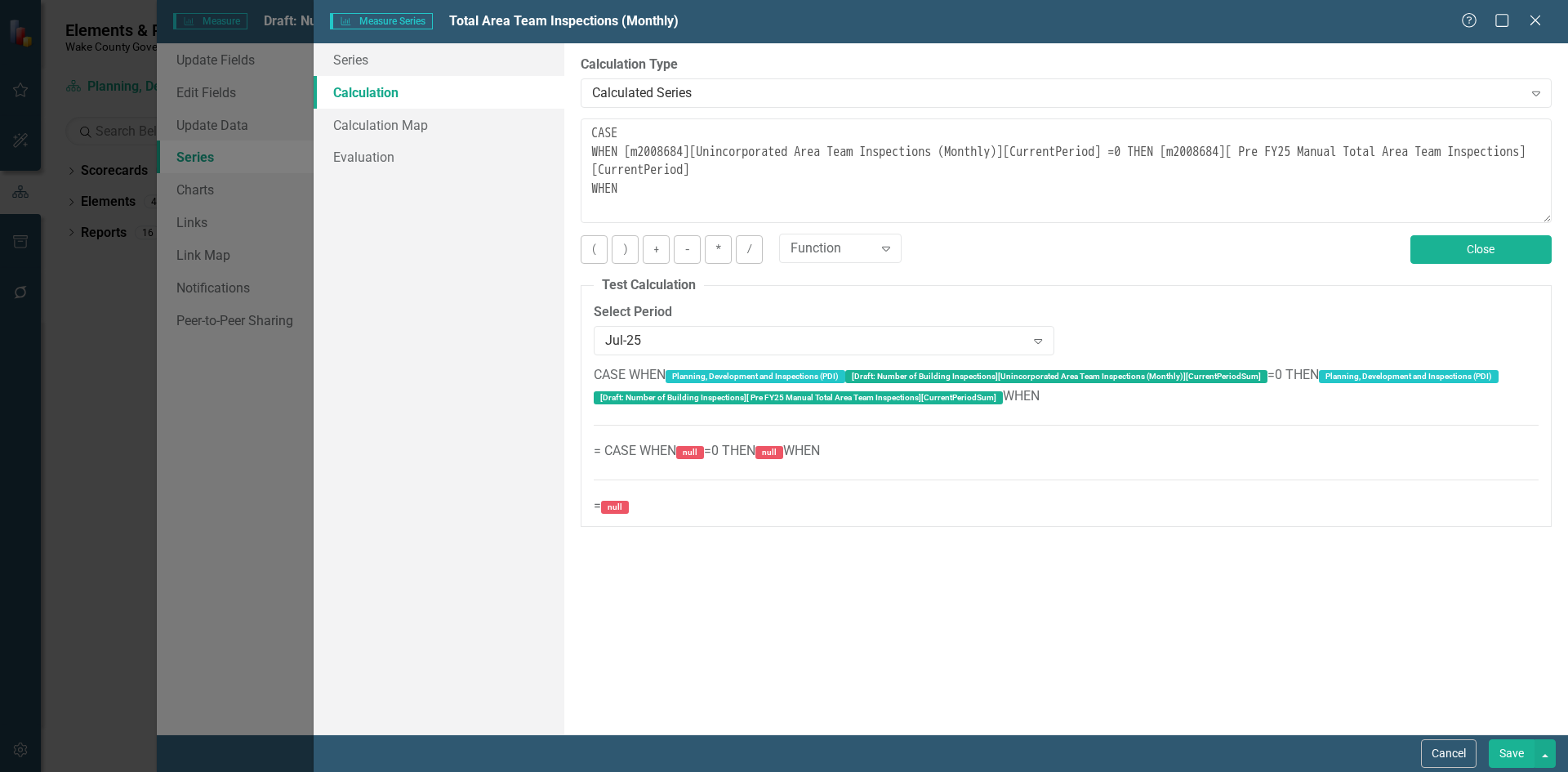 click on "Close" at bounding box center (1481, 249) 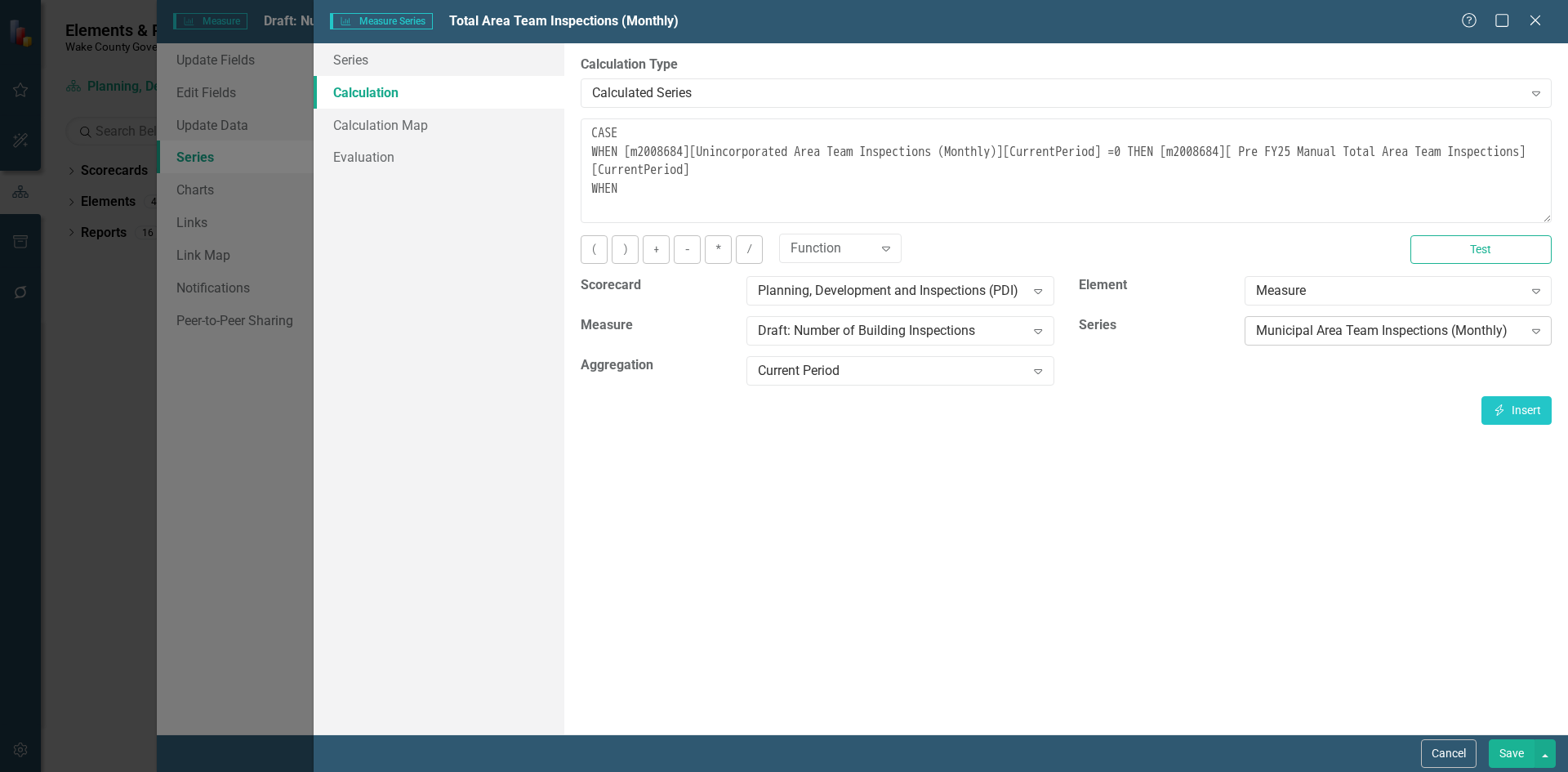 click on "Municipal Area Team Inspections (Monthly)" at bounding box center [1389, 331] 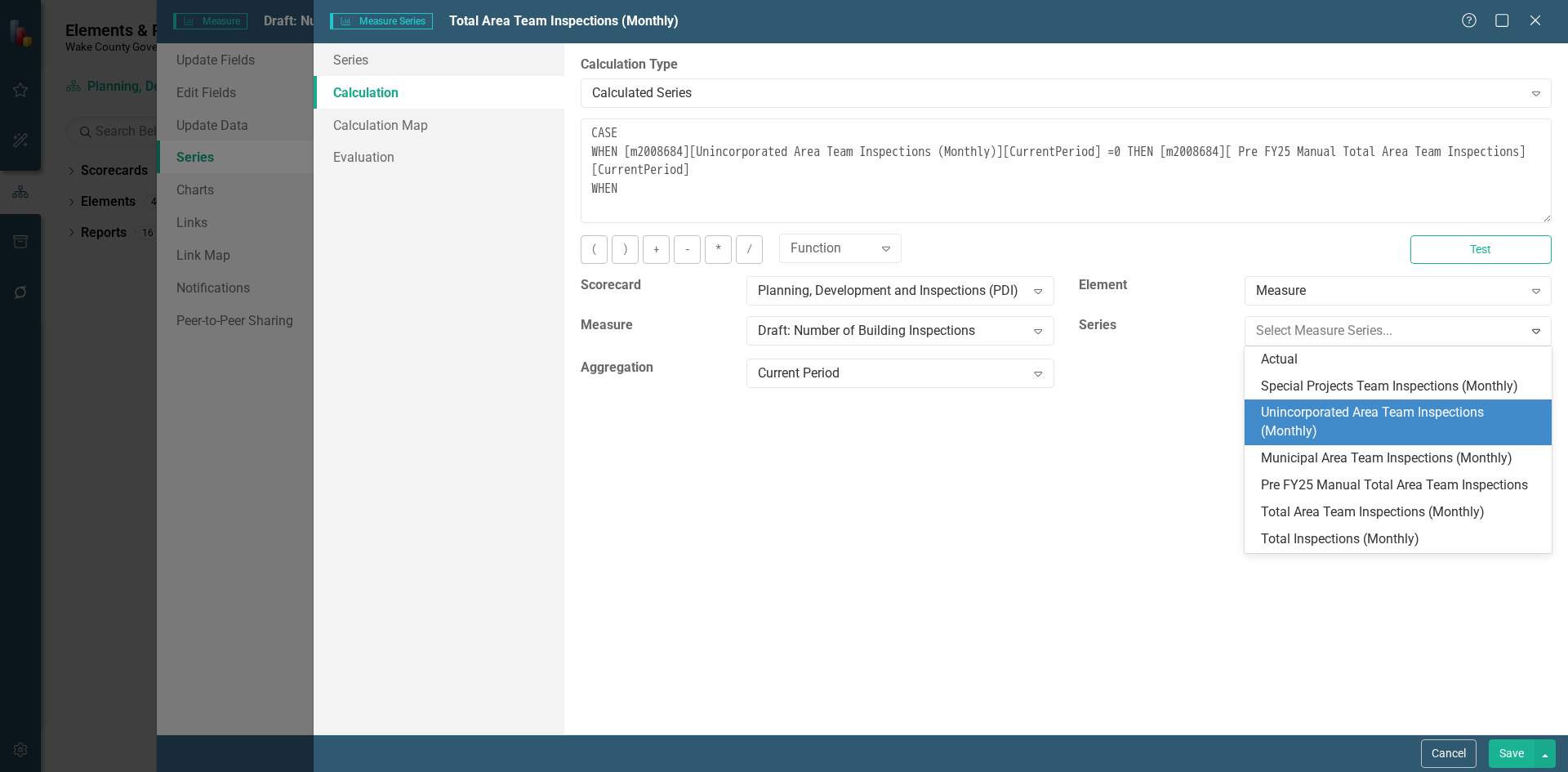 click on "Unincorporated Area Team Inspections (Monthly)" at bounding box center [1401, 422] 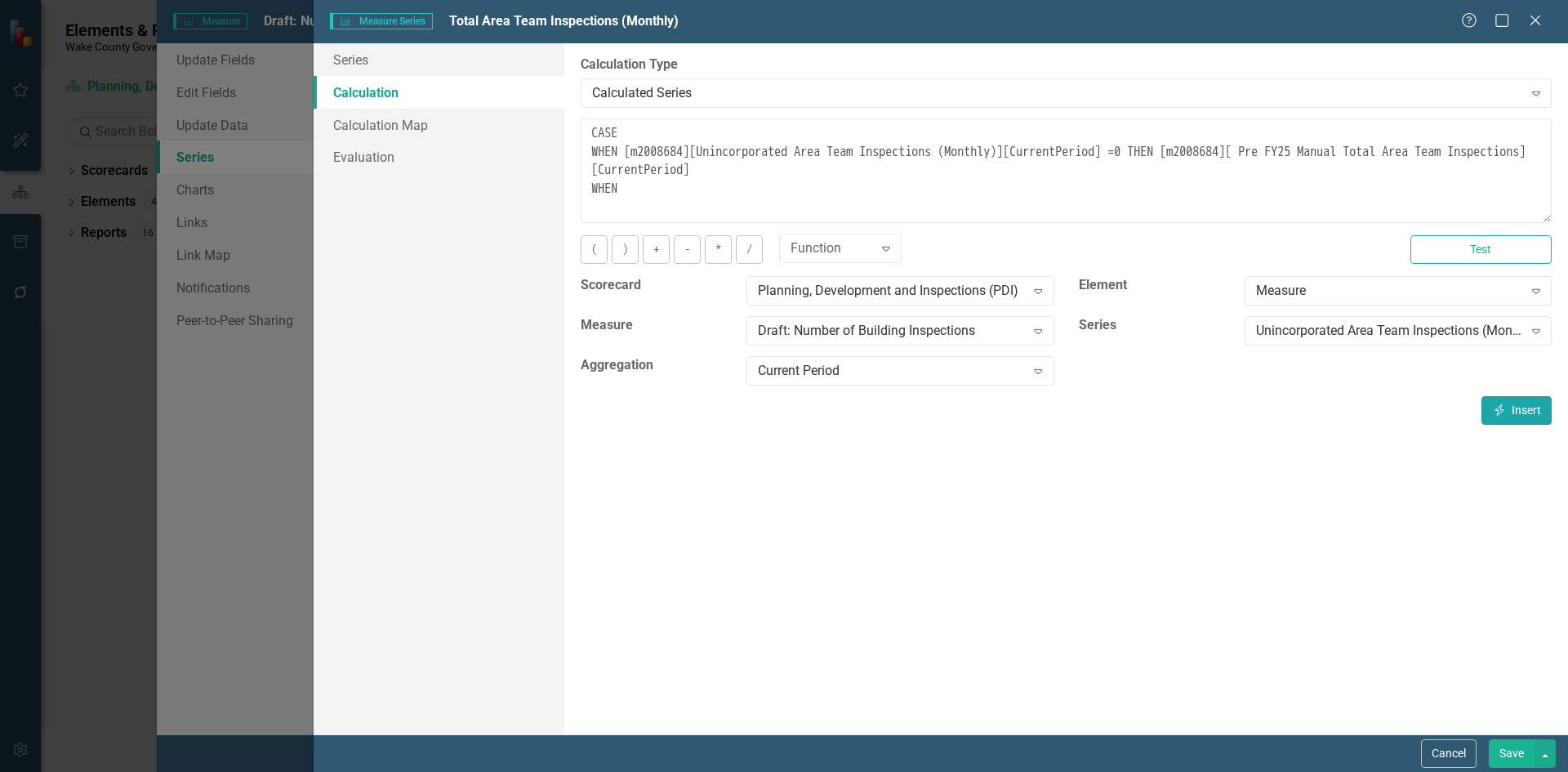 click on "Insert    Insert" at bounding box center (1517, 410) 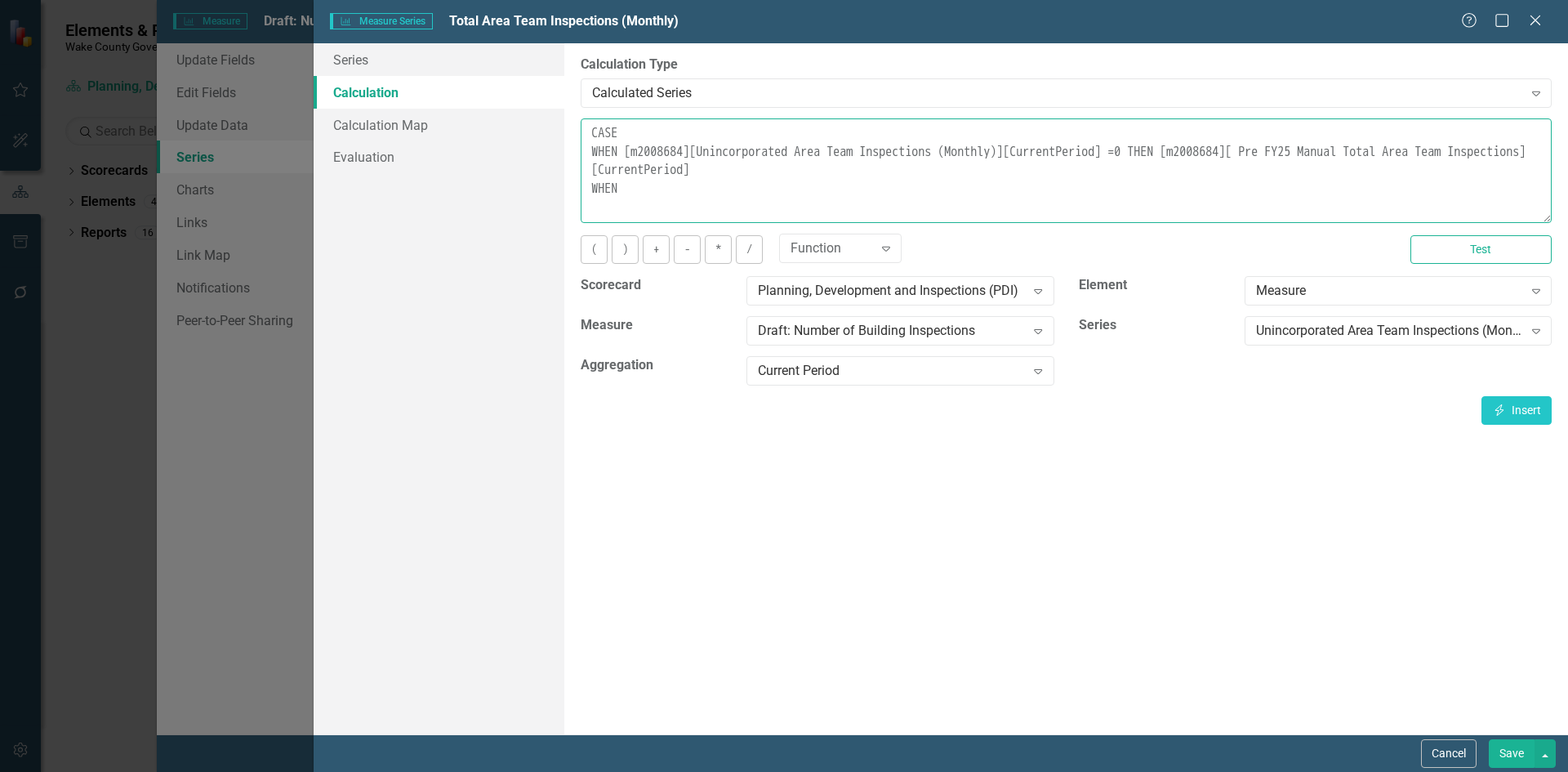 click on "CASE
WHEN [m2008684][Unincorporated Area Team Inspections (Monthly)][CurrentPeriod] =0 THEN [m2008684][ Pre FY25 Manual Total Area Team Inspections][CurrentPeriod]
WHEN [m2008684][Unincorporated Area Team Inspections (Monthly)][CurrentPeriod]" at bounding box center [1066, 171] 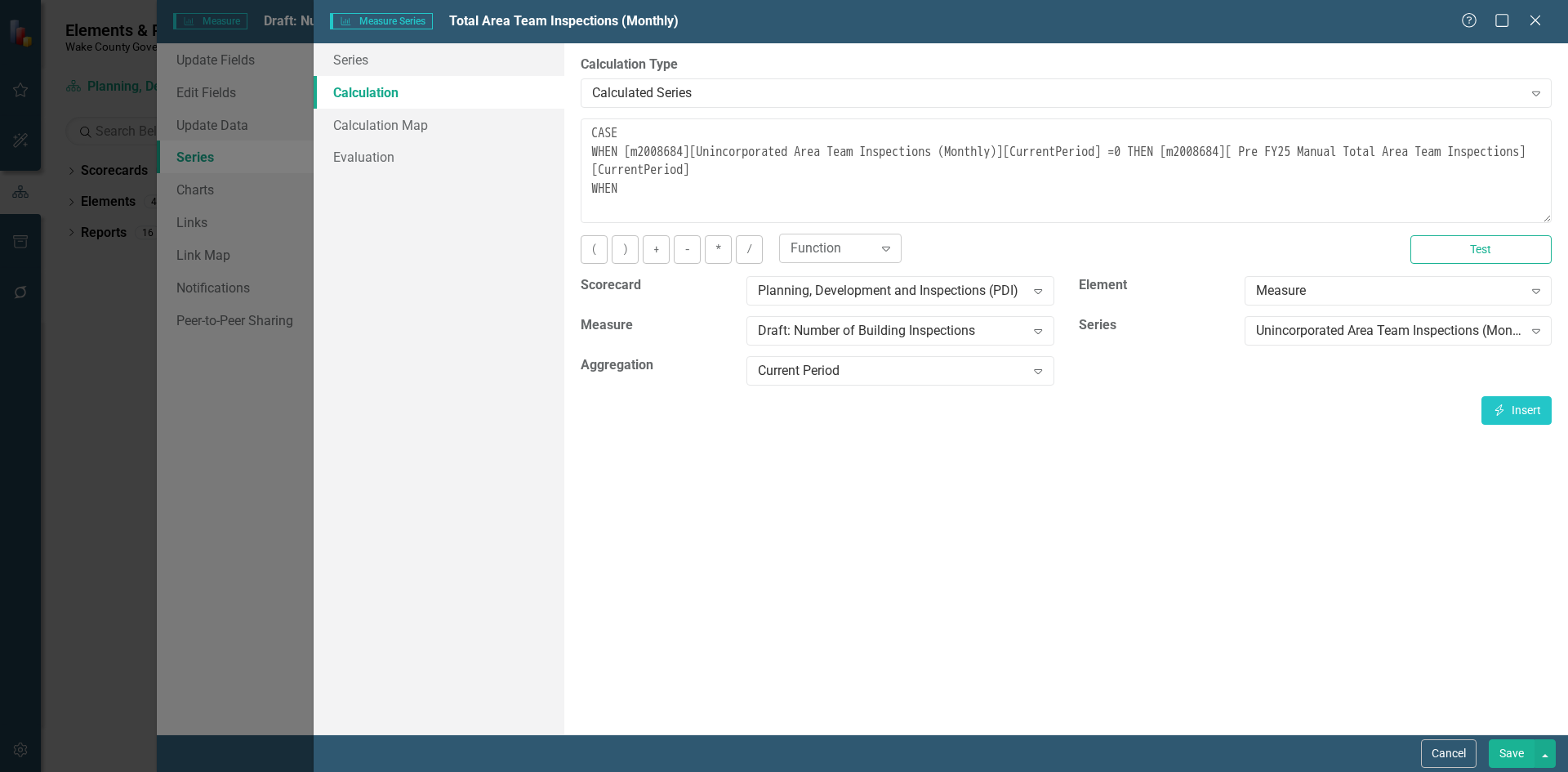 click on "Function" at bounding box center [831, 248] 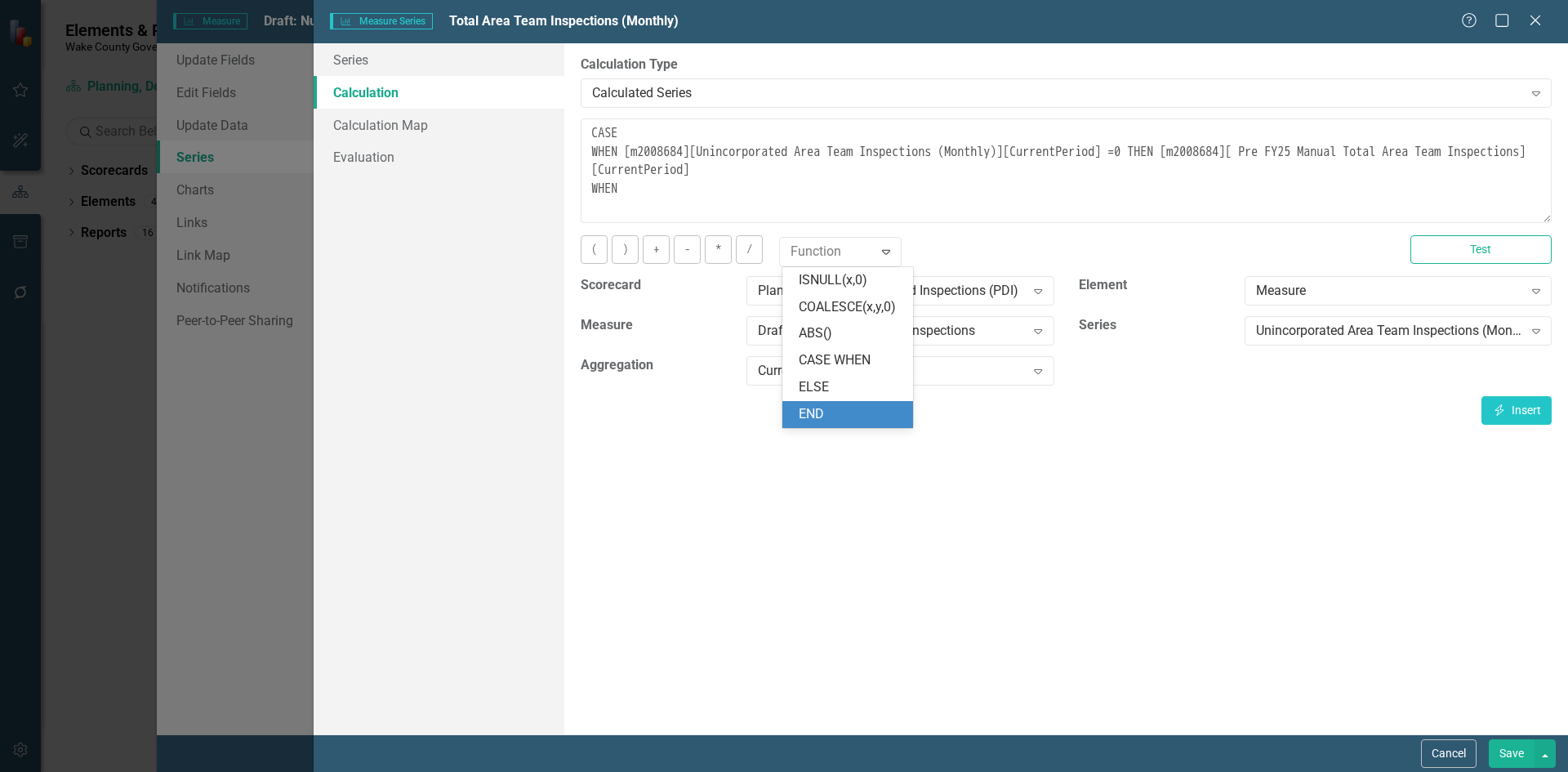 click on "By default, series in ClearPoint are not calculated. So, if you leave the form below blank, you can manually enter (or upload) data into this series. However, if you want to calculate the series, you can use the drop-downs below to reference any other series value in ClearPoint, and (optionally) add aggregations. Standard mathematical operators and logical functions are also supported.    Learn more in the ClearPoint Support Center. Close Help Calculation Type Calculated Series Expand You can define a default calculation for this series by referencing other series in this measure like so: [m][Actual]. You can also reference existing measure series by using the standard [m123][Actual] notation. All series must exist or the calculation will be invalid.    Learn more in the ClearPoint Support Center. Close Help ( ) + - * / 6 results available. Use Up and Down to choose options, press Enter to select the currently focused option, press Escape to exit the menu, press Tab to select the option and exit the menu." at bounding box center [1066, 389] 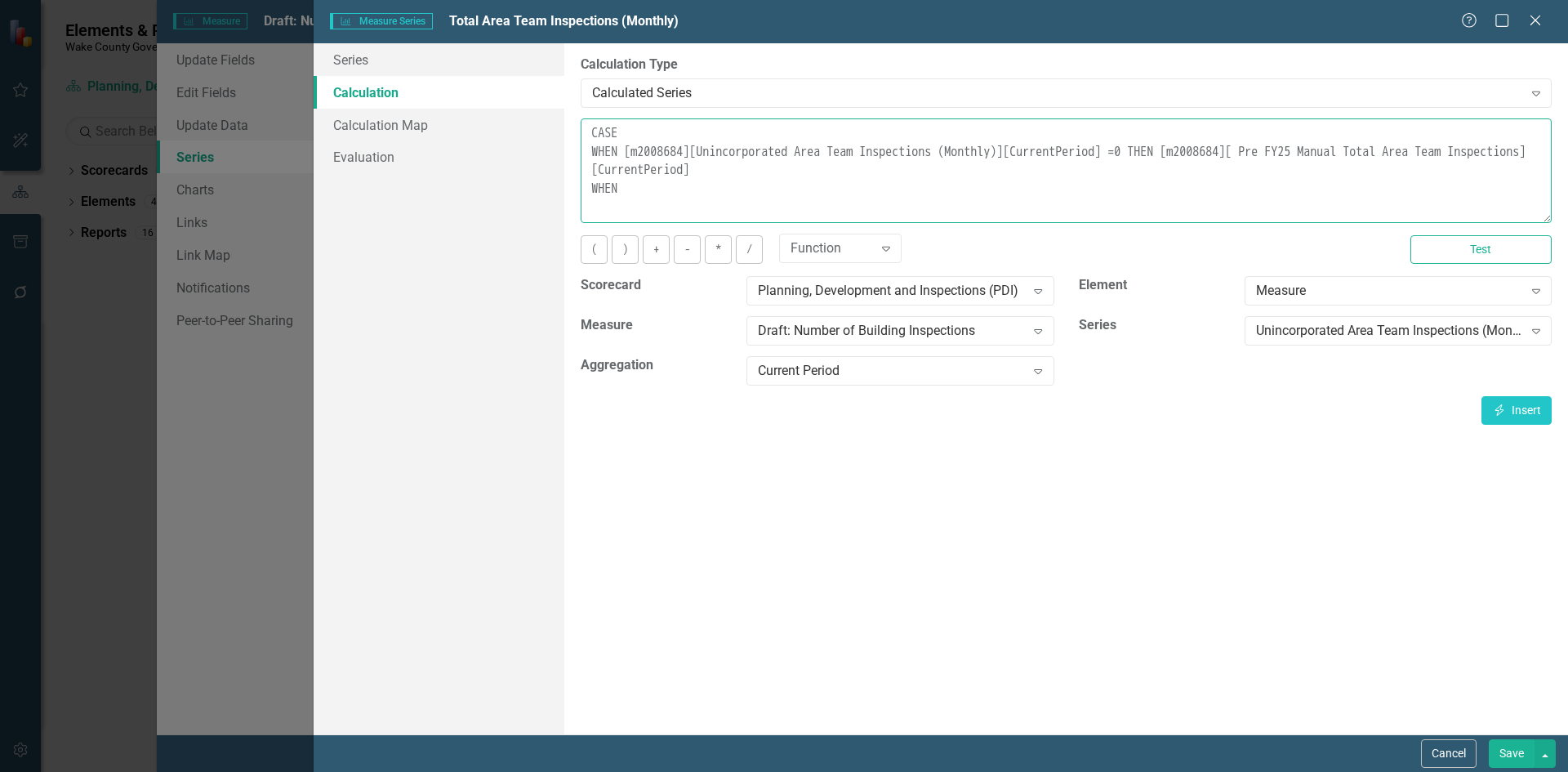 click on "CASE
WHEN [m2008684][Unincorporated Area Team Inspections (Monthly)][CurrentPeriod] =0 THEN [m2008684][ Pre FY25 Manual Total Area Team Inspections][CurrentPeriod]
WHEN [m2008684][Unincorporated Area Team Inspections (Monthly)][CurrentPeriod]" at bounding box center (1066, 171) 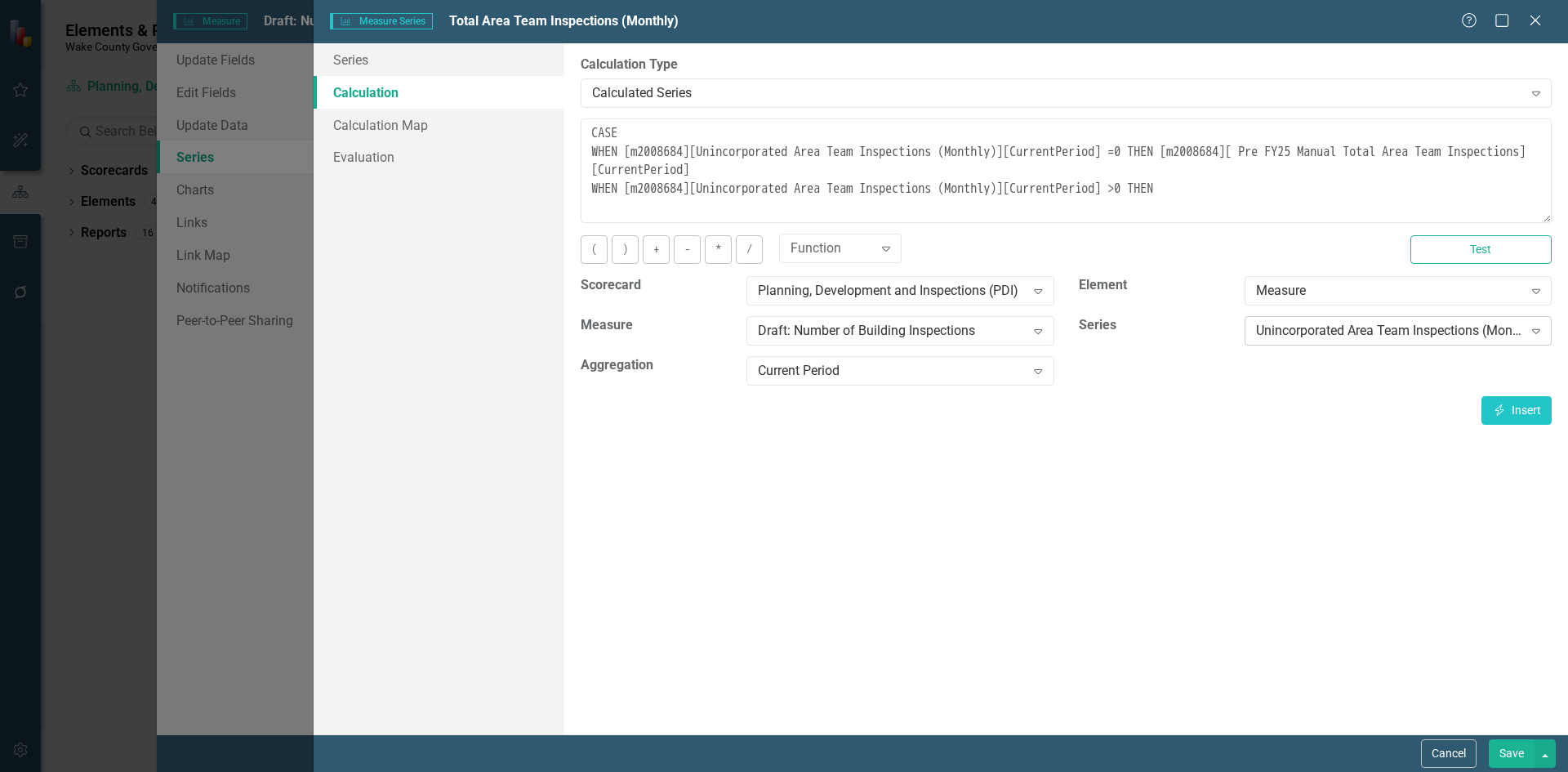click on "Unincorporated Area Team Inspections (Monthly)" at bounding box center [1389, 331] 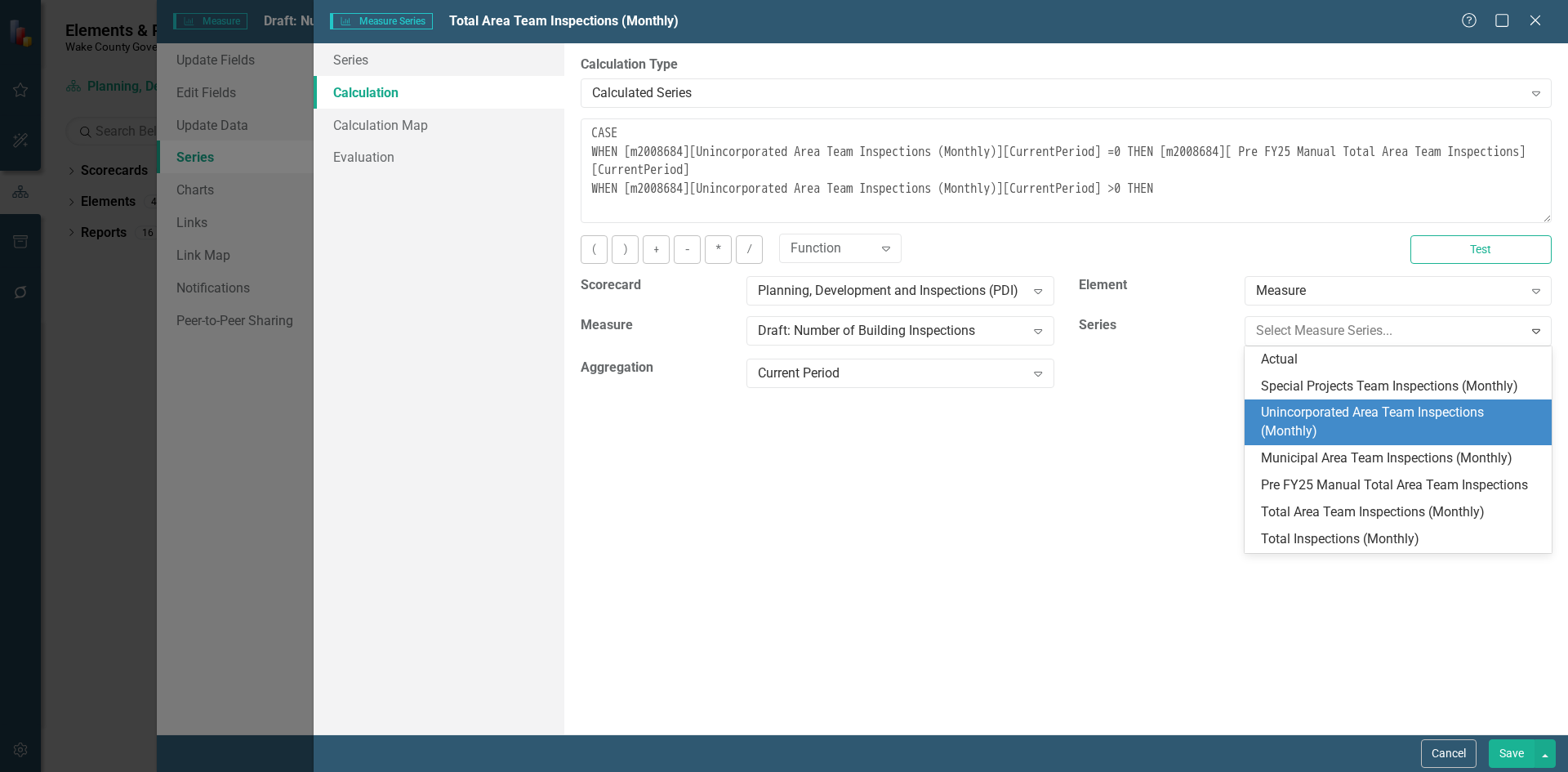 click on "Unincorporated Area Team Inspections (Monthly)" at bounding box center (1401, 422) 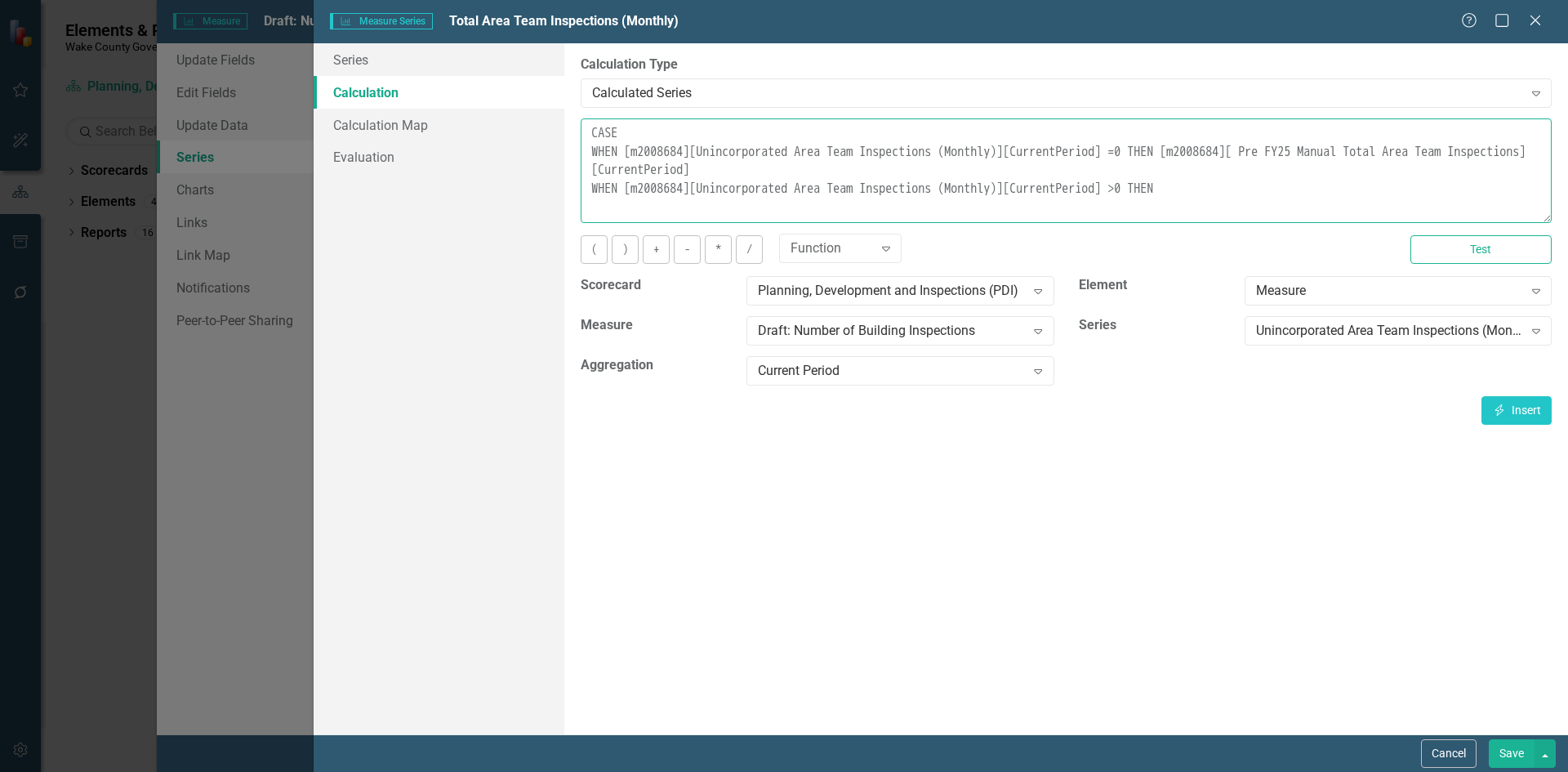 click on "CASE
WHEN [m2008684][Unincorporated Area Team Inspections (Monthly)][CurrentPeriod] =0 THEN [m2008684][ Pre FY25 Manual Total Area Team Inspections][CurrentPeriod]
WHEN [m2008684][Unincorporated Area Team Inspections (Monthly)][CurrentPeriod] >0 THEN" at bounding box center [1066, 171] 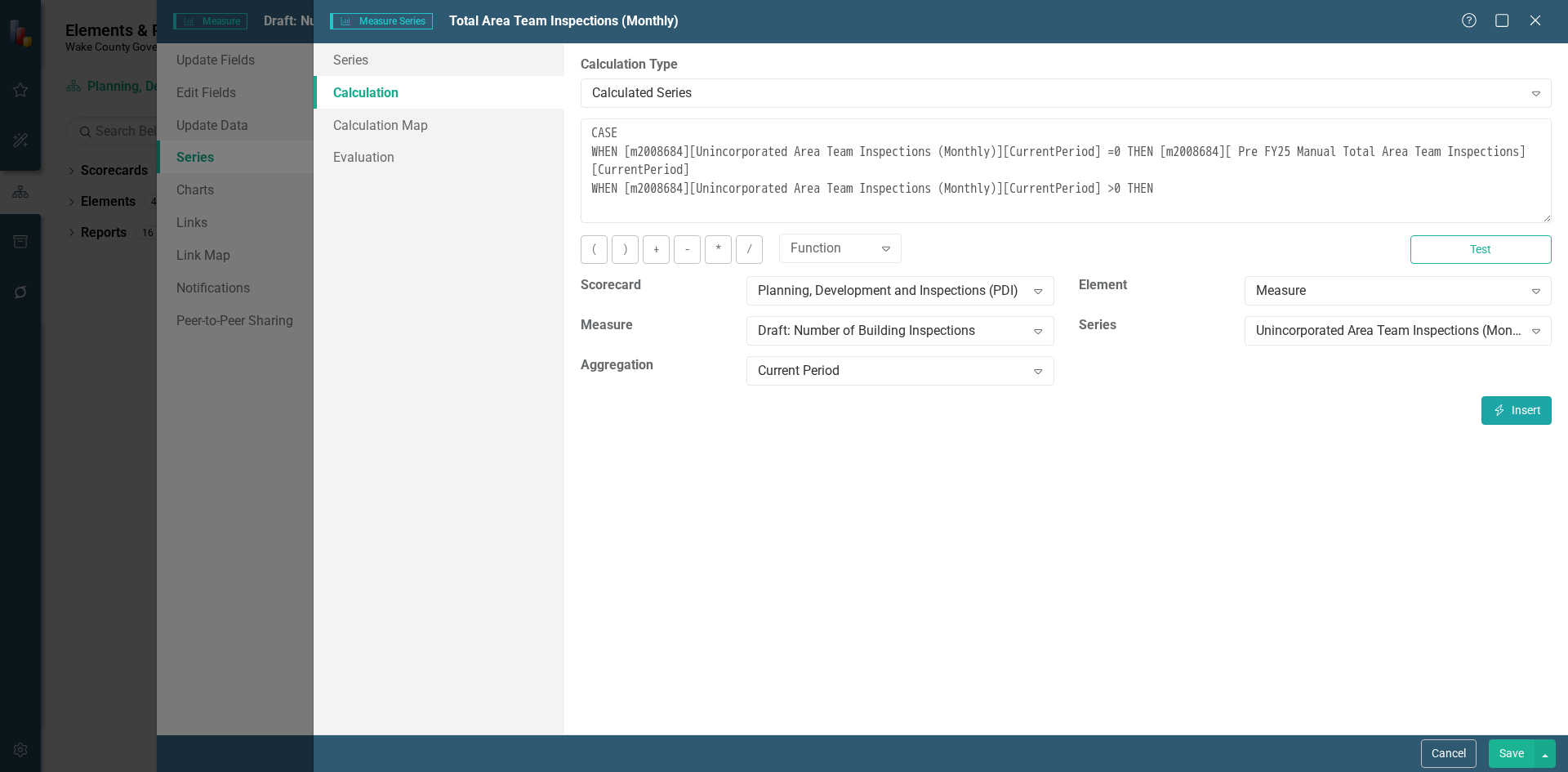 click on "Insert    Insert" at bounding box center (1517, 410) 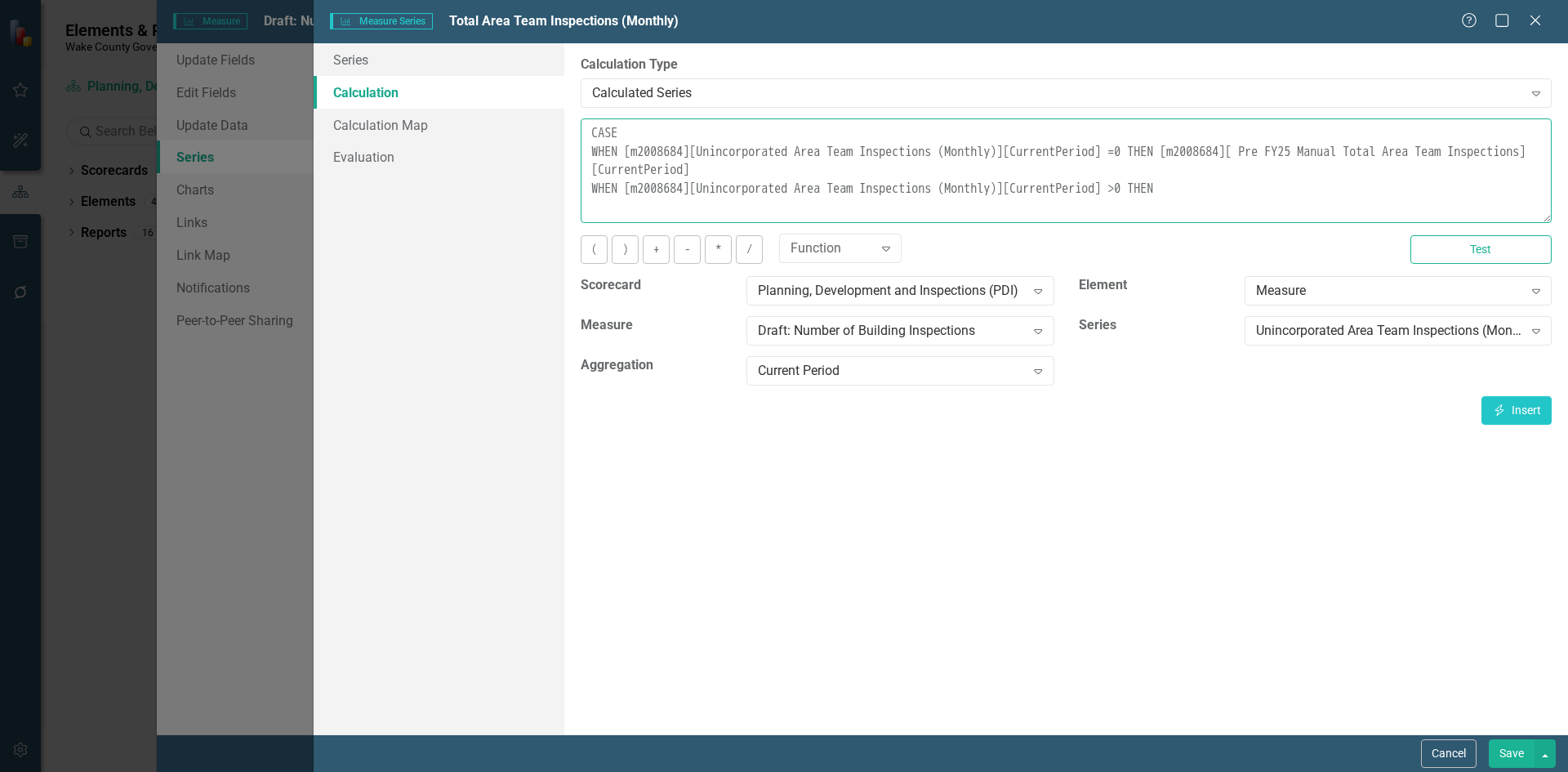 click on "CASE
WHEN [m2008684][Unincorporated Area Team Inspections (Monthly)][CurrentPeriod] =0 THEN [m2008684][ Pre FY25 Manual Total Area Team Inspections][CurrentPeriod]
WHEN [m2008684][Unincorporated Area Team Inspections (Monthly)][CurrentPeriod] >0 THEN [m2008684][Unincorporated Area Team Inspections (Monthly)][CurrentPeriod]" at bounding box center [1066, 171] 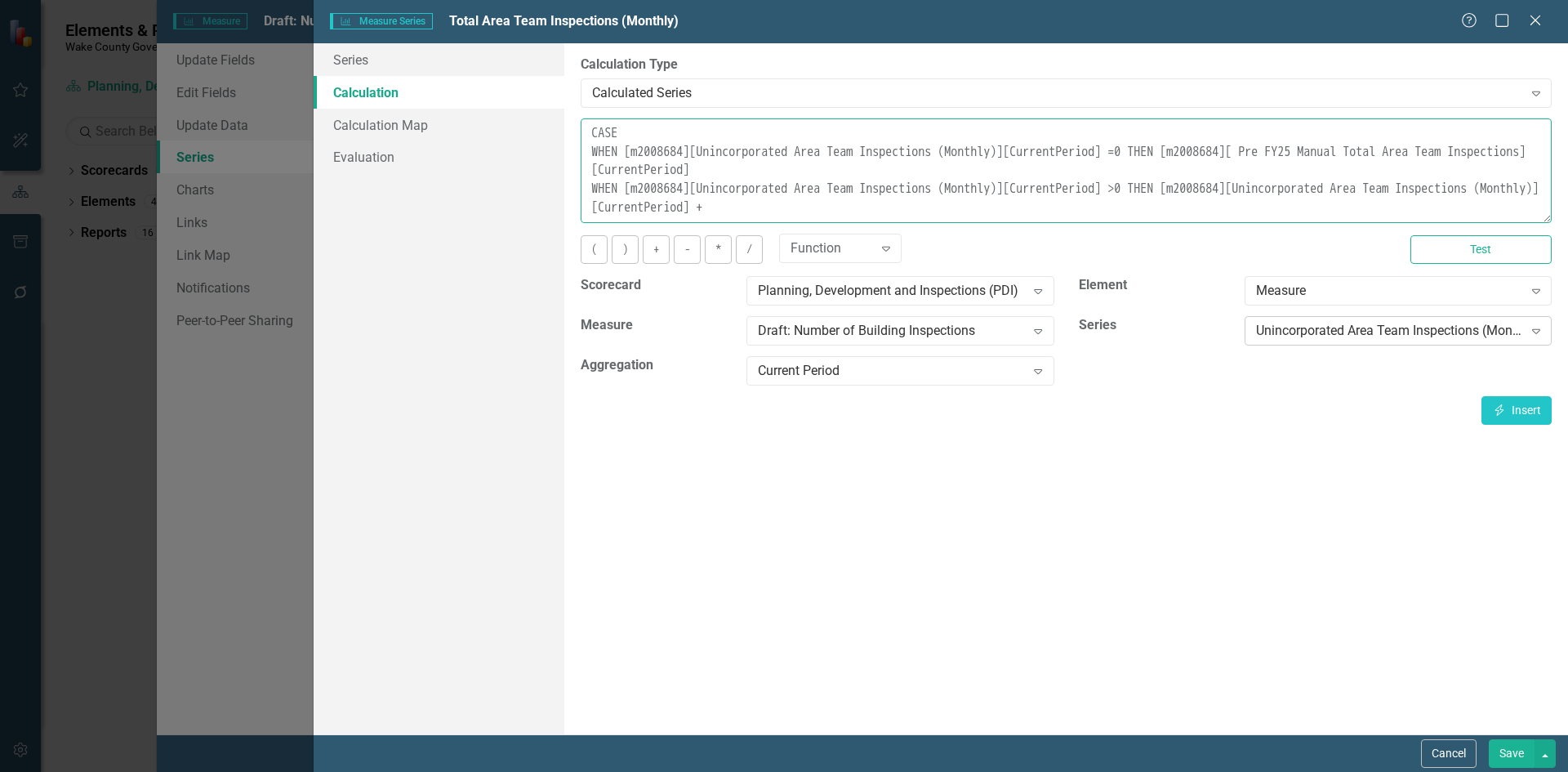 type on "CASE
WHEN [m2008684][Unincorporated Area Team Inspections (Monthly)][CurrentPeriod] =0 THEN [m2008684][ Pre FY25 Manual Total Area Team Inspections][CurrentPeriod]
WHEN [m2008684][Unincorporated Area Team Inspections (Monthly)][CurrentPeriod] >0 THEN [m2008684][Unincorporated Area Team Inspections (Monthly)][CurrentPeriod] +" 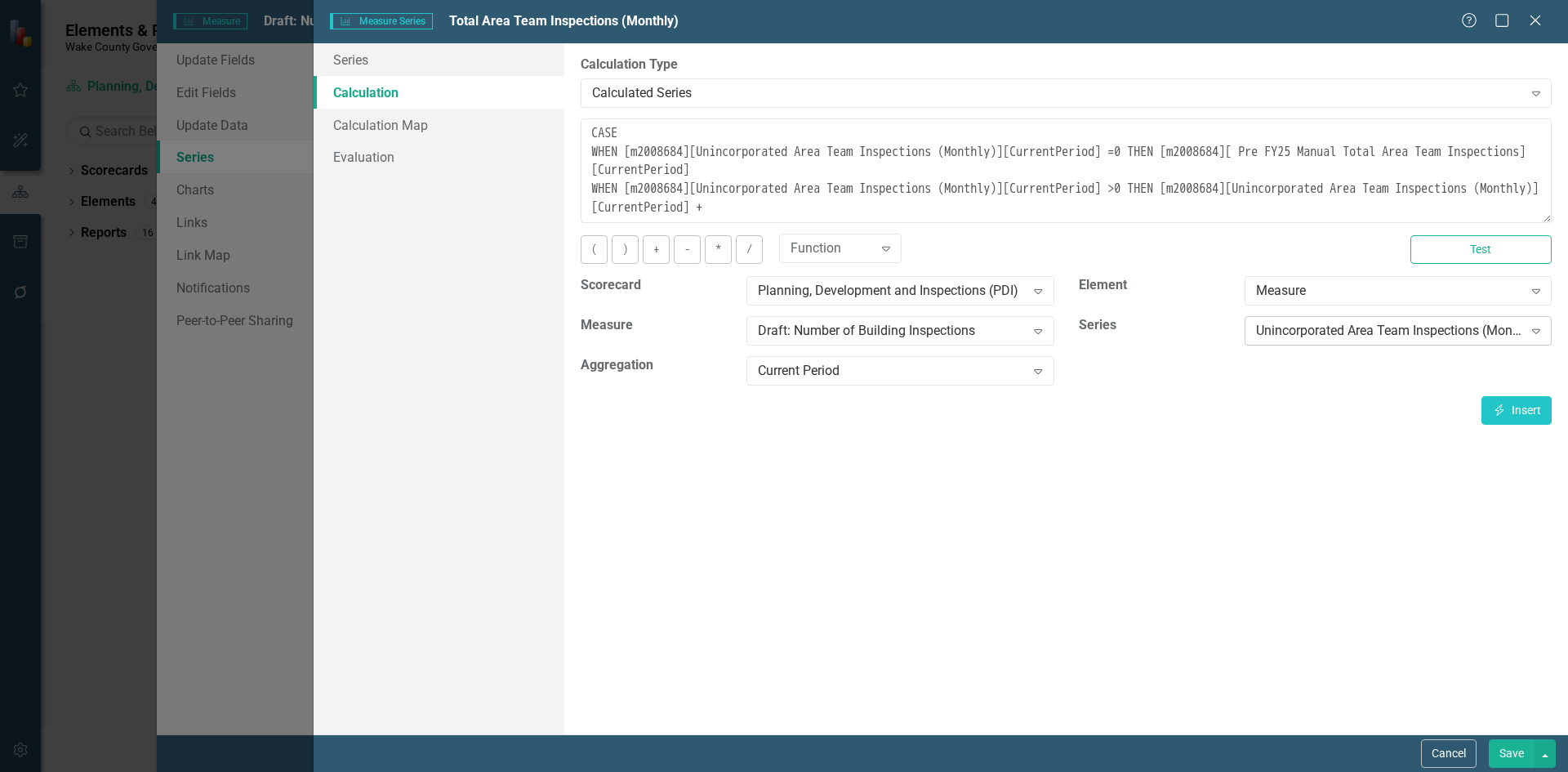 click on "Unincorporated Area Team Inspections (Monthly)" at bounding box center (1389, 331) 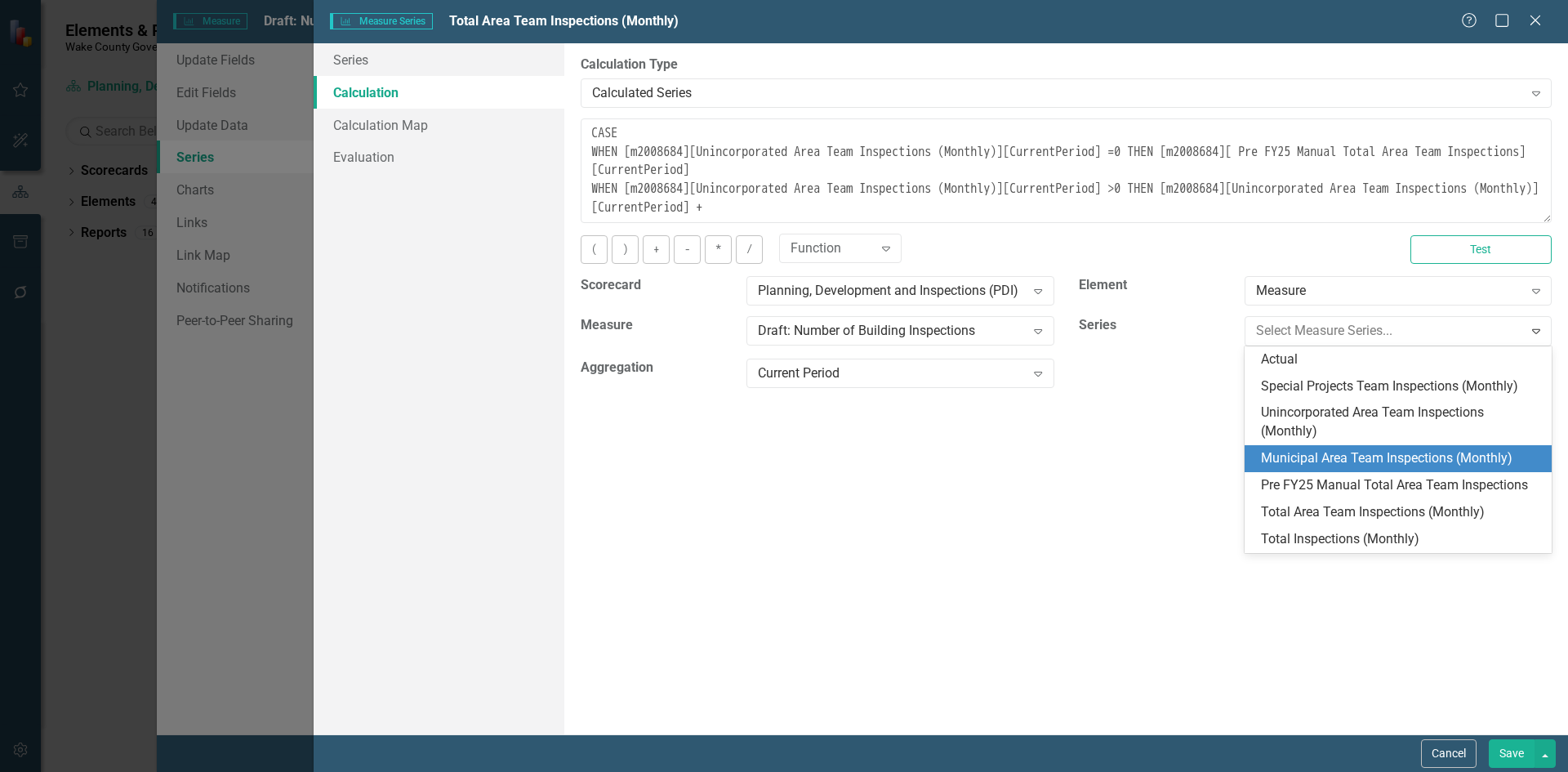 click on "Municipal Area Team Inspections (Monthly)" at bounding box center [1398, 458] 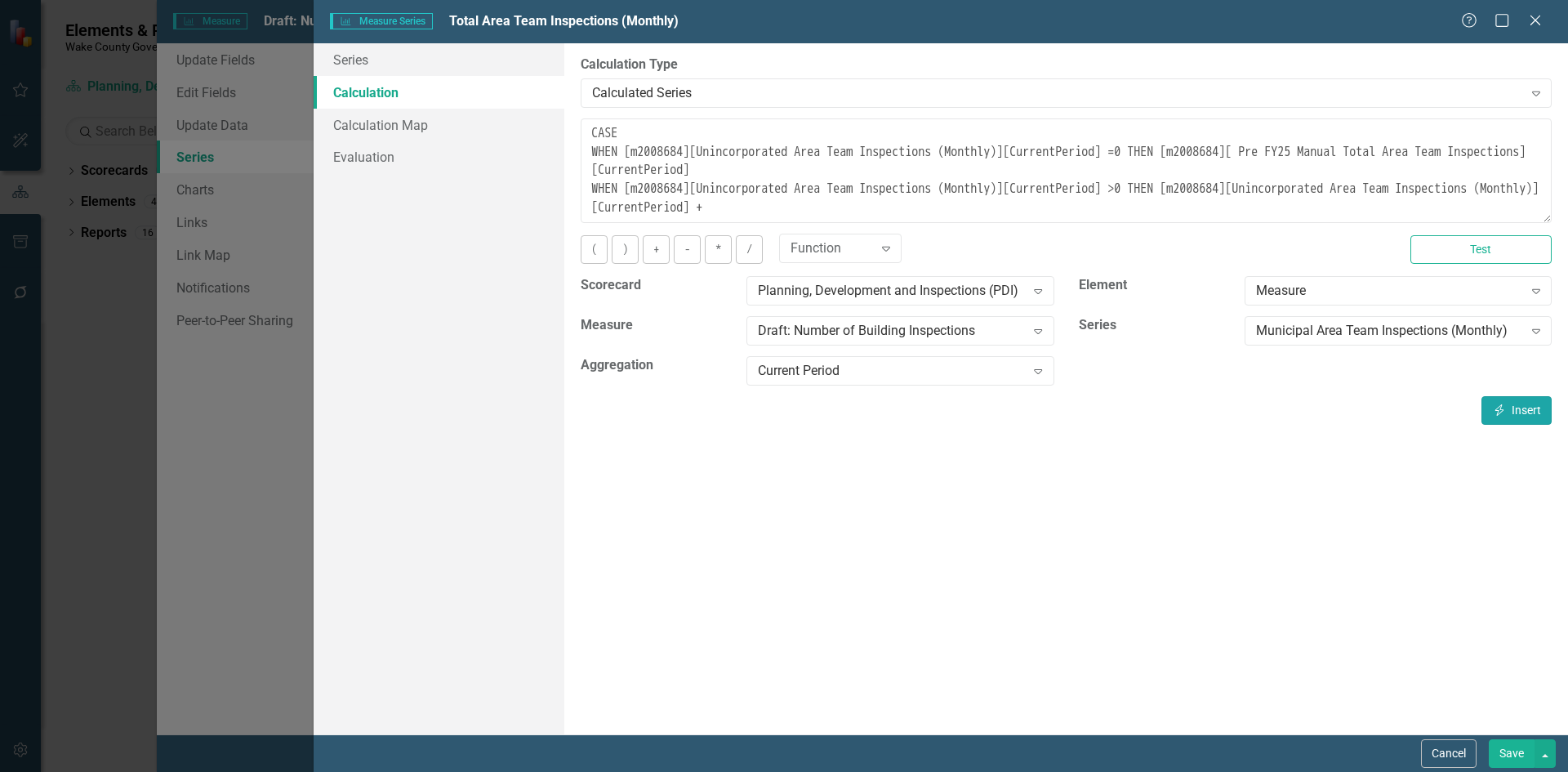 click on "Insert" 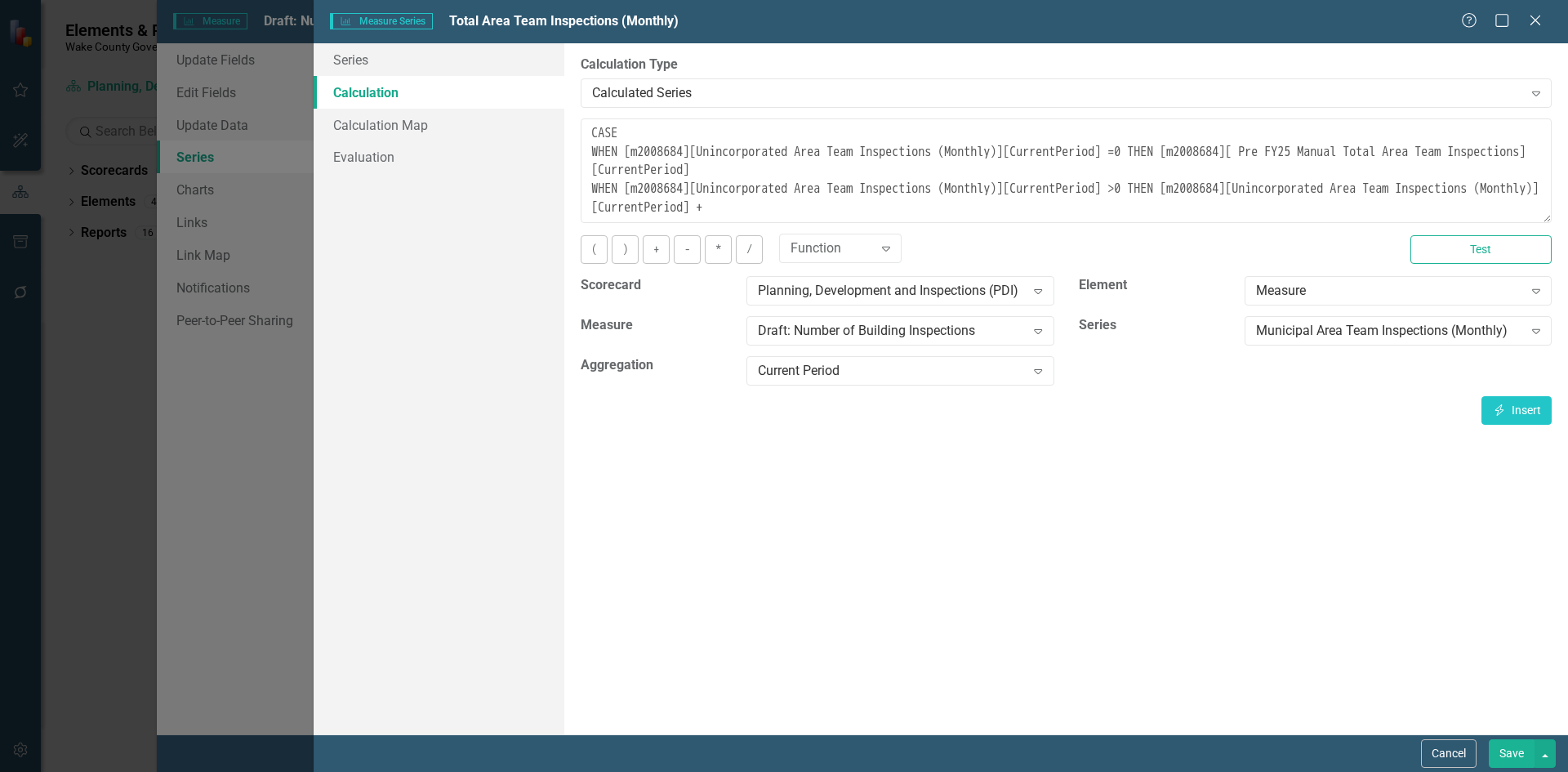 click on "Save" at bounding box center [1512, 753] 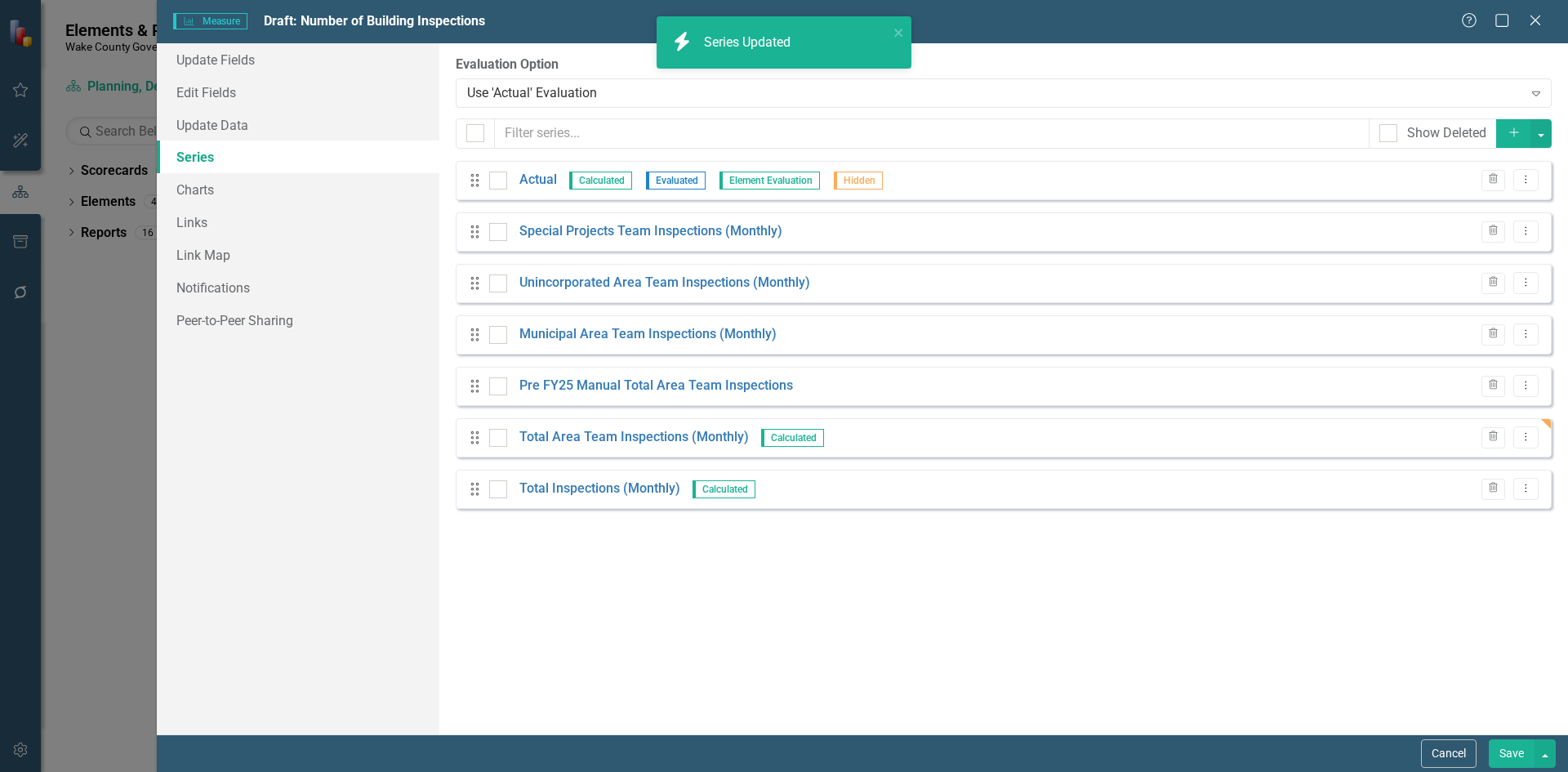 click on "Save" at bounding box center [1512, 753] 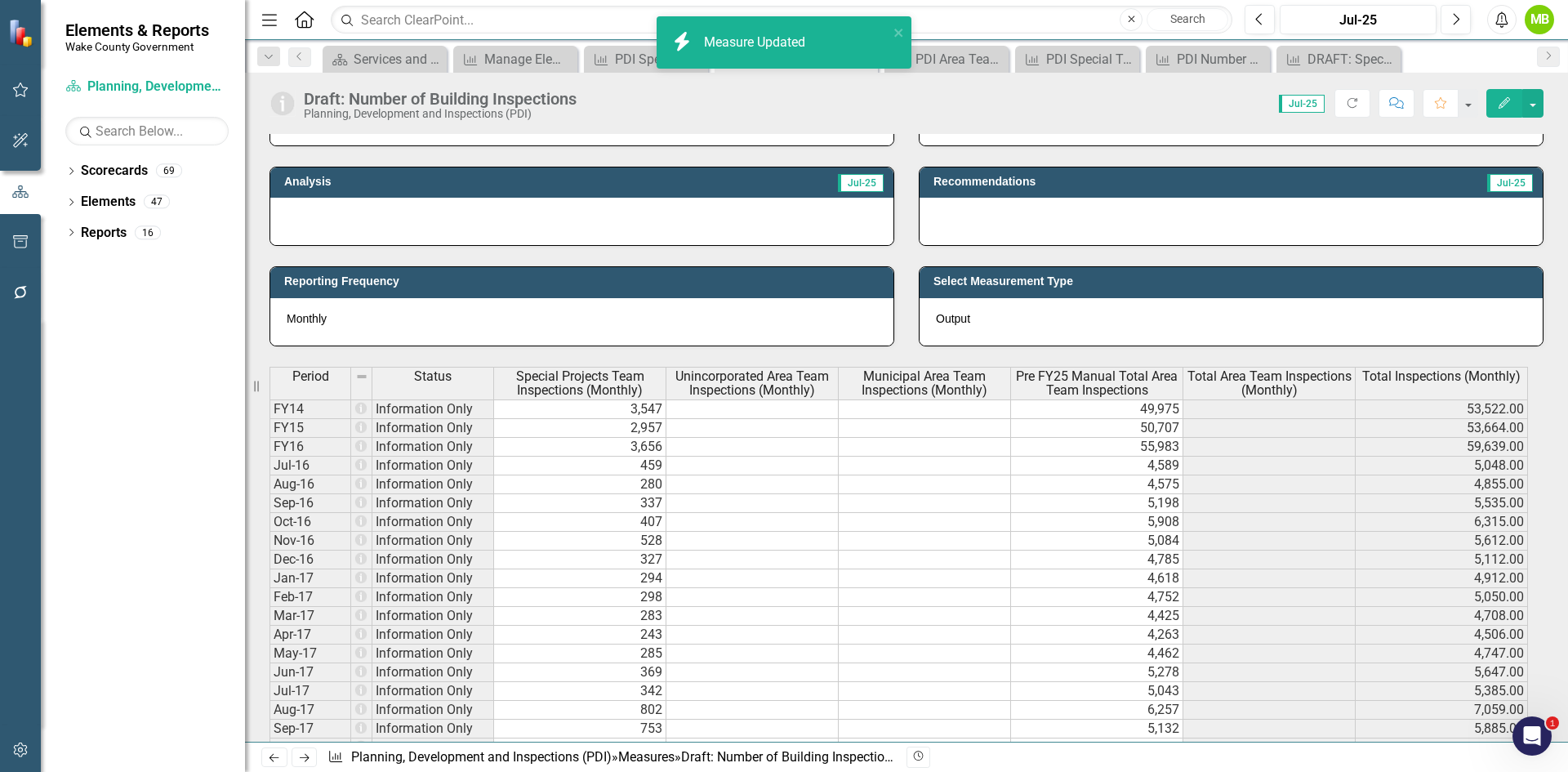 click at bounding box center [752, 409] 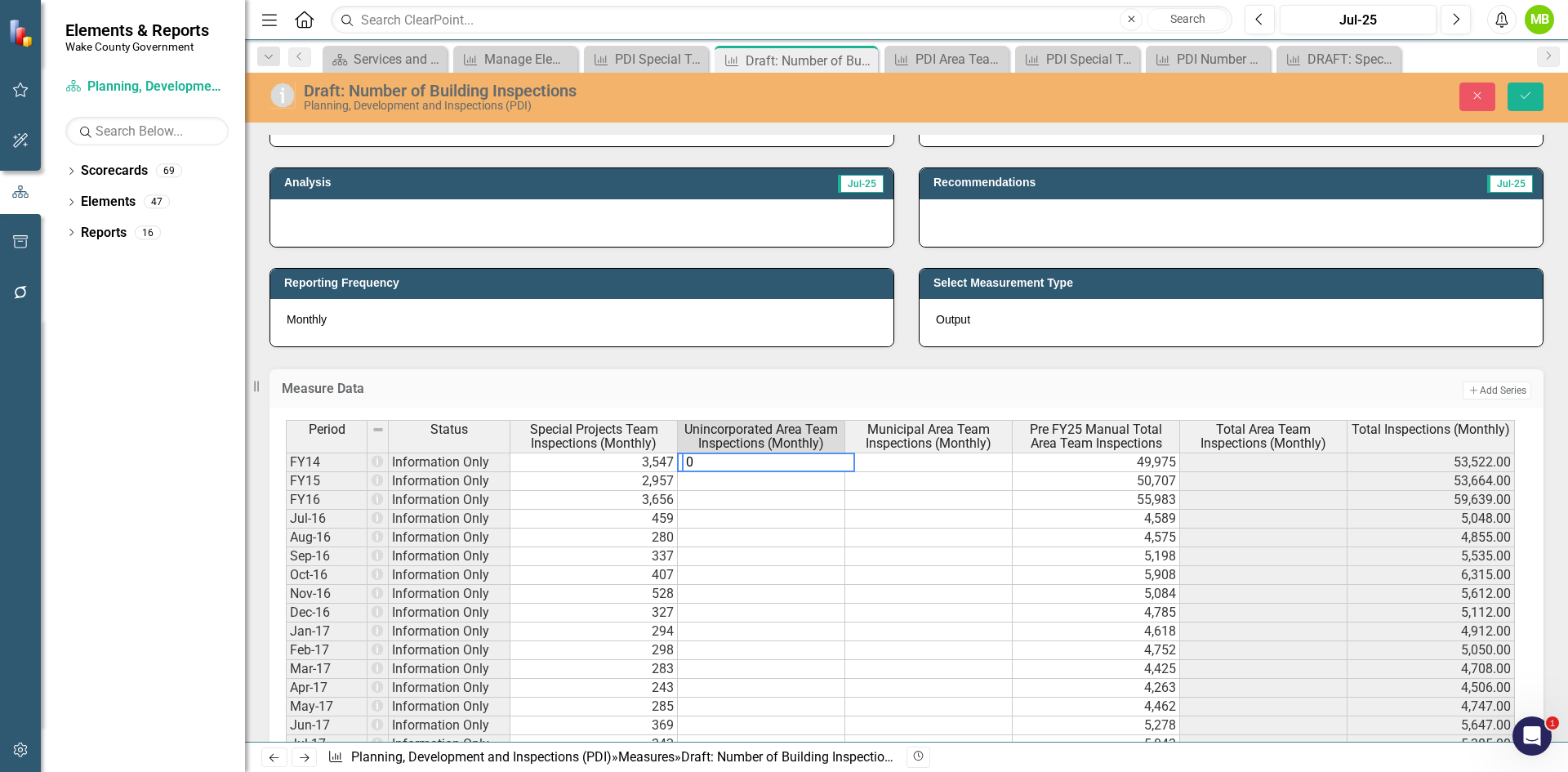 type on "0" 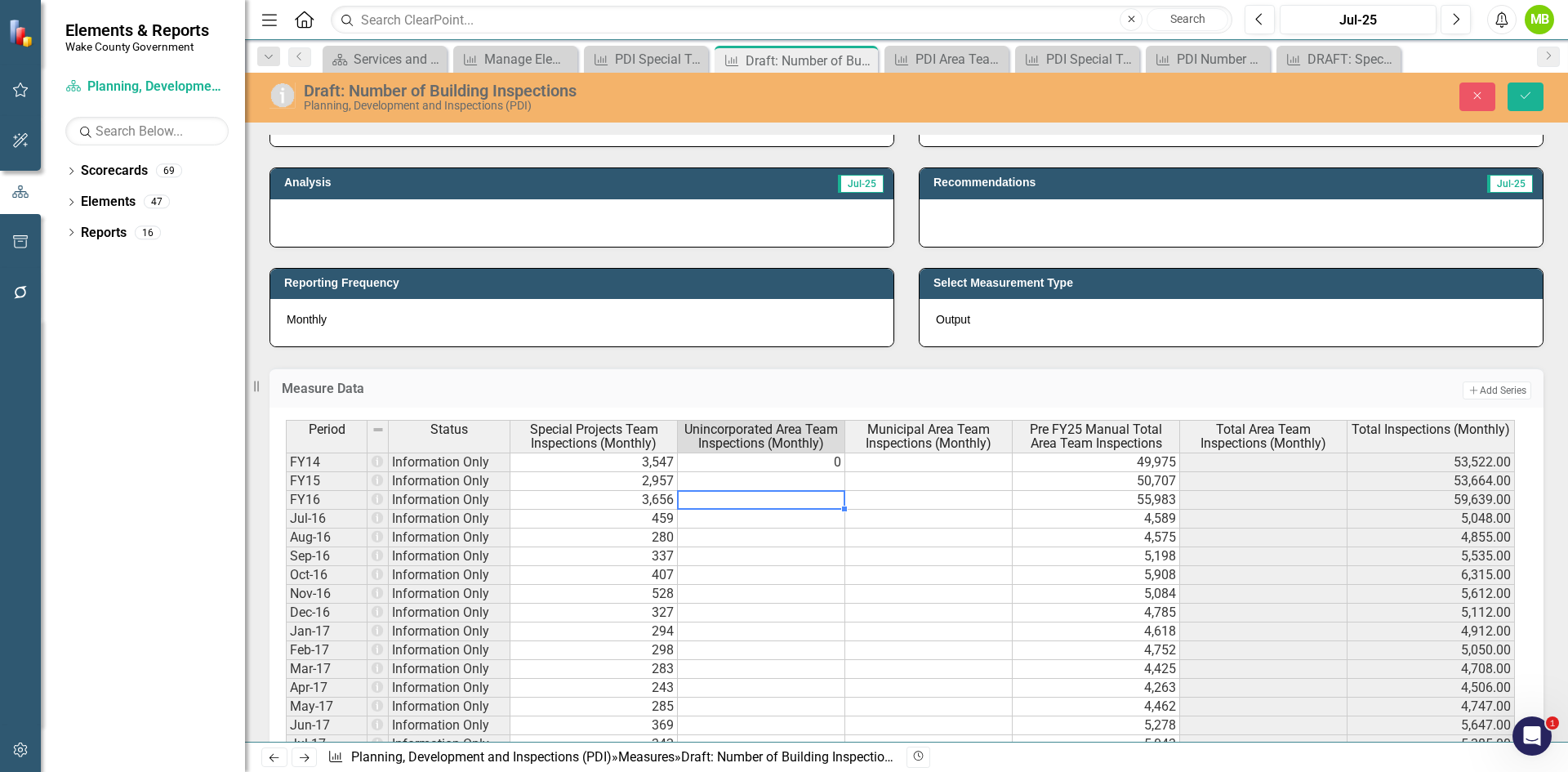 click on "0" at bounding box center [761, 462] 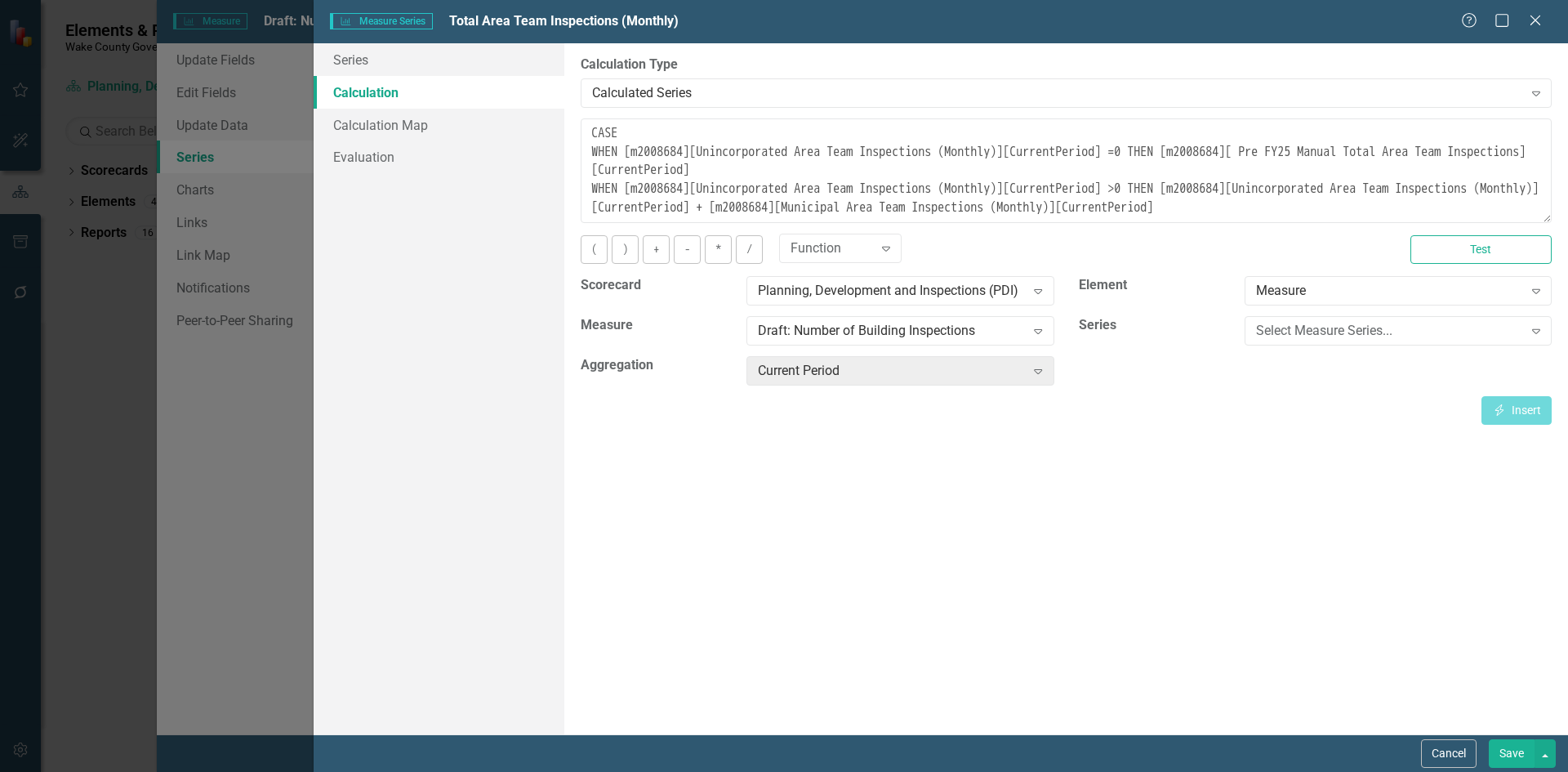 scroll, scrollTop: 0, scrollLeft: 0, axis: both 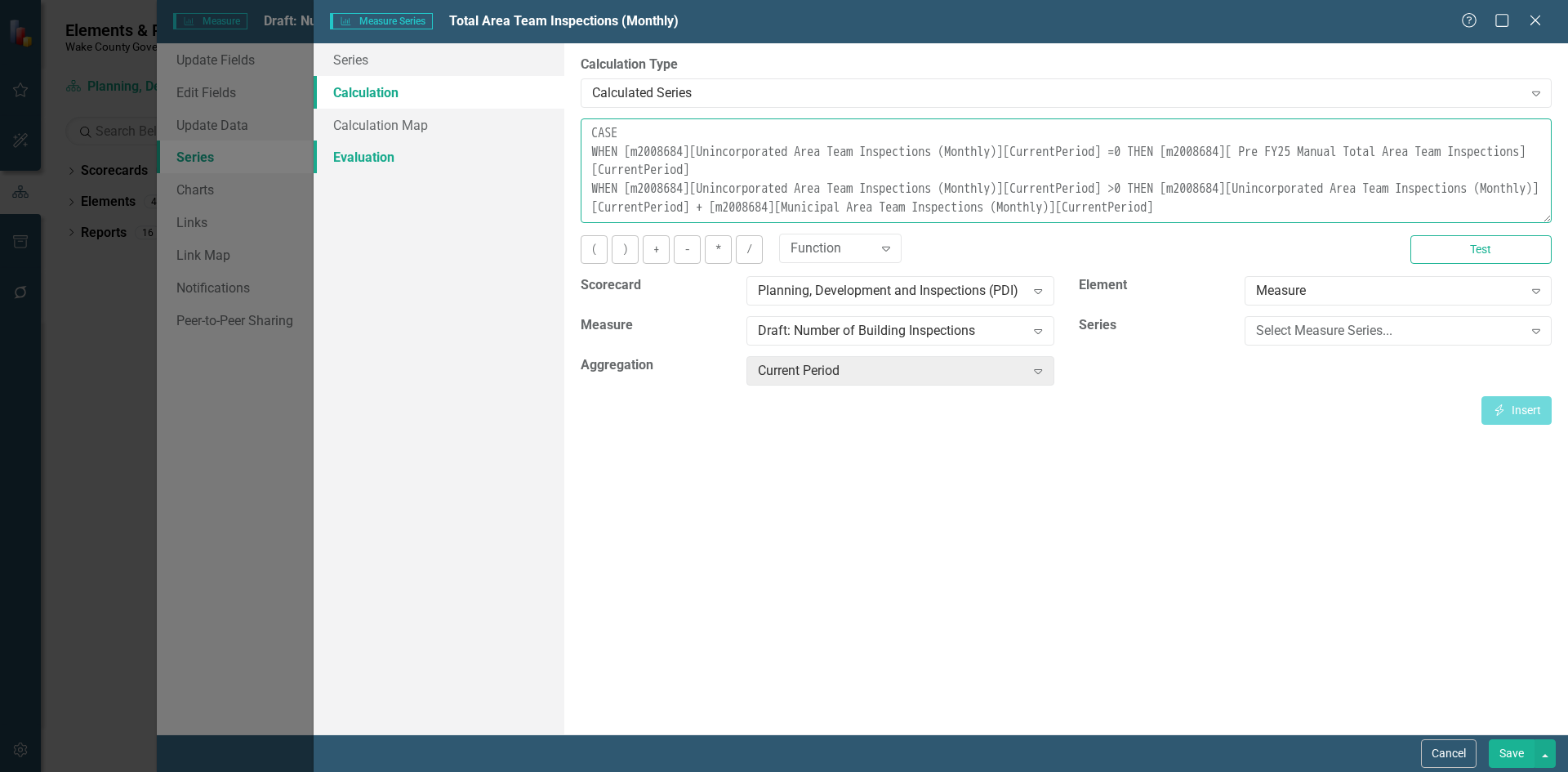 drag, startPoint x: 0, startPoint y: 0, endPoint x: 561, endPoint y: 154, distance: 581.7534 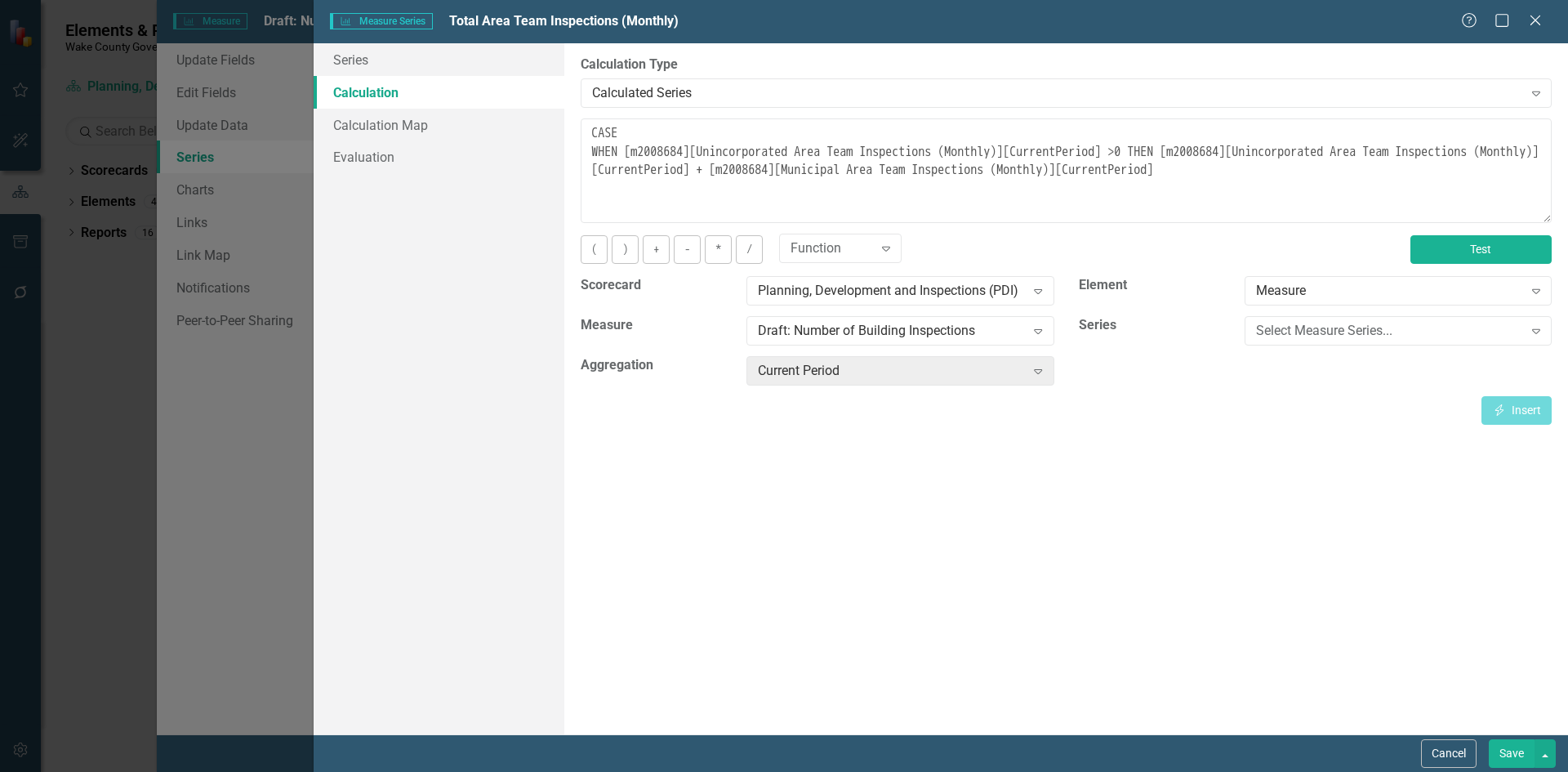 click on "Test" at bounding box center [1481, 249] 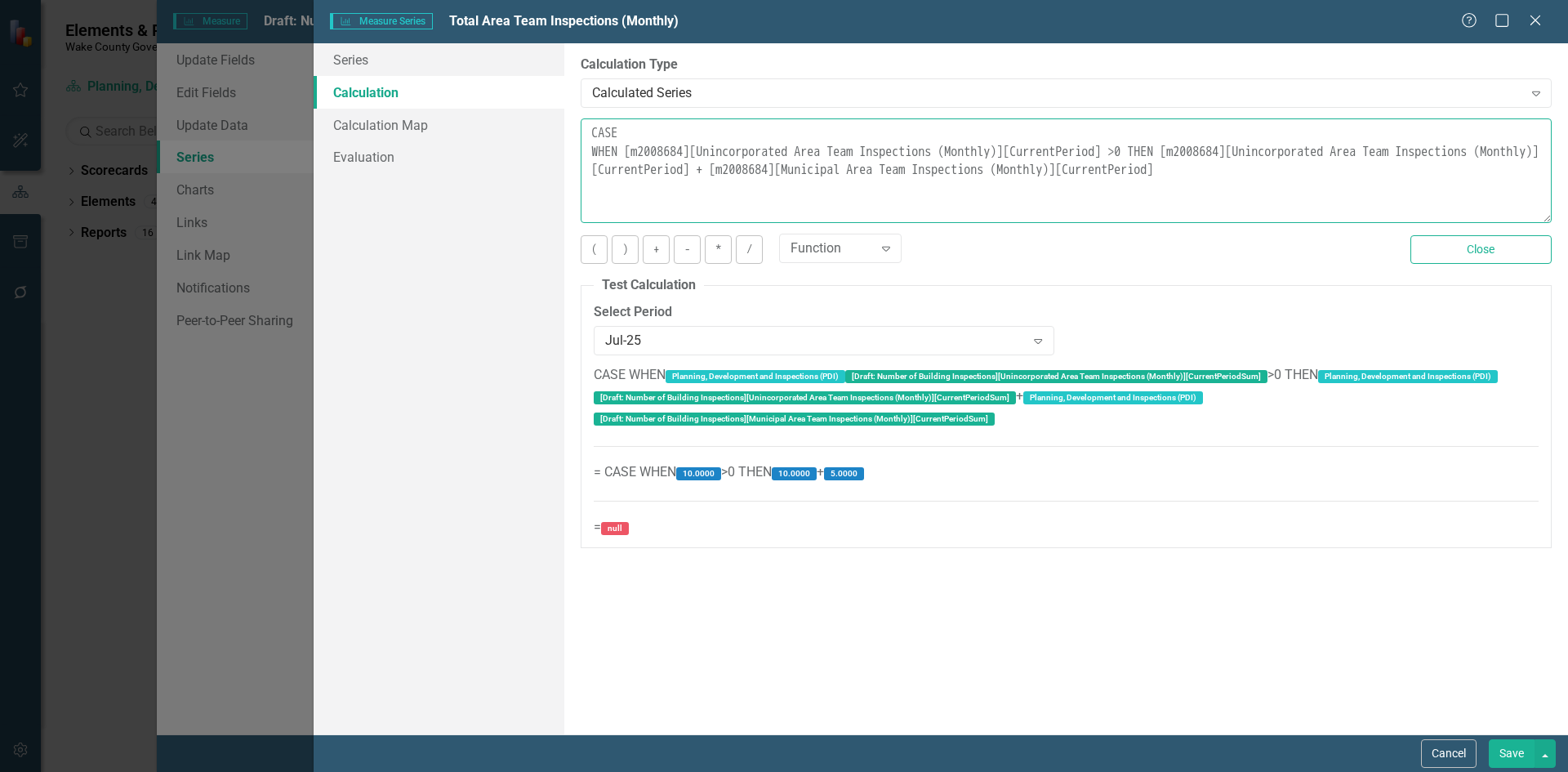 click on "CASE
WHEN [m2008684][Unincorporated Area Team Inspections (Monthly)][CurrentPeriod] >0 THEN [m2008684][Unincorporated Area Team Inspections (Monthly)][CurrentPeriod] + [m2008684][Municipal Area Team Inspections (Monthly)][CurrentPeriod]" at bounding box center (1066, 171) 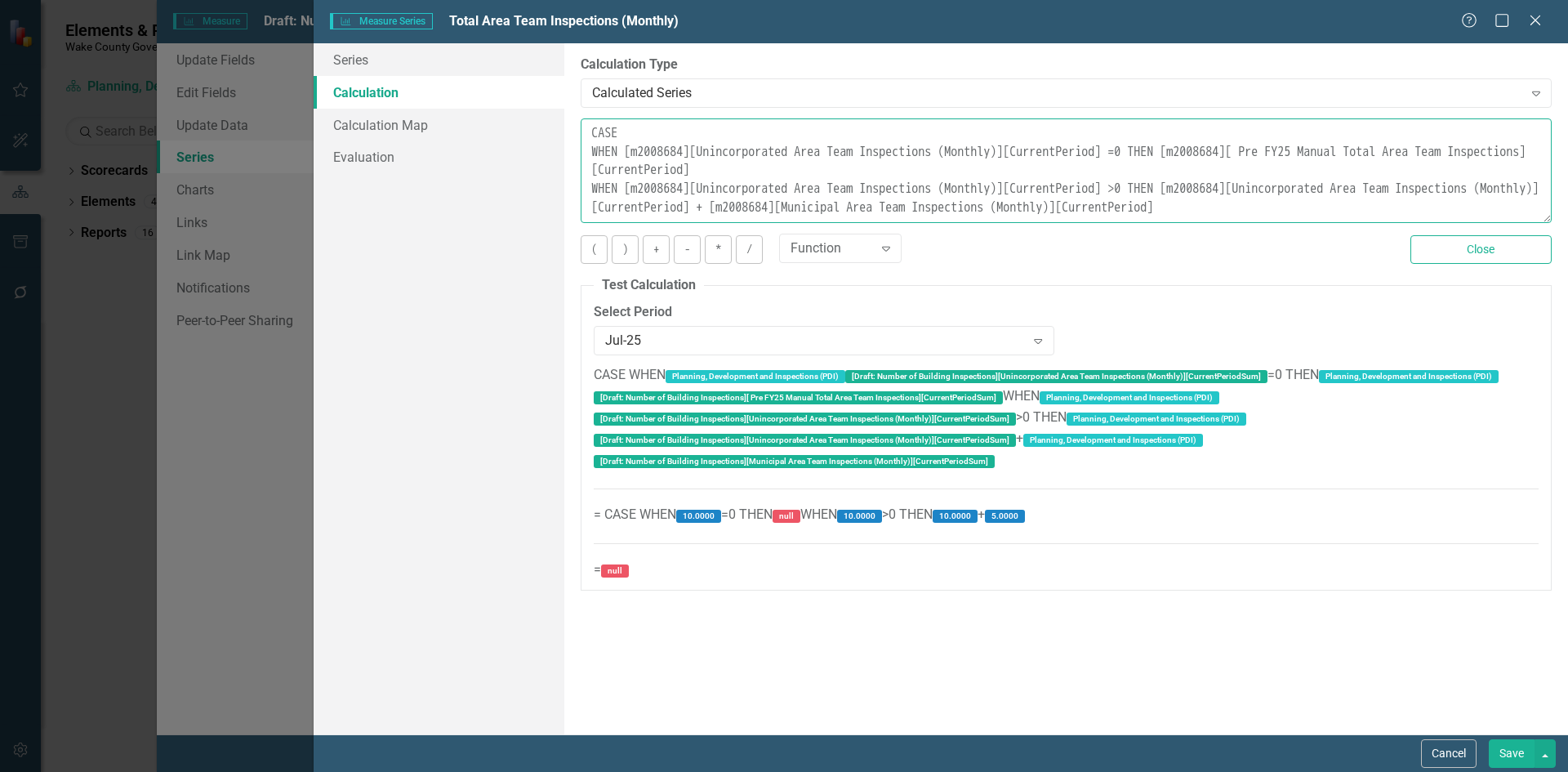 click on "CASE
WHEN [m2008684][Unincorporated Area Team Inspections (Monthly)][CurrentPeriod] =0 THEN [m2008684][ Pre FY25 Manual Total Area Team Inspections][CurrentPeriod]
WHEN [m2008684][Unincorporated Area Team Inspections (Monthly)][CurrentPeriod] >0 THEN [m2008684][Unincorporated Area Team Inspections (Monthly)][CurrentPeriod] + [m2008684][Municipal Area Team Inspections (Monthly)][CurrentPeriod]" at bounding box center [1066, 171] 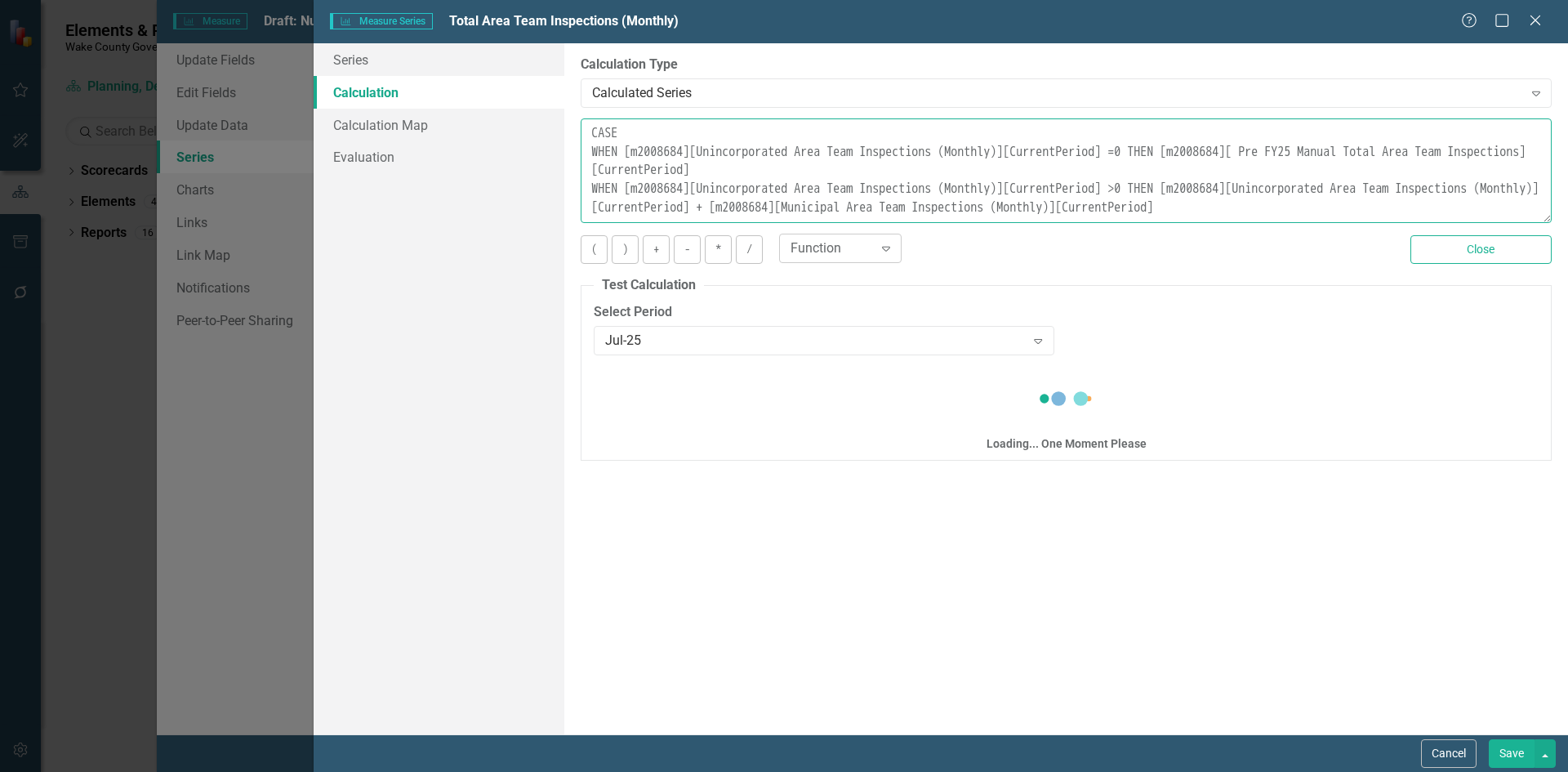 scroll, scrollTop: 11, scrollLeft: 0, axis: vertical 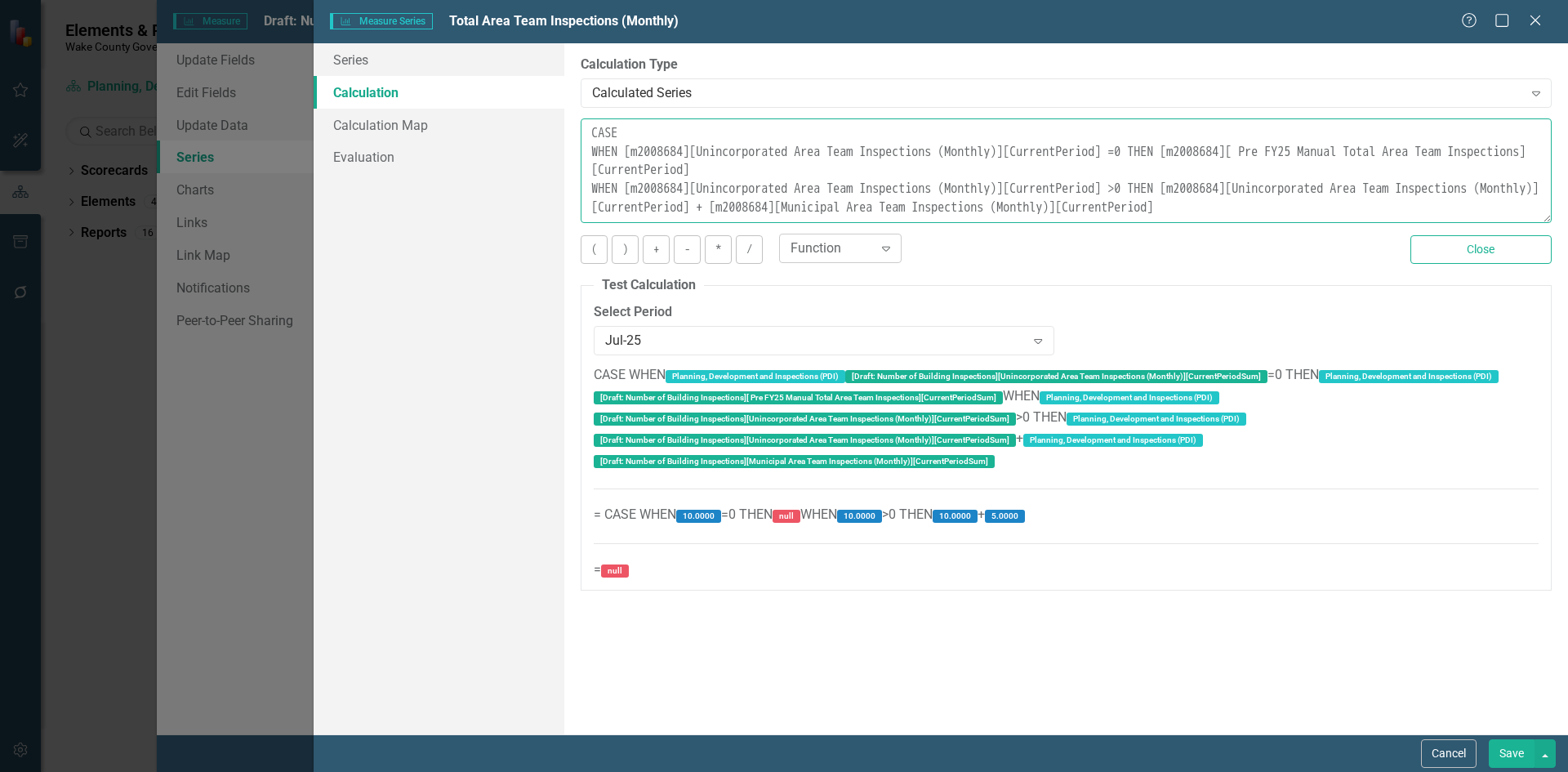 type on "CASE
WHEN [m2008684][Unincorporated Area Team Inspections (Monthly)][CurrentPeriod] =0 THEN [m2008684][ Pre FY25 Manual Total Area Team Inspections][CurrentPeriod]
WHEN [m2008684][Unincorporated Area Team Inspections (Monthly)][CurrentPeriod] >0 THEN [m2008684][Unincorporated Area Team Inspections (Monthly)][CurrentPeriod] + [m2008684][Municipal Area Team Inspections (Monthly)][CurrentPeriod]" 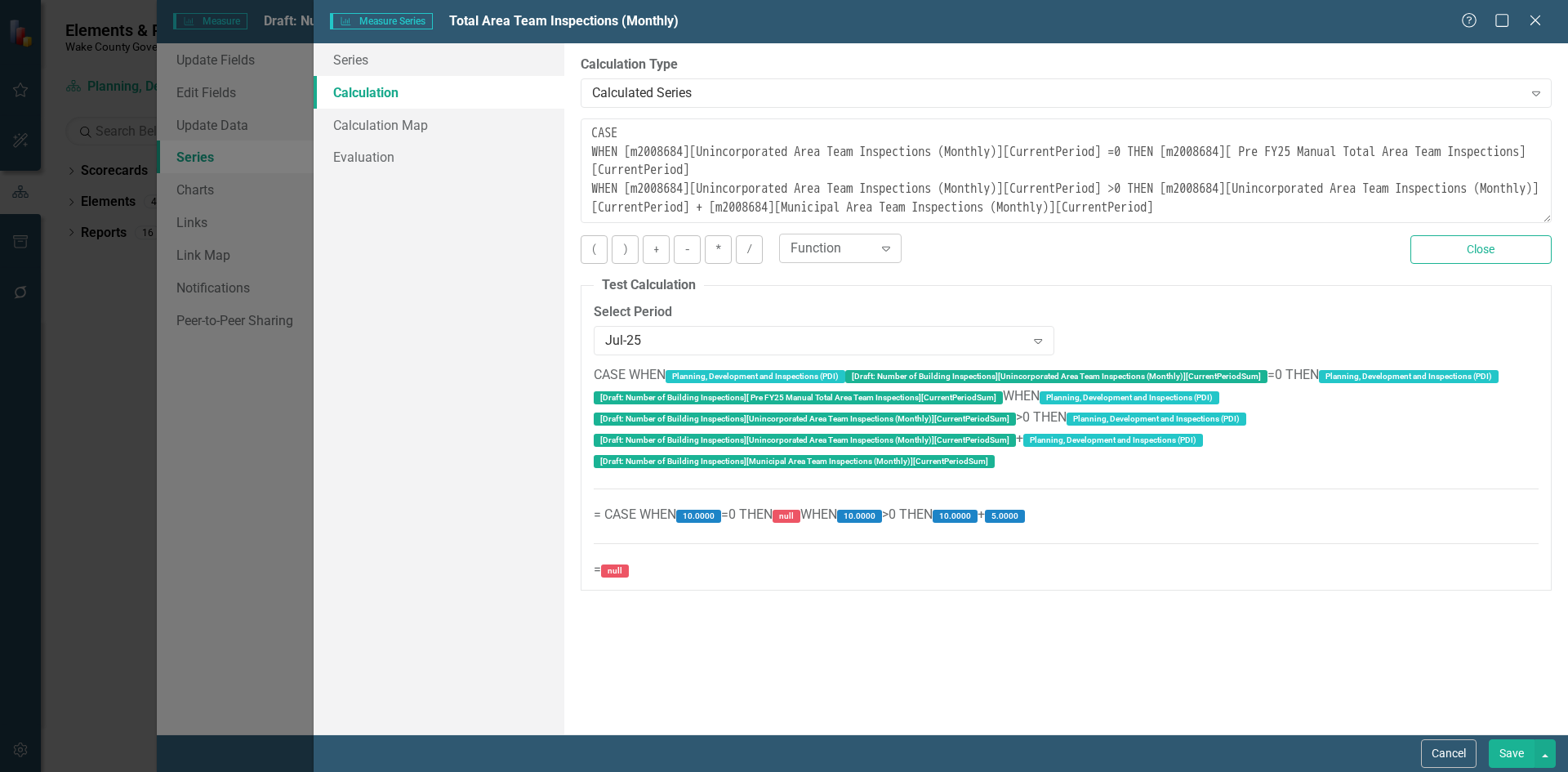 click on "Function" at bounding box center (831, 248) 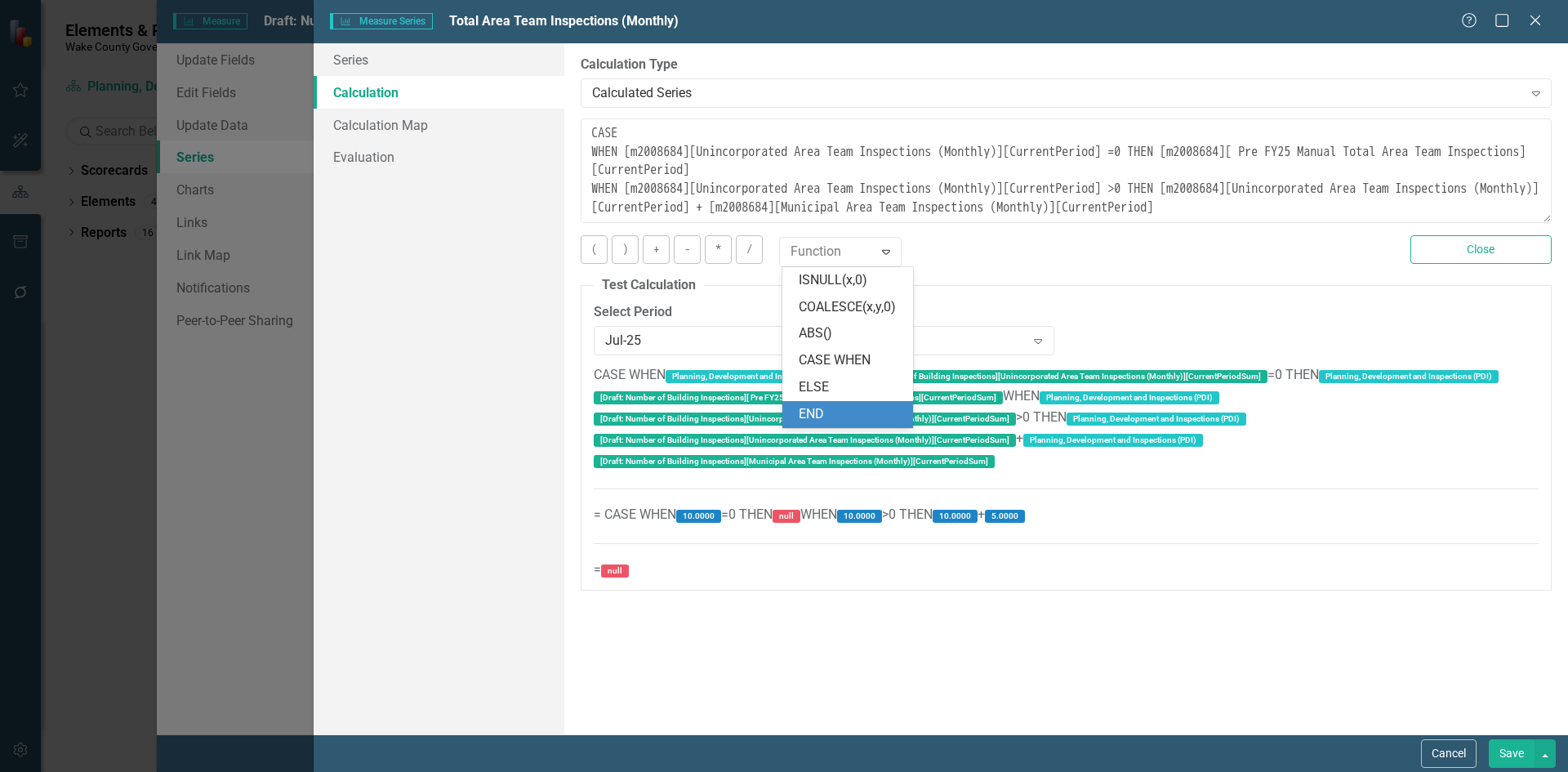 click on "END" at bounding box center [851, 414] 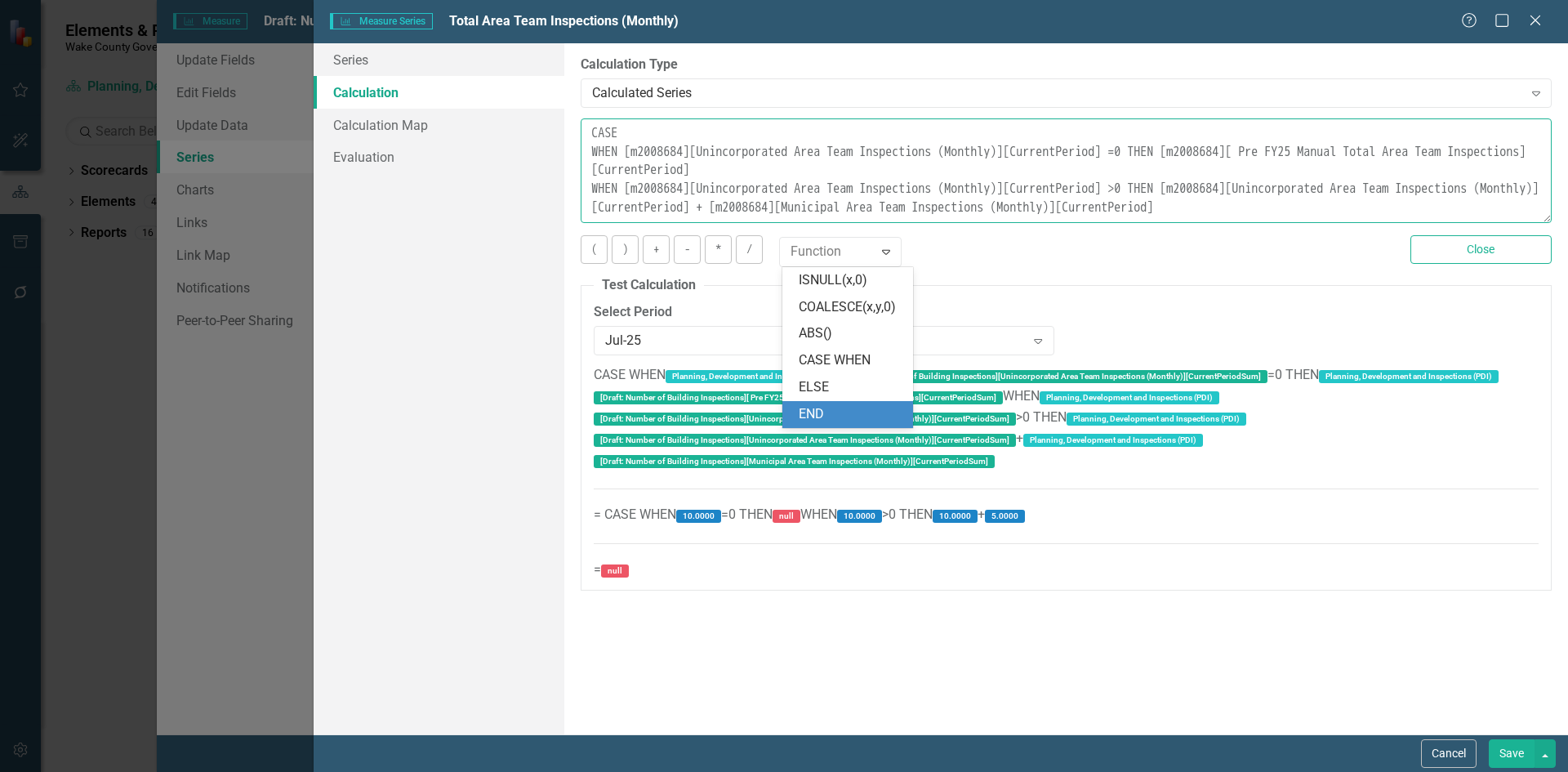 scroll, scrollTop: 0, scrollLeft: 0, axis: both 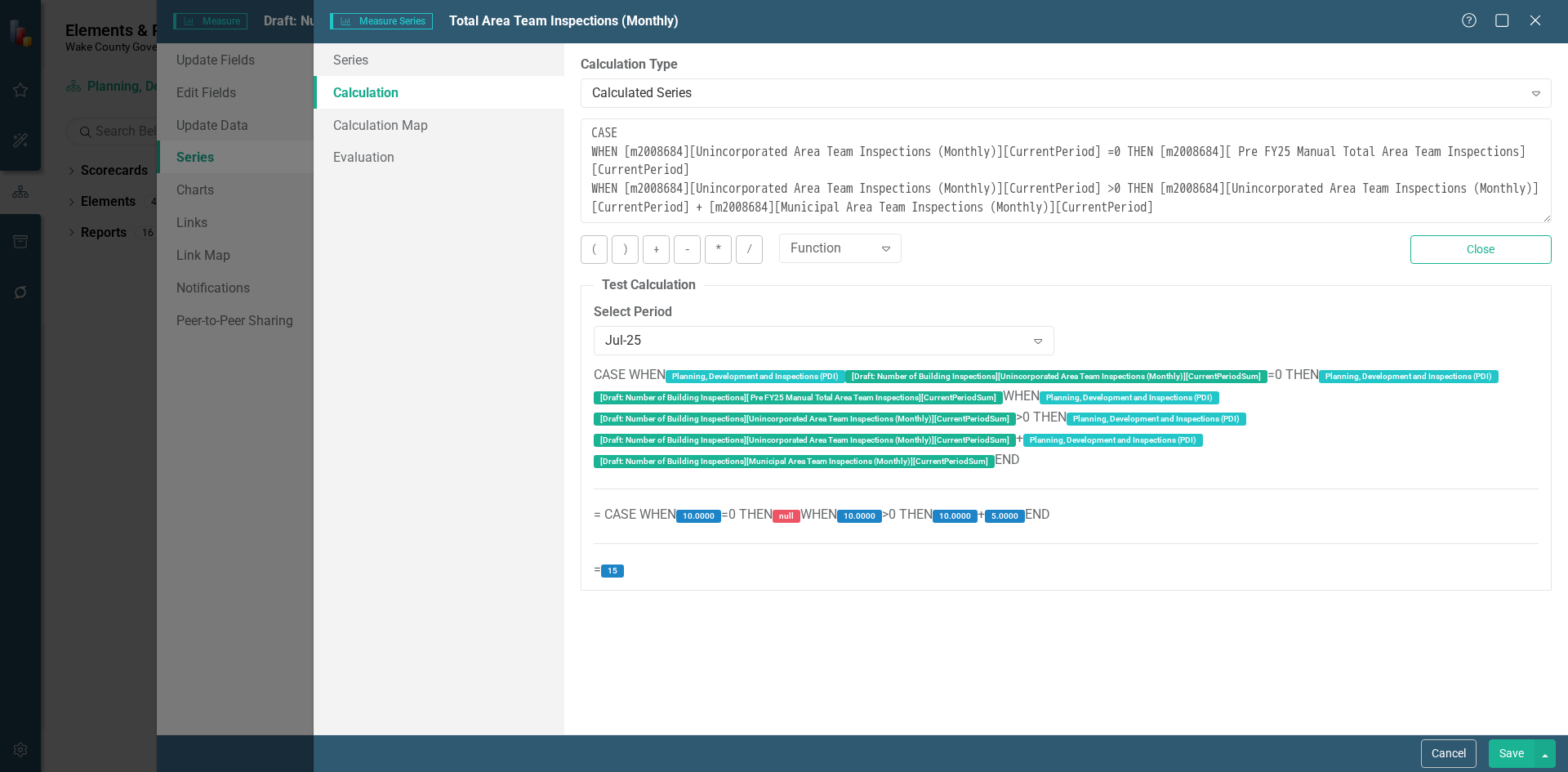 click on "Save" at bounding box center [1512, 753] 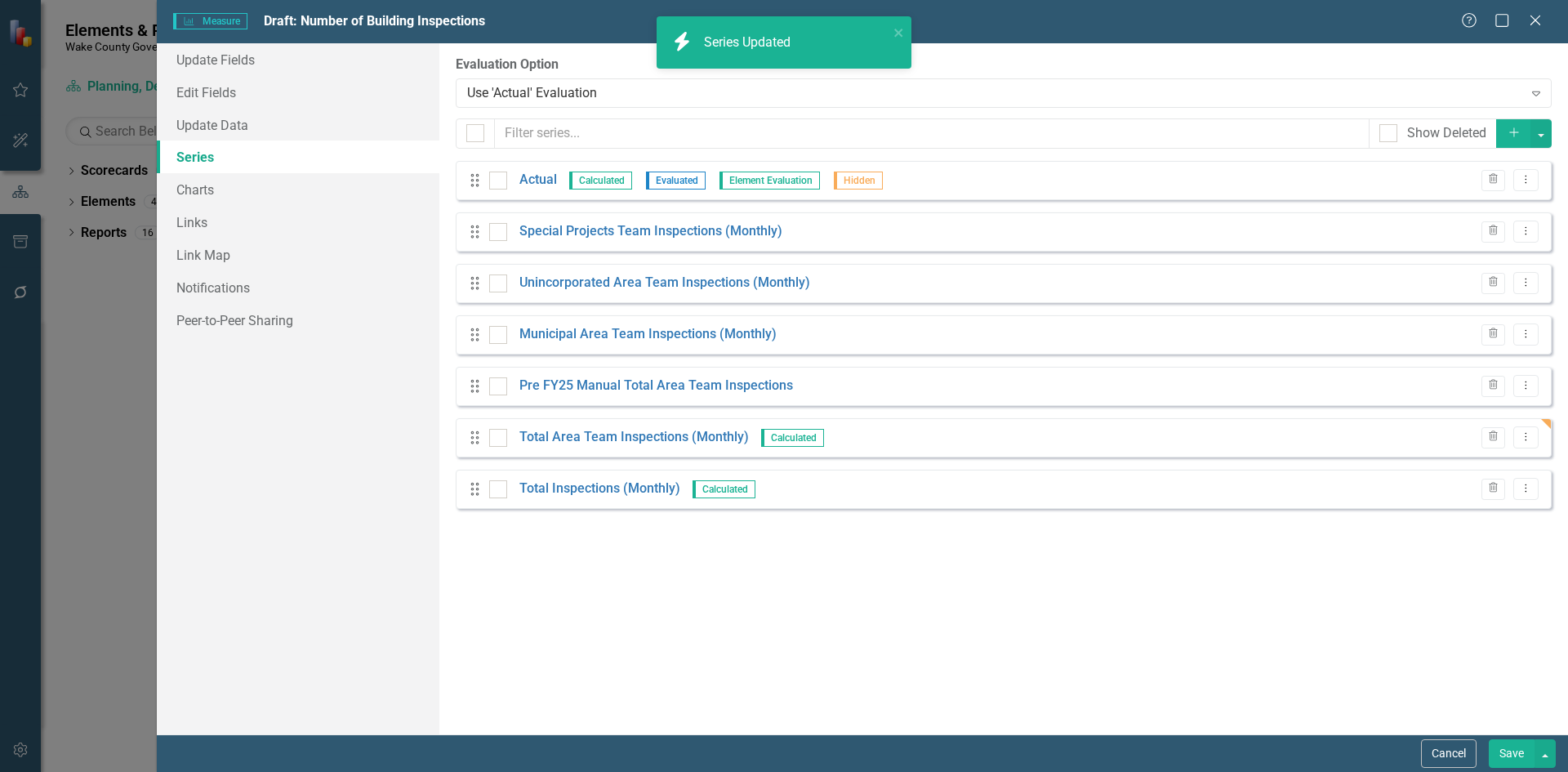 click on "Save" at bounding box center [1512, 753] 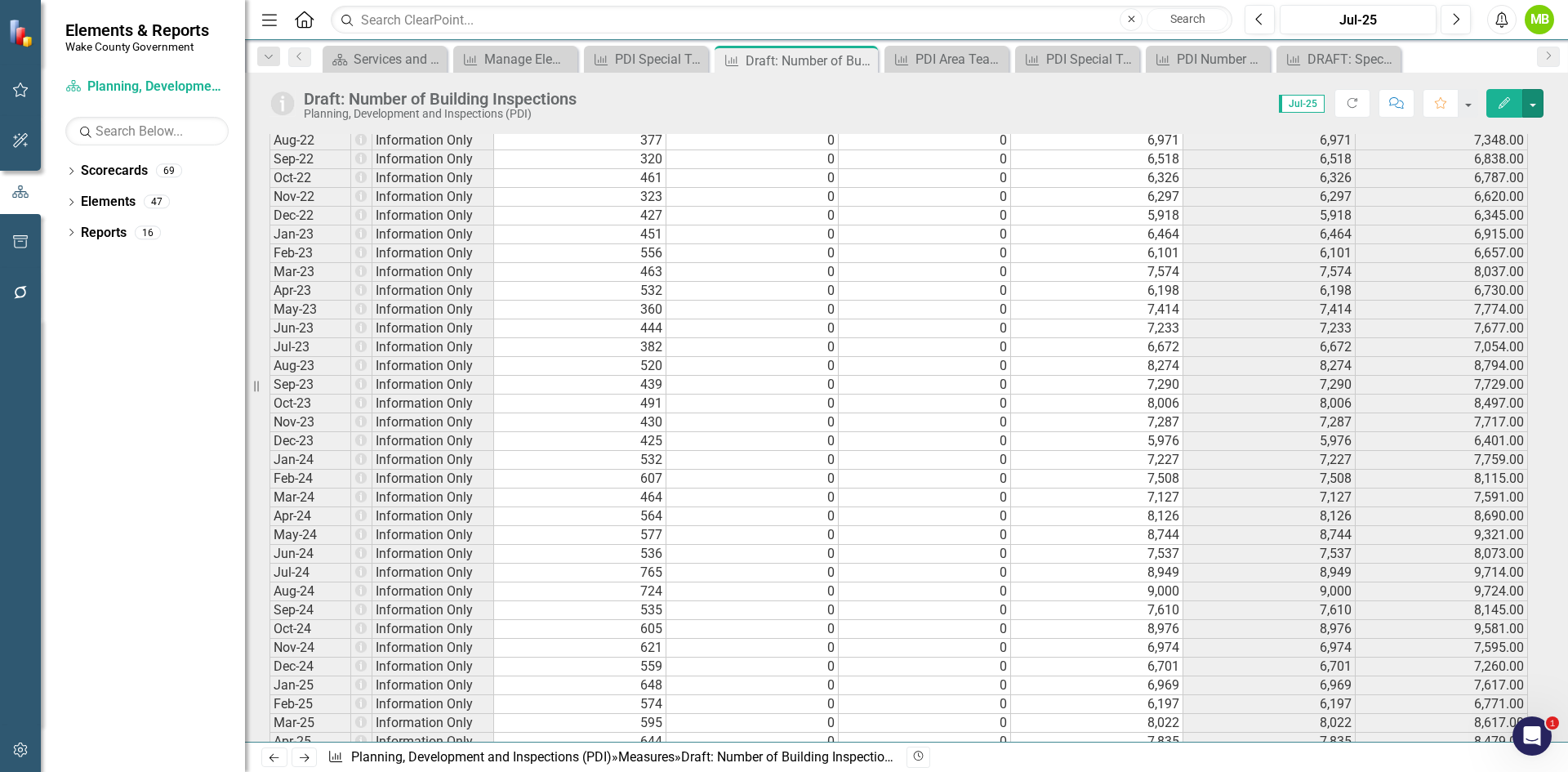 scroll, scrollTop: 2369, scrollLeft: 0, axis: vertical 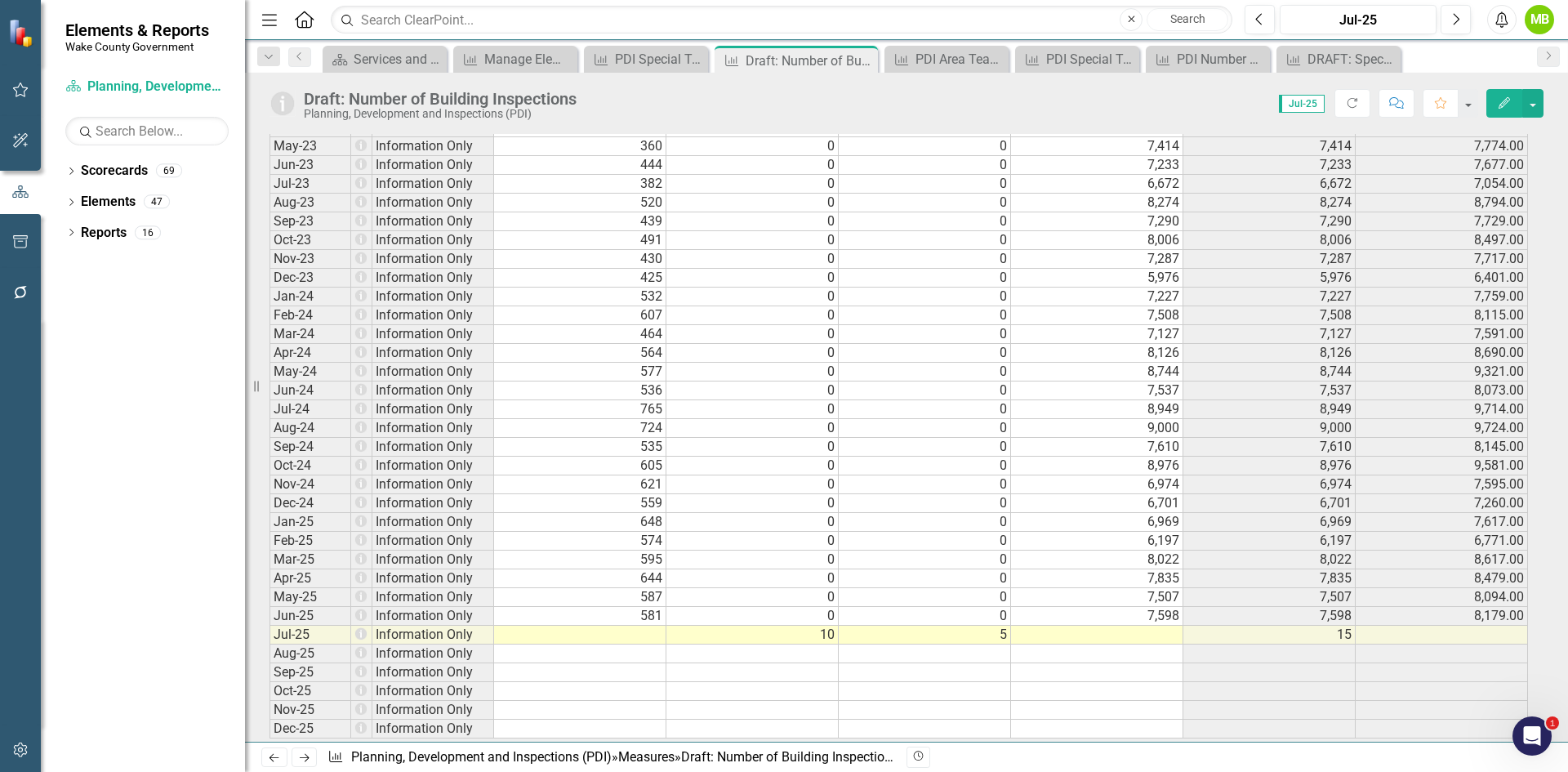 click on "10" at bounding box center (752, 635) 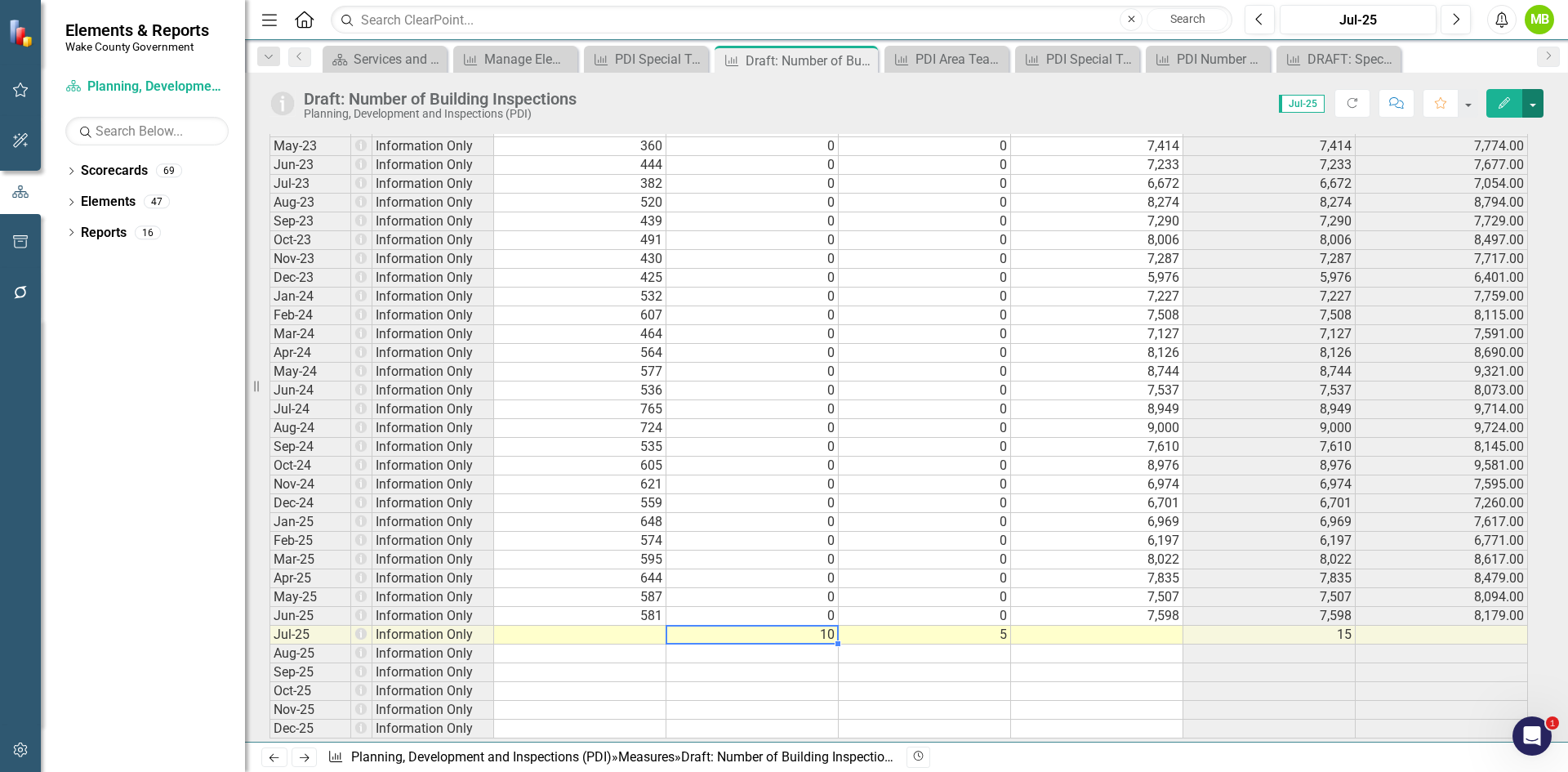 click at bounding box center [1533, 103] 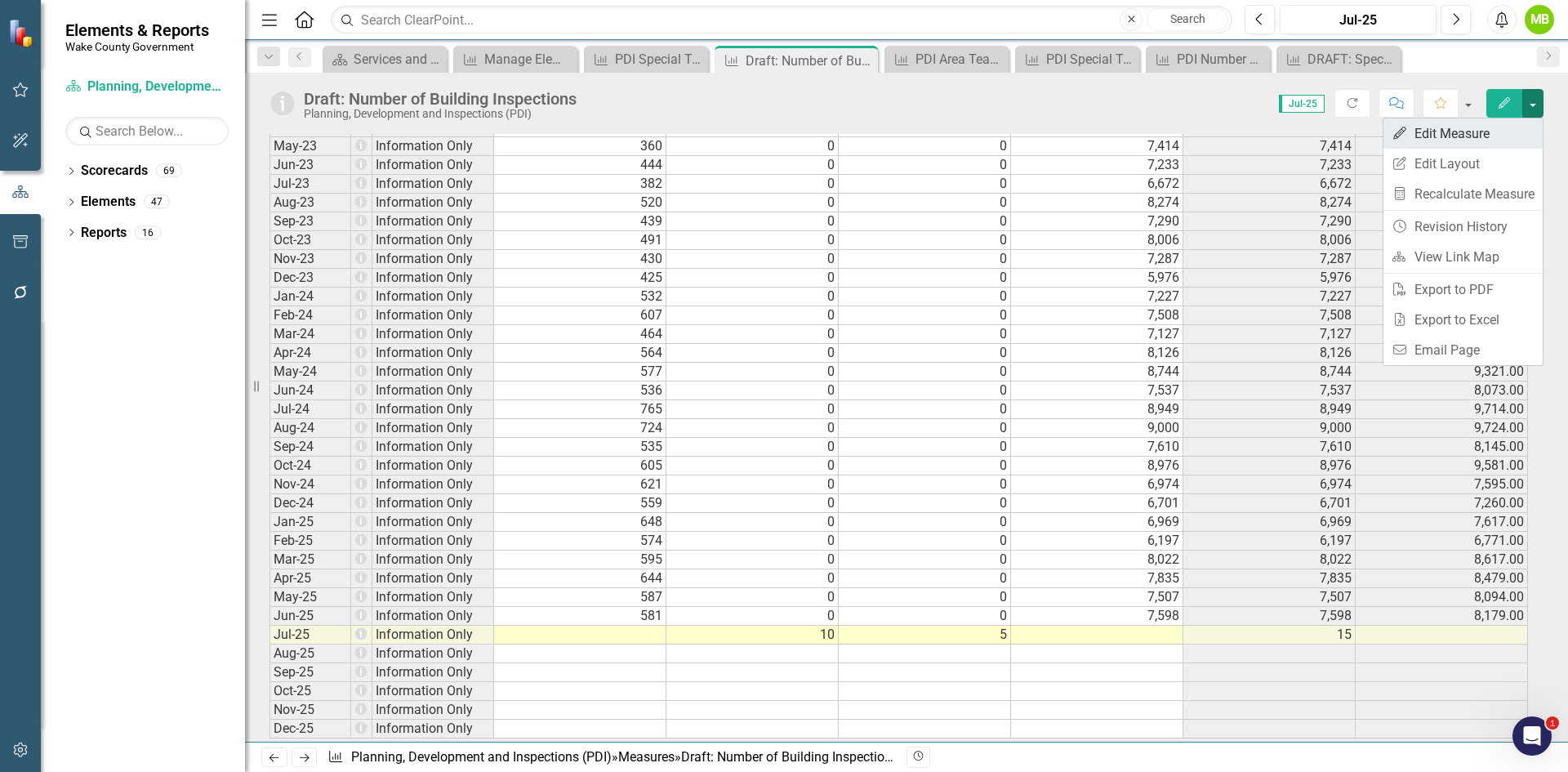 click on "Edit Edit Measure" at bounding box center [1463, 133] 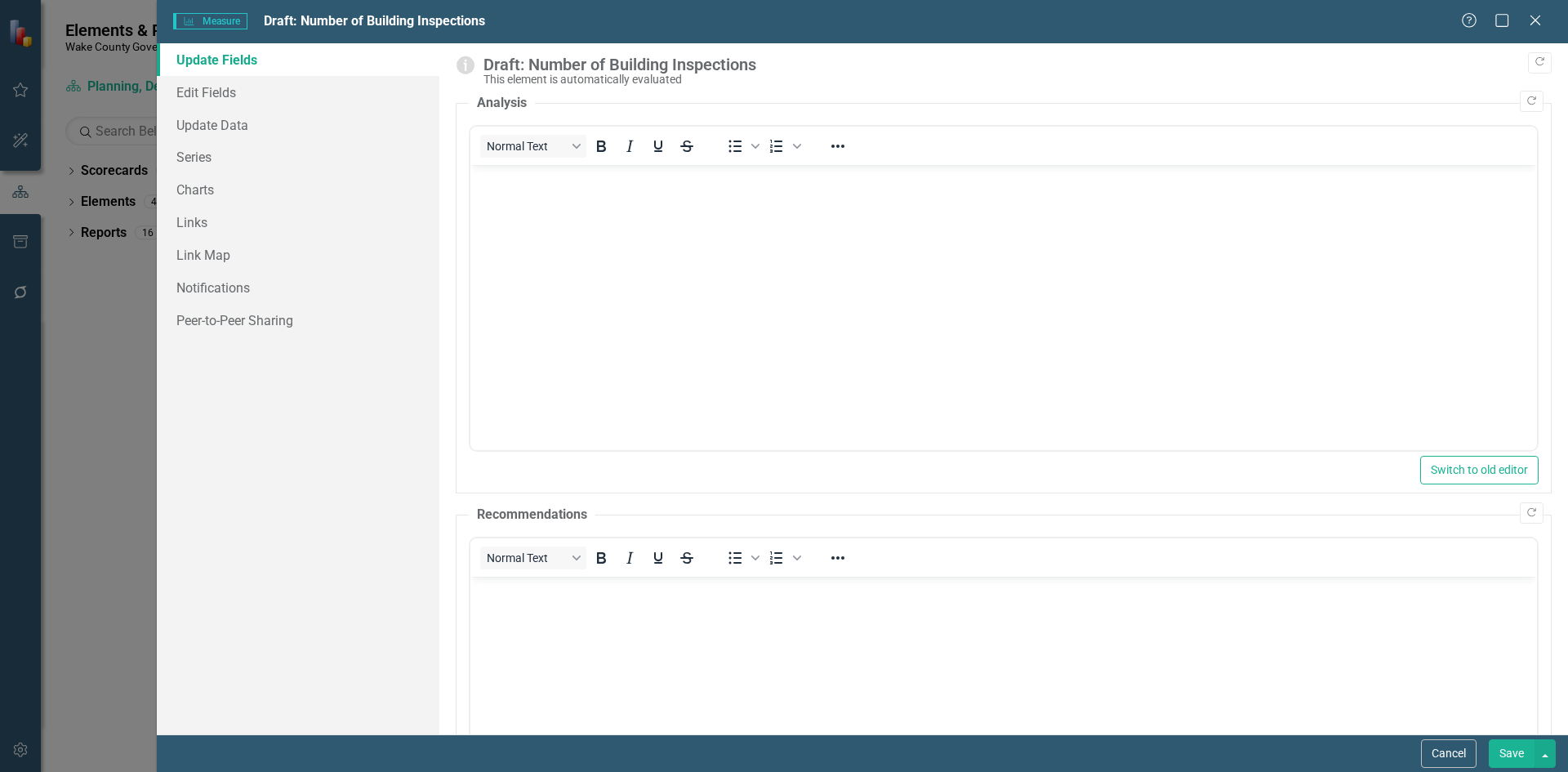 scroll, scrollTop: 0, scrollLeft: 0, axis: both 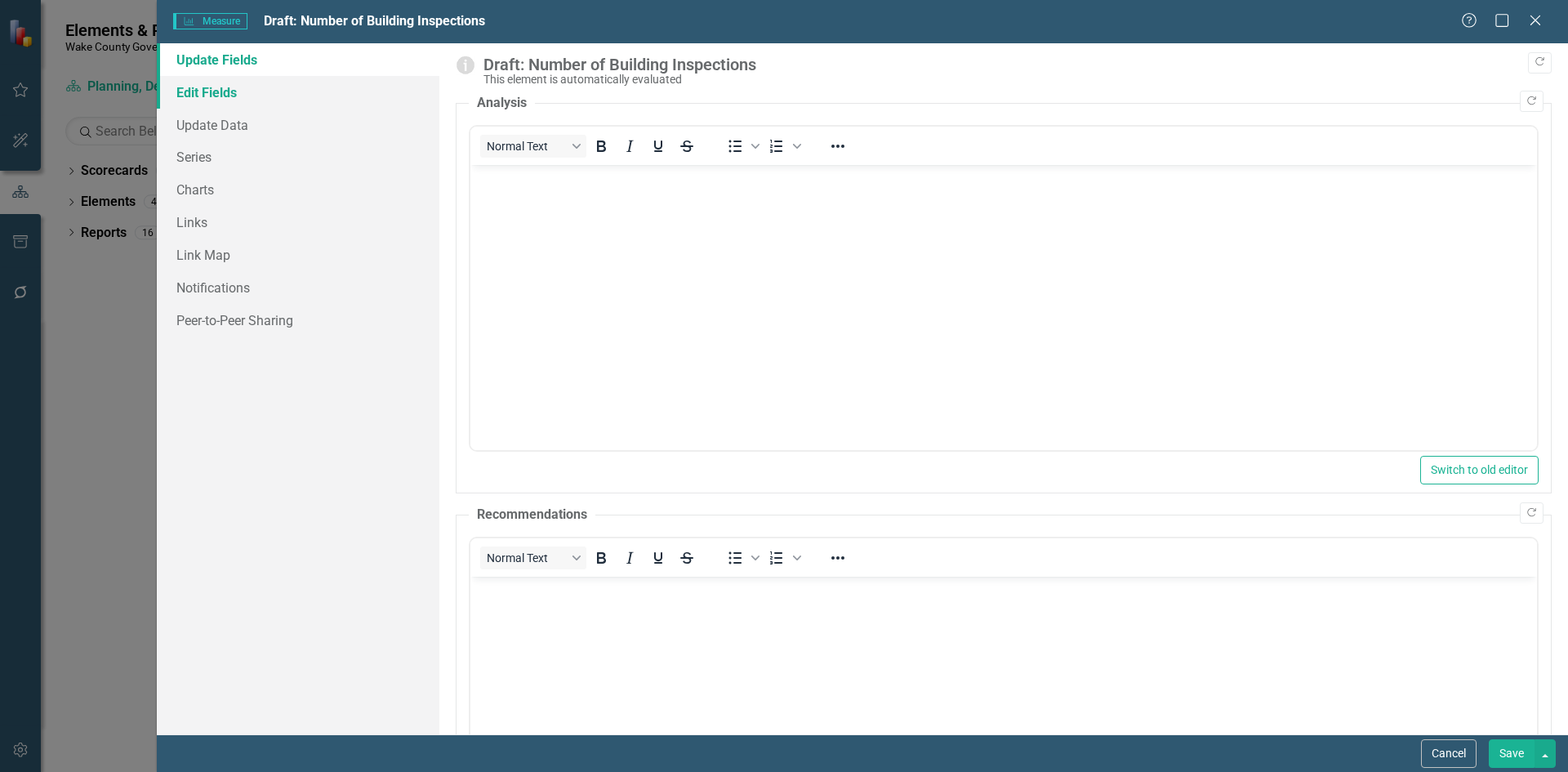 click on "Edit Fields" at bounding box center (298, 92) 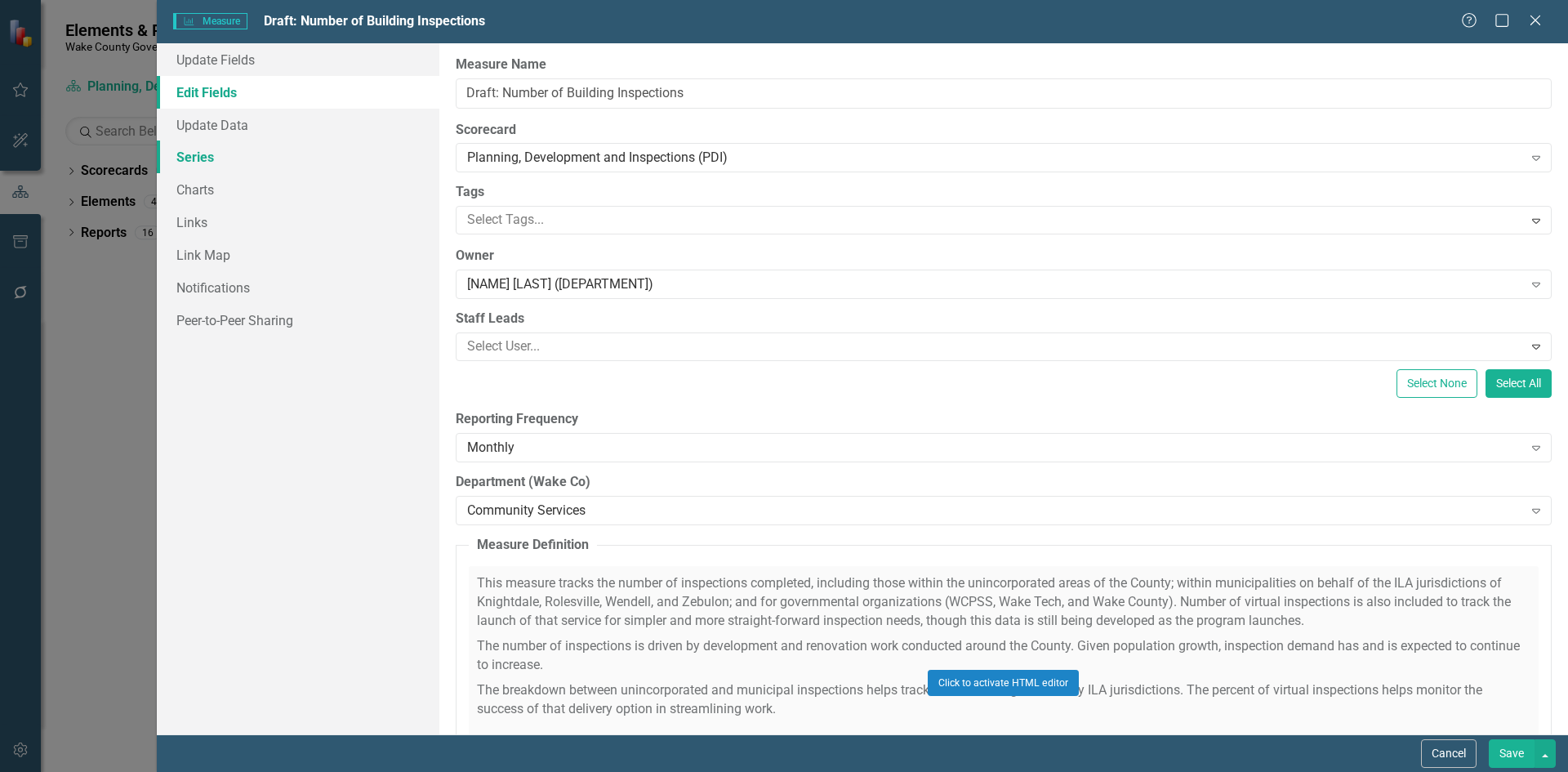 click on "Series" at bounding box center (298, 157) 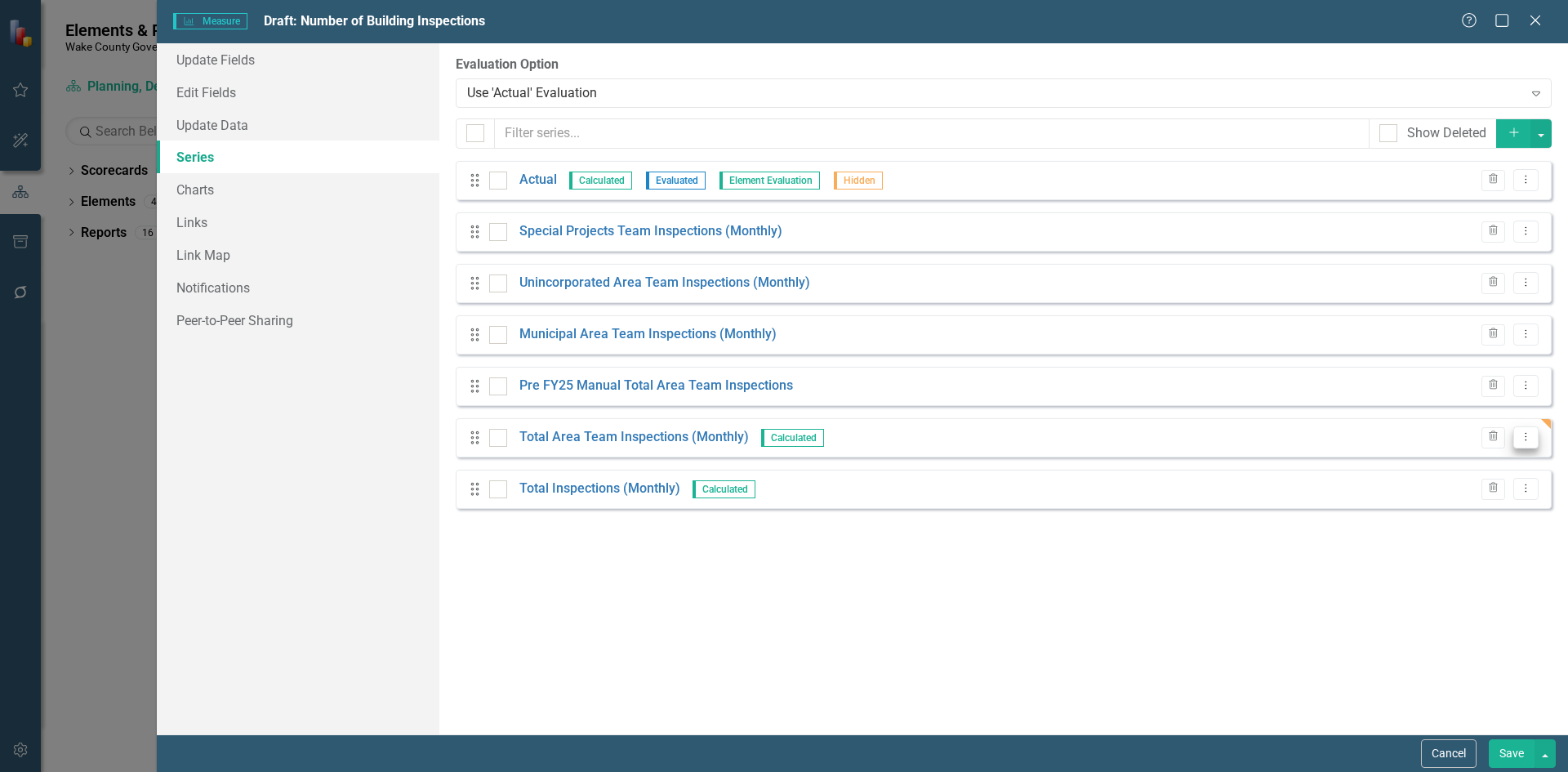 click on "Dropdown Menu" 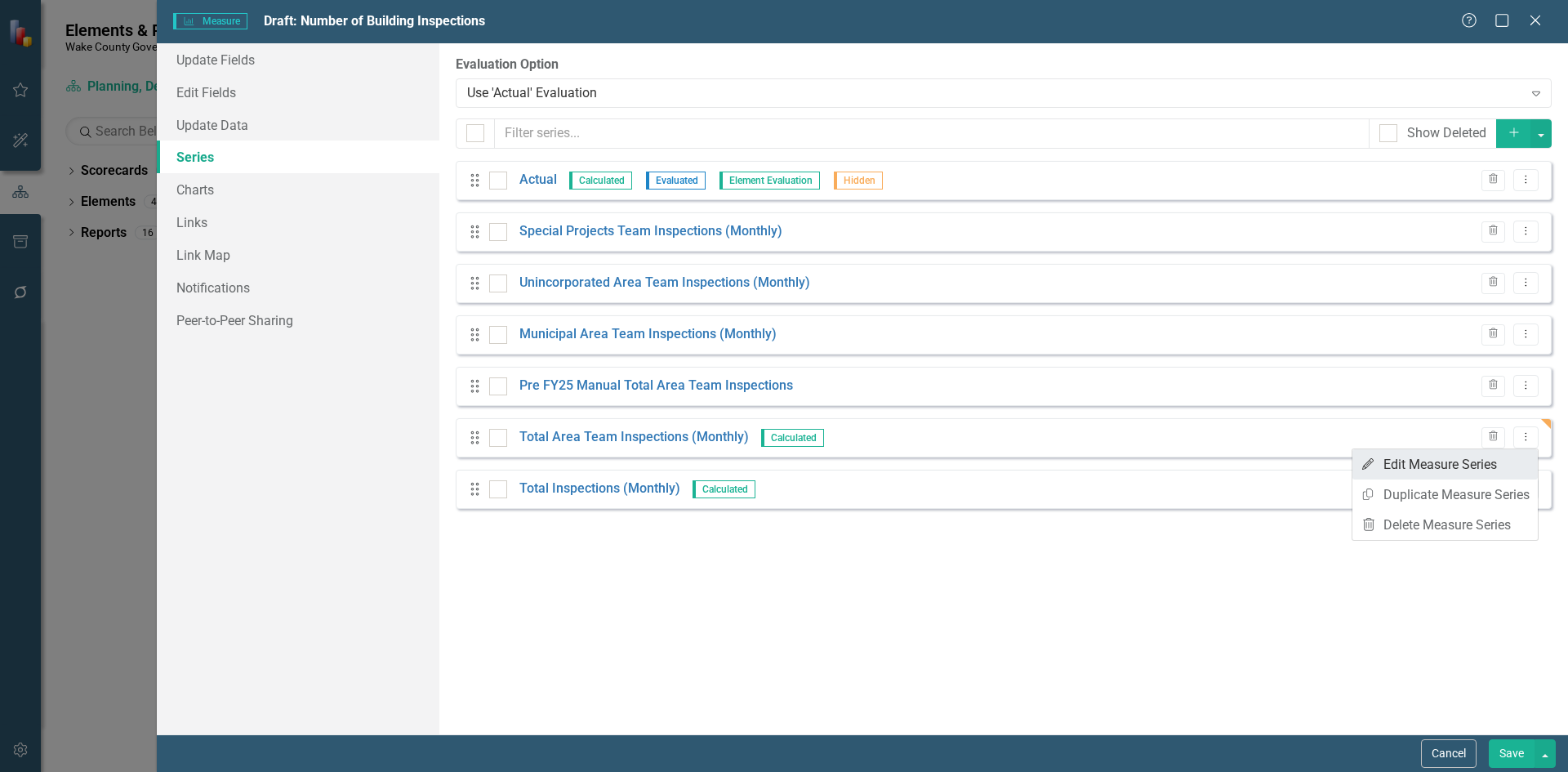 click on "Edit Edit Measure Series" at bounding box center [1445, 464] 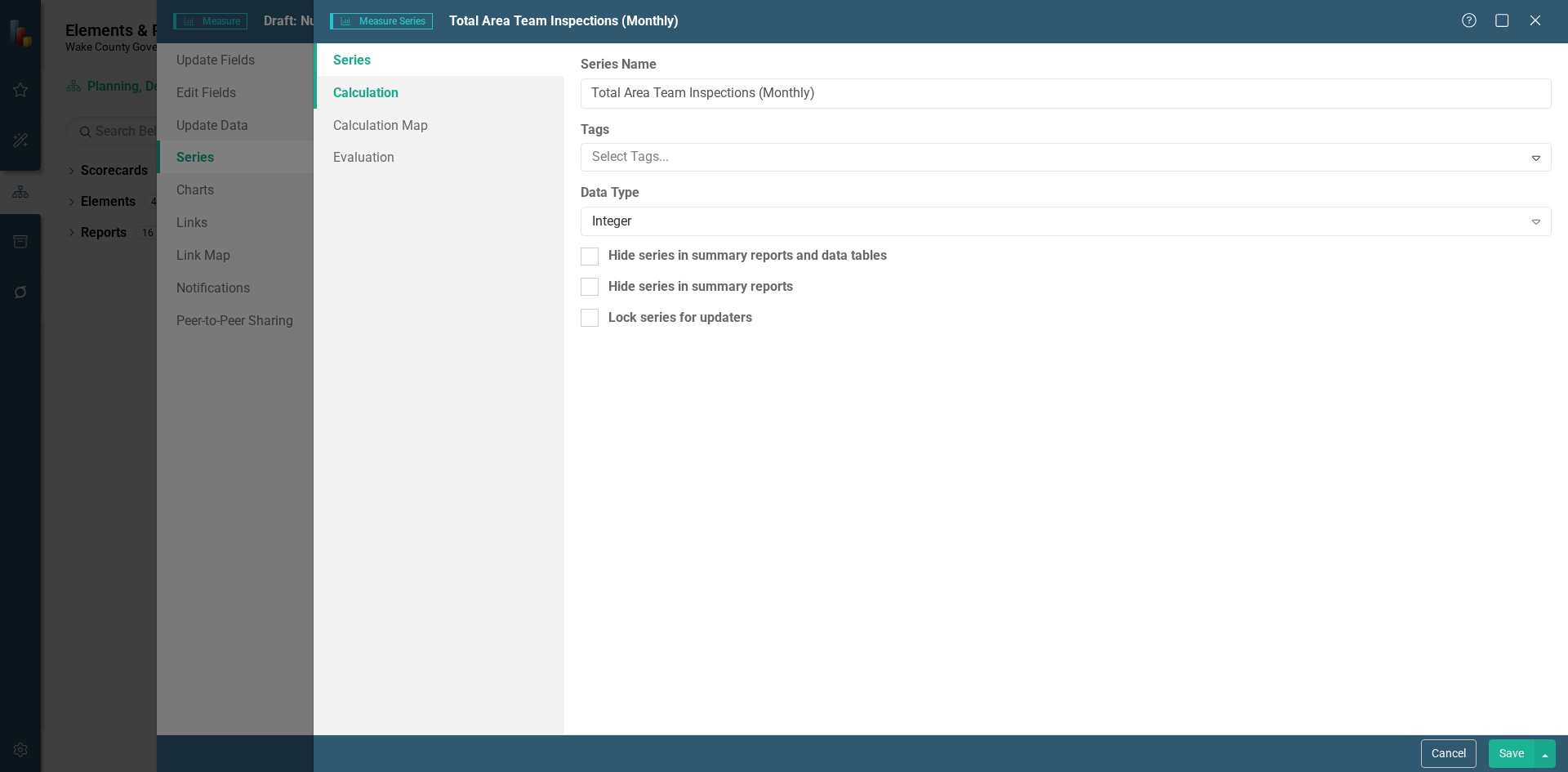 click on "Calculation" at bounding box center [439, 92] 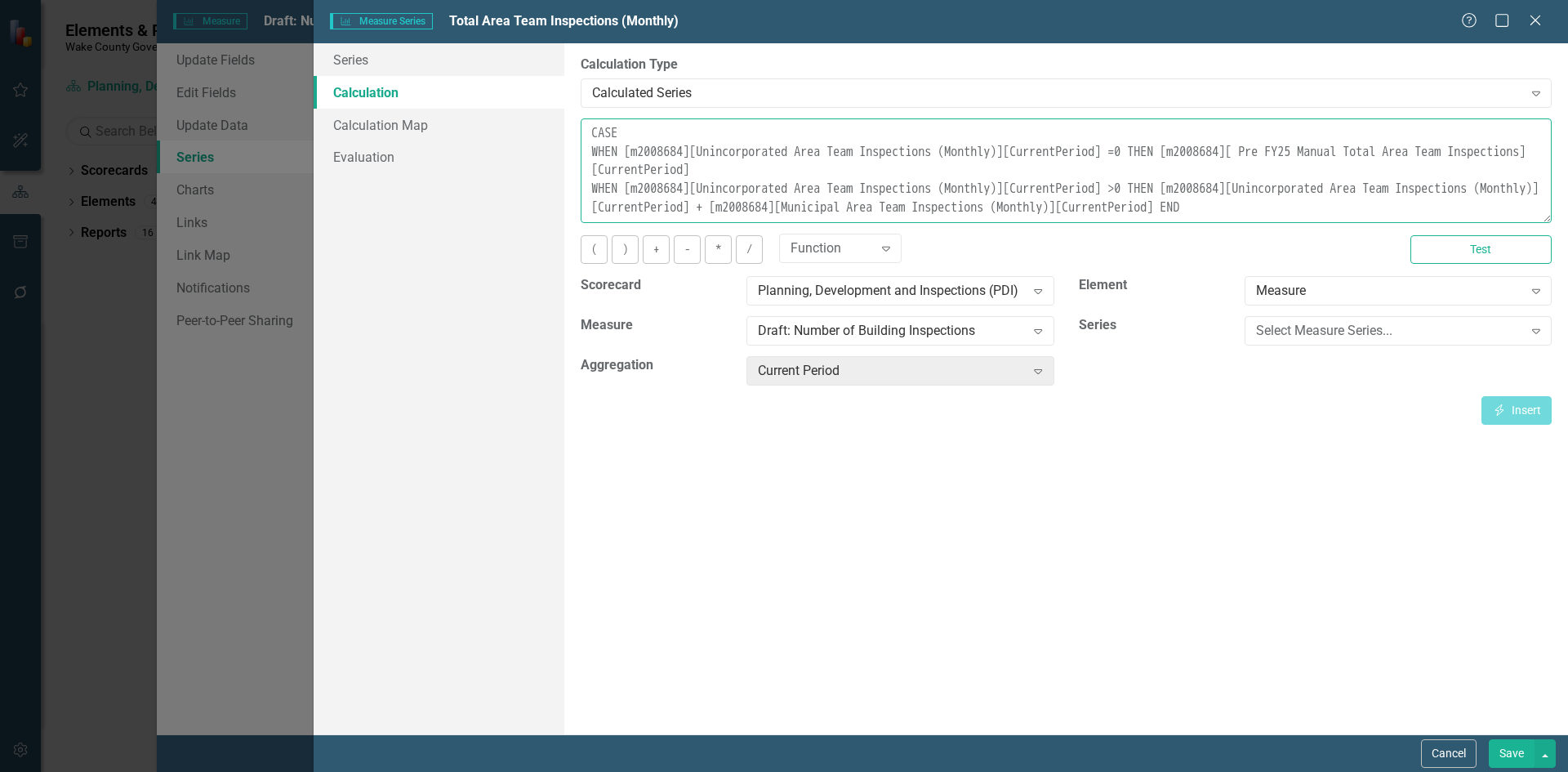drag, startPoint x: 1149, startPoint y: 152, endPoint x: 700, endPoint y: 149, distance: 449.01 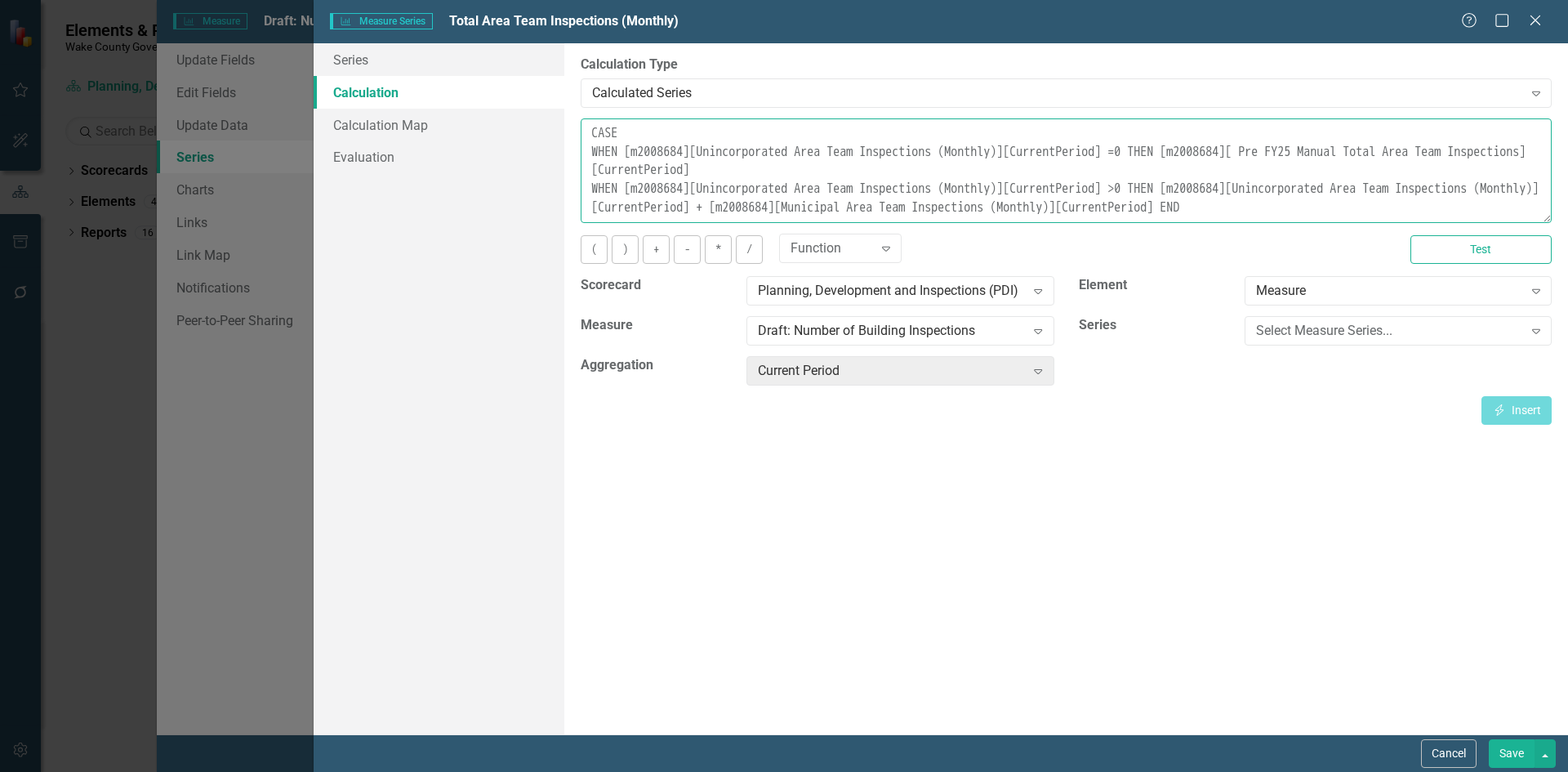 click on "CASE
WHEN [m2008684][Unincorporated Area Team Inspections (Monthly)][CurrentPeriod] =0 THEN [m2008684][ Pre FY25 Manual Total Area Team Inspections][CurrentPeriod]
WHEN [m2008684][Unincorporated Area Team Inspections (Monthly)][CurrentPeriod] >0 THEN [m2008684][Unincorporated Area Team Inspections (Monthly)][CurrentPeriod] + [m2008684][Municipal Area Team Inspections (Monthly)][CurrentPeriod] END" at bounding box center [1066, 171] 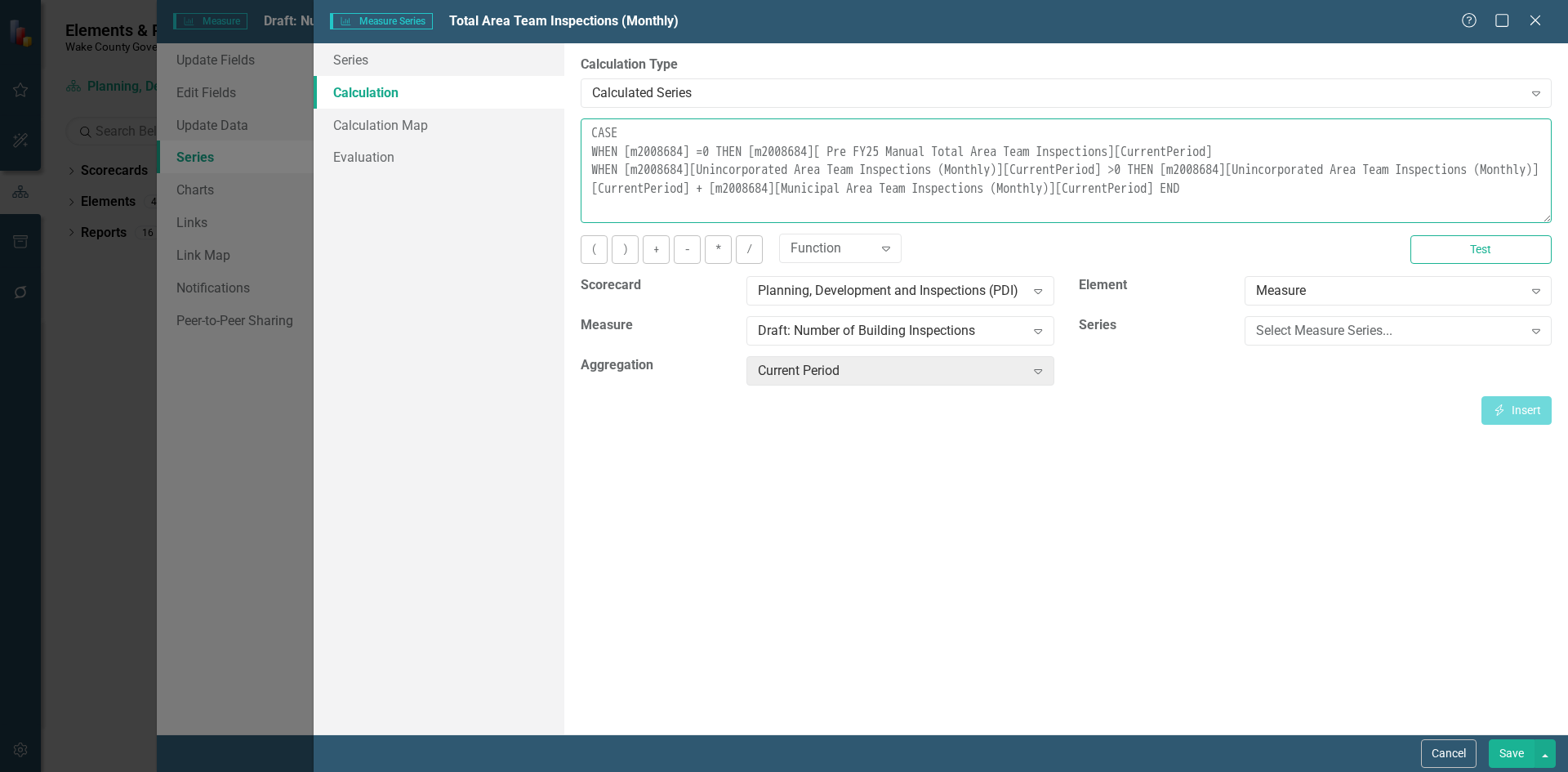 drag, startPoint x: 1296, startPoint y: 153, endPoint x: 626, endPoint y: 153, distance: 670 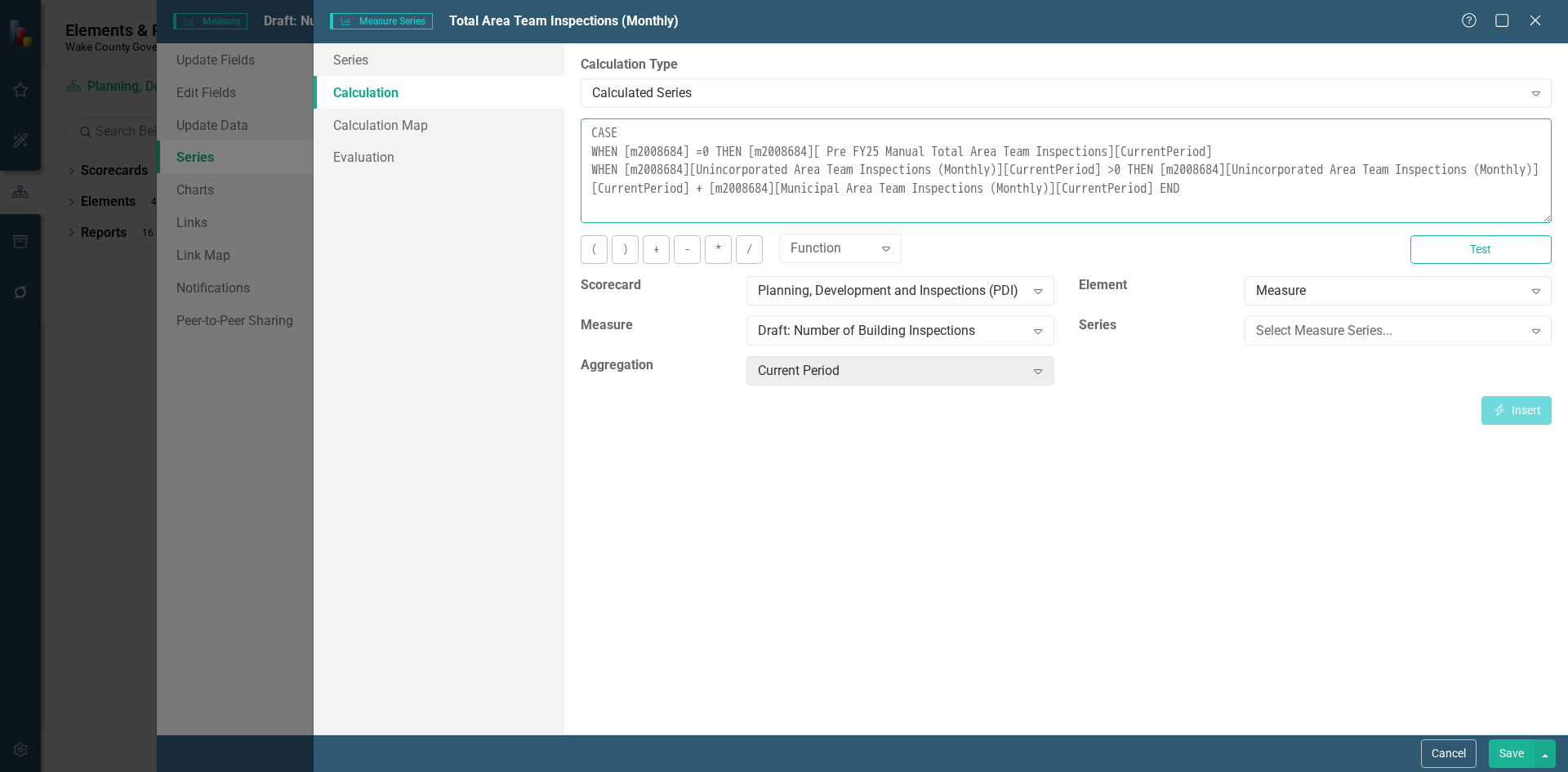 click on "CASE
WHEN [m2008684] =0 THEN [m2008684][ Pre FY25 Manual Total Area Team Inspections][CurrentPeriod]
WHEN [m2008684][Unincorporated Area Team Inspections (Monthly)][CurrentPeriod] >0 THEN [m2008684][Unincorporated Area Team Inspections (Monthly)][CurrentPeriod] + [m2008684][Municipal Area Team Inspections (Monthly)][CurrentPeriod] END" at bounding box center (1066, 171) 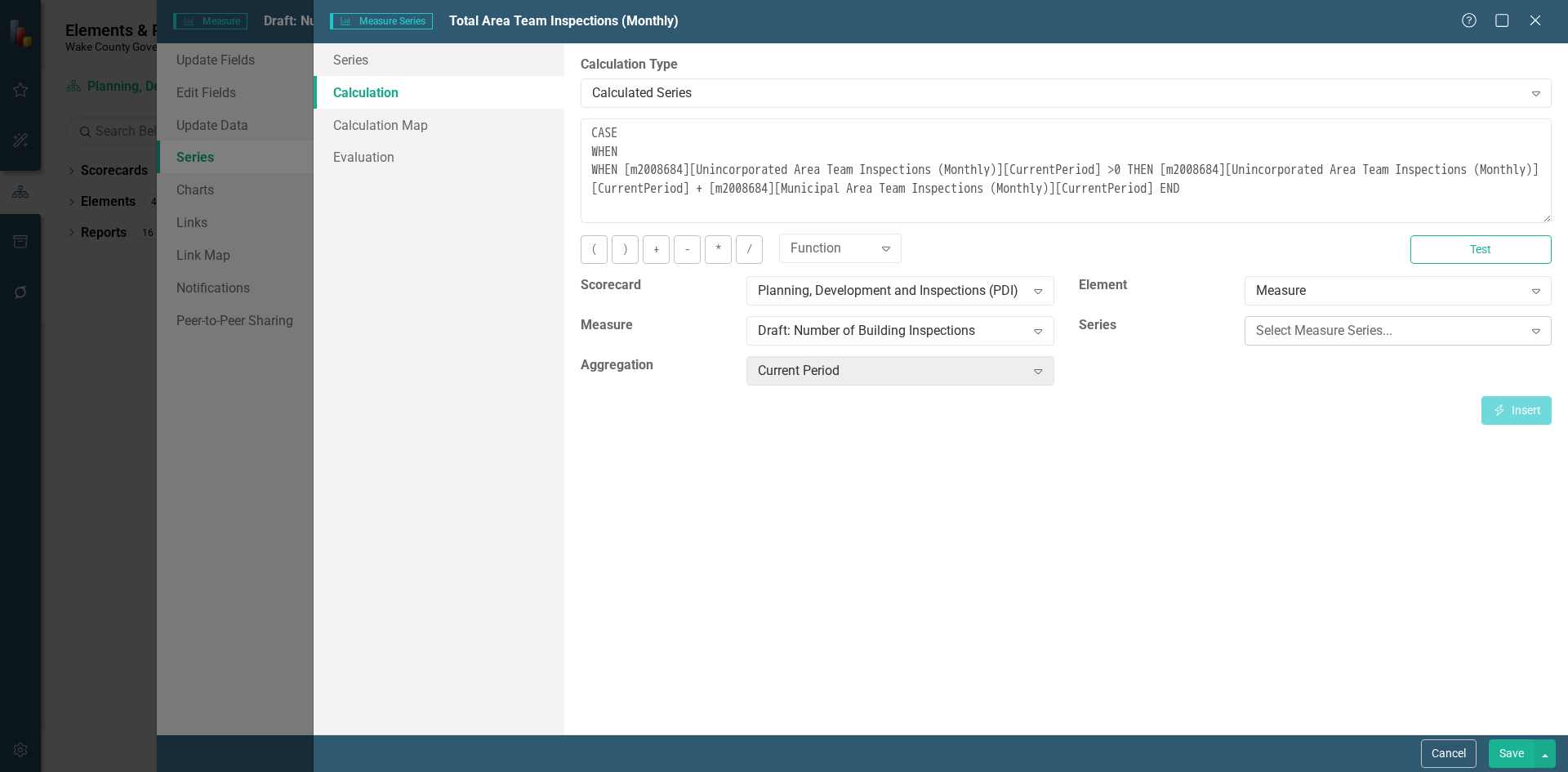 click on "Select Measure Series..." at bounding box center (1389, 331) 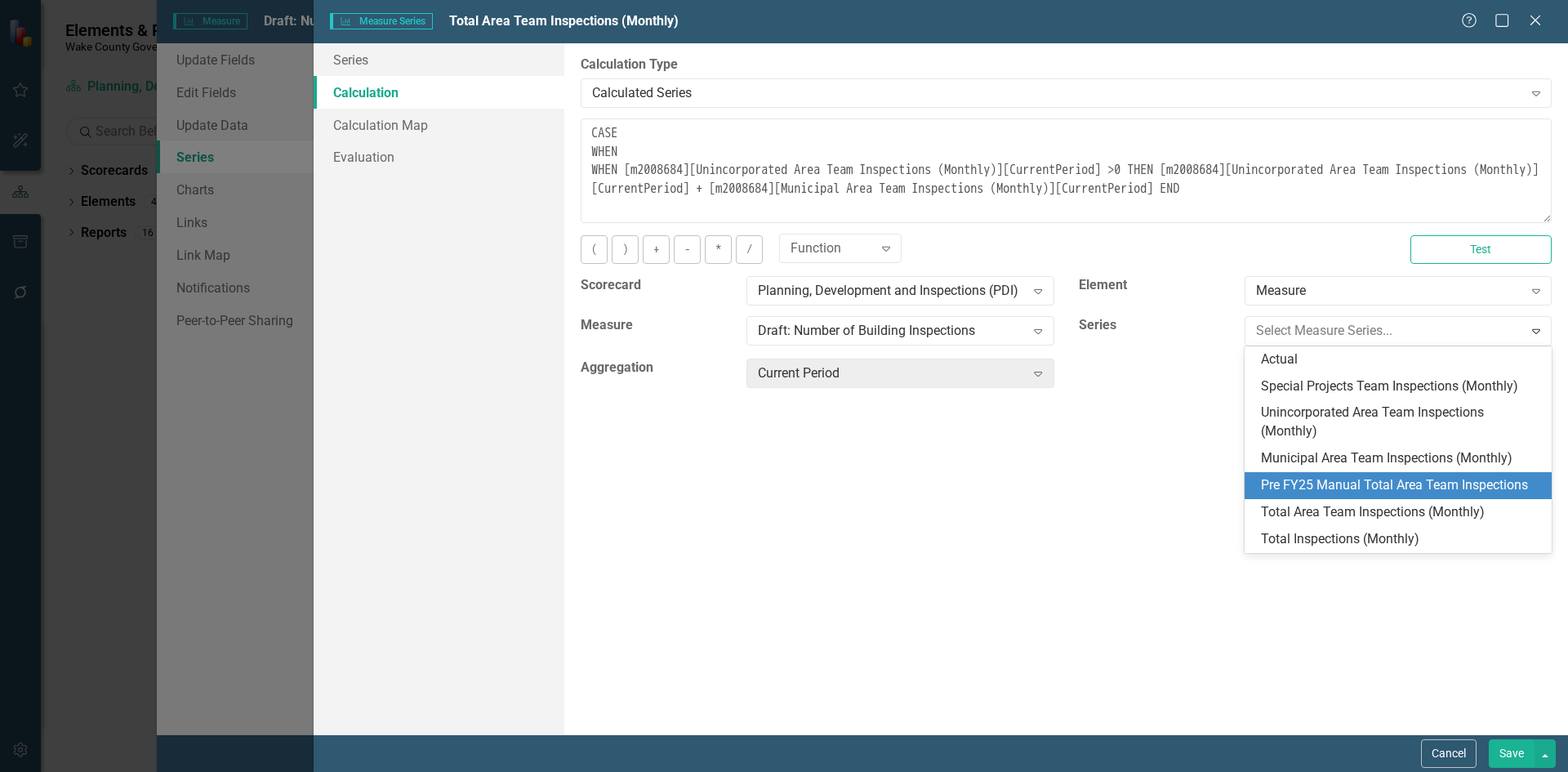 click on "Pre FY25 Manual Total Area Team Inspections" at bounding box center (1401, 485) 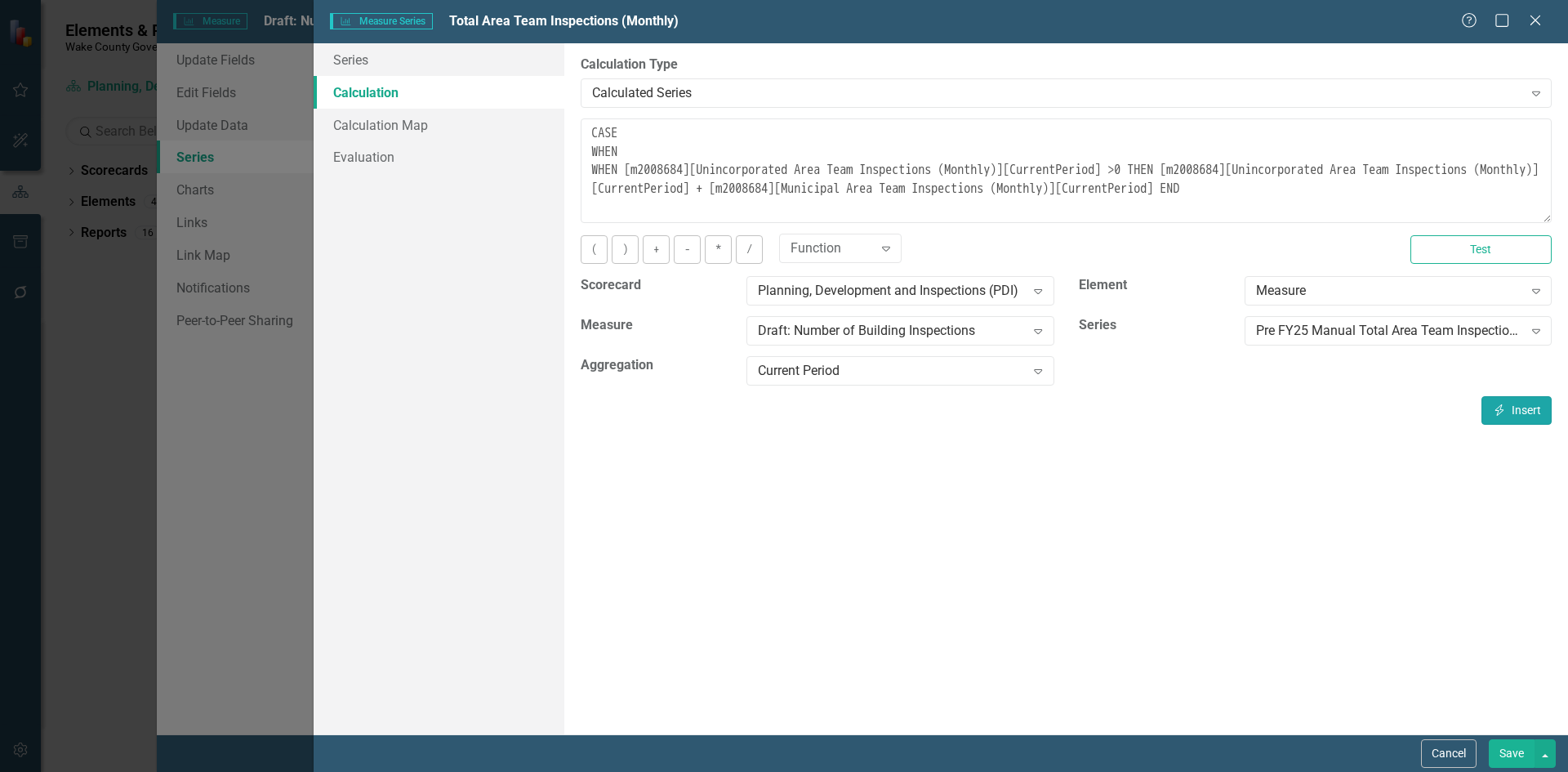 click on "Insert    Insert" at bounding box center (1517, 410) 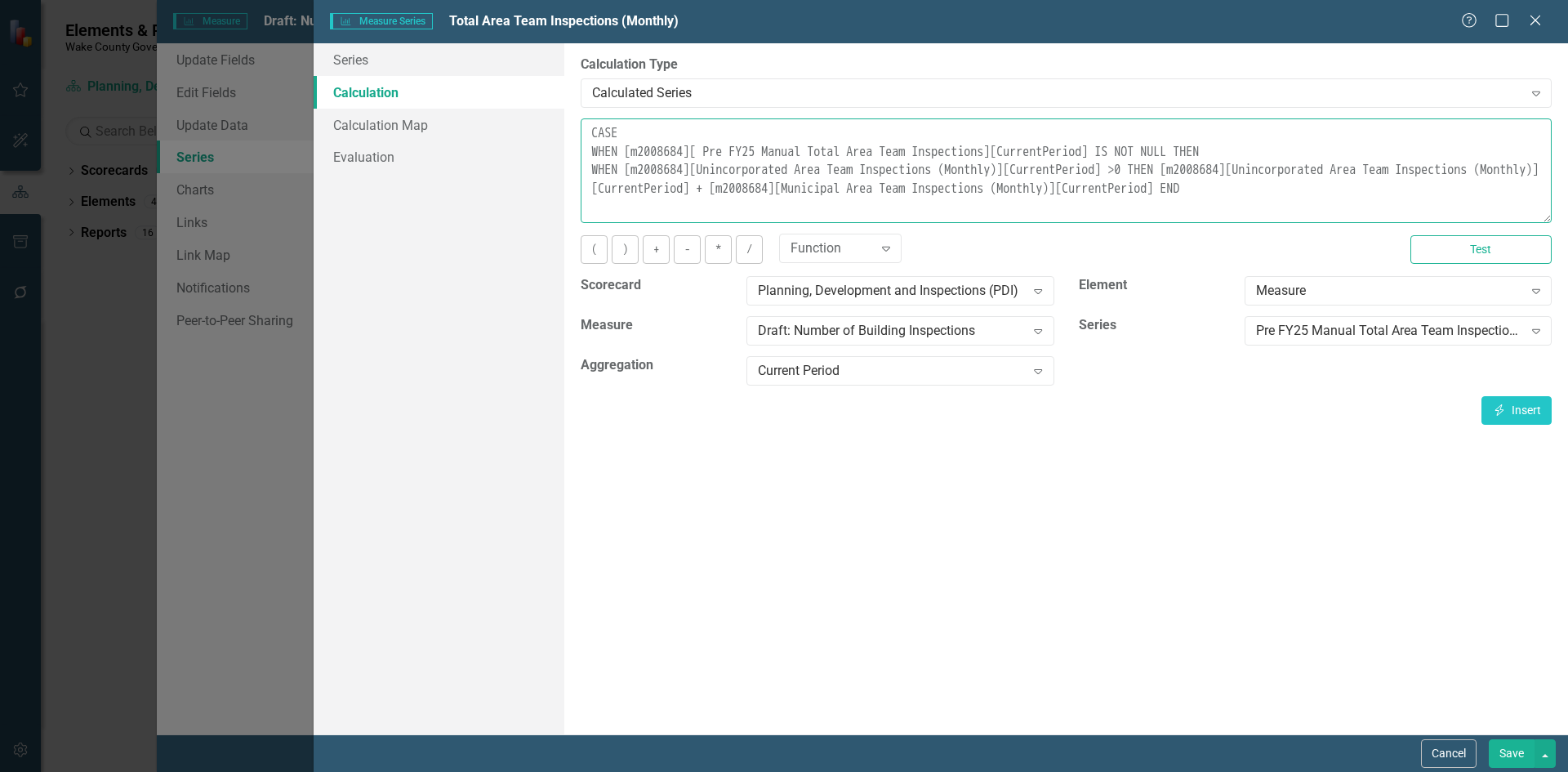 click on "CASE
WHEN [m2008684][ Pre FY25 Manual Total Area Team Inspections][CurrentPeriod] IS NOT NULL THEN
WHEN [m2008684][Unincorporated Area Team Inspections (Monthly)][CurrentPeriod] >0 THEN [m2008684][Unincorporated Area Team Inspections (Monthly)][CurrentPeriod] + [m2008684][Municipal Area Team Inspections (Monthly)][CurrentPeriod] END" at bounding box center (1066, 171) 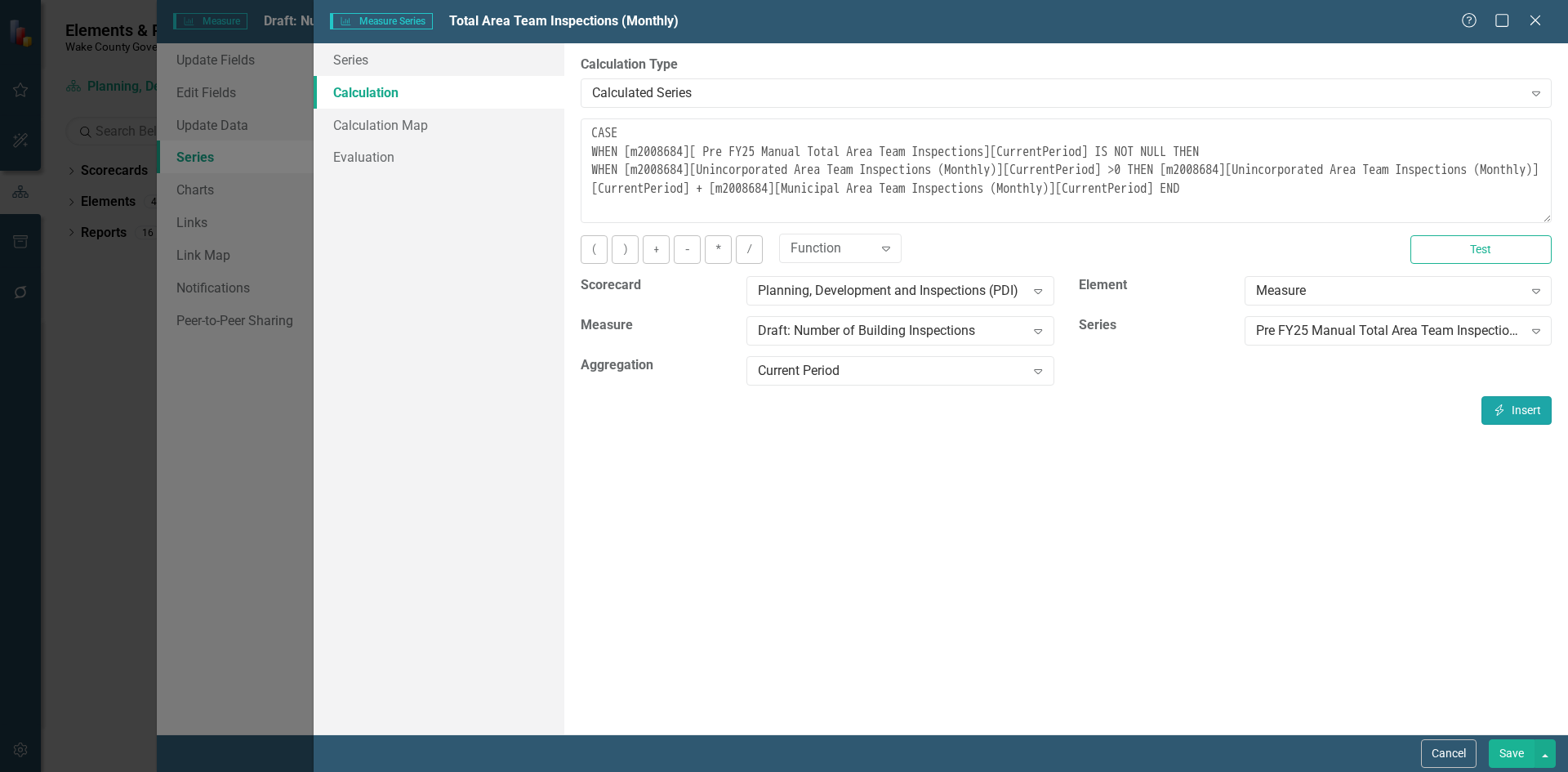 click on "Insert    Insert" at bounding box center [1517, 410] 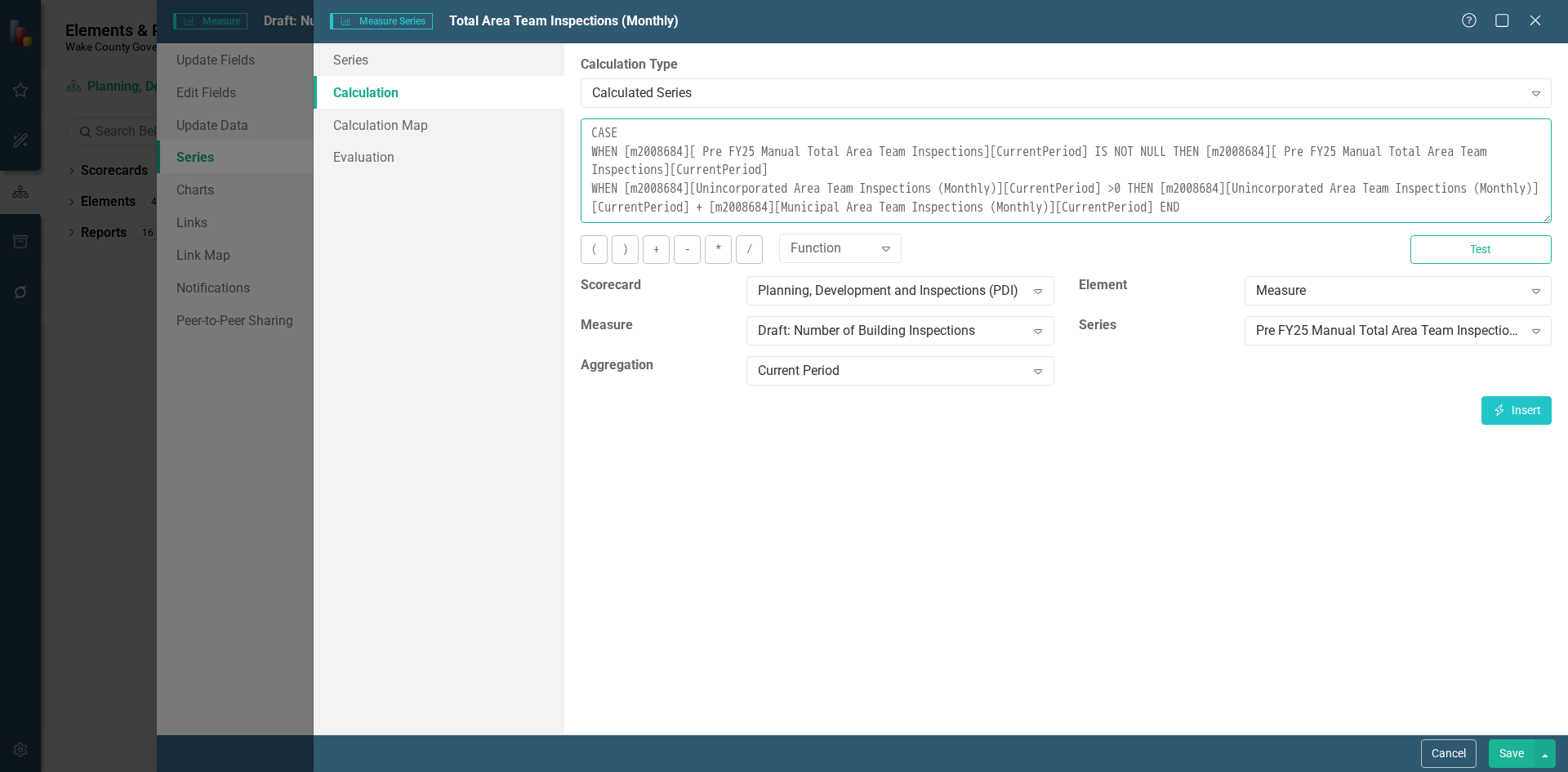 drag, startPoint x: 1173, startPoint y: 189, endPoint x: 630, endPoint y: 190, distance: 543.001 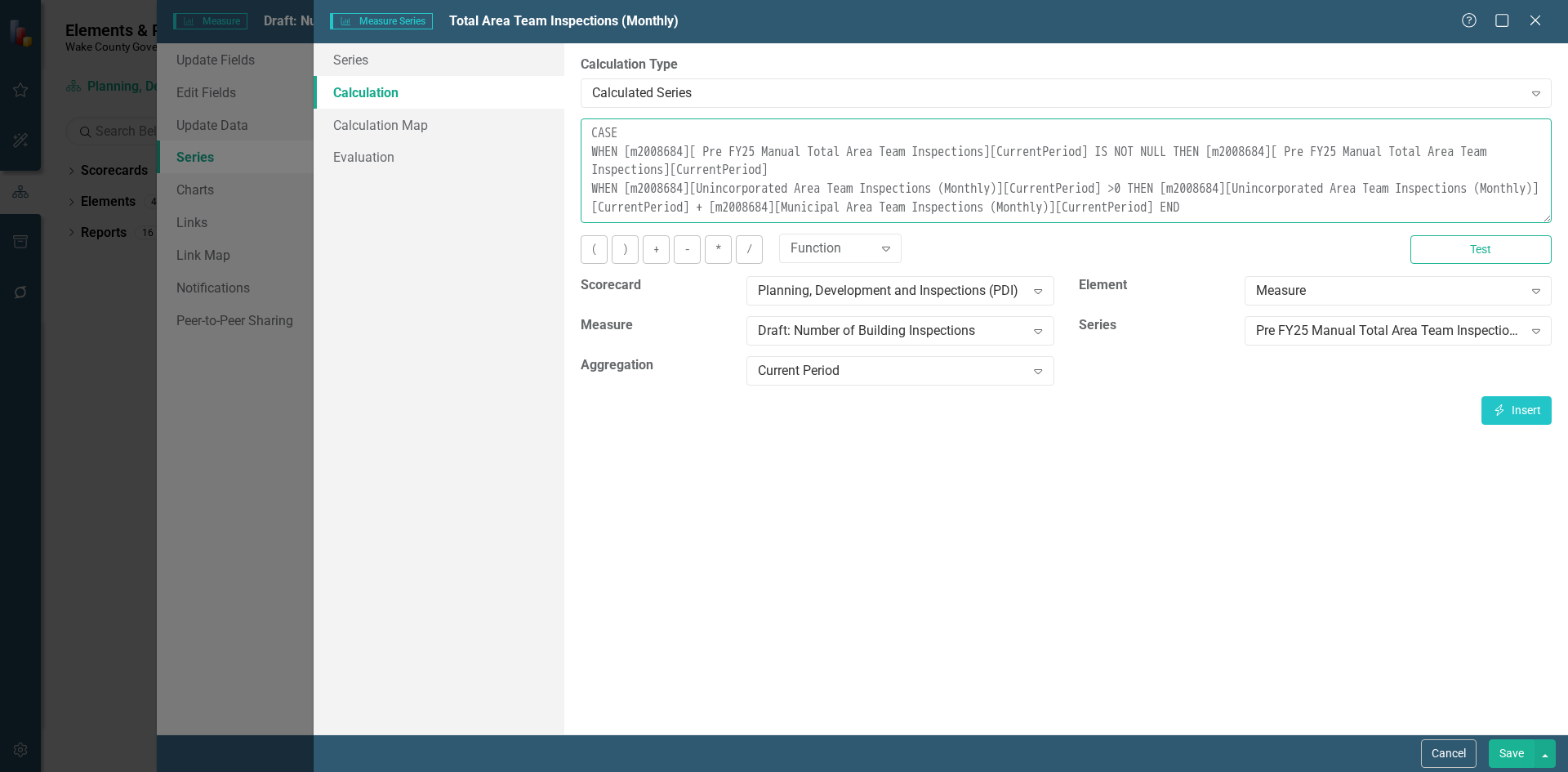click on "CASE
WHEN [m2008684][ Pre FY25 Manual Total Area Team Inspections][CurrentPeriod] IS NOT NULL THEN [m2008684][ Pre FY25 Manual Total Area Team Inspections][CurrentPeriod]
WHEN [m2008684][Unincorporated Area Team Inspections (Monthly)][CurrentPeriod] >0 THEN [m2008684][Unincorporated Area Team Inspections (Monthly)][CurrentPeriod] + [m2008684][Municipal Area Team Inspections (Monthly)][CurrentPeriod] END" at bounding box center (1066, 171) 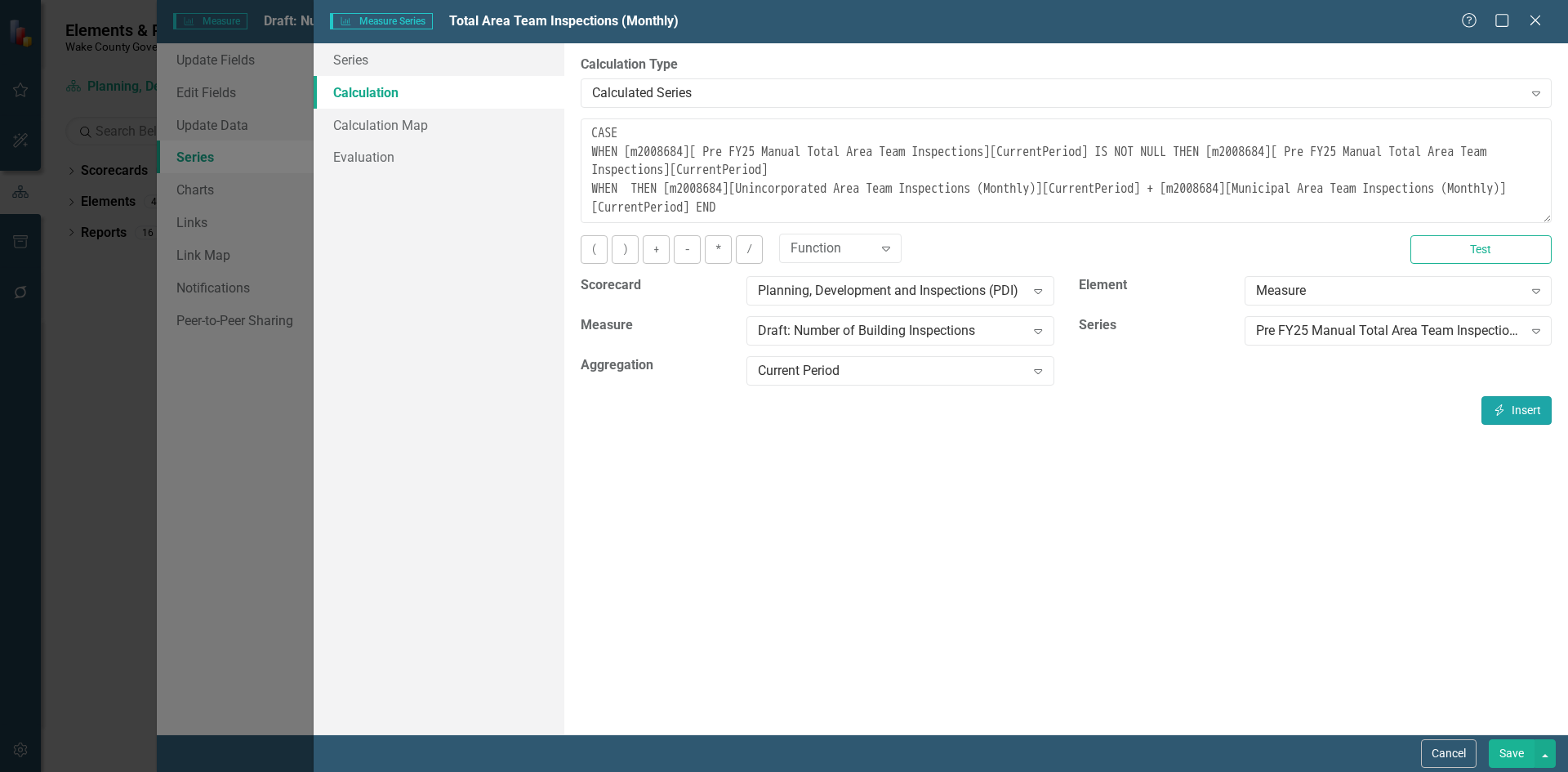 click on "Insert    Insert" at bounding box center (1517, 410) 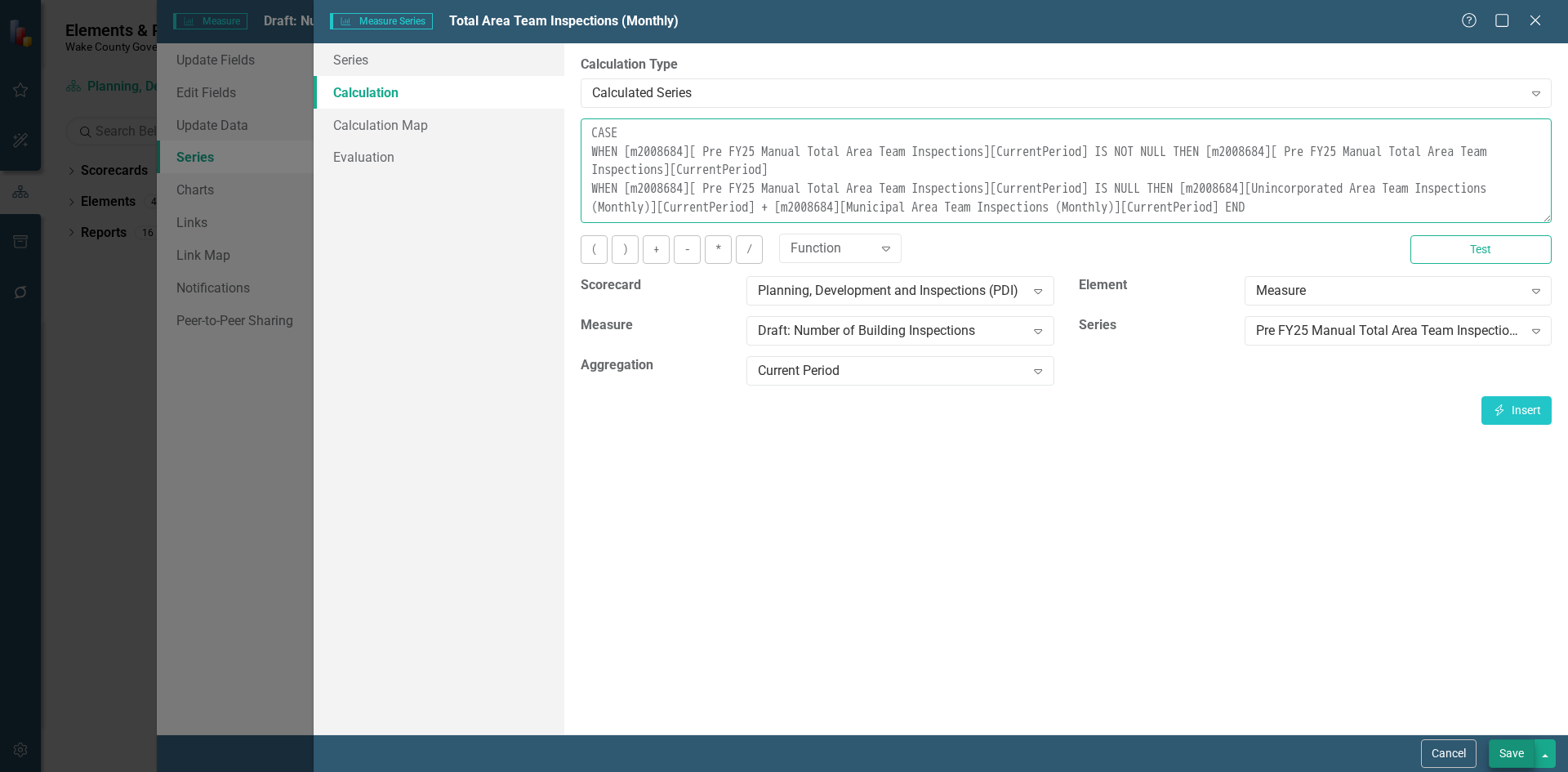 type on "CASE
WHEN [m2008684][ Pre FY25 Manual Total Area Team Inspections][CurrentPeriod] IS NOT NULL THEN [m2008684][ Pre FY25 Manual Total Area Team Inspections][CurrentPeriod]
WHEN [m2008684][ Pre FY25 Manual Total Area Team Inspections][CurrentPeriod] IS NULL THEN [m2008684][Unincorporated Area Team Inspections (Monthly)][CurrentPeriod] + [m2008684][Municipal Area Team Inspections (Monthly)][CurrentPeriod] END" 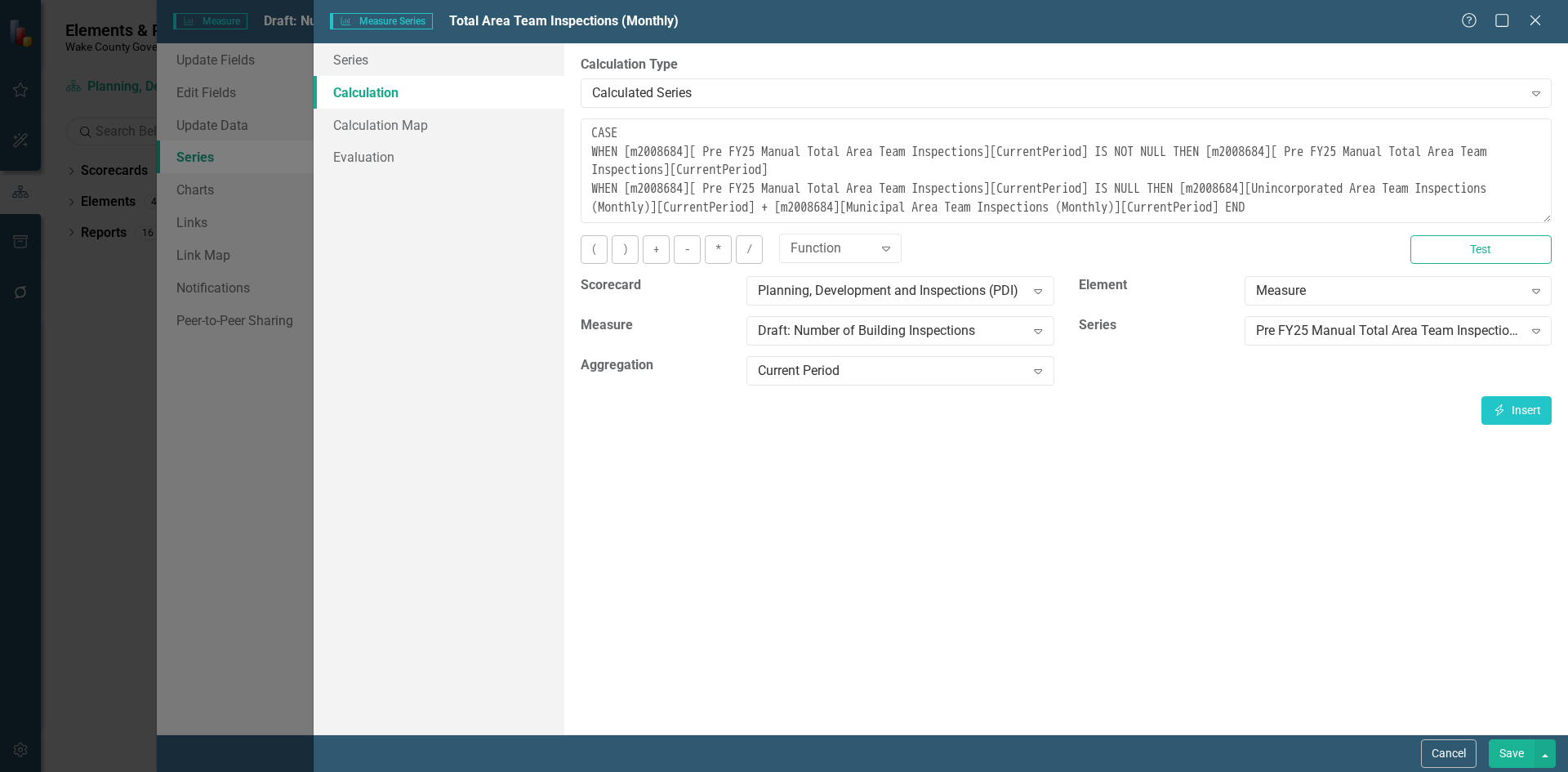 click on "Save" at bounding box center (1512, 753) 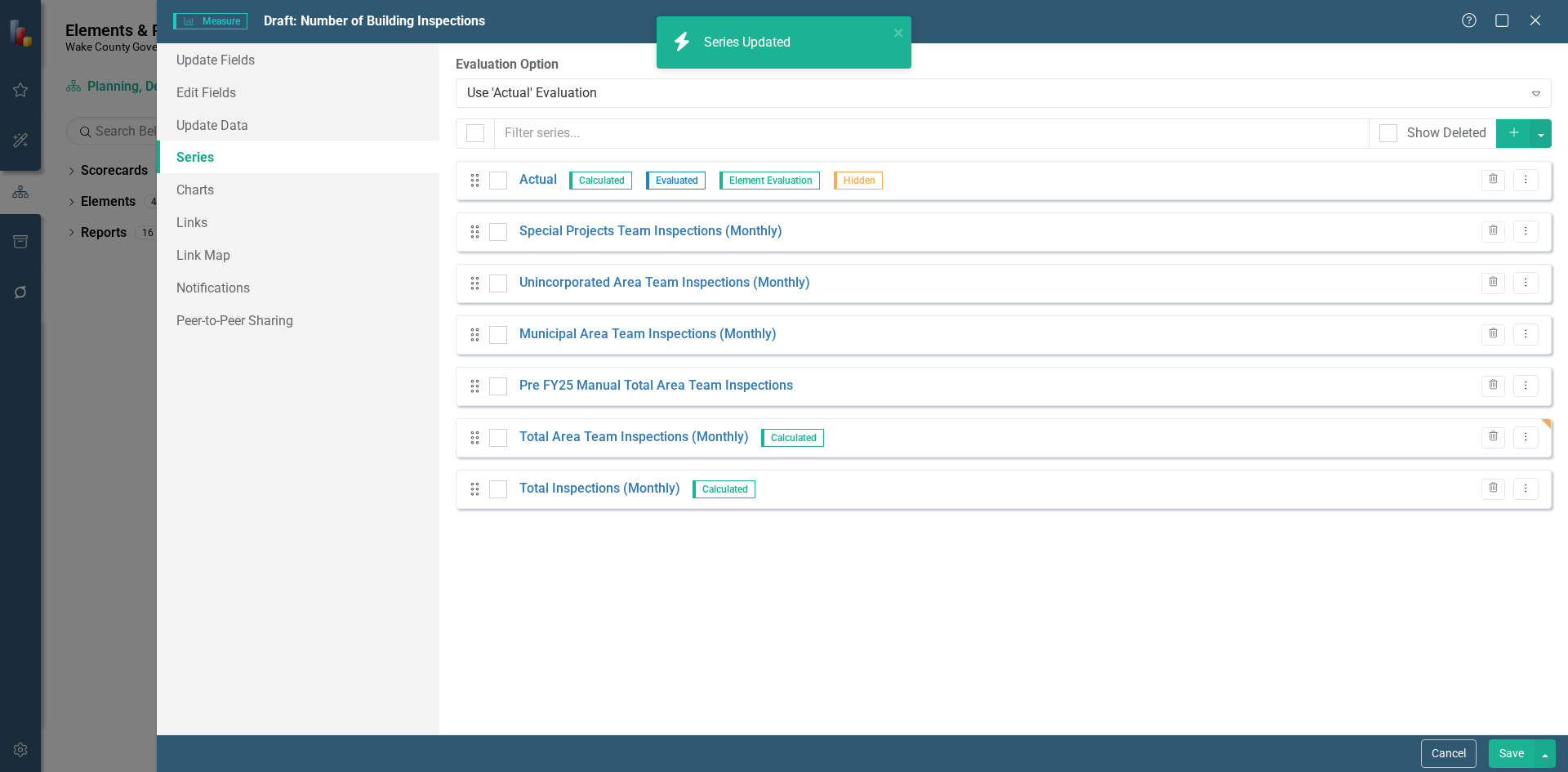 click on "Save" at bounding box center [1512, 753] 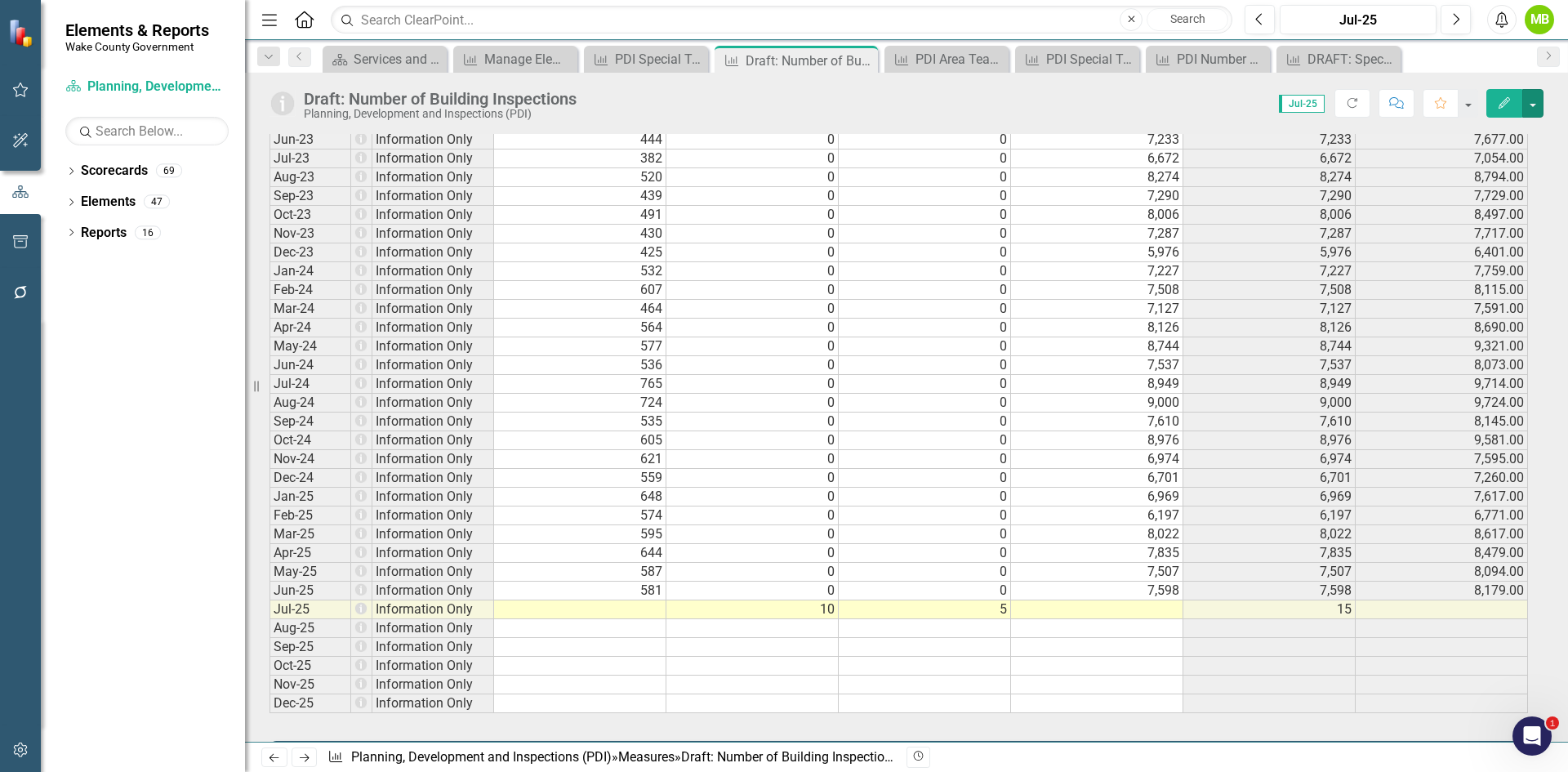 scroll, scrollTop: 2532, scrollLeft: 0, axis: vertical 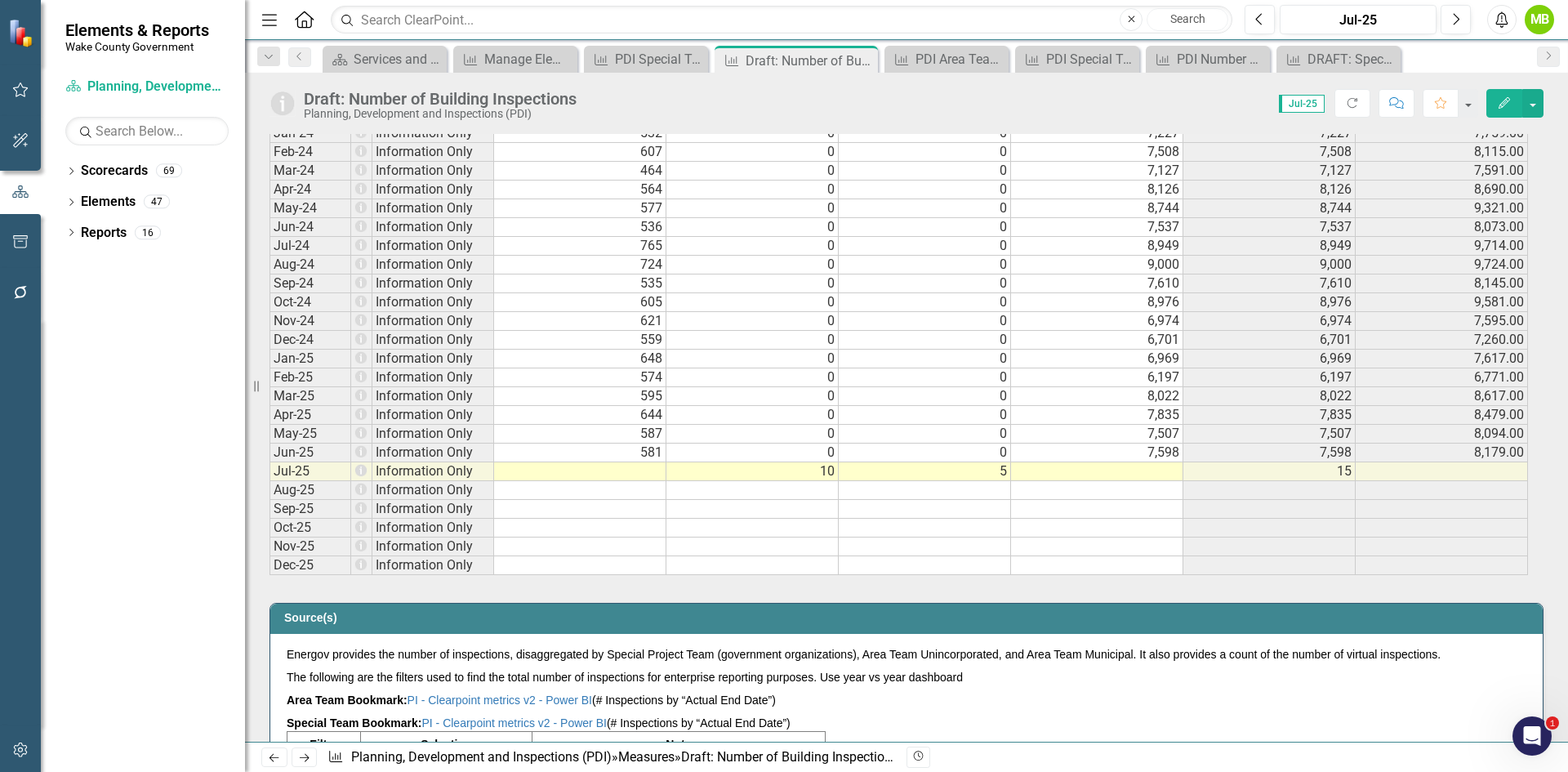click on "10" at bounding box center (752, 471) 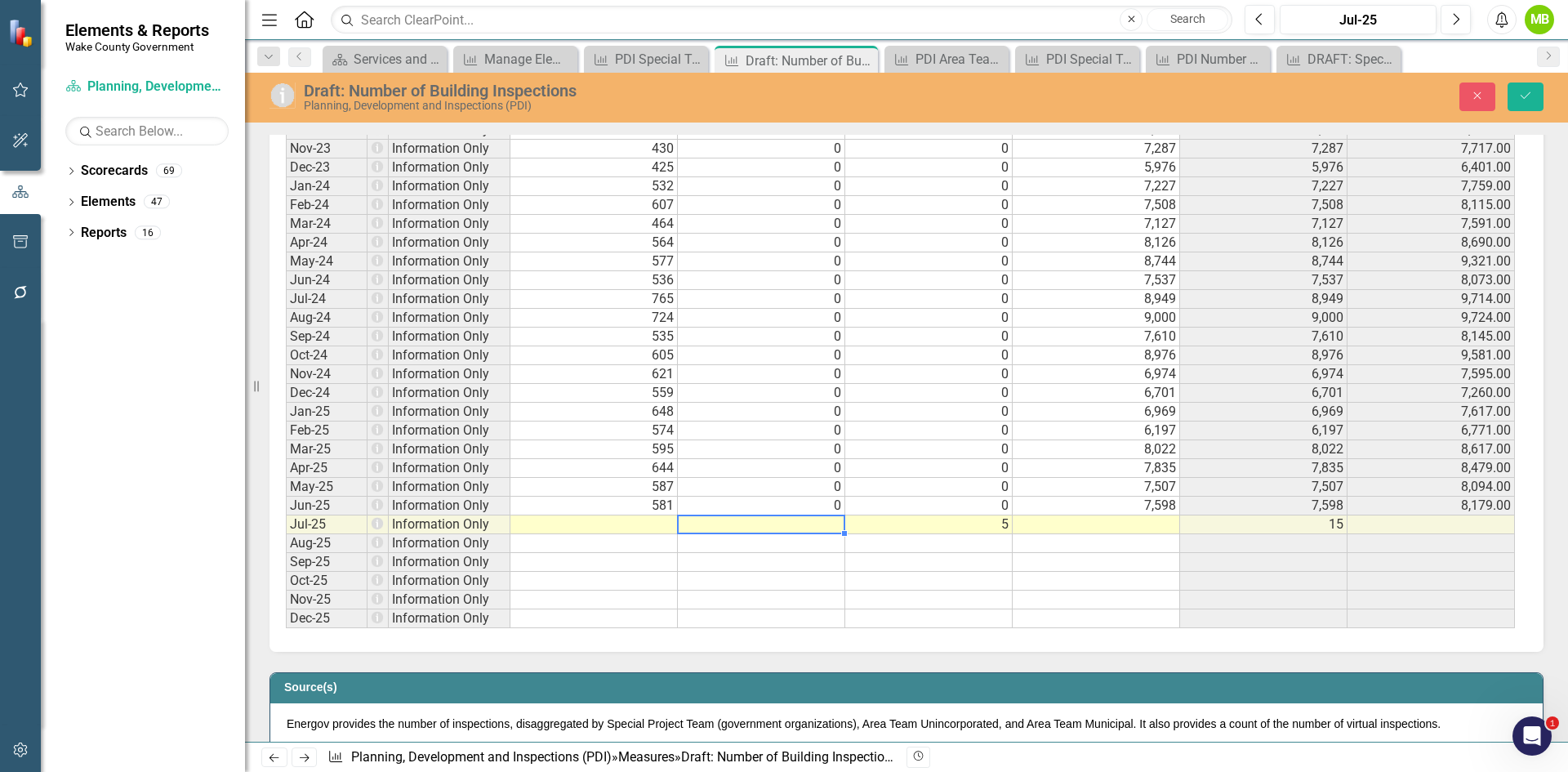 click on "5" at bounding box center (929, 524) 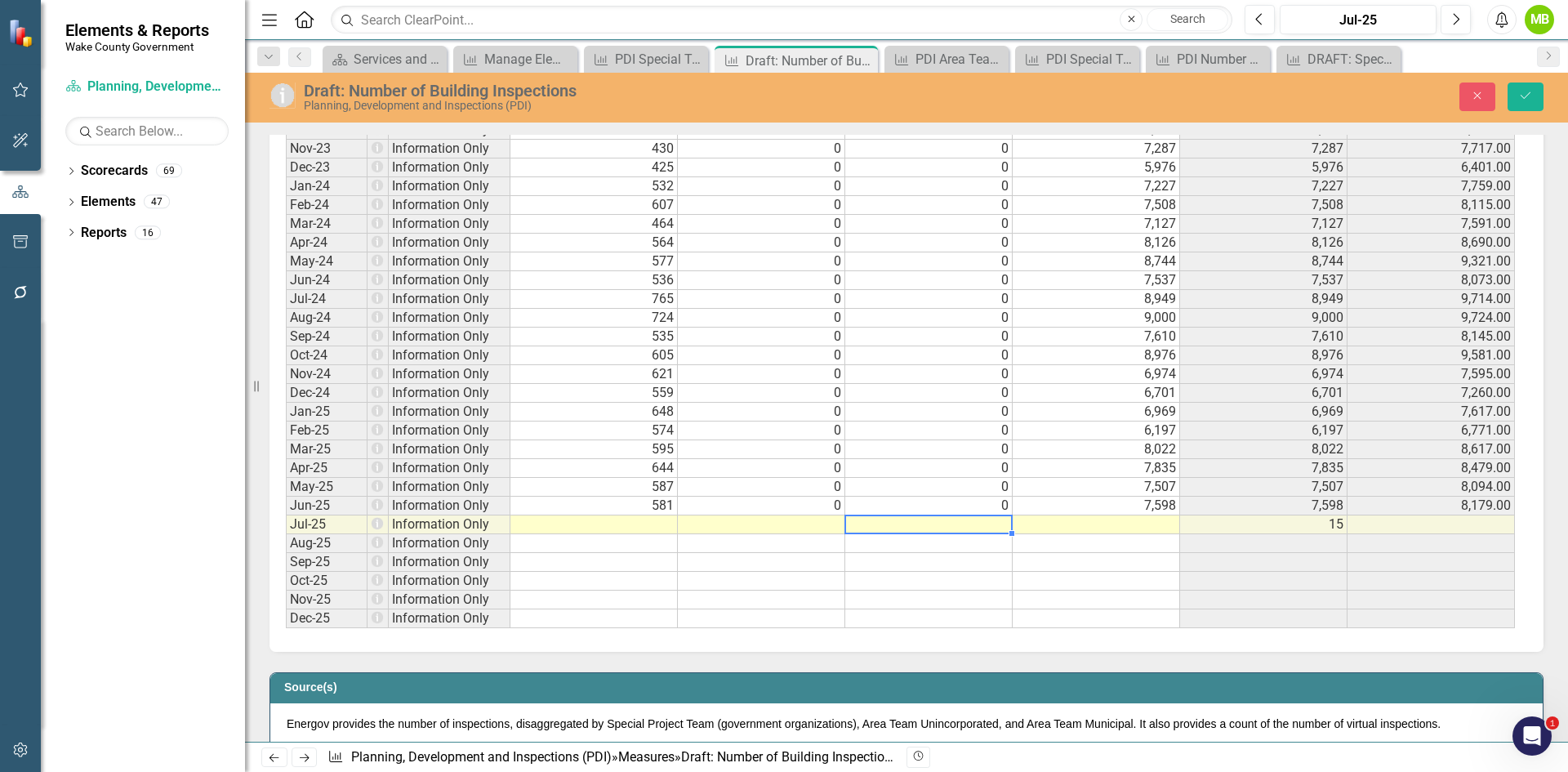 type 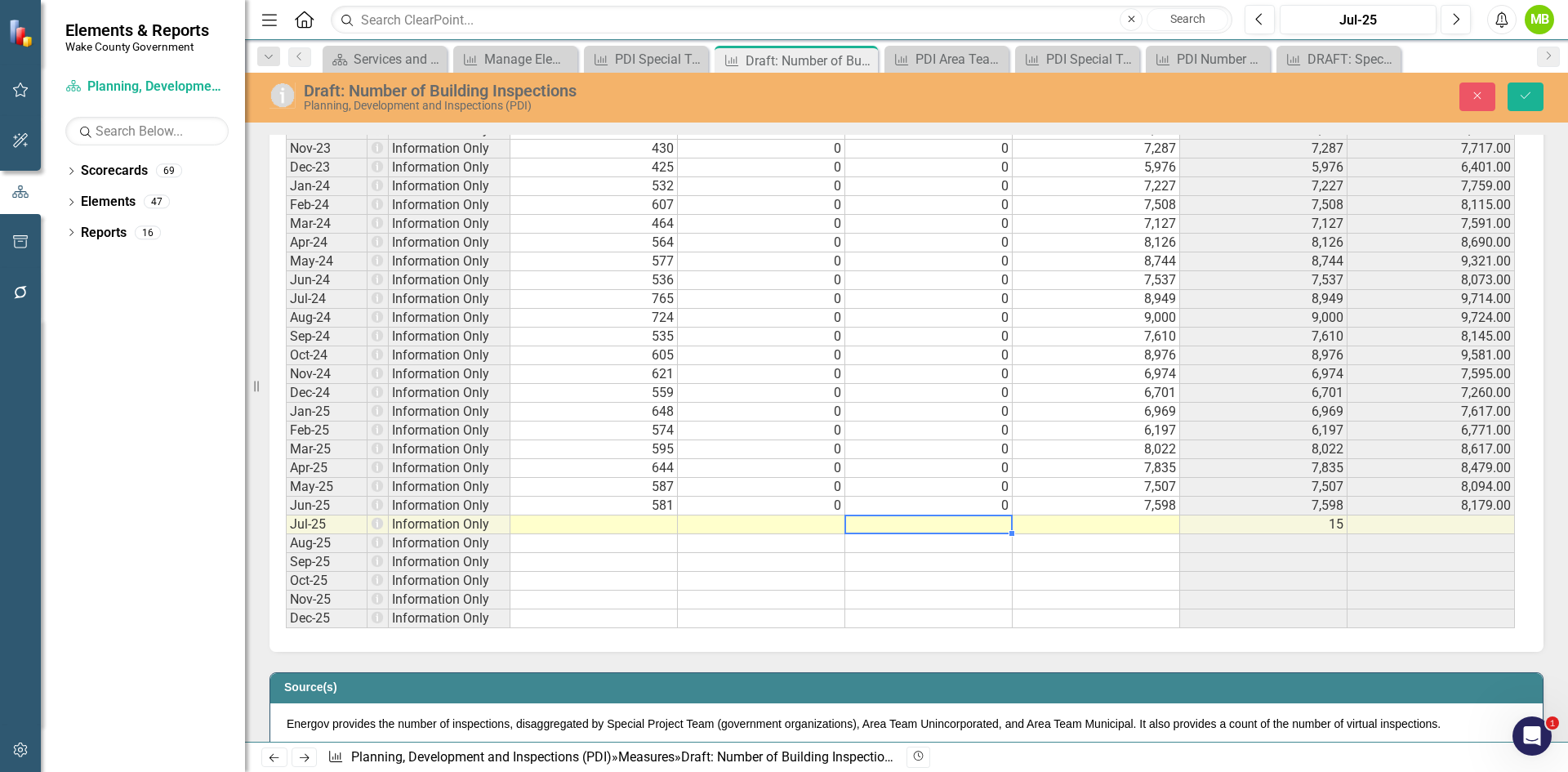 click at bounding box center (1096, 562) 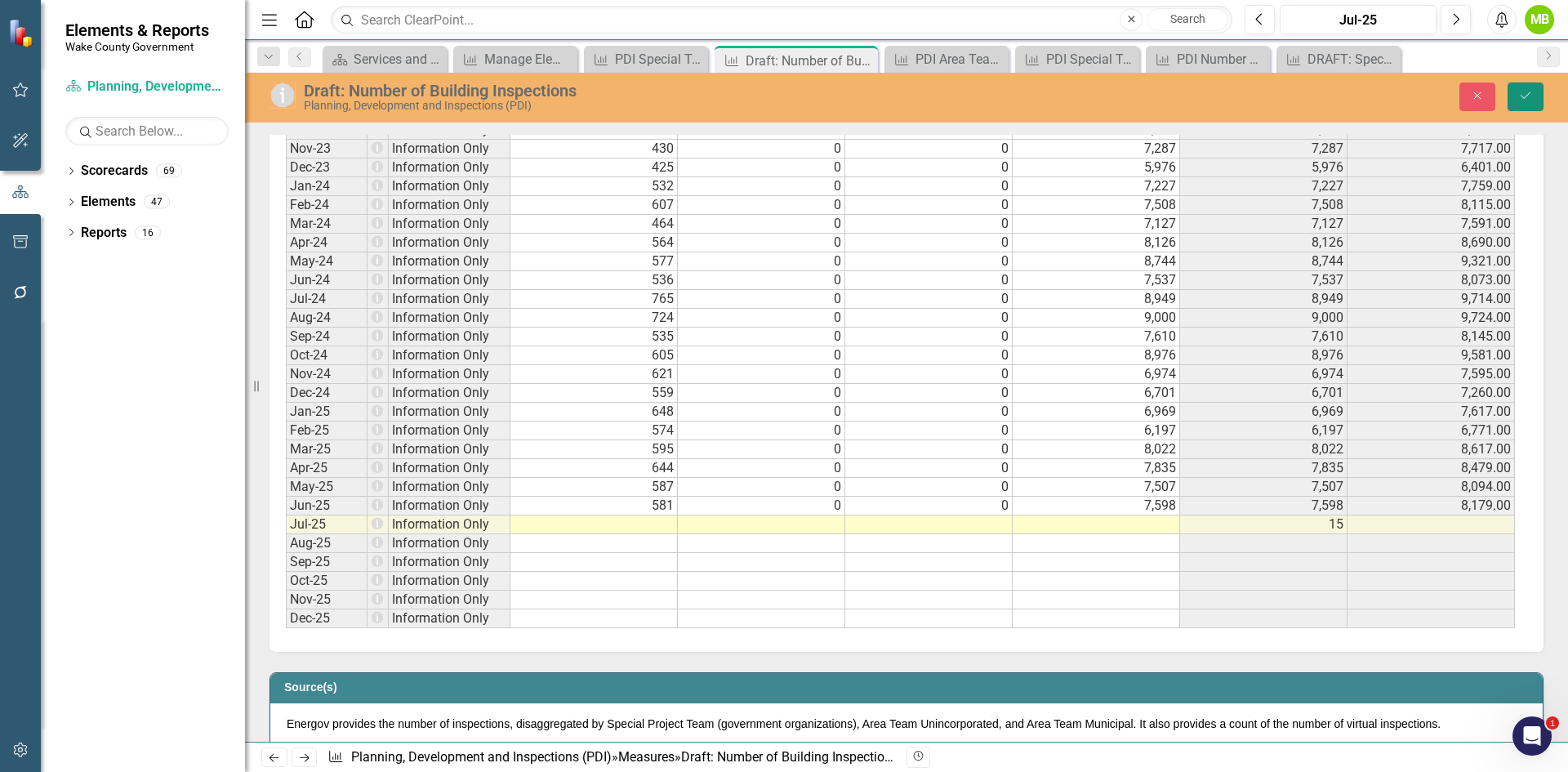 click on "Save" 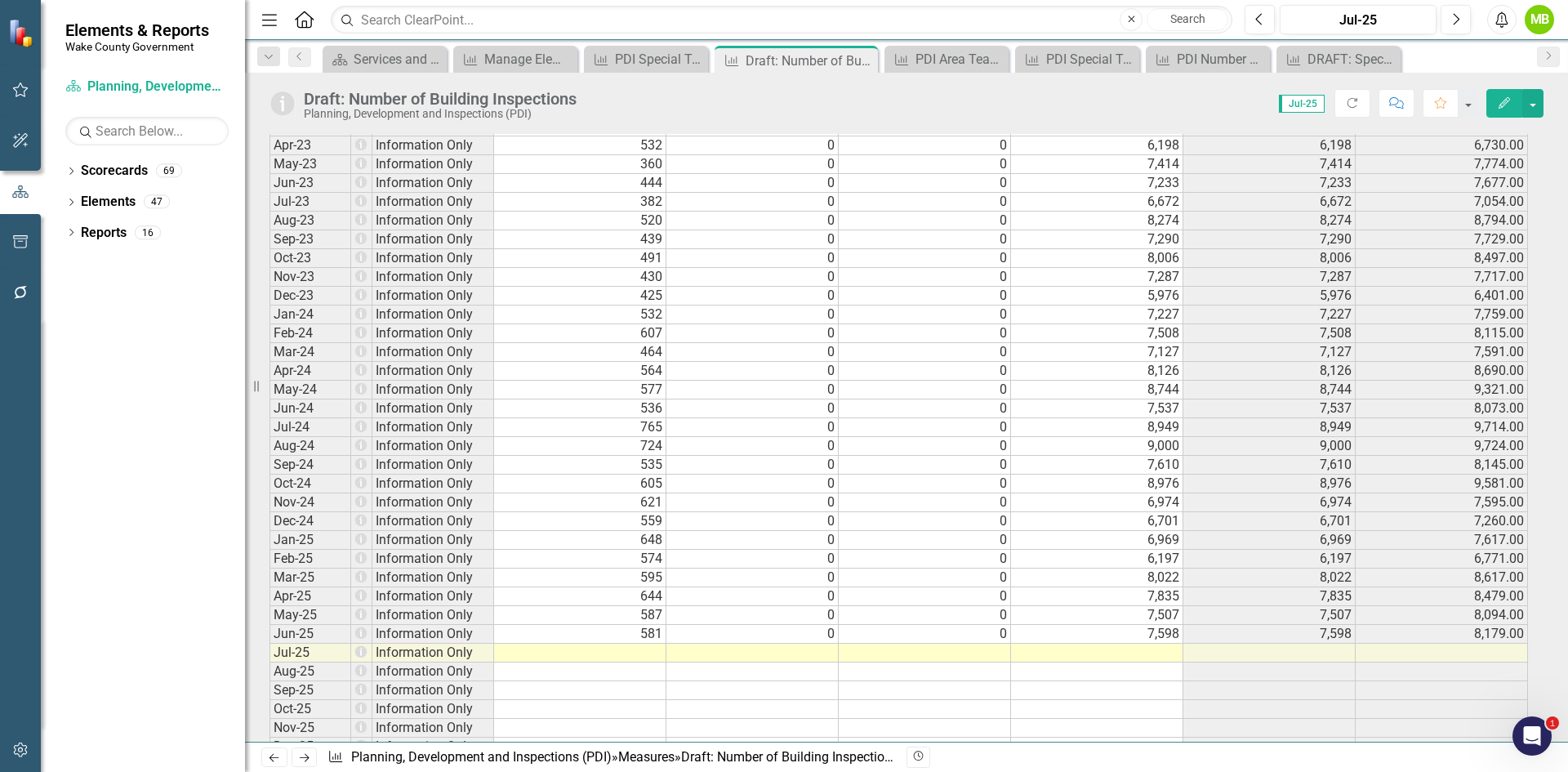 scroll, scrollTop: 2614, scrollLeft: 0, axis: vertical 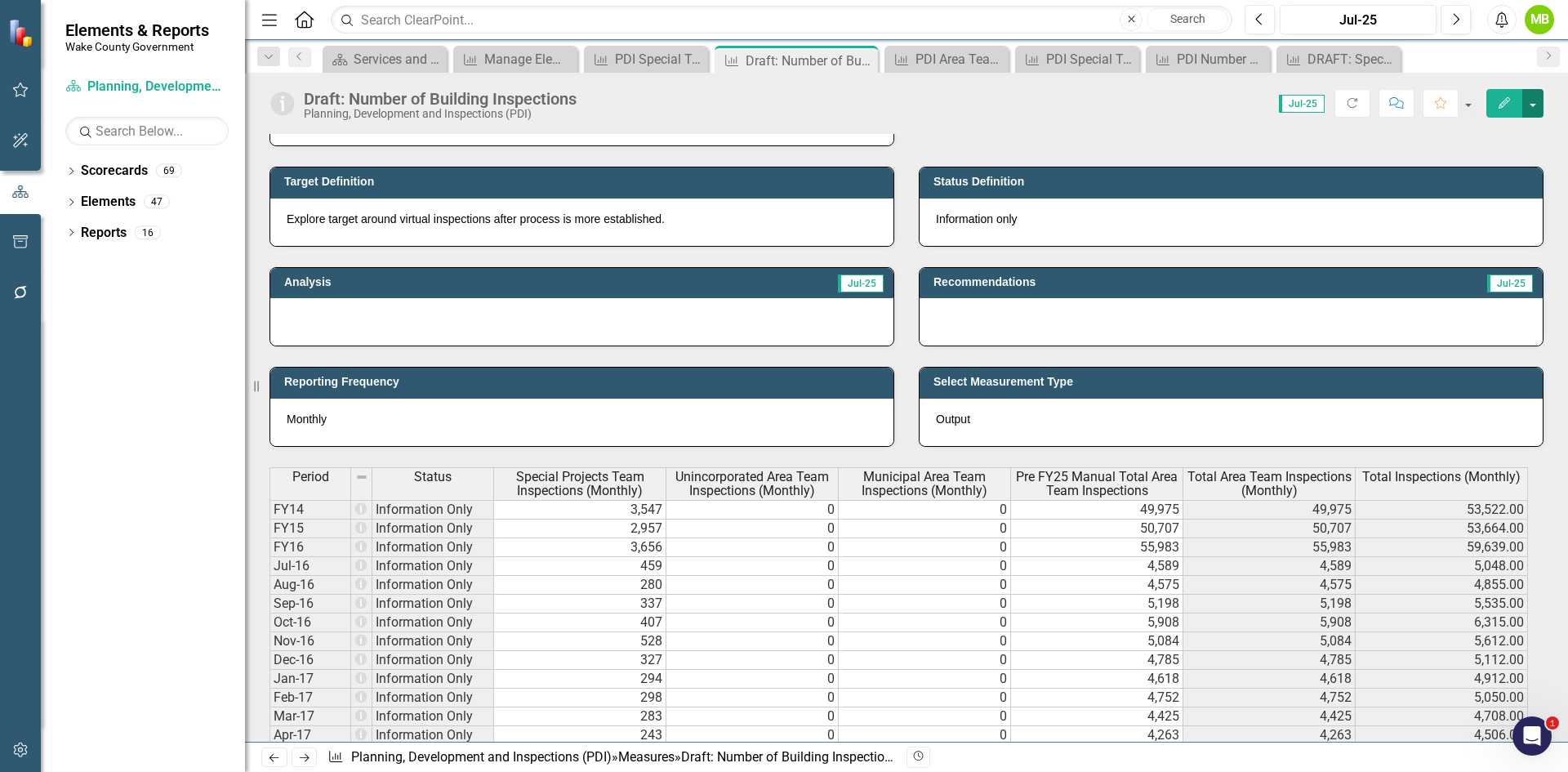 click at bounding box center (1533, 103) 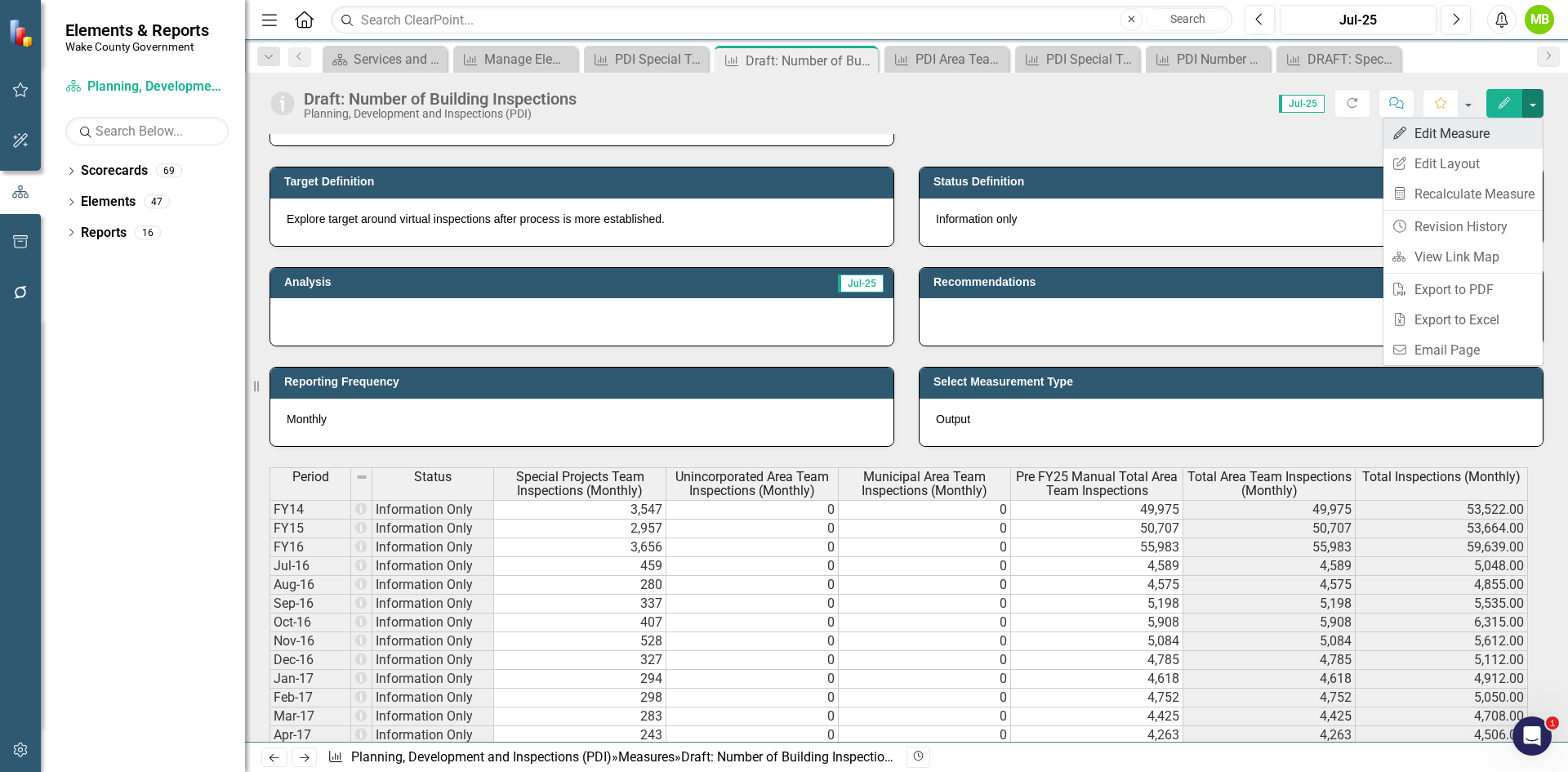 click on "Edit Edit Measure" at bounding box center [1463, 133] 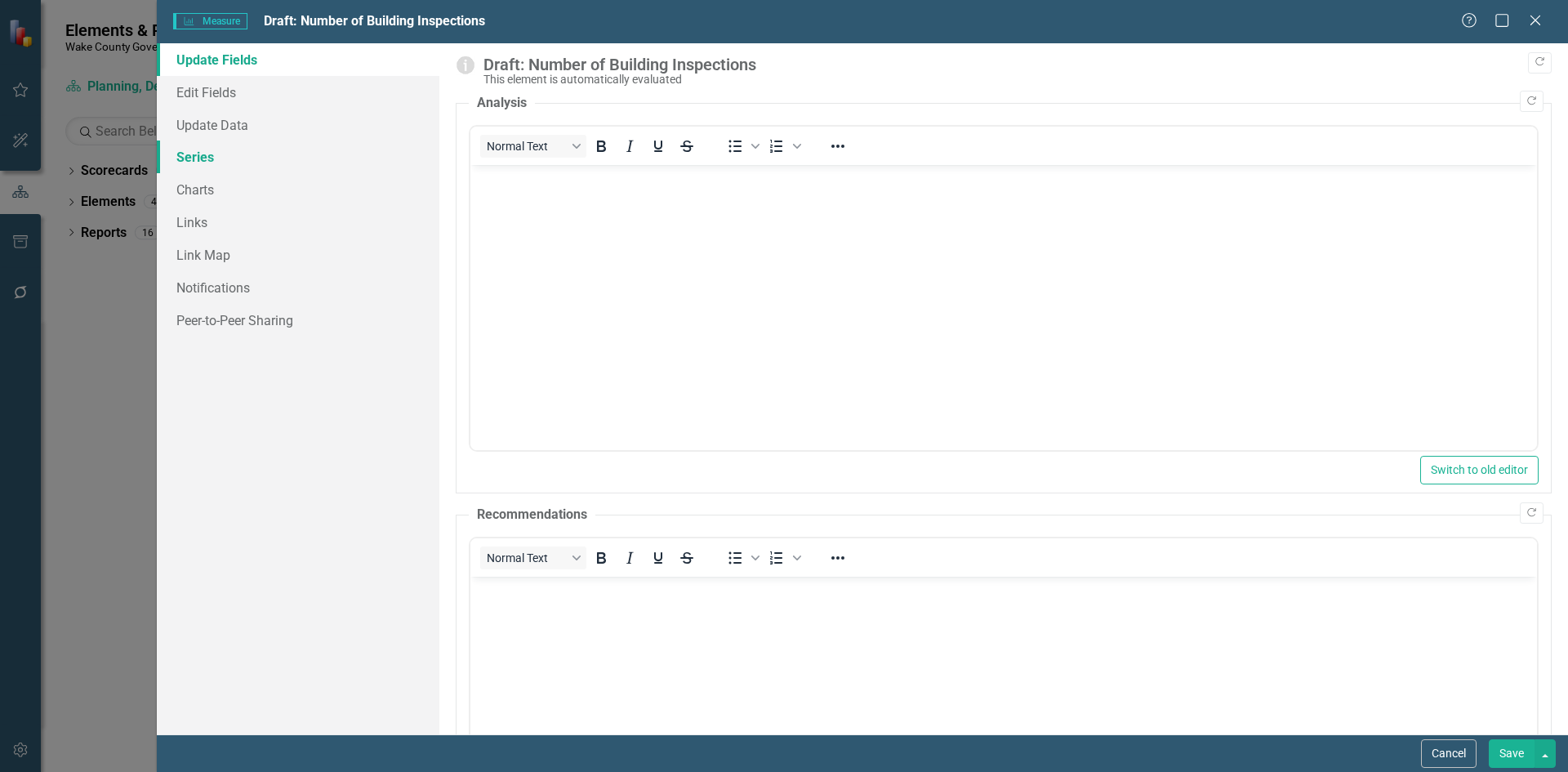 click on "Series" at bounding box center [298, 157] 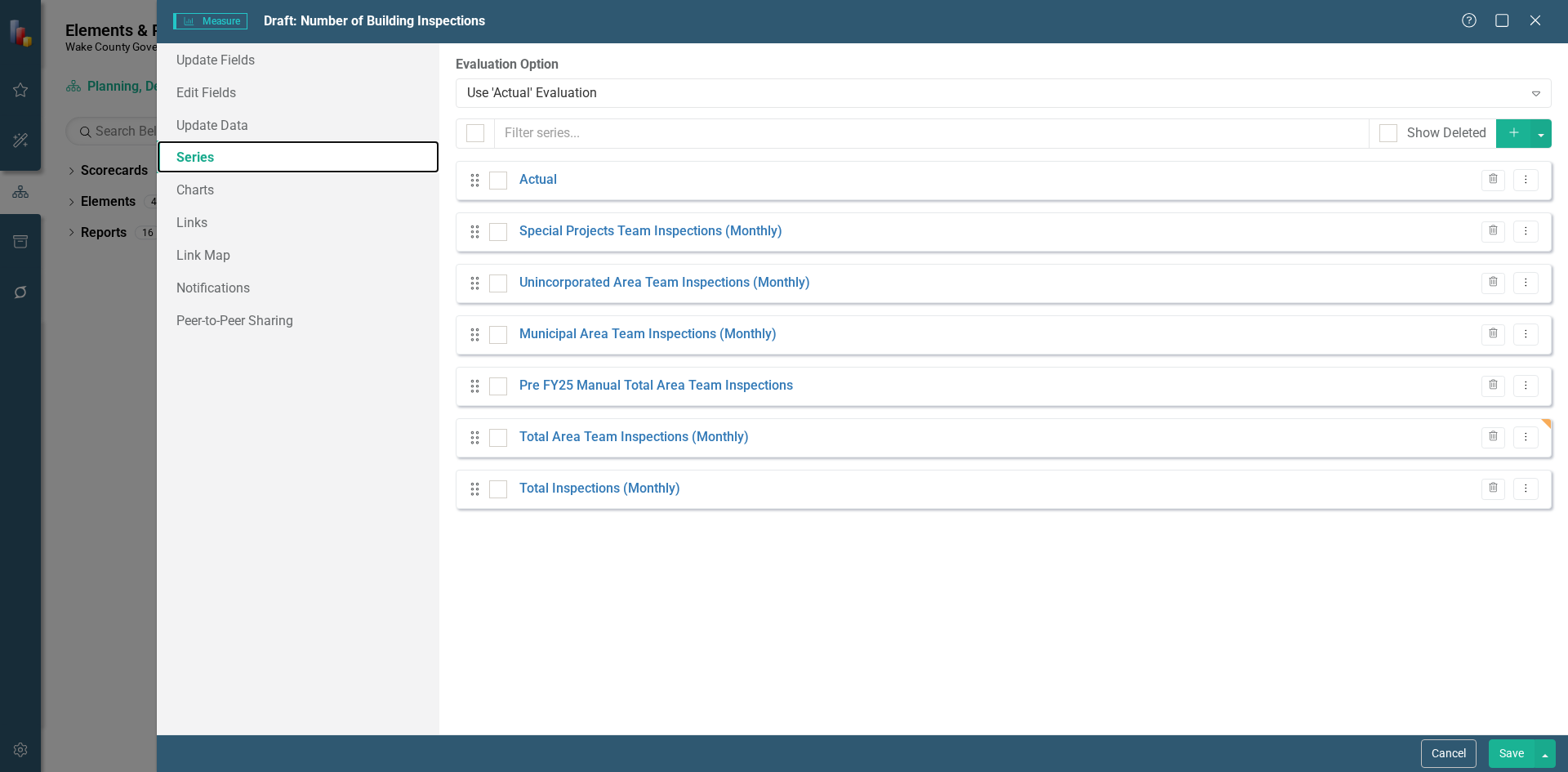 checkbox on "false" 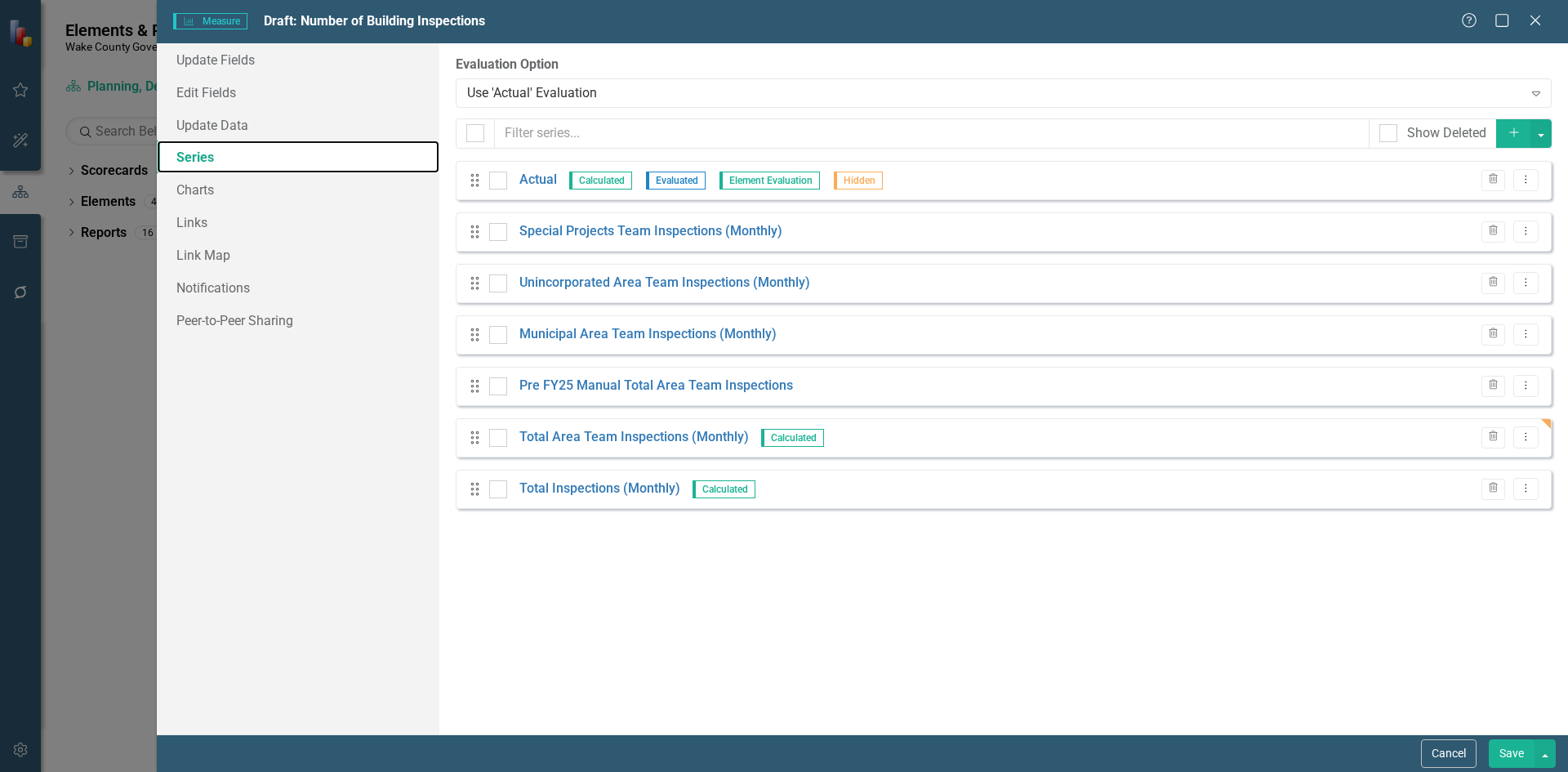 scroll, scrollTop: 0, scrollLeft: 0, axis: both 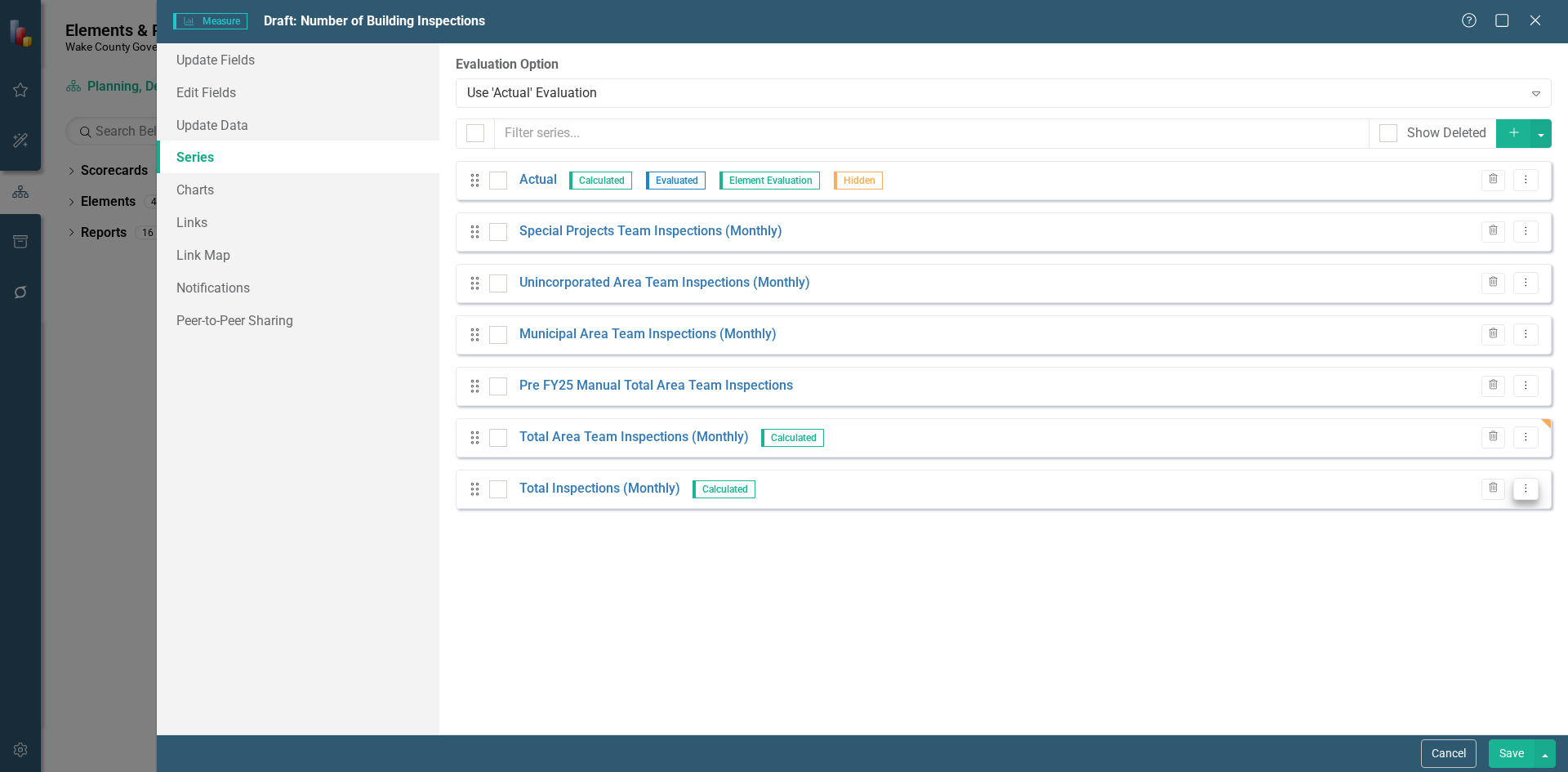 click on "Dropdown Menu" at bounding box center [1526, 489] 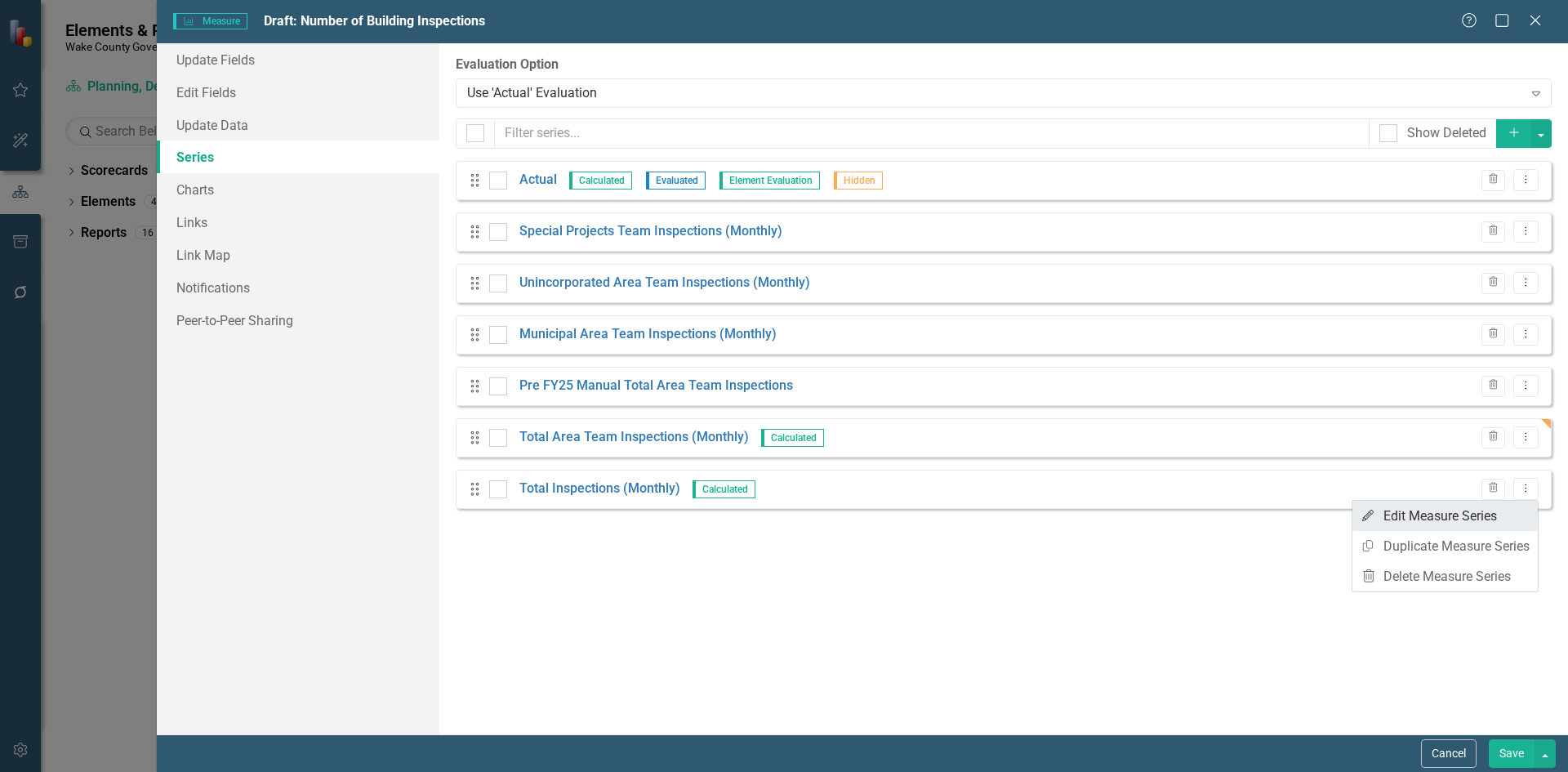 click on "Edit Edit Measure Series" at bounding box center (1445, 515) 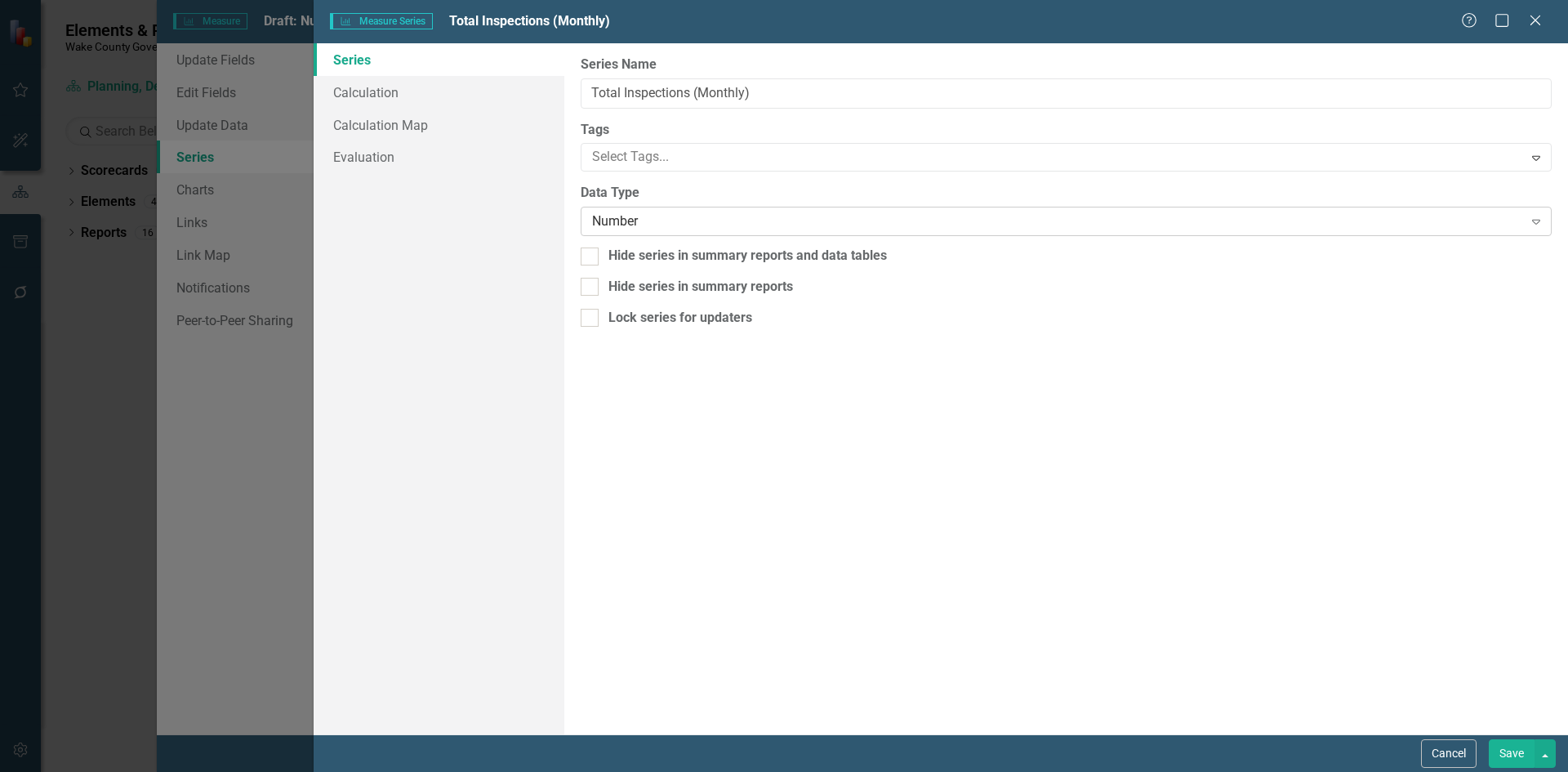 click on "Number" at bounding box center [1057, 221] 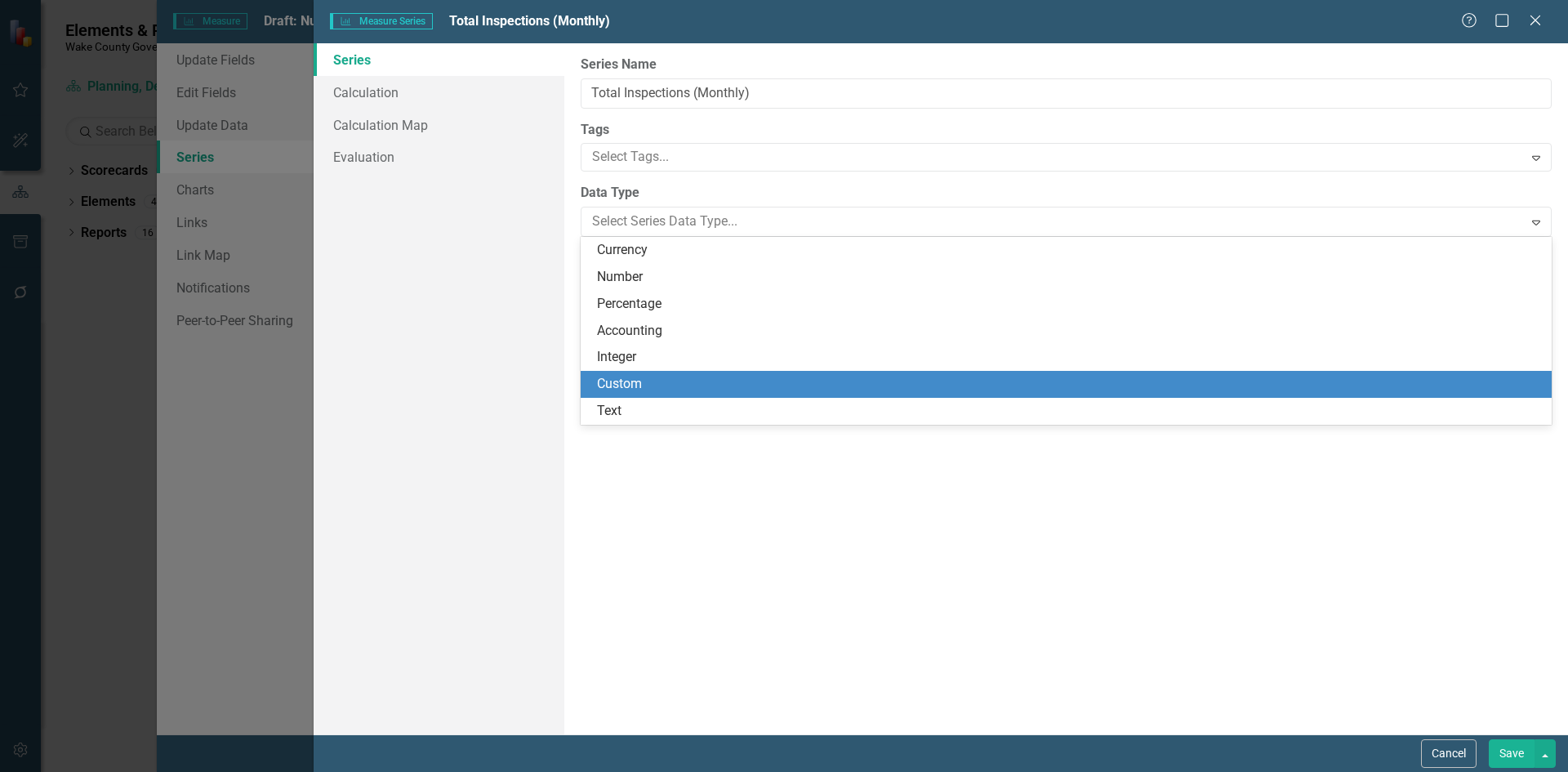 click on "Custom" at bounding box center [1066, 384] 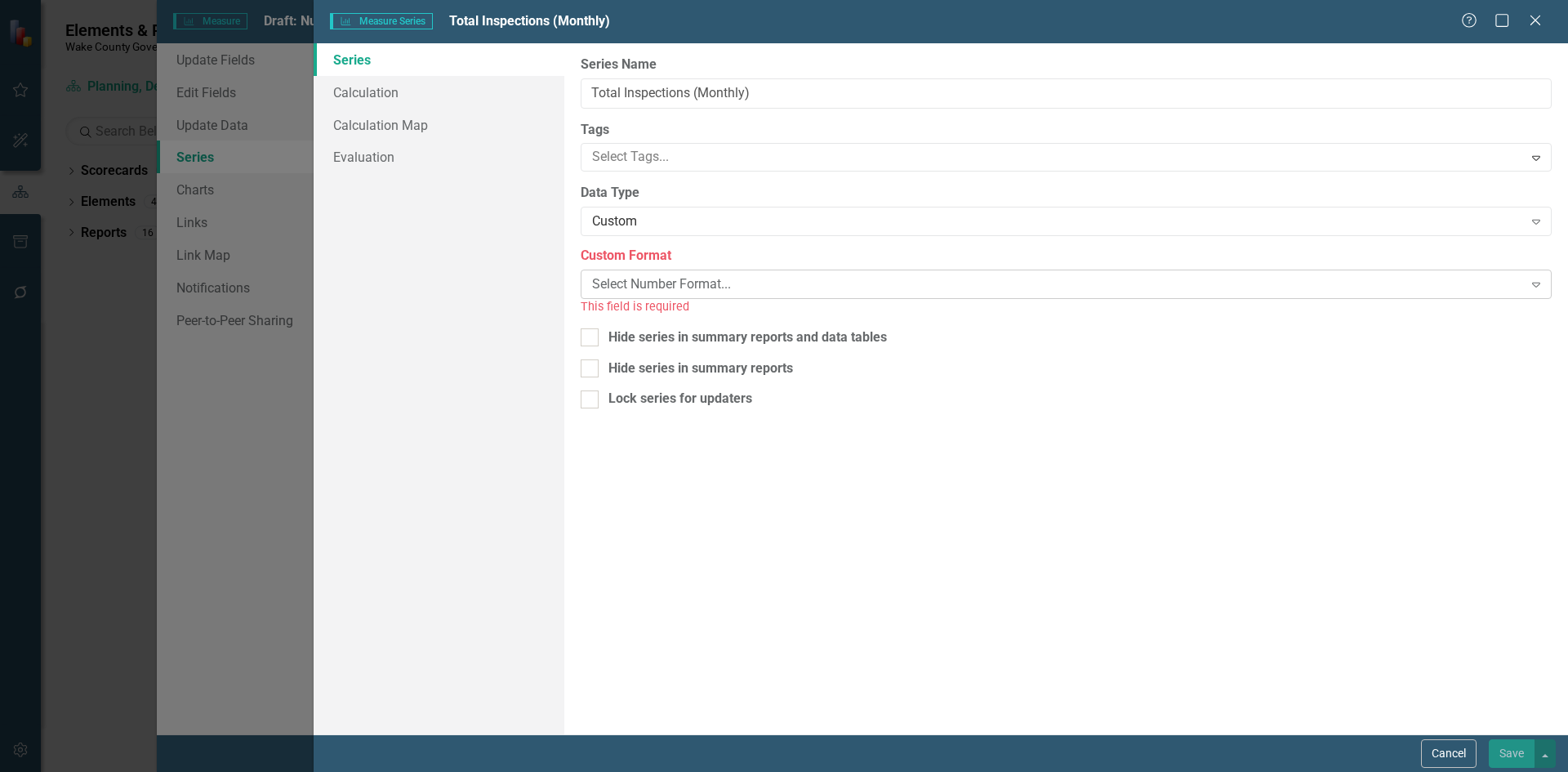 click on "Select Number Format..." at bounding box center (1057, 284) 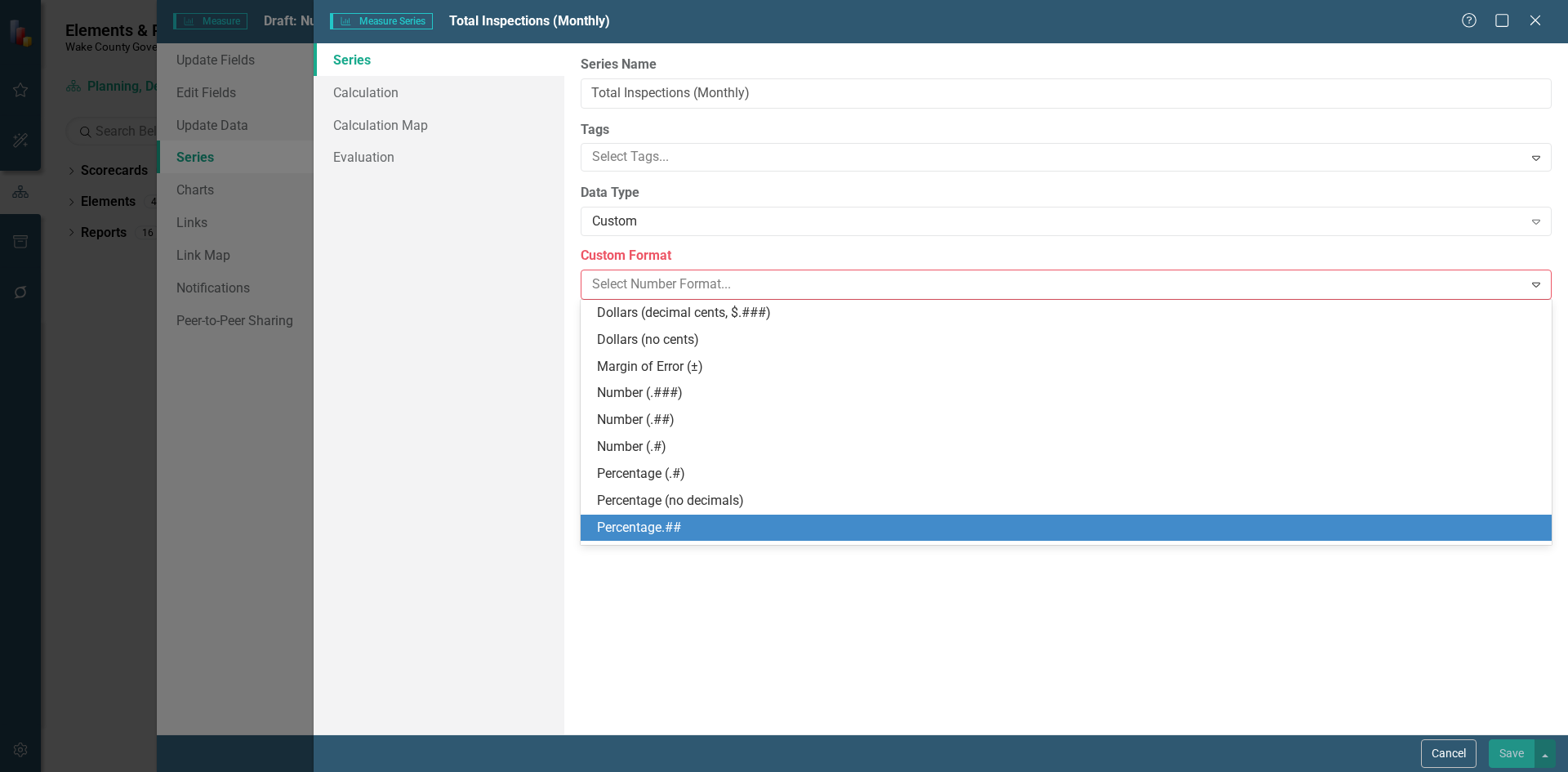 scroll, scrollTop: 77, scrollLeft: 0, axis: vertical 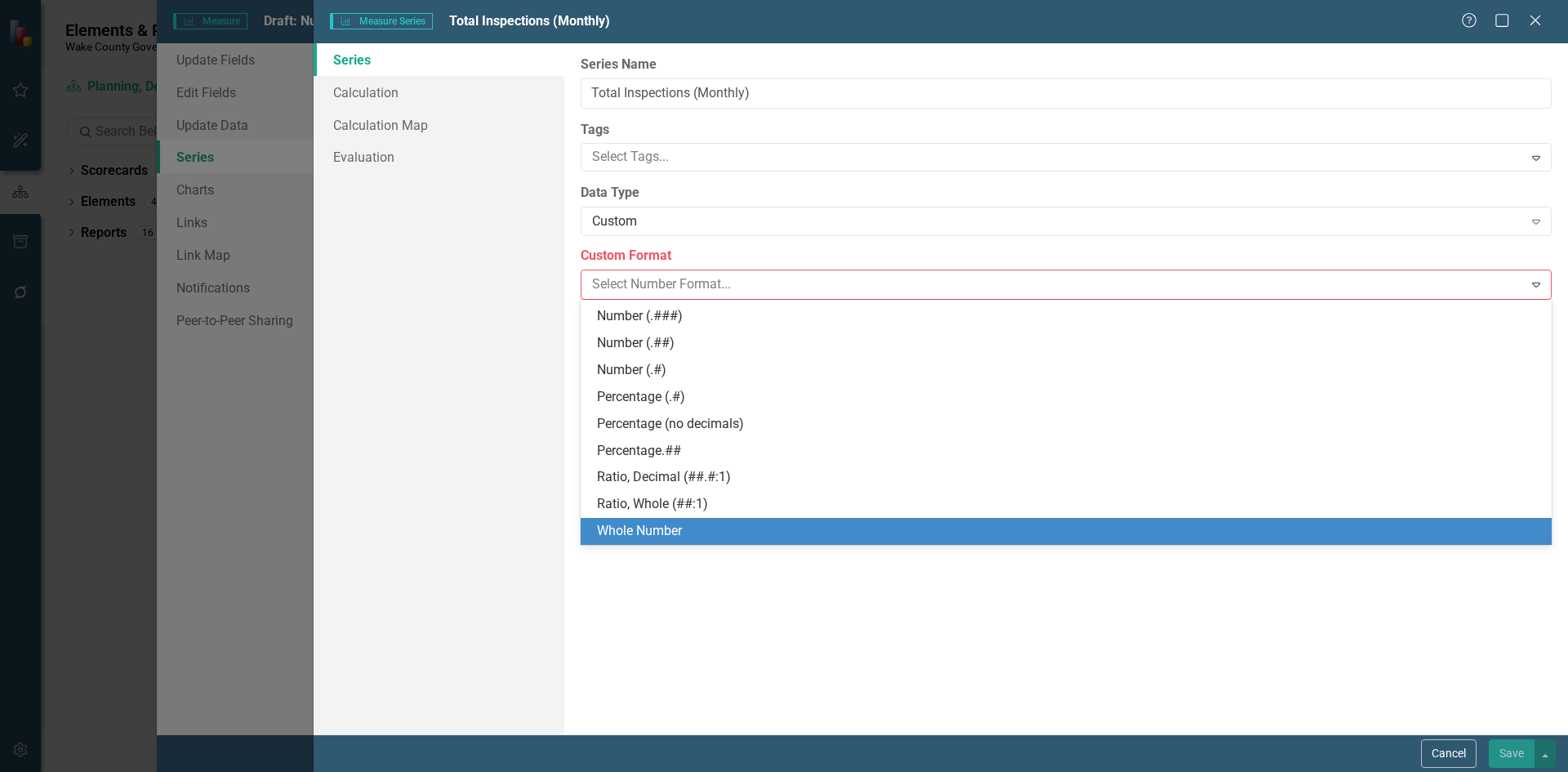 click on "Whole Number" at bounding box center (1069, 531) 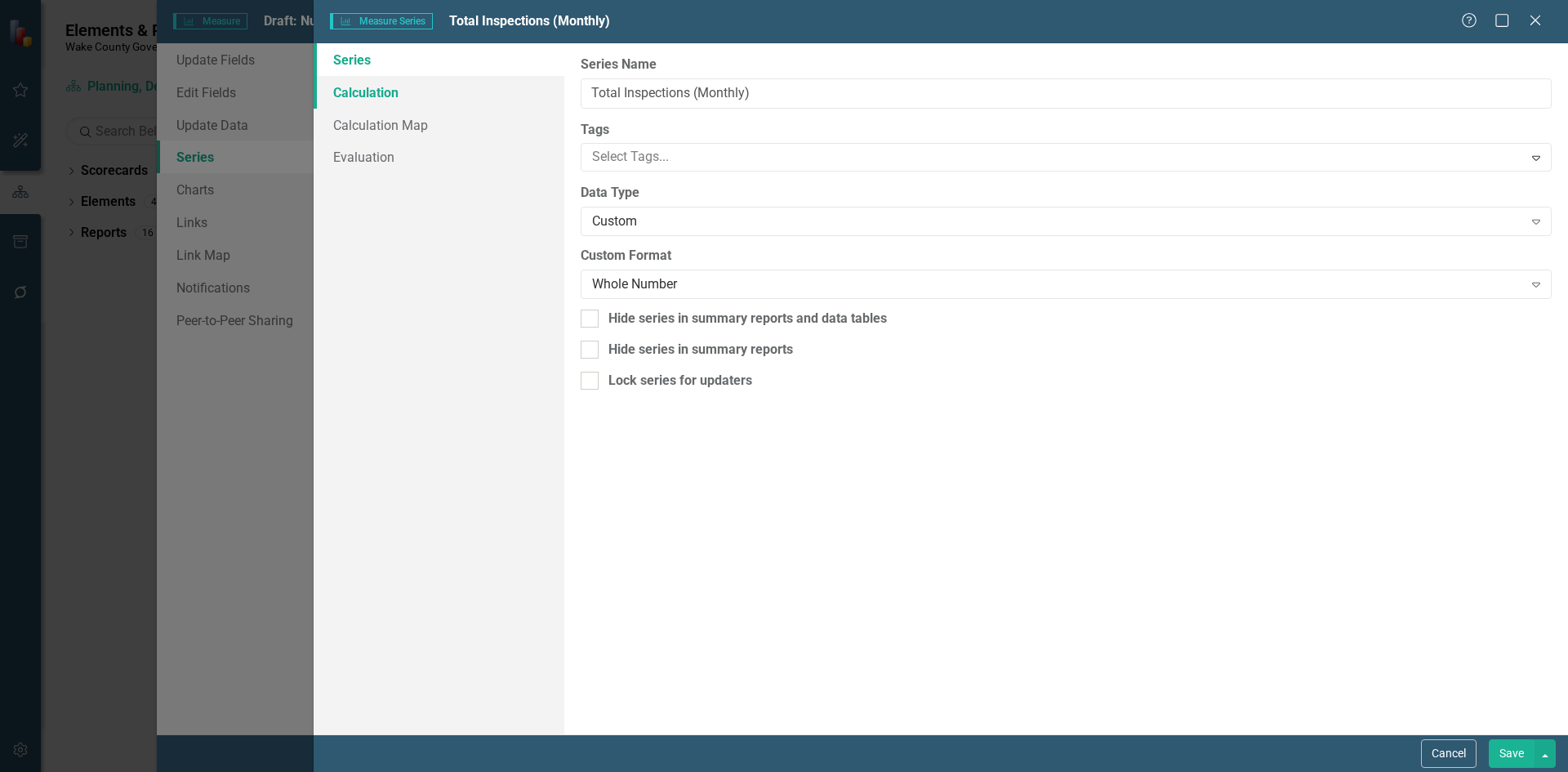 click on "Calculation" at bounding box center [439, 92] 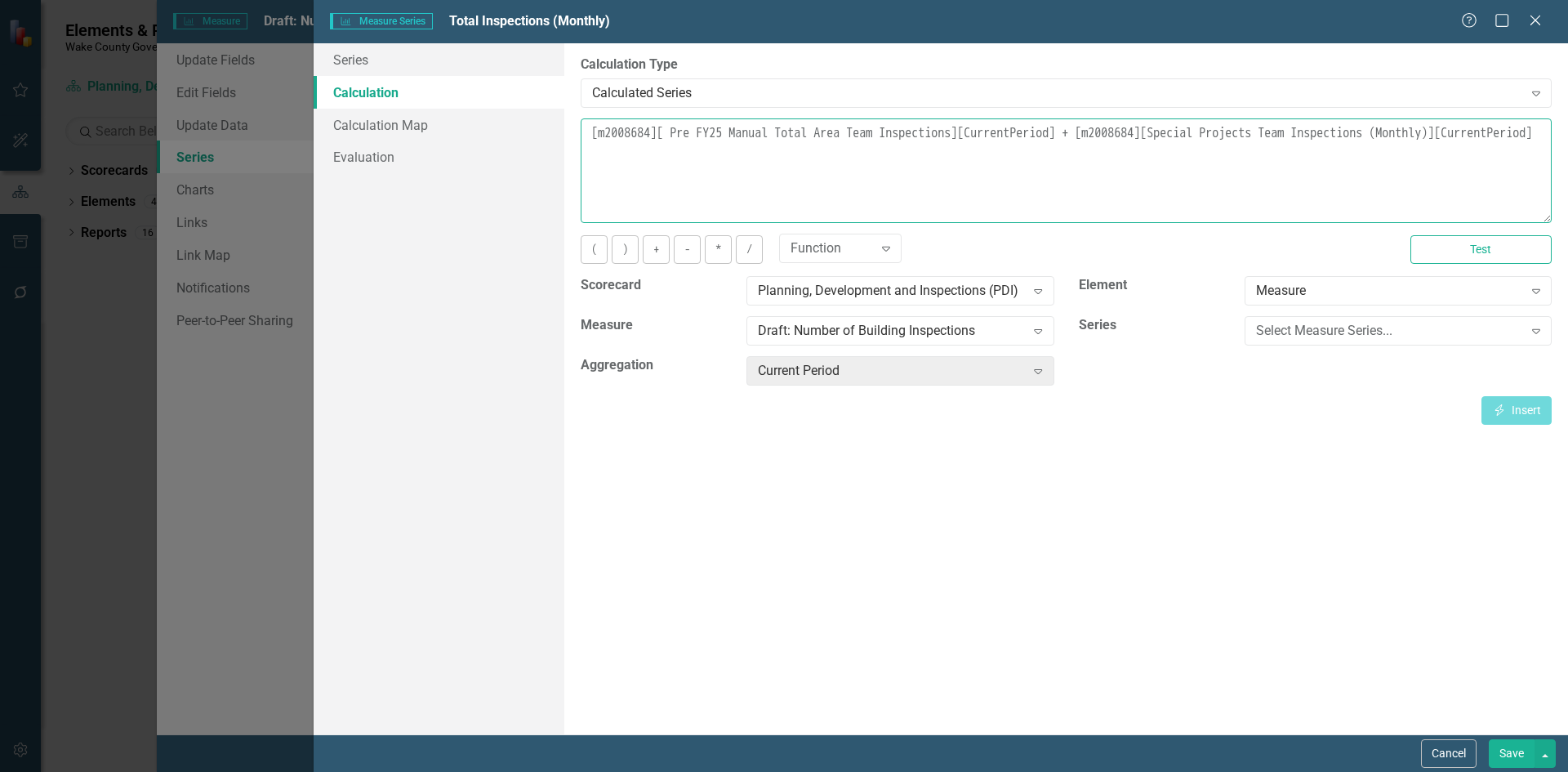 drag, startPoint x: 826, startPoint y: 161, endPoint x: 644, endPoint y: 144, distance: 182.7922 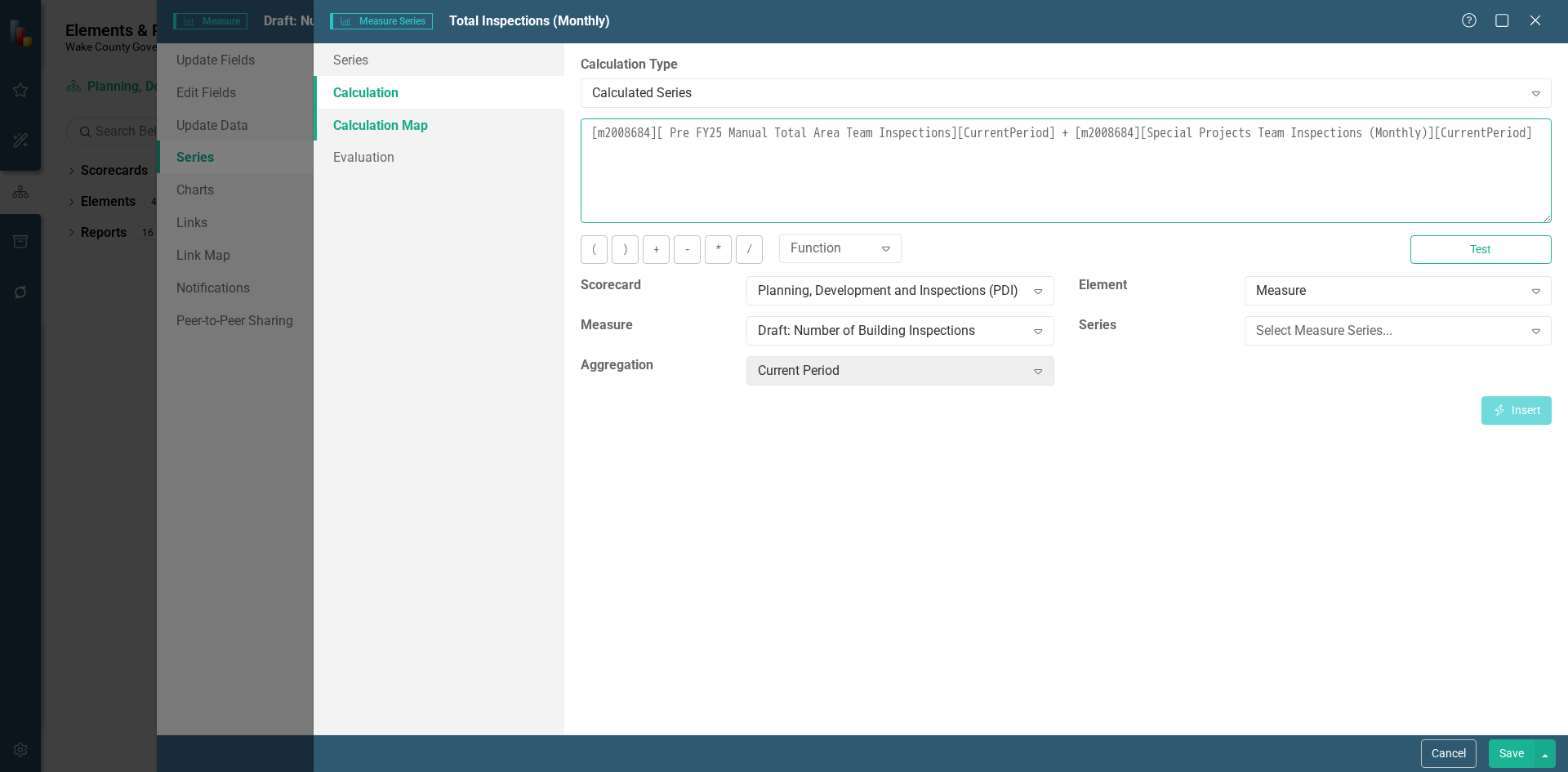 drag, startPoint x: 1096, startPoint y: 136, endPoint x: 555, endPoint y: 131, distance: 541.0231 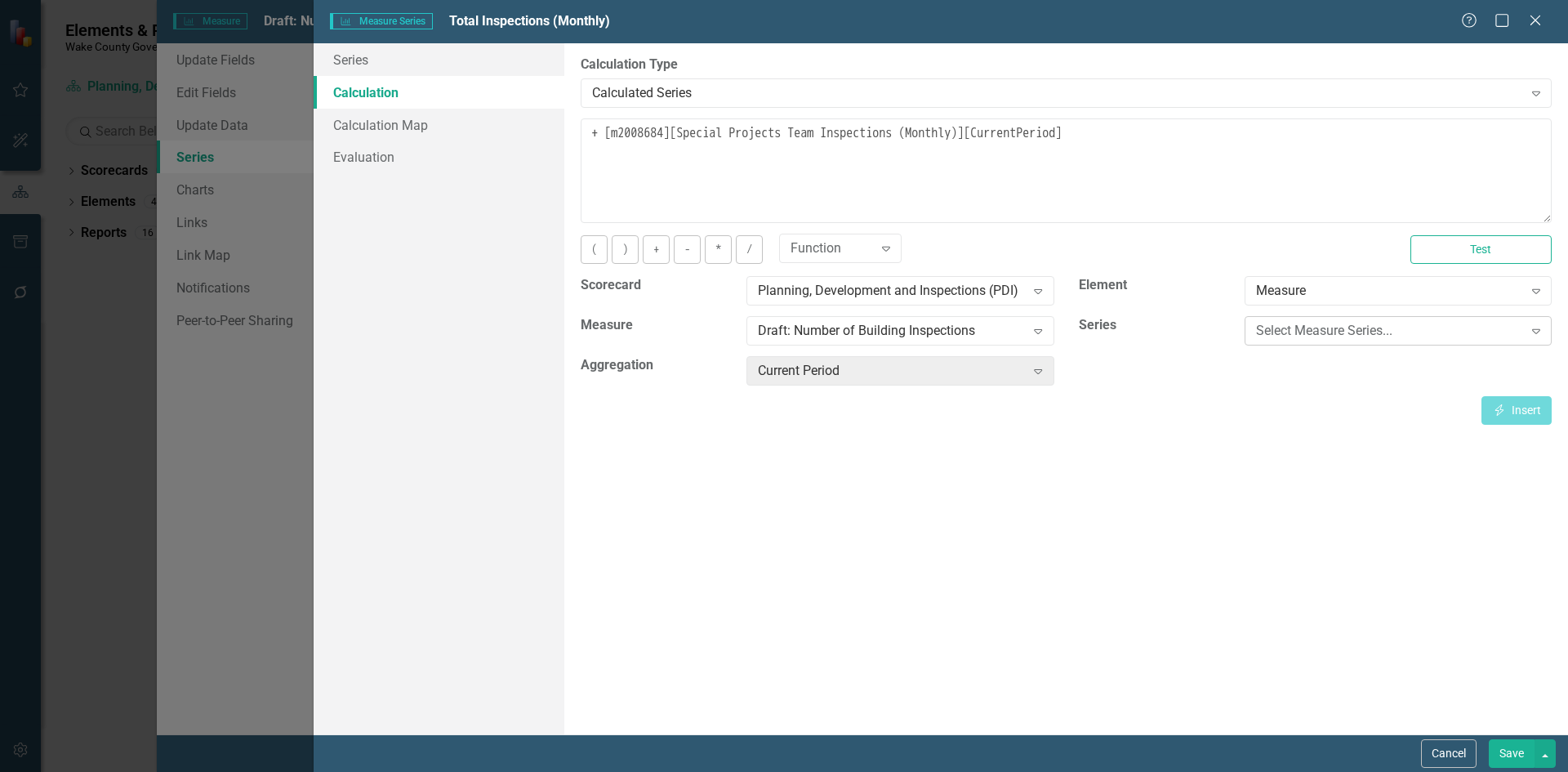 click on "Select Measure Series... Expand" at bounding box center (1398, 331) 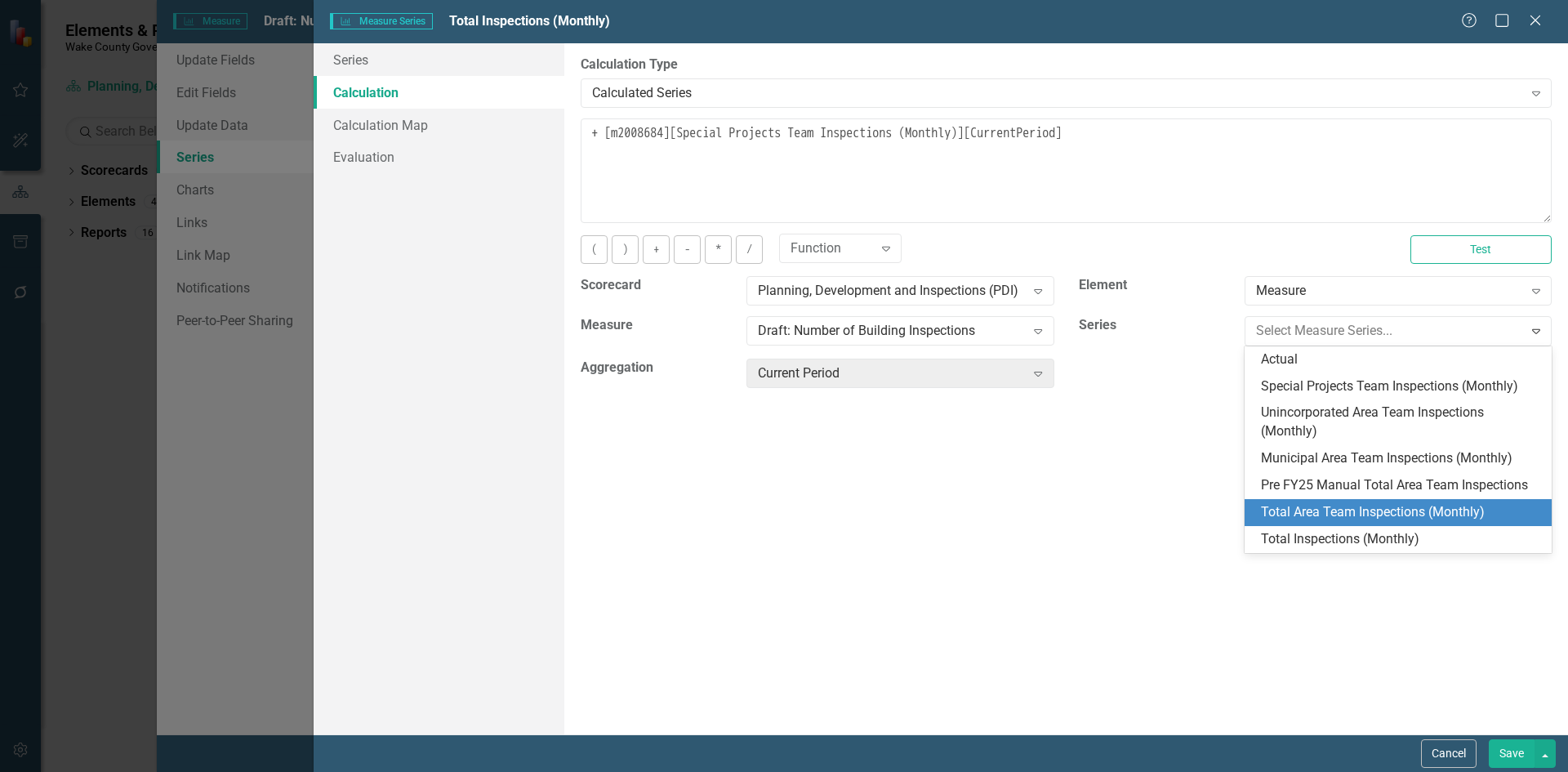 click on "Total Area Team Inspections (Monthly)" at bounding box center [1401, 512] 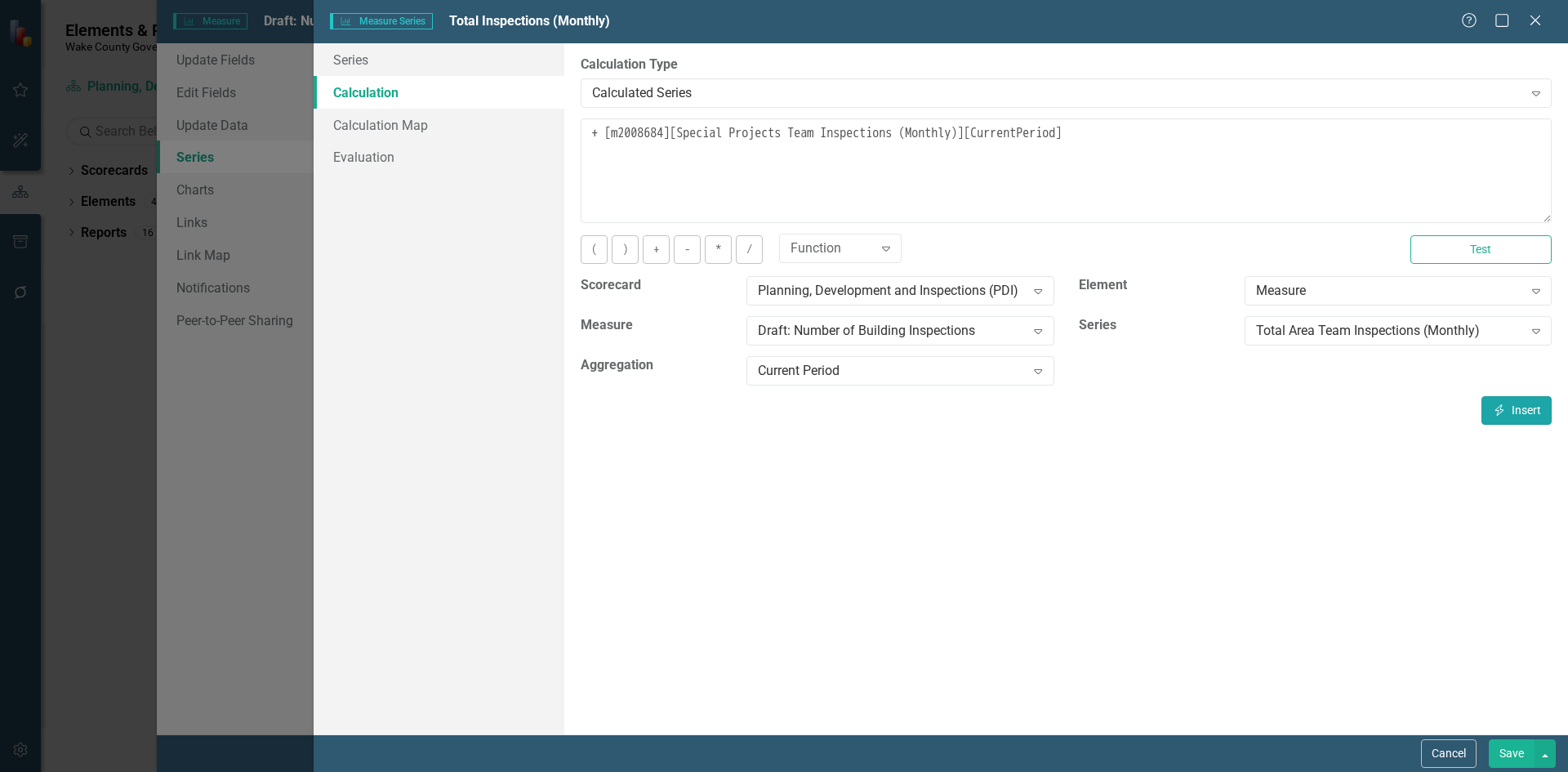 click on "Insert    Insert" at bounding box center [1517, 410] 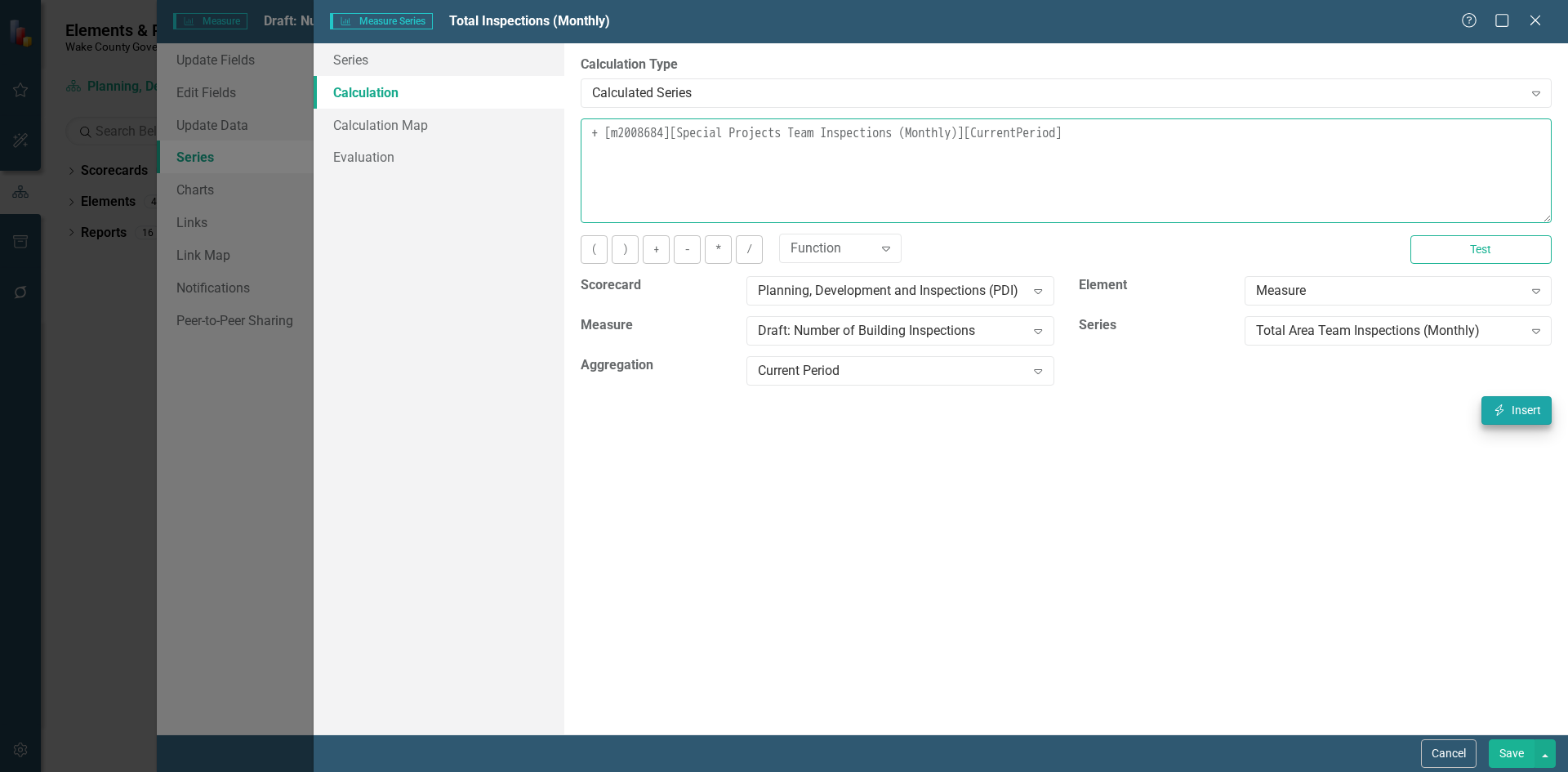 type on "[m2008684][Total Area Team Inspections (Monthly)][CurrentPeriod] + [m2008684][Special Projects Team Inspections (Monthly)][CurrentPeriod]" 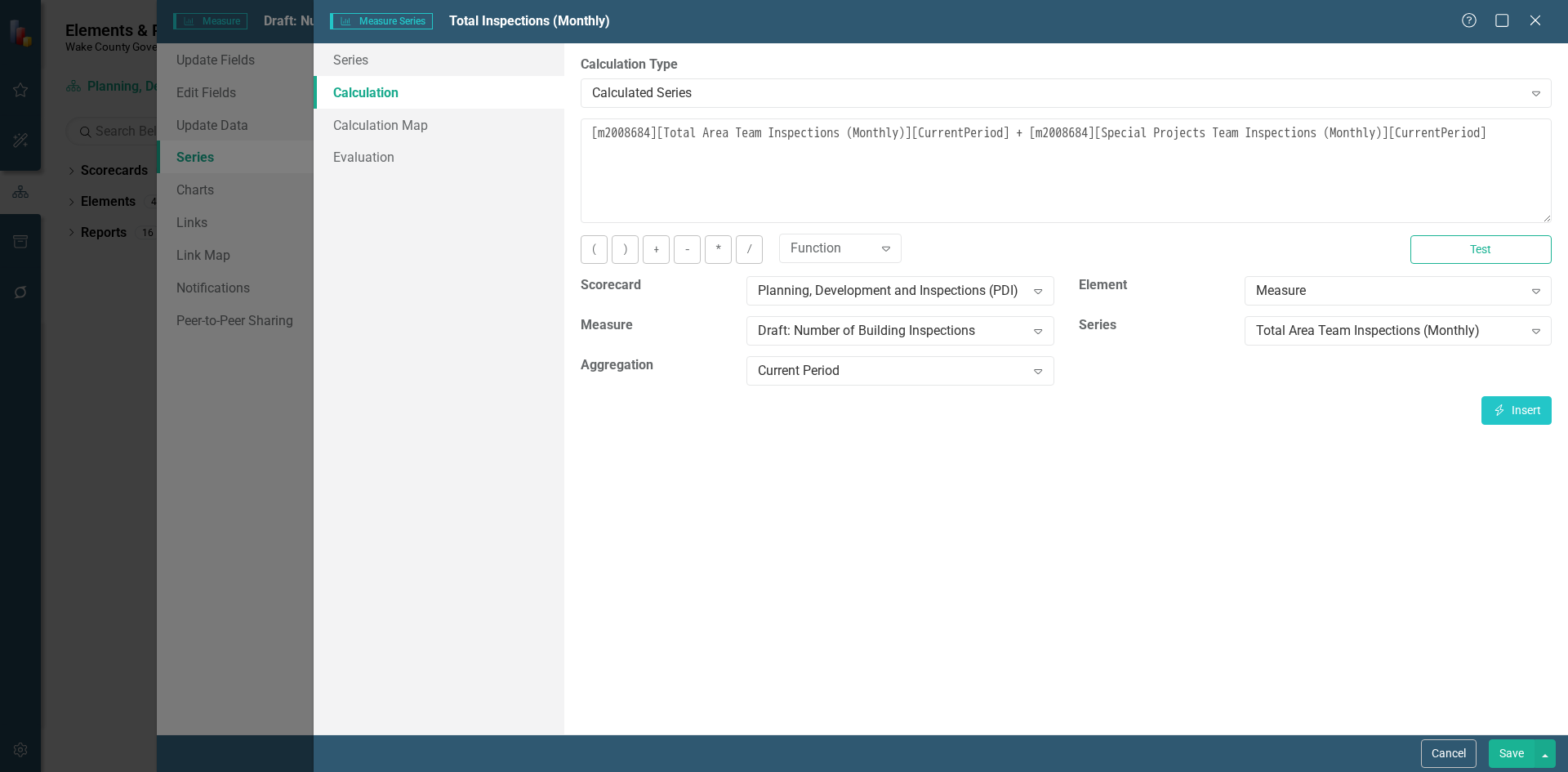 click on "Save" at bounding box center (1512, 753) 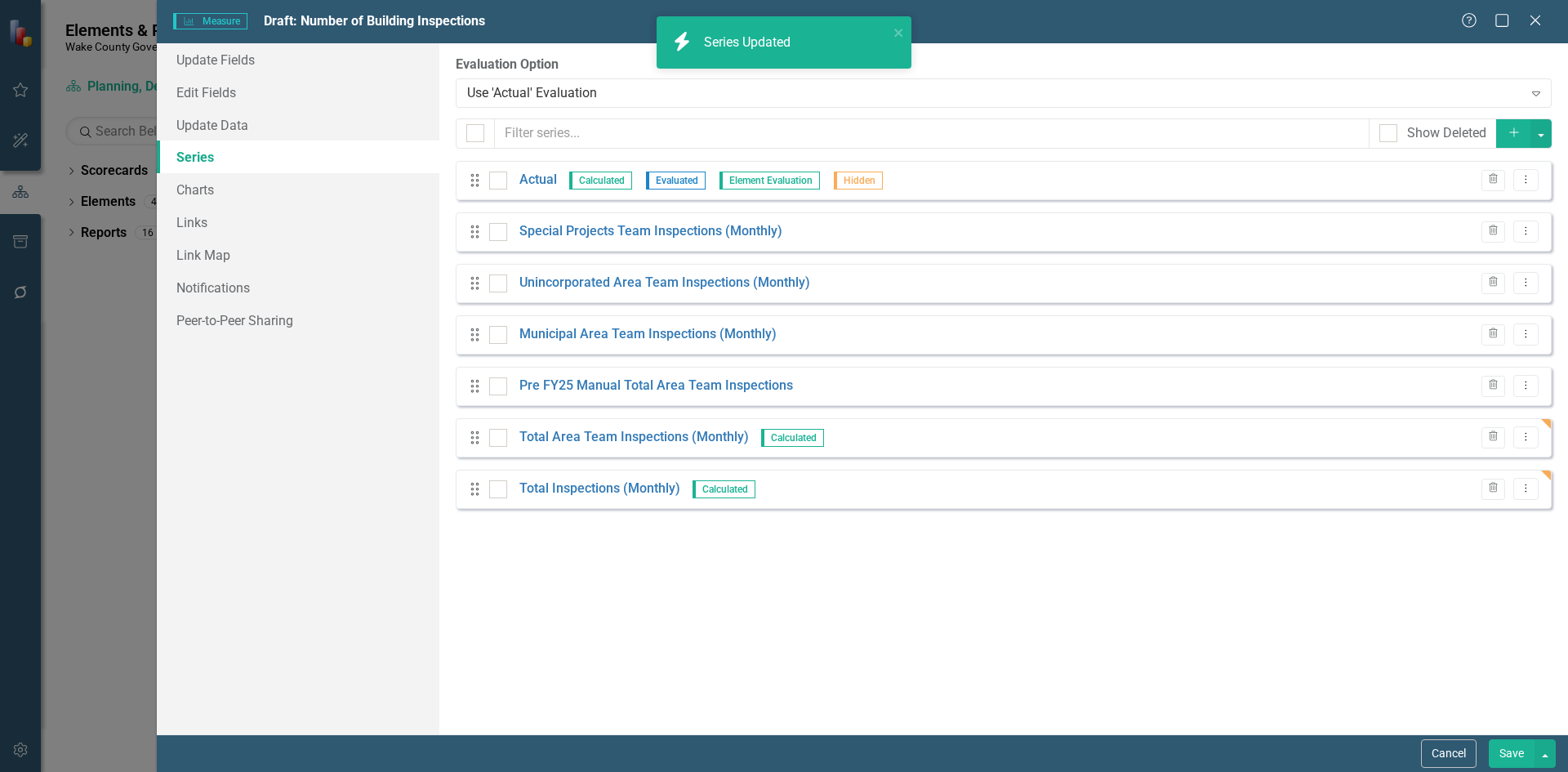 click on "Save" at bounding box center (1512, 753) 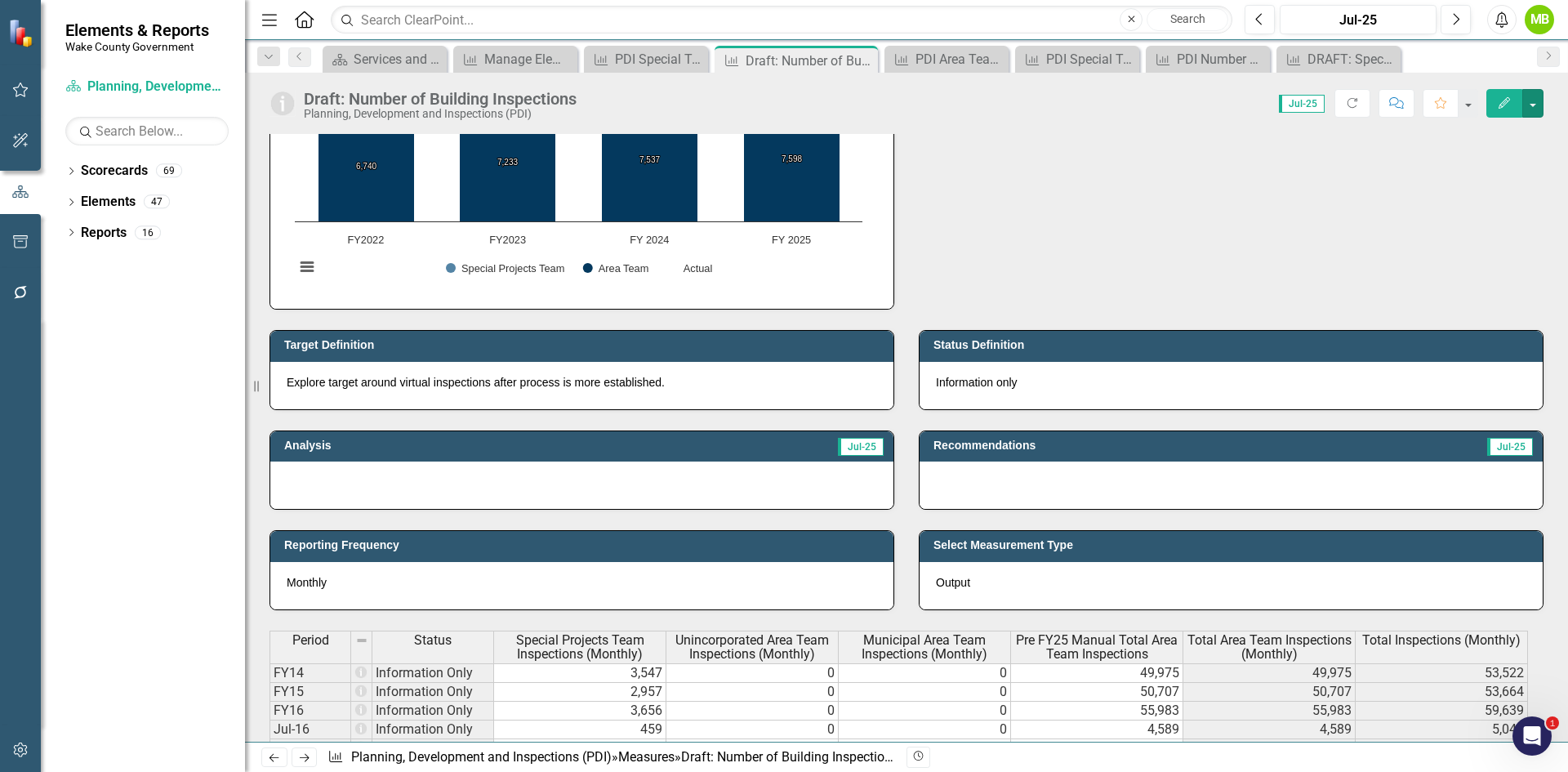 scroll, scrollTop: 0, scrollLeft: 0, axis: both 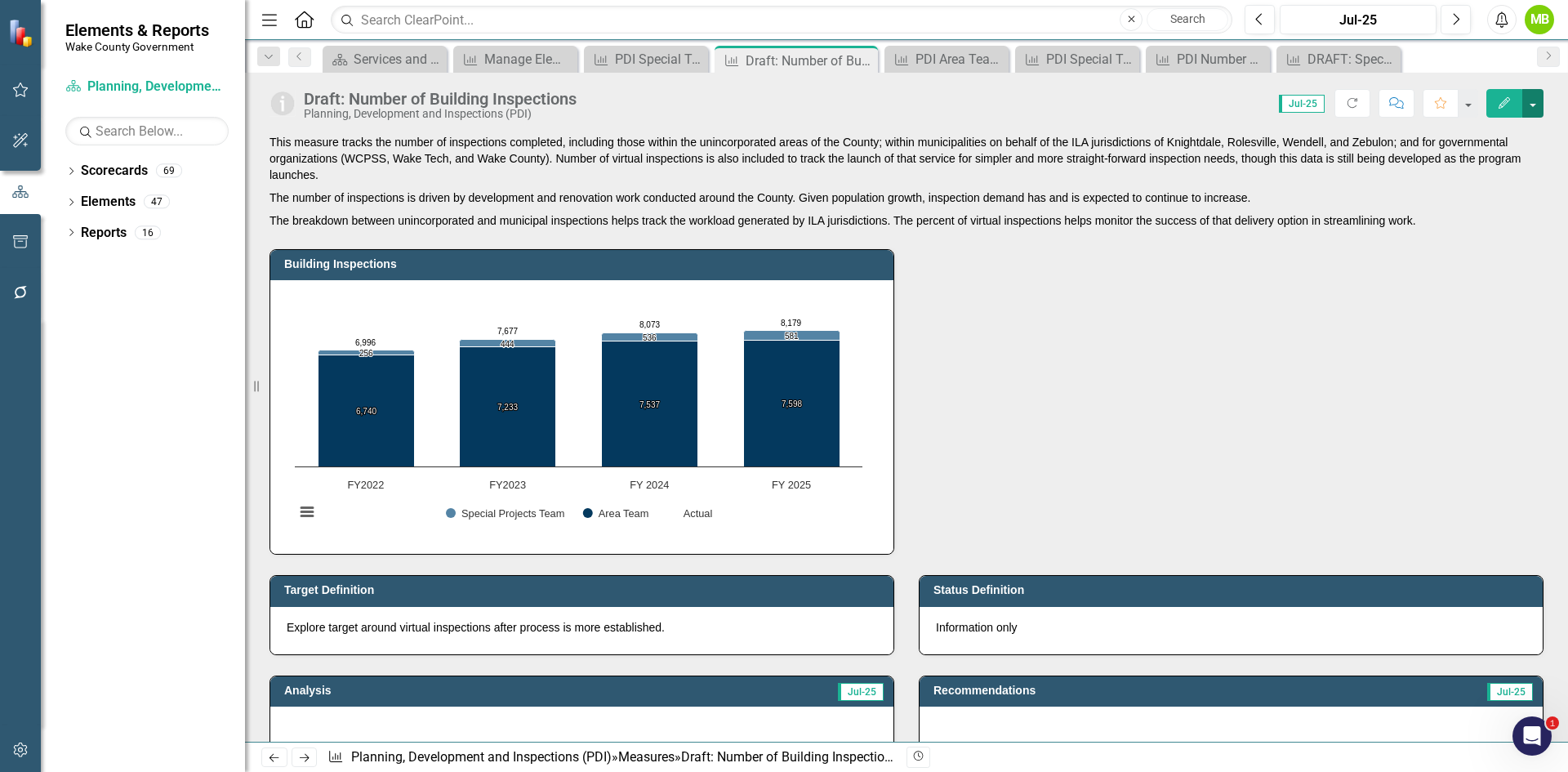 click at bounding box center [1533, 103] 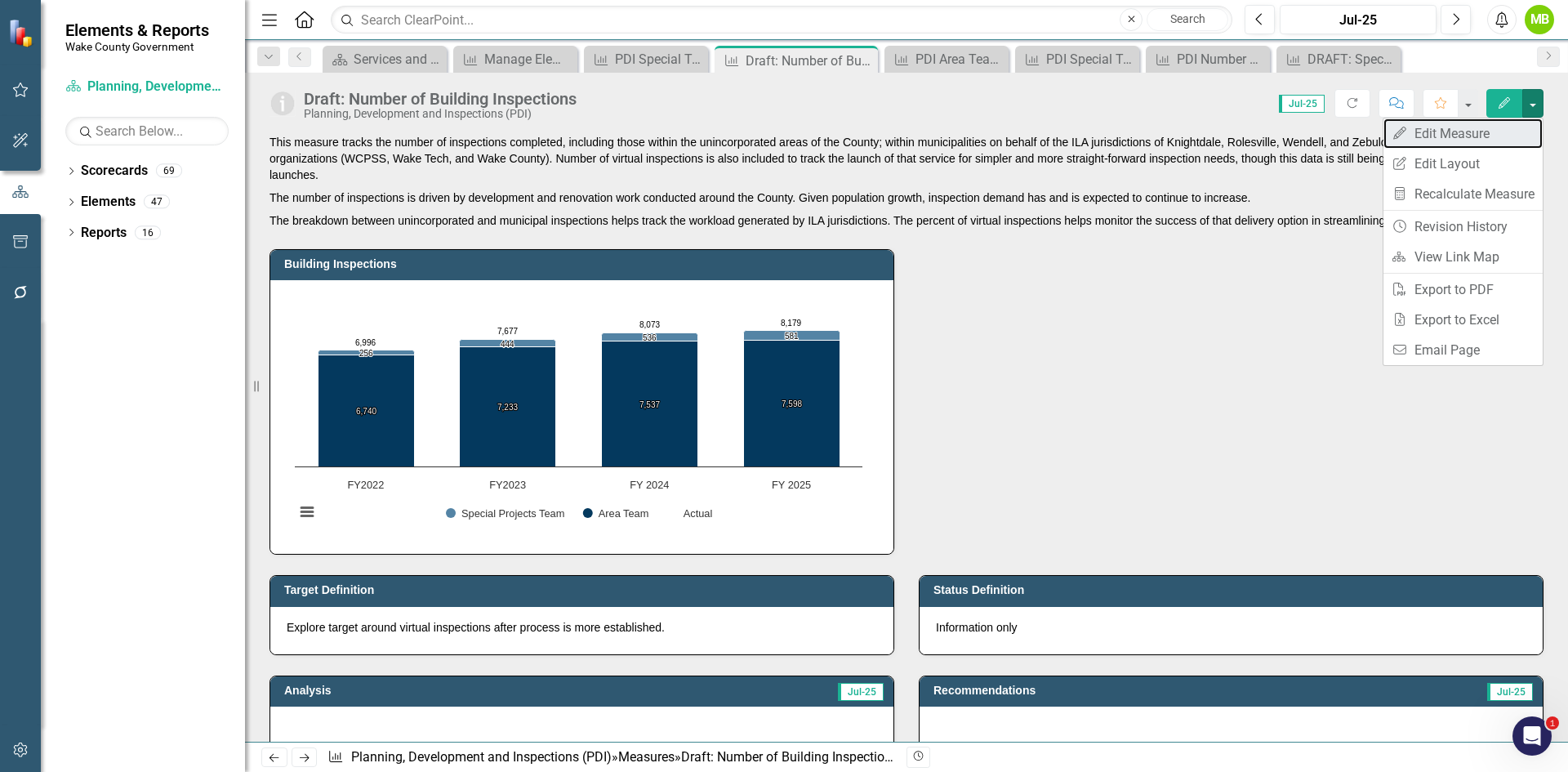 click on "Edit Edit Measure" at bounding box center (1463, 133) 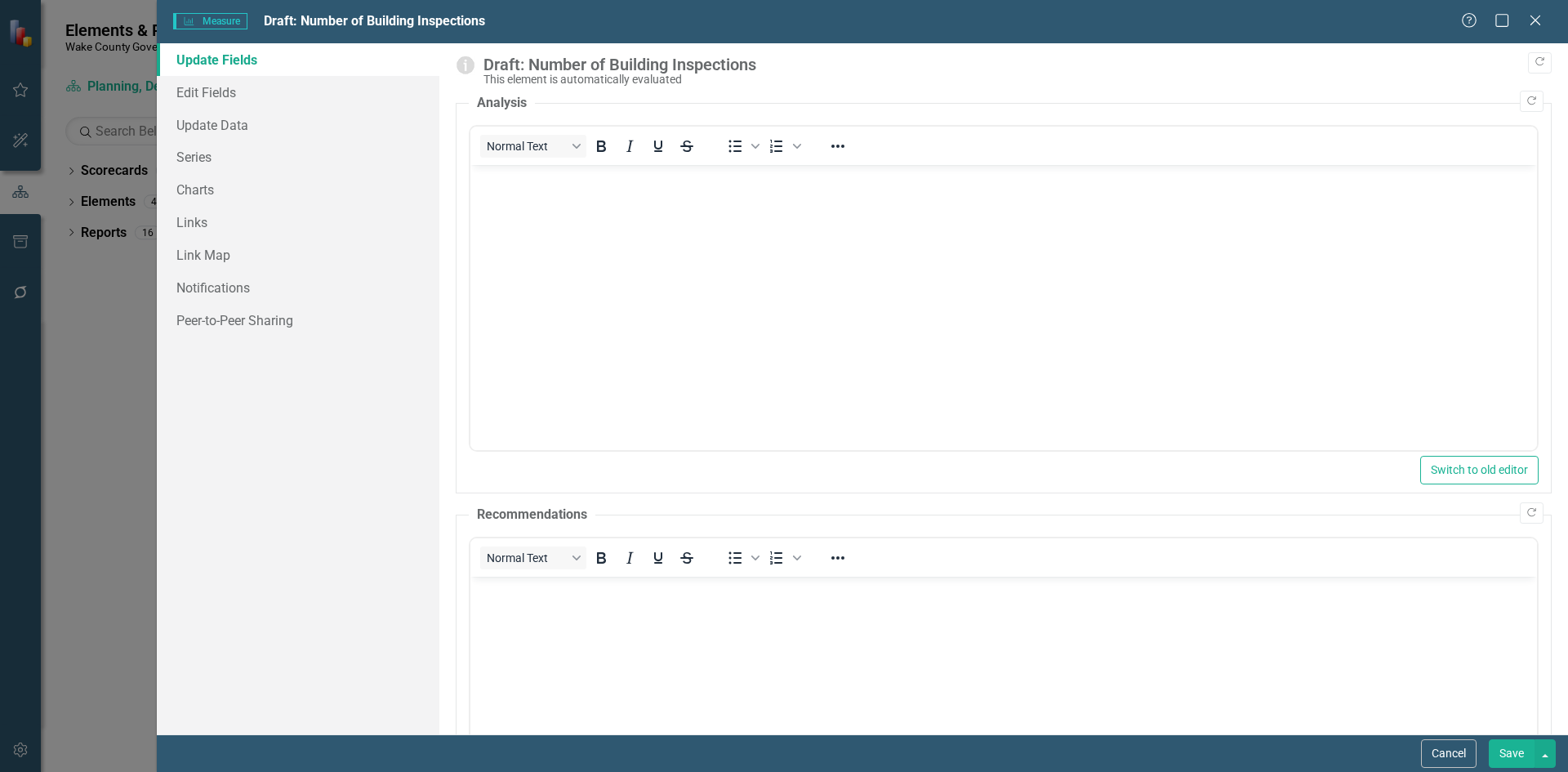 scroll, scrollTop: 0, scrollLeft: 0, axis: both 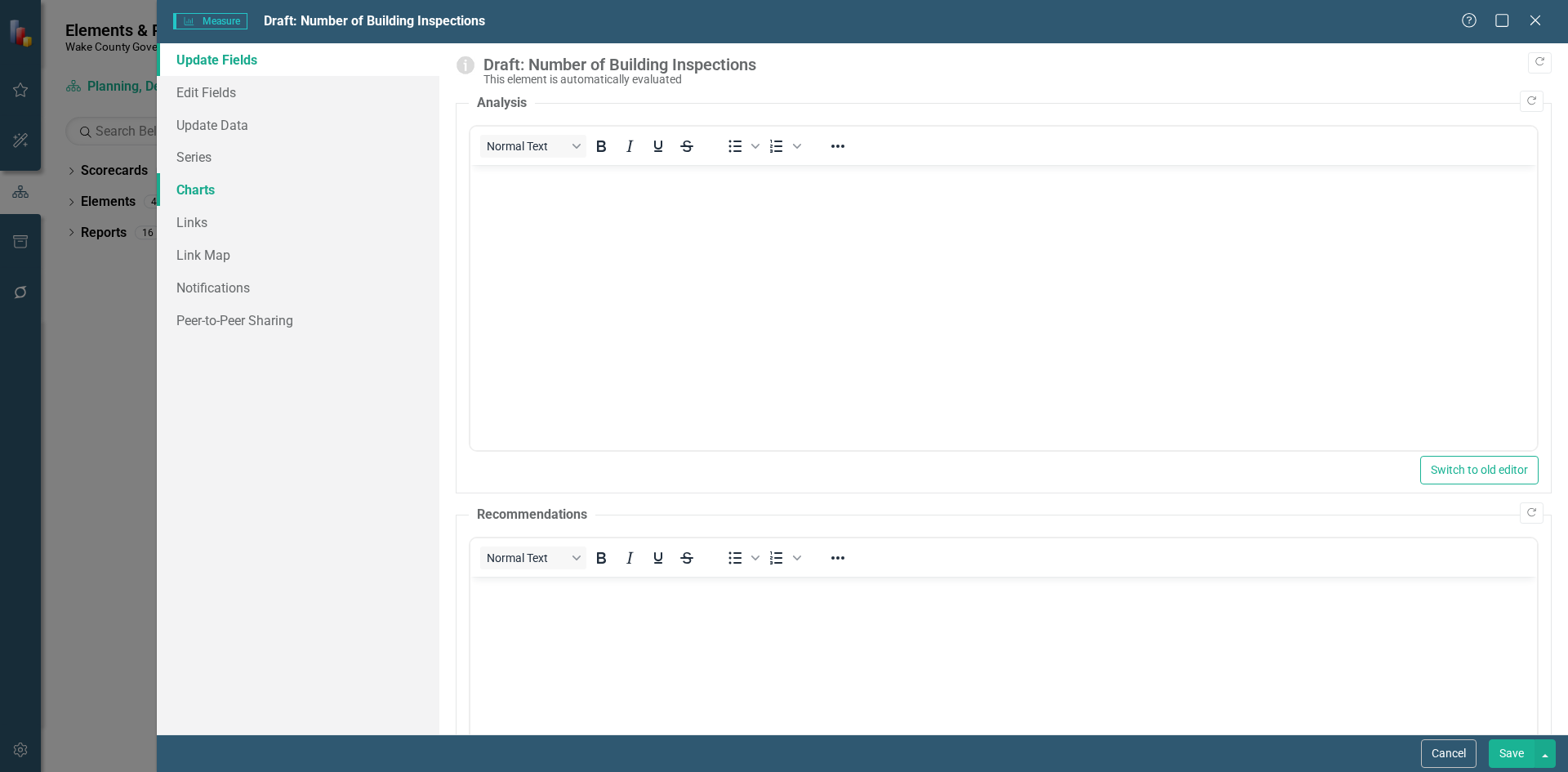 click on "Charts" at bounding box center [298, 190] 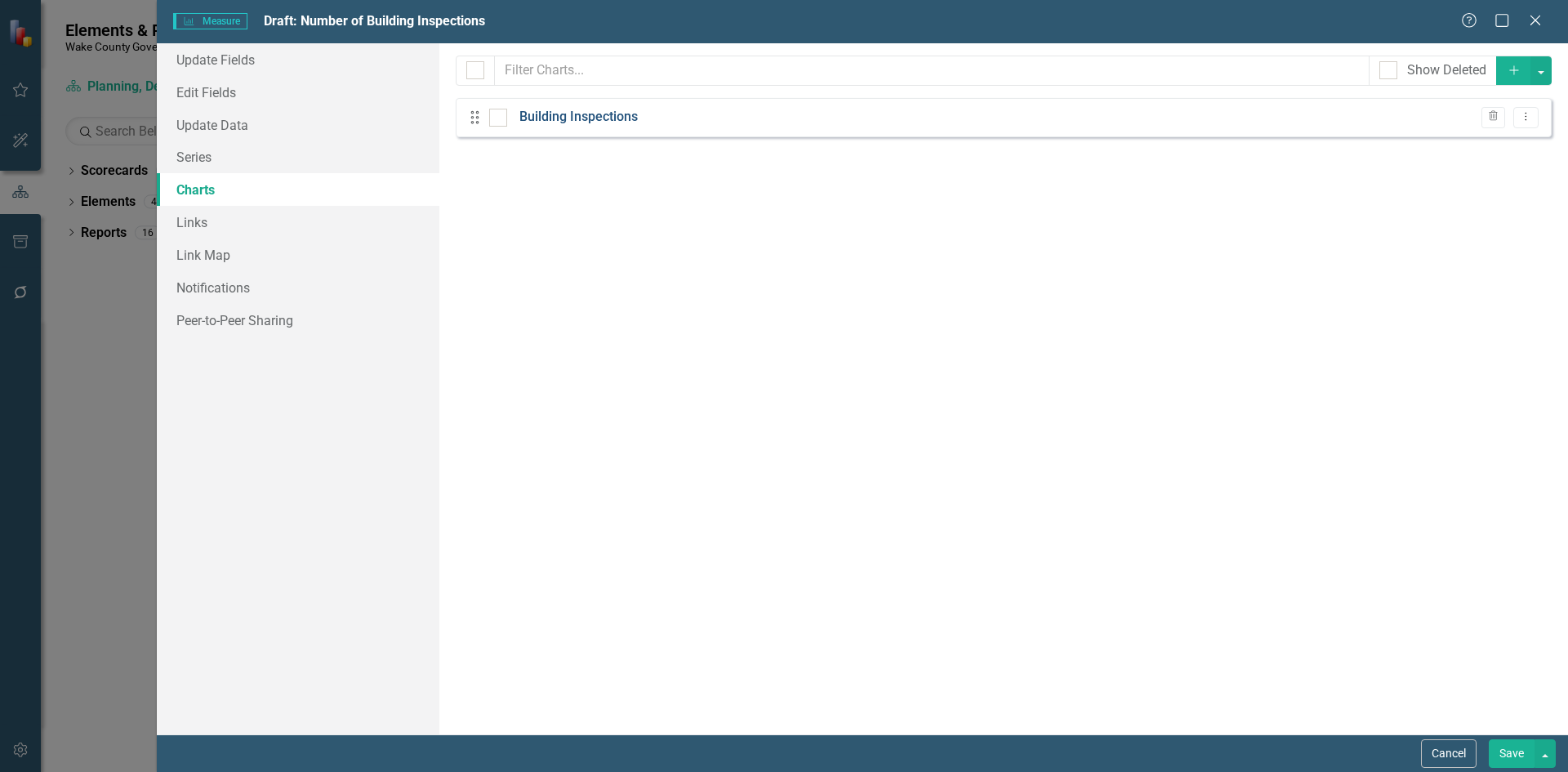 click on "Building Inspections" at bounding box center [578, 117] 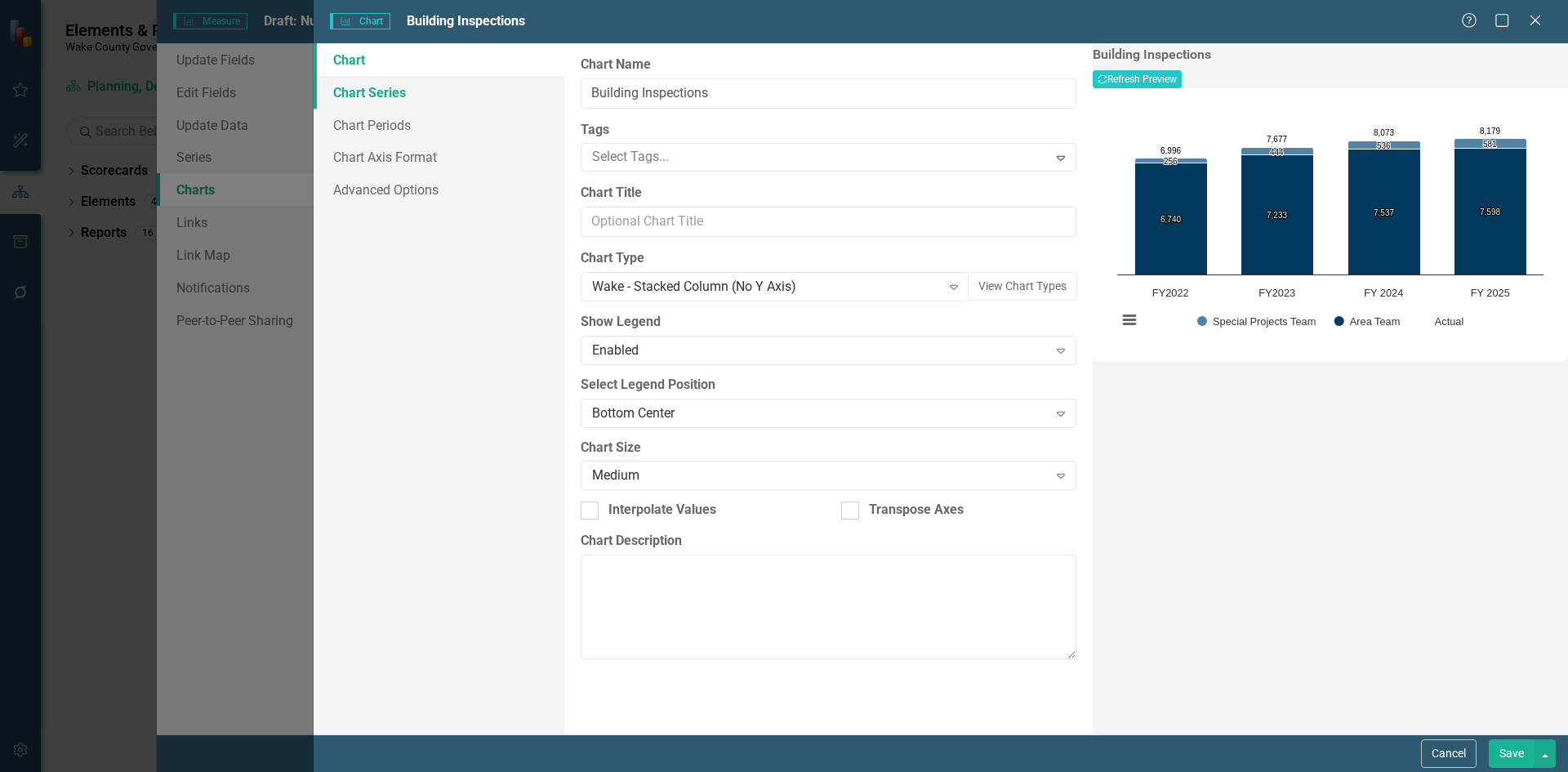 click on "Chart Series" at bounding box center [439, 92] 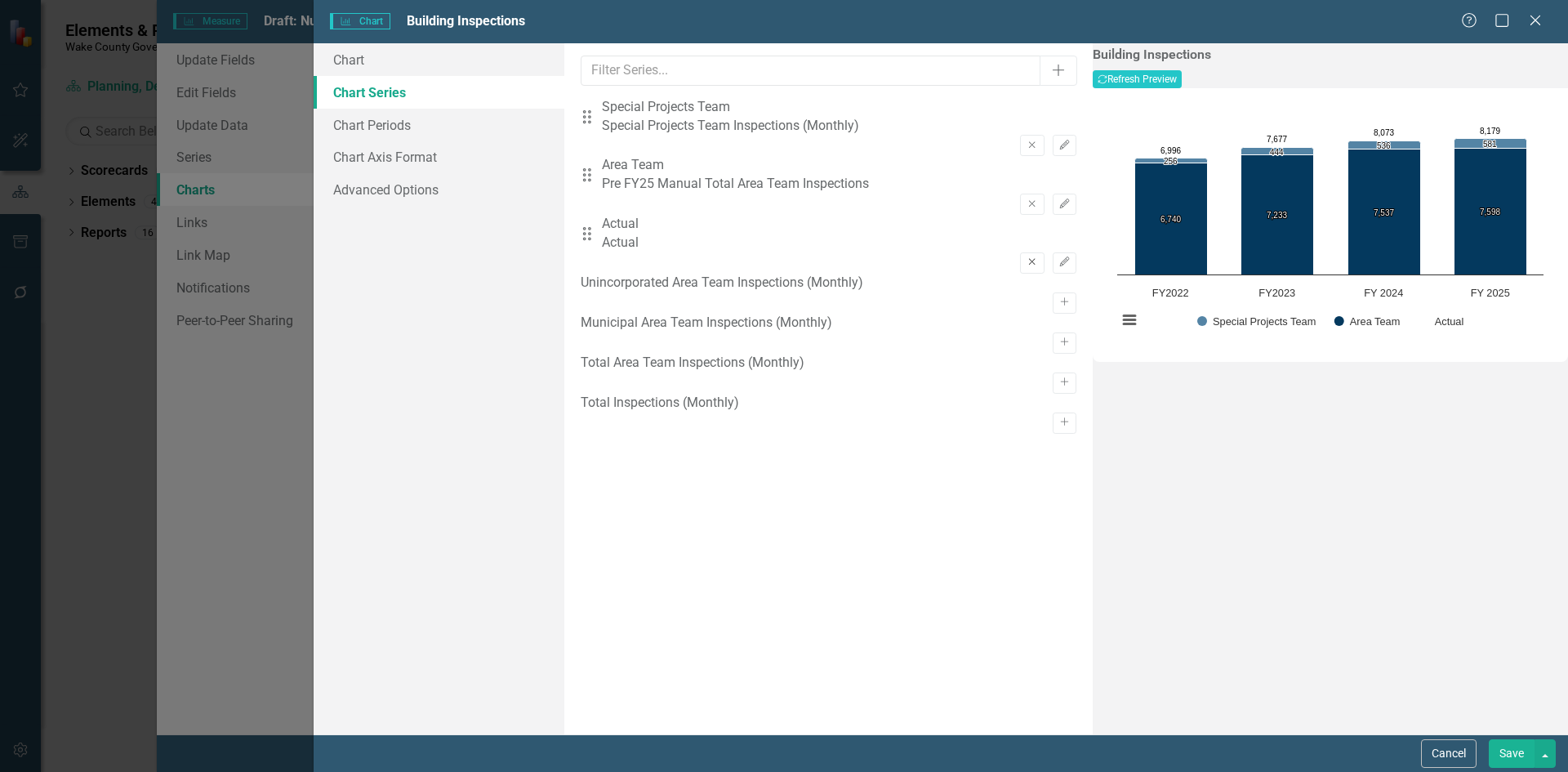 click on "Remove" at bounding box center (1031, 263) 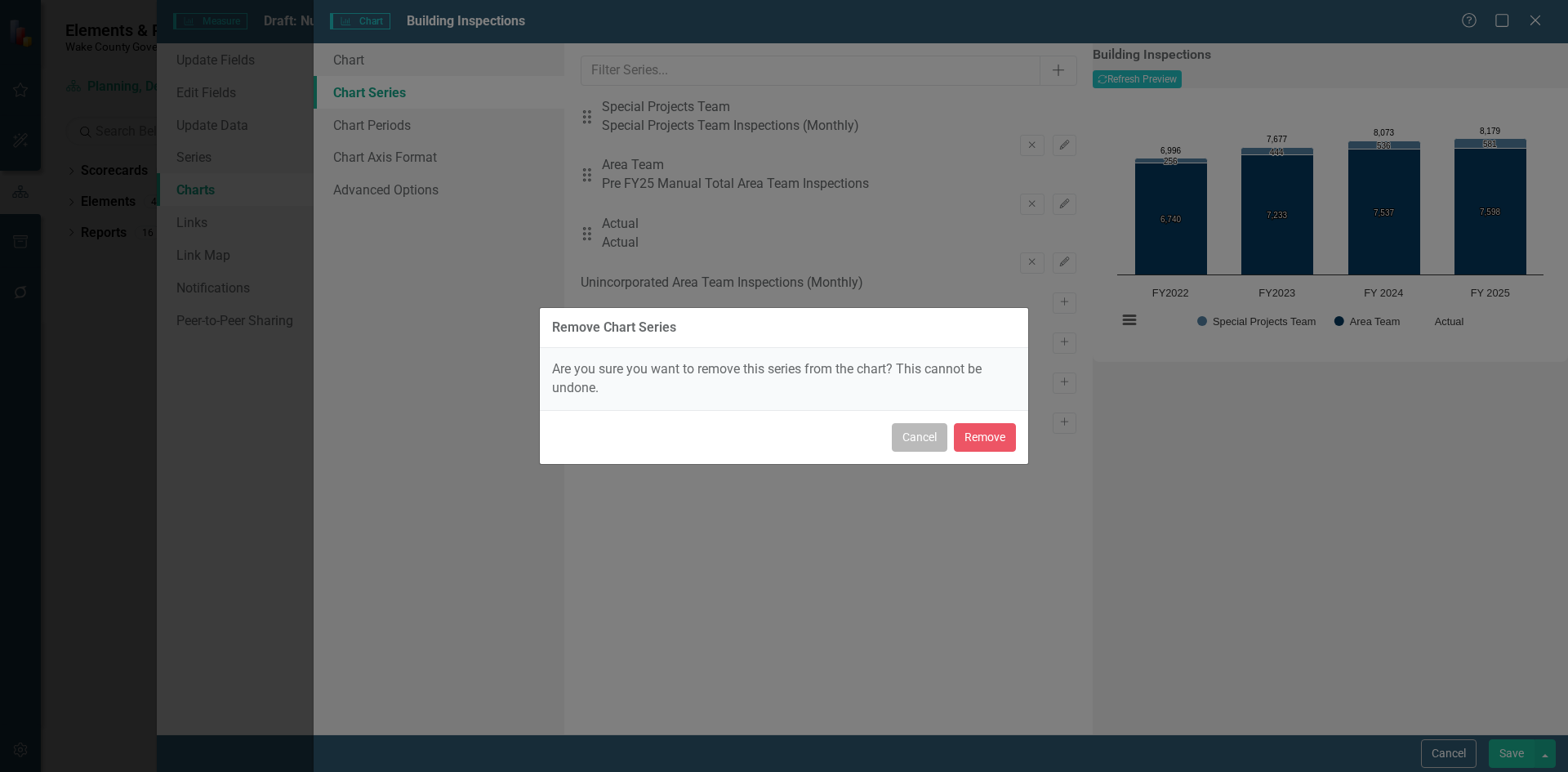 click on "Cancel" at bounding box center [920, 437] 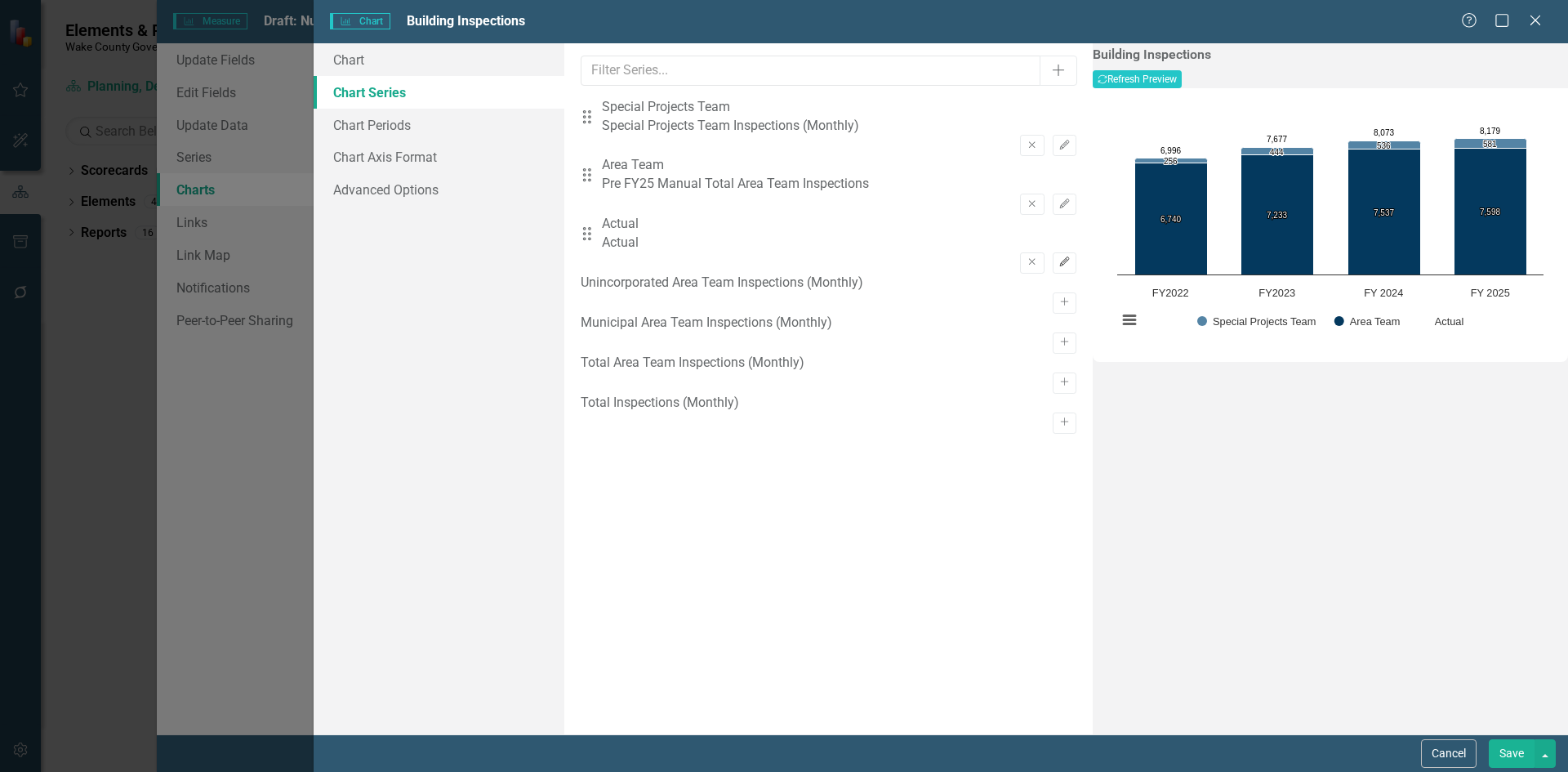 click on "Edit" 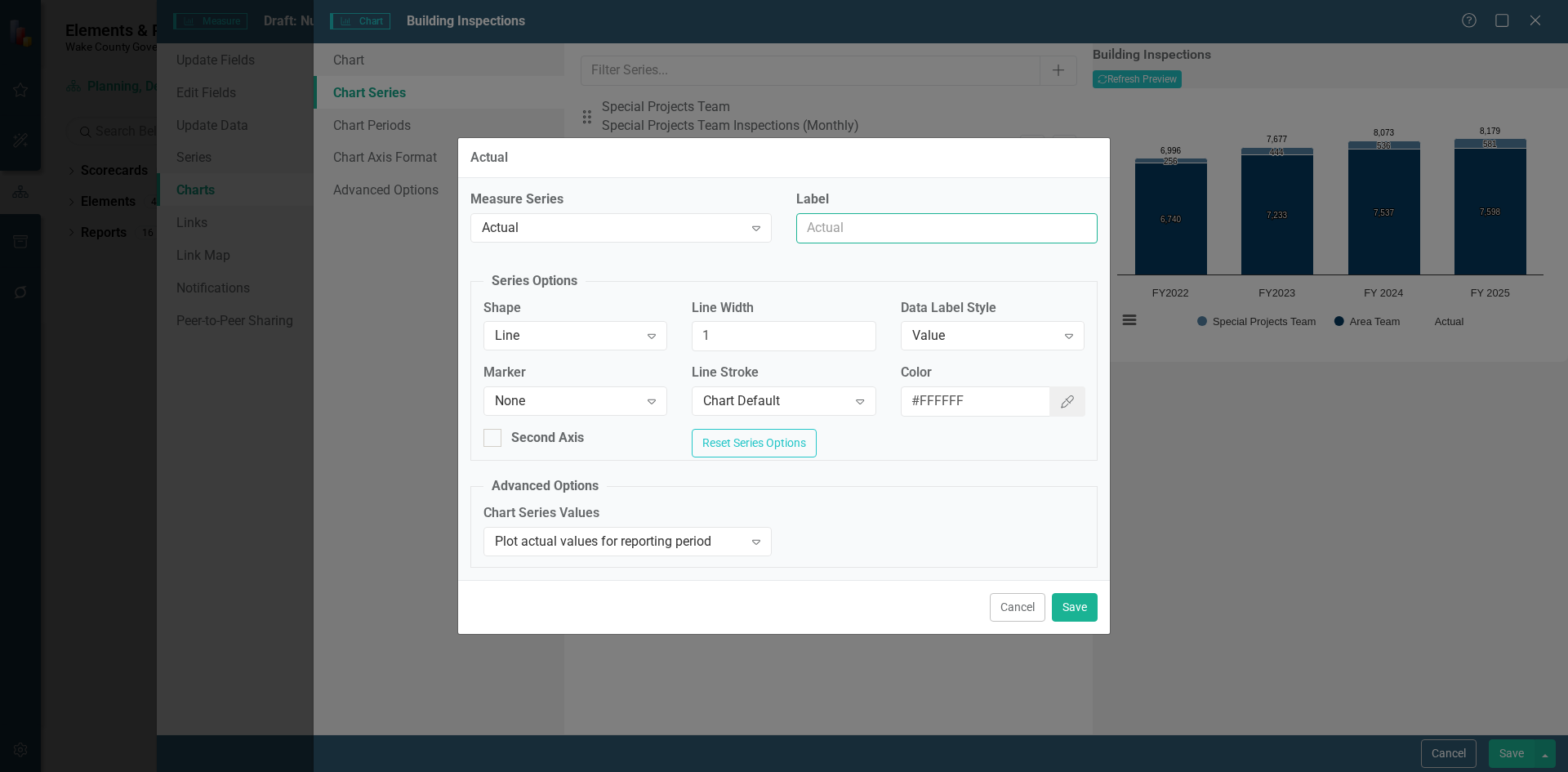 drag, startPoint x: 864, startPoint y: 223, endPoint x: 772, endPoint y: 223, distance: 92 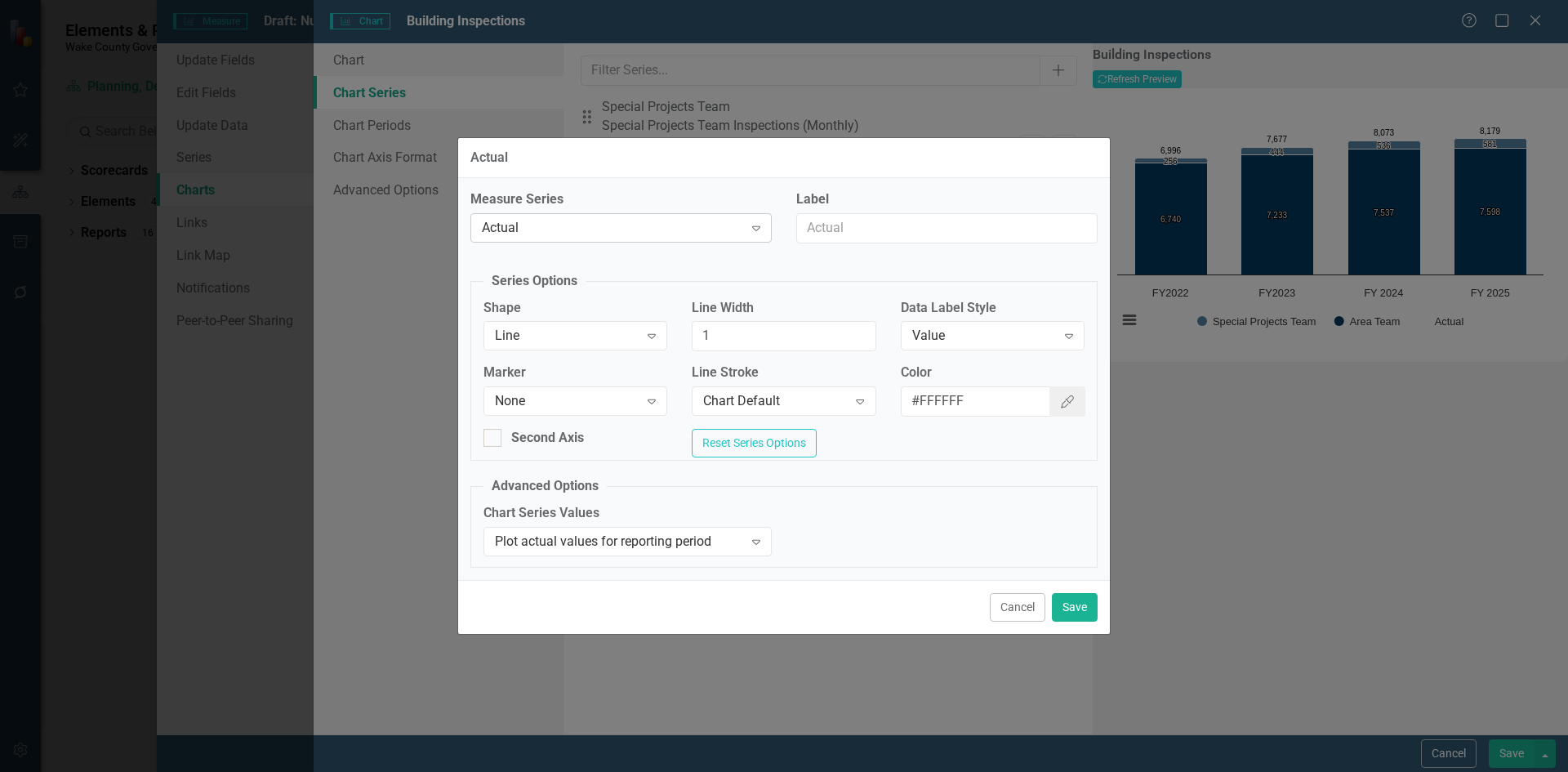 click on "Expand" at bounding box center (756, 228) 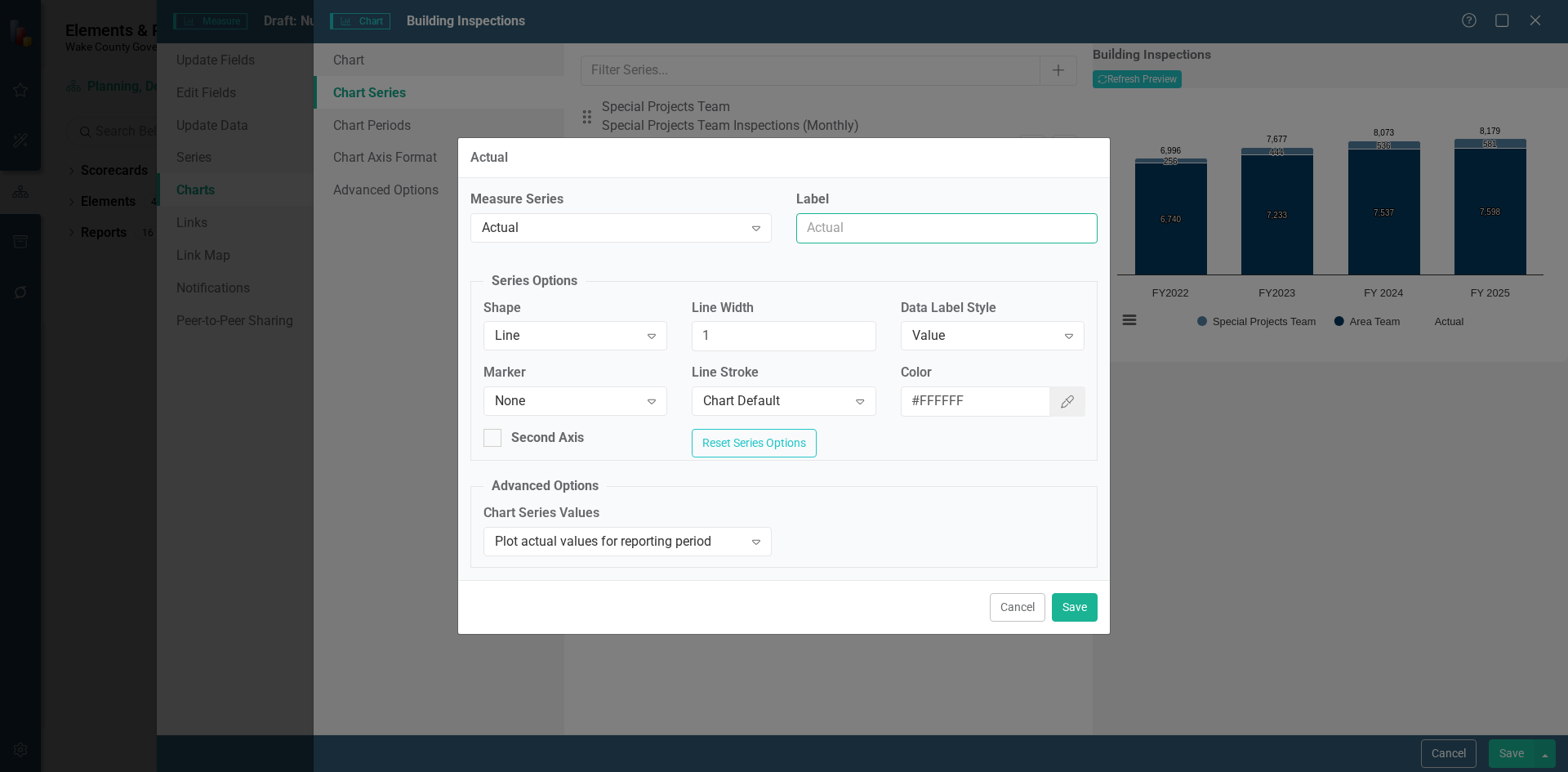 click on "Label" at bounding box center (947, 228) 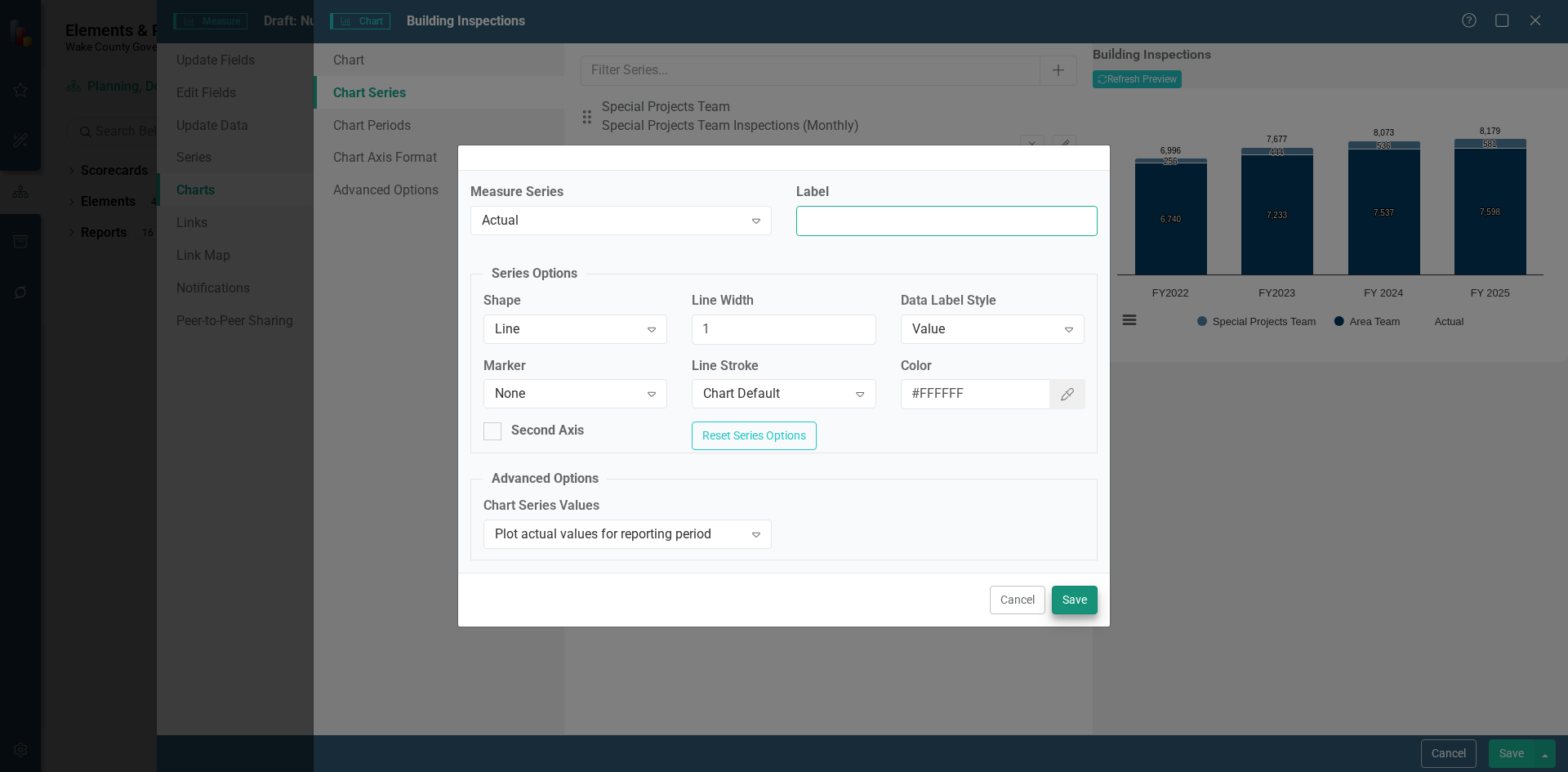 type 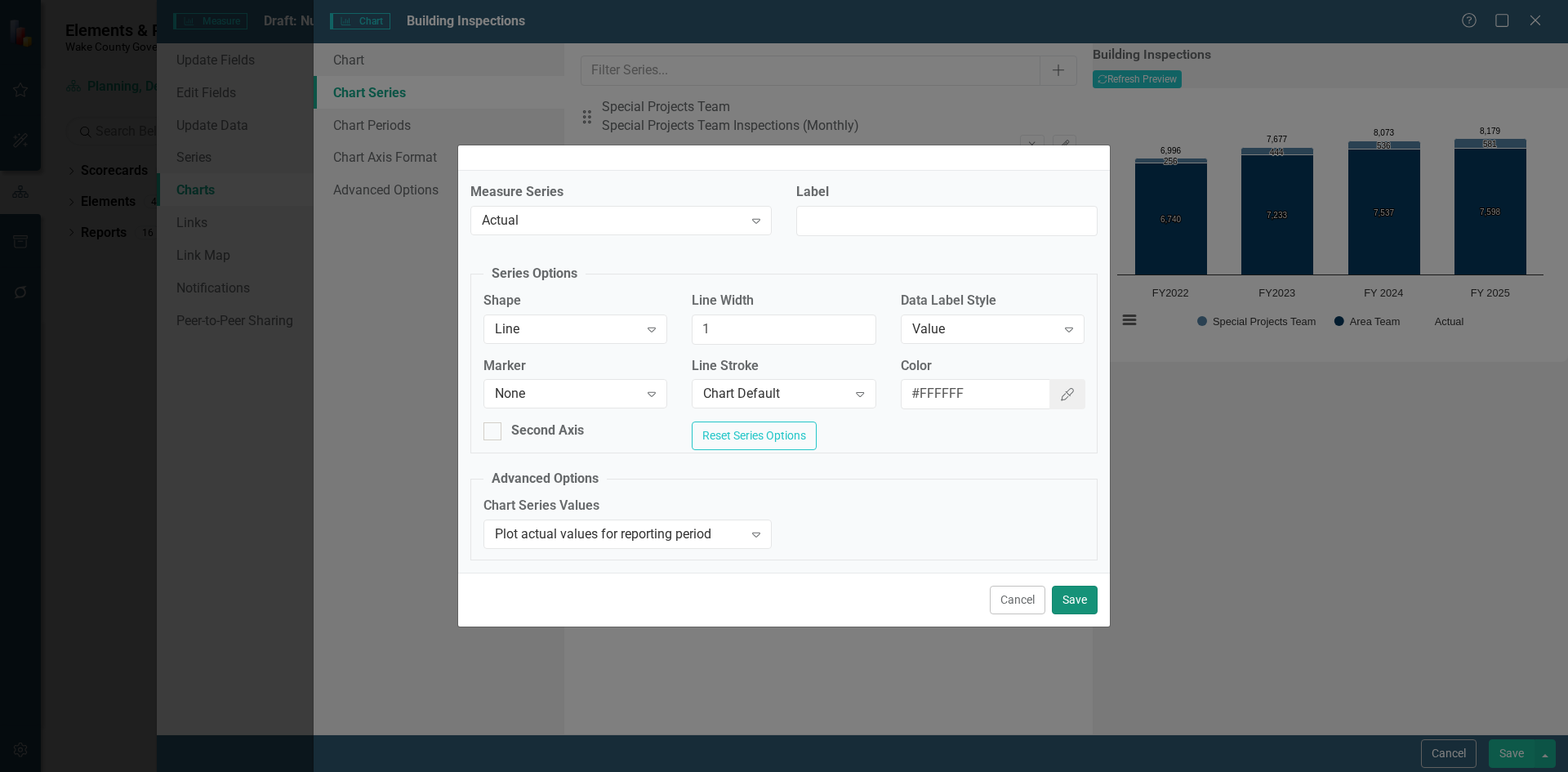 click on "Save" at bounding box center (1075, 600) 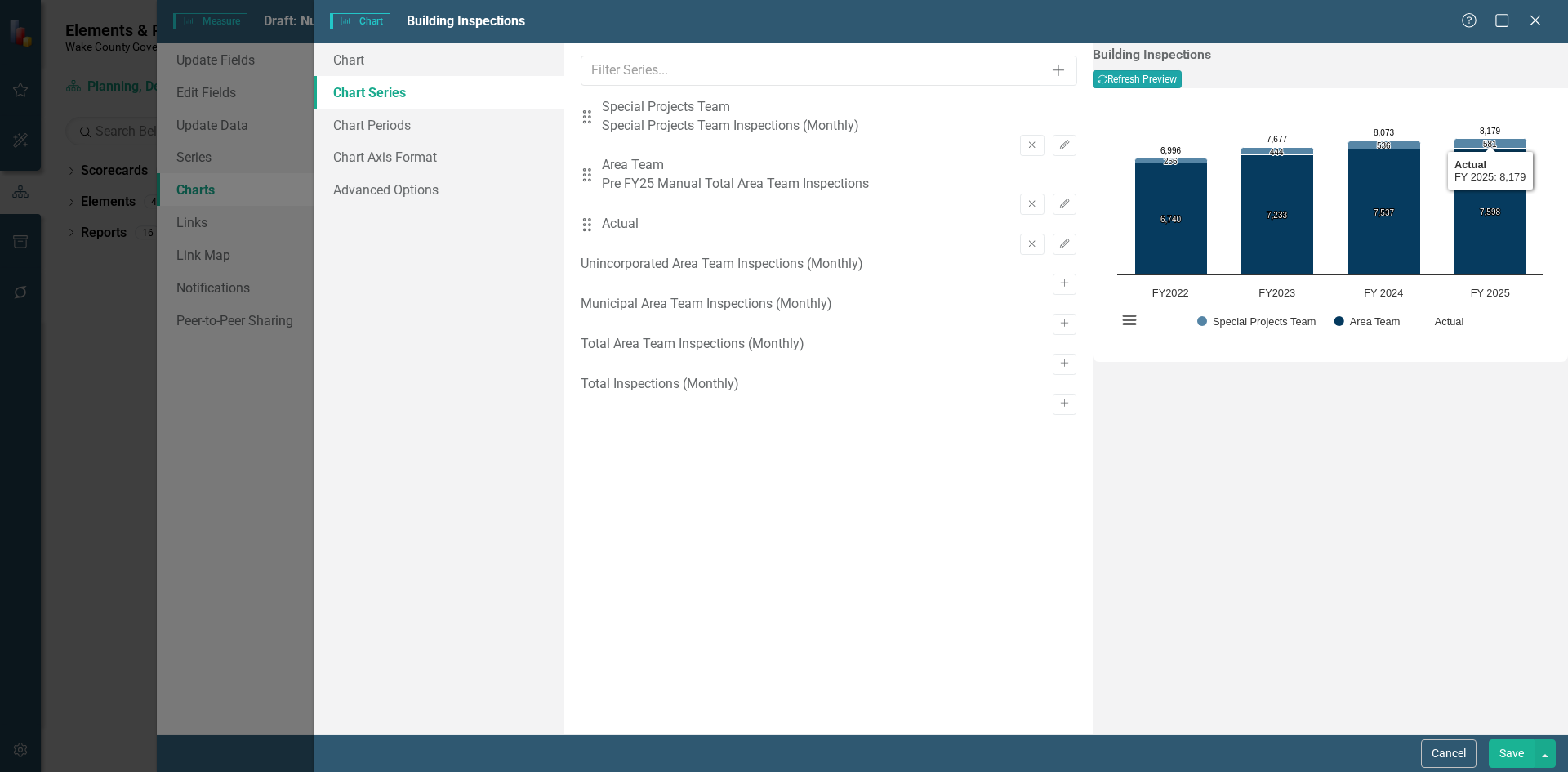 click on "Recalculate Refresh Preview" at bounding box center [1137, 79] 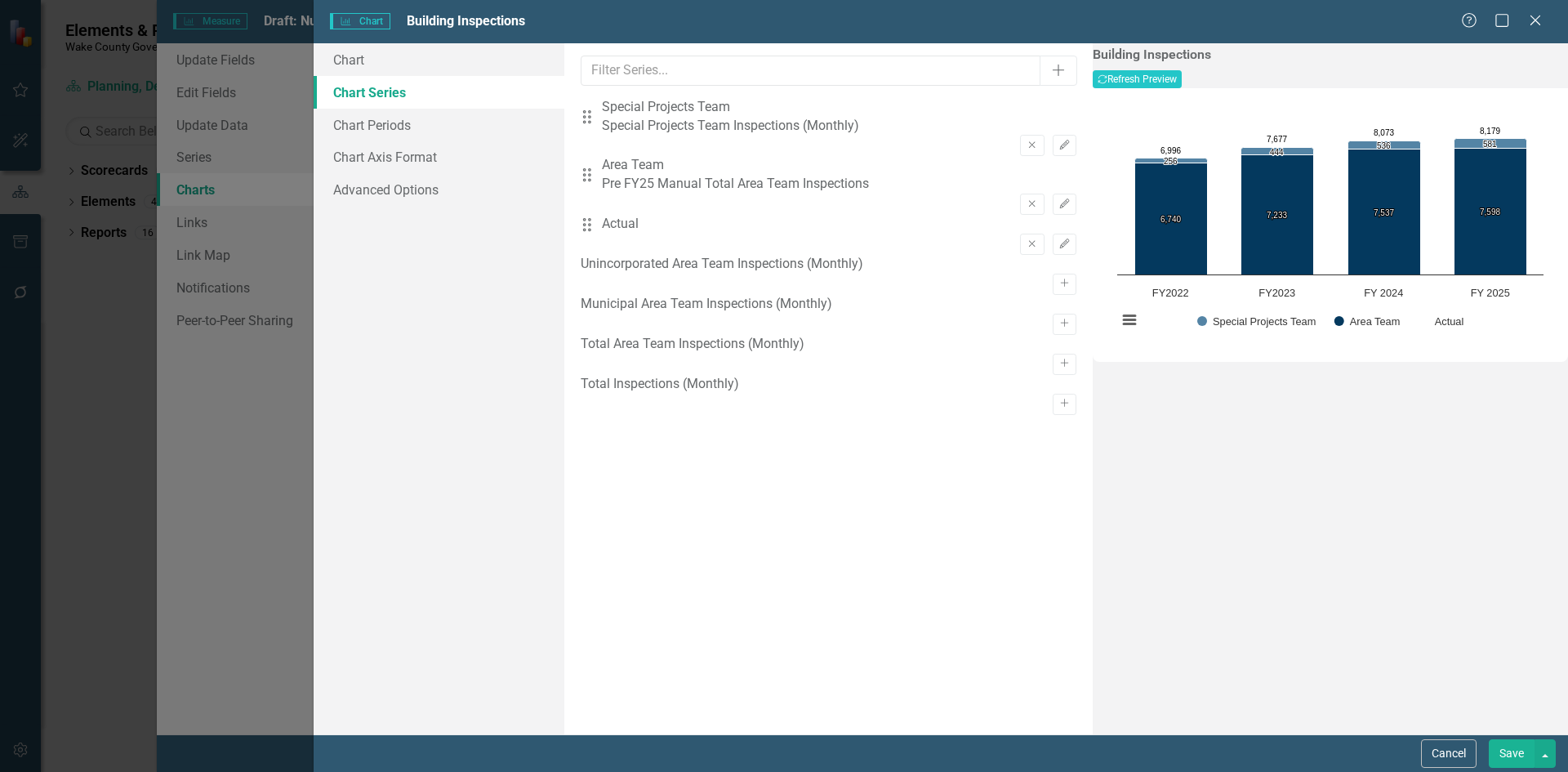 click on "Save" at bounding box center (1512, 753) 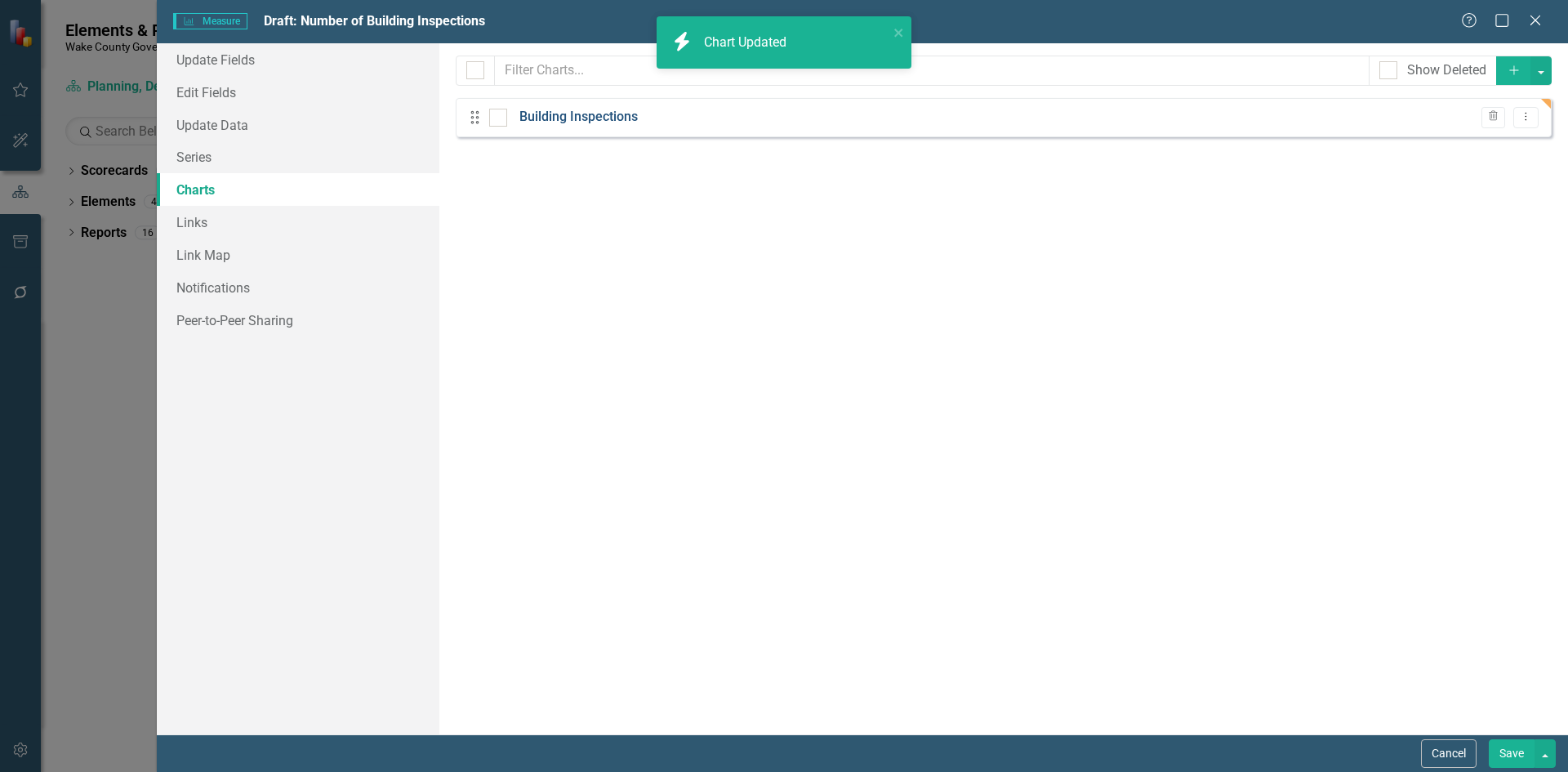 click on "Building Inspections" at bounding box center (578, 117) 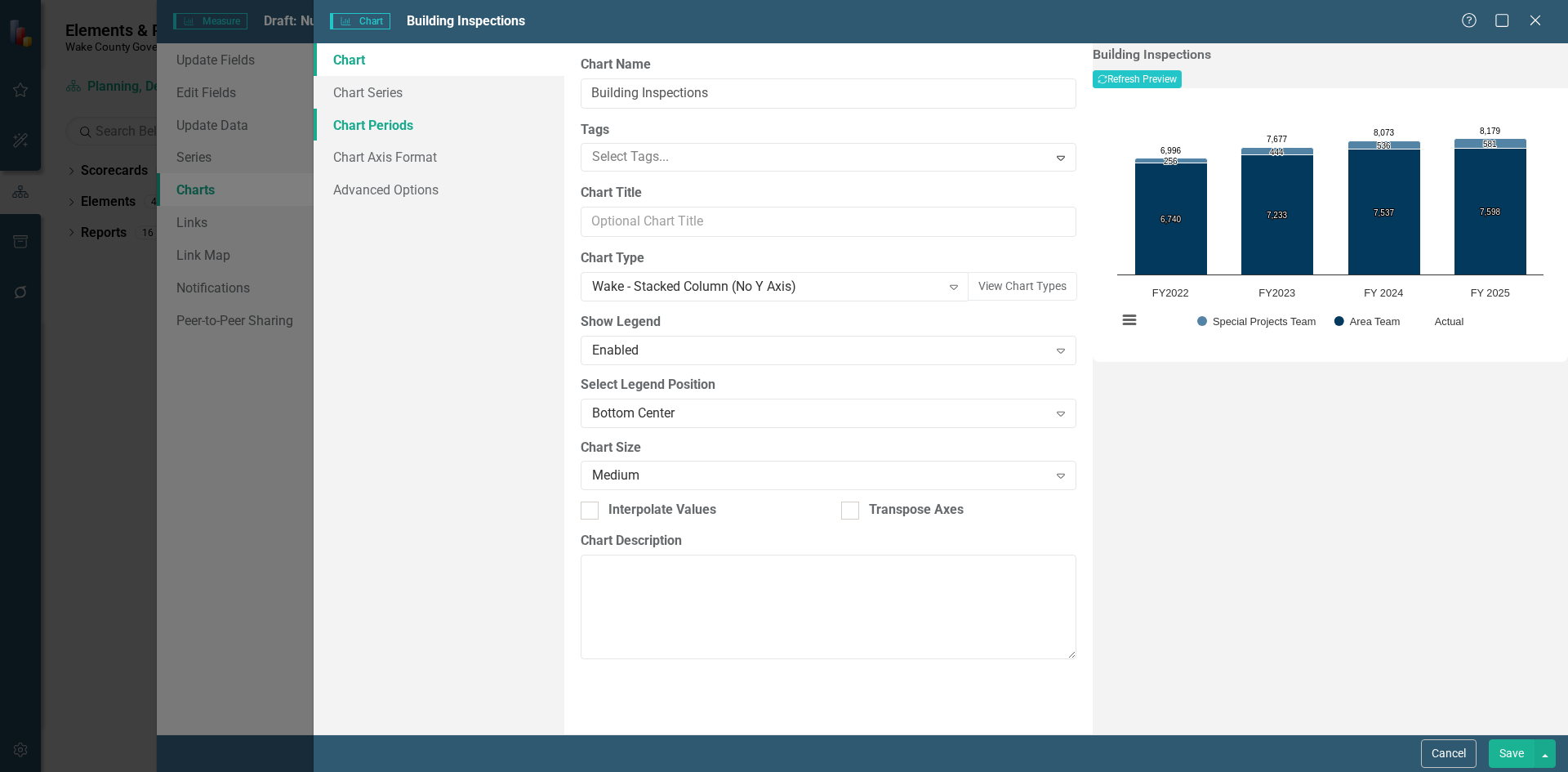 click on "Chart Periods" at bounding box center (439, 125) 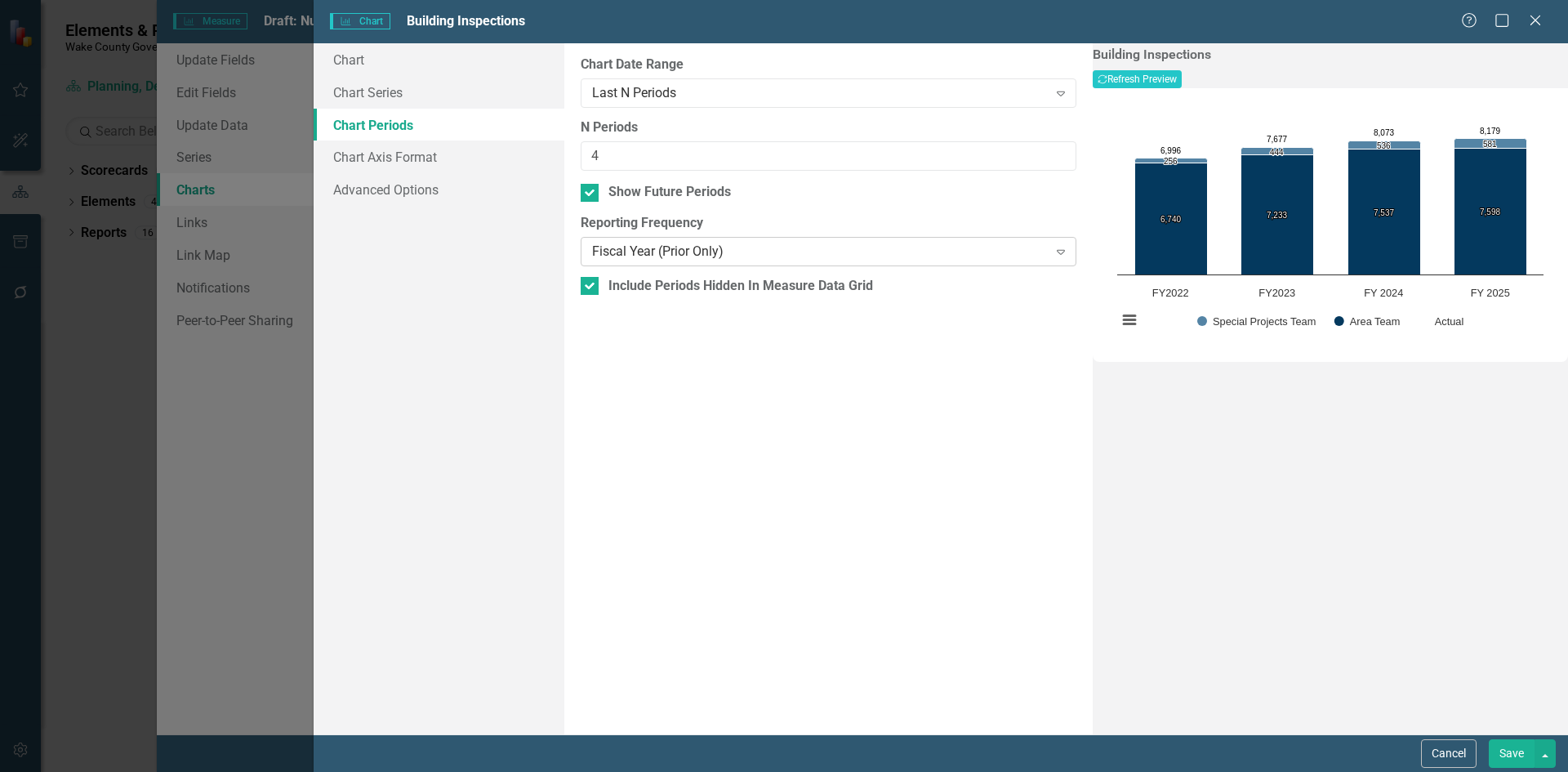 click on "Fiscal Year (Prior Only) Expand" at bounding box center [828, 252] 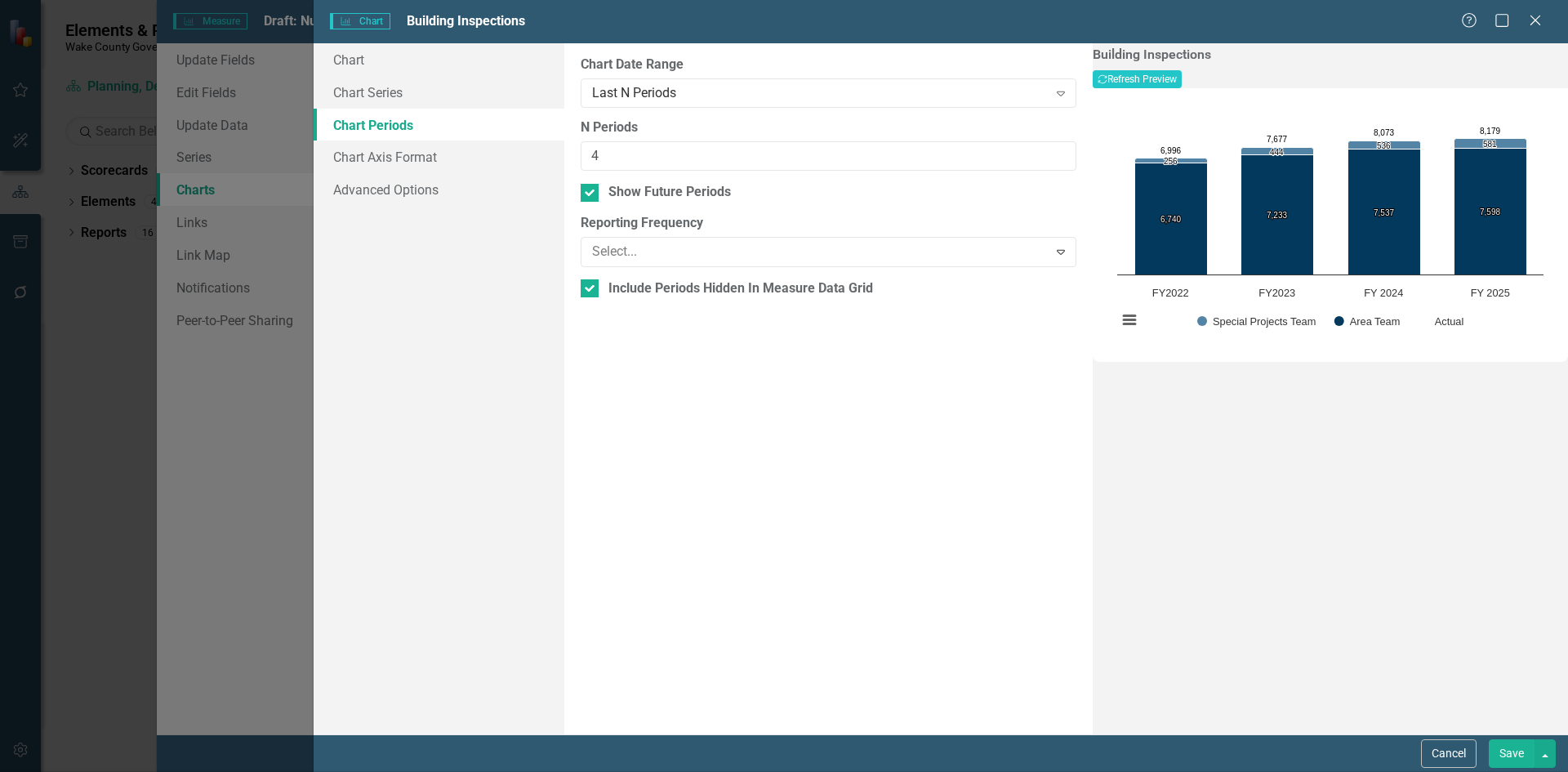 scroll, scrollTop: 286, scrollLeft: 0, axis: vertical 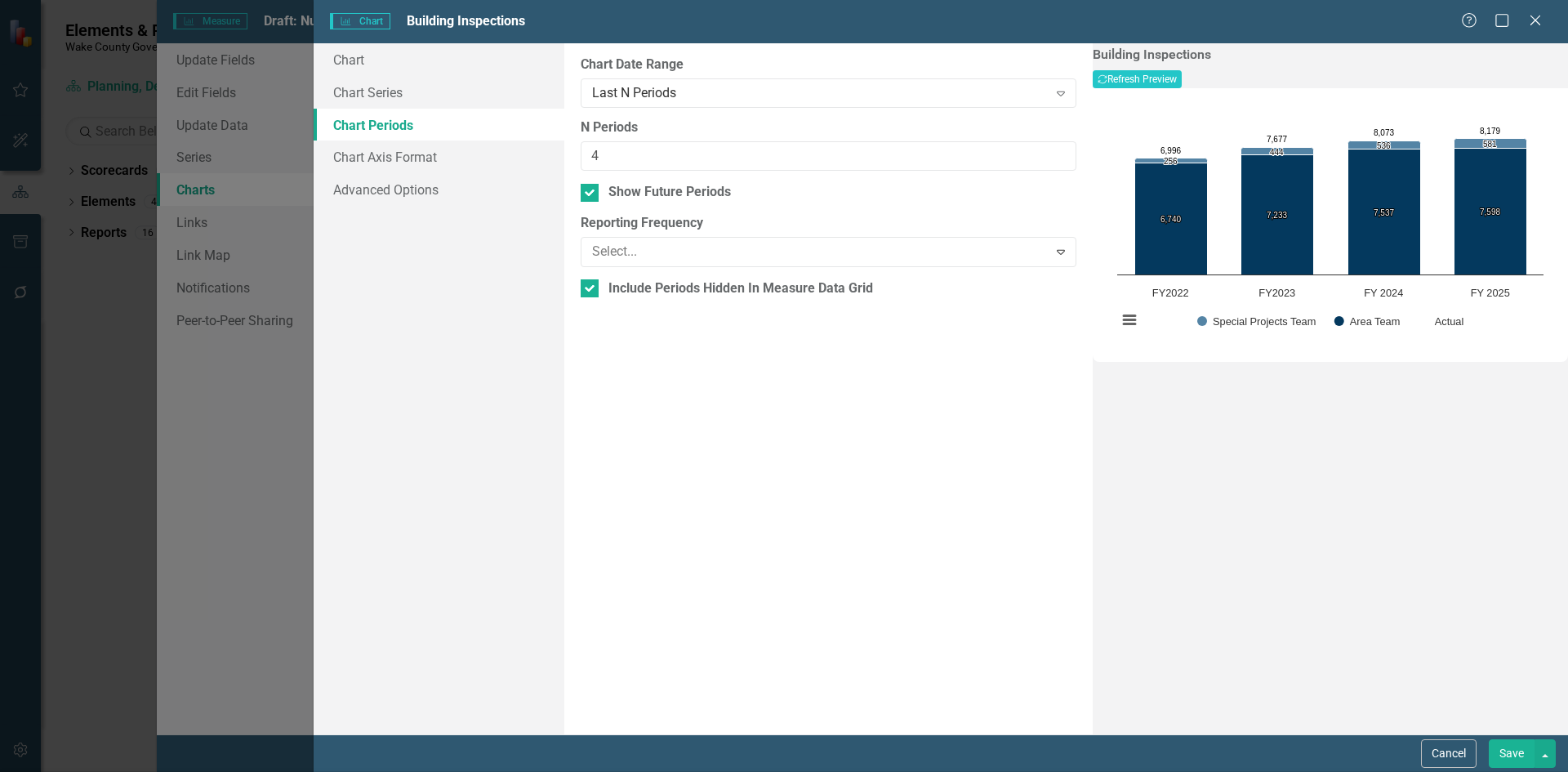 click on "Fiscal Year (Prior Only)" at bounding box center [787, 848] 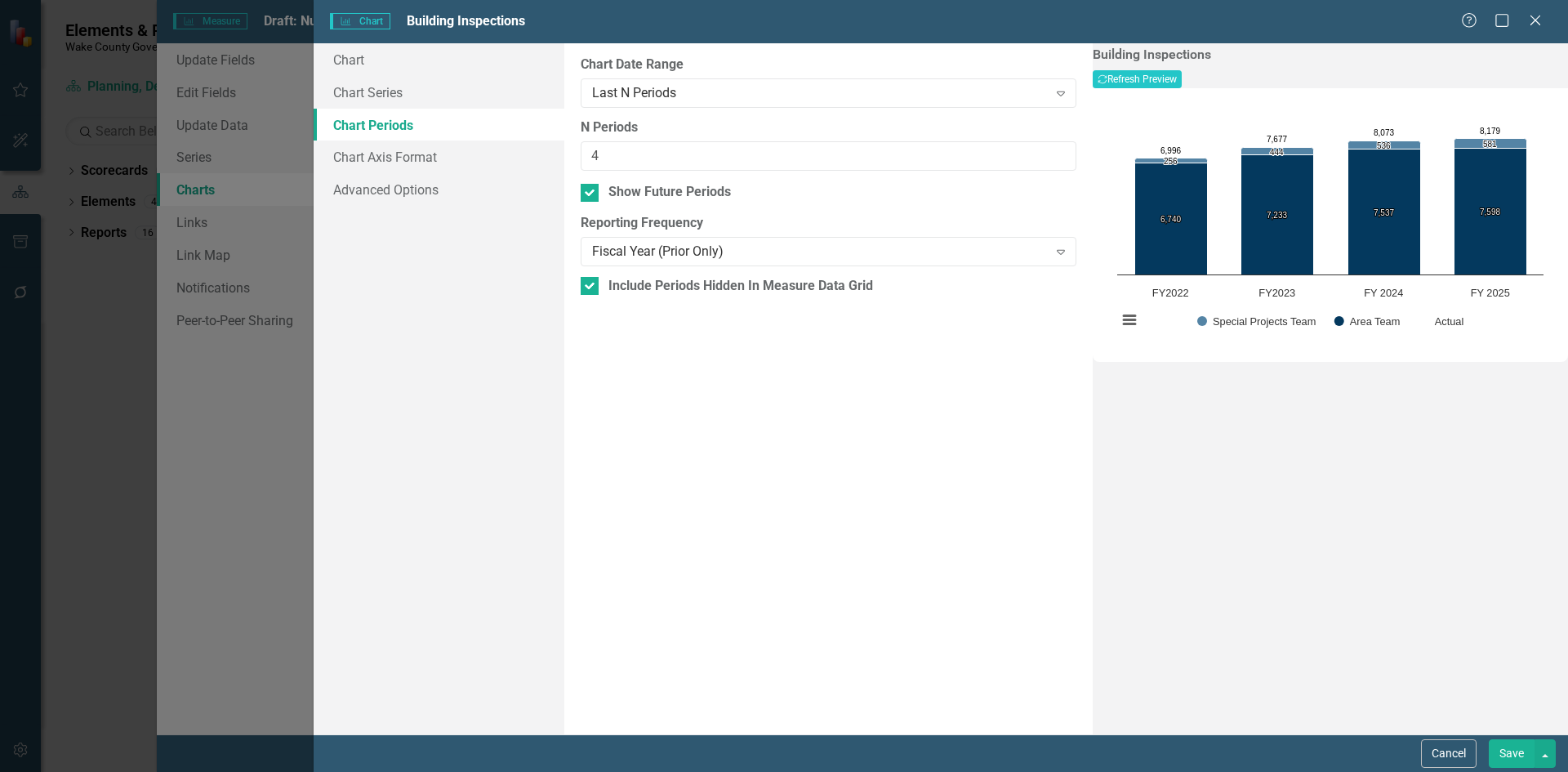 click on "Save" at bounding box center (1512, 753) 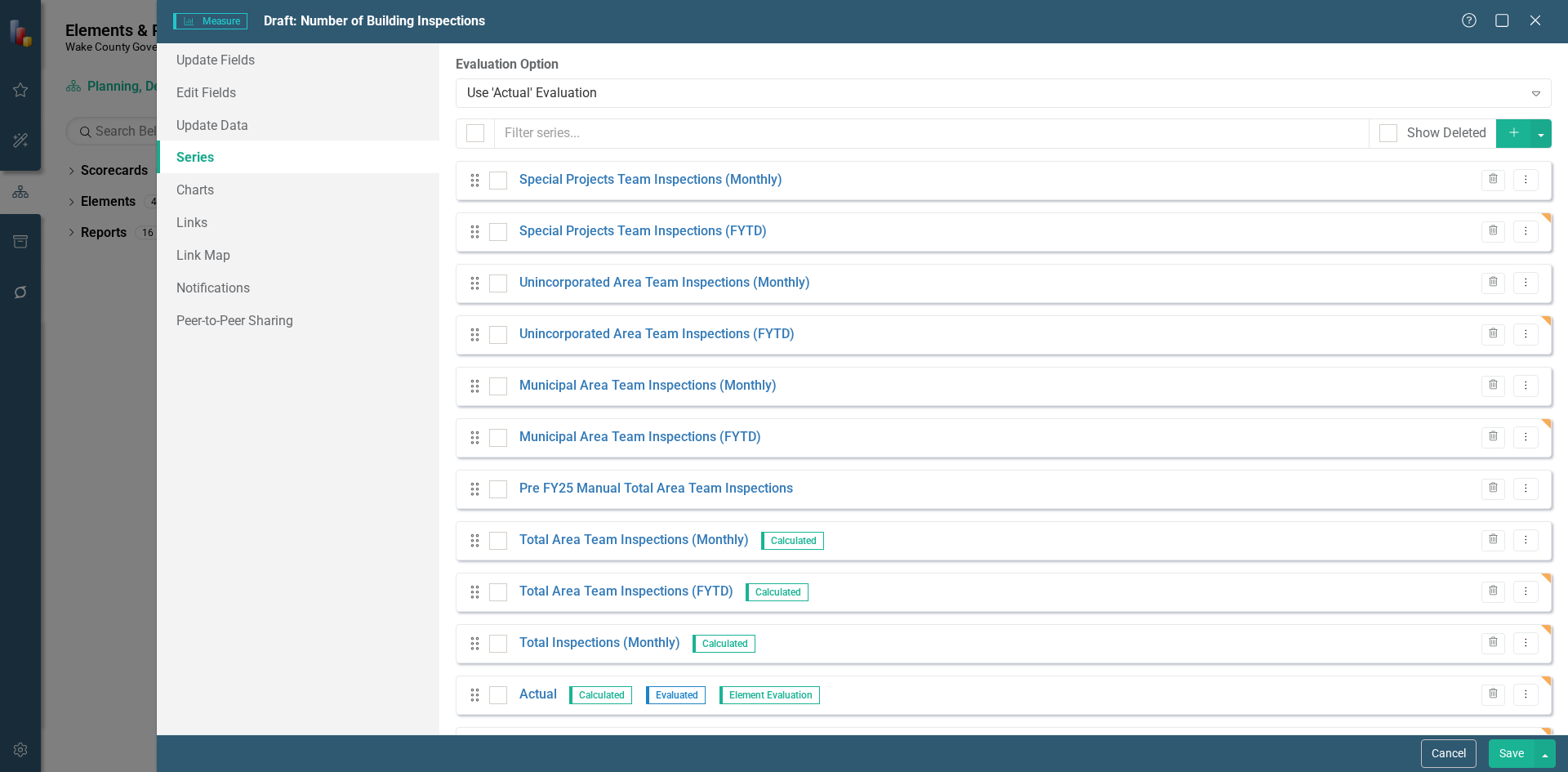 scroll, scrollTop: 0, scrollLeft: 0, axis: both 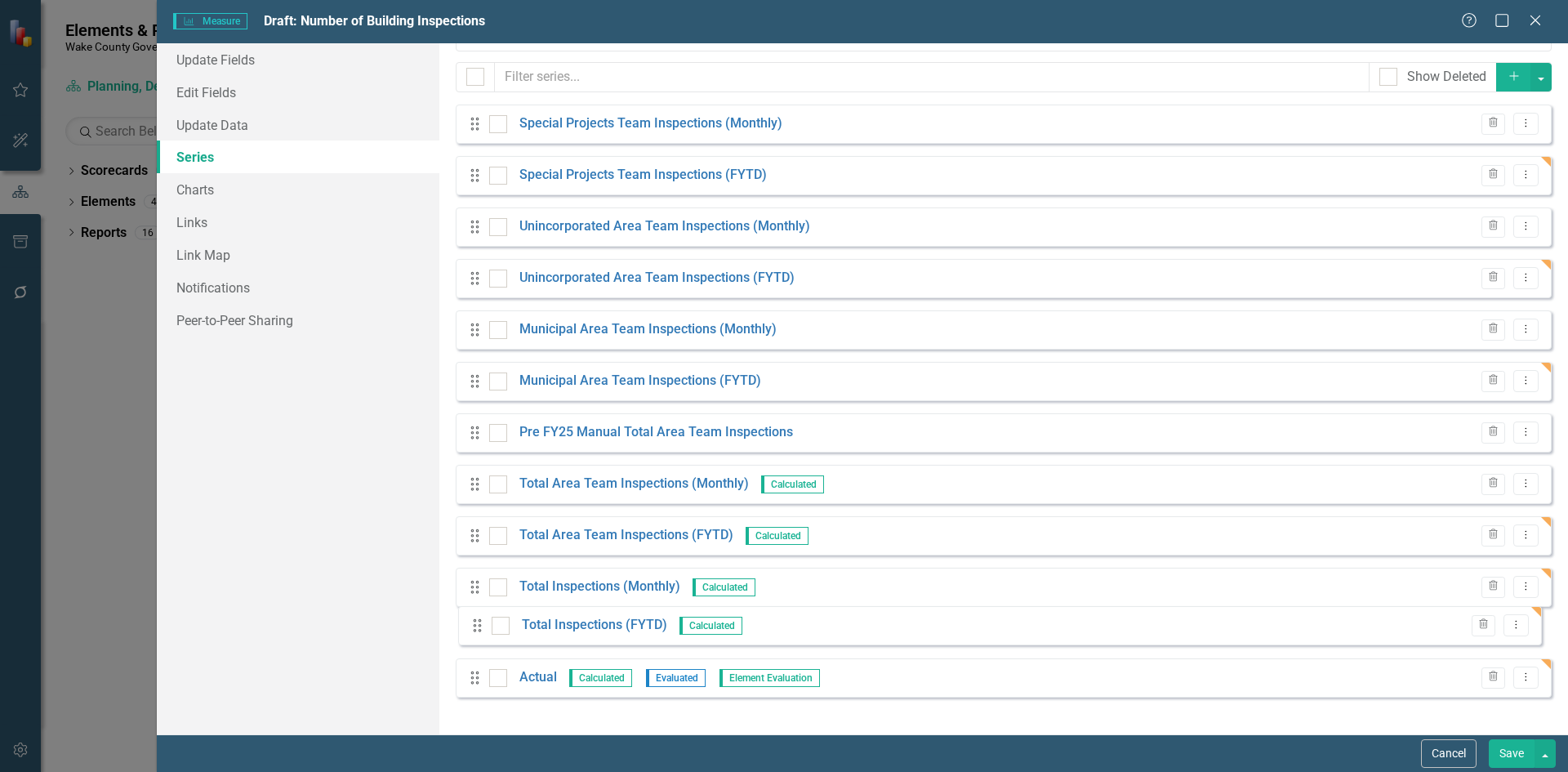 drag, startPoint x: 481, startPoint y: 655, endPoint x: 474, endPoint y: 635, distance: 21.18962 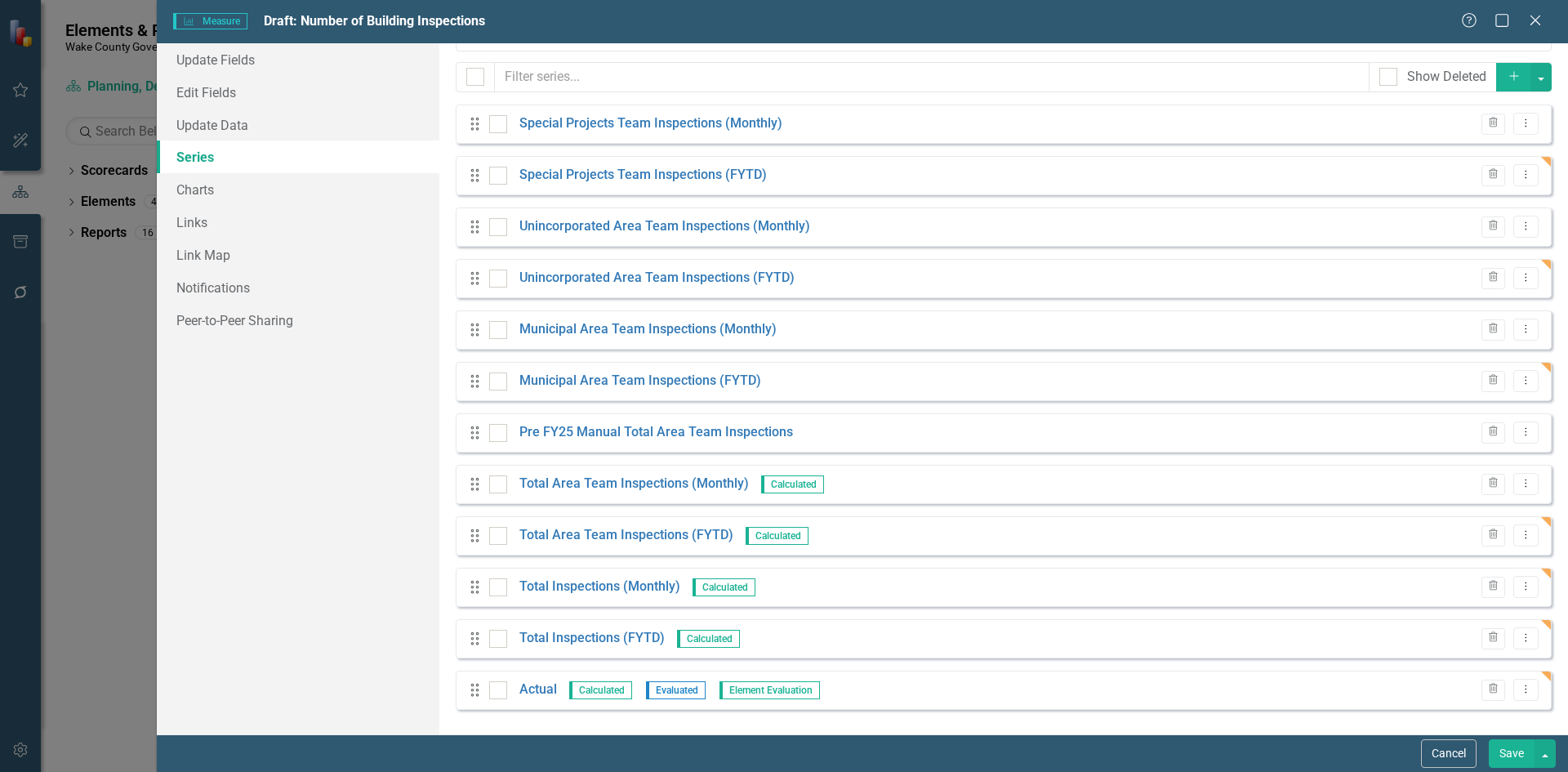 scroll, scrollTop: 0, scrollLeft: 0, axis: both 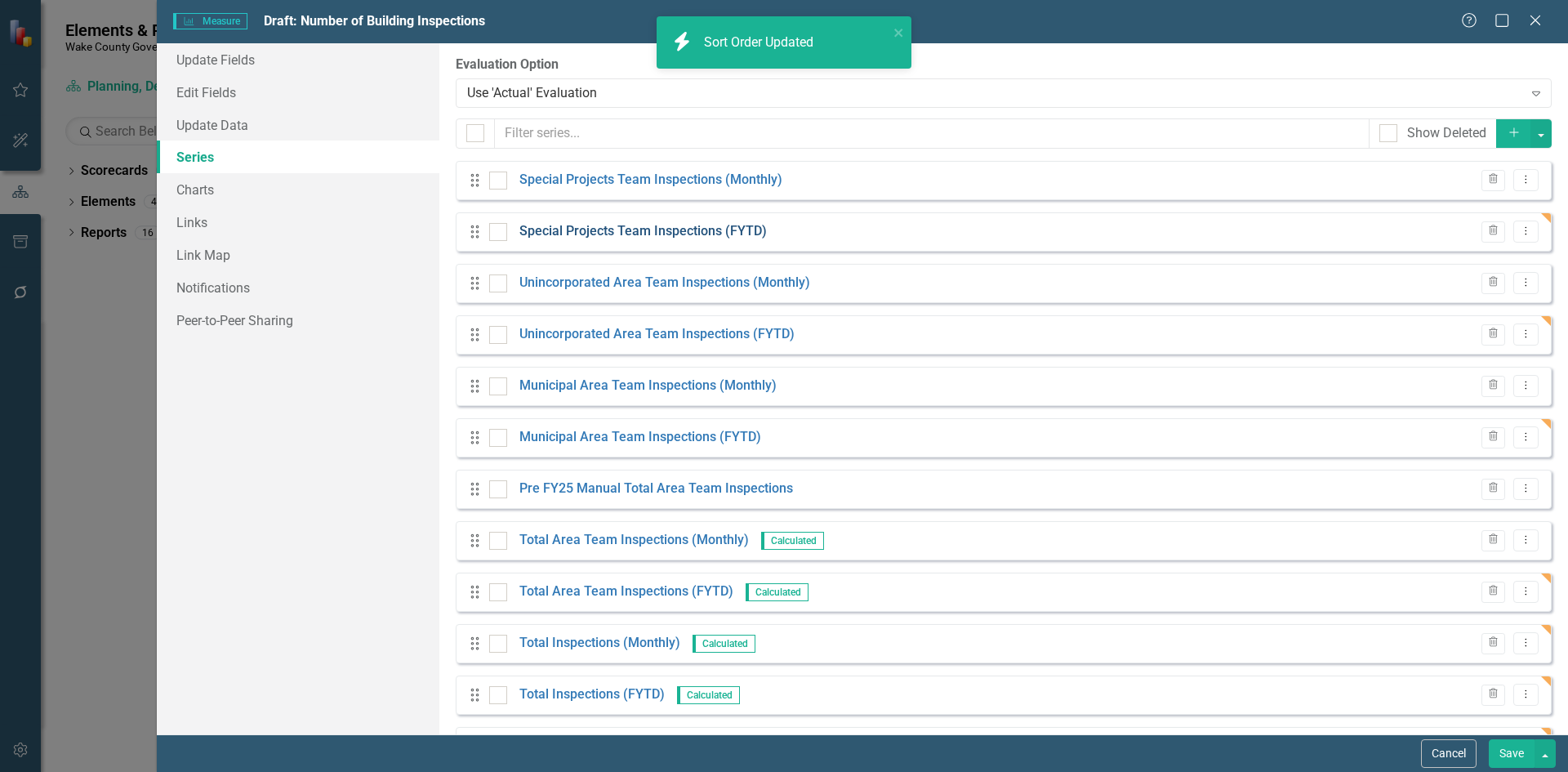 click on "Special Projects Team Inspections (FYTD)" at bounding box center (643, 231) 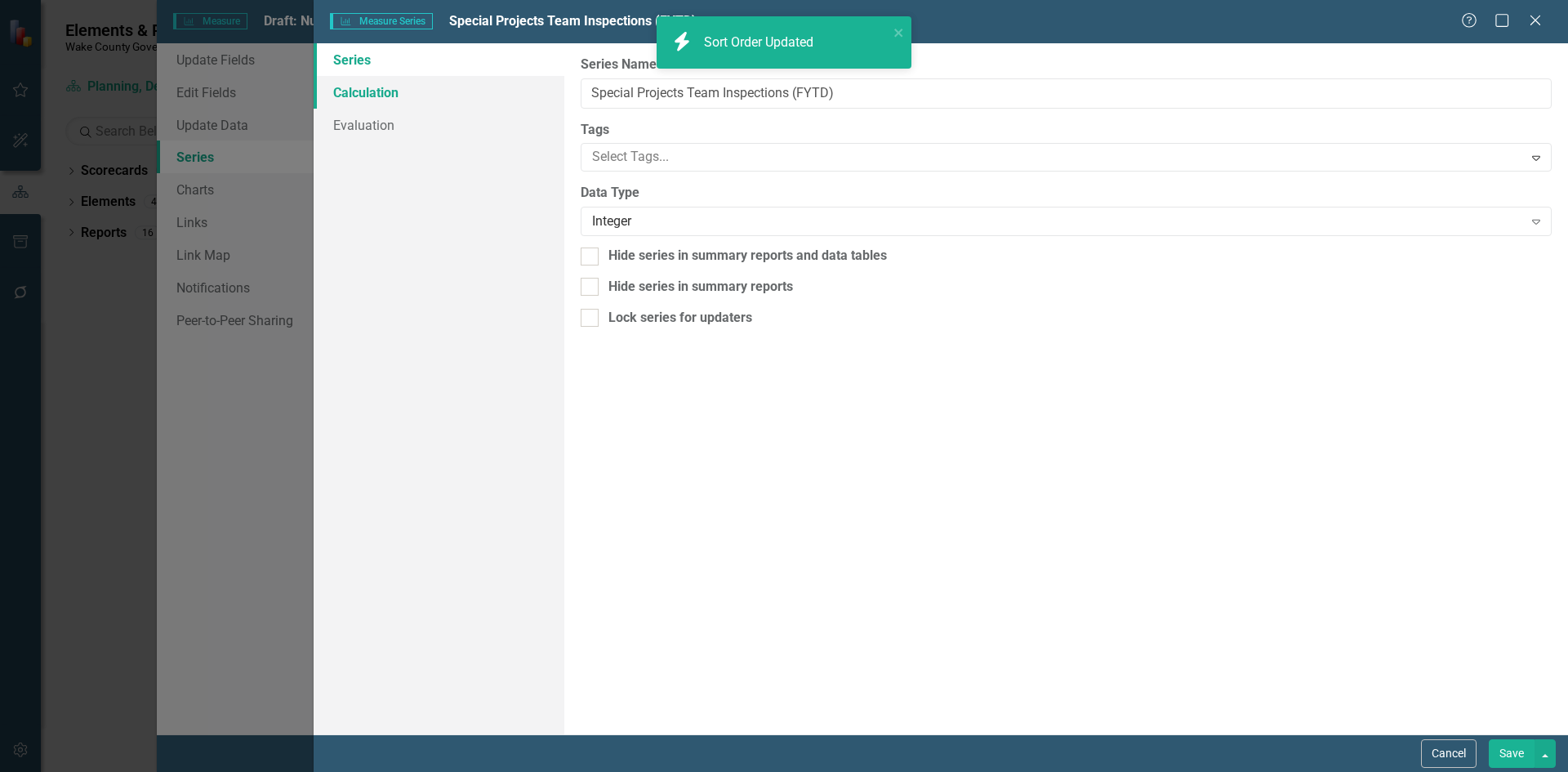 click on "Calculation" at bounding box center (439, 92) 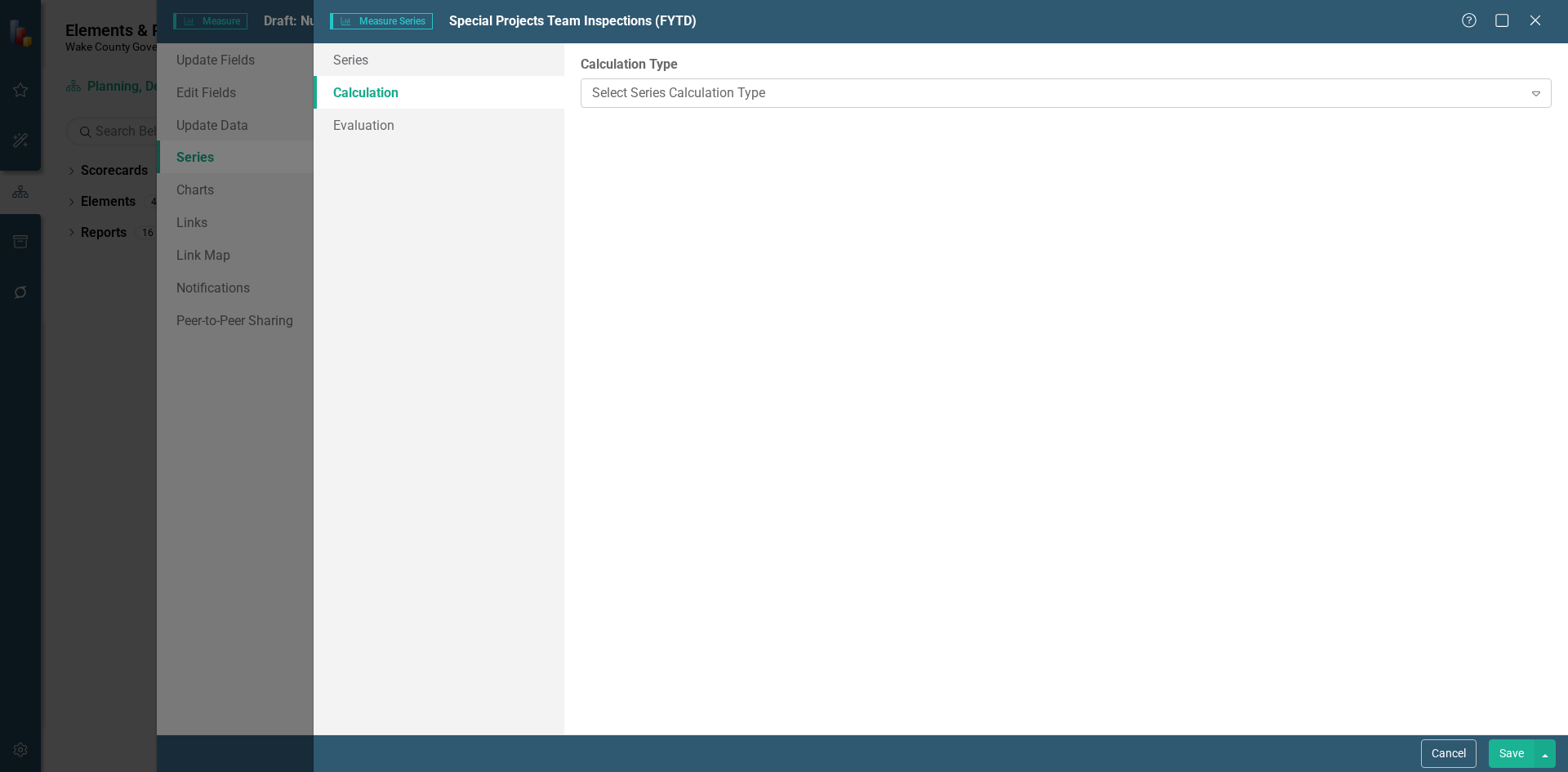 click on "Select Series Calculation Type" at bounding box center [1057, 92] 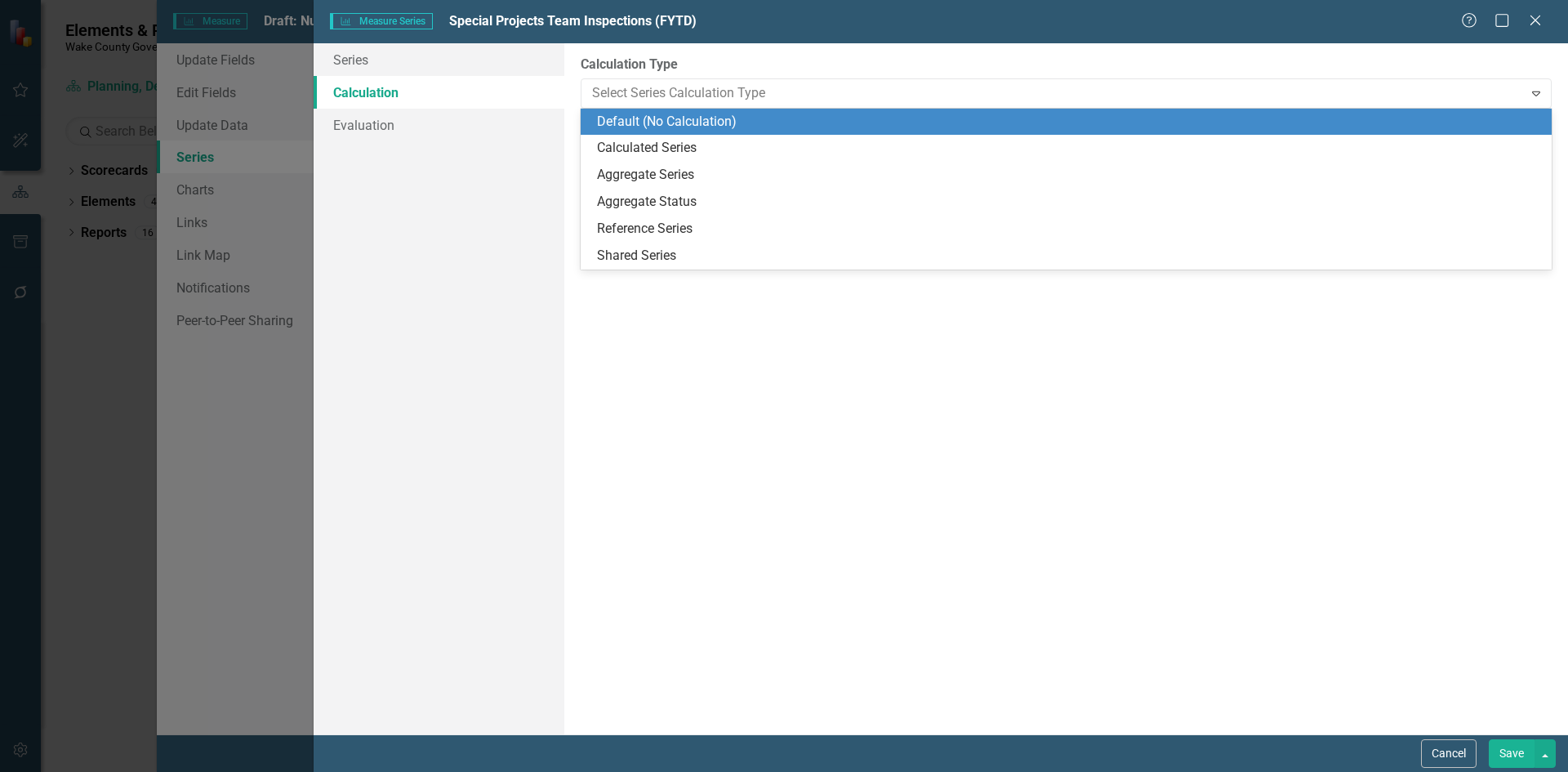 click on "Calculated Series" at bounding box center (1069, 148) 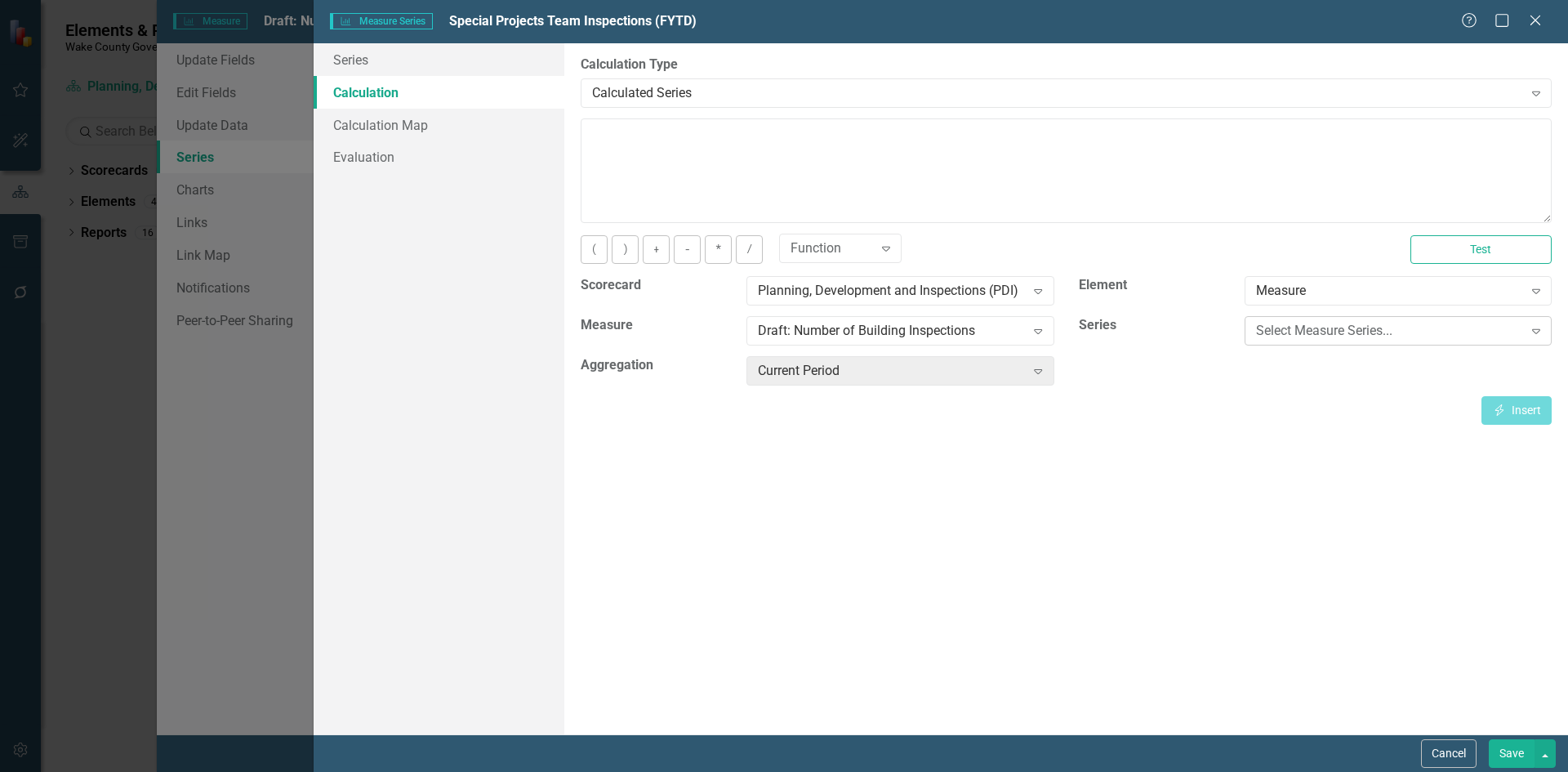 click on "Select Measure Series..." at bounding box center [1389, 331] 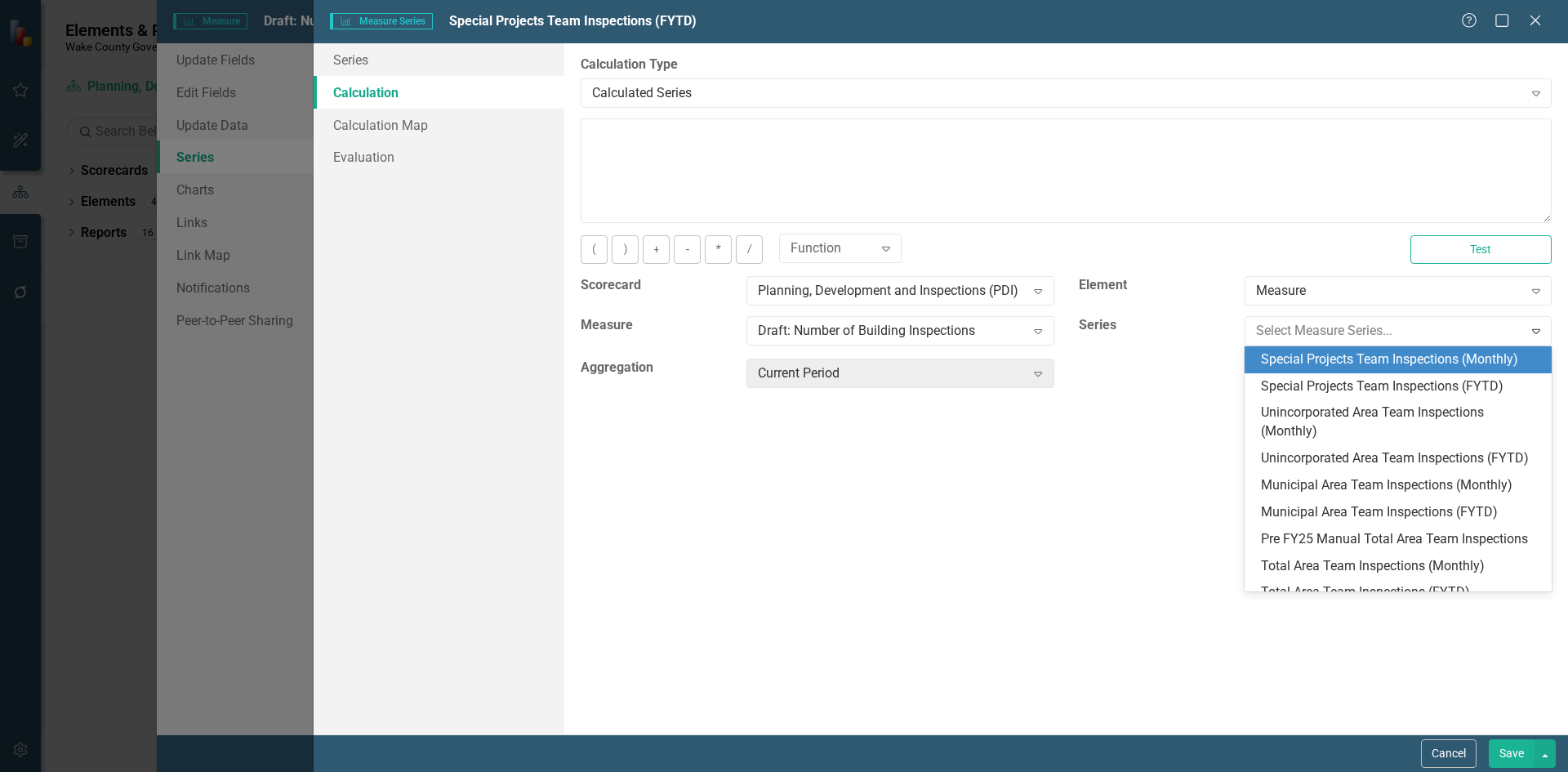click on "Special Projects Team Inspections (Monthly)" at bounding box center (1401, 359) 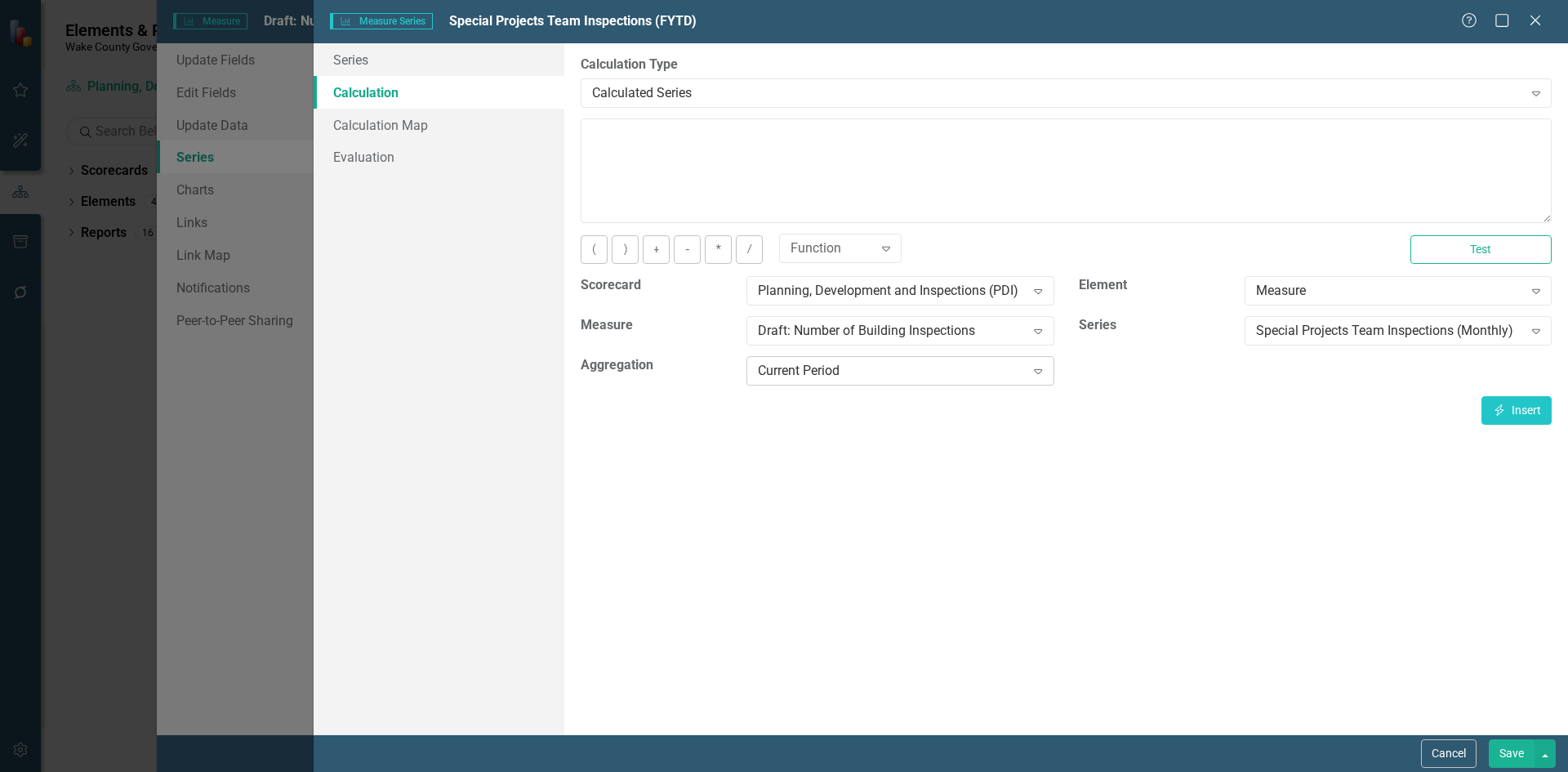 click on "Current Period" at bounding box center [891, 371] 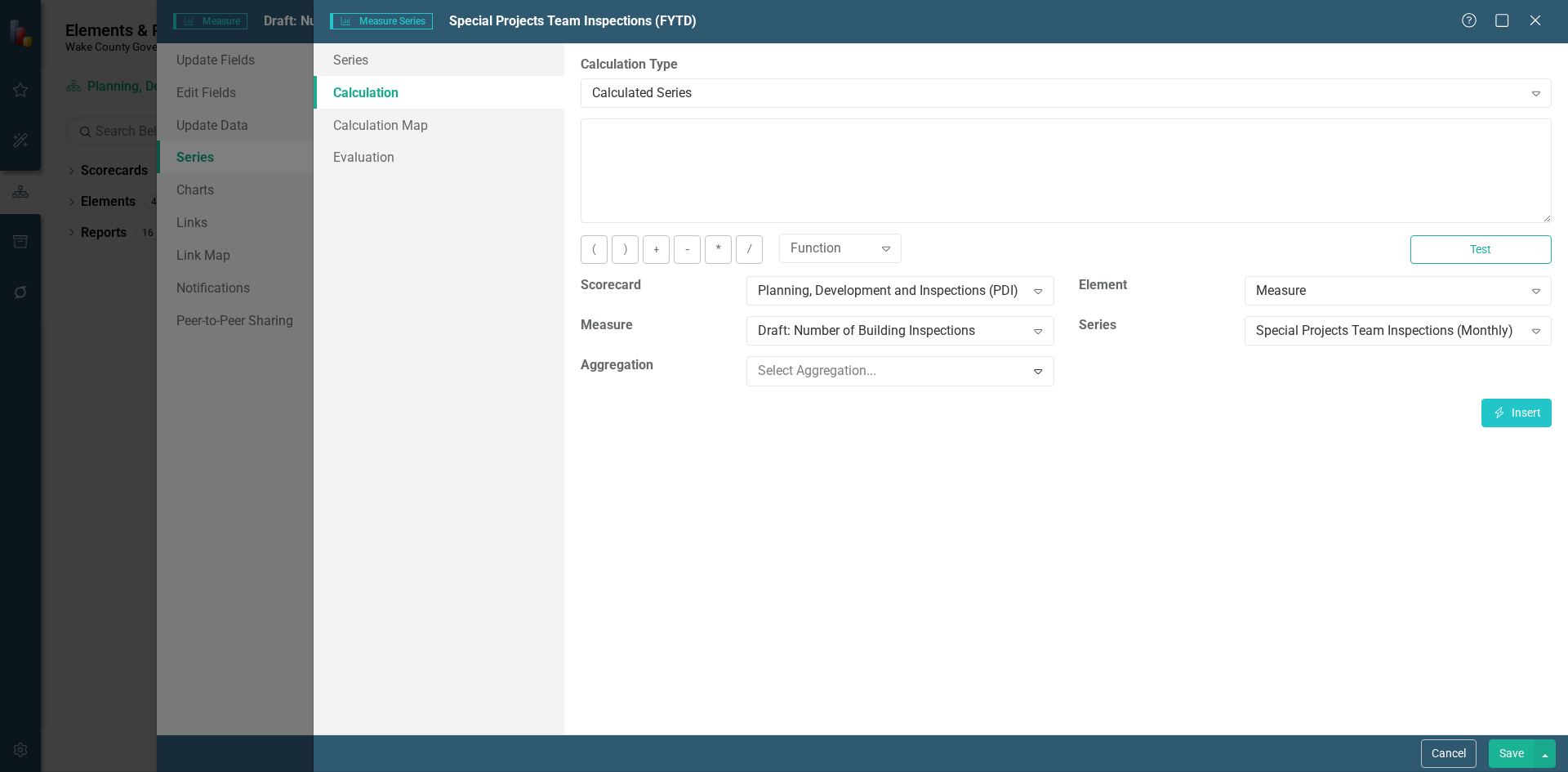 scroll, scrollTop: 163, scrollLeft: 0, axis: vertical 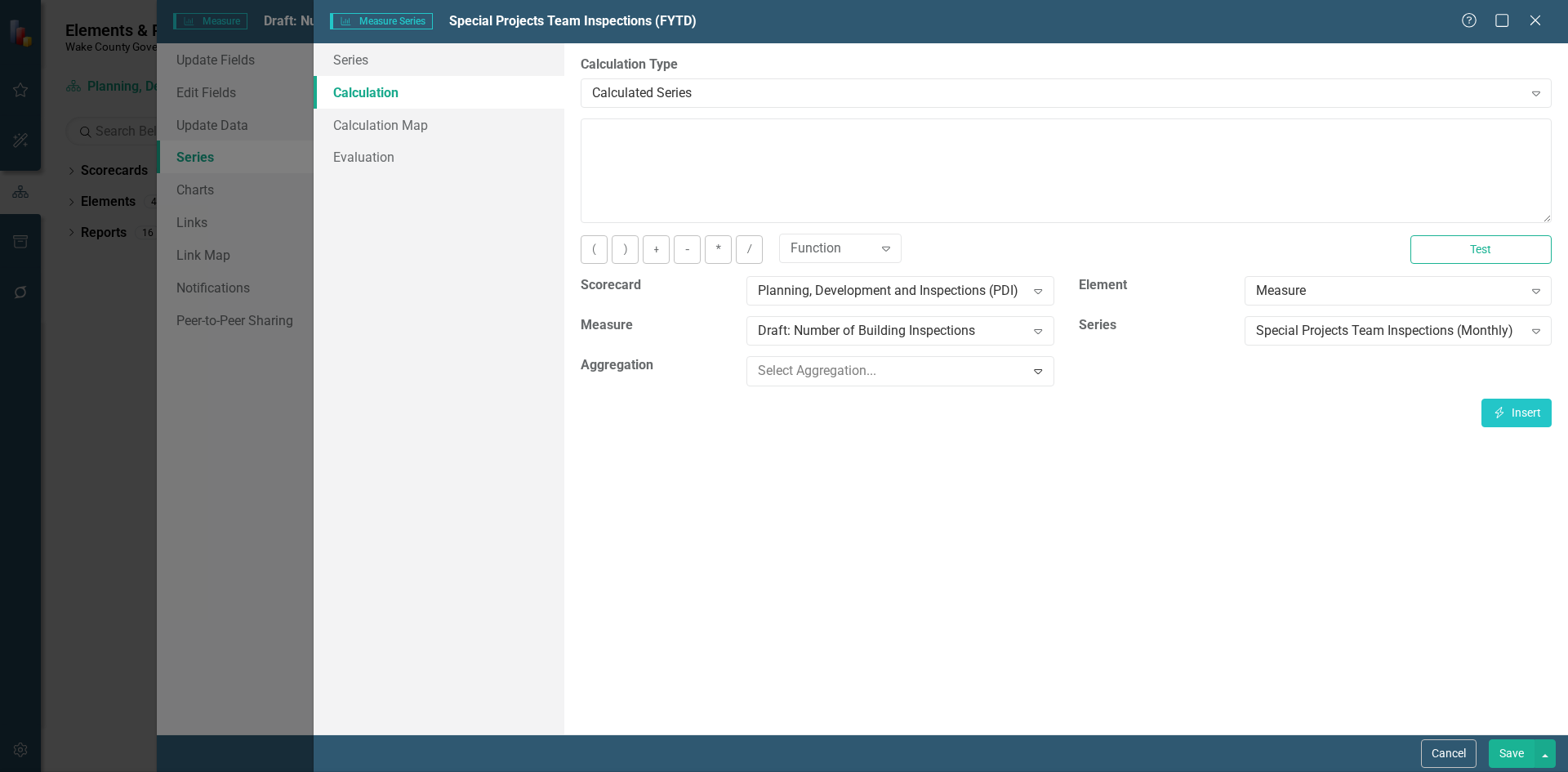 click on "Fiscal YTD Sum" at bounding box center (787, 837) 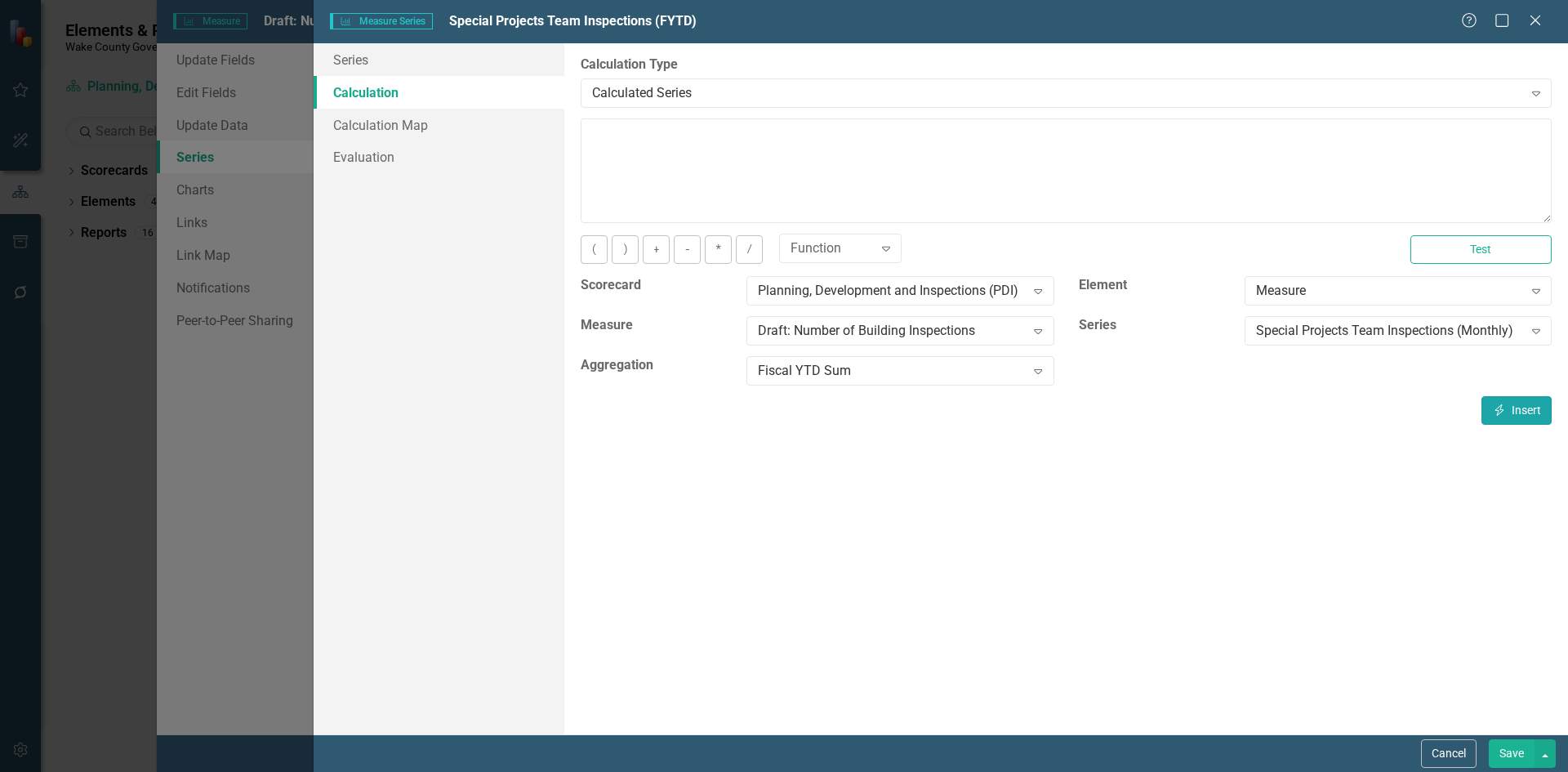 click on "Insert    Insert" at bounding box center [1517, 410] 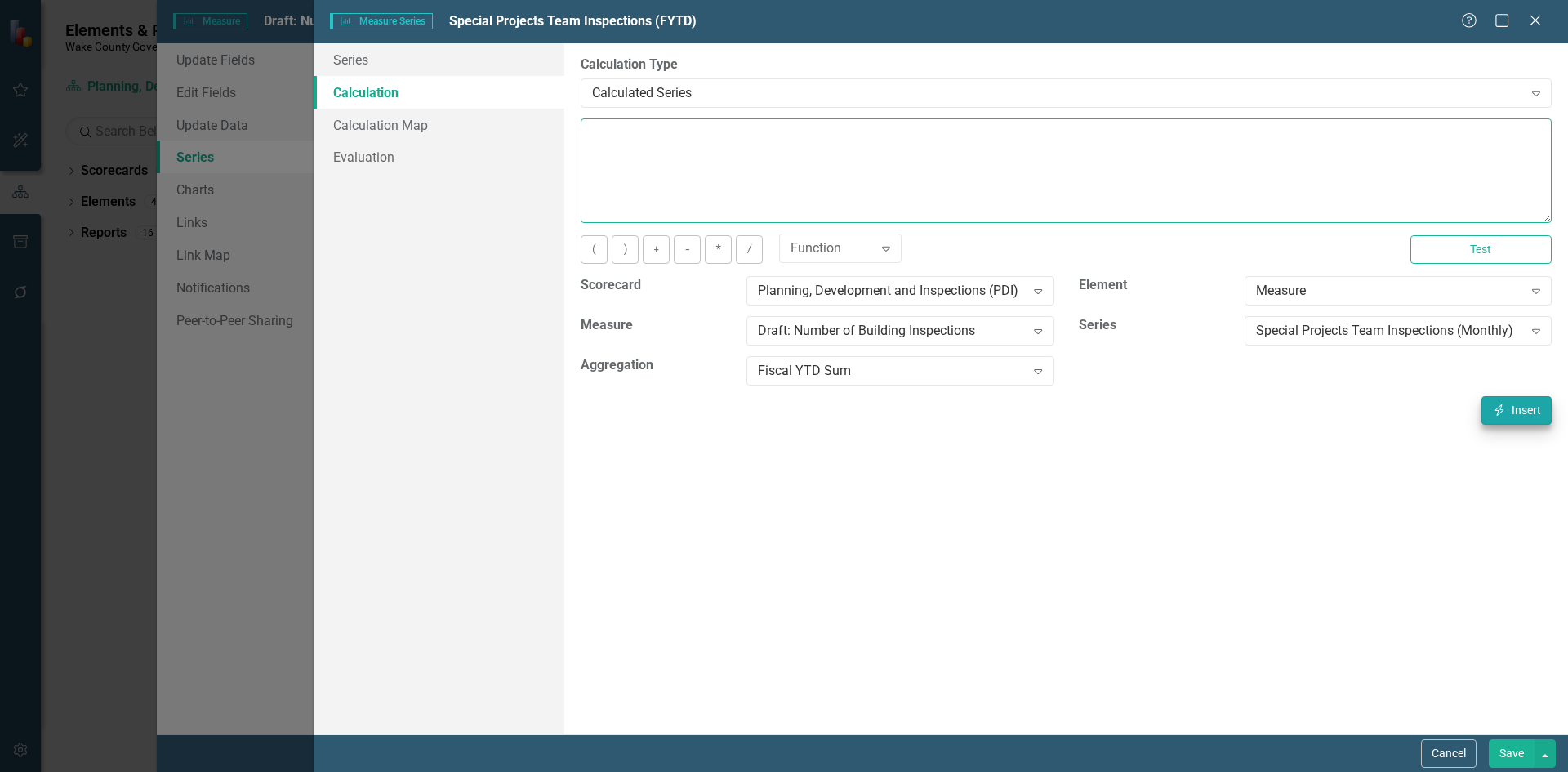 type on "[m2008684][Special Projects Team Inspections (Monthly)][FiscalYTDSum]" 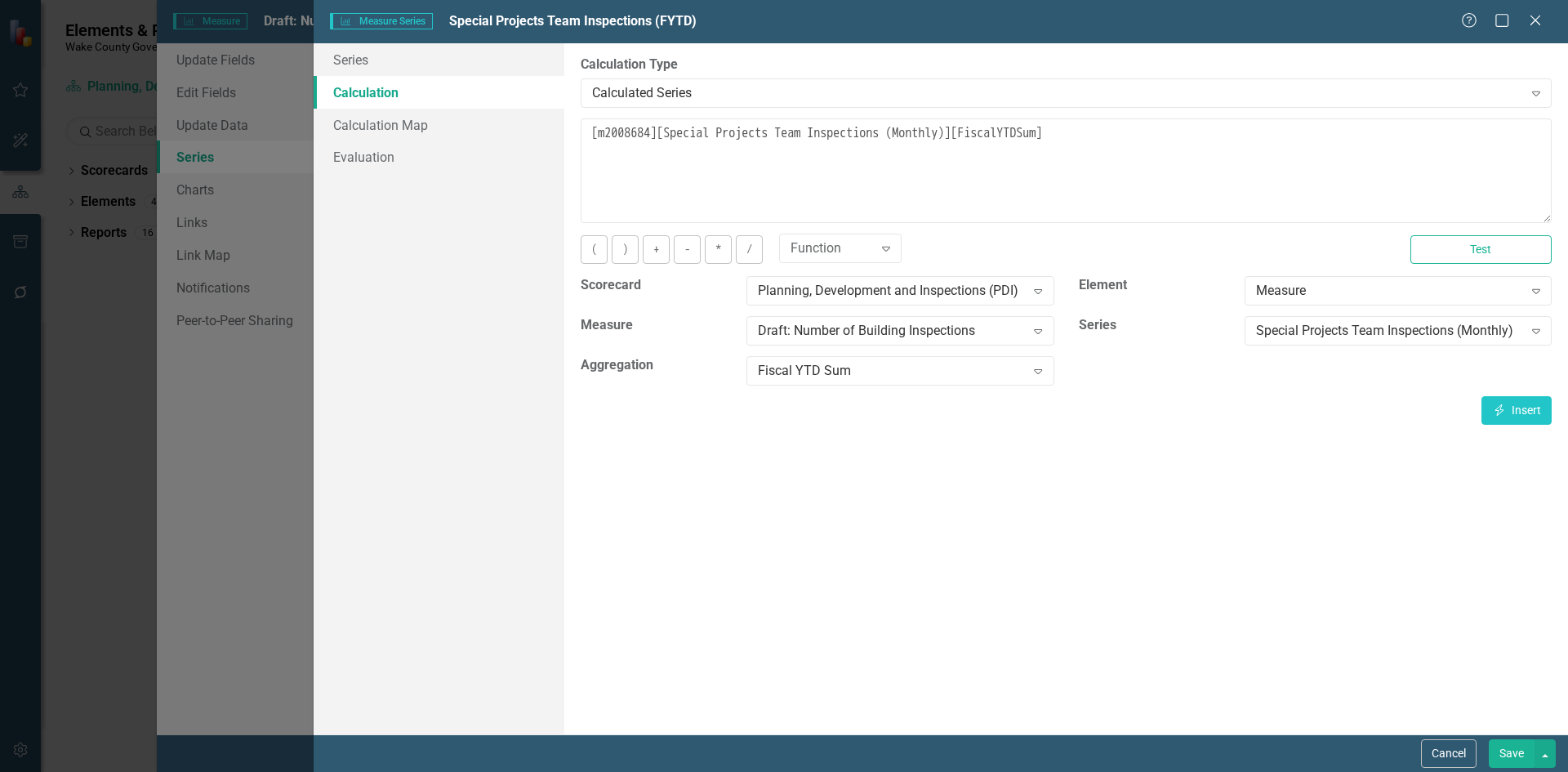 click on "Save" at bounding box center [1512, 753] 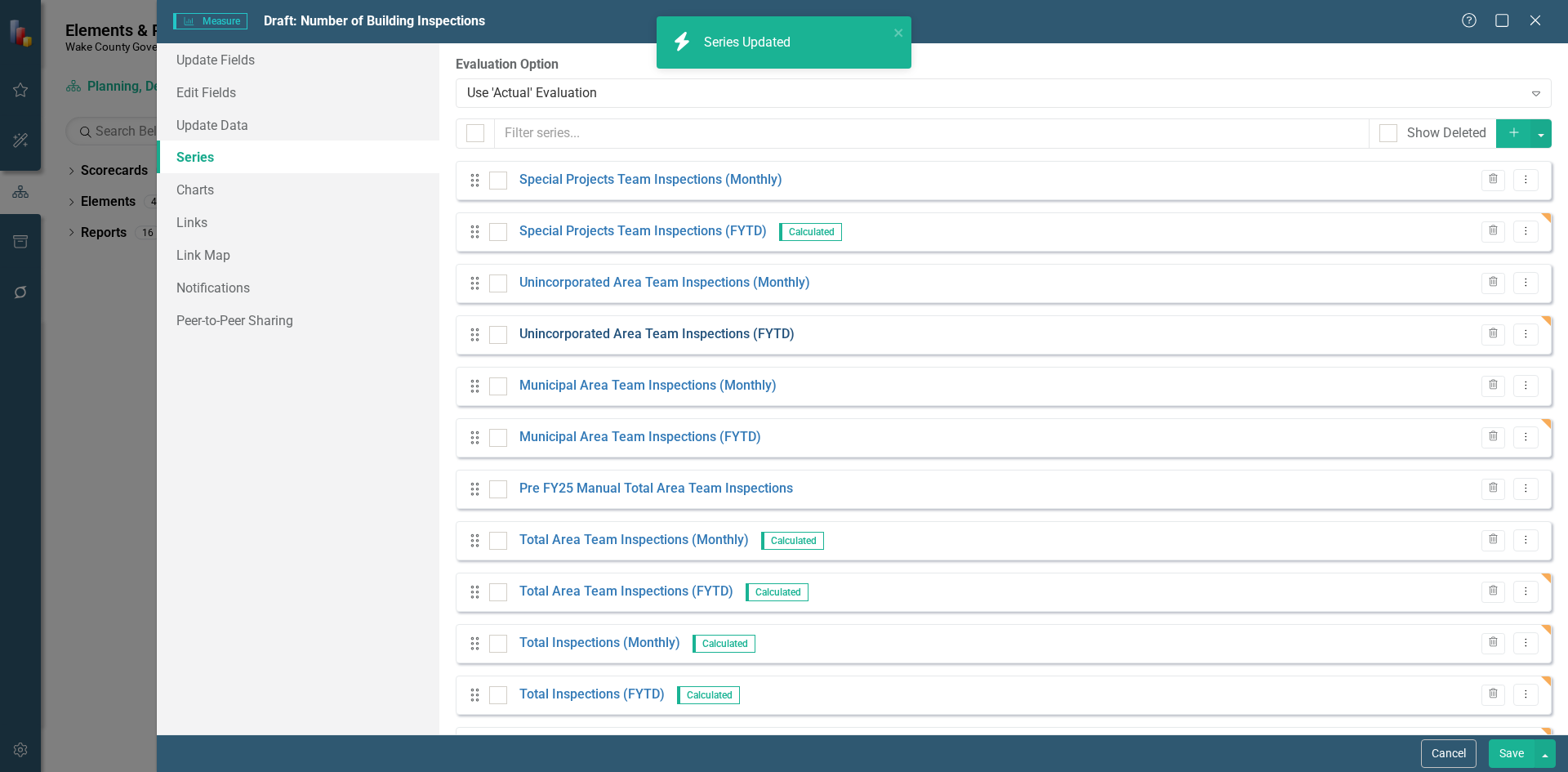 click on "Unincorporated Area Team Inspections (FYTD)" at bounding box center [657, 334] 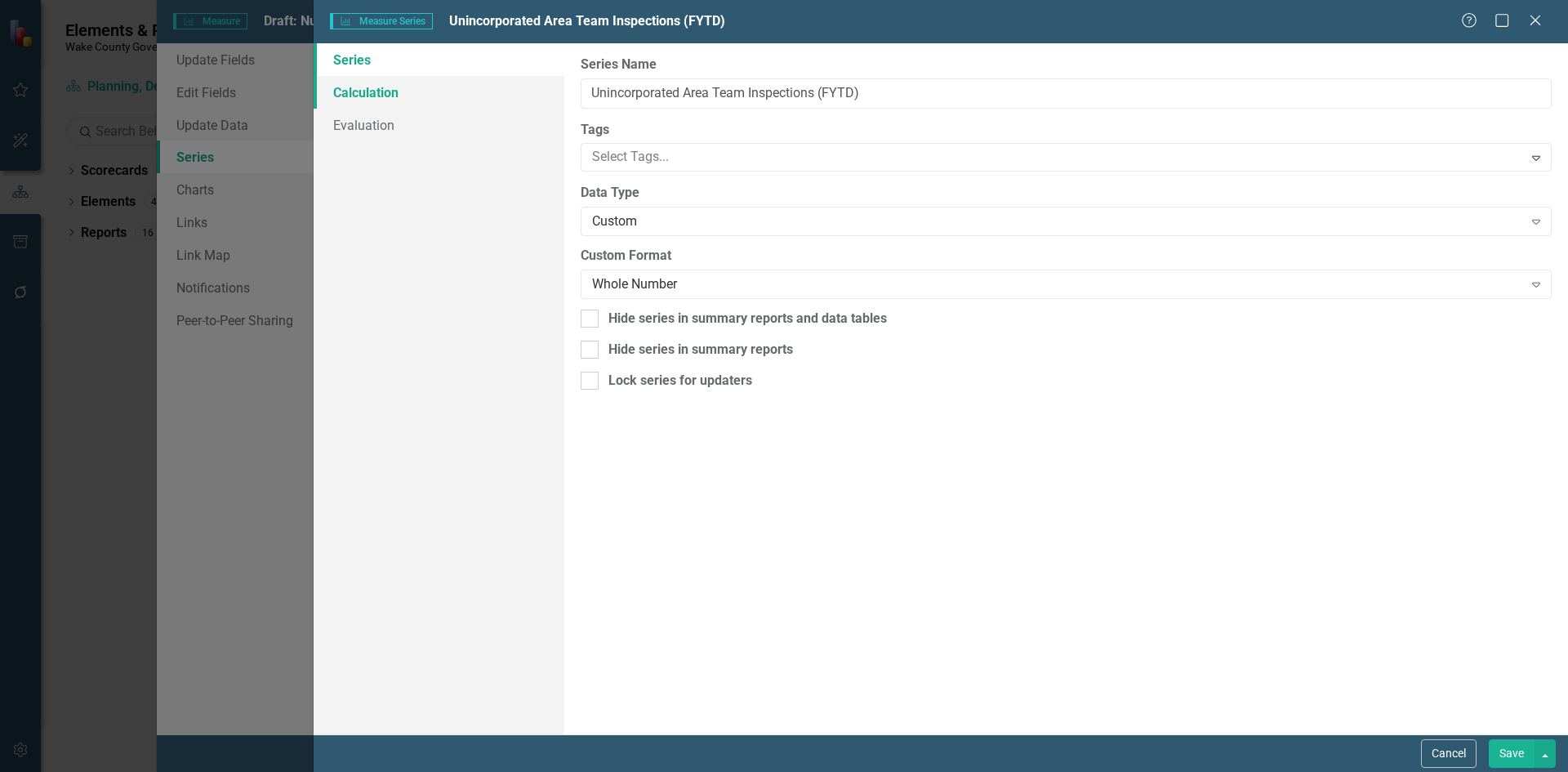 click on "Calculation" at bounding box center (439, 92) 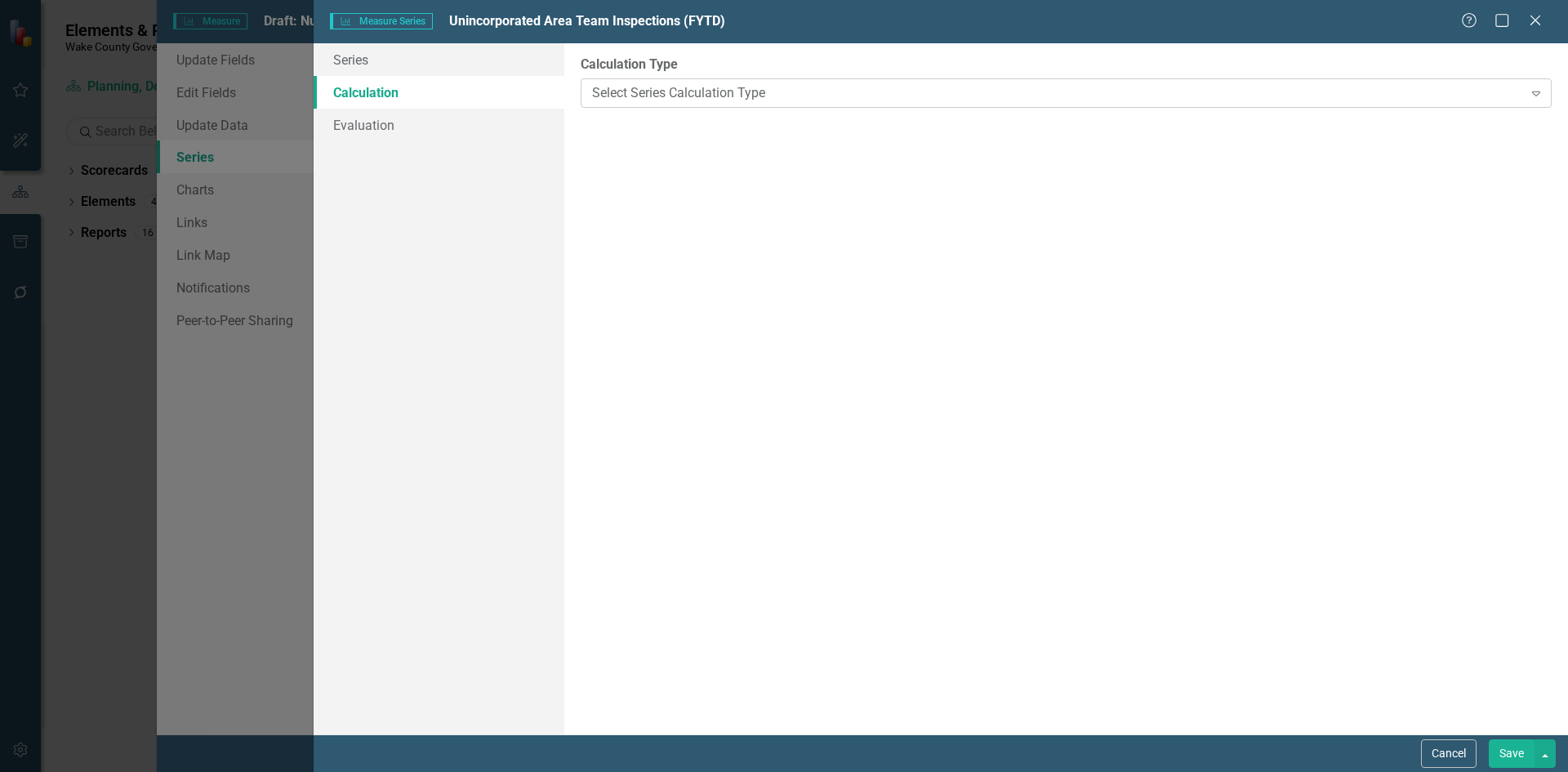 click on "Select Series Calculation Type" at bounding box center (1057, 92) 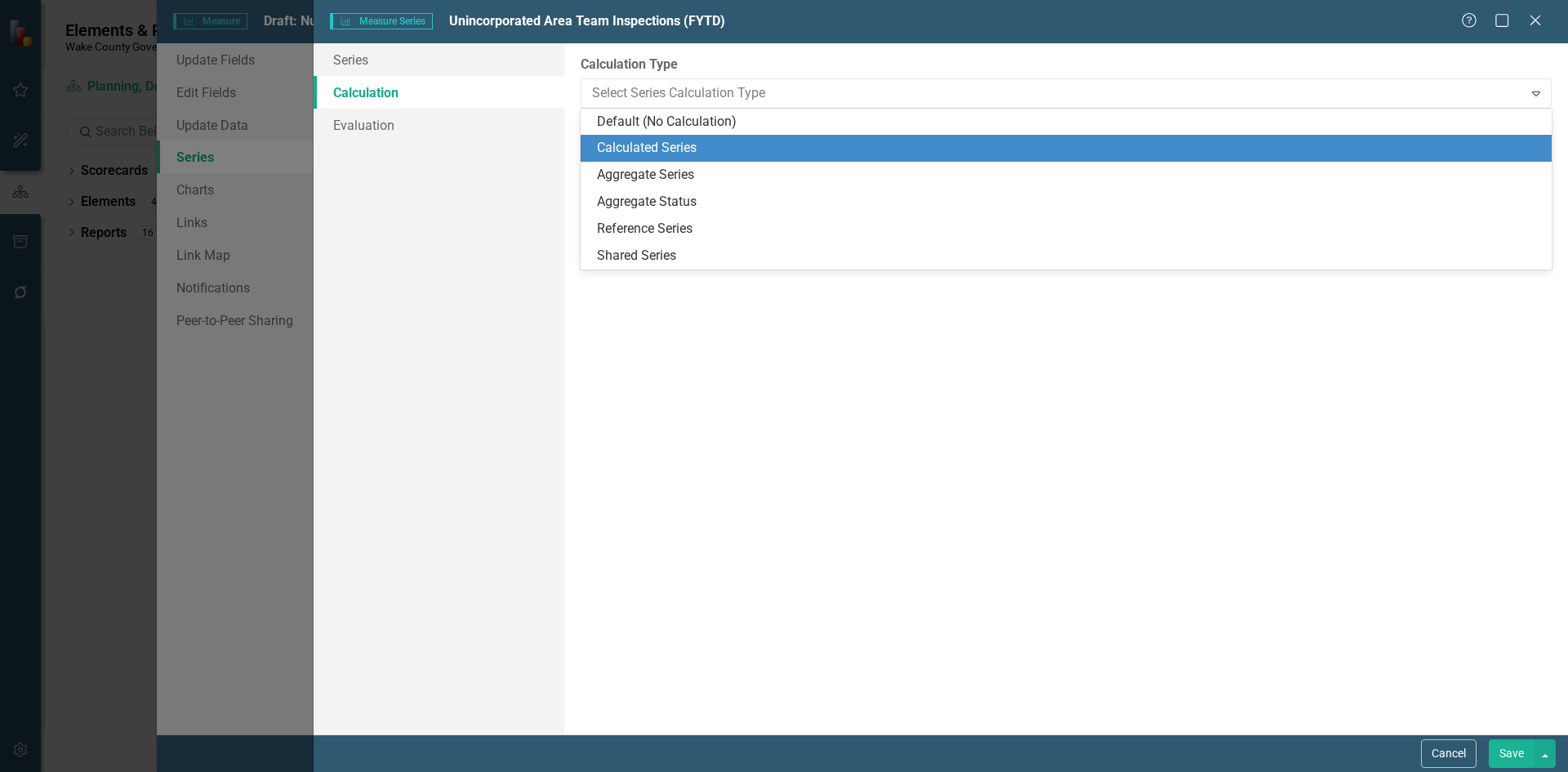 click on "Calculated Series" at bounding box center [1069, 148] 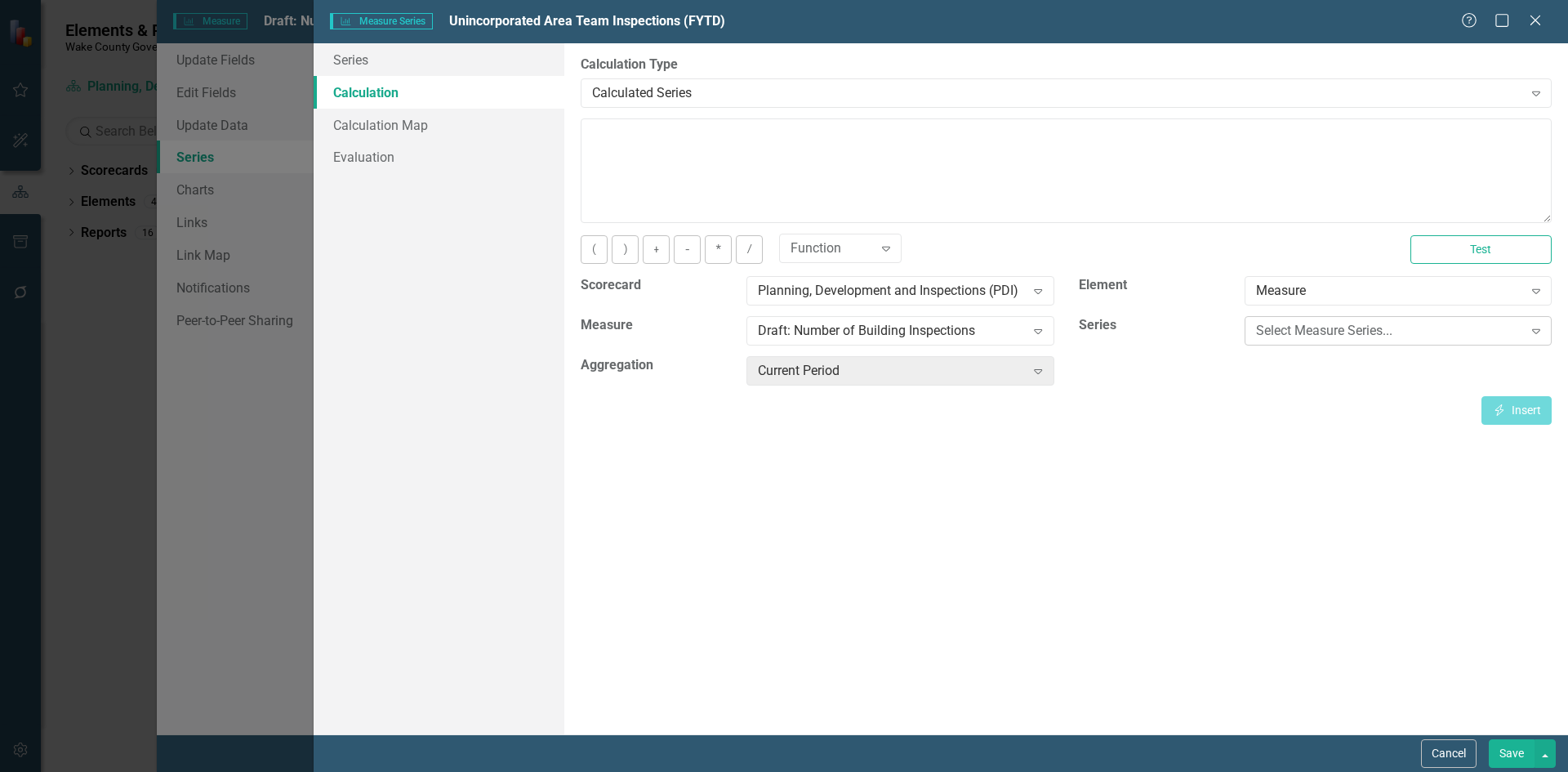 click on "Select Measure Series..." at bounding box center [1389, 331] 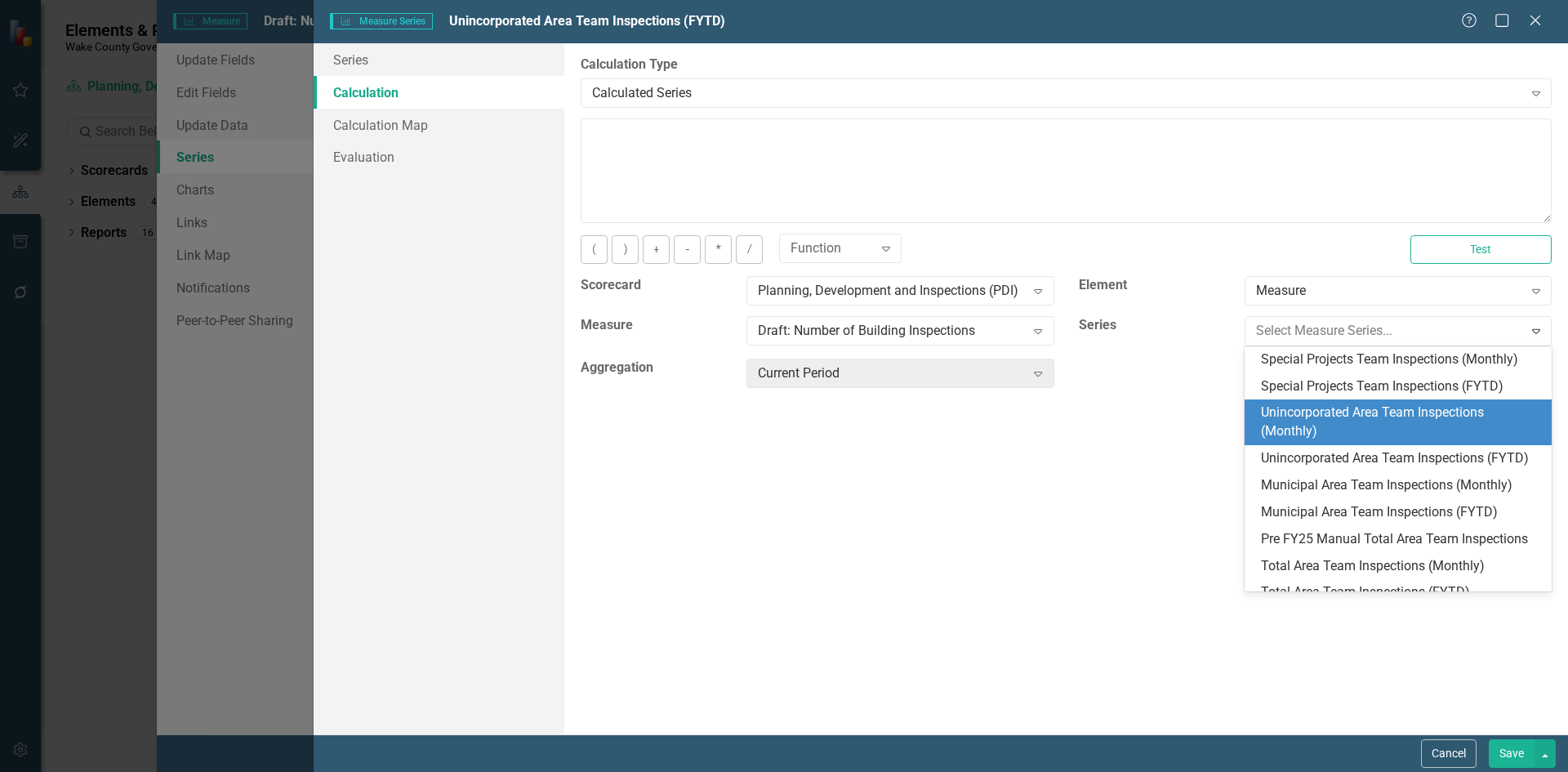 click on "Unincorporated Area Team Inspections (Monthly)" at bounding box center (1401, 422) 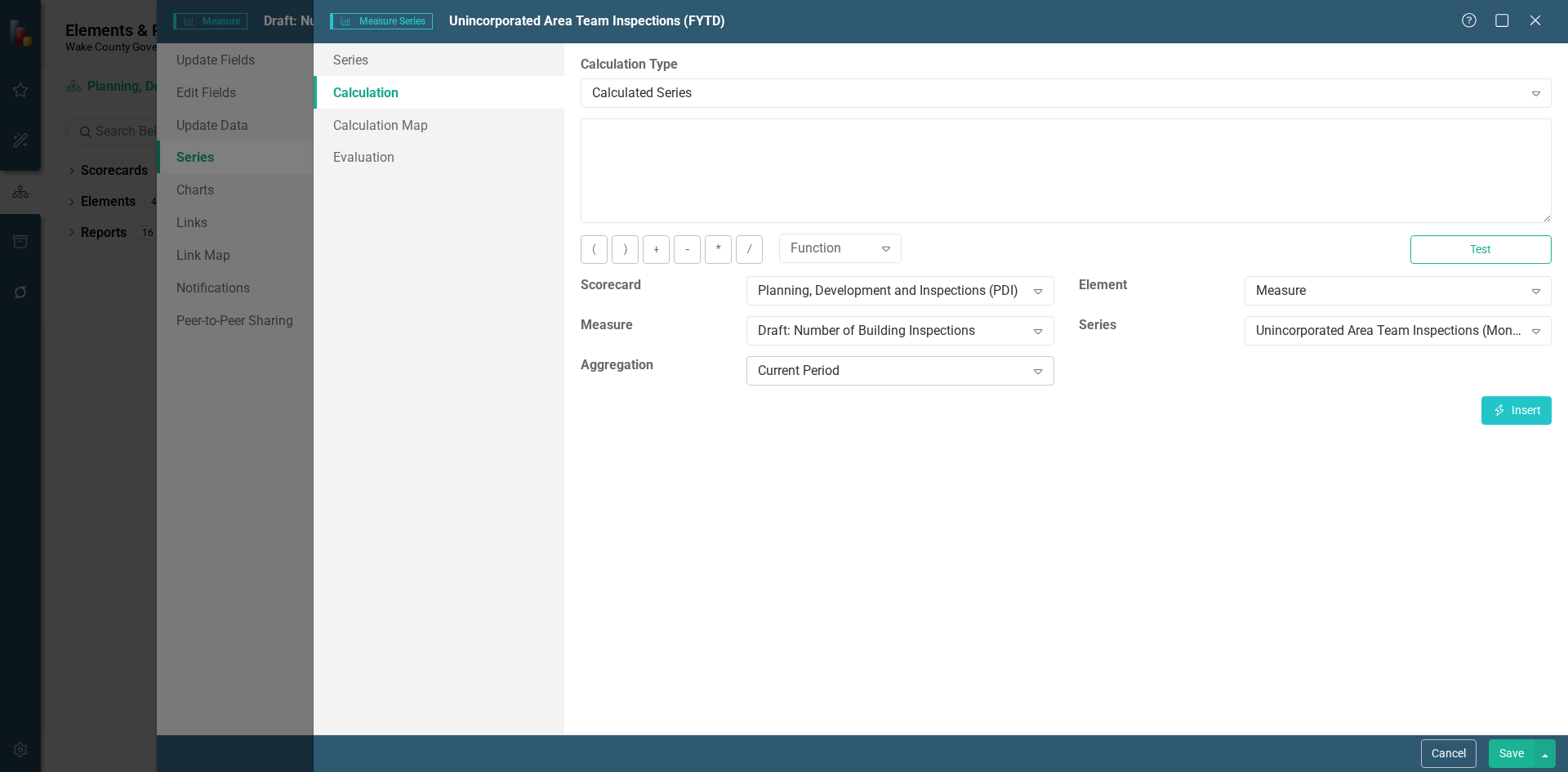 click on "Current Period" at bounding box center [891, 371] 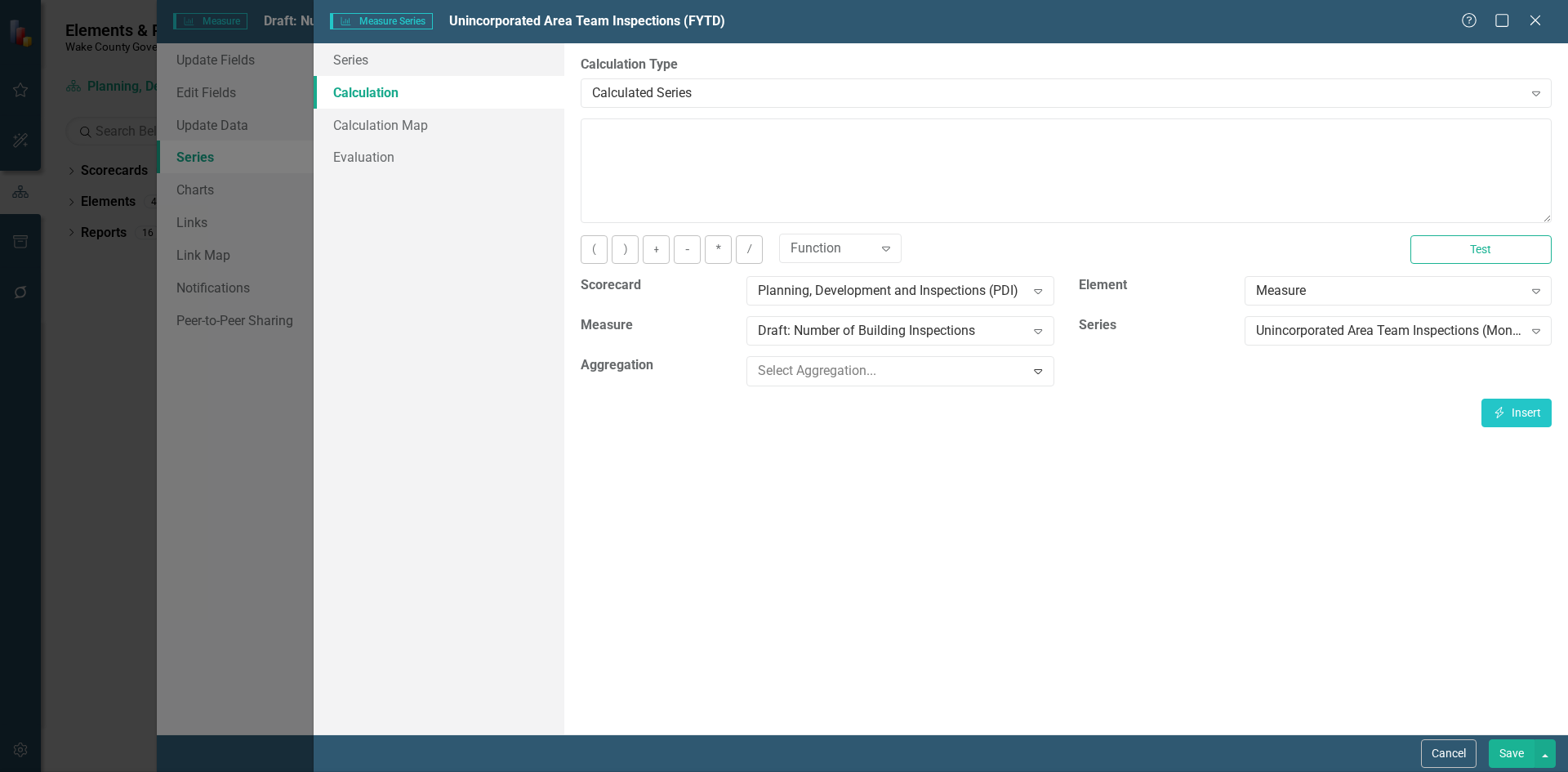 click on "Fiscal YTD Sum" at bounding box center (787, 1000) 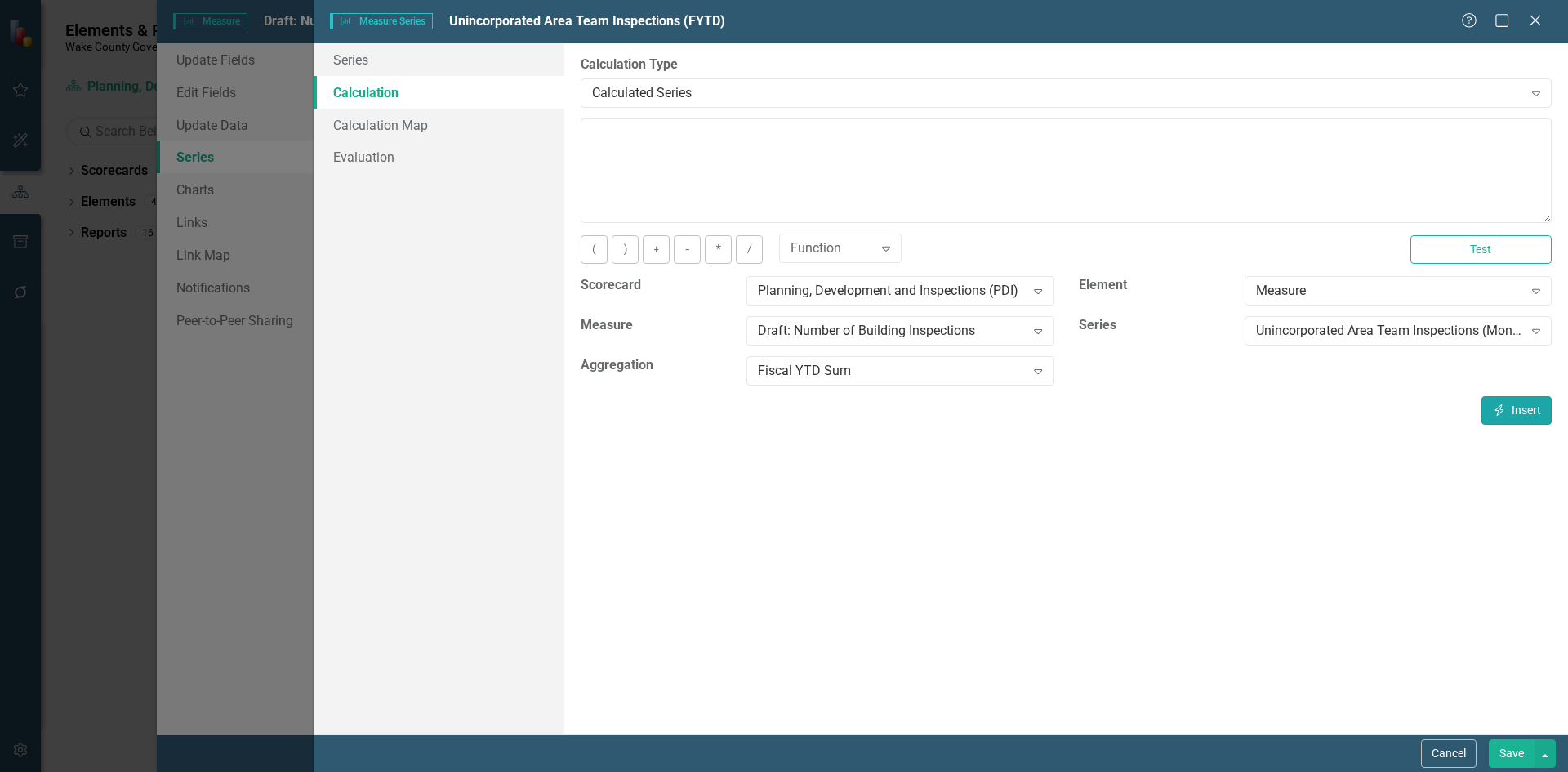 click on "Insert    Insert" at bounding box center [1517, 410] 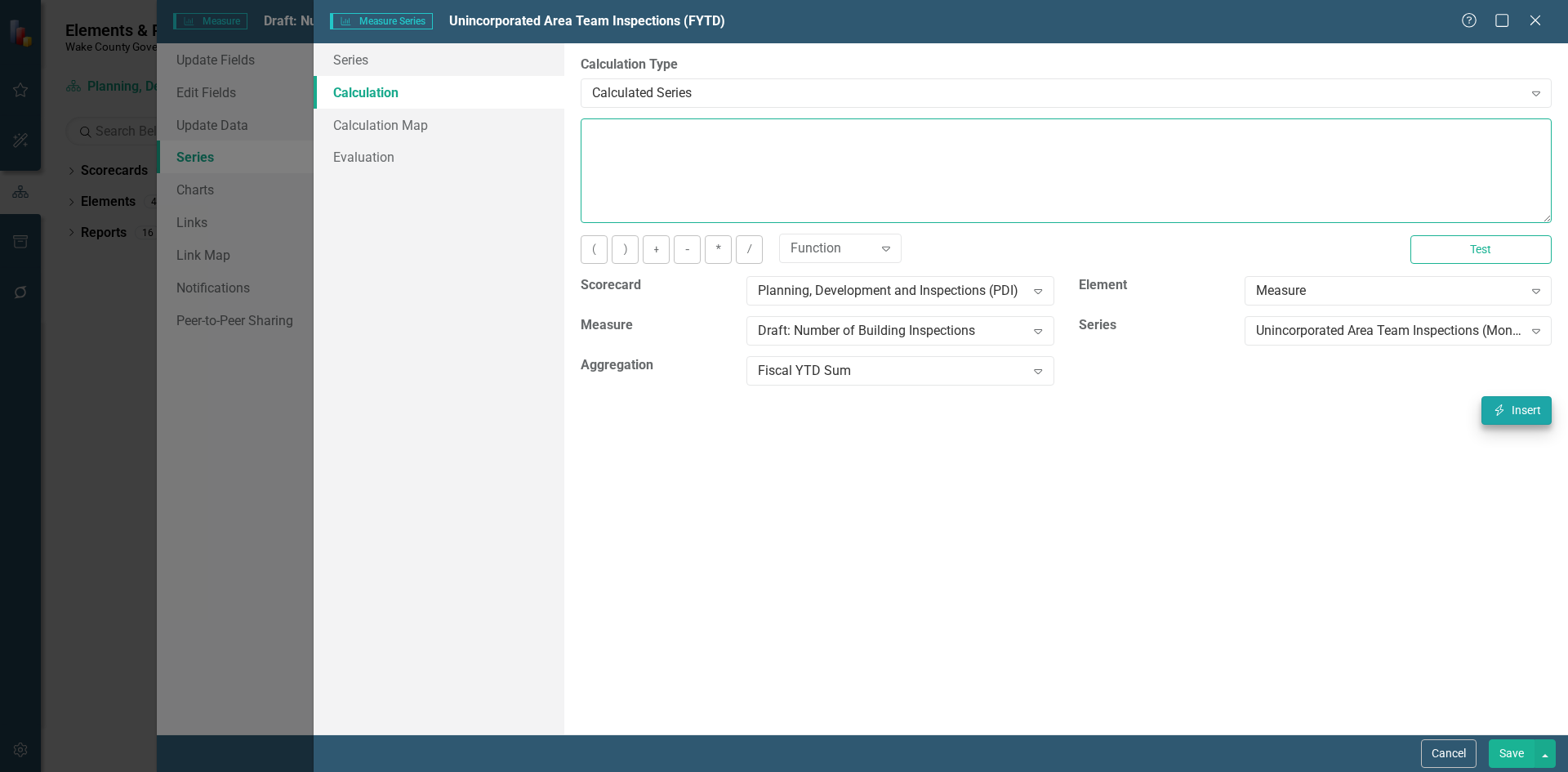 type on "[m2008684][Unincorporated Area Team Inspections (Monthly)][FiscalYTDSum]" 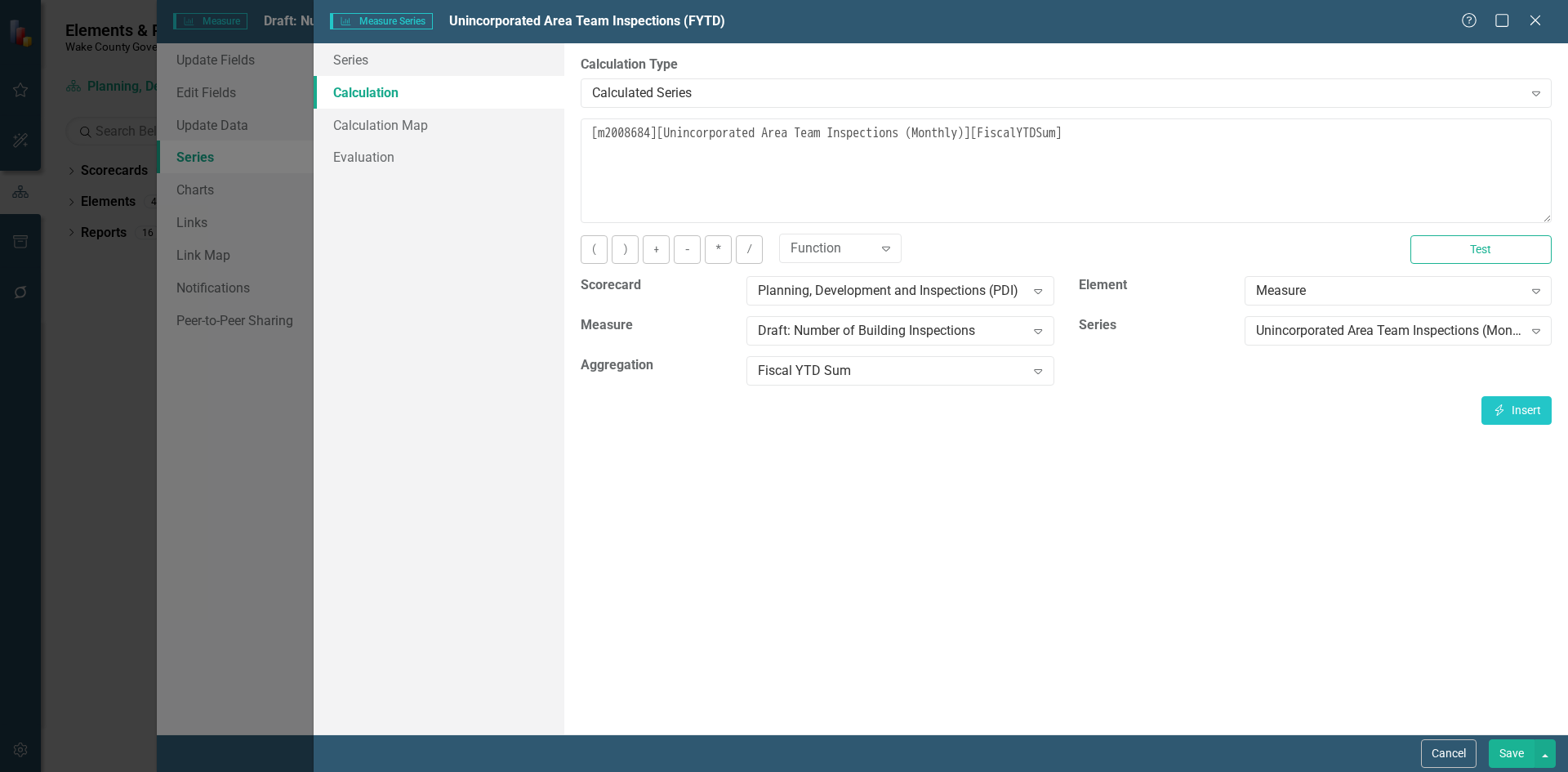click on "Save" at bounding box center [1512, 753] 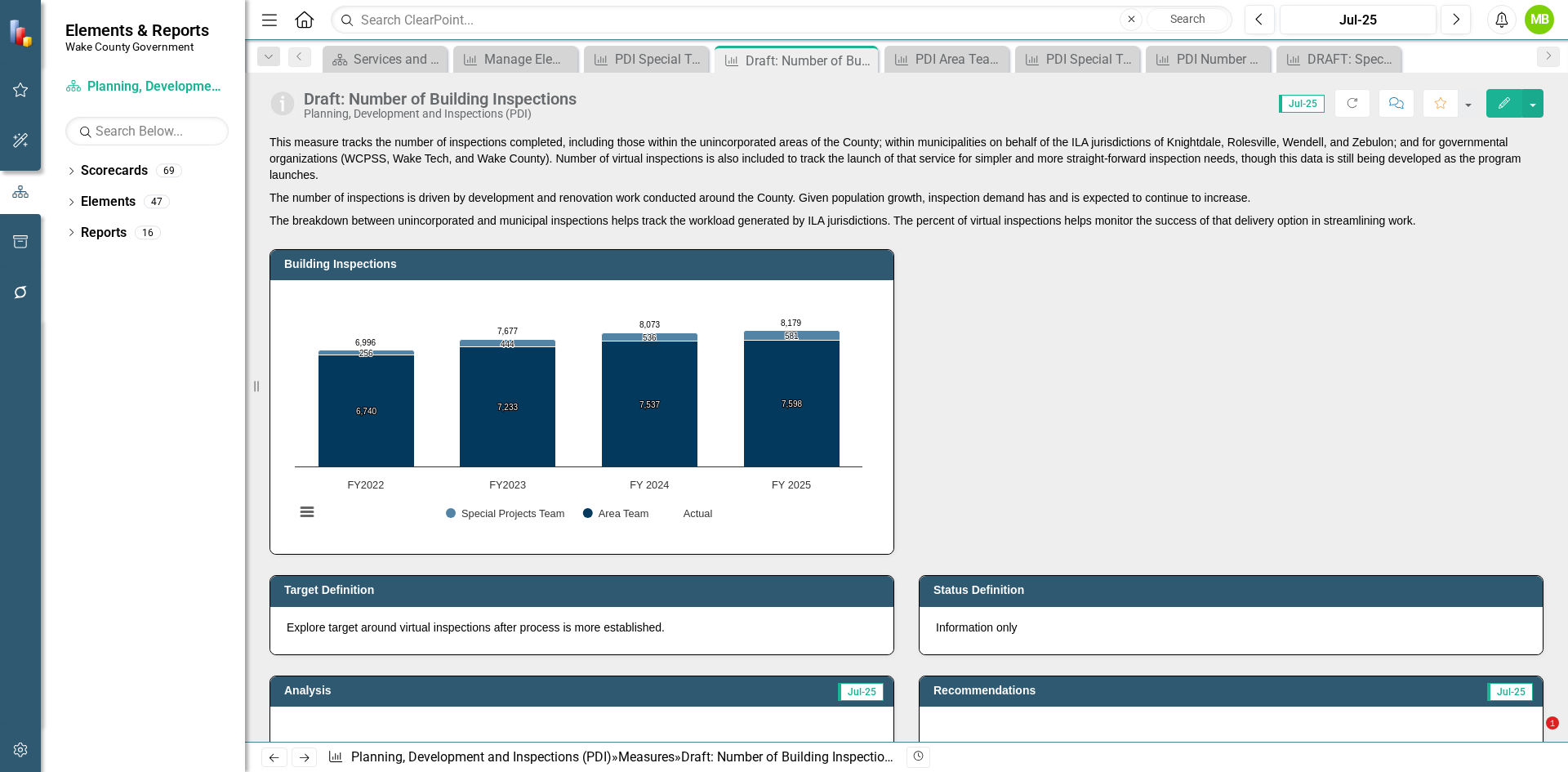 scroll, scrollTop: 0, scrollLeft: 0, axis: both 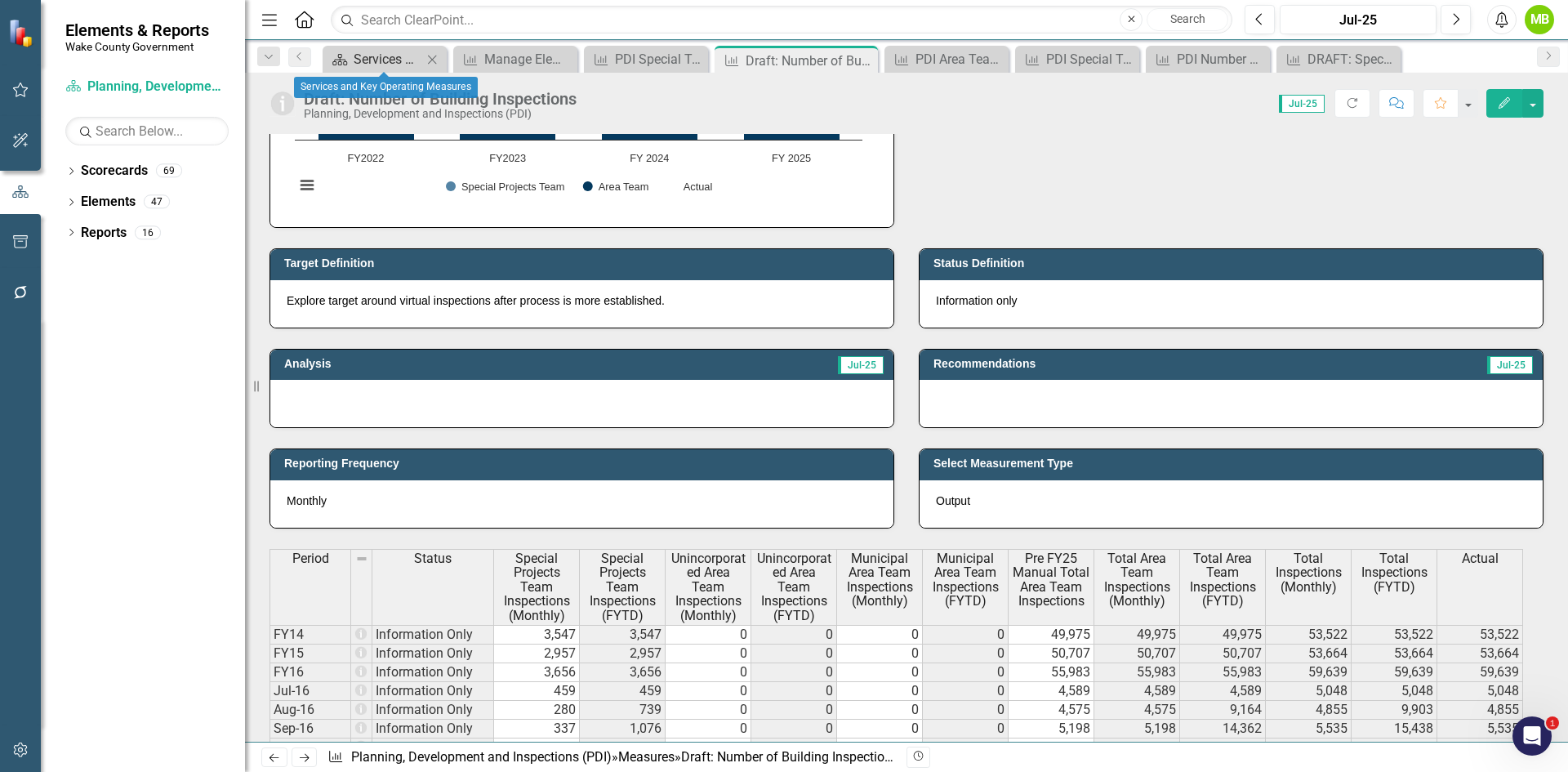 click on "Services and Key Operating Measures" at bounding box center (388, 59) 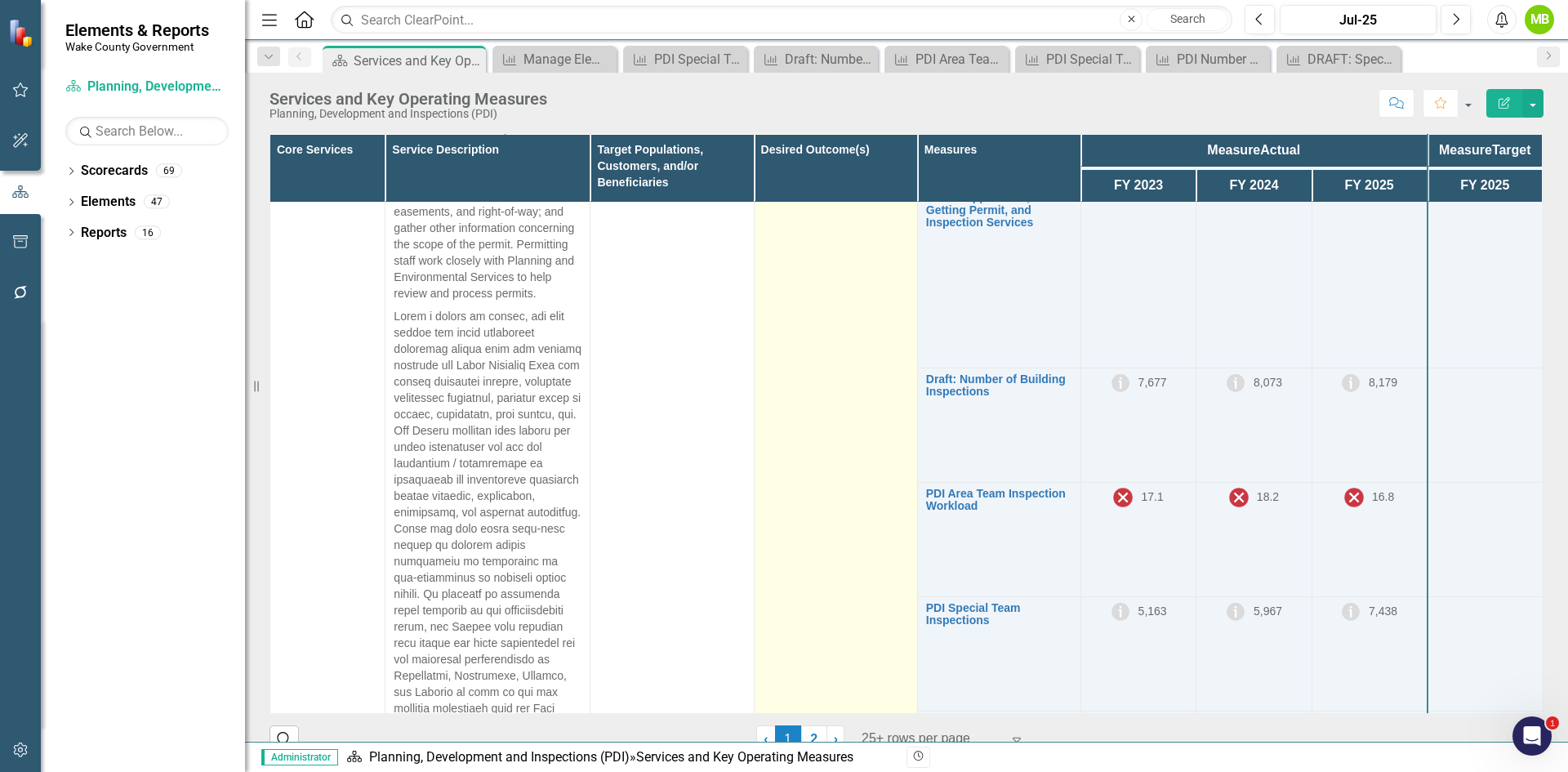 scroll, scrollTop: 1144, scrollLeft: 0, axis: vertical 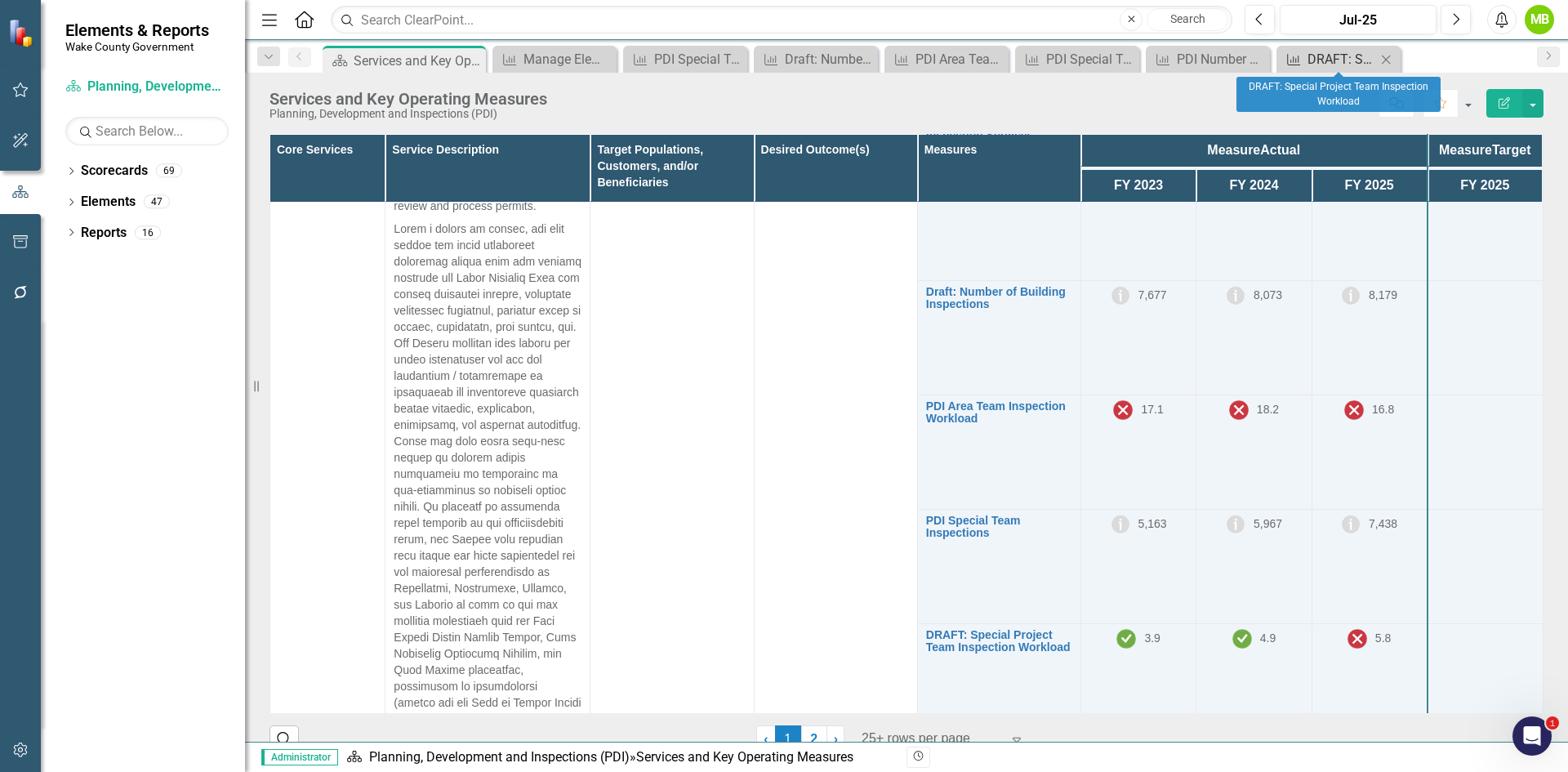 click on "DRAFT: Special Project Team Inspection Workload" at bounding box center [1342, 59] 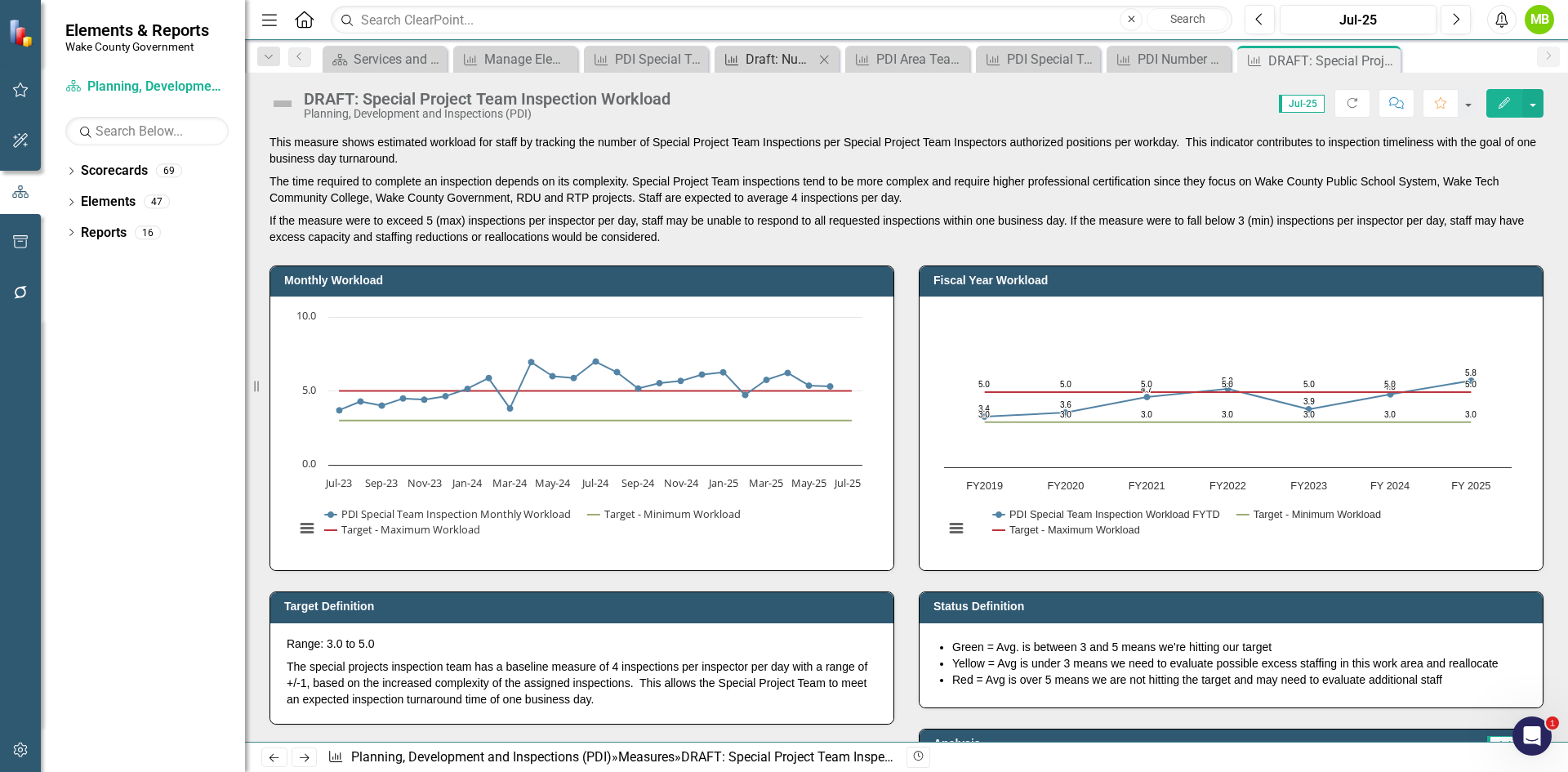 click on "Draft: Number of Building Inspections" at bounding box center [780, 59] 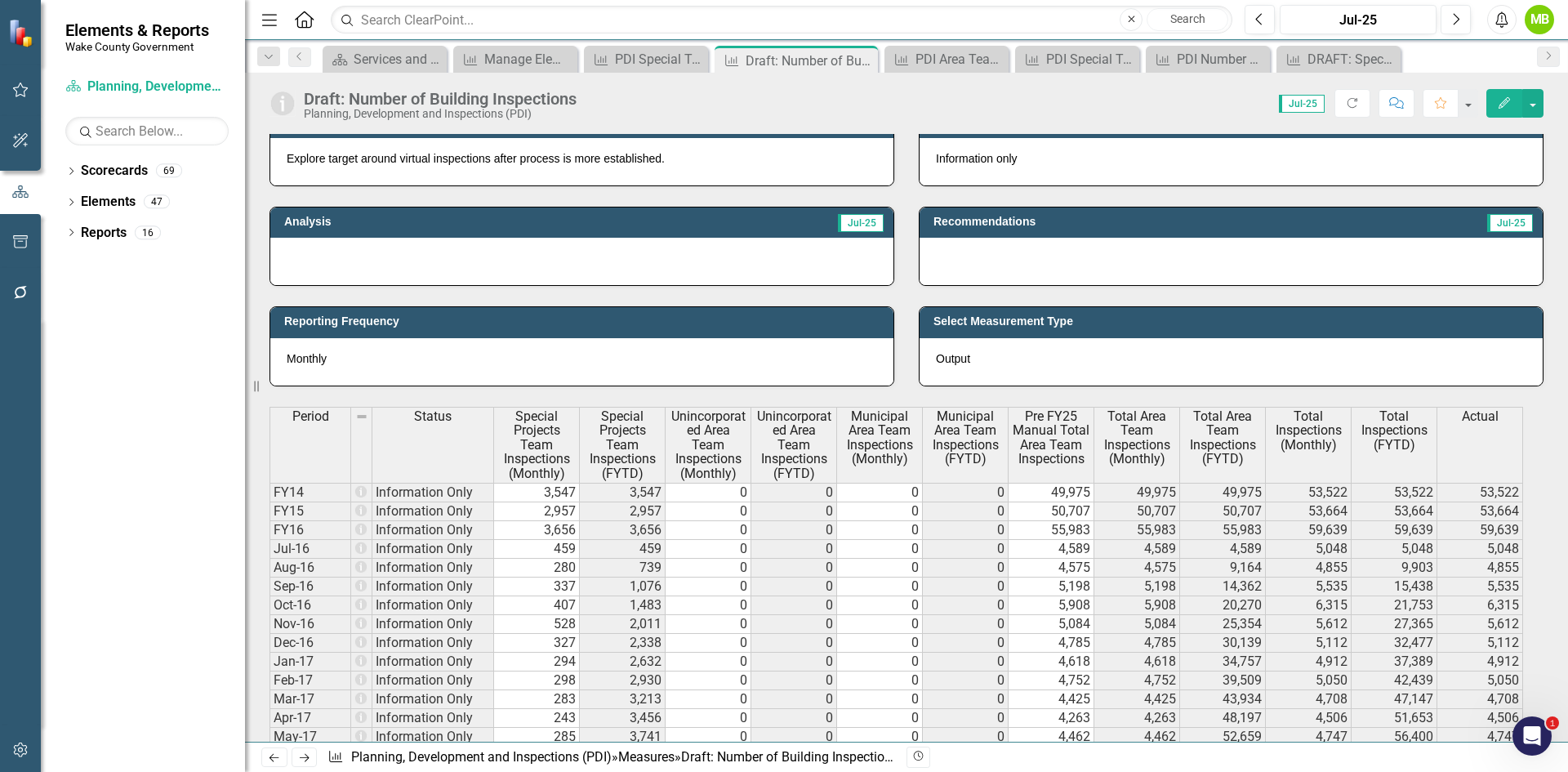 scroll, scrollTop: 572, scrollLeft: 0, axis: vertical 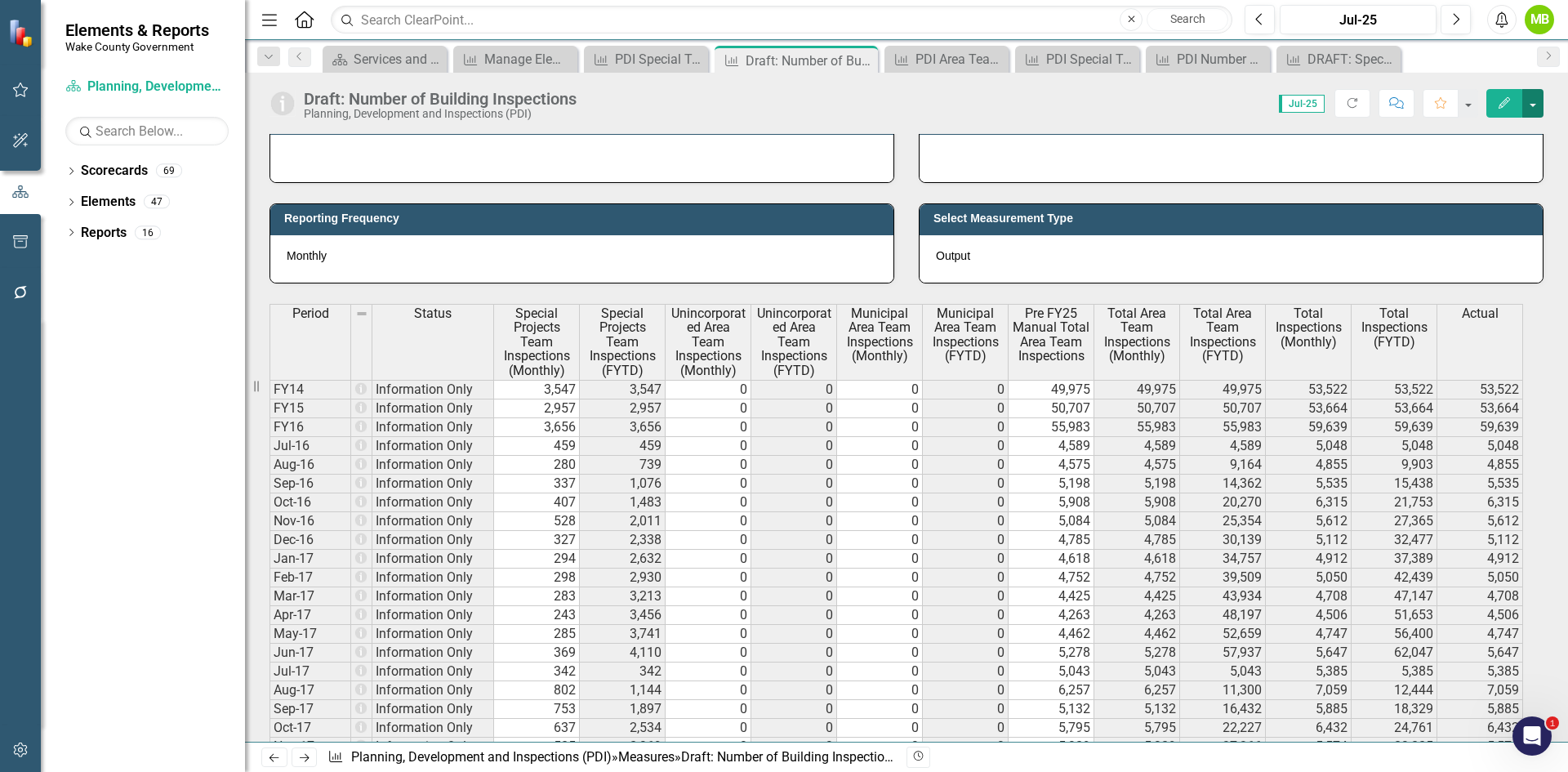 click at bounding box center (1533, 103) 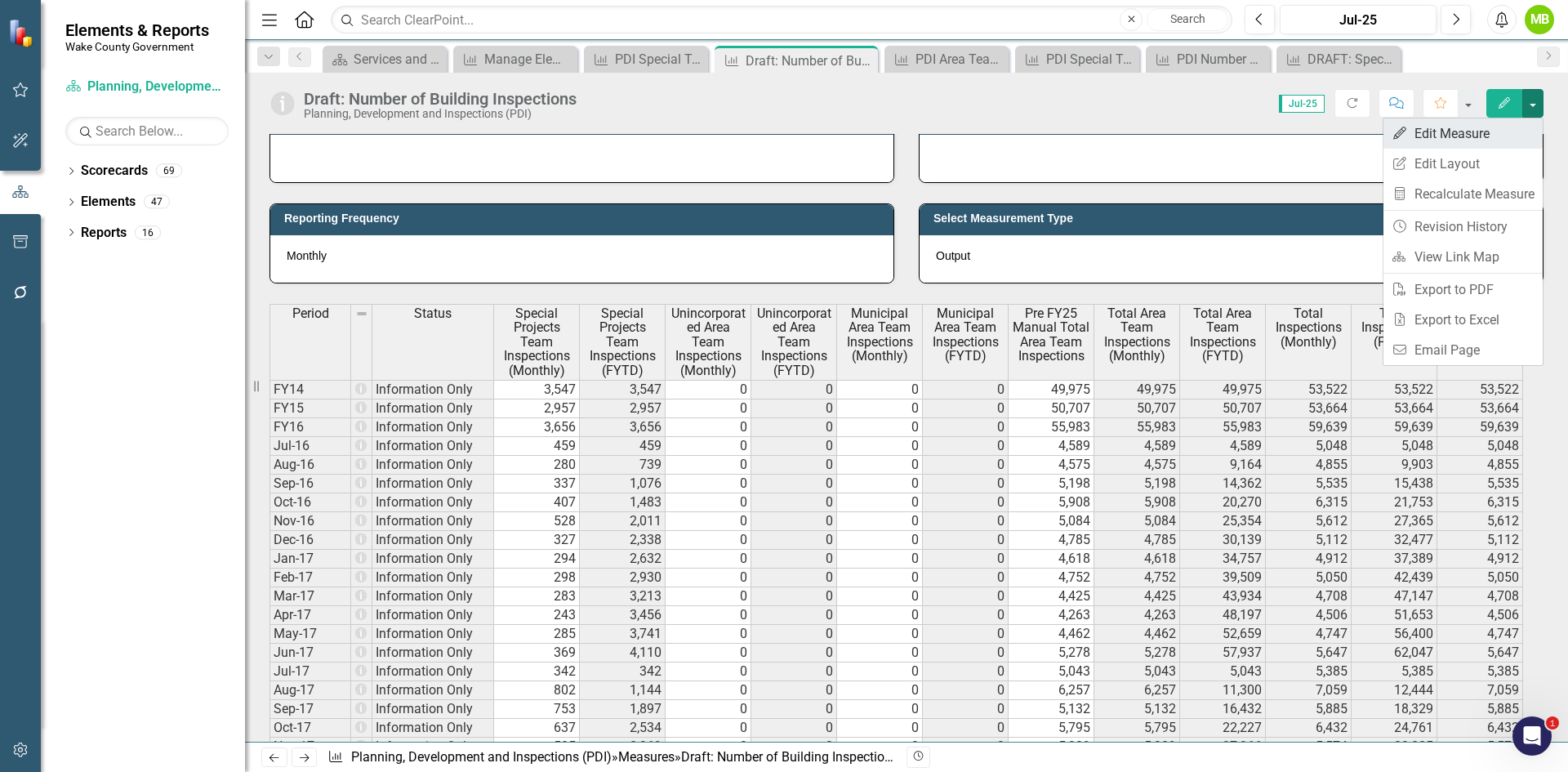 click on "Edit Edit Measure" at bounding box center [1463, 133] 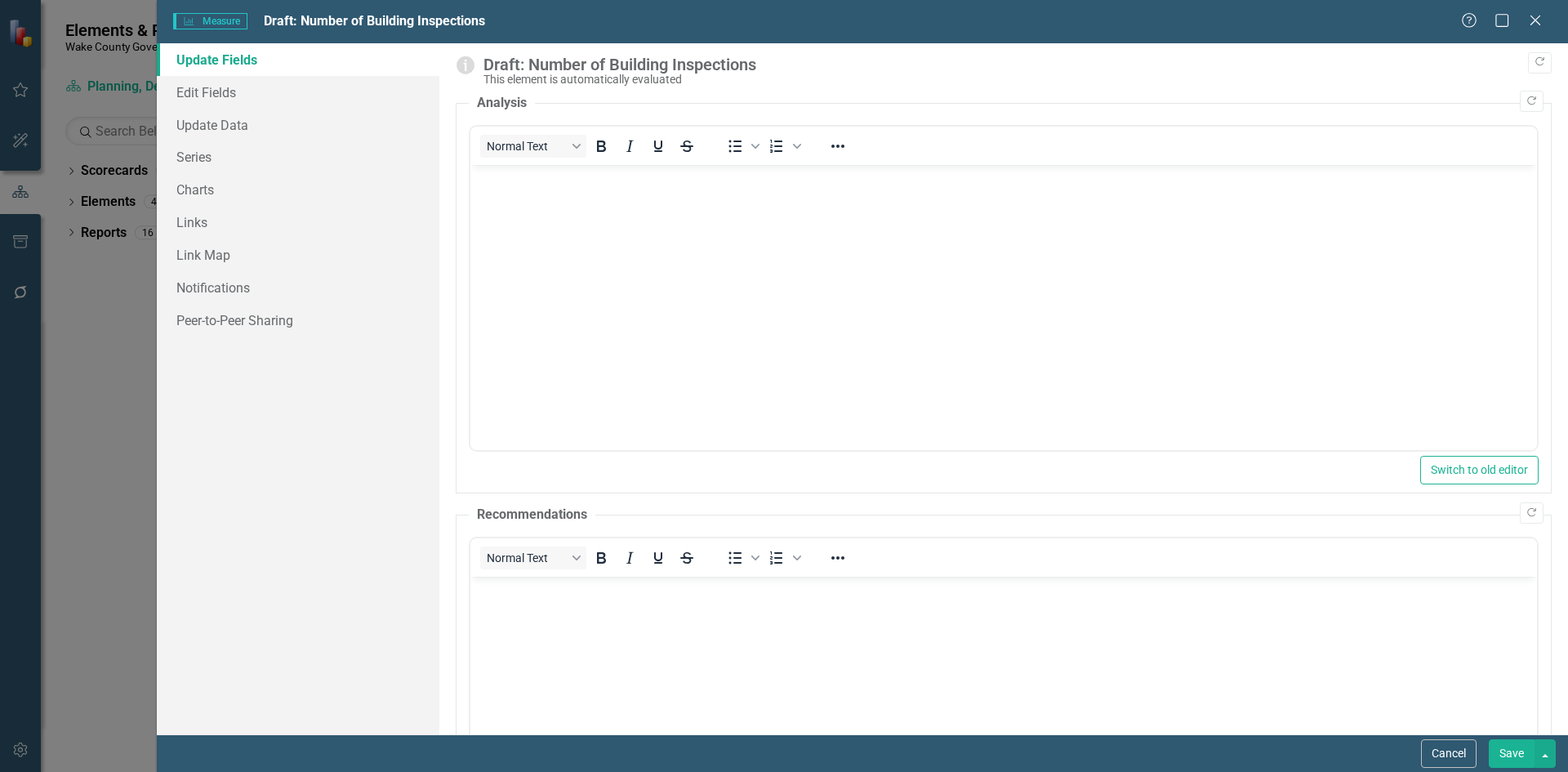 scroll, scrollTop: 0, scrollLeft: 0, axis: both 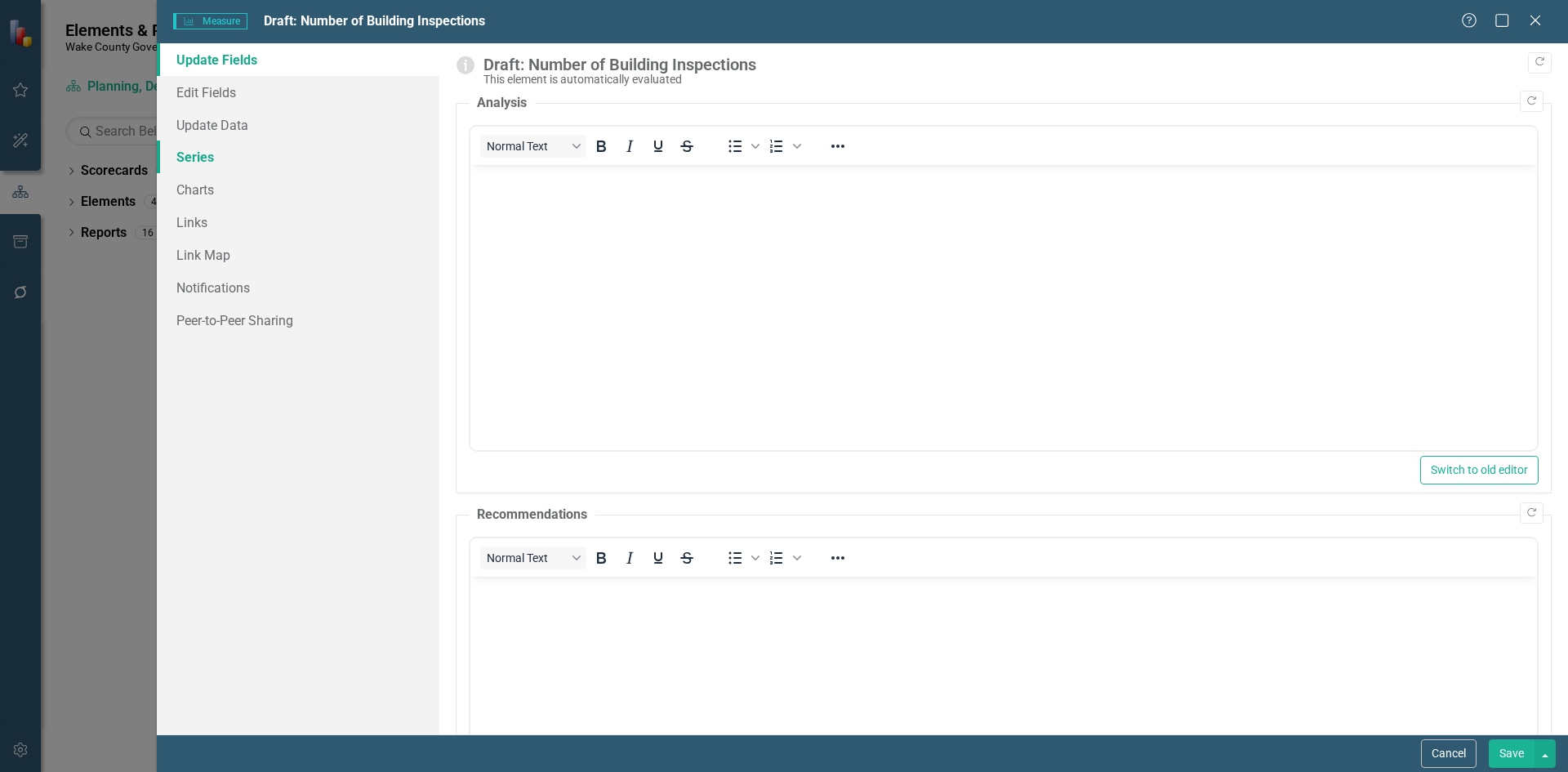 click on "Series" at bounding box center (298, 157) 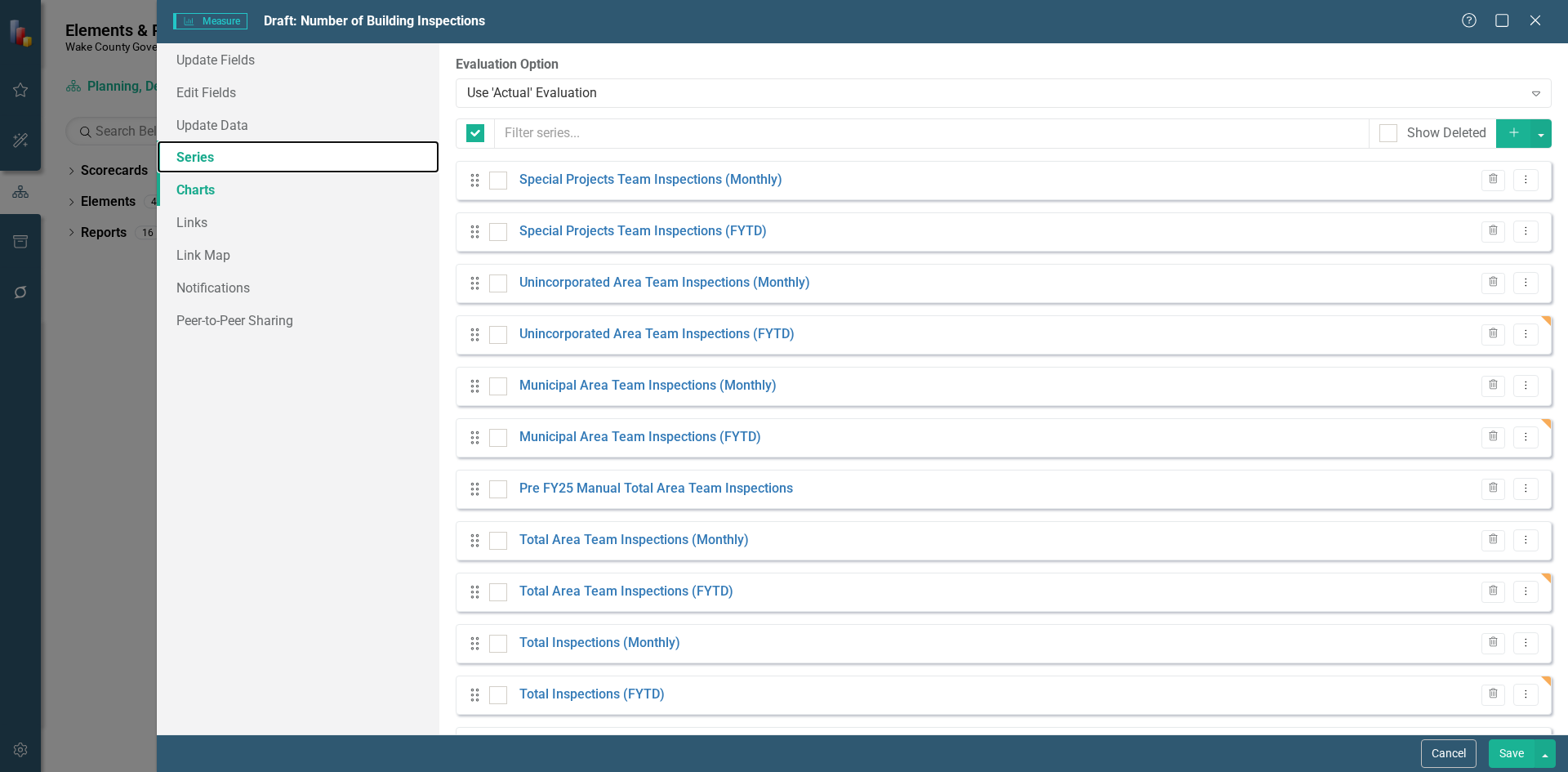 checkbox on "false" 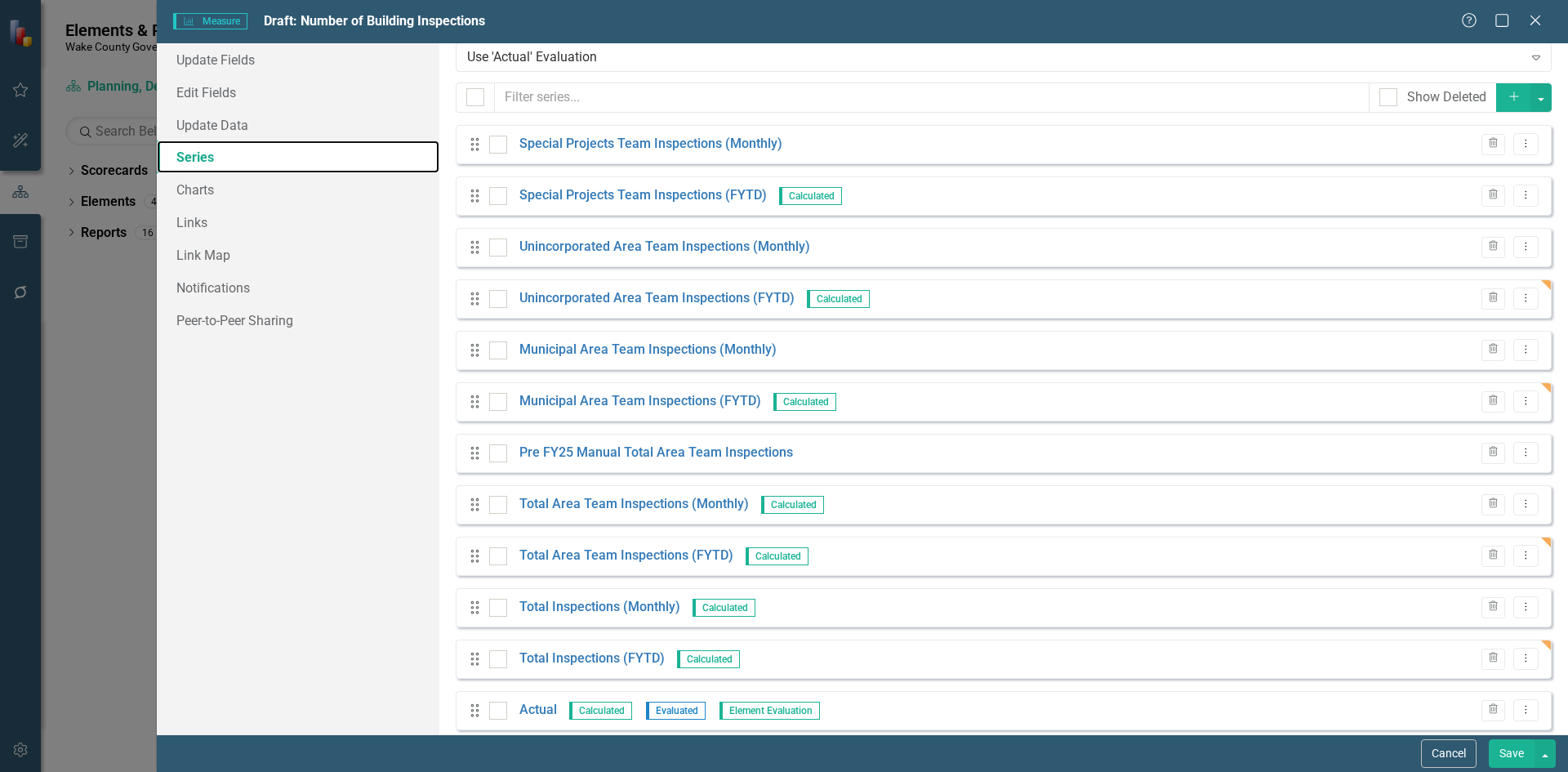 scroll, scrollTop: 56, scrollLeft: 0, axis: vertical 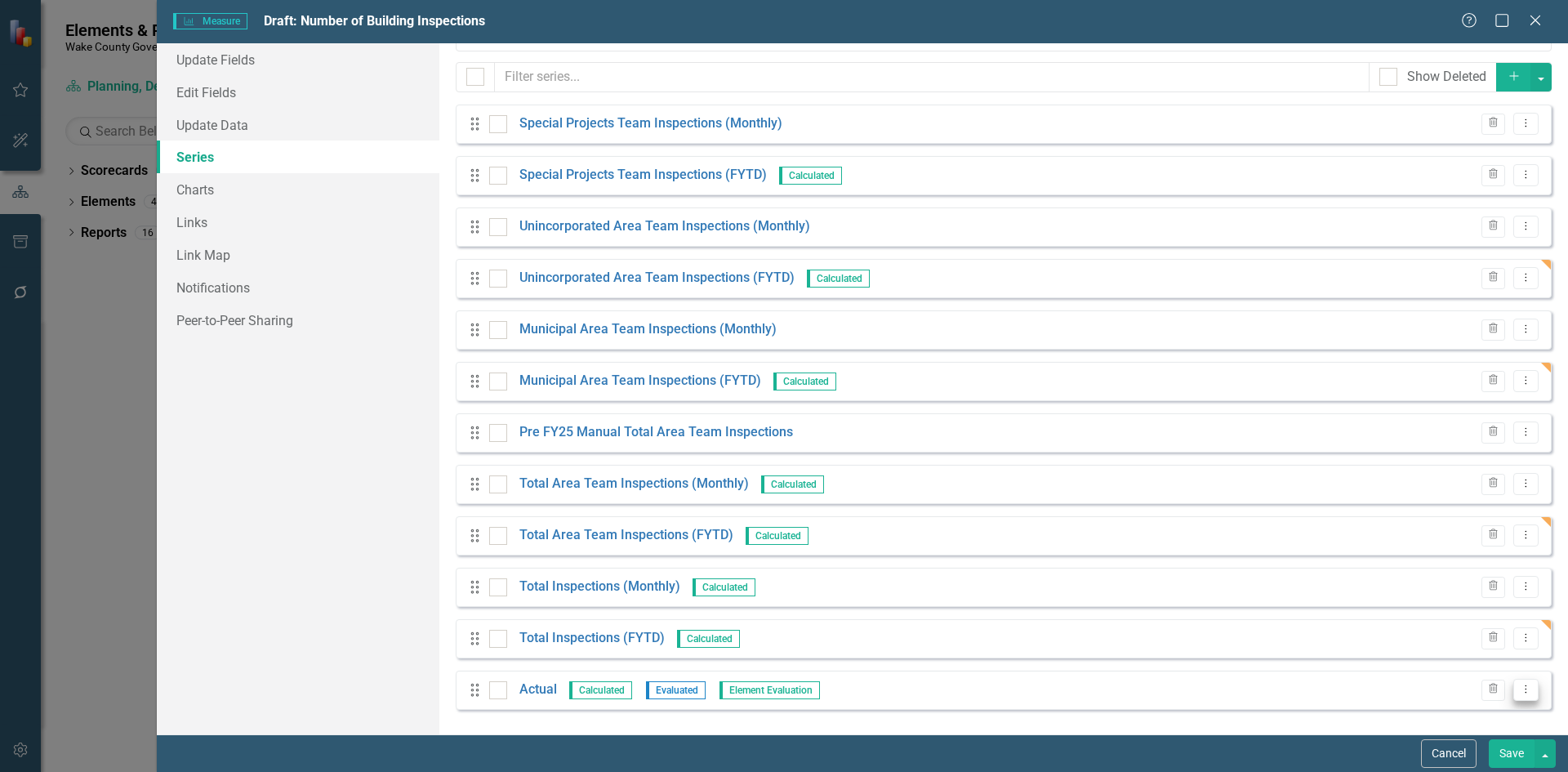 click on "Dropdown Menu" 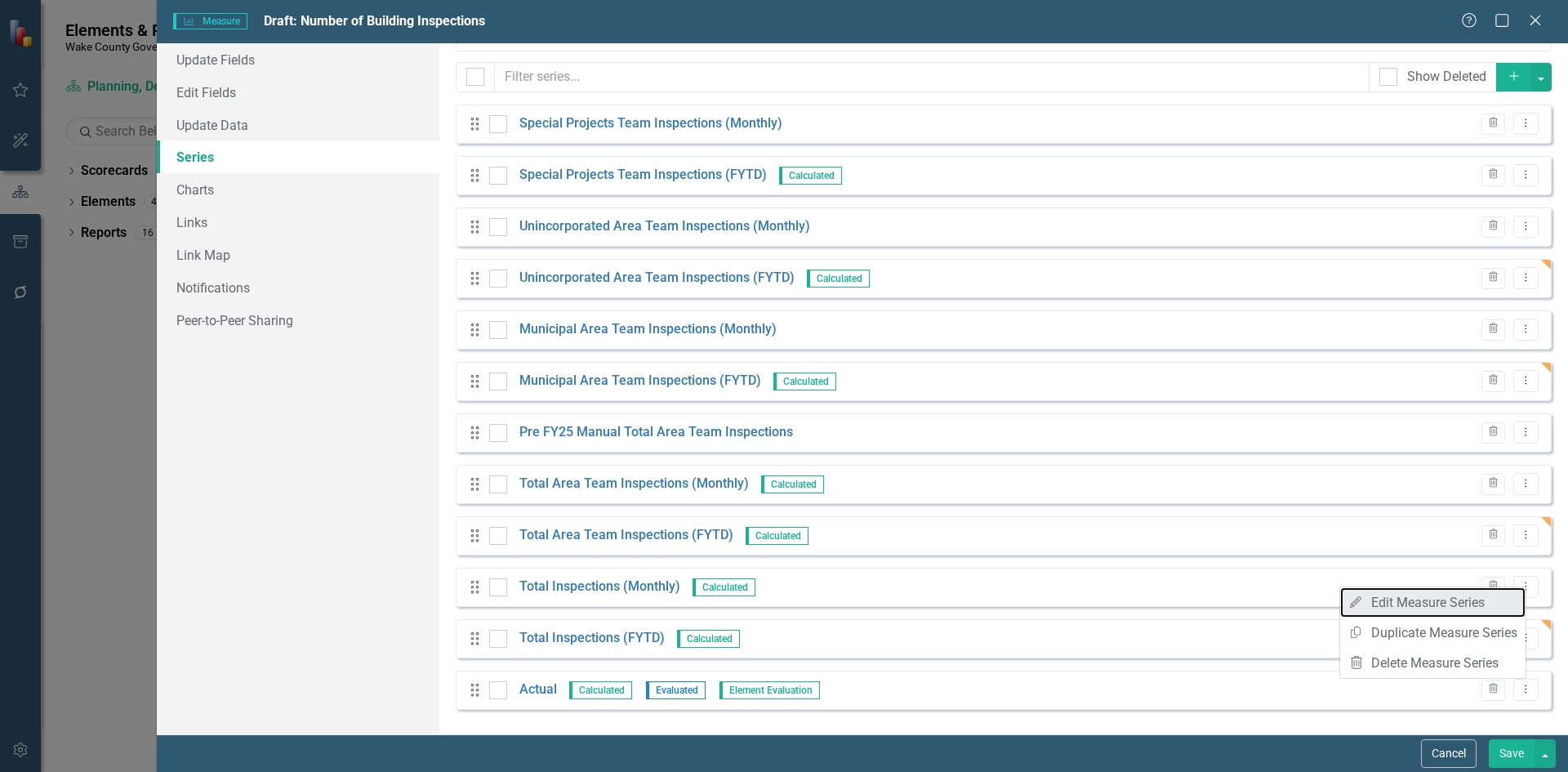 click on "Edit Edit Measure Series" at bounding box center (1432, 602) 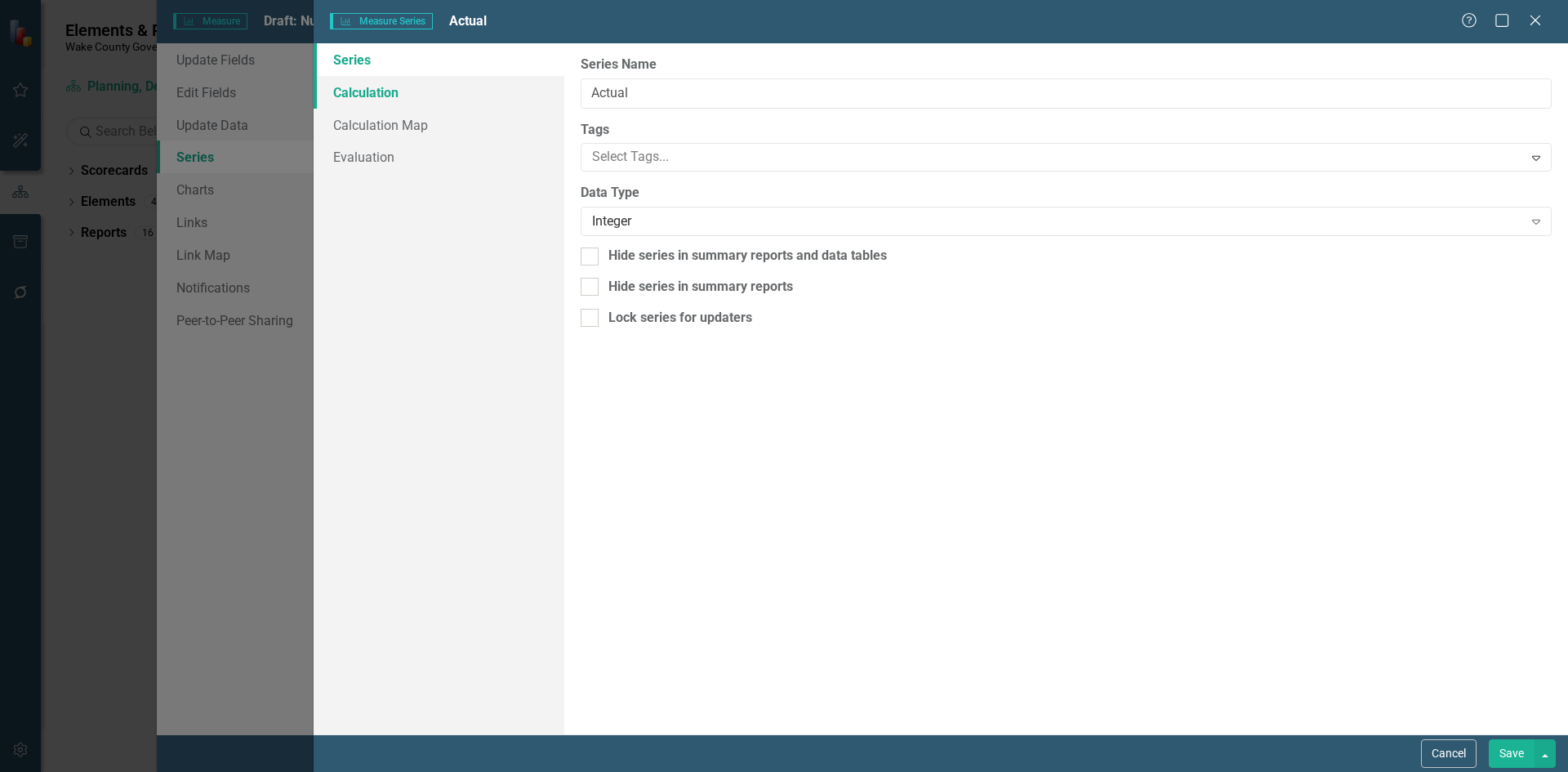 click on "Calculation" at bounding box center (439, 92) 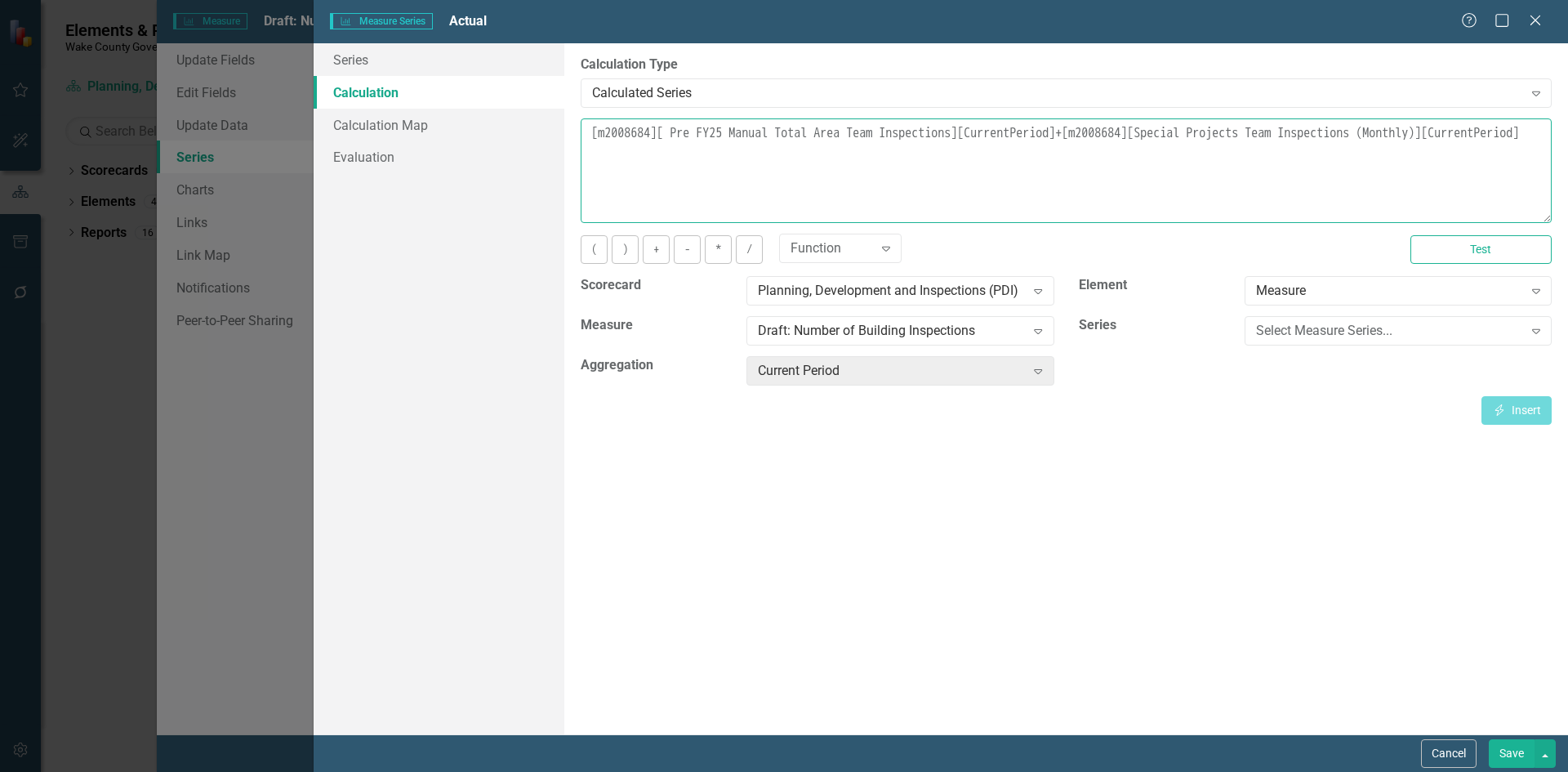drag, startPoint x: 804, startPoint y: 158, endPoint x: 570, endPoint y: 129, distance: 235.79016 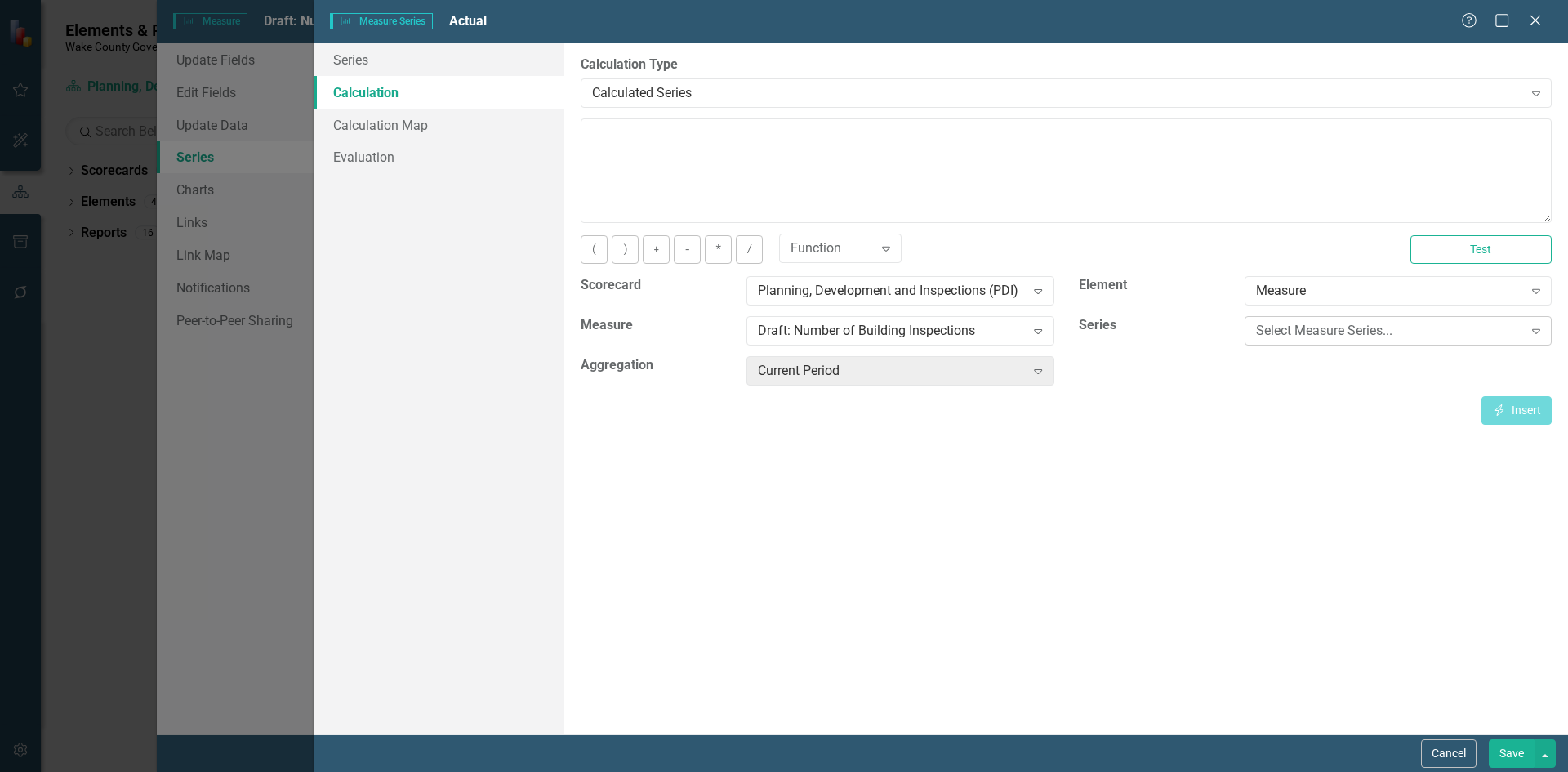 click on "Select Measure Series... Expand" at bounding box center (1398, 331) 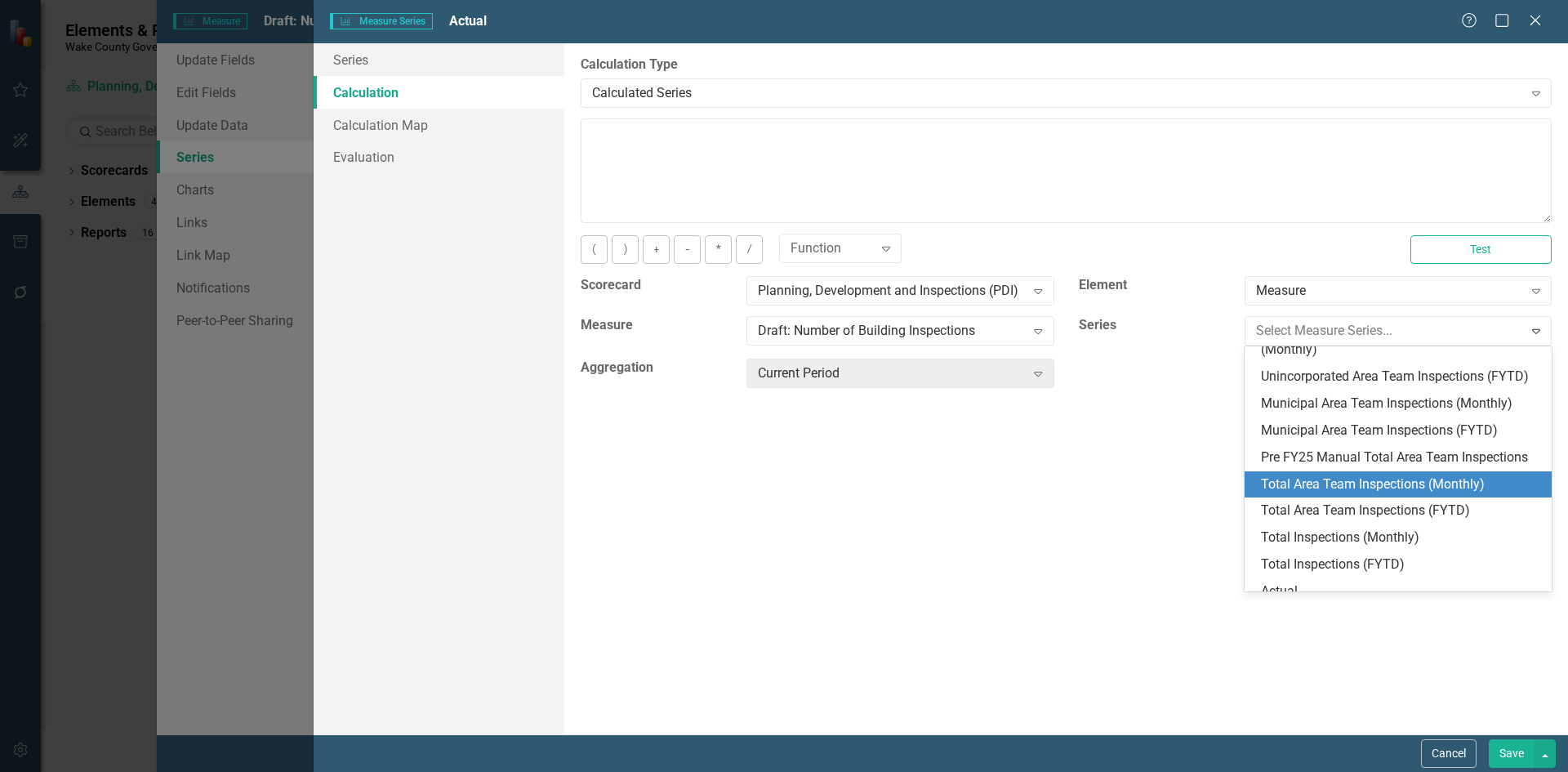 scroll, scrollTop: 114, scrollLeft: 0, axis: vertical 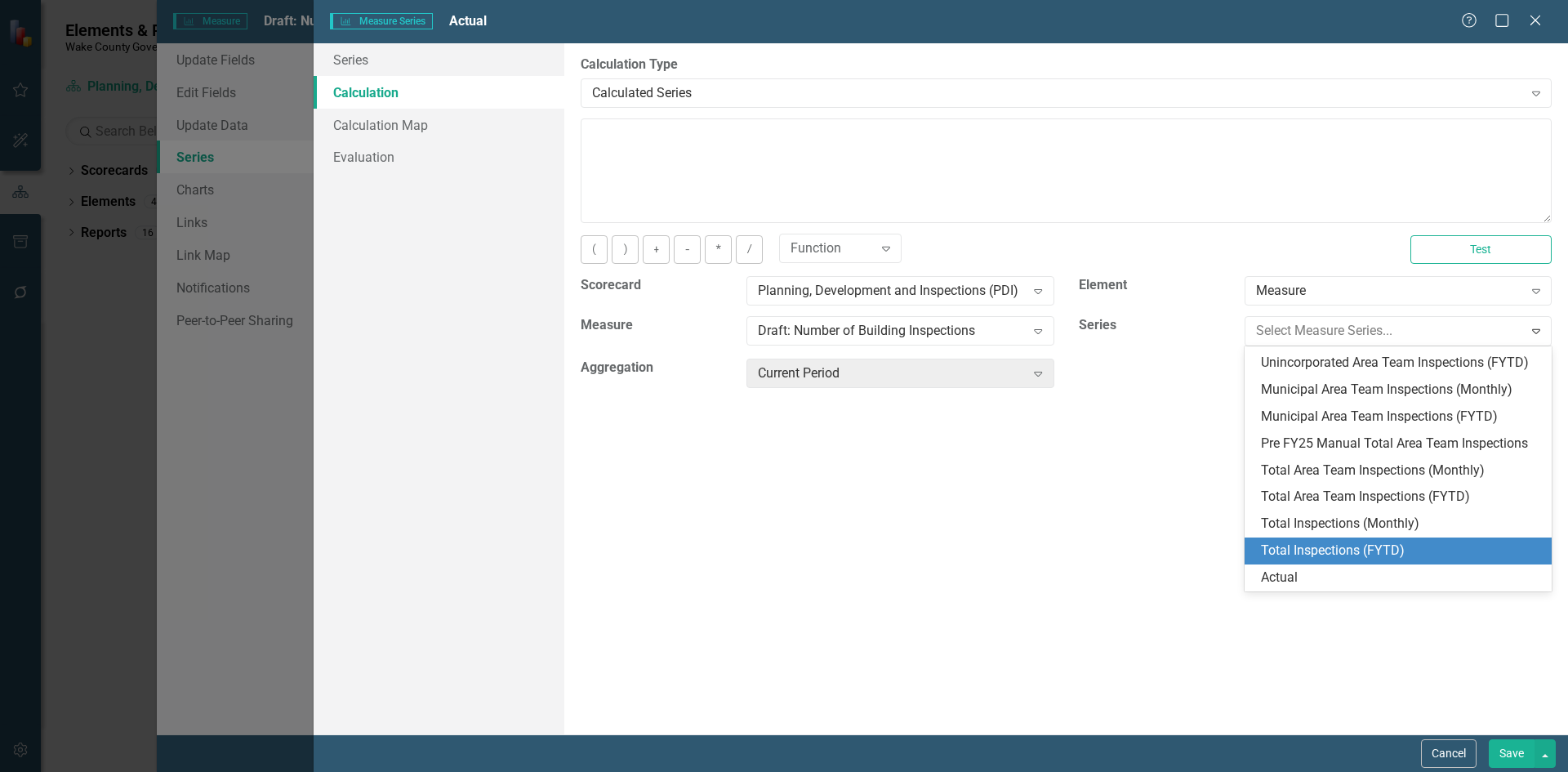 click on "Total Inspections (FYTD)" at bounding box center [1401, 551] 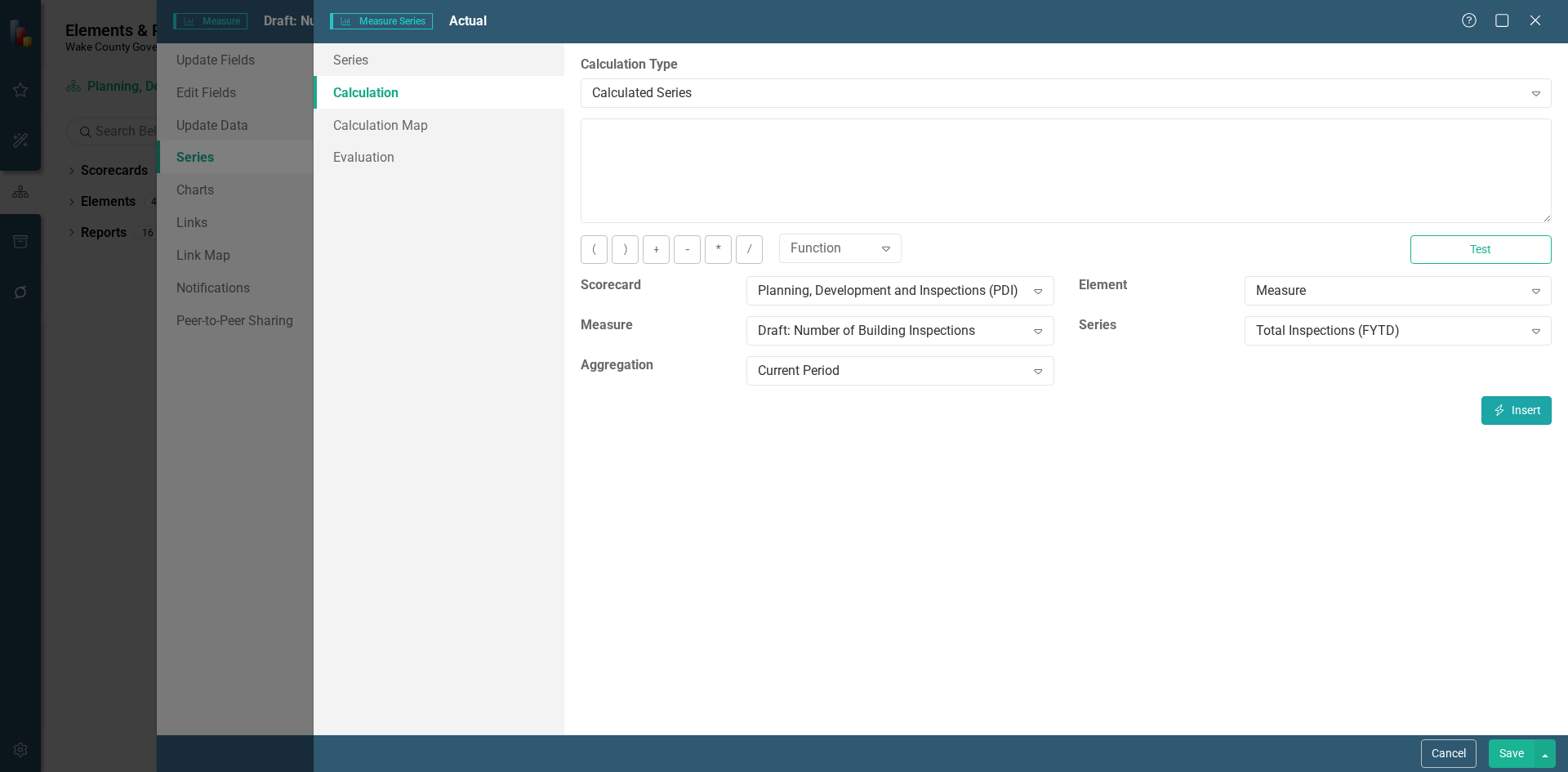 click on "Insert    Insert" at bounding box center [1517, 410] 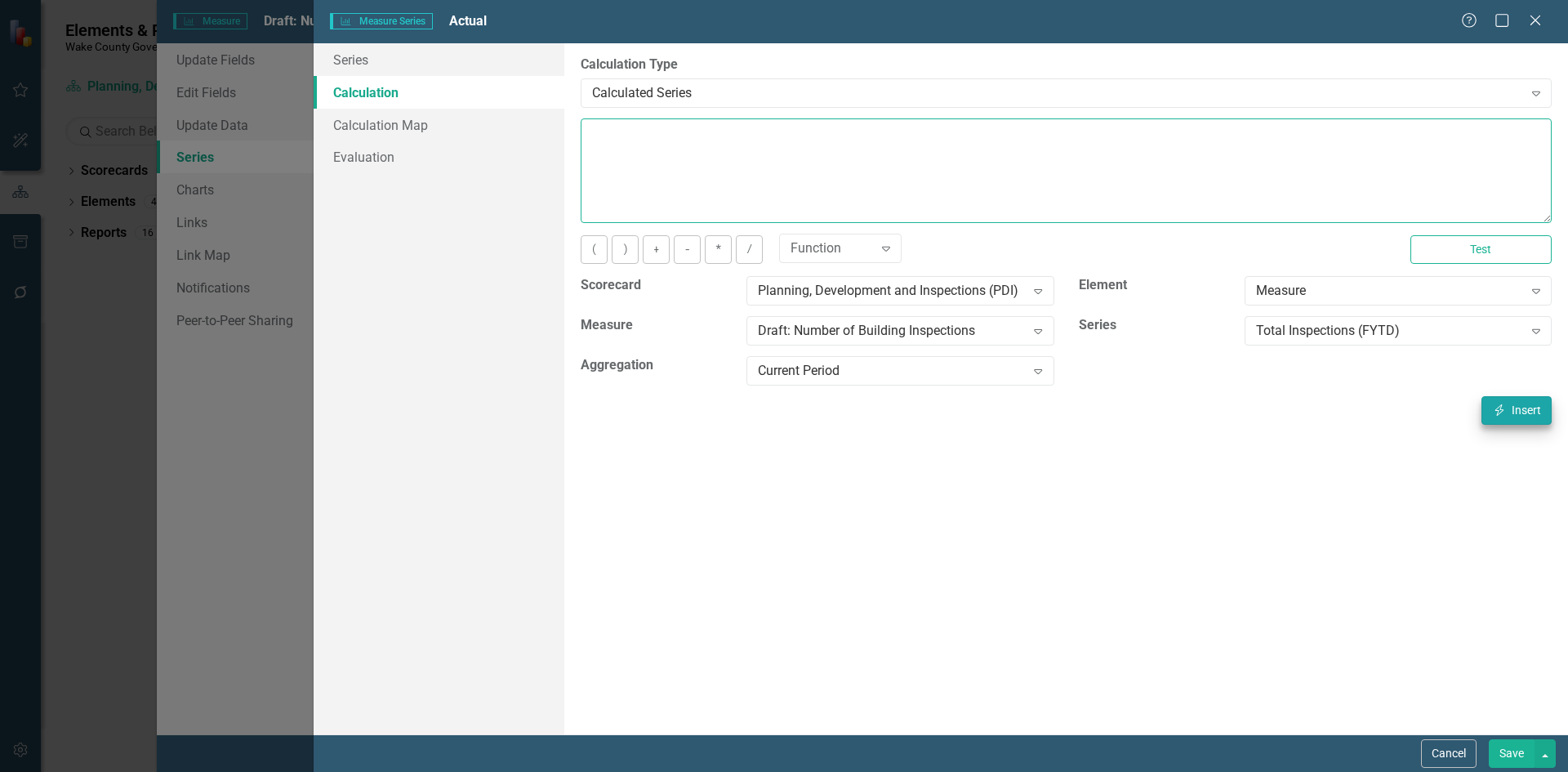type on "[m2008684][Total Inspections (FYTD)][CurrentPeriod]" 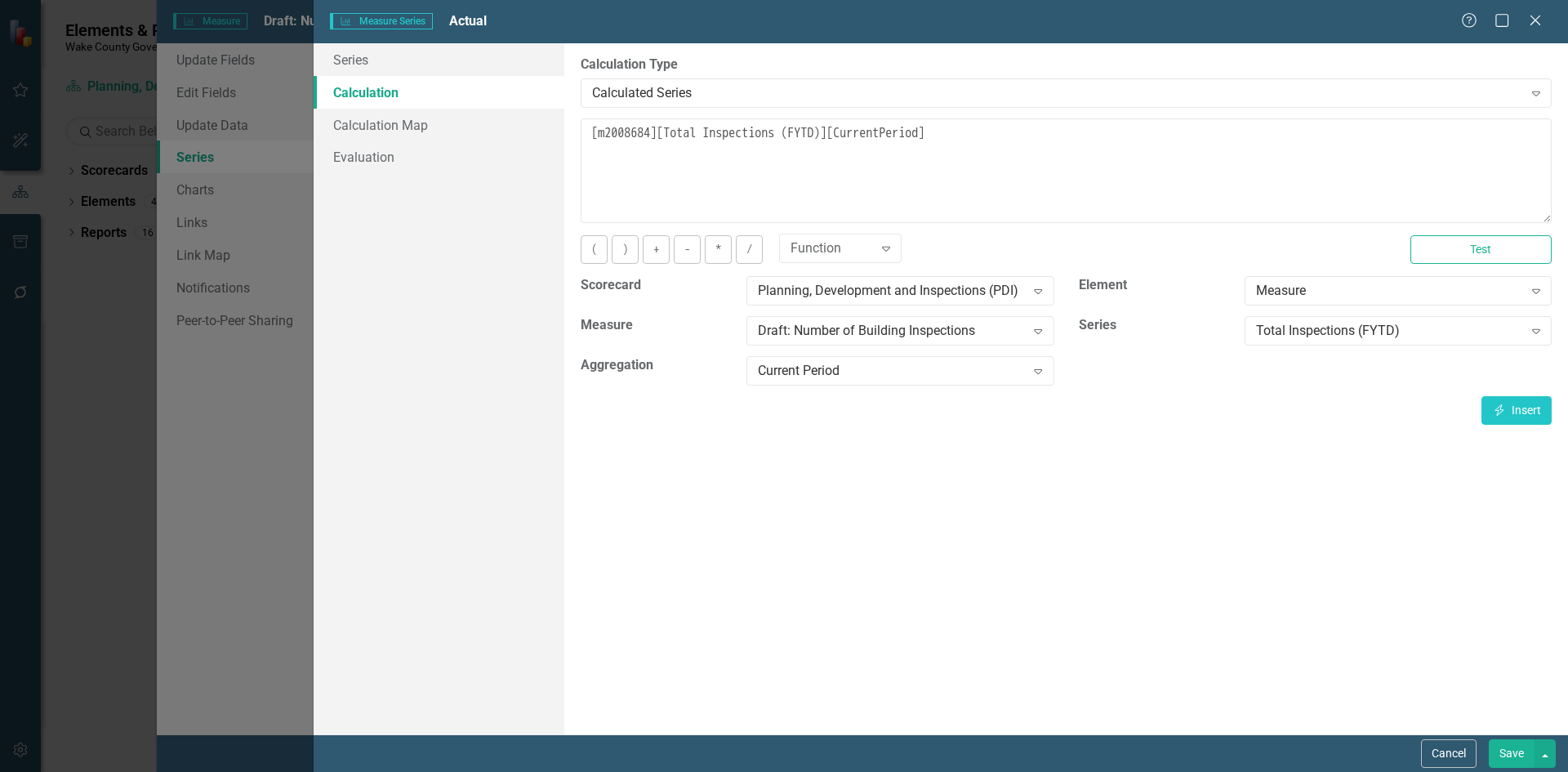 click on "Save" at bounding box center (1512, 753) 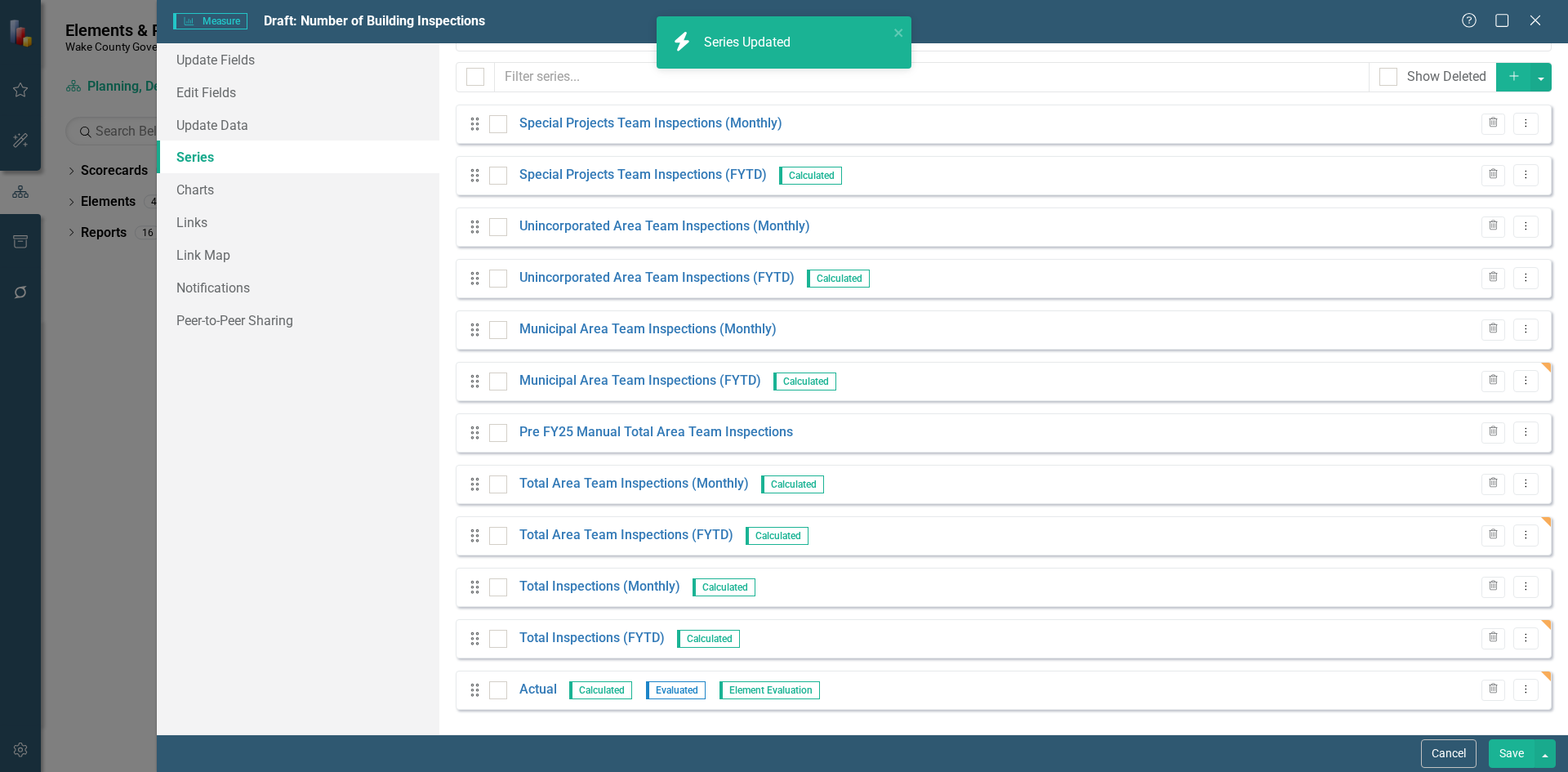click on "Save" at bounding box center (1512, 753) 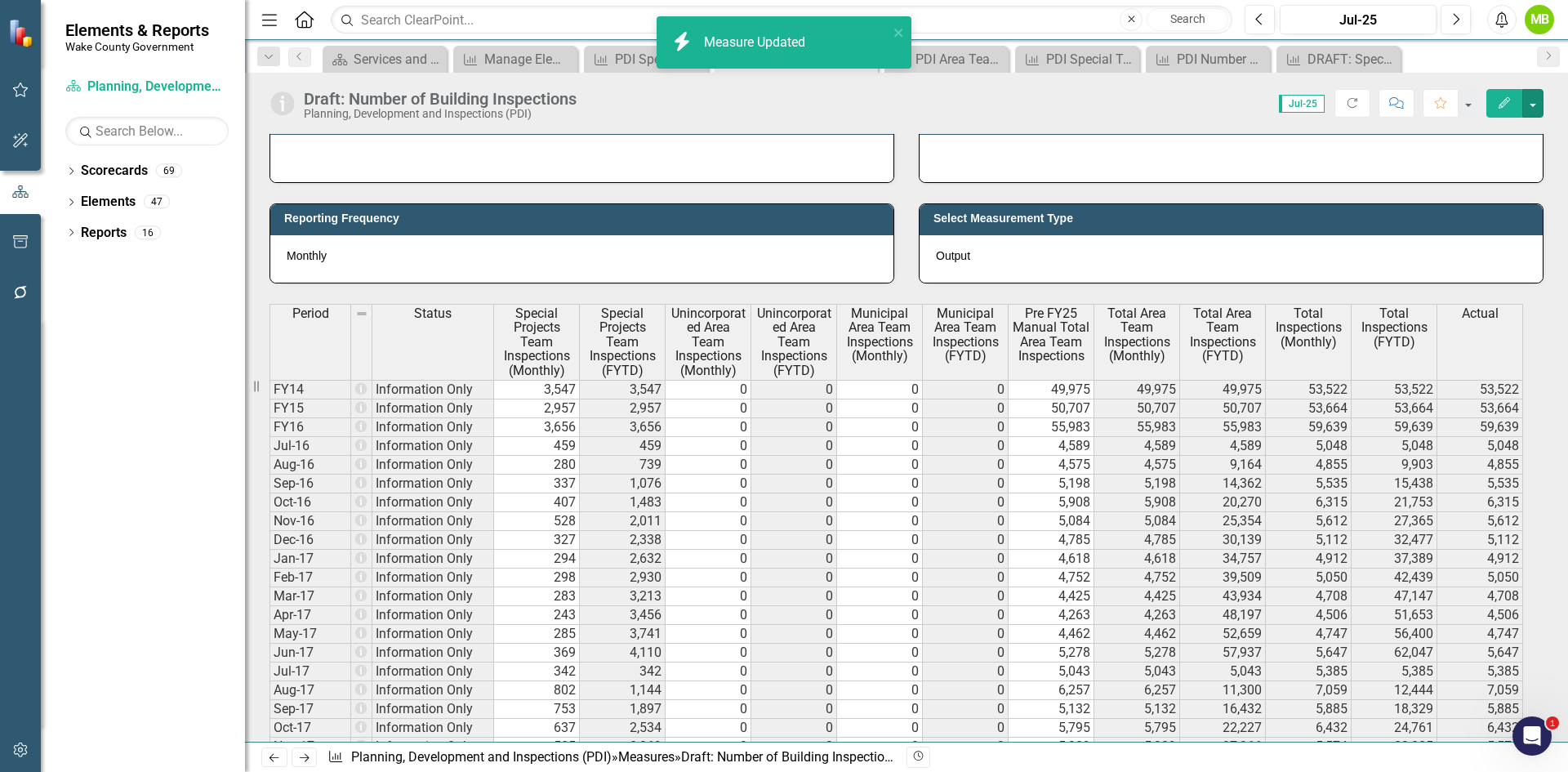 scroll, scrollTop: 654, scrollLeft: 0, axis: vertical 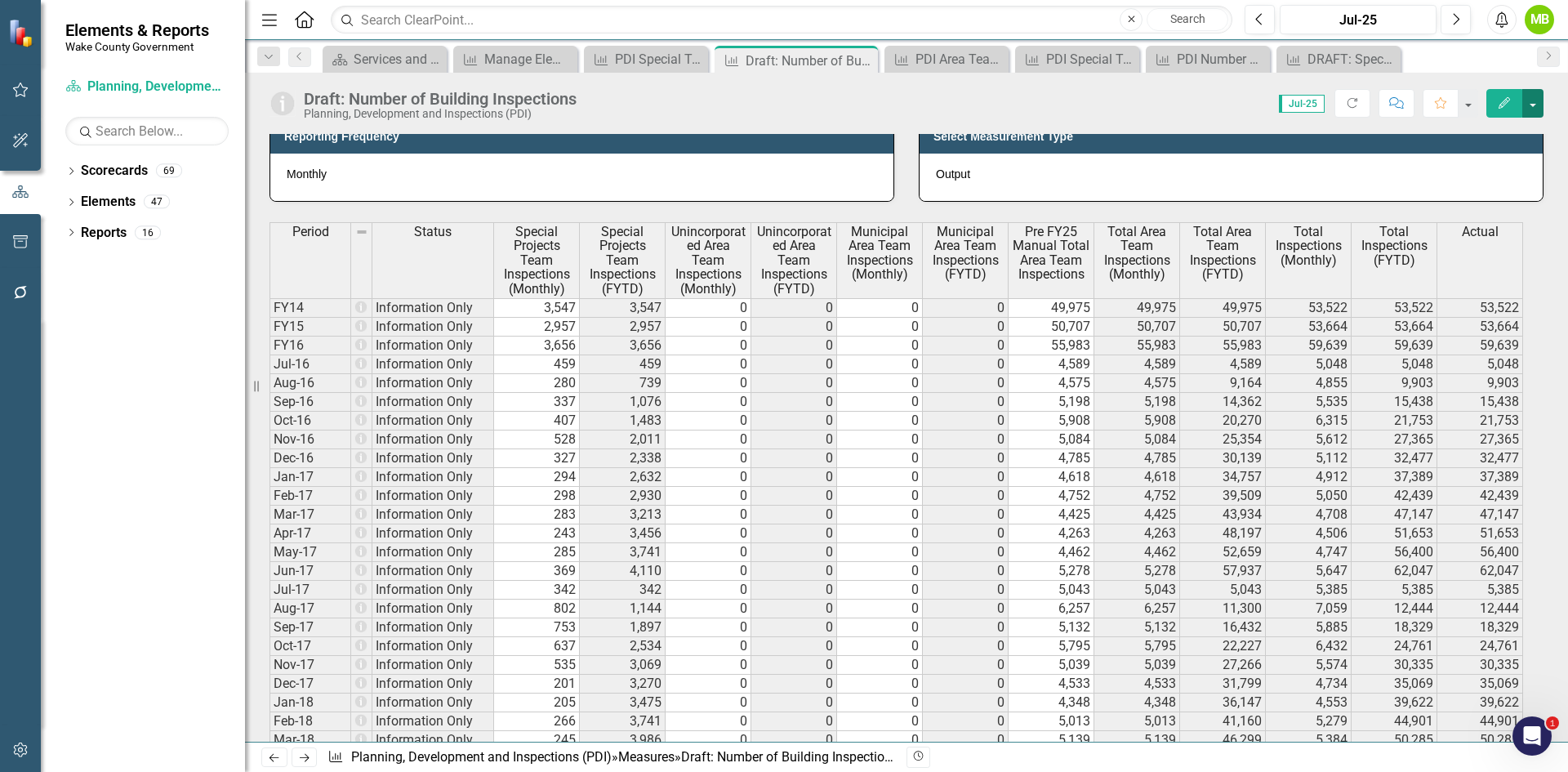 click at bounding box center [1533, 103] 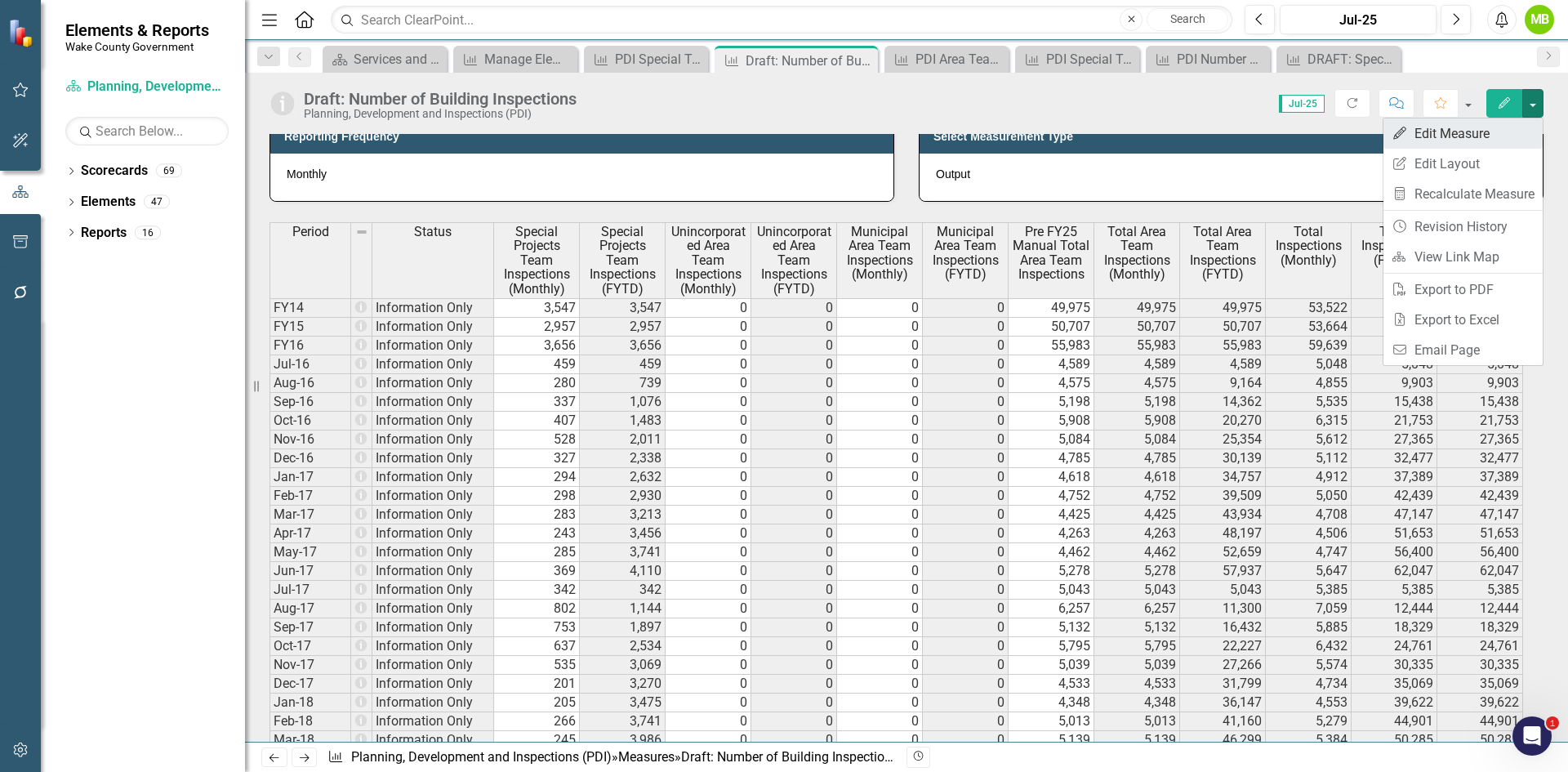 click on "Edit Edit Measure" at bounding box center (1463, 133) 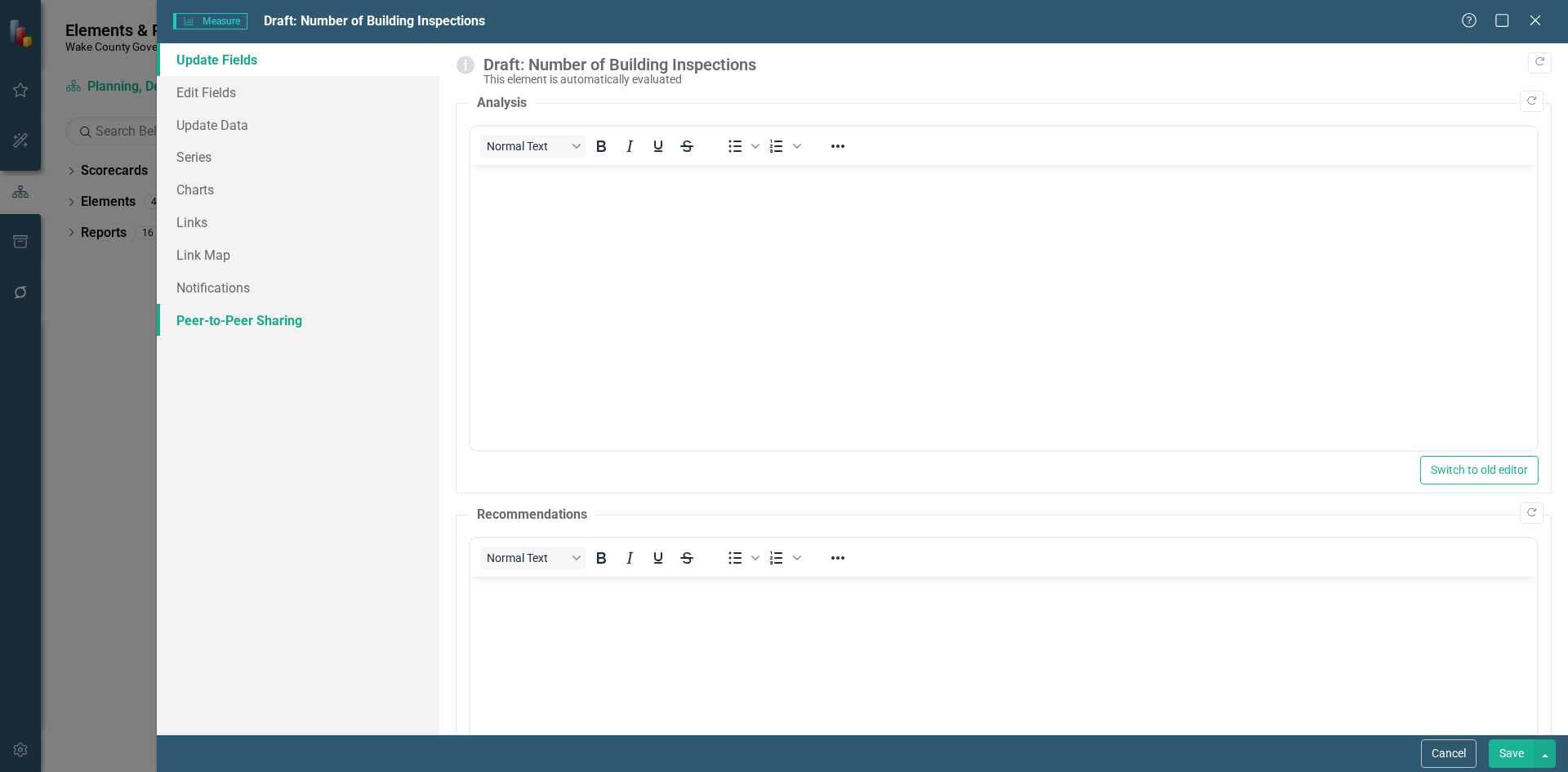 scroll, scrollTop: 0, scrollLeft: 0, axis: both 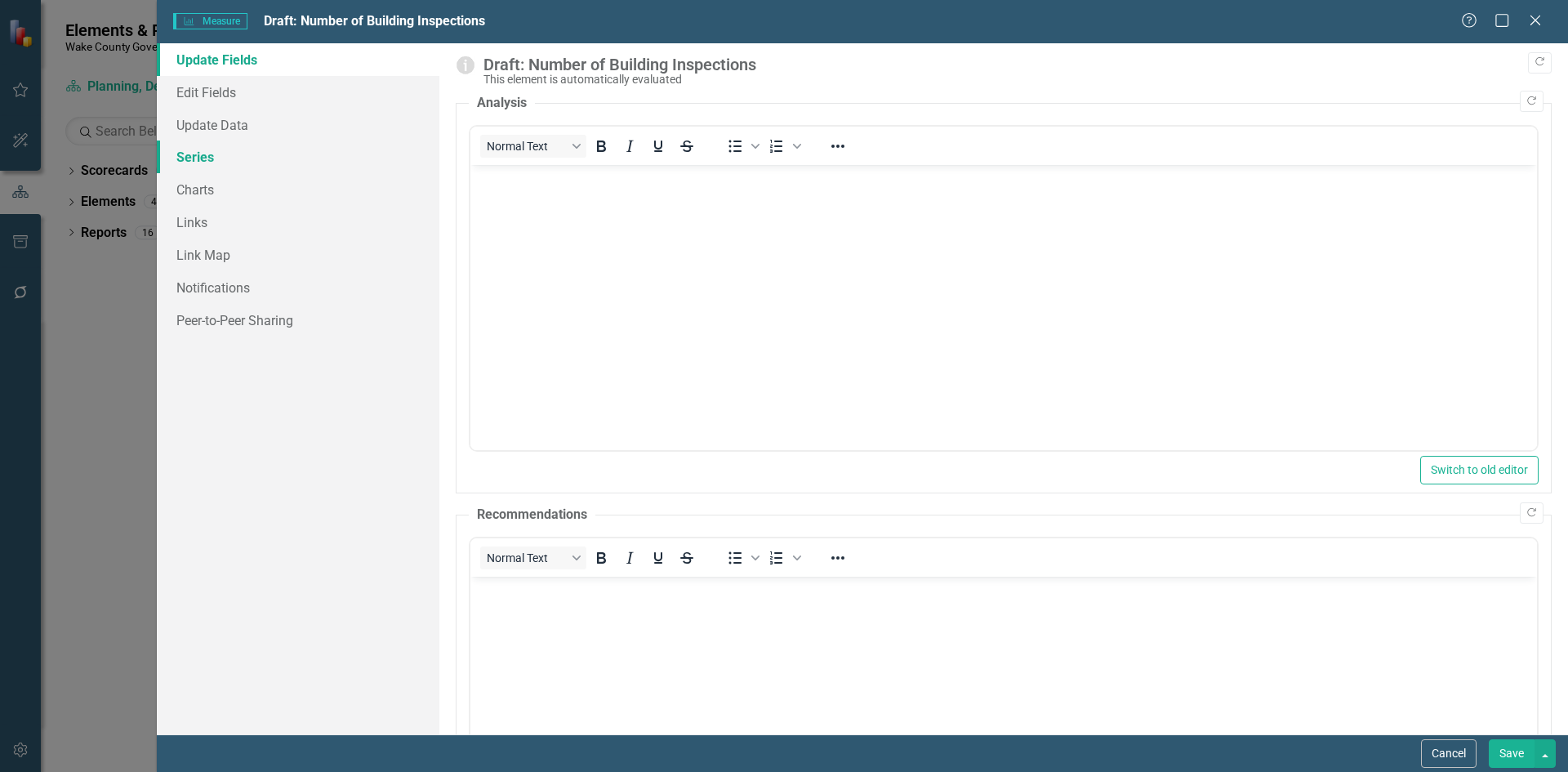 click on "Series" at bounding box center [298, 157] 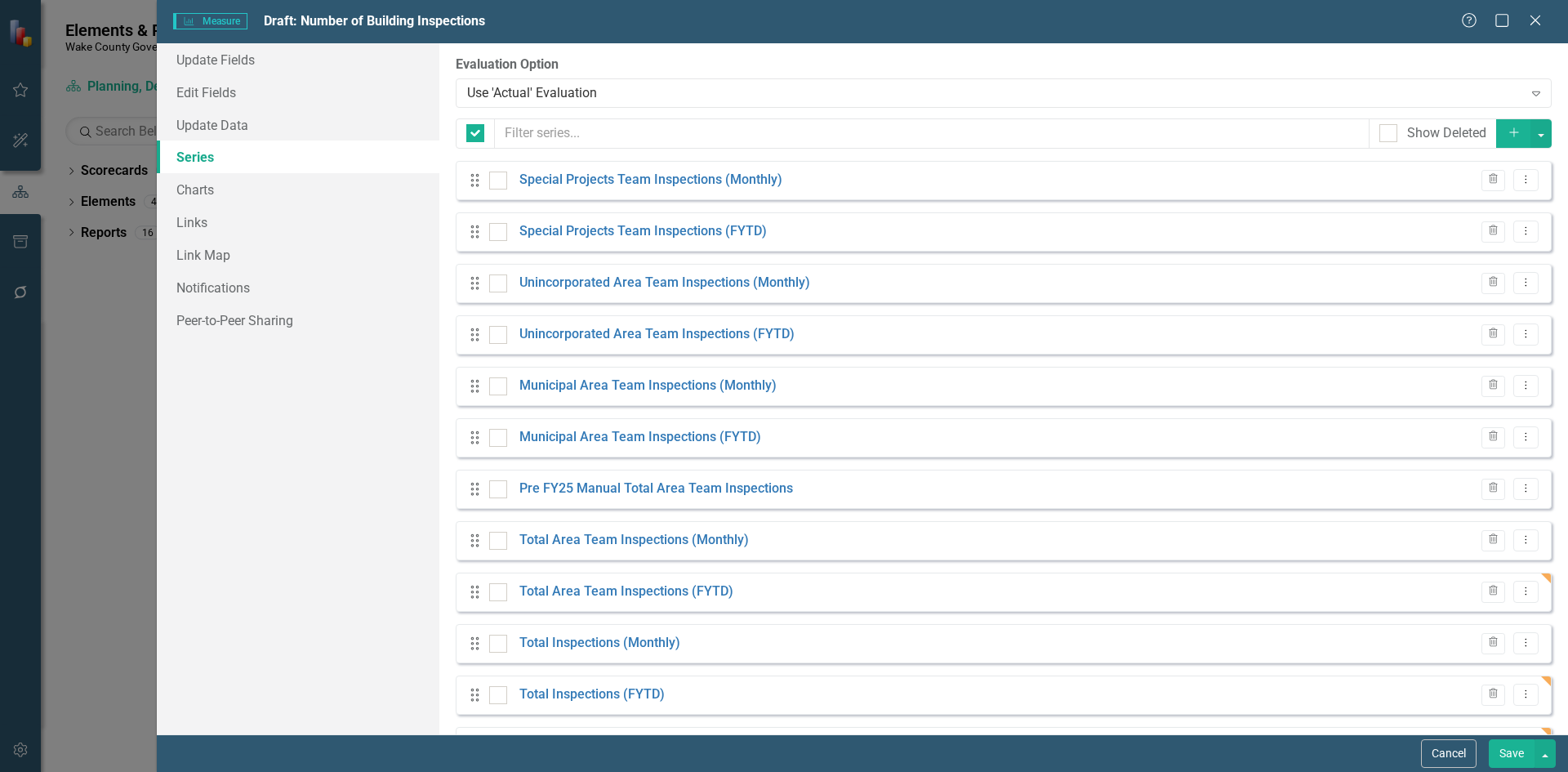 checkbox on "false" 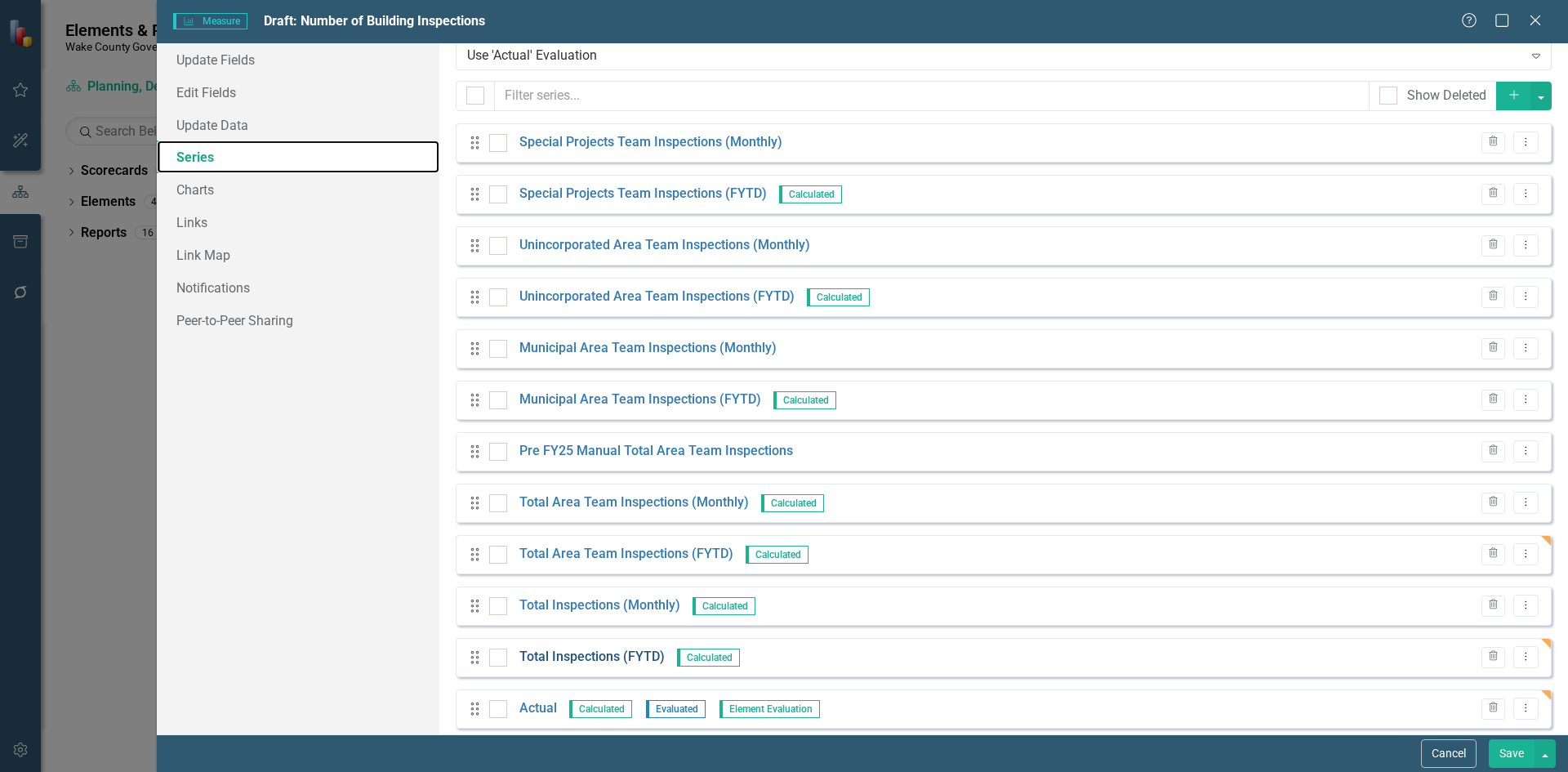 scroll, scrollTop: 56, scrollLeft: 0, axis: vertical 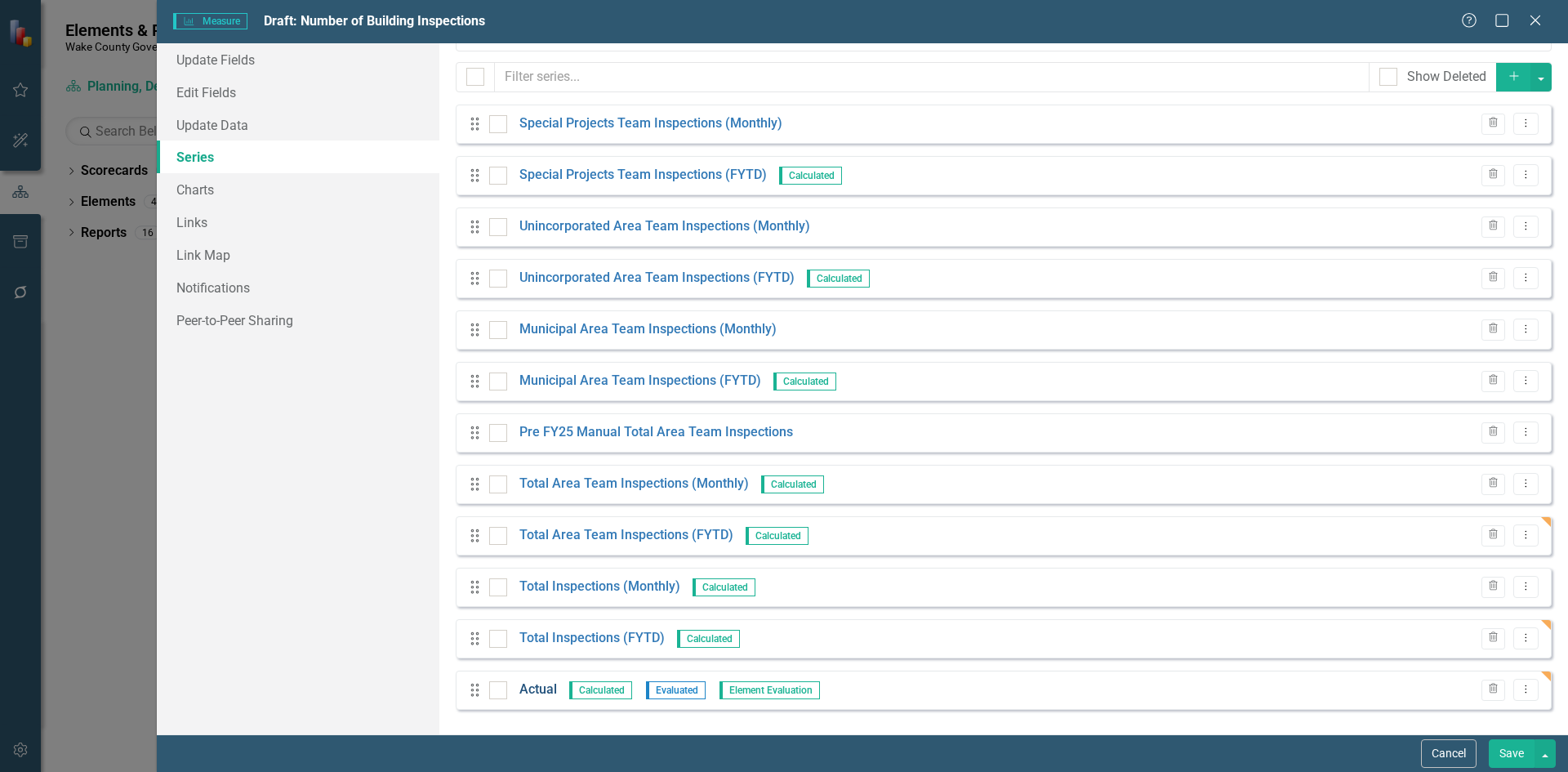 click on "Actual" at bounding box center (538, 689) 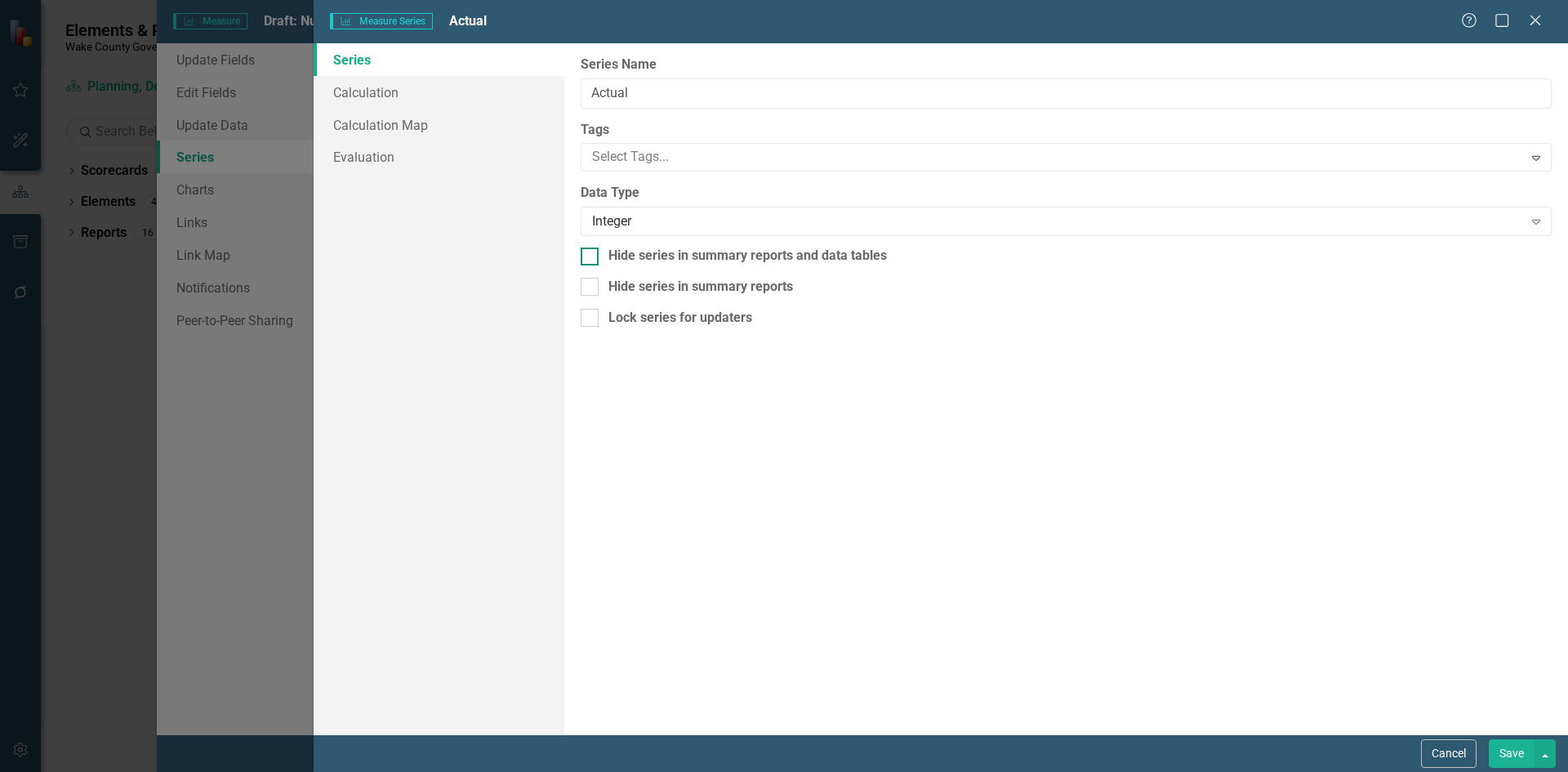 click on "Hide series in summary reports and data tables" at bounding box center (747, 256) 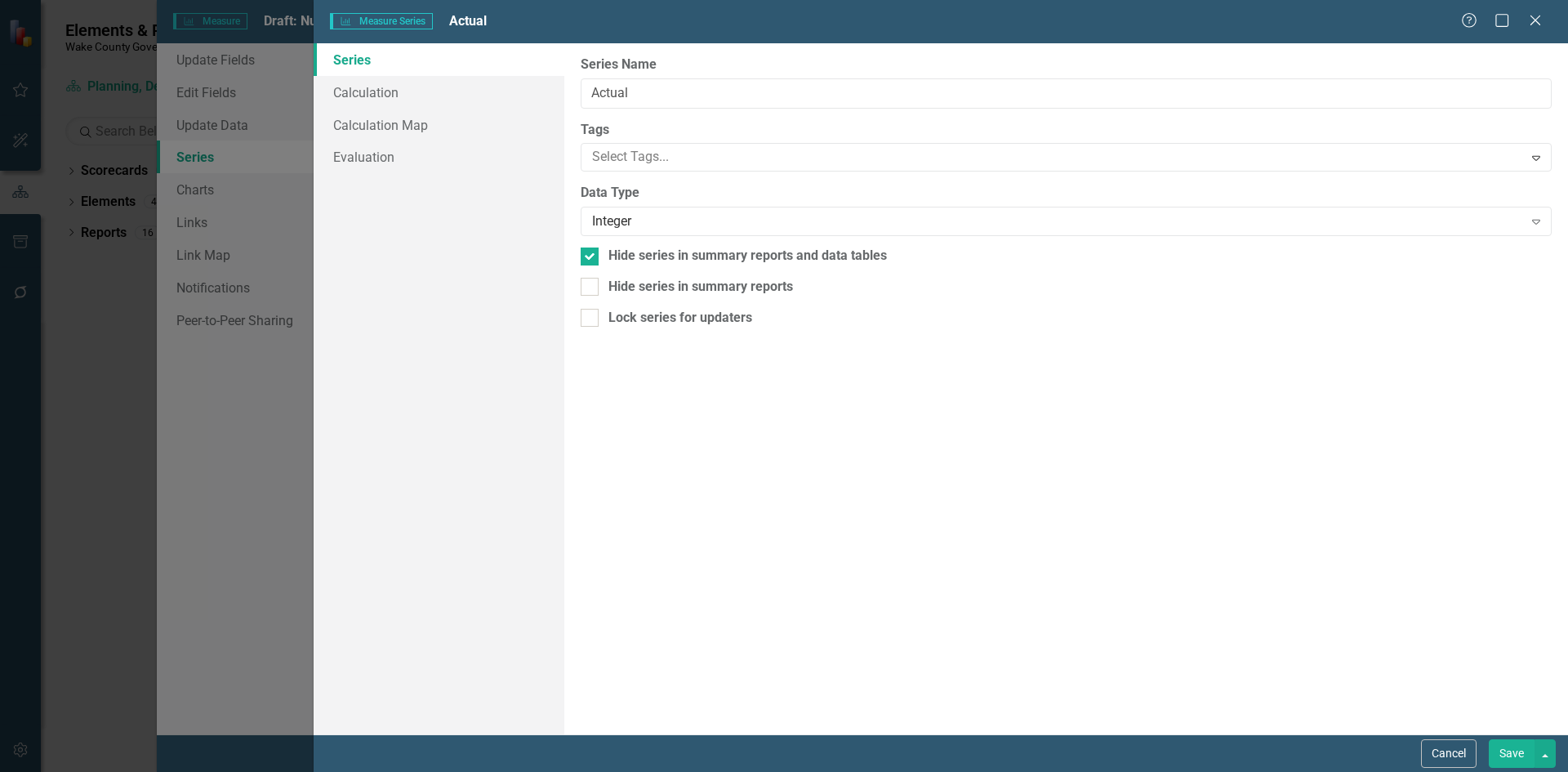 click on "Save" at bounding box center [1512, 753] 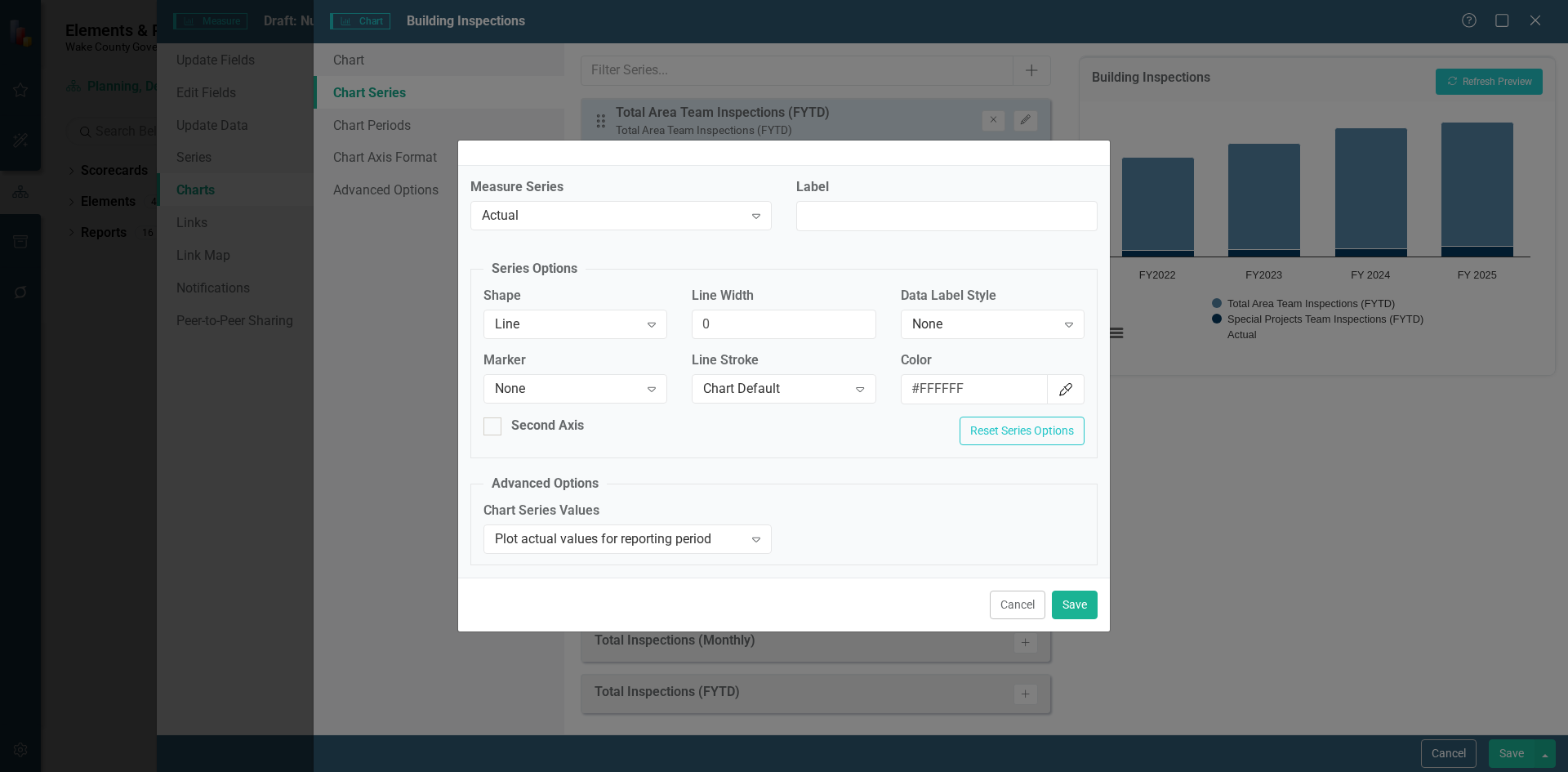 scroll, scrollTop: 0, scrollLeft: 0, axis: both 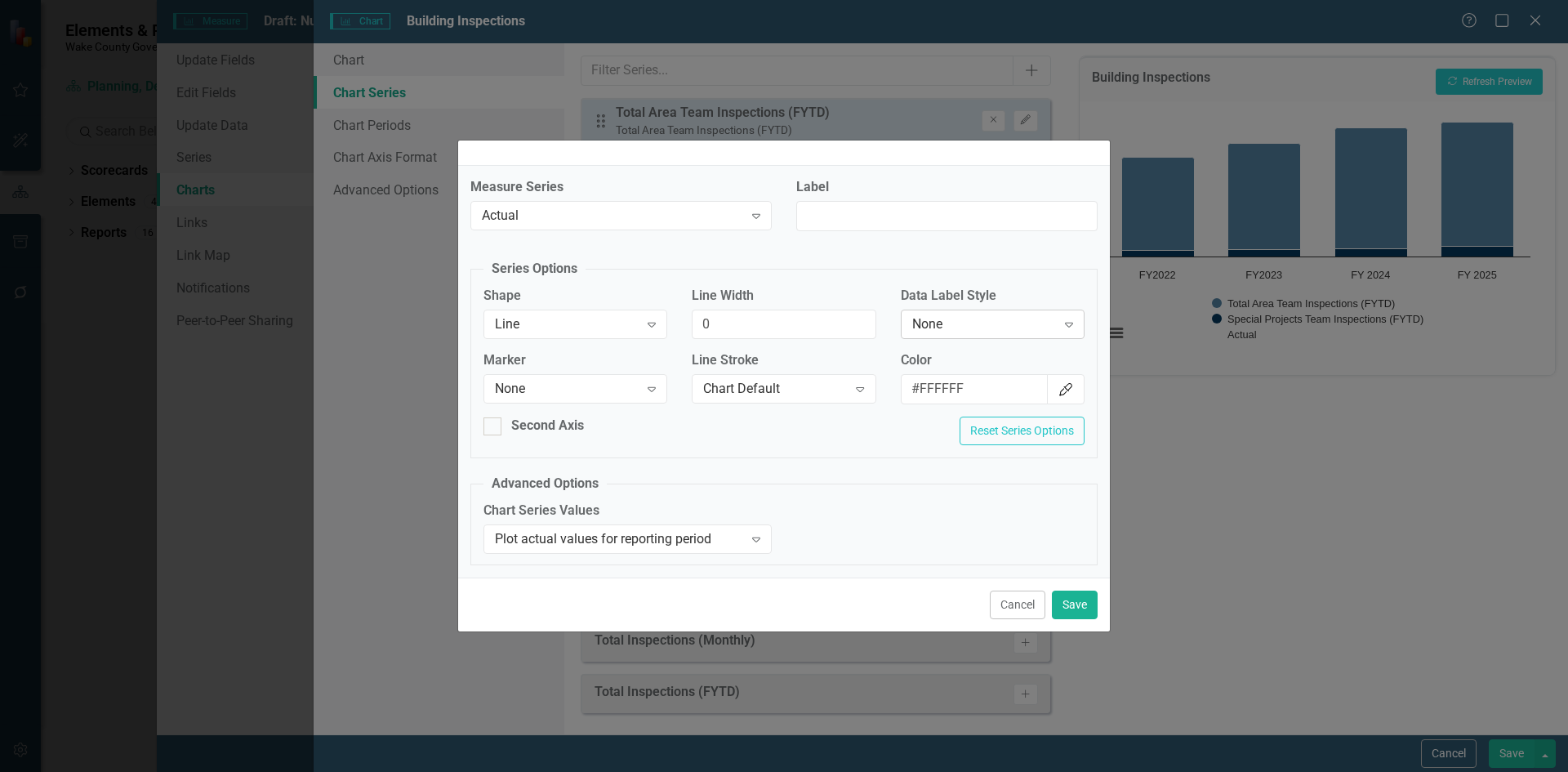 click on "None Expand" at bounding box center (992, 324) 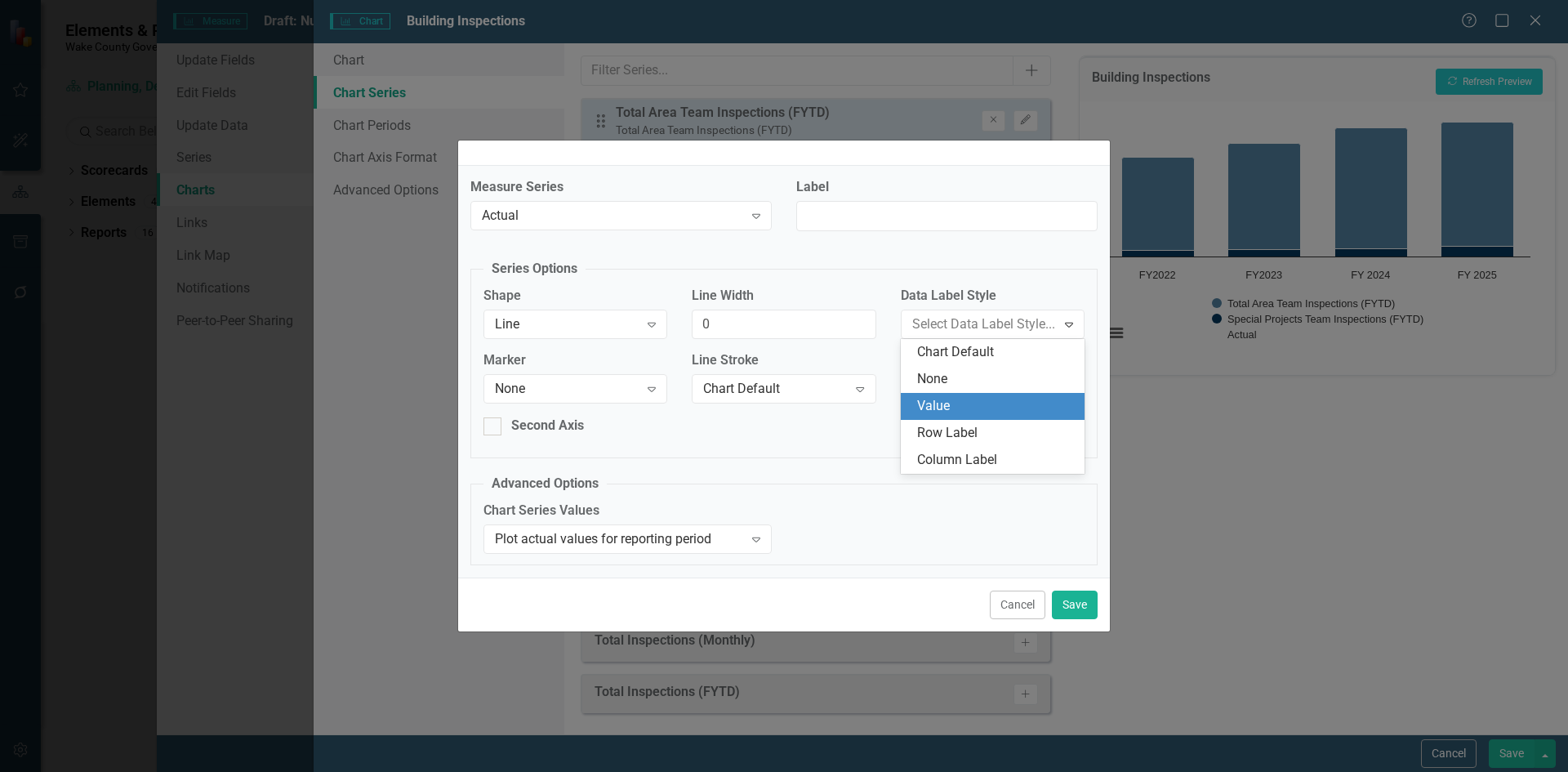 click on "Value" at bounding box center (996, 406) 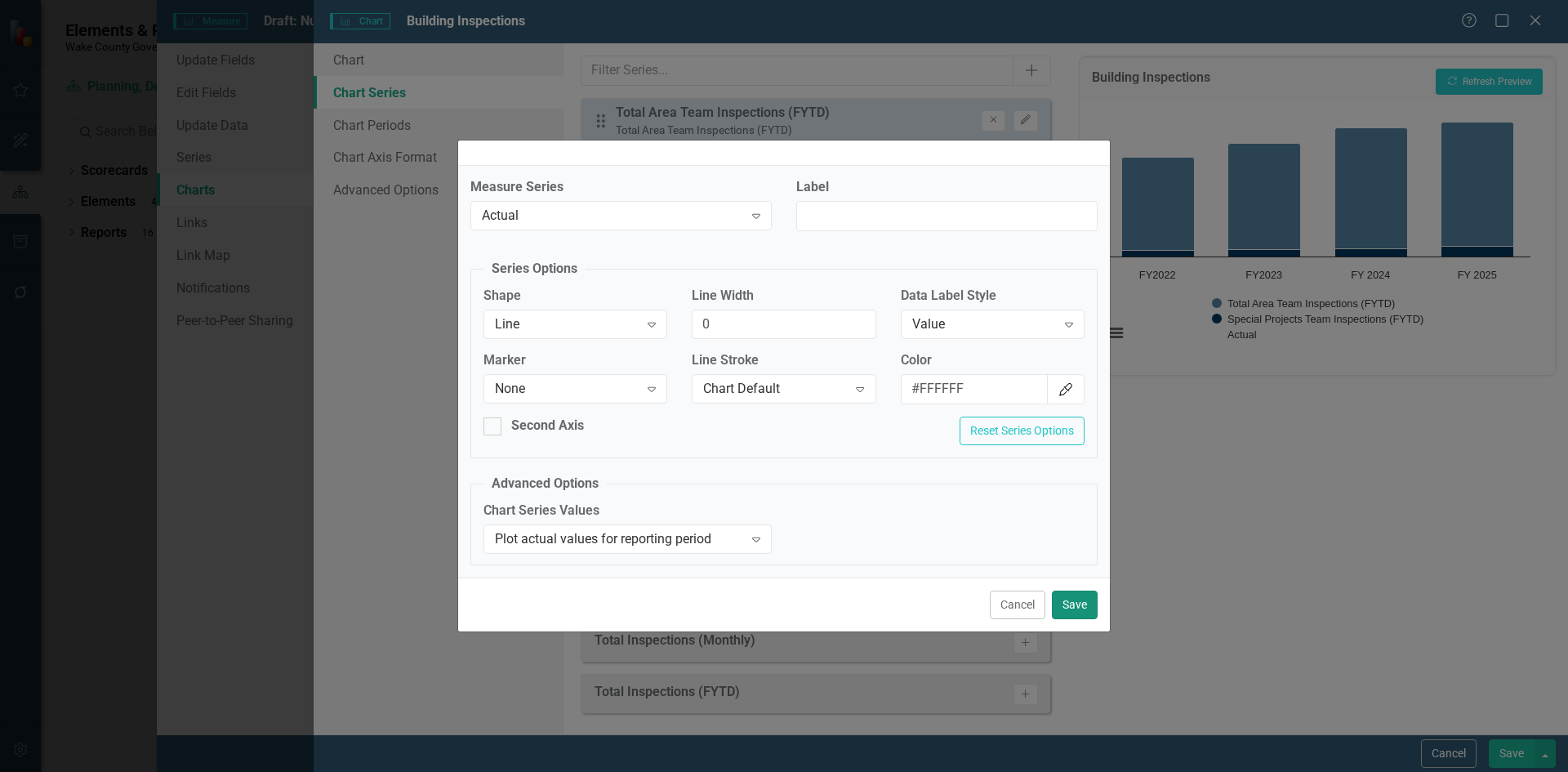 click on "Save" at bounding box center [1075, 605] 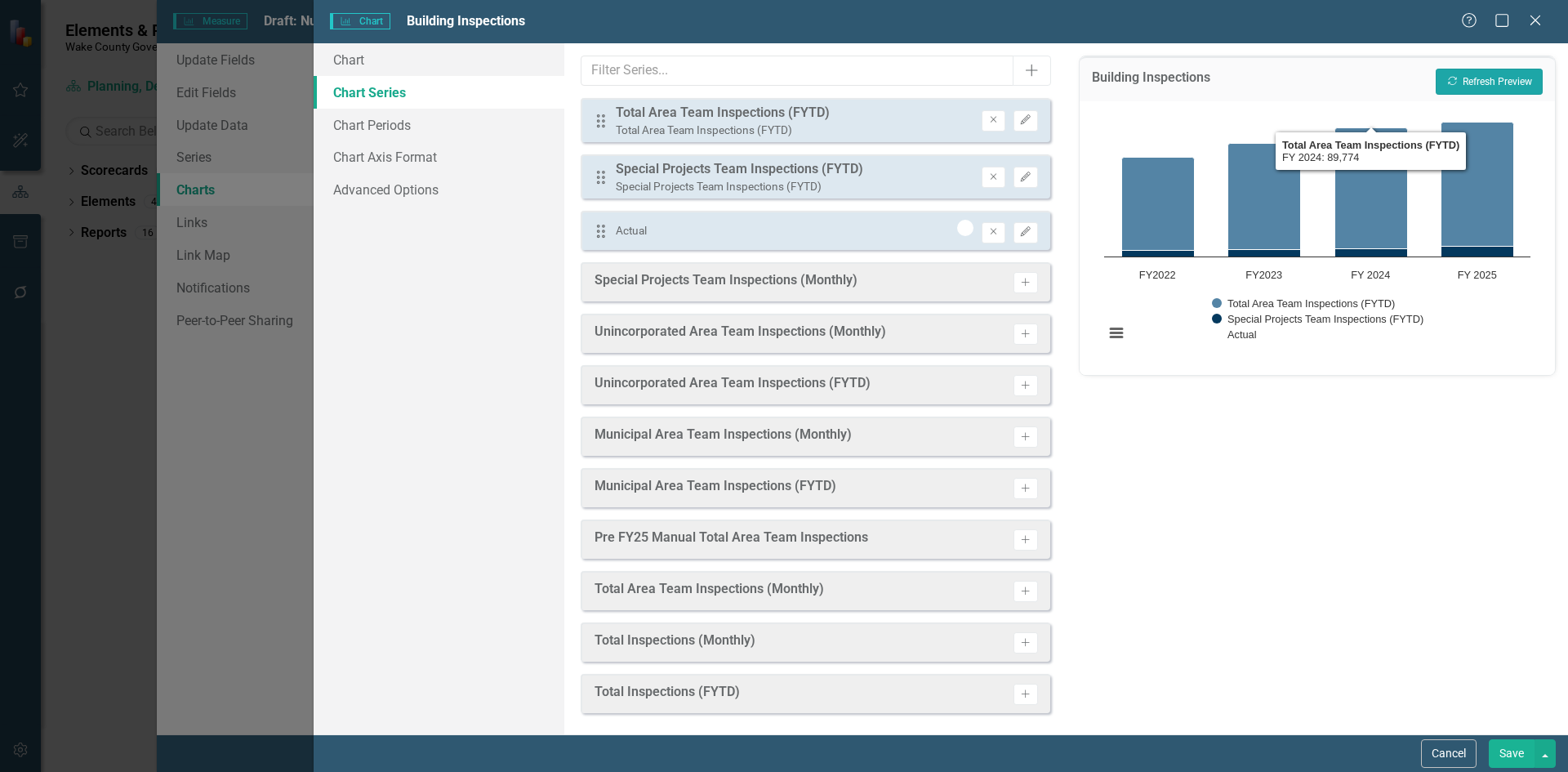 click on "Recalculate Refresh Preview" at bounding box center [1489, 82] 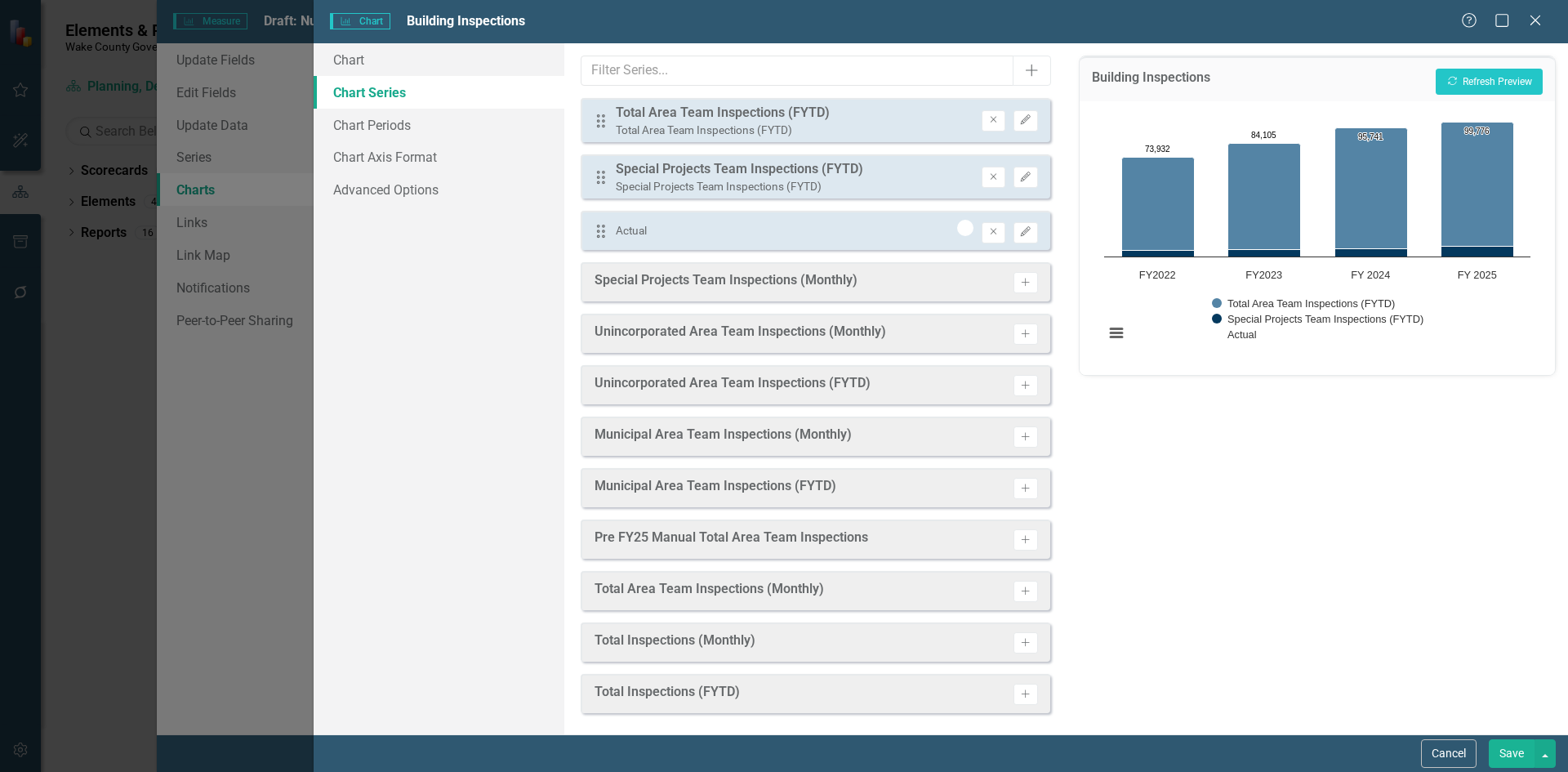 click on "Save" at bounding box center [1512, 753] 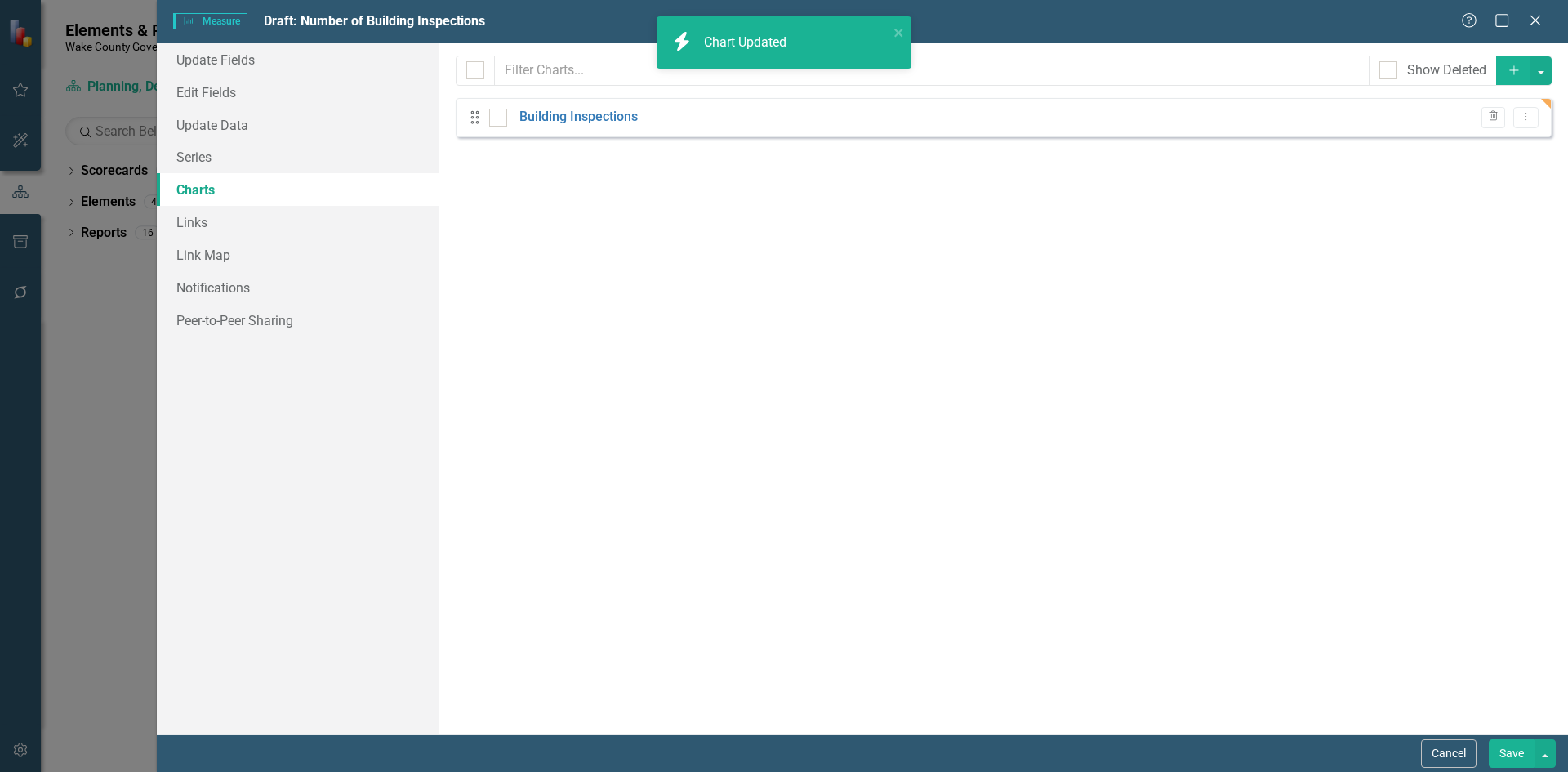 click on "Save" at bounding box center (1512, 753) 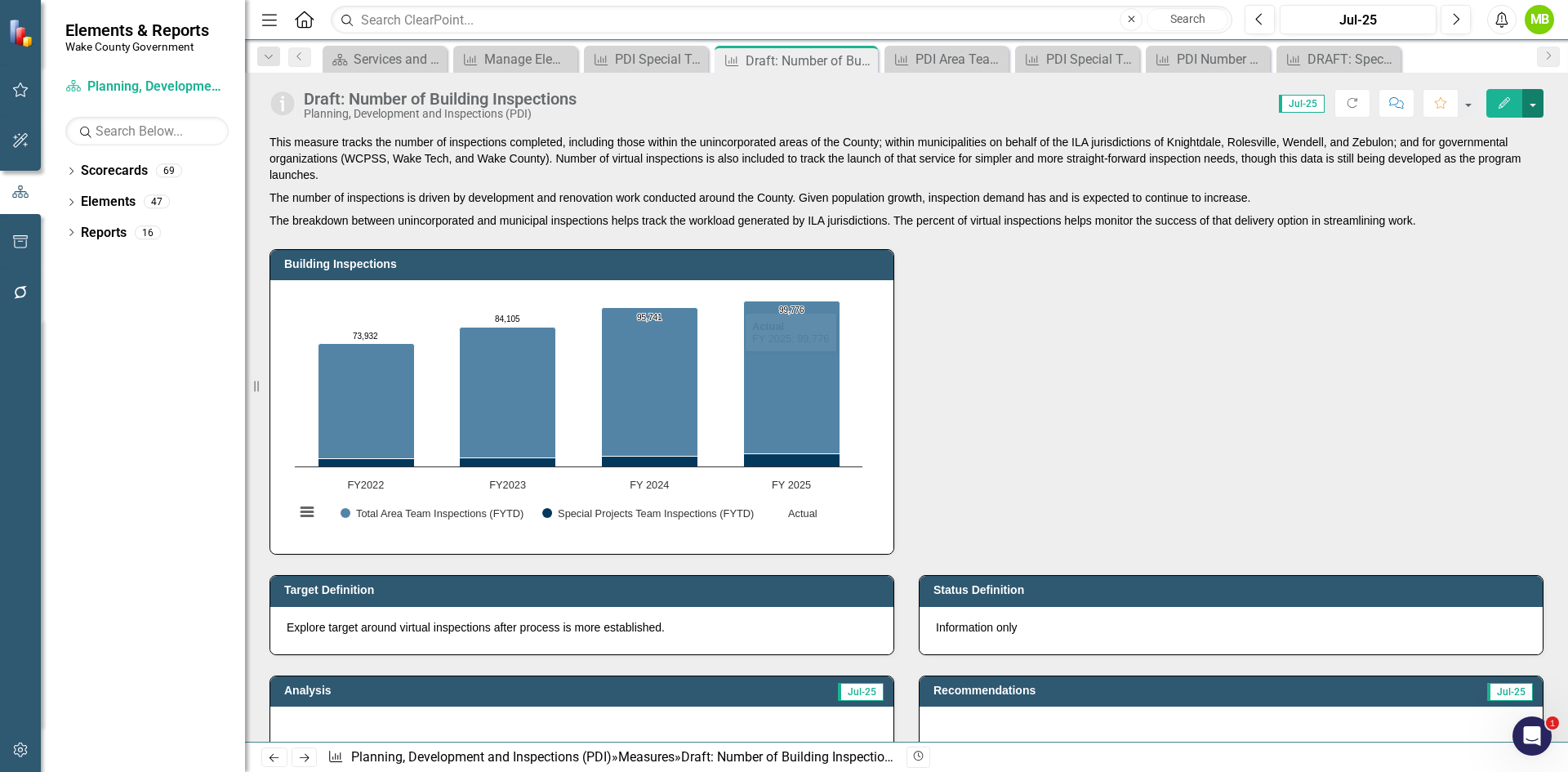 click at bounding box center [1533, 103] 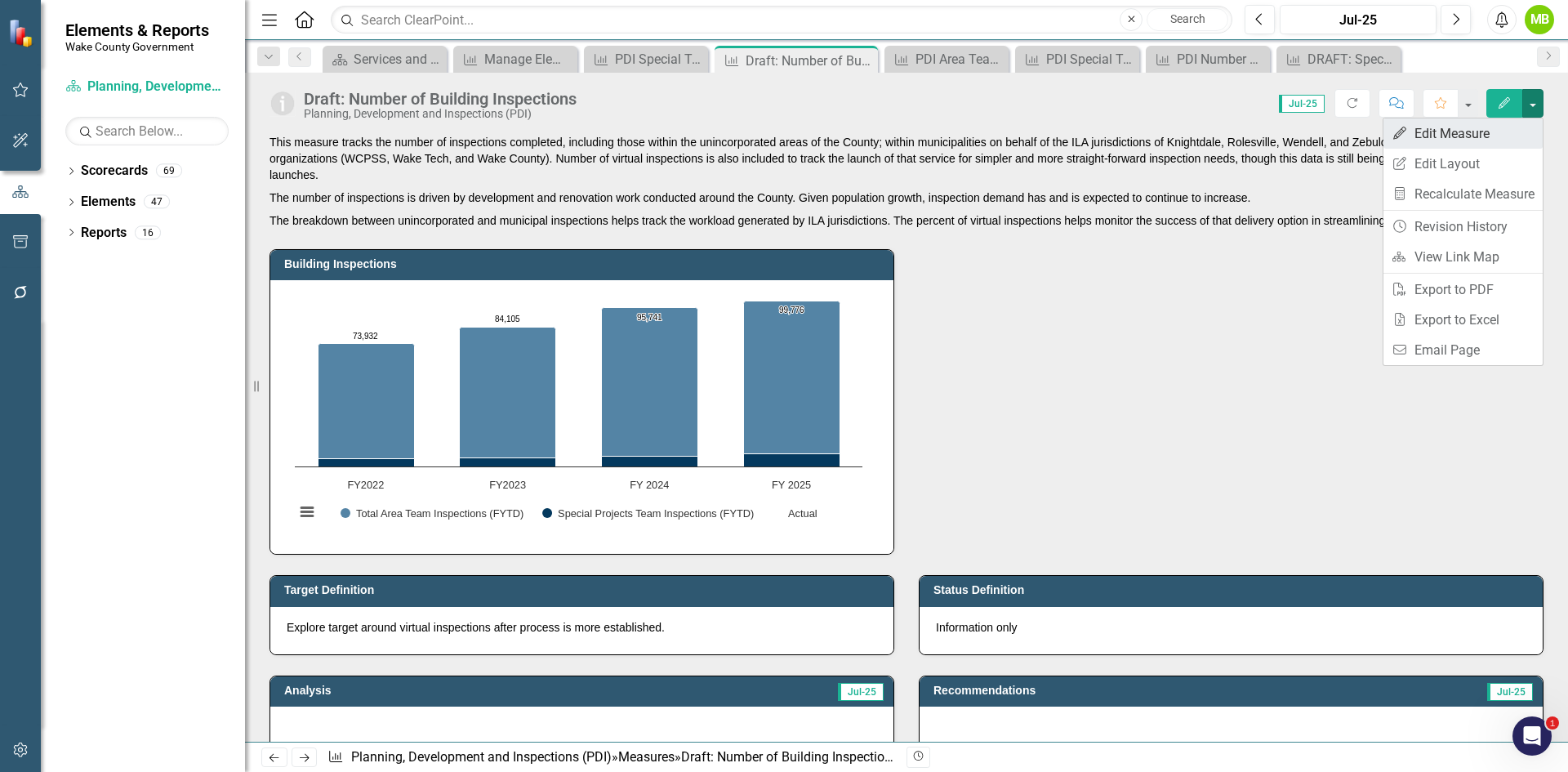 click on "Edit Edit Measure" at bounding box center [1463, 133] 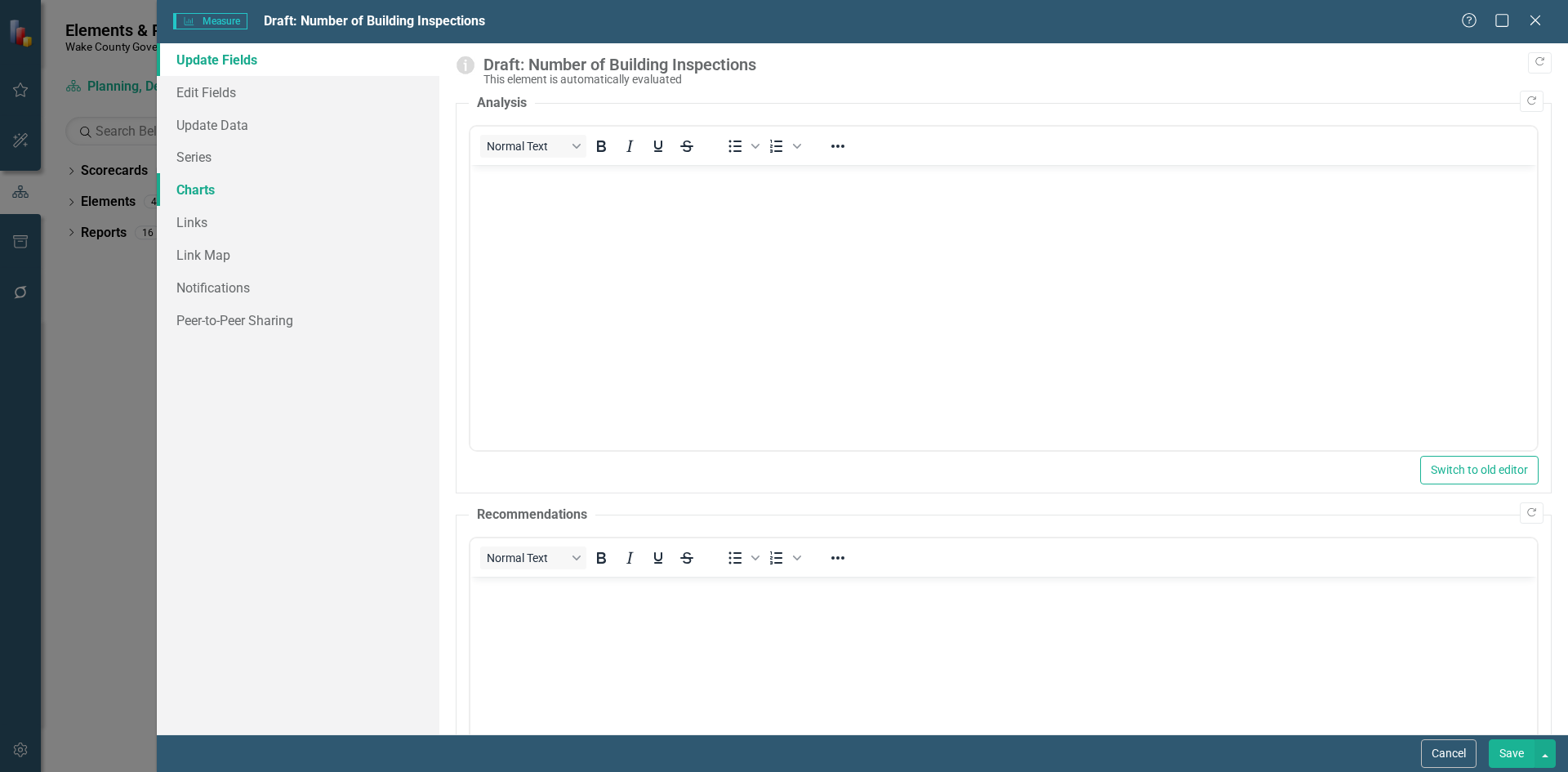 scroll, scrollTop: 0, scrollLeft: 0, axis: both 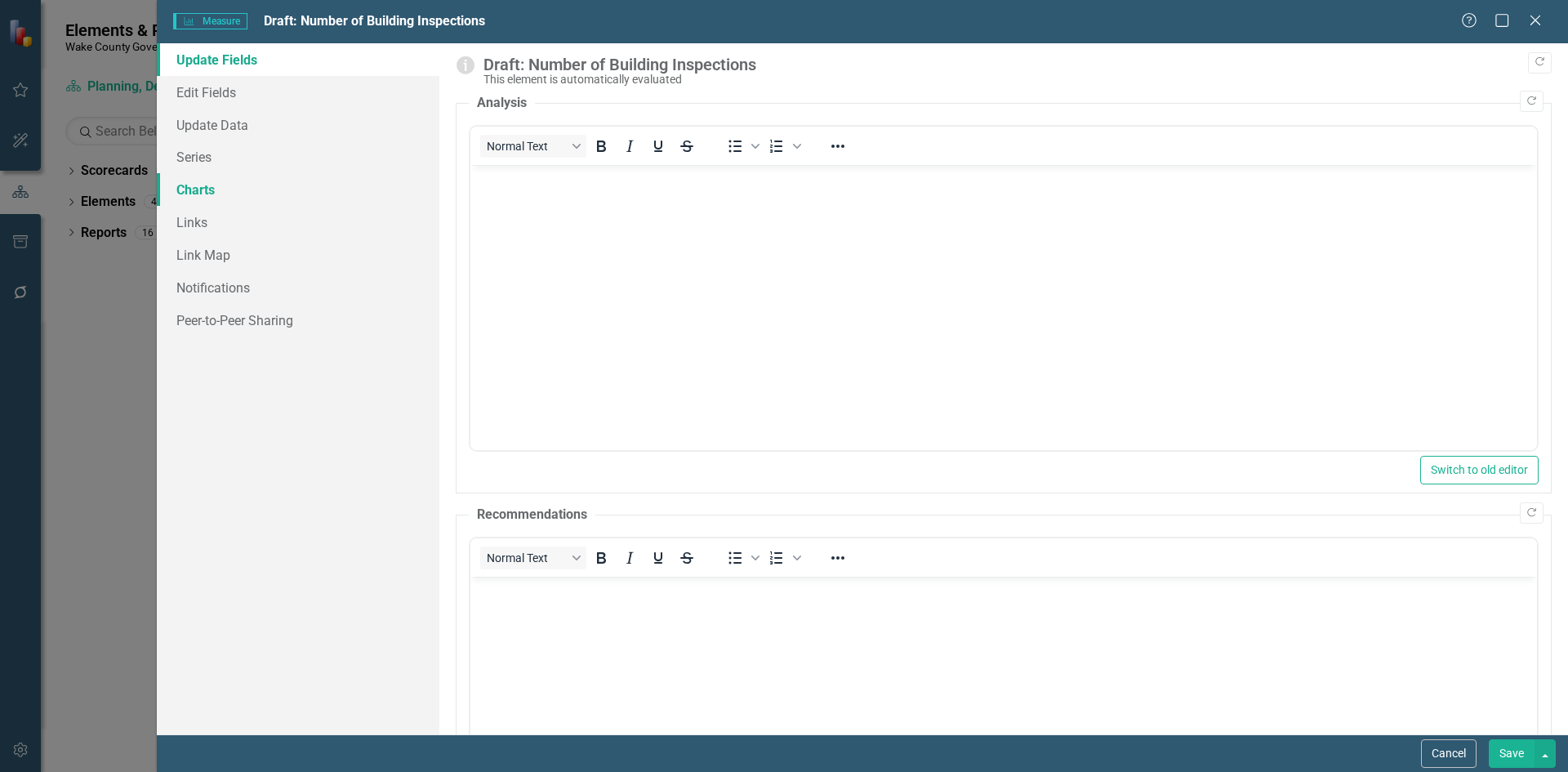click on "Charts" at bounding box center [298, 190] 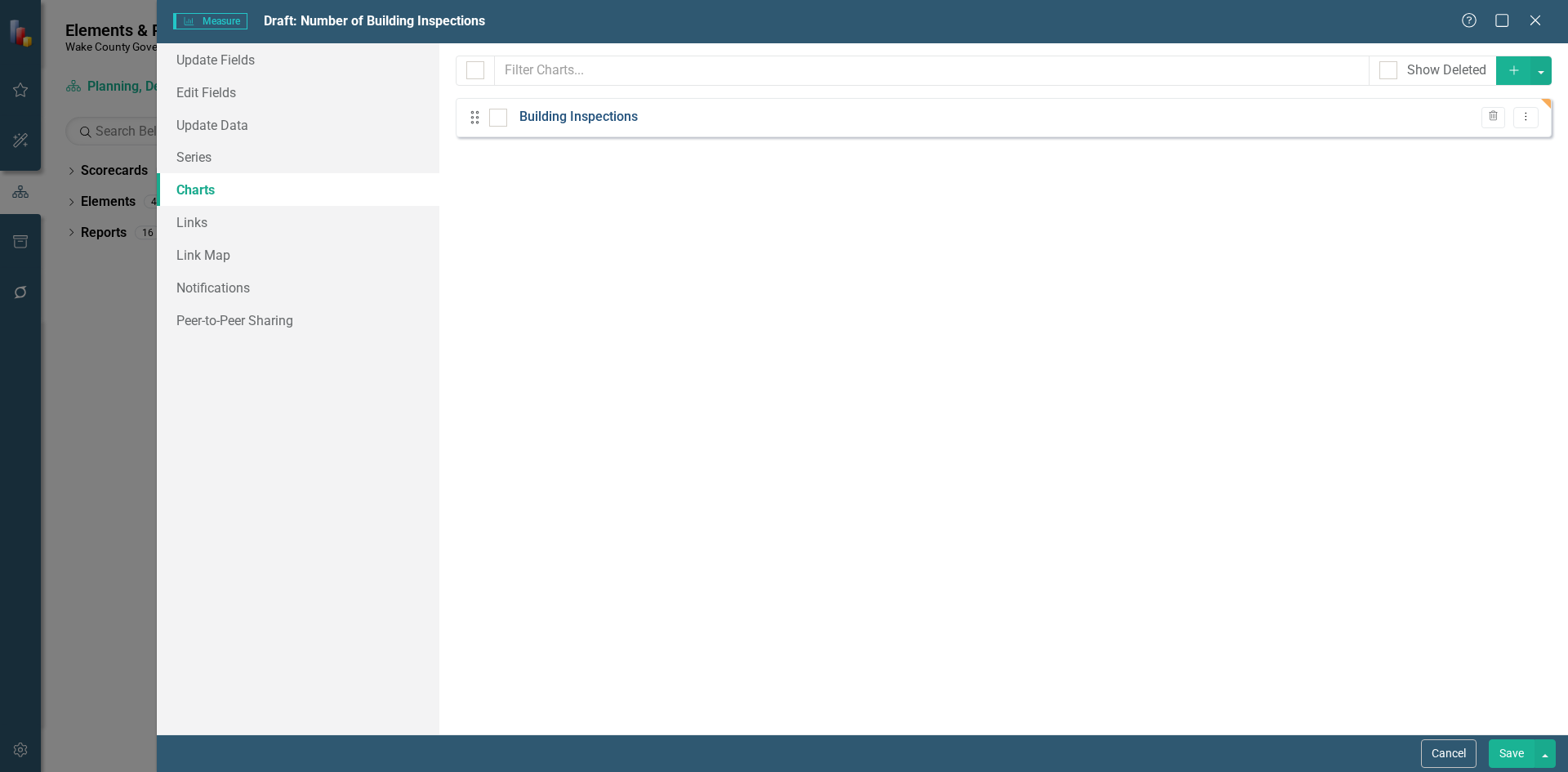 click on "Building Inspections" at bounding box center (578, 117) 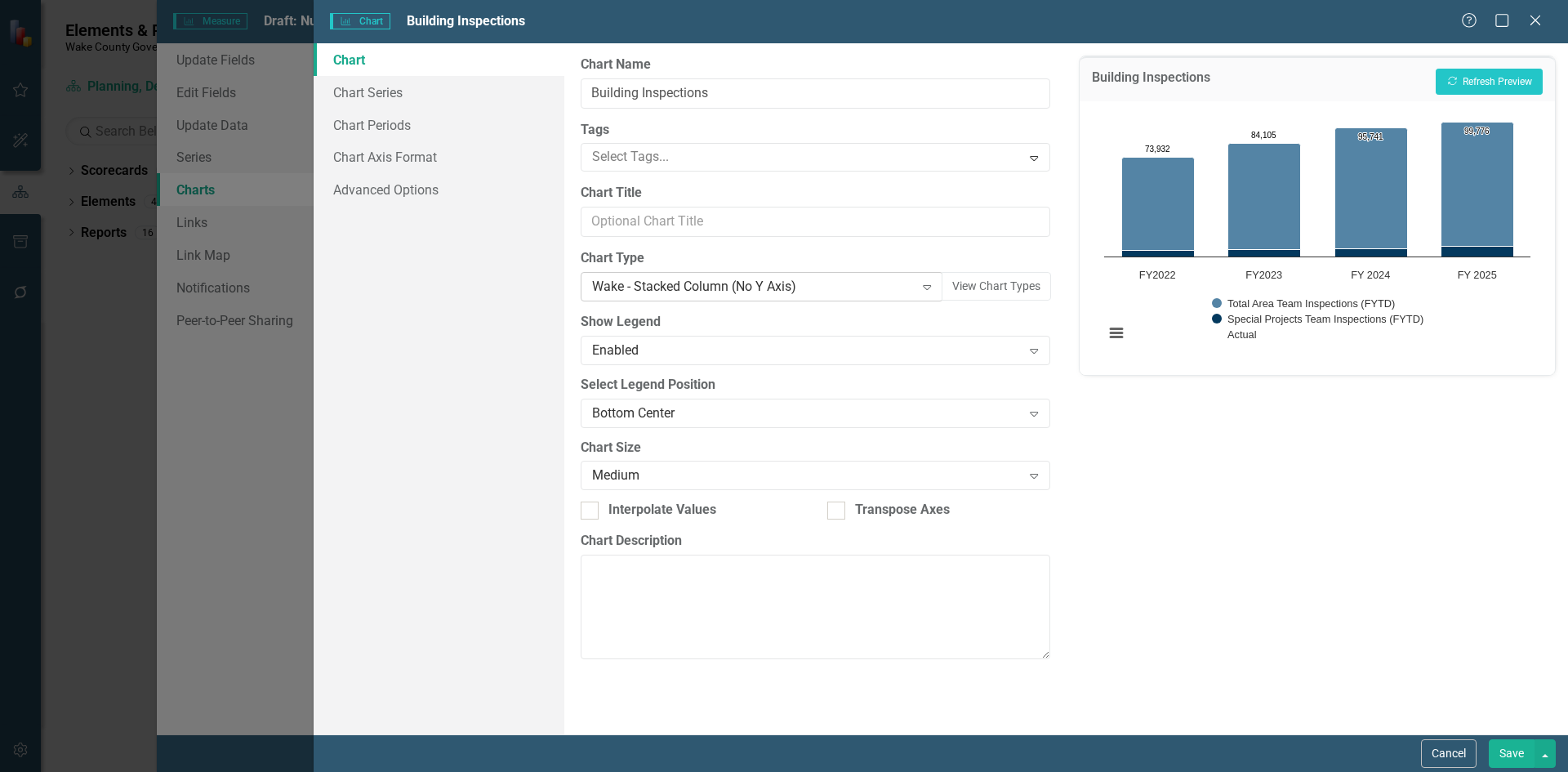 click on "Wake - Stacked Column (No Y Axis)" at bounding box center [753, 287] 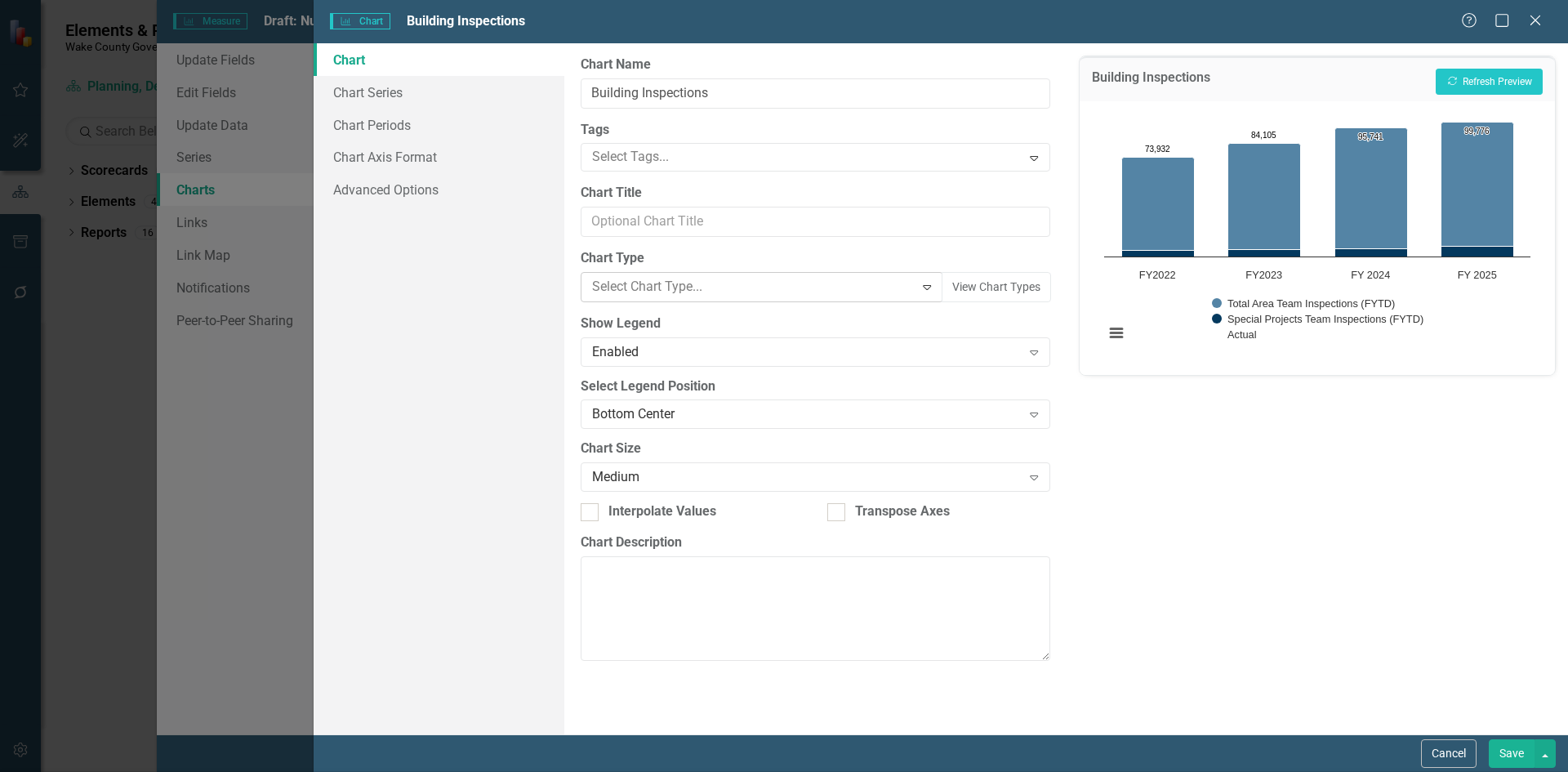scroll, scrollTop: 1553, scrollLeft: 0, axis: vertical 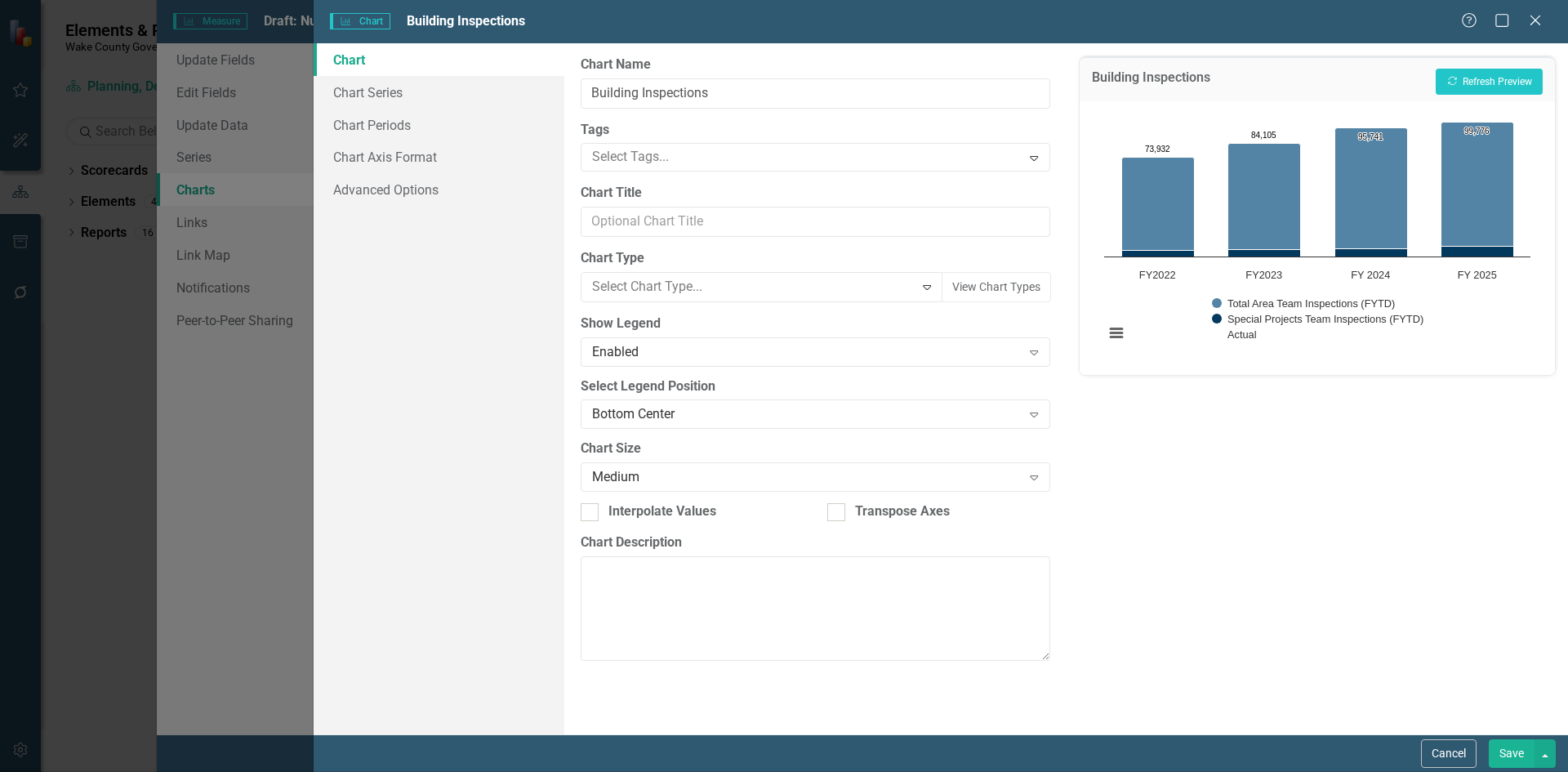 click on "Wake - Stacked Column" at bounding box center (787, 850) 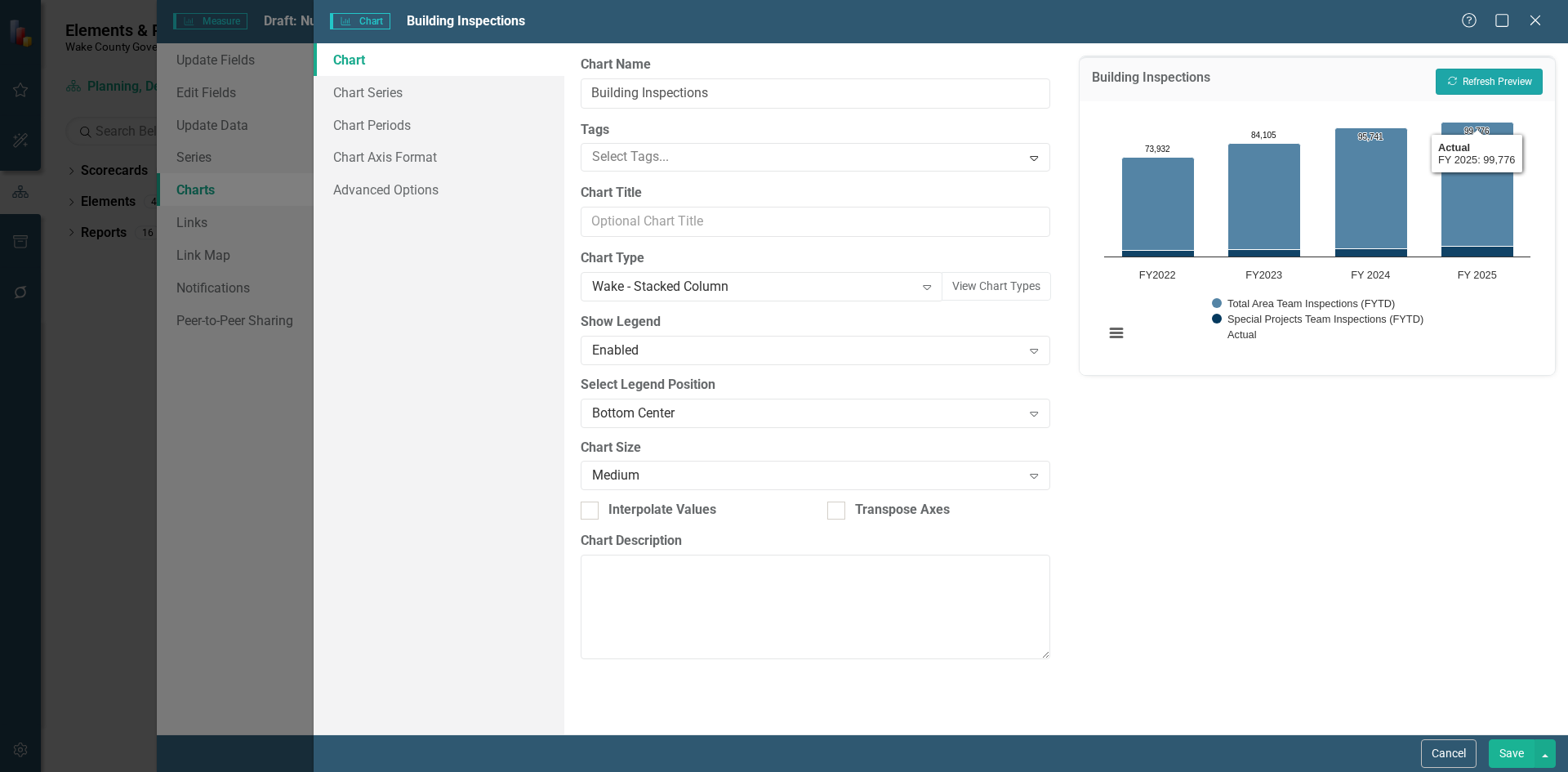 click on "Recalculate Refresh Preview" at bounding box center (1489, 82) 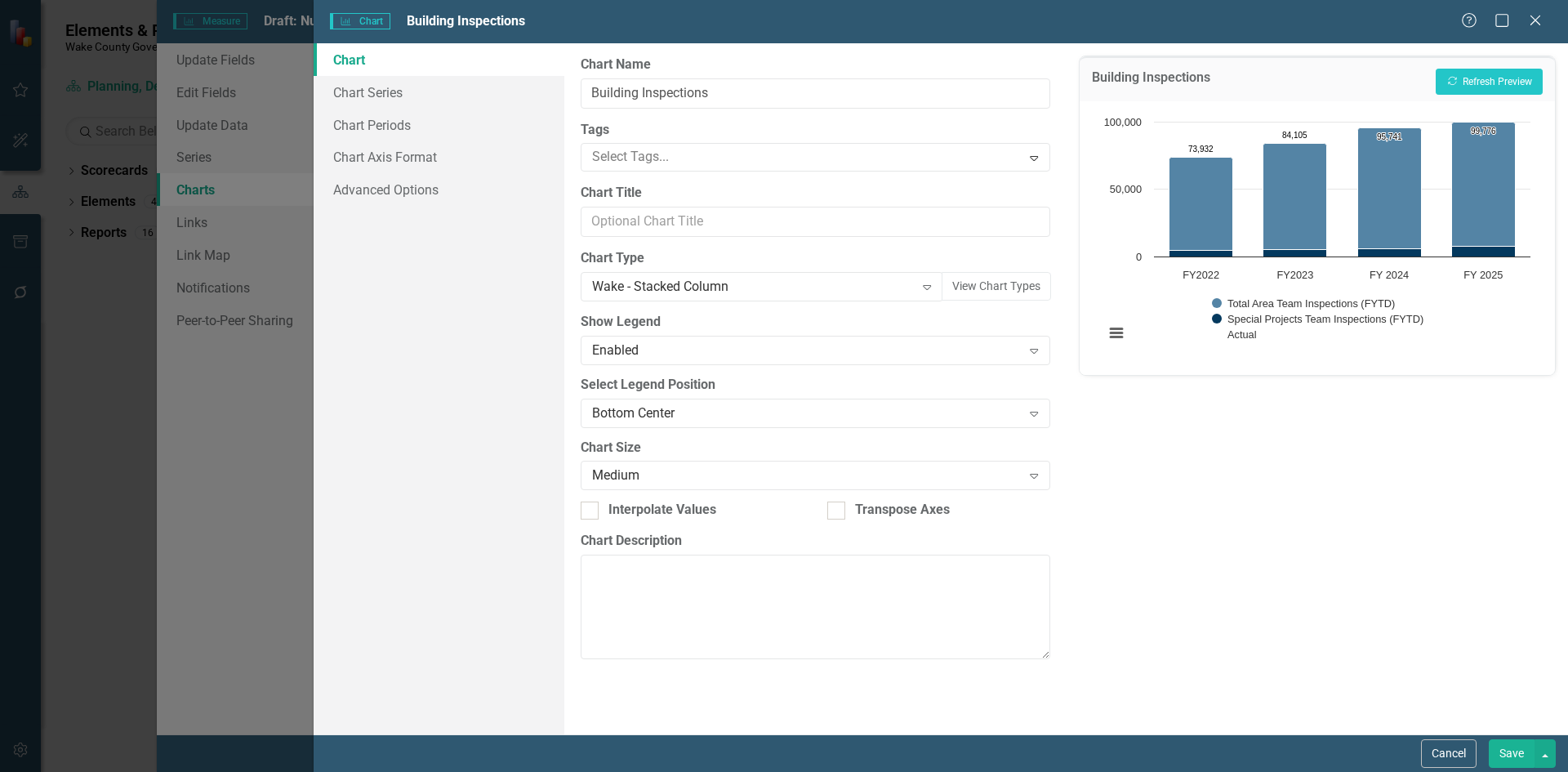 click on "Save" at bounding box center (1512, 753) 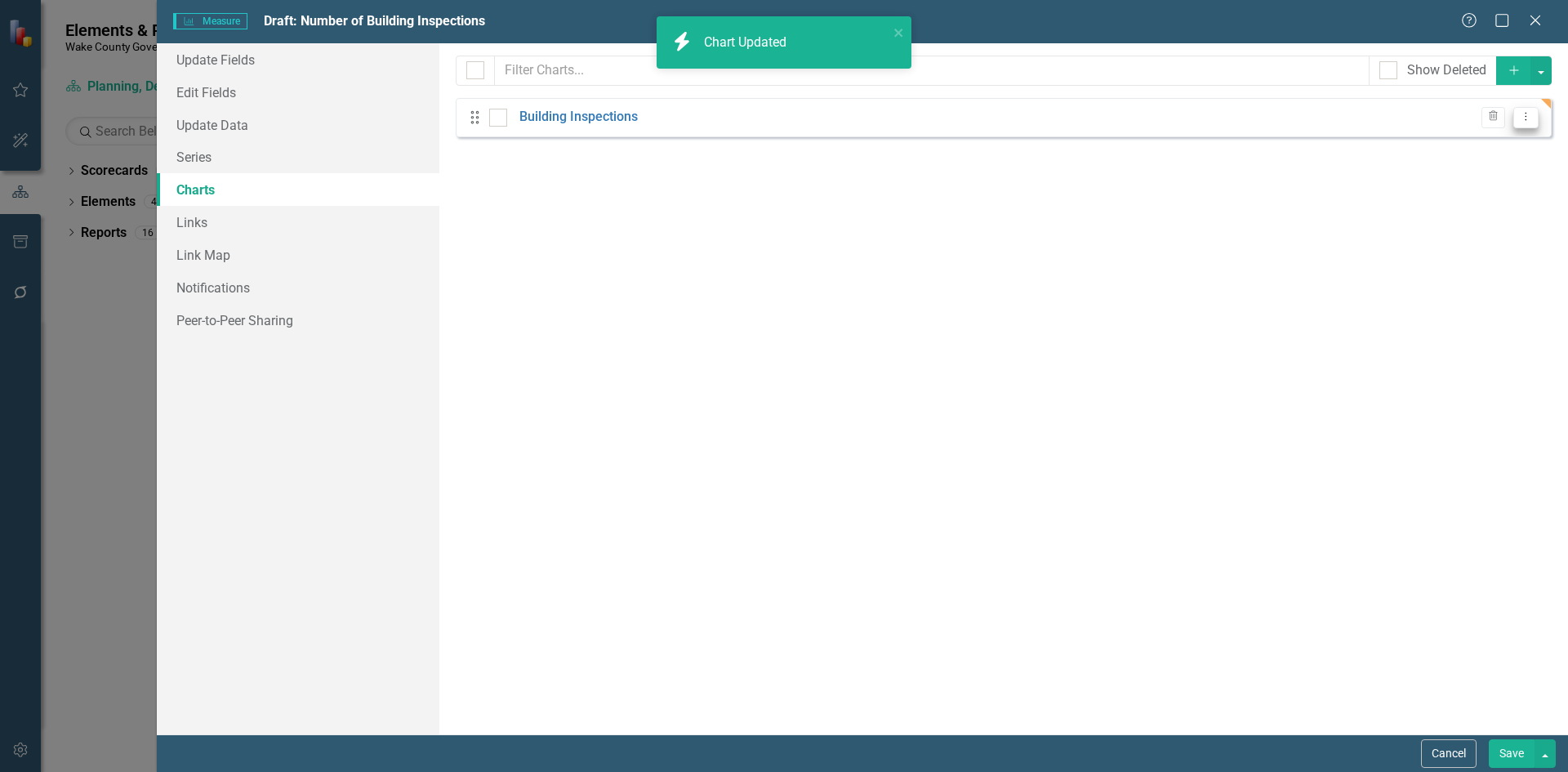 click on "Dropdown Menu" at bounding box center (1526, 118) 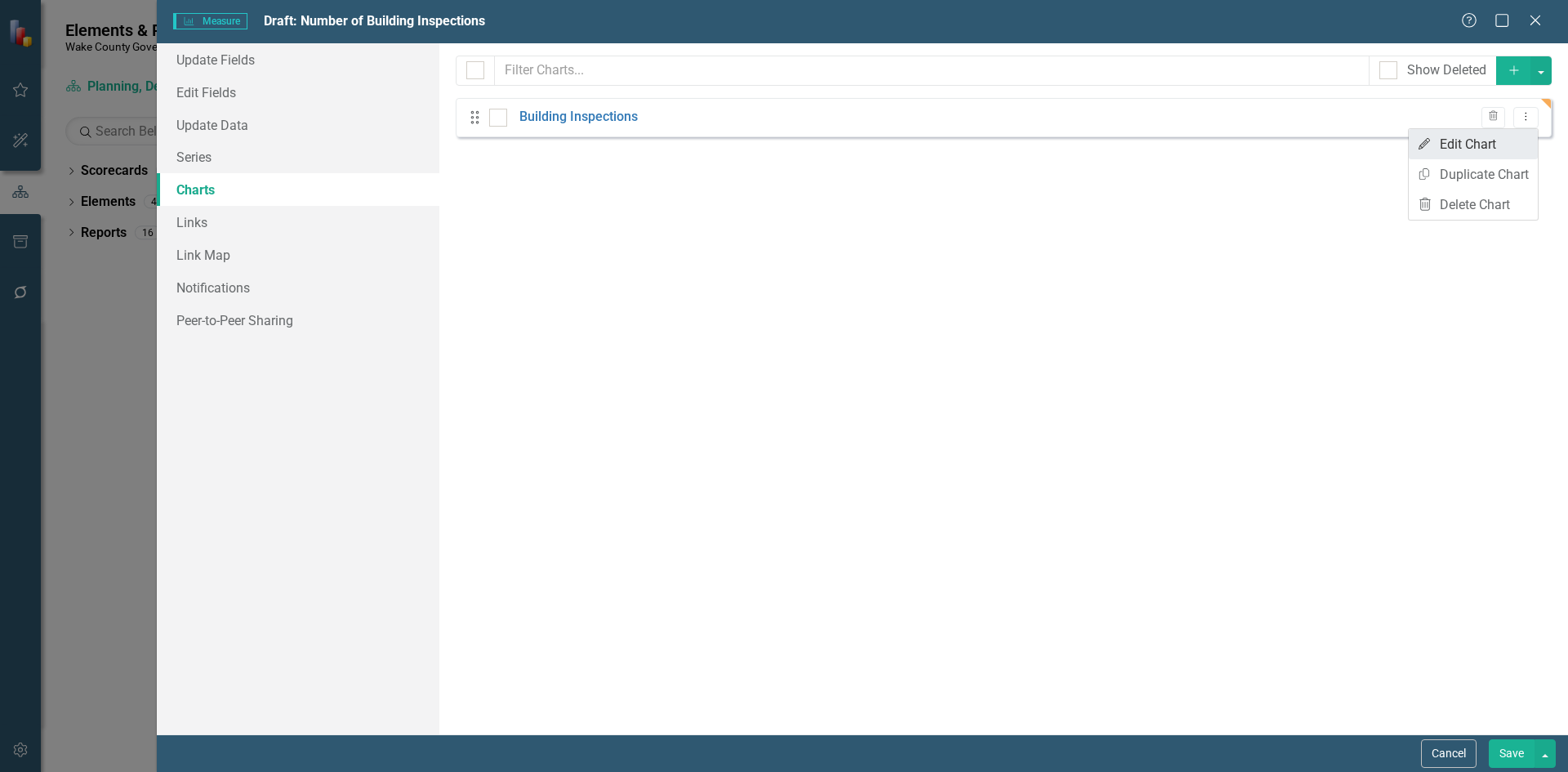 click on "Edit Edit Chart" at bounding box center (1473, 144) 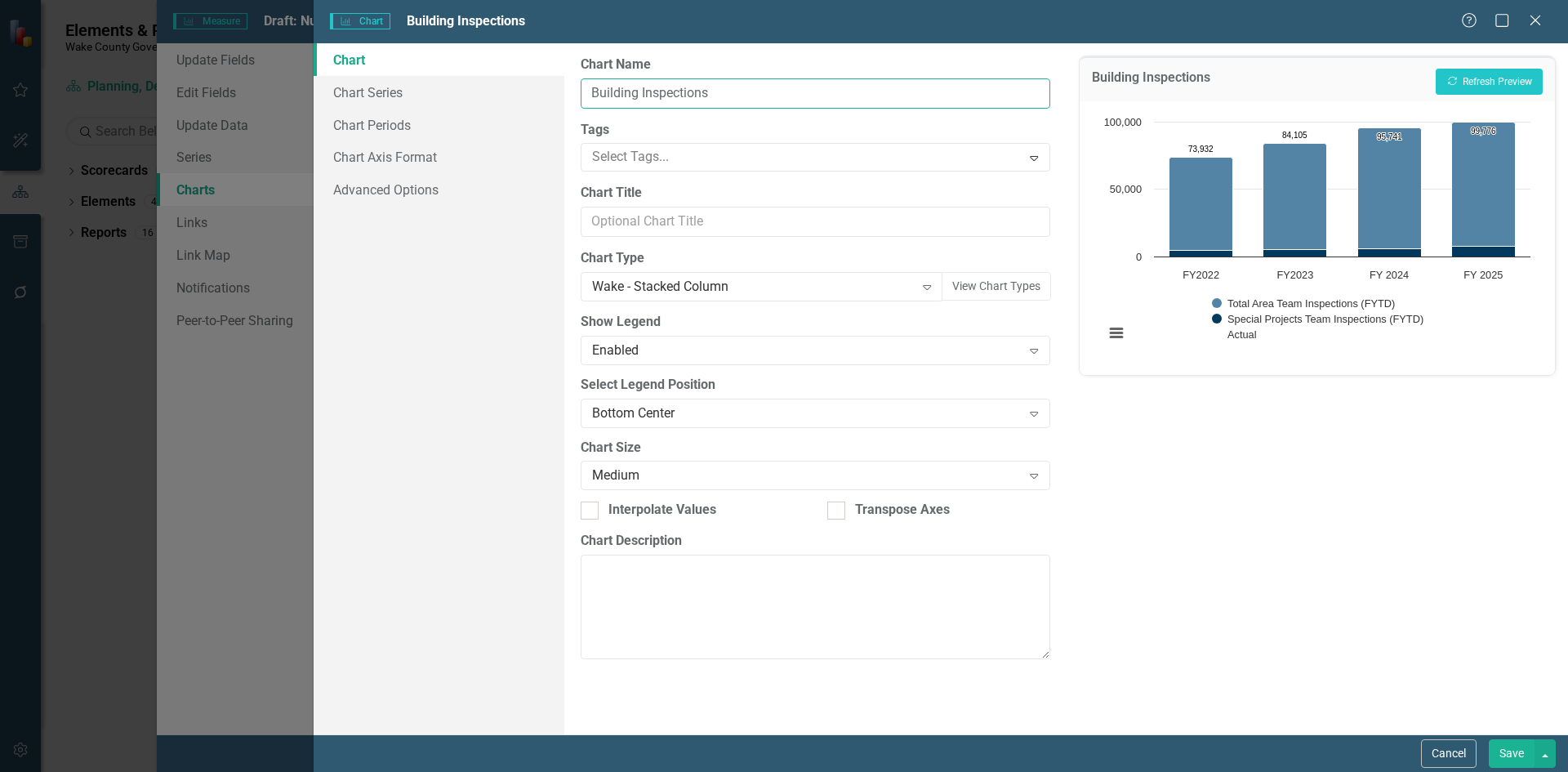 click on "Building Inspections" at bounding box center (815, 93) 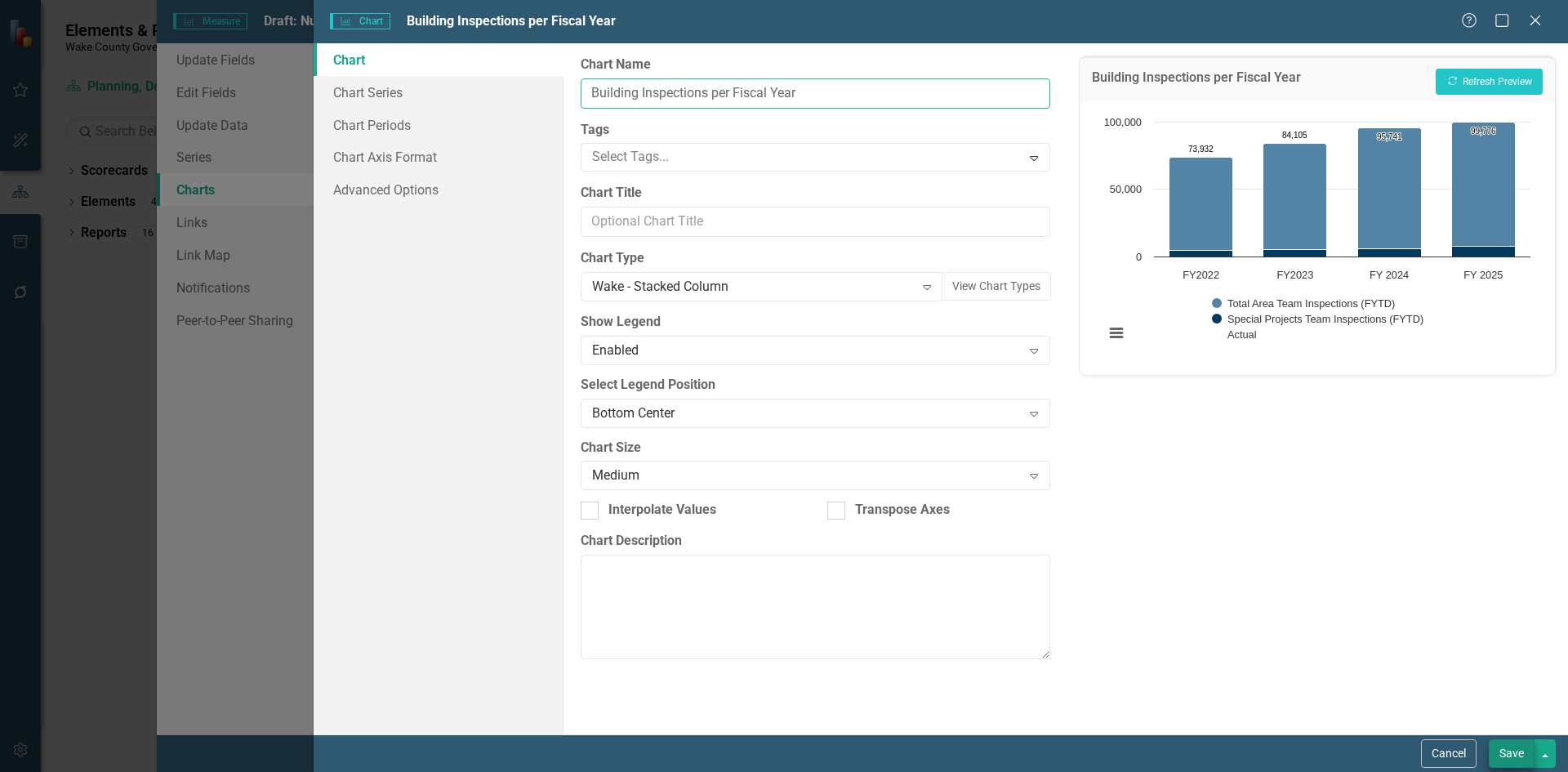 type on "Building Inspections per Fiscal Year" 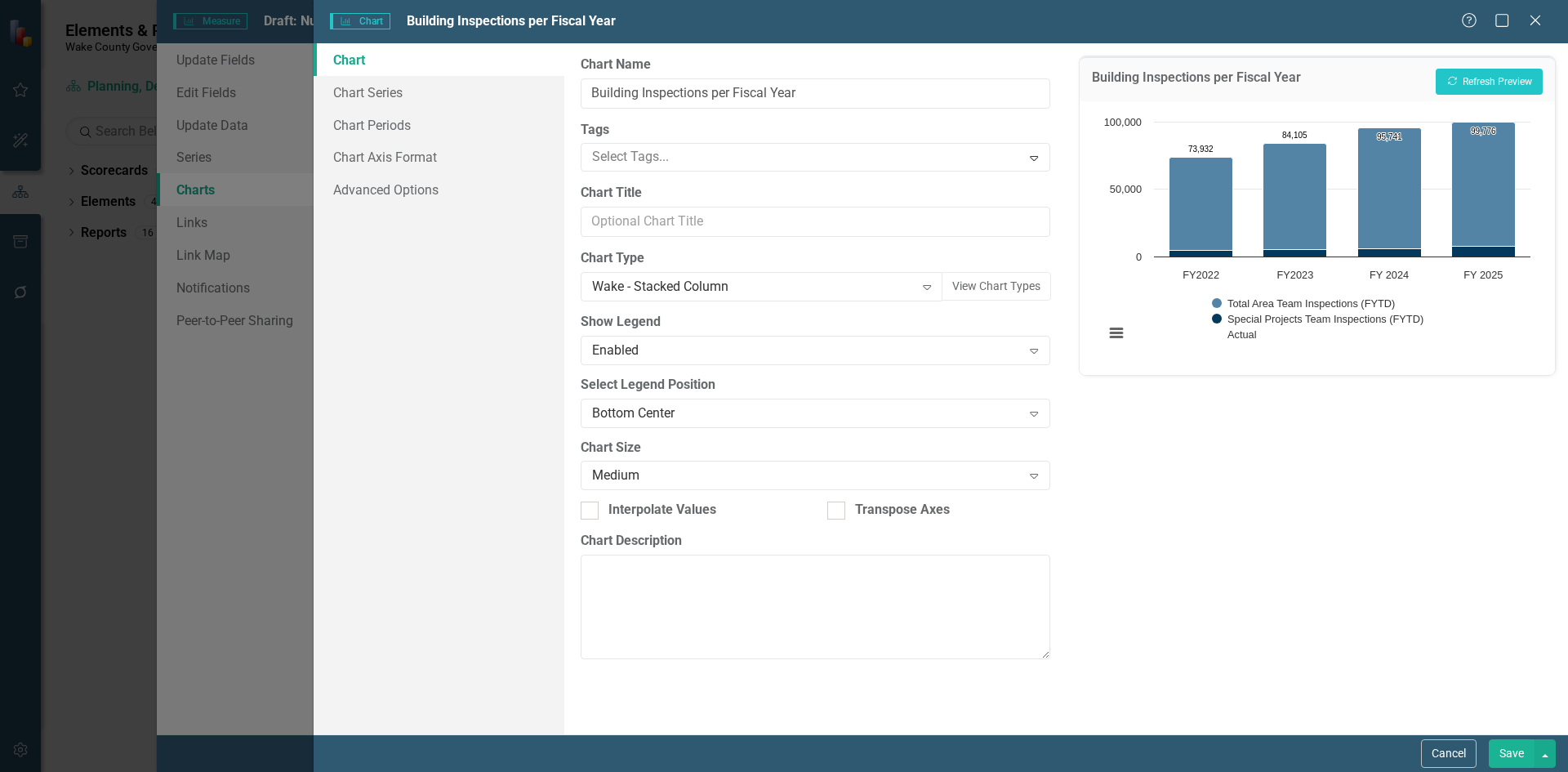click on "Save" at bounding box center (1512, 753) 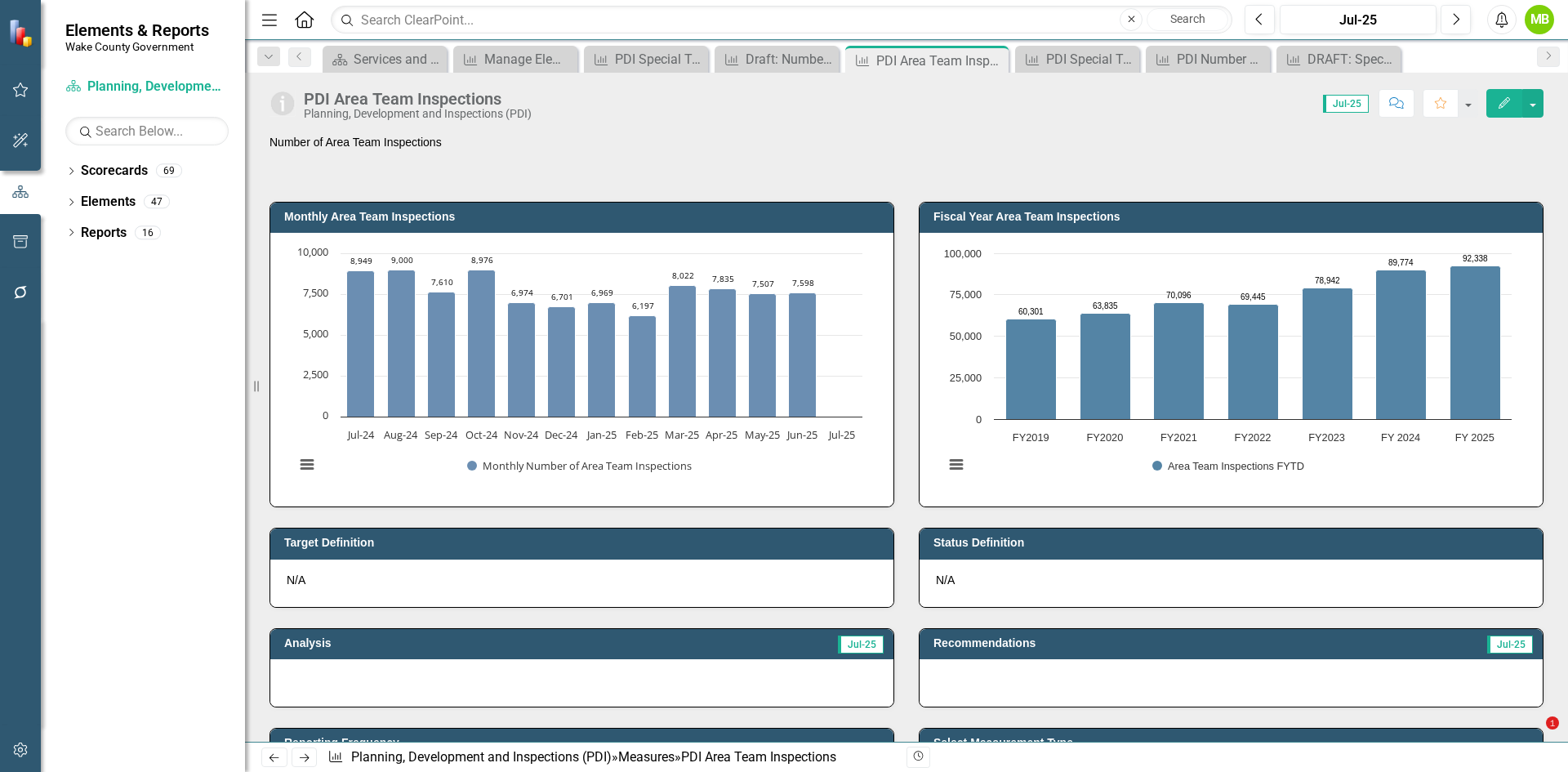 scroll, scrollTop: 0, scrollLeft: 0, axis: both 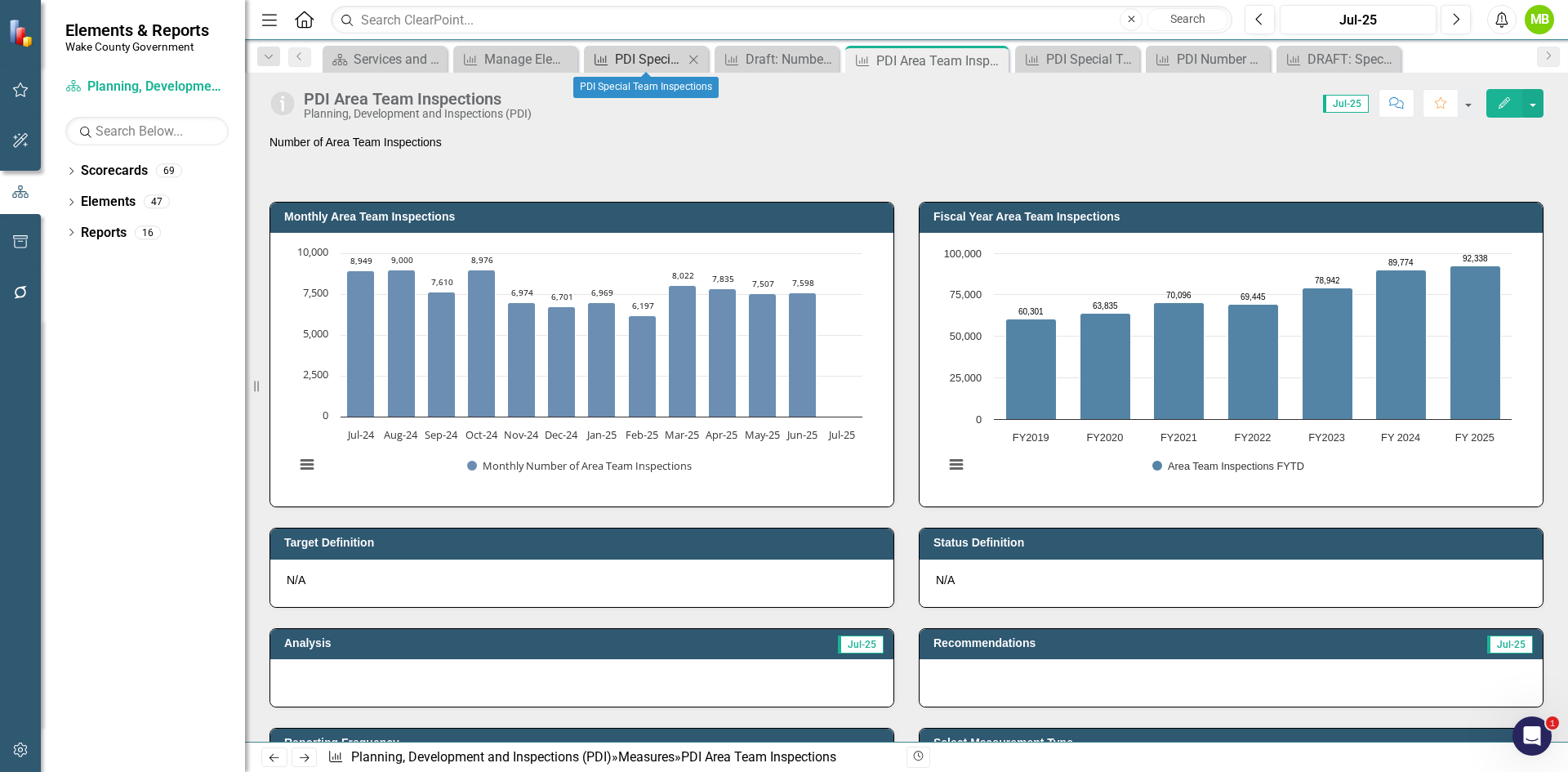 click on "PDI Special Team Inspections" at bounding box center (649, 59) 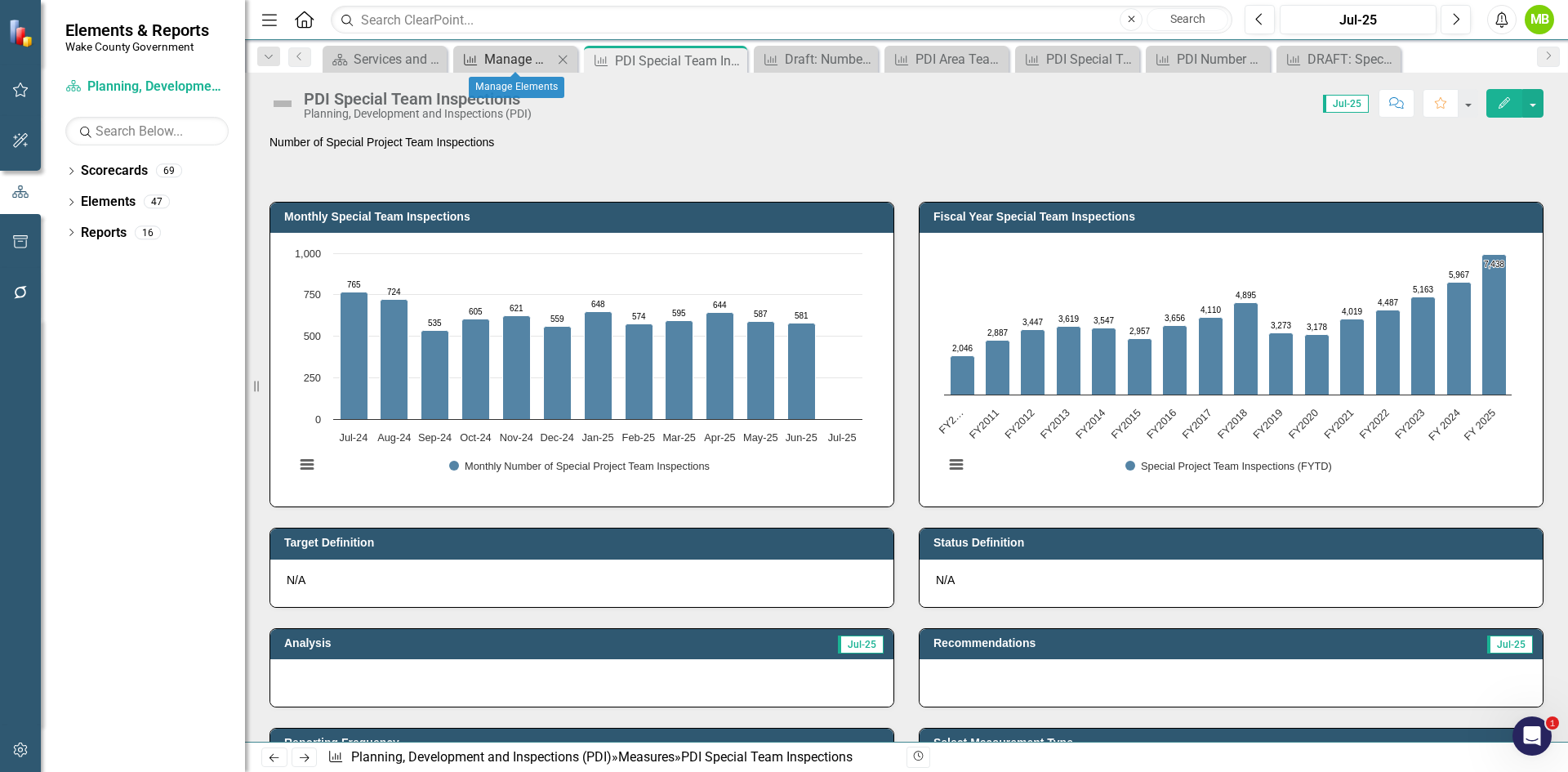 click on "Manage Elements" at bounding box center (519, 59) 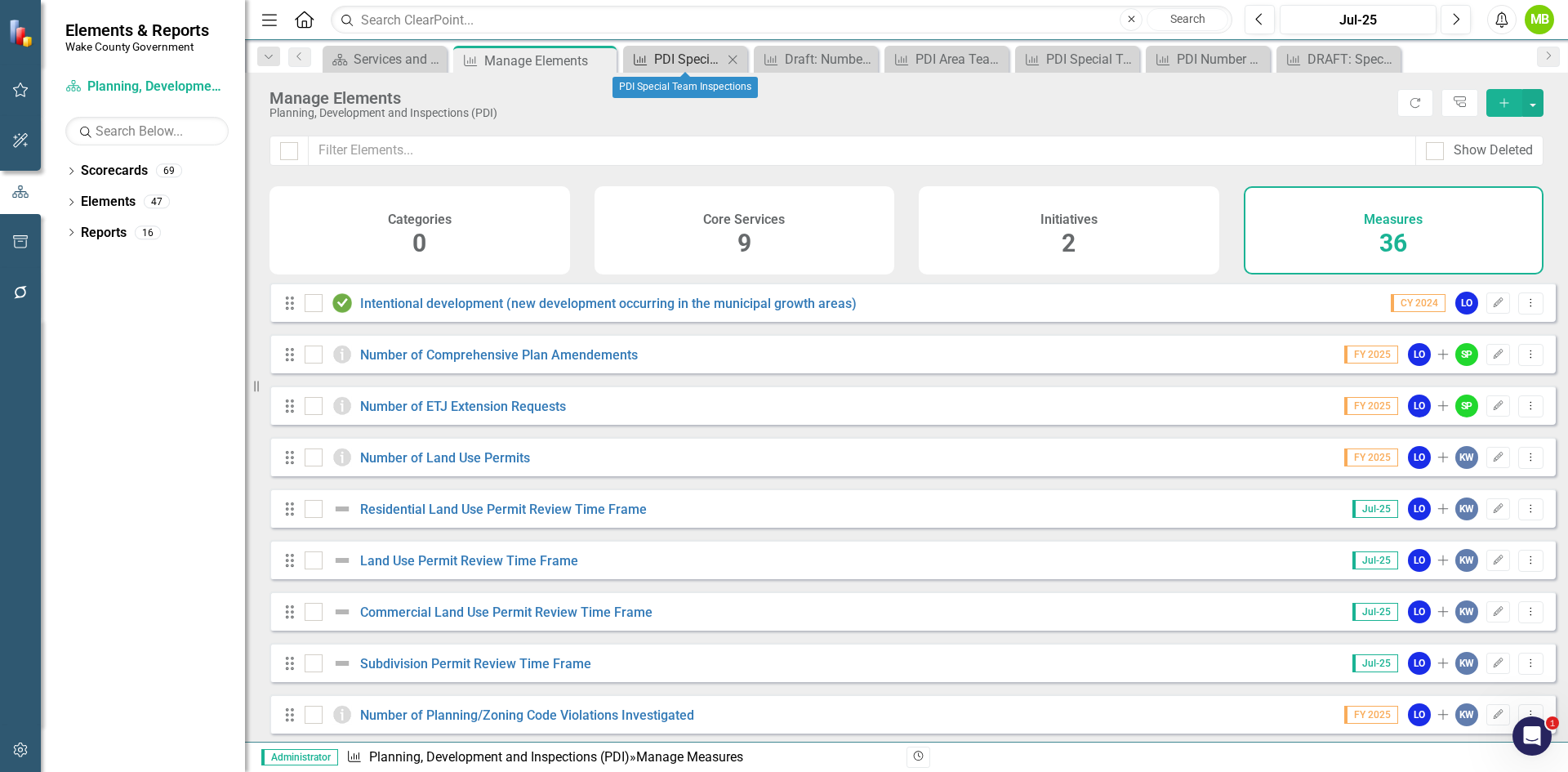 click on "PDI Special Team Inspections" at bounding box center (688, 59) 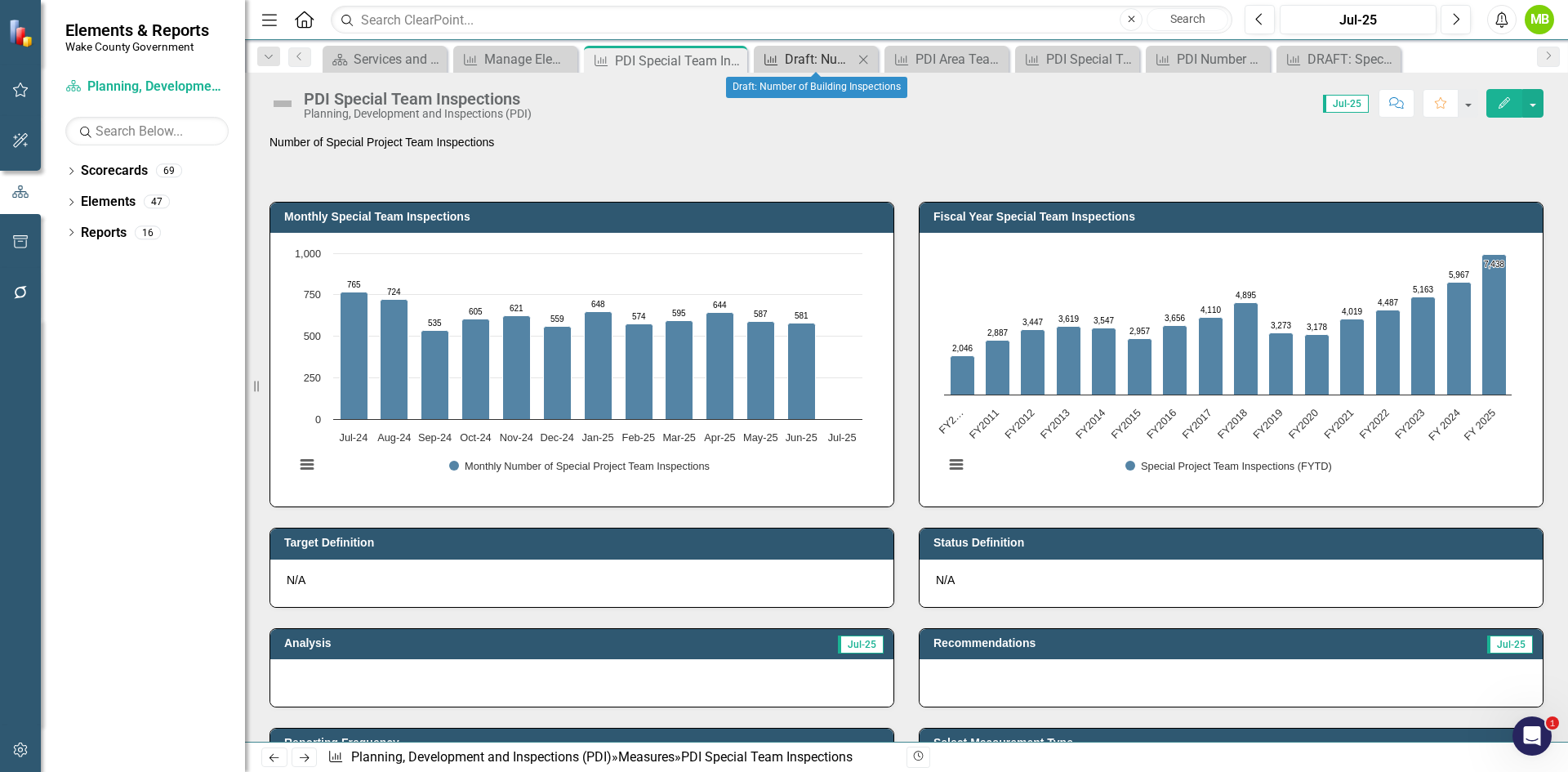 click on "Draft: Number of Building Inspections" at bounding box center [819, 59] 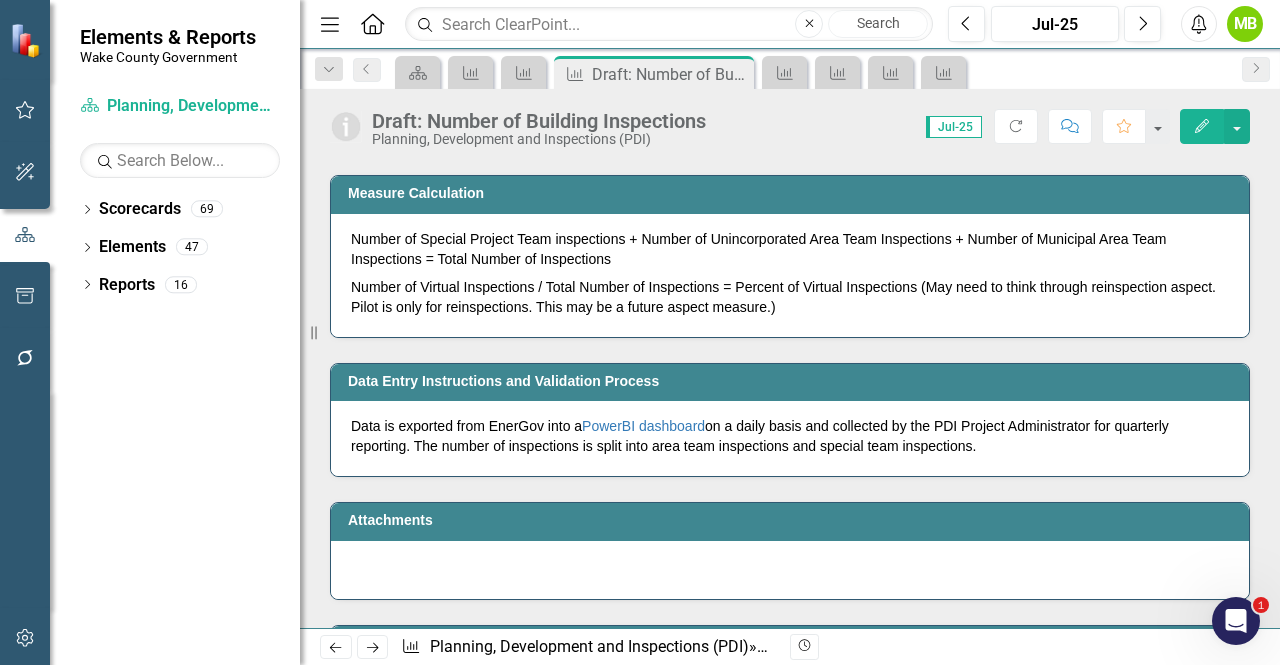 scroll, scrollTop: 5174, scrollLeft: 0, axis: vertical 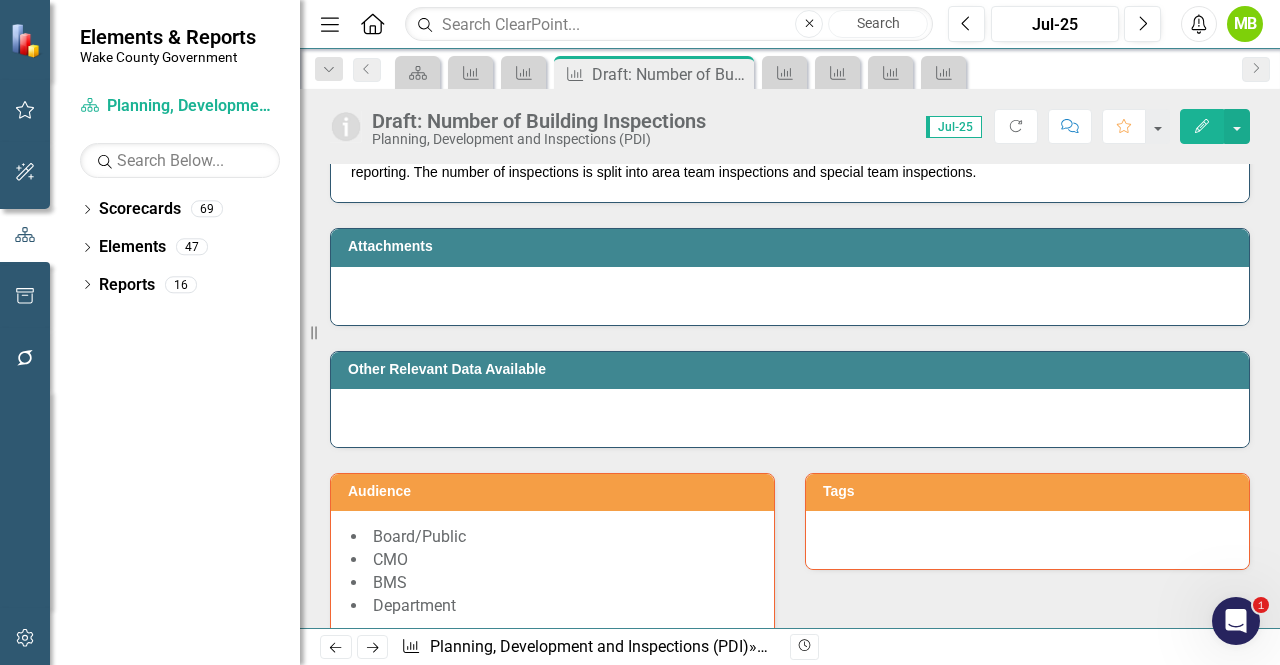 click on "This measure tracks the number of inspections completed, including those within the unincorporated areas of the County; within municipalities on behalf of the ILA jurisdictions of Knightdale, Rolesville, Wendell, and Zebulon; and for governmental organizations (WCPSS, Wake Tech, and Wake County). Number of virtual inspections is also included to track the launch of that service for simpler and more straight-forward inspection needs, though this data is still being developed as the program launches.
The number of inspections is driven by development and renovation work conducted around the County. Given population growth, inspection demand has and is expected to continue to increase.
The breakdown between unincorporated and municipal inspections helps track the workload generated by ILA jurisdictions. The percent of virtual inspections helps monitor the success of that delivery option in streamlining work. Building Inspections per Fiscal Year Chart Combination chart with 3 data series. Chart context menu 0" at bounding box center [790, -1835] 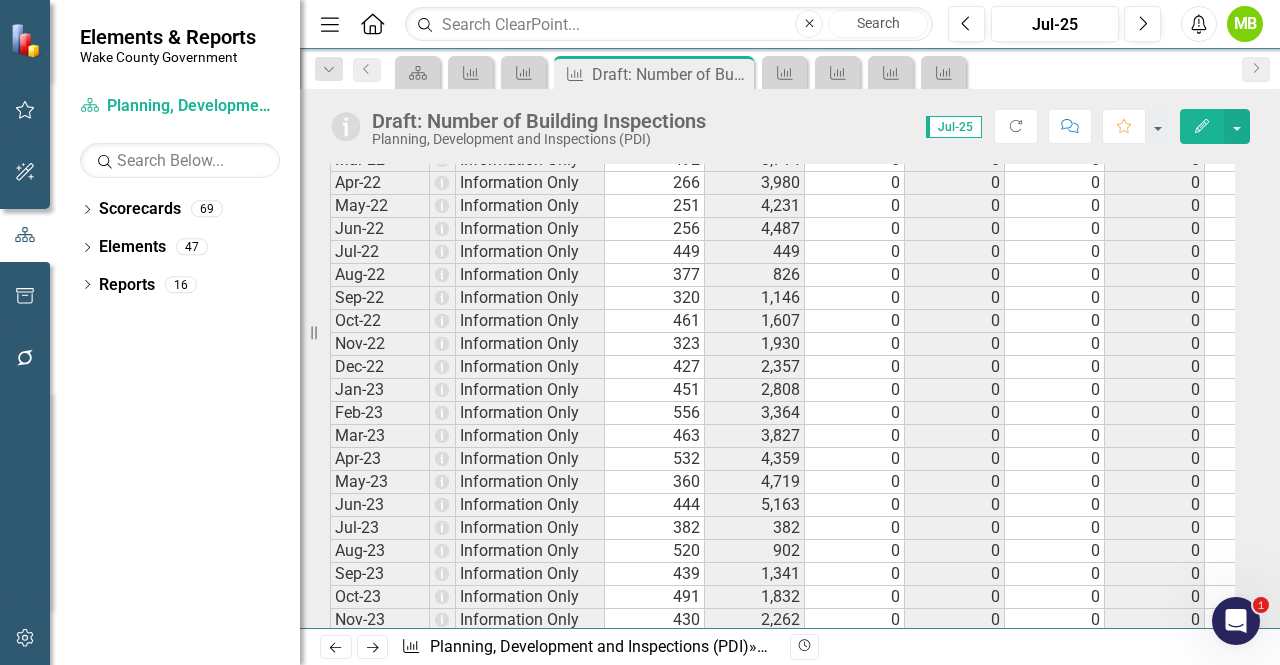 scroll, scrollTop: 2774, scrollLeft: 0, axis: vertical 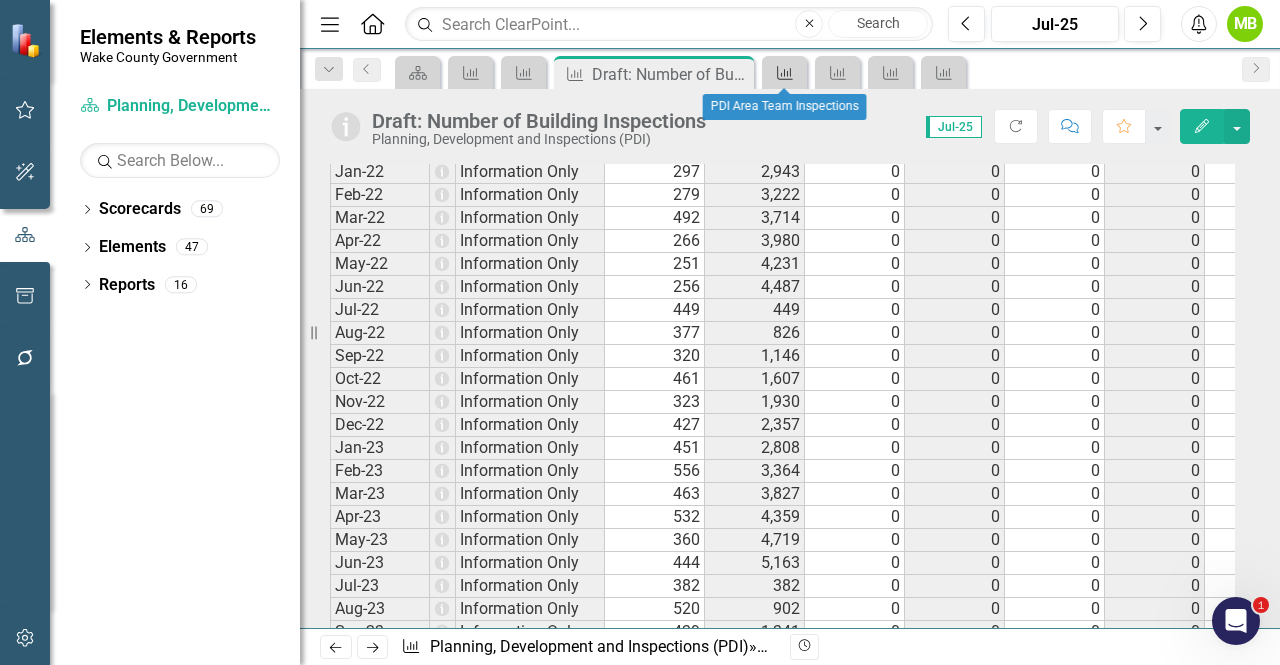 click on "Measure" 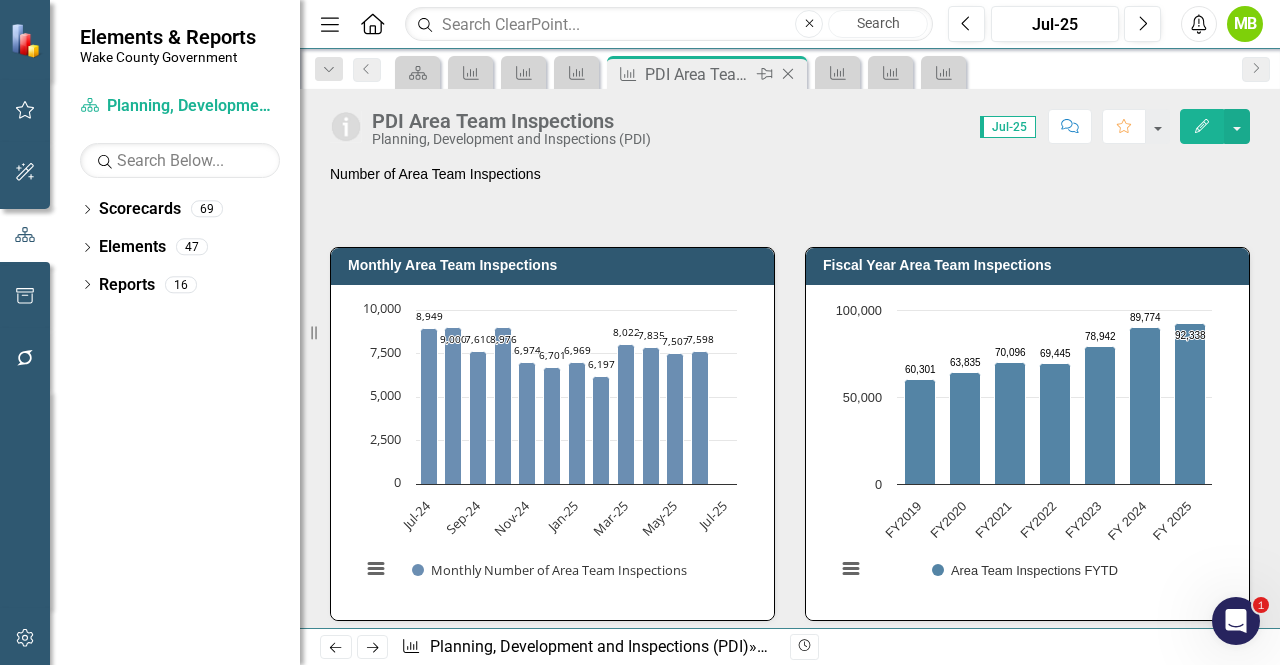 click on "Close" 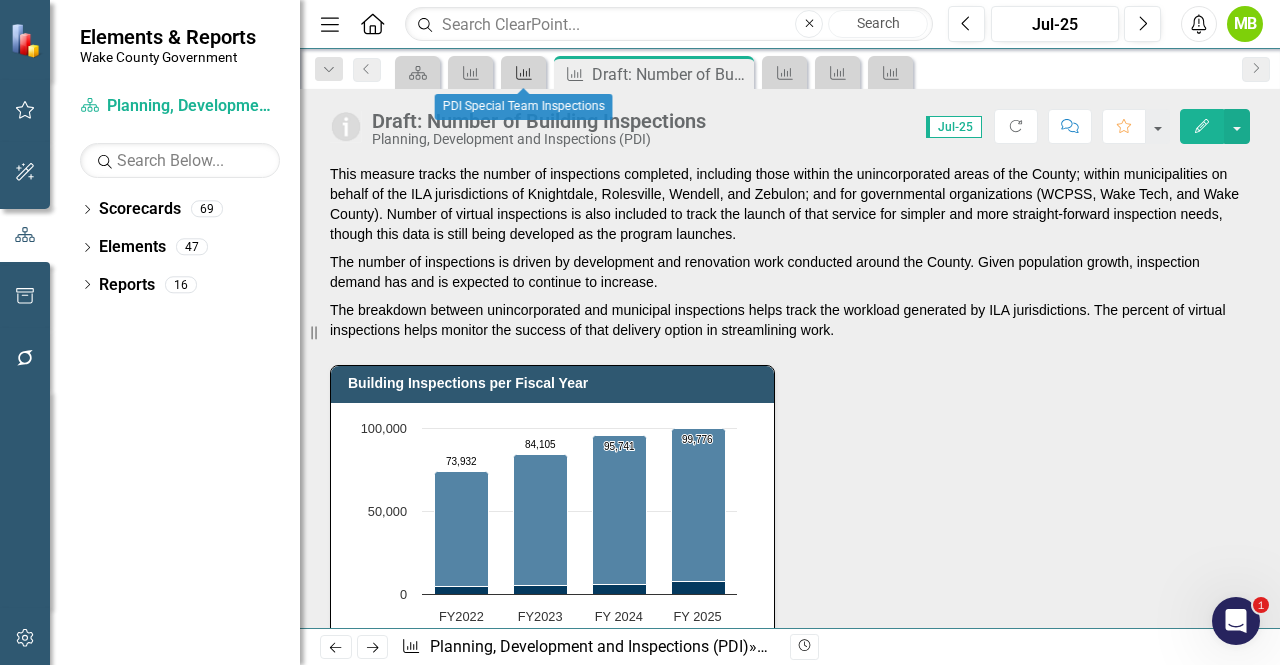 click on "Measure" 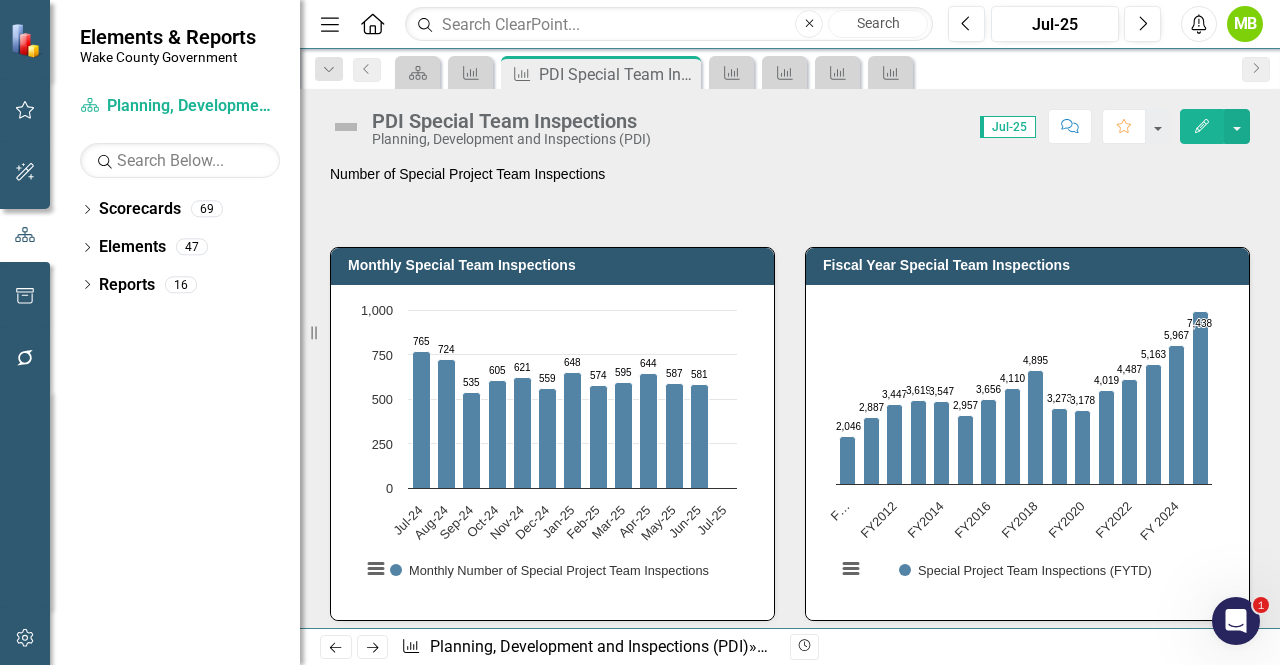 click on "Number of Special Project Team Inspections" at bounding box center (790, 193) 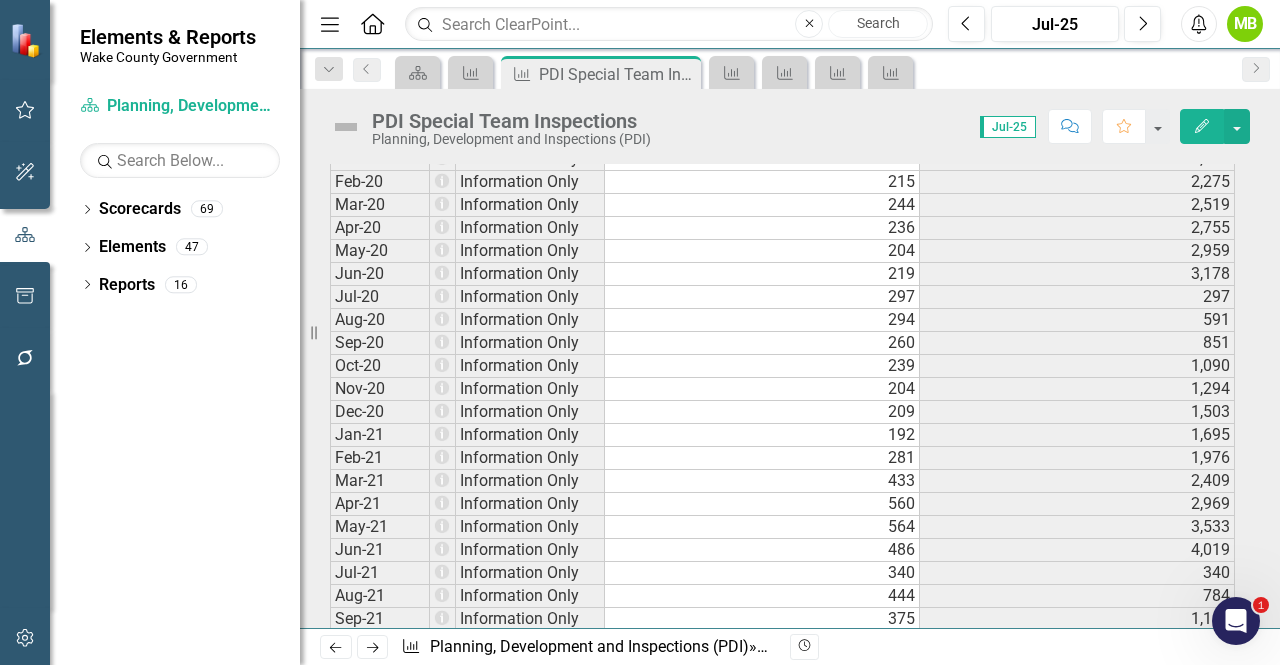scroll, scrollTop: 2000, scrollLeft: 0, axis: vertical 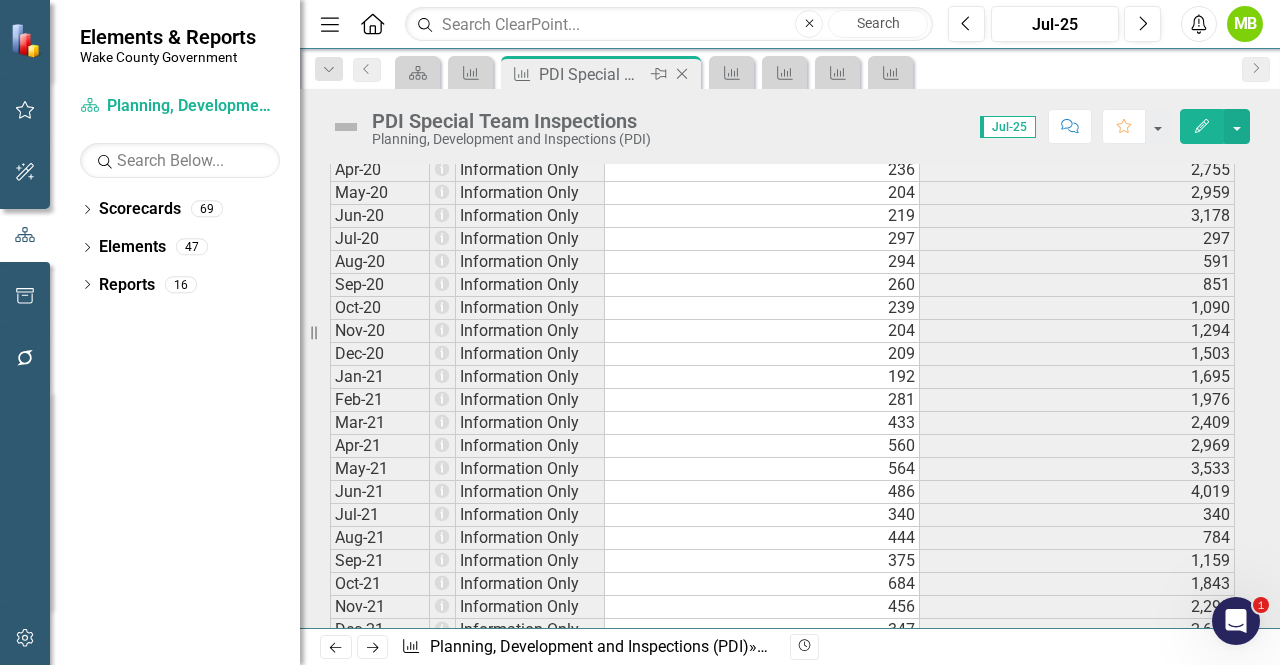 click on "Close" 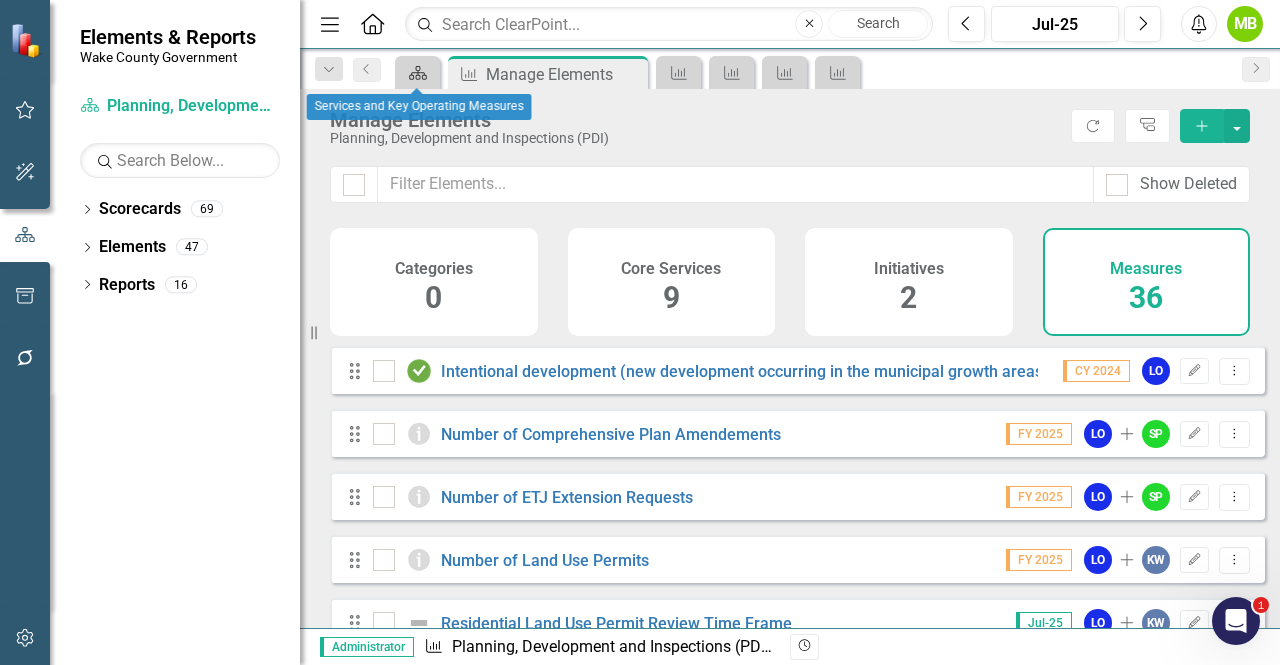 click on "Scorecard" 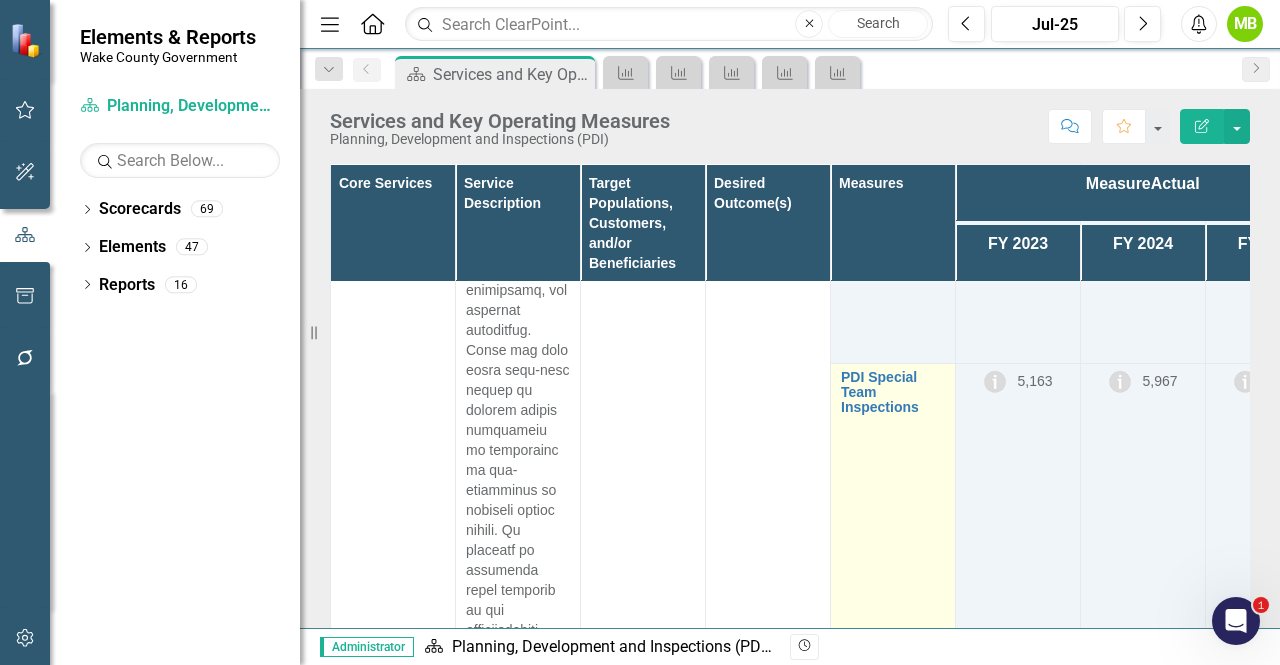 scroll, scrollTop: 4023, scrollLeft: 0, axis: vertical 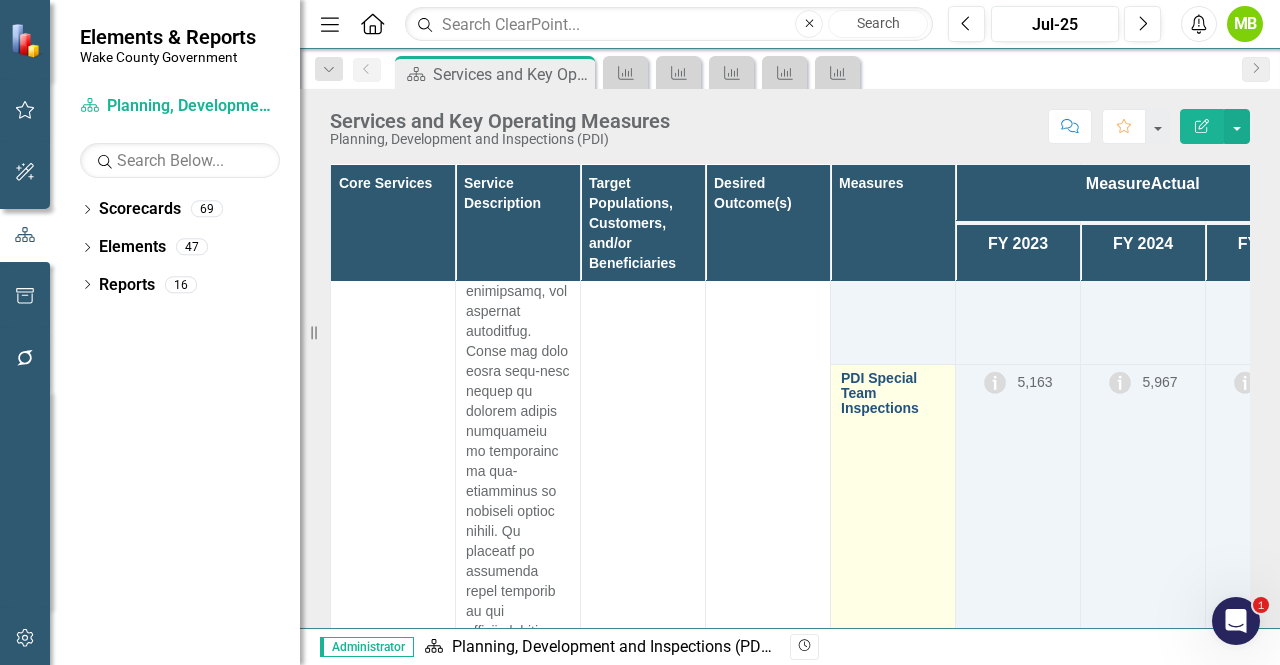 click on "PDI Special Team Inspections" at bounding box center [893, 394] 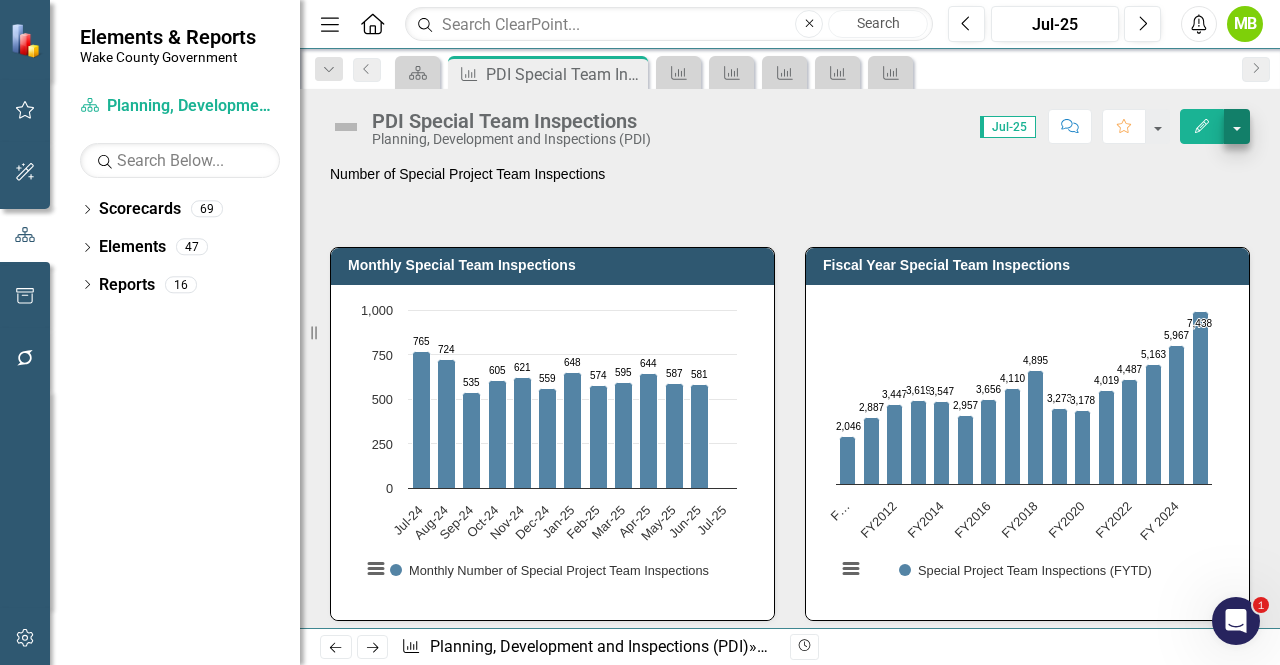 drag, startPoint x: 1242, startPoint y: 147, endPoint x: 1236, endPoint y: 129, distance: 18.973665 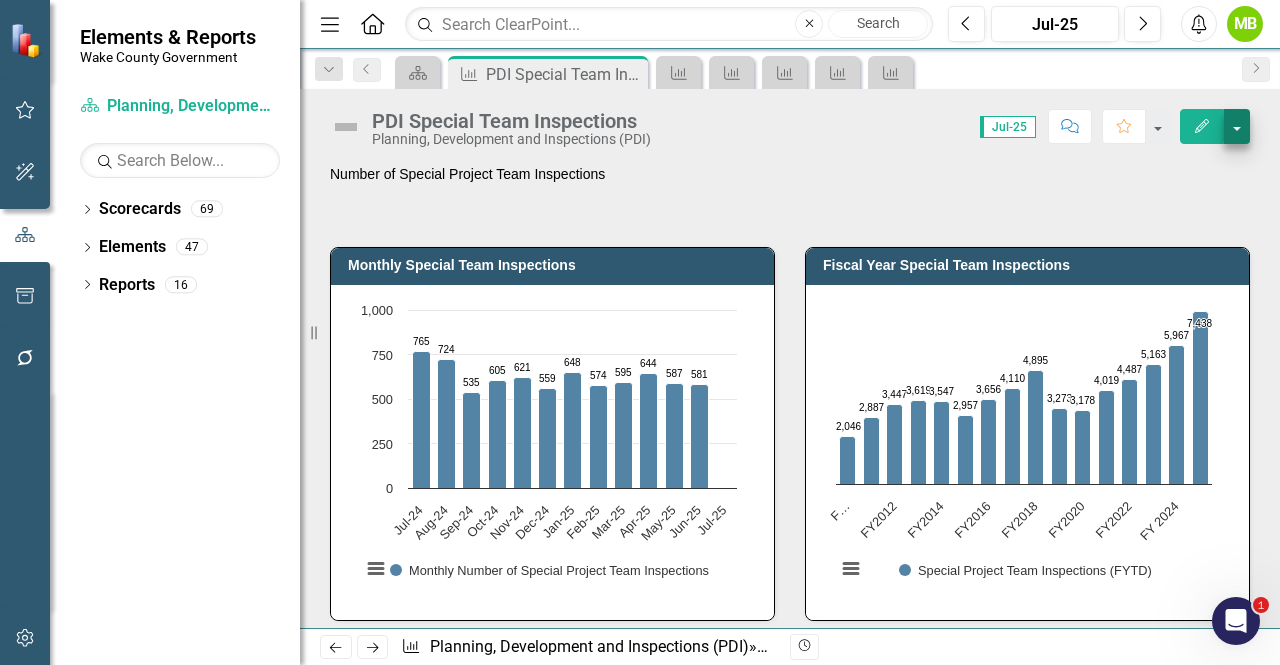click on "PDI Special Team Inspections Planning, Development and Inspections (PDI) Score: 0.00 Jul-25 Completed  Comment Favorite Edit" at bounding box center (790, 119) 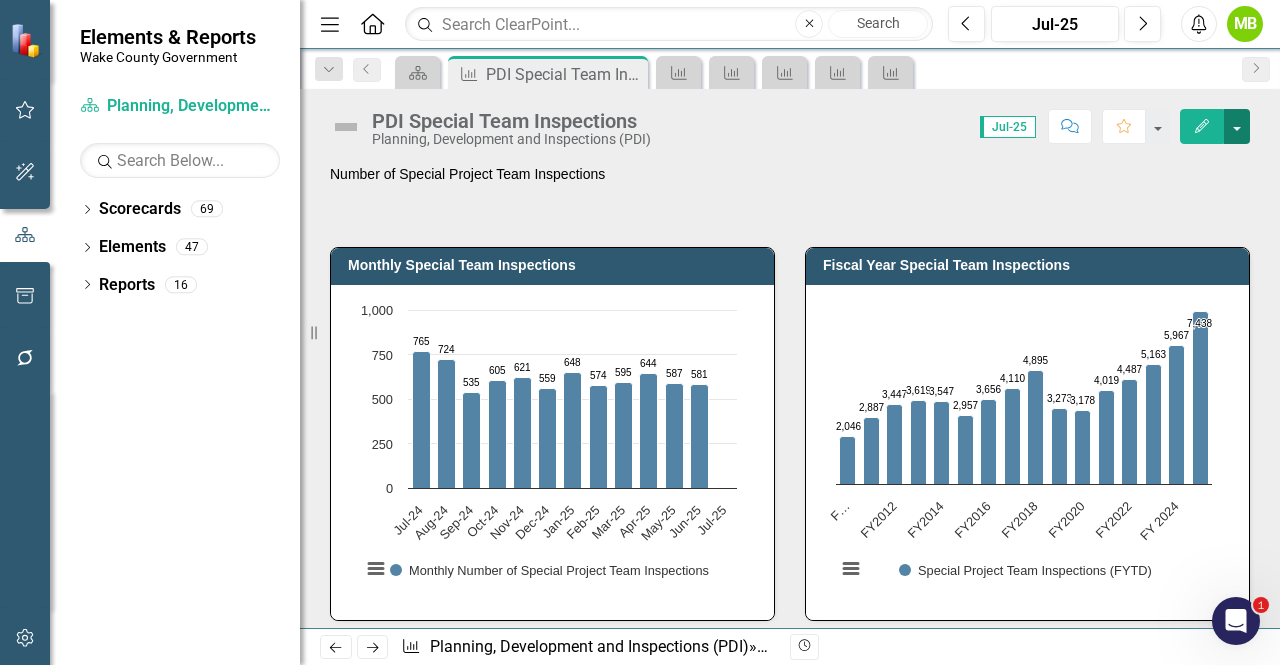 click at bounding box center (1237, 126) 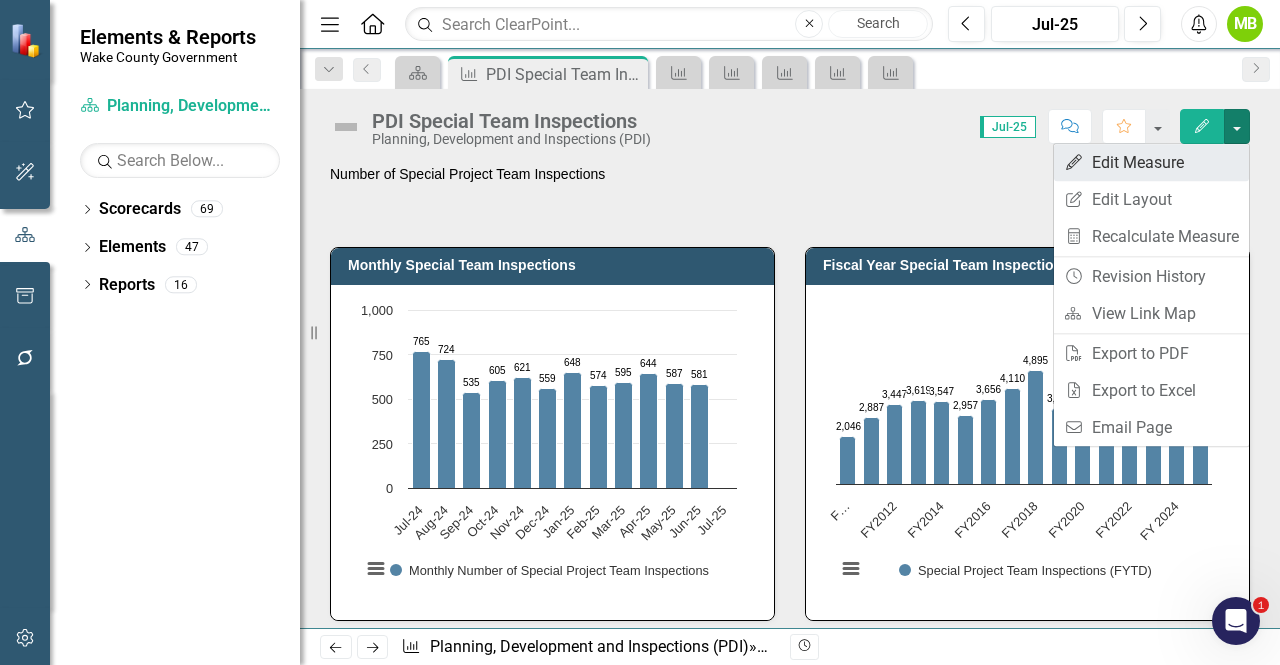 click on "Edit Edit Measure" at bounding box center [1151, 162] 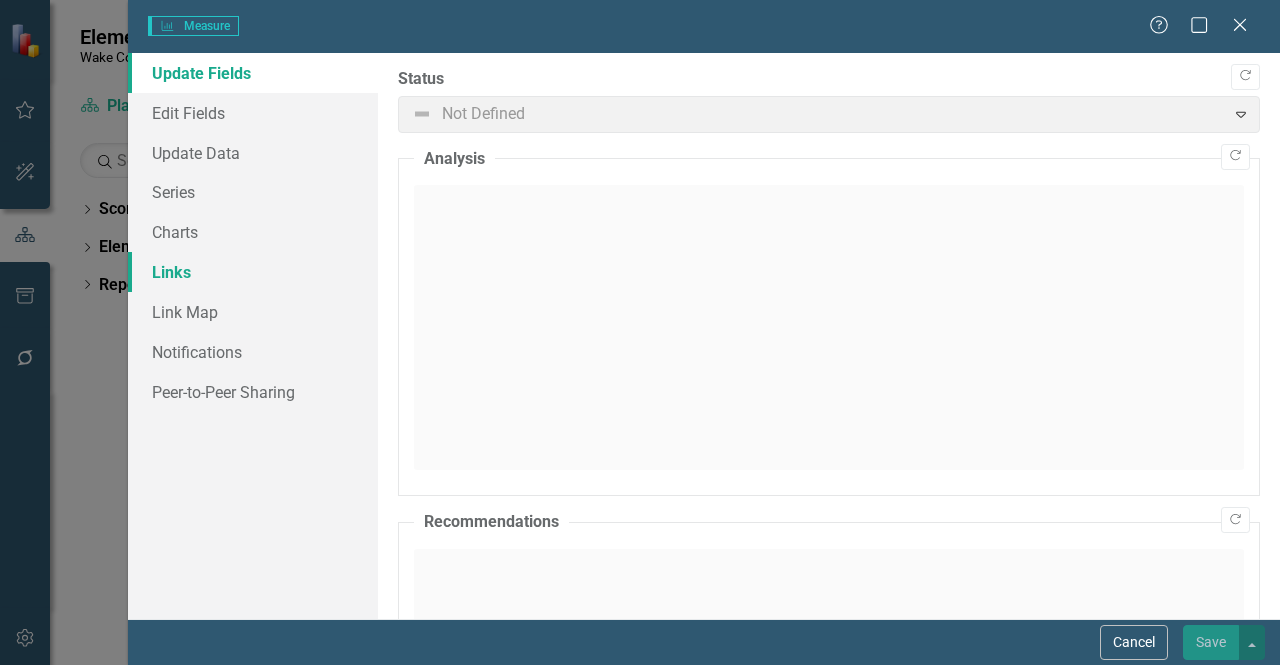 click on "Links" at bounding box center [253, 272] 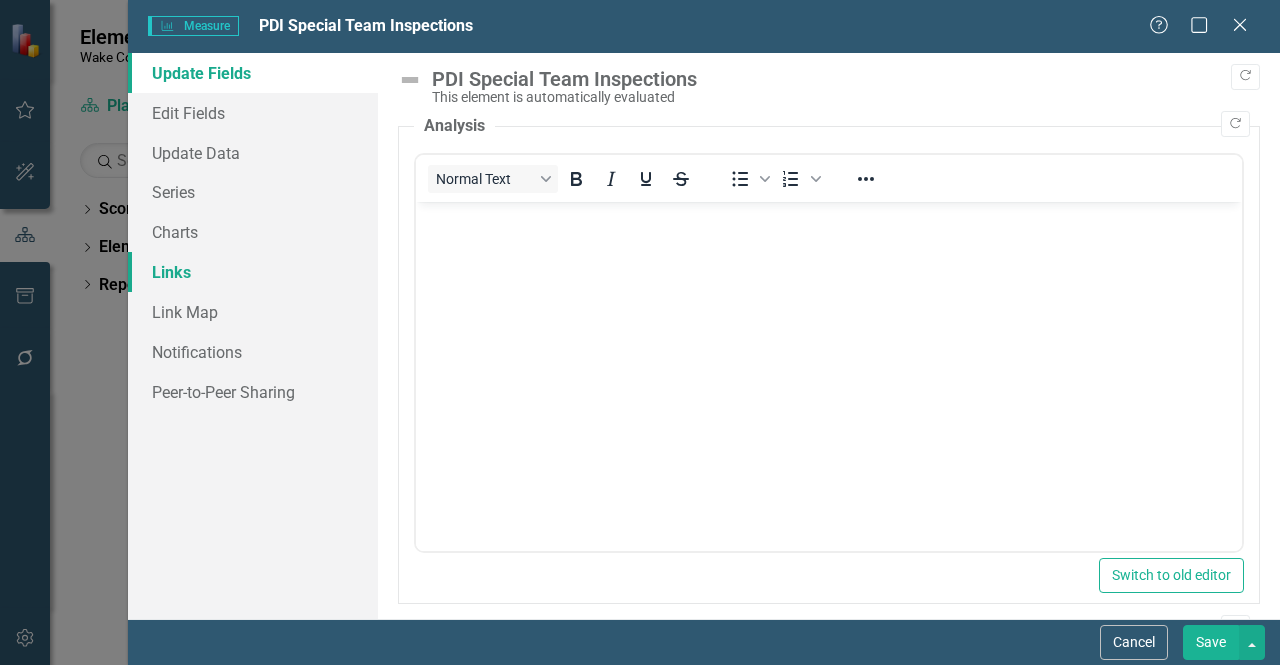 scroll, scrollTop: 0, scrollLeft: 0, axis: both 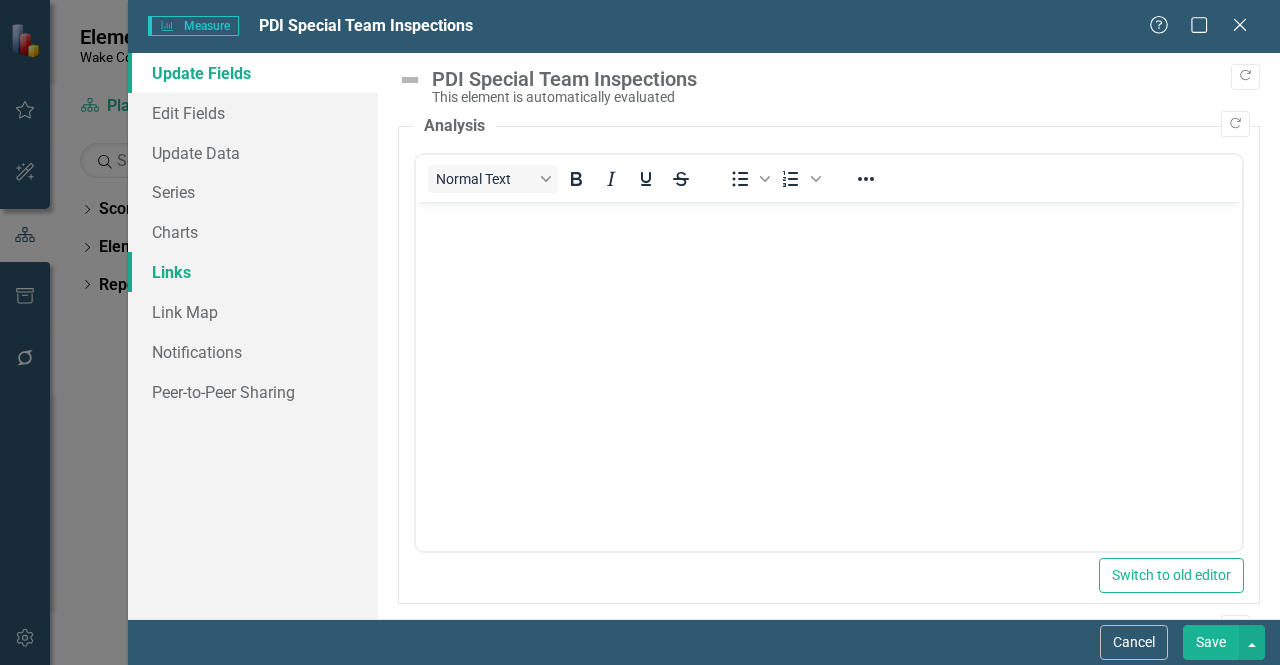 click on "Links" at bounding box center (253, 272) 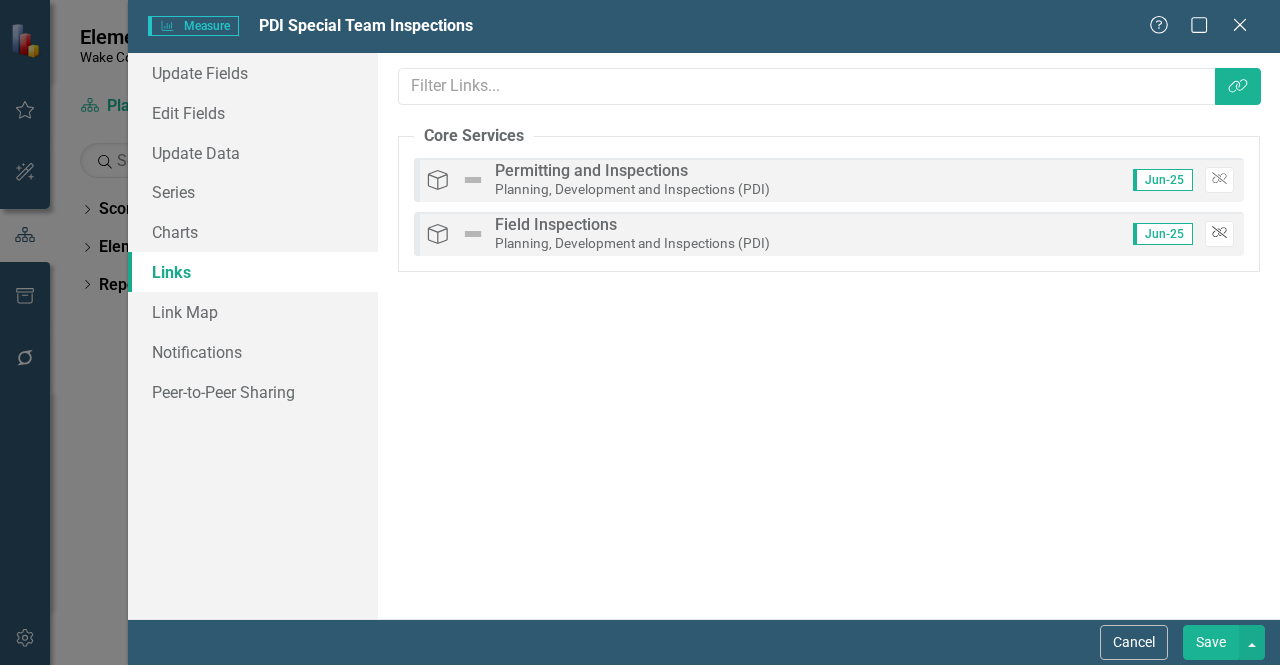 click on "Unlink" 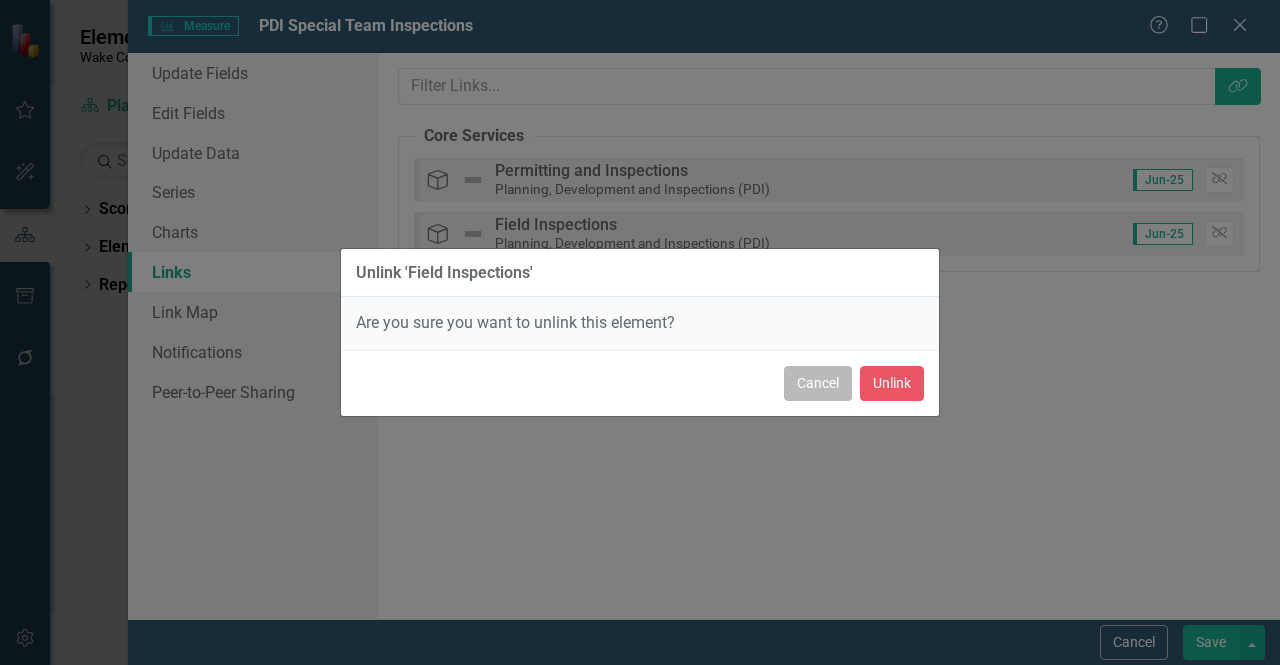 click on "Cancel" at bounding box center (818, 383) 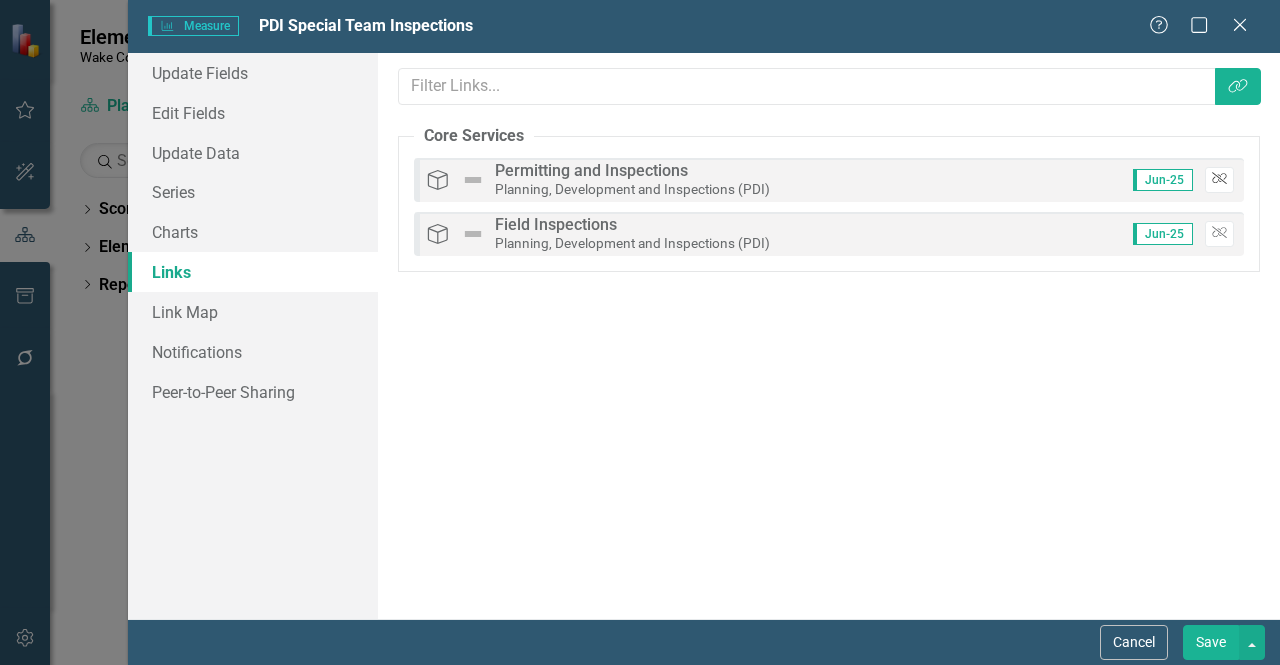 click on "Unlink" 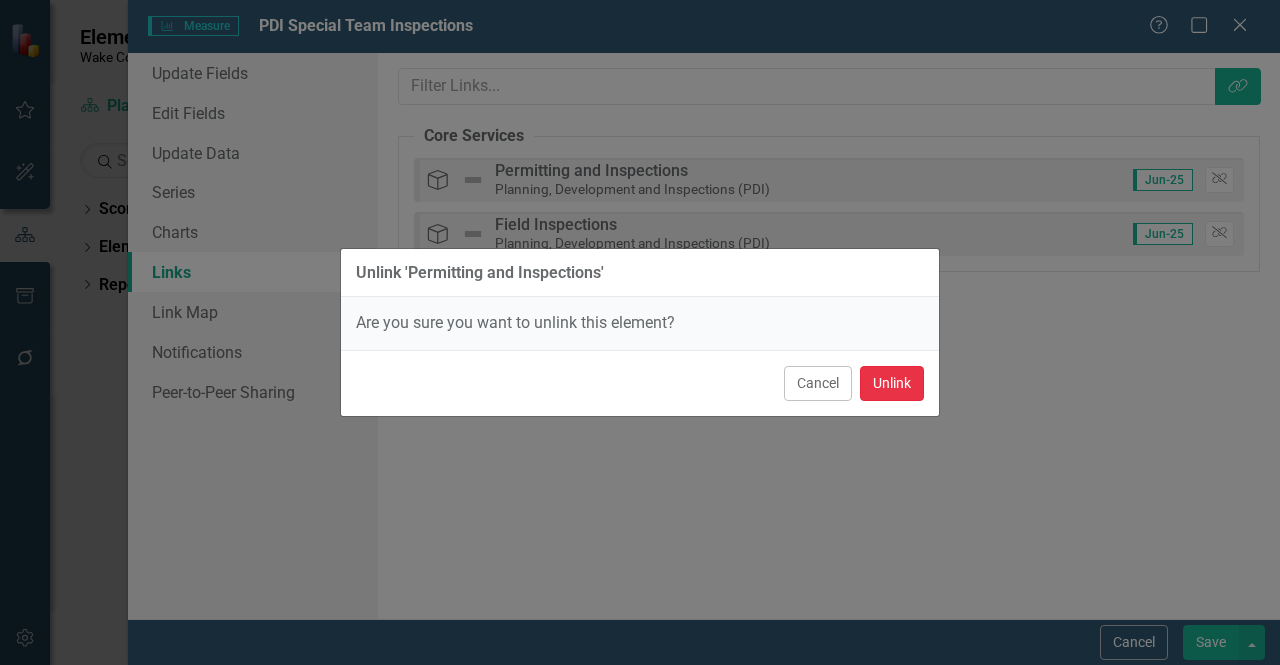 click on "Unlink" at bounding box center [892, 383] 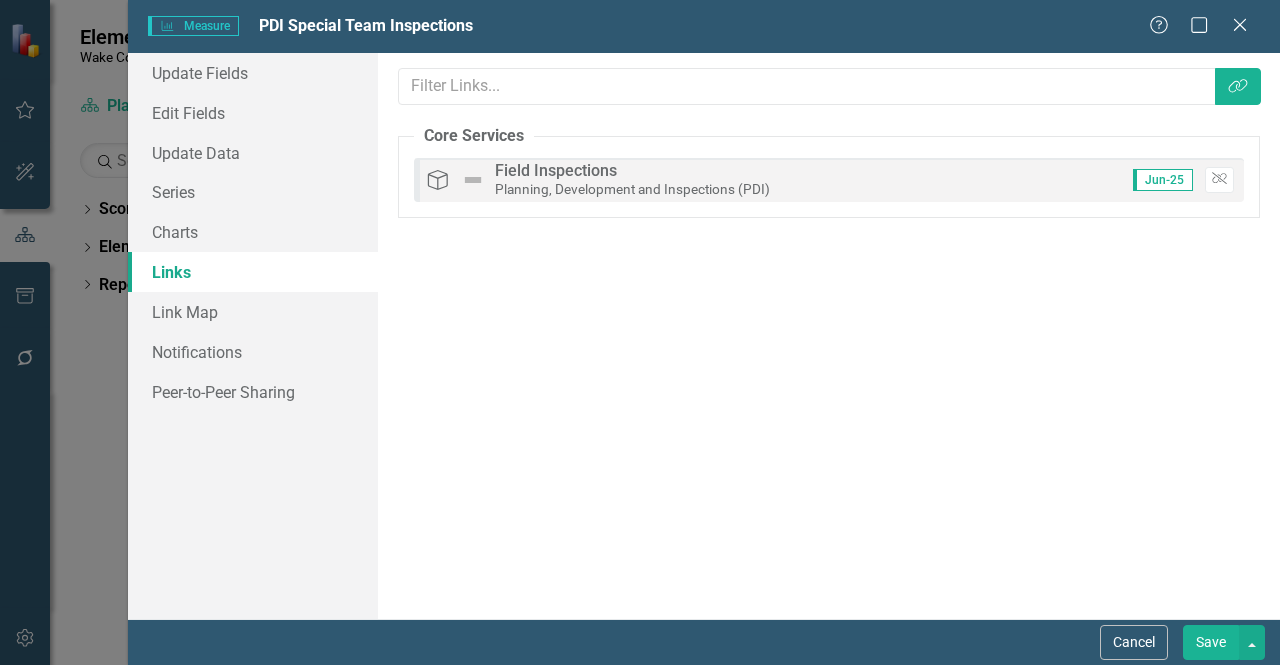 click on "Save" at bounding box center (1211, 642) 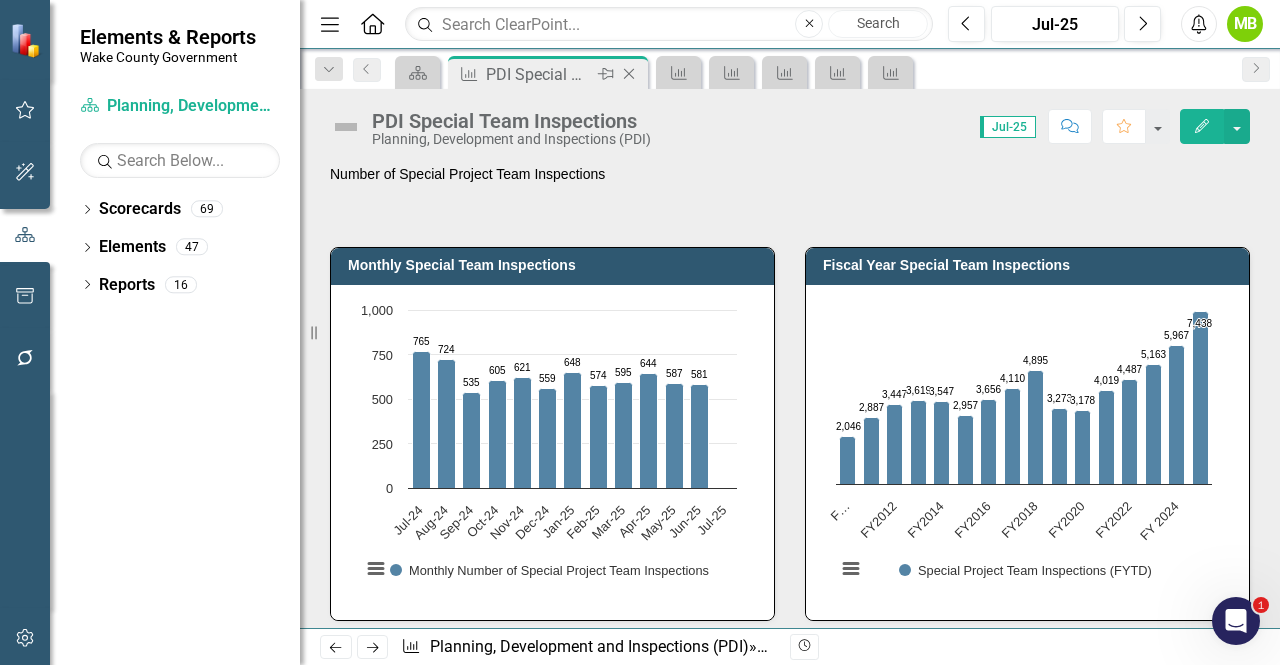 click on "Close" 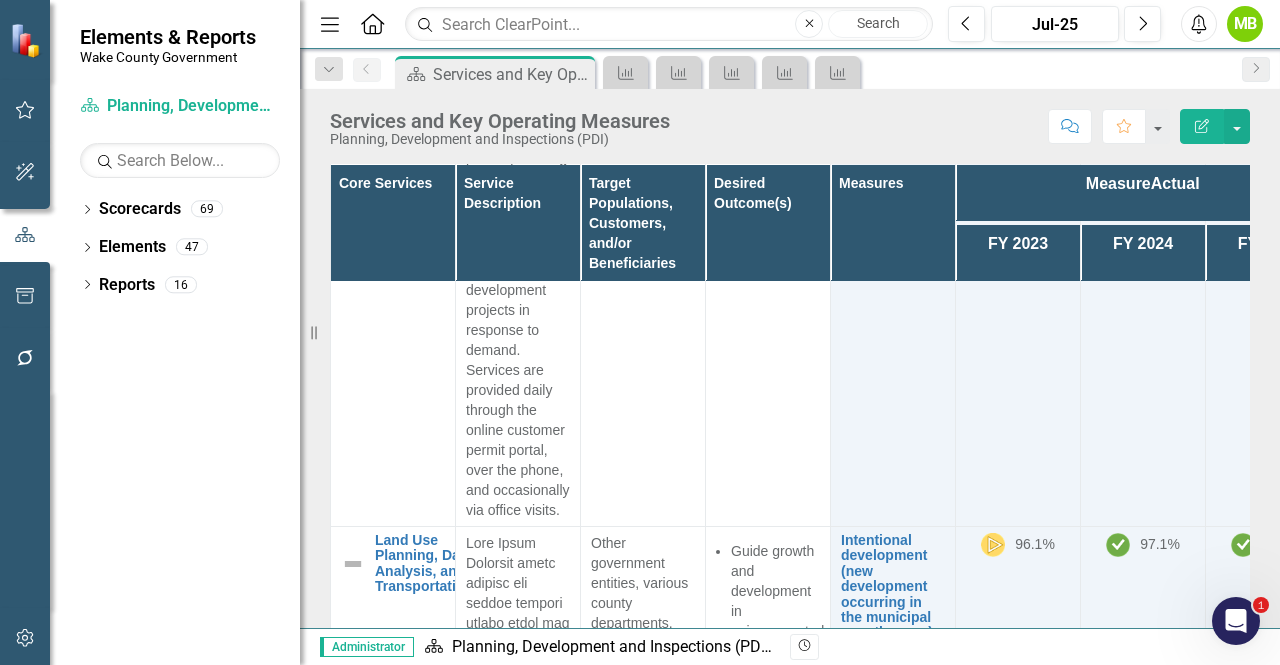 scroll, scrollTop: 5622, scrollLeft: 0, axis: vertical 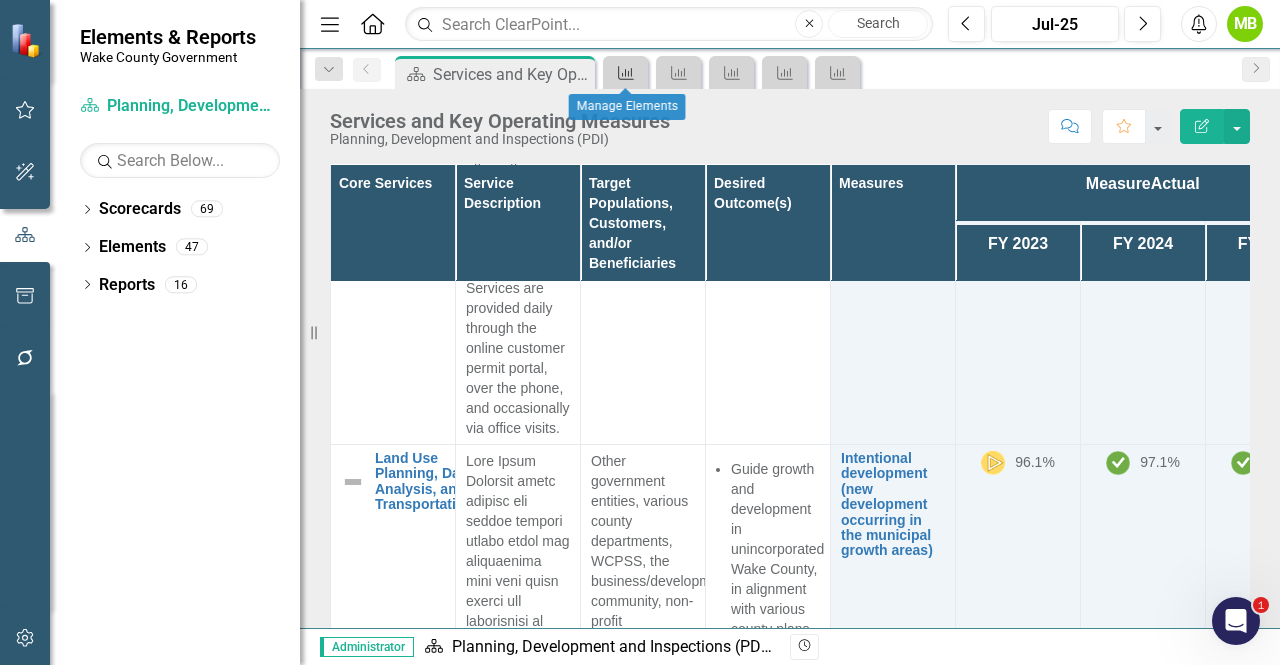 click on "Measure" 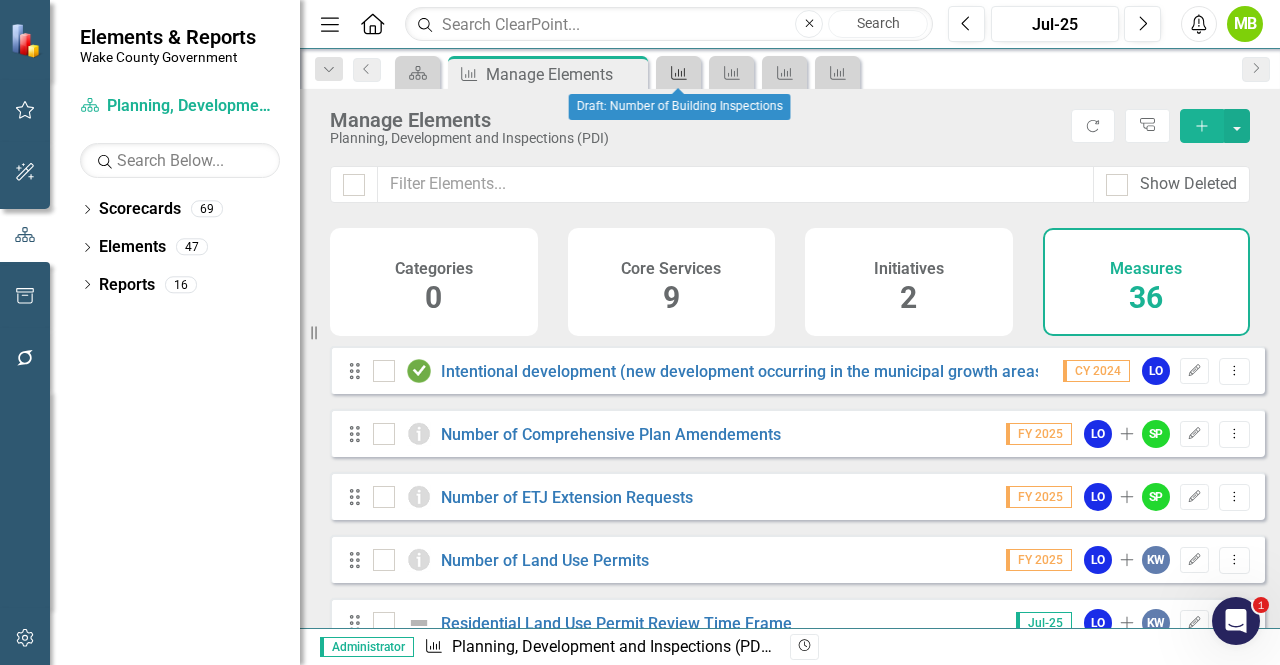 click on "Measure" 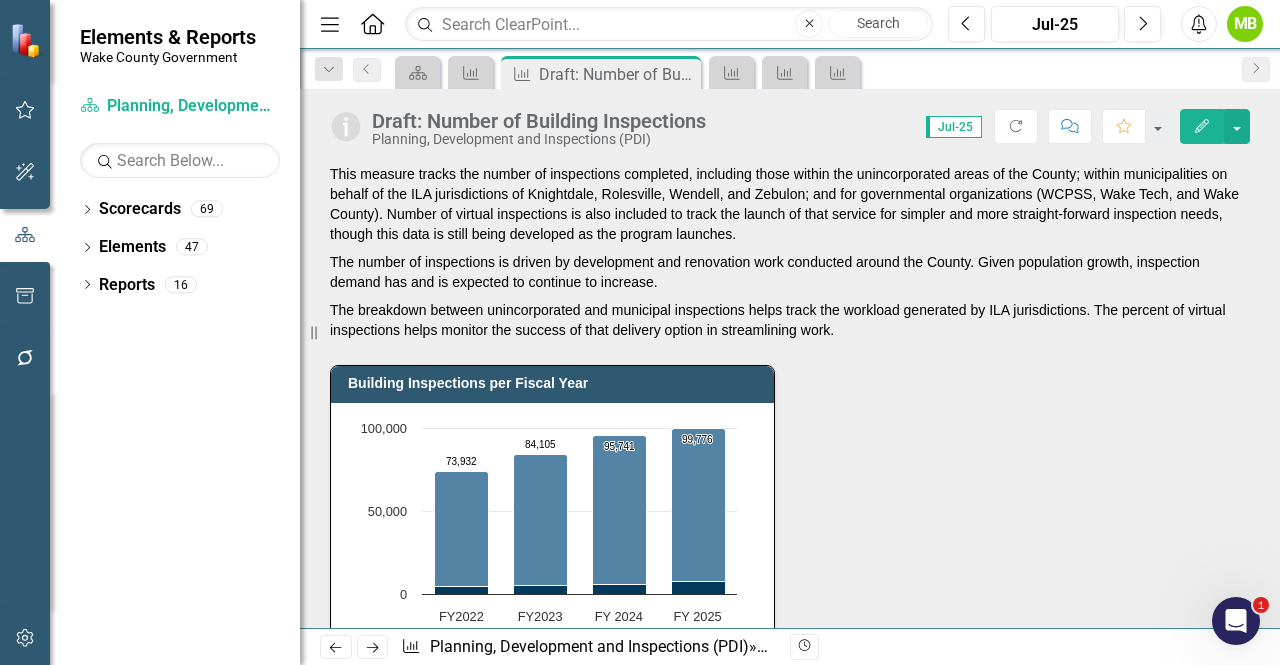 click on "The breakdown between unincorporated and municipal inspections helps track the workload generated by ILA jurisdictions. The percent of virtual inspections helps monitor the success of that delivery option in streamlining work." at bounding box center [790, 318] 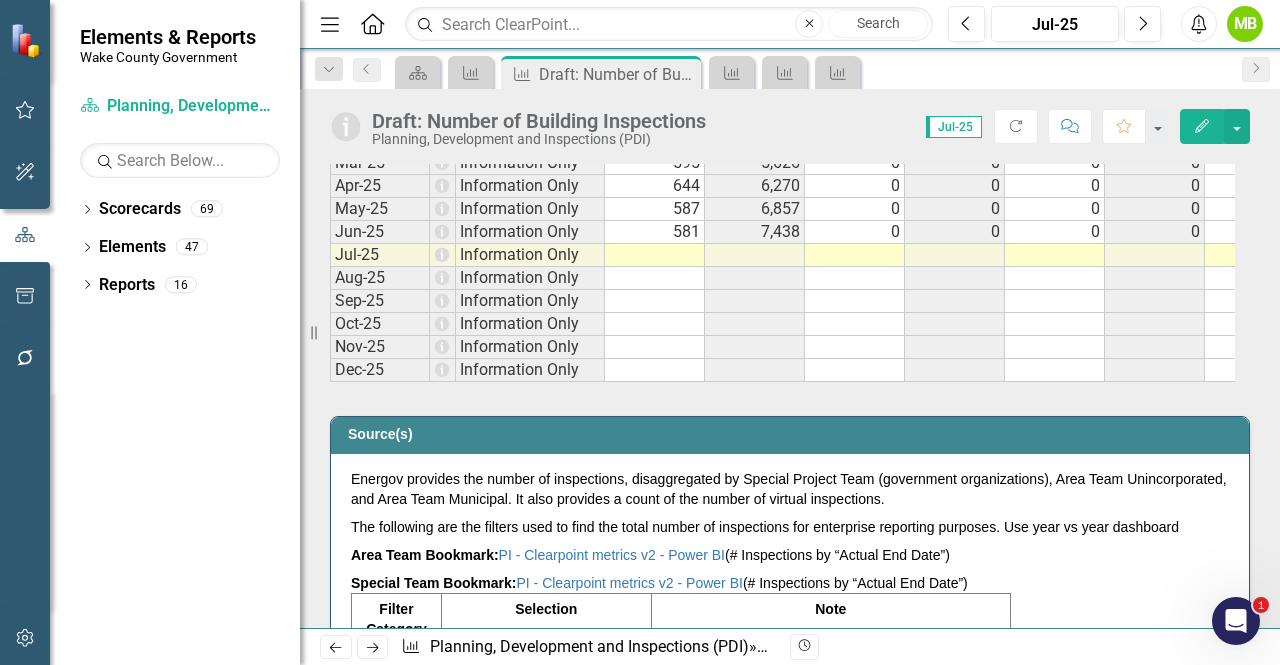 scroll, scrollTop: 3720, scrollLeft: 0, axis: vertical 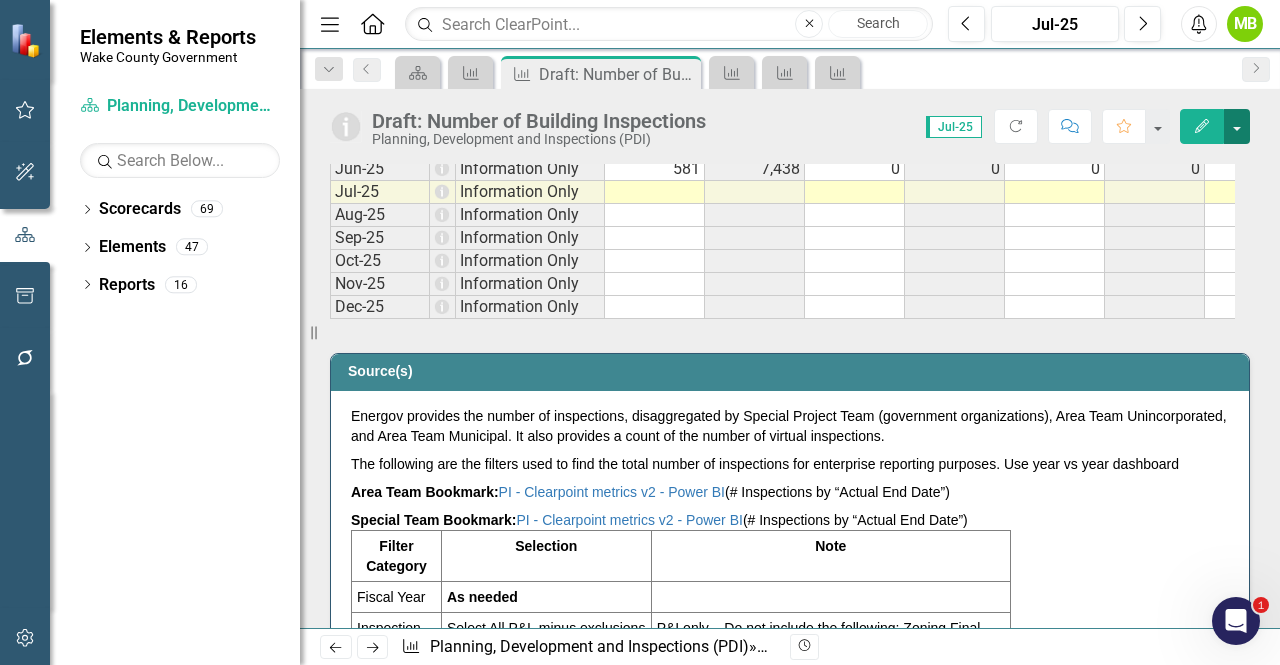 click at bounding box center [1237, 126] 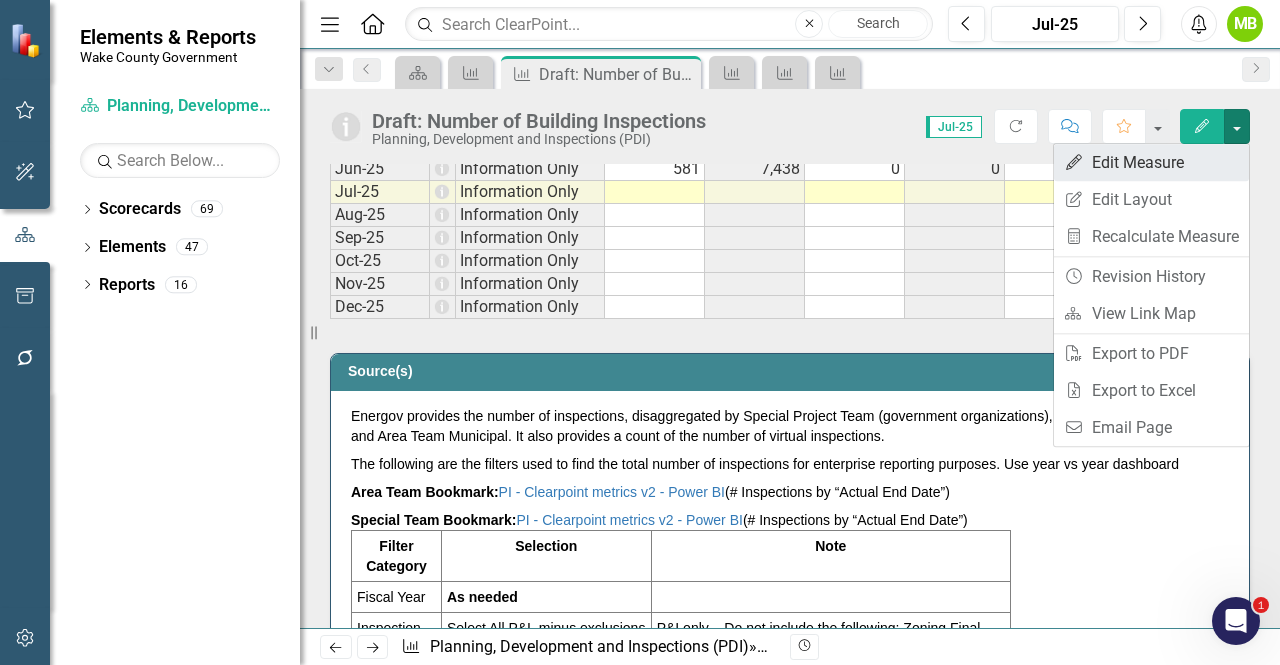 click on "Edit Edit Measure" at bounding box center [1151, 162] 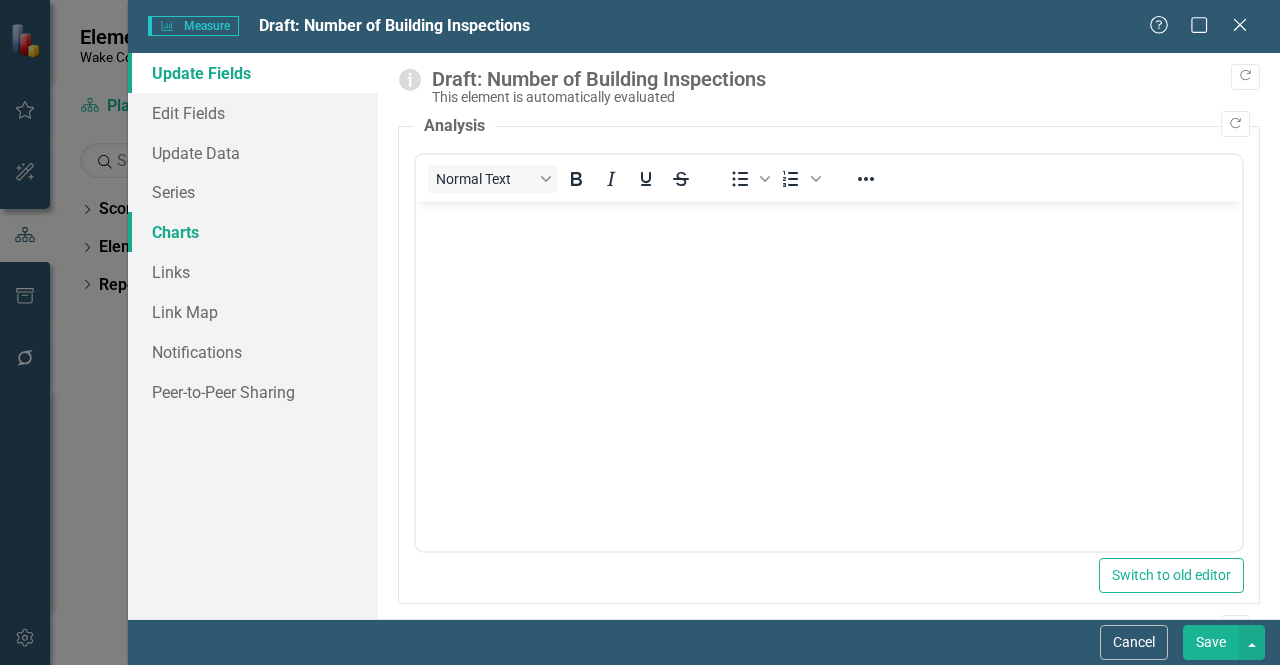 click on "Charts" at bounding box center (253, 232) 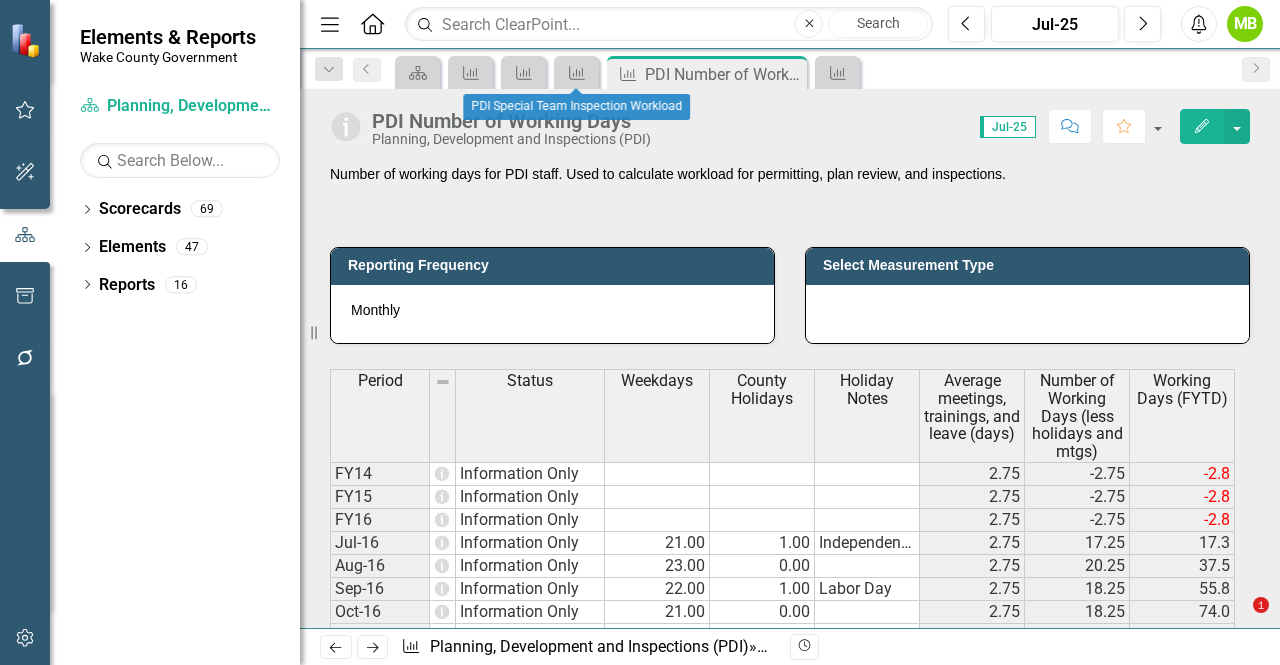 scroll, scrollTop: 0, scrollLeft: 0, axis: both 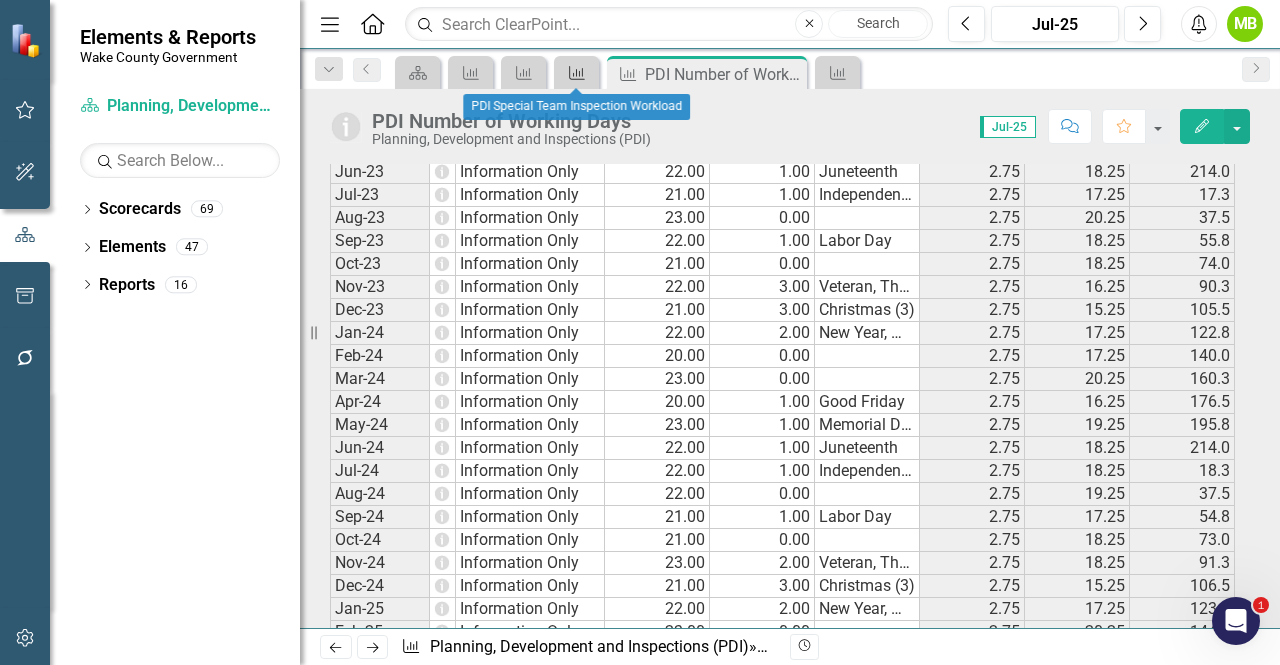 drag, startPoint x: 0, startPoint y: 0, endPoint x: 577, endPoint y: 74, distance: 581.7259 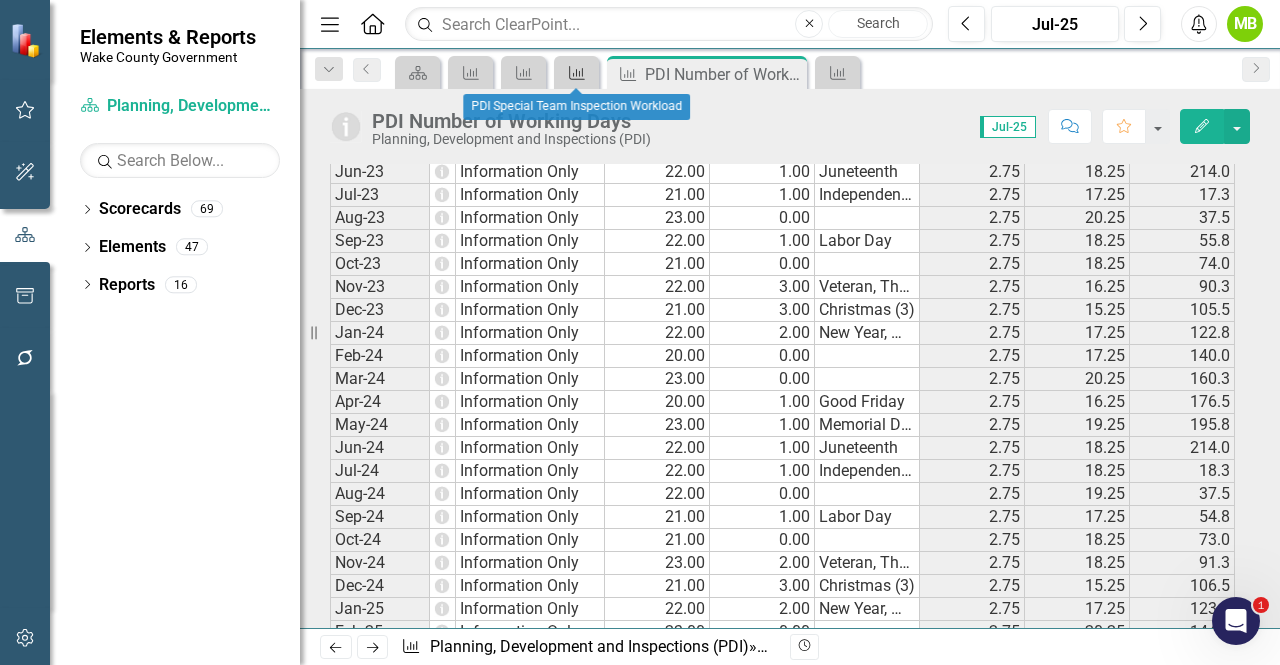 click on "Measure" 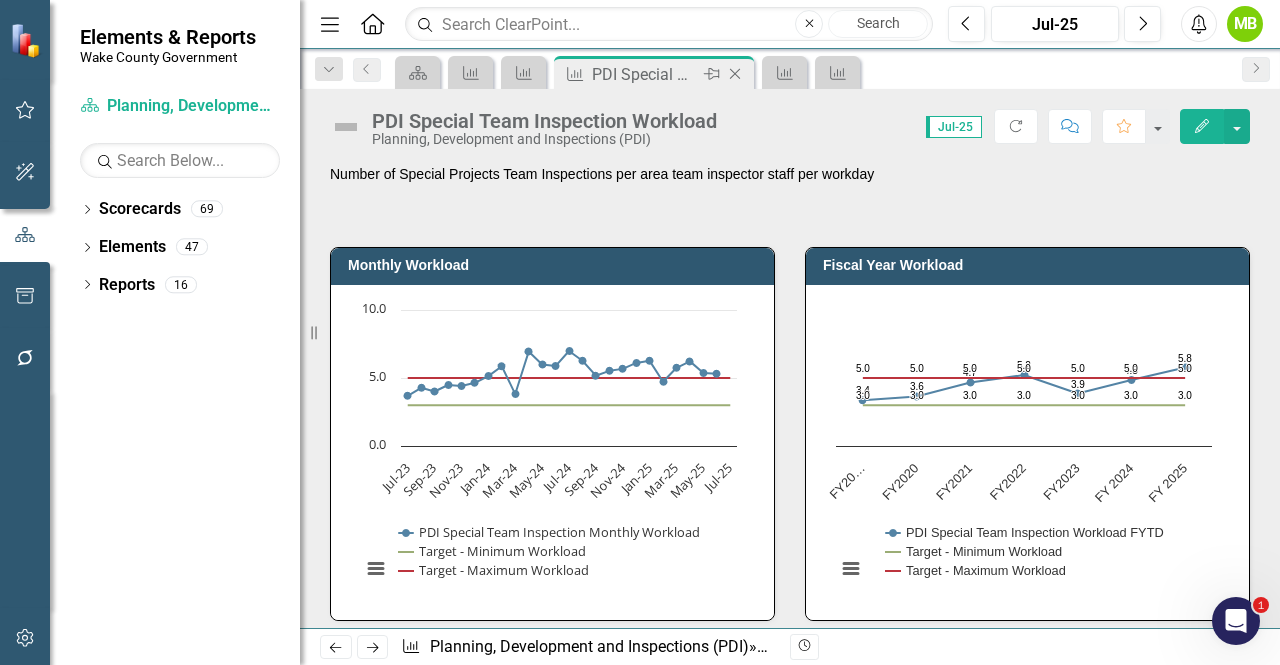 click on "Close" 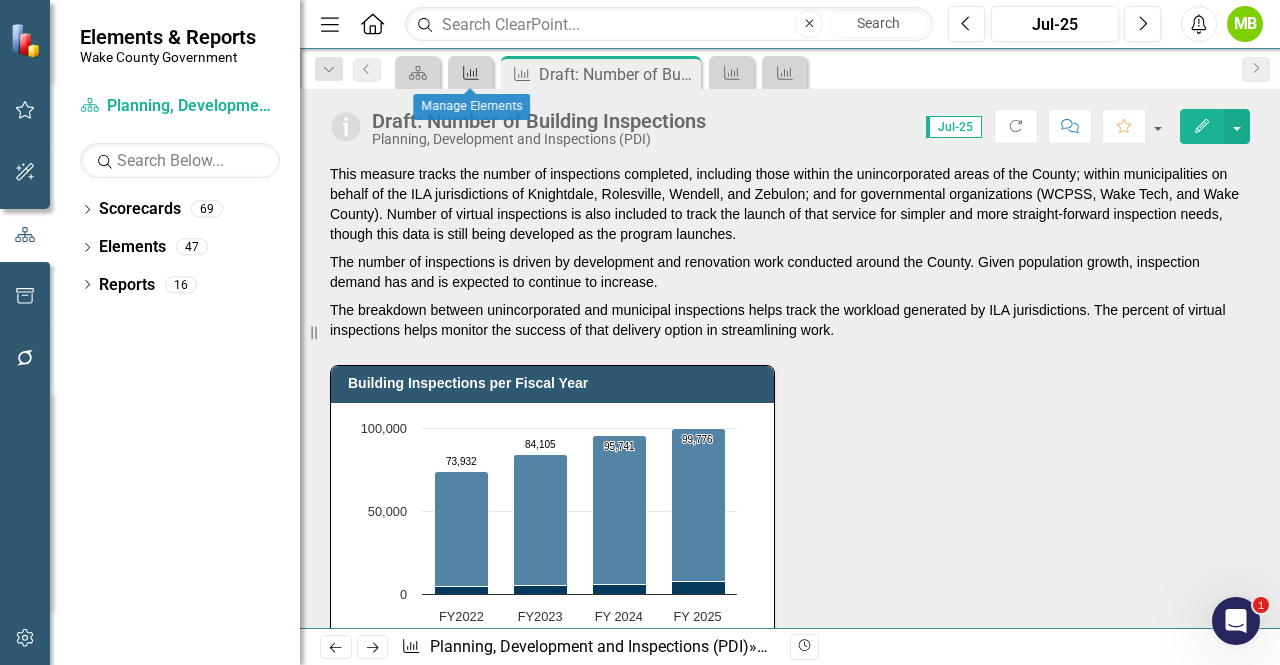click on "Measure" 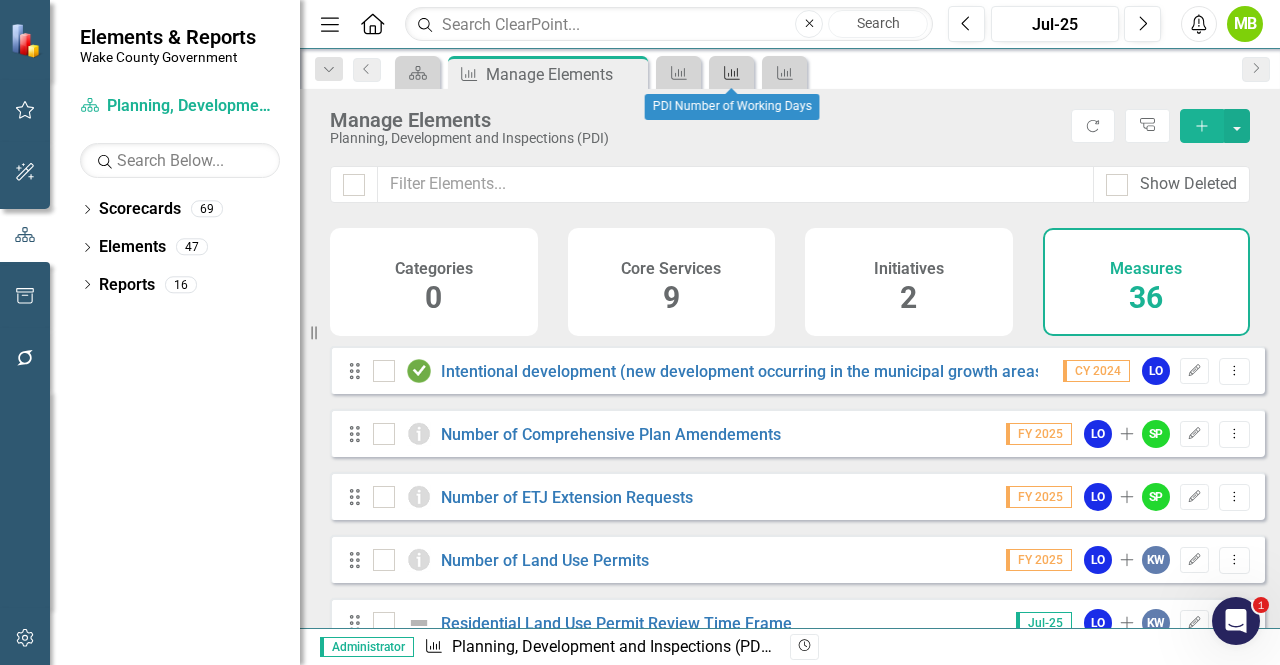 click on "Measure" 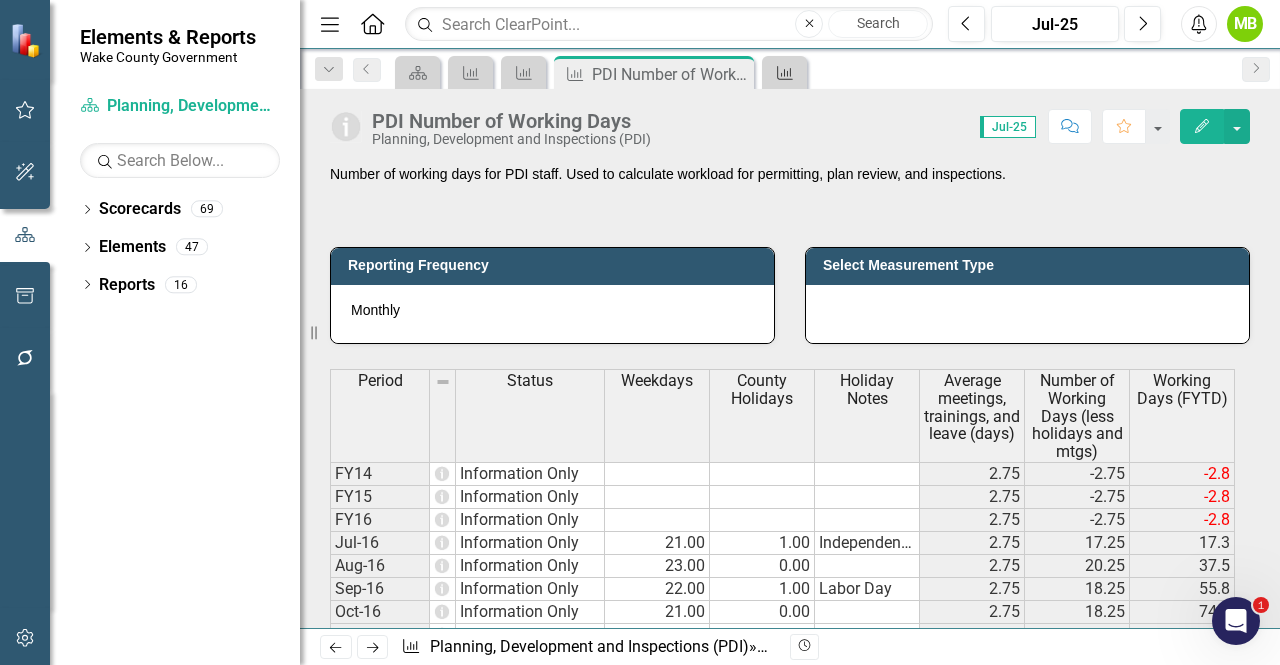 click 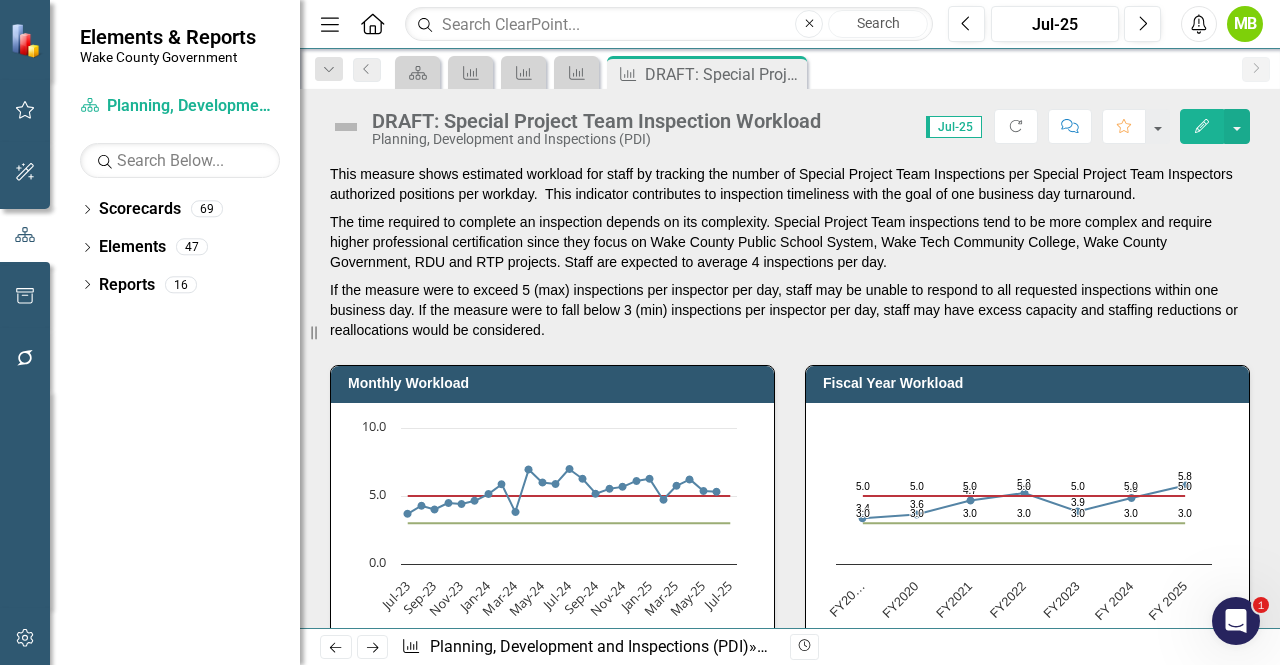 click on "The time required to complete an inspection depends on its complexity. Special Project Team inspections tend to be more complex and require higher professional certification since they focus on Wake County Public School System, Wake Tech Community College, Wake County Government, RDU and RTP projects. Staff are expected to average 4 inspections per day." at bounding box center (790, 242) 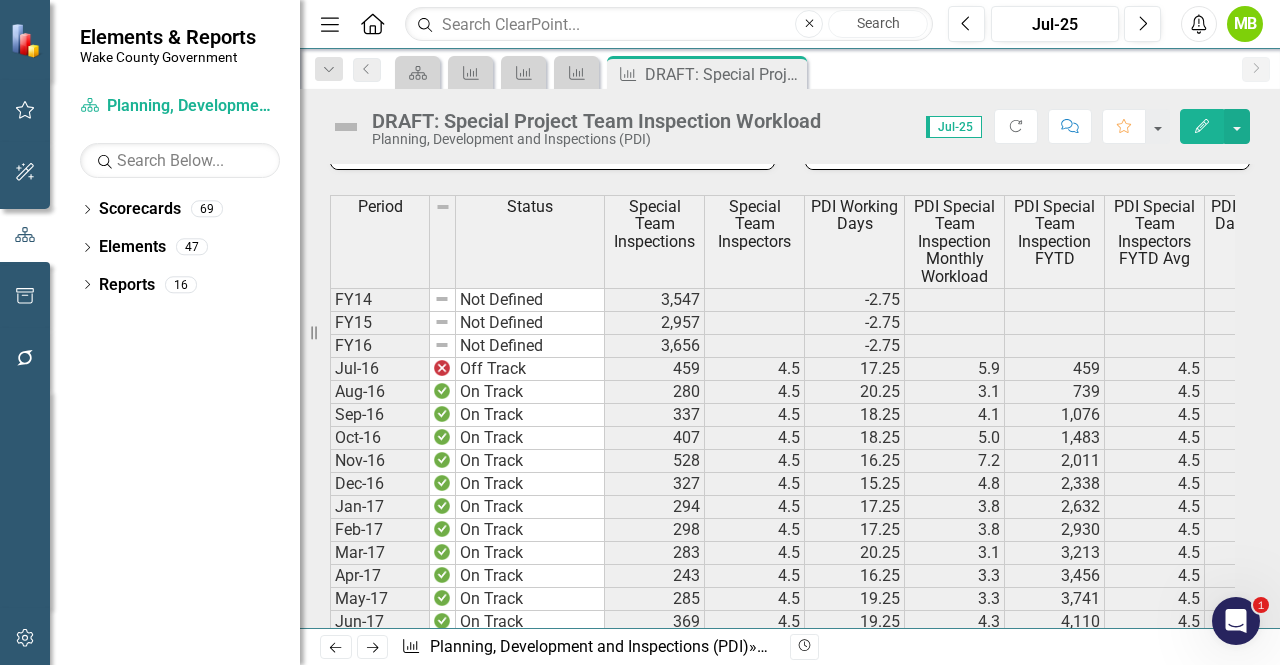 scroll, scrollTop: 1040, scrollLeft: 0, axis: vertical 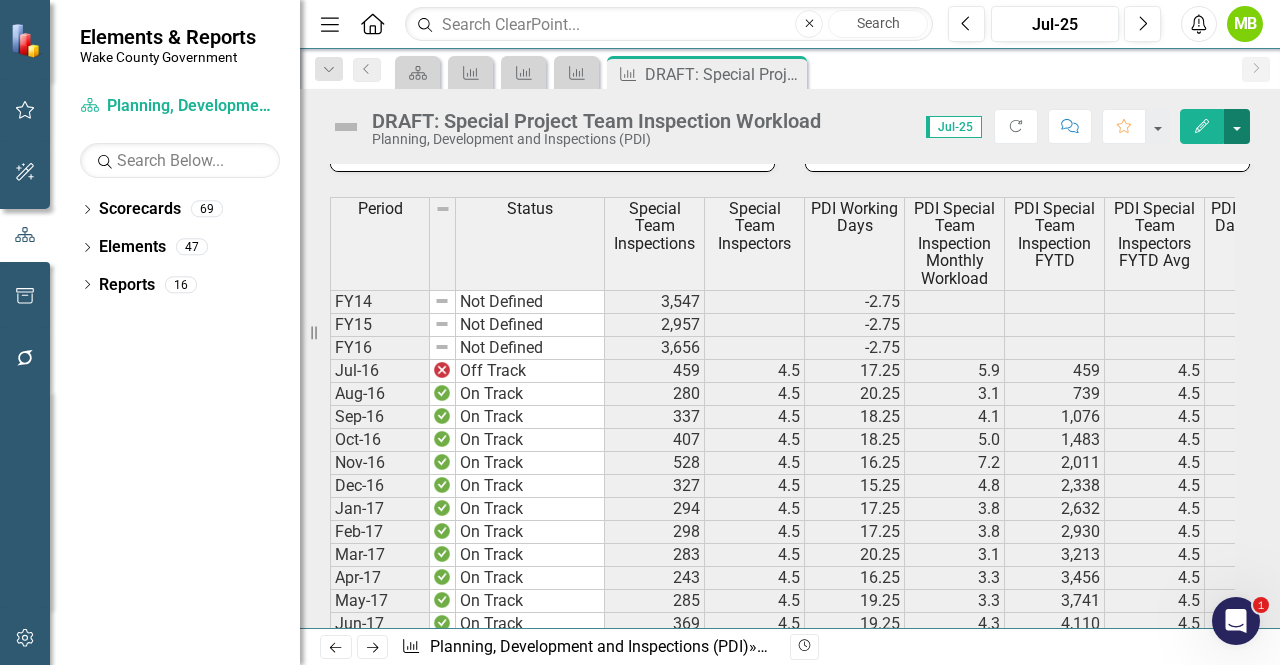 click at bounding box center [1237, 126] 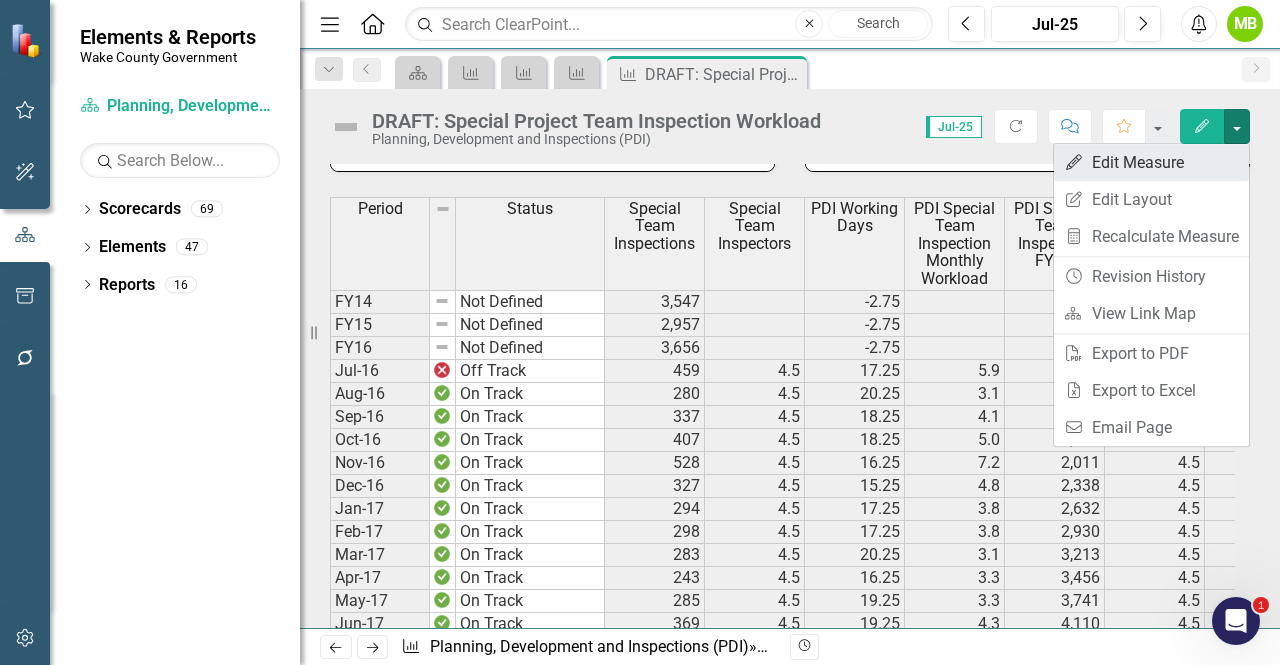 click on "Edit Edit Measure" at bounding box center [1151, 162] 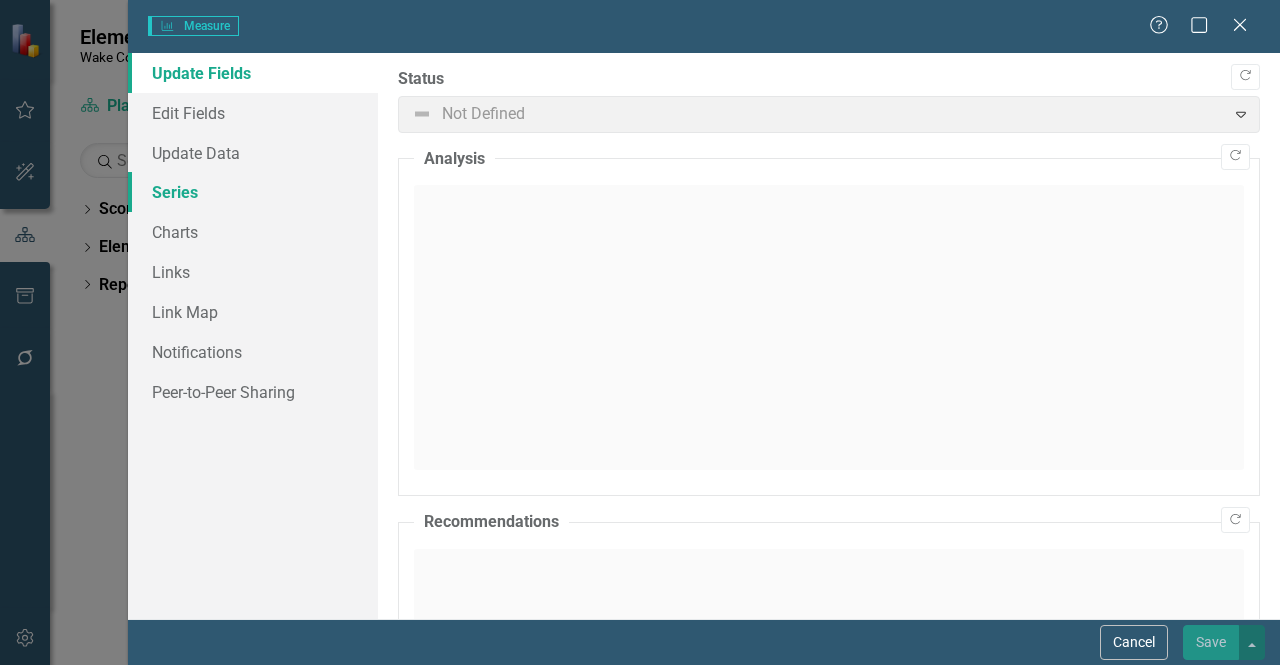 click on "Series" at bounding box center [253, 192] 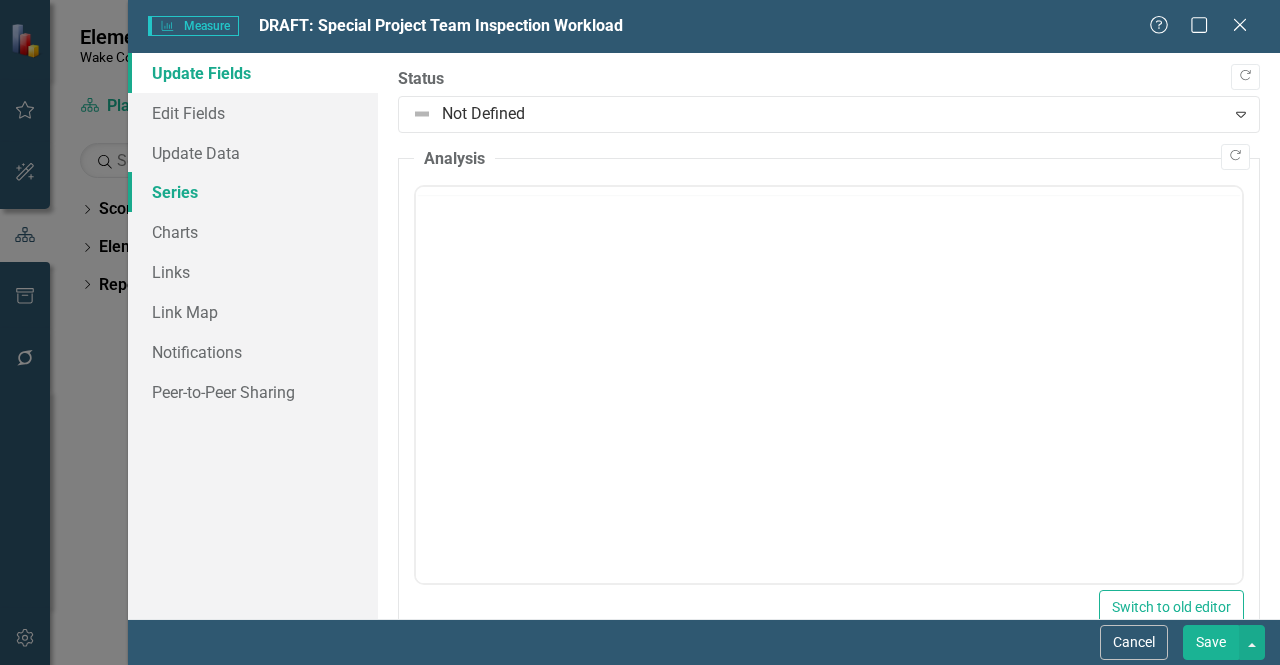 scroll, scrollTop: 0, scrollLeft: 0, axis: both 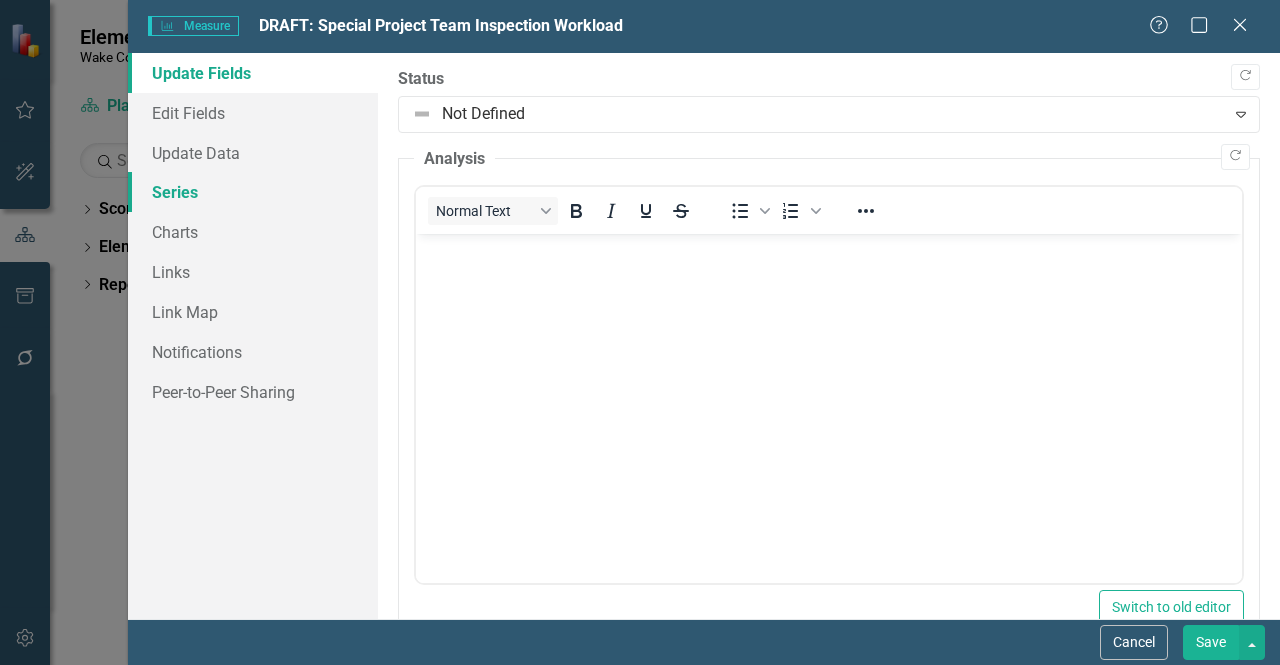 click on "Series" at bounding box center (253, 192) 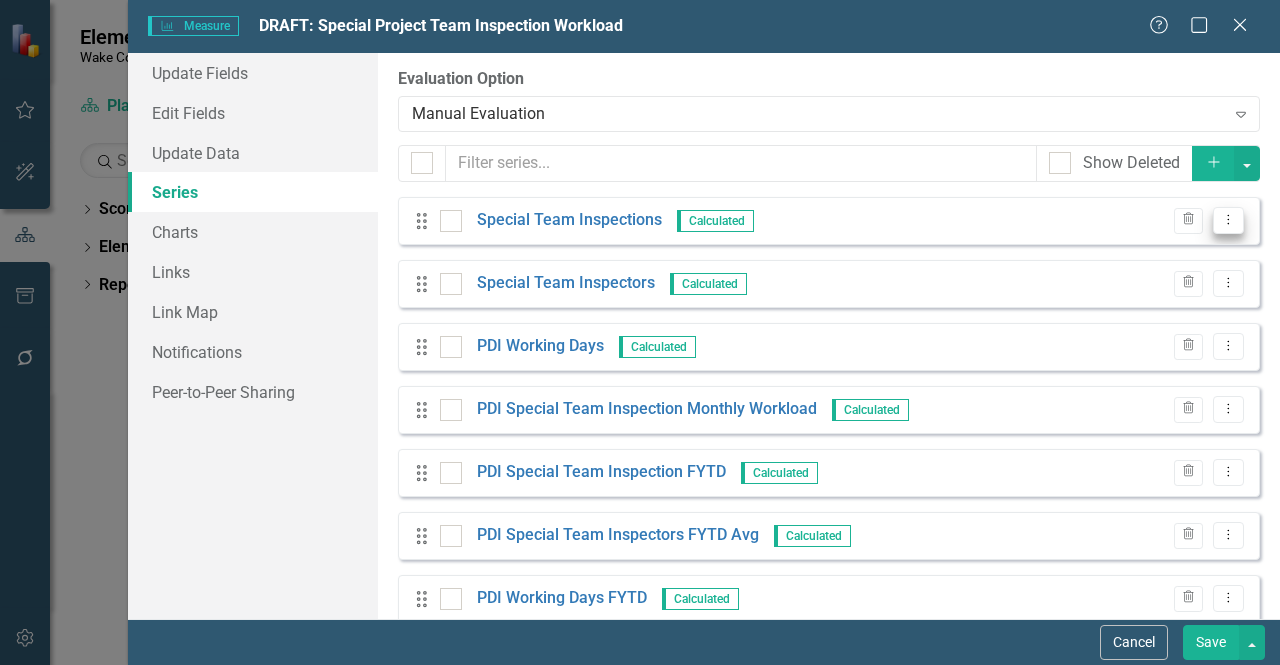 click on "Dropdown Menu" at bounding box center [1228, 220] 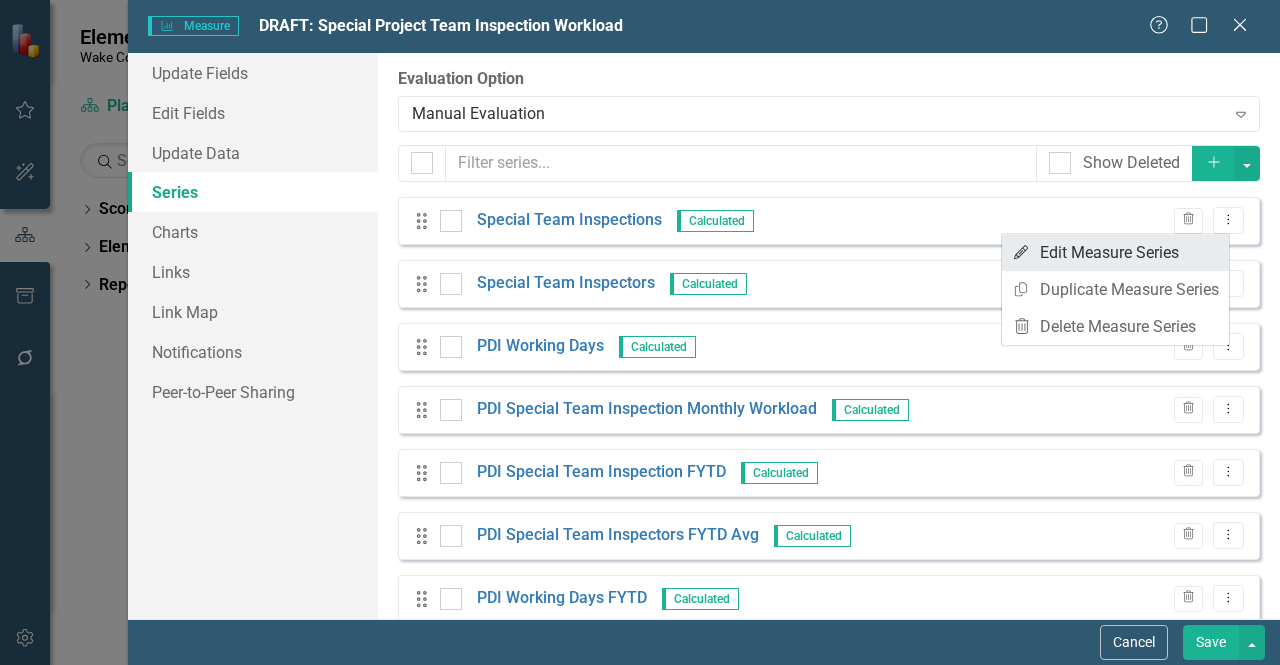 click on "Edit Edit Measure Series" at bounding box center (1115, 252) 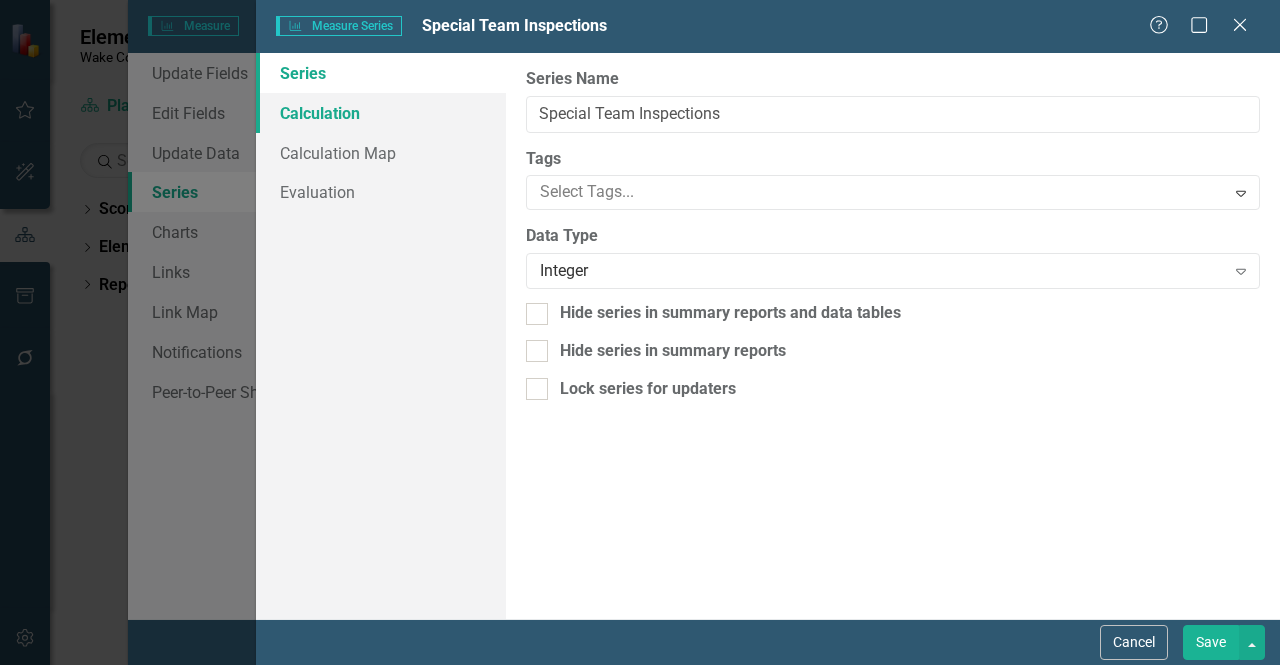 click on "Calculation" at bounding box center (381, 113) 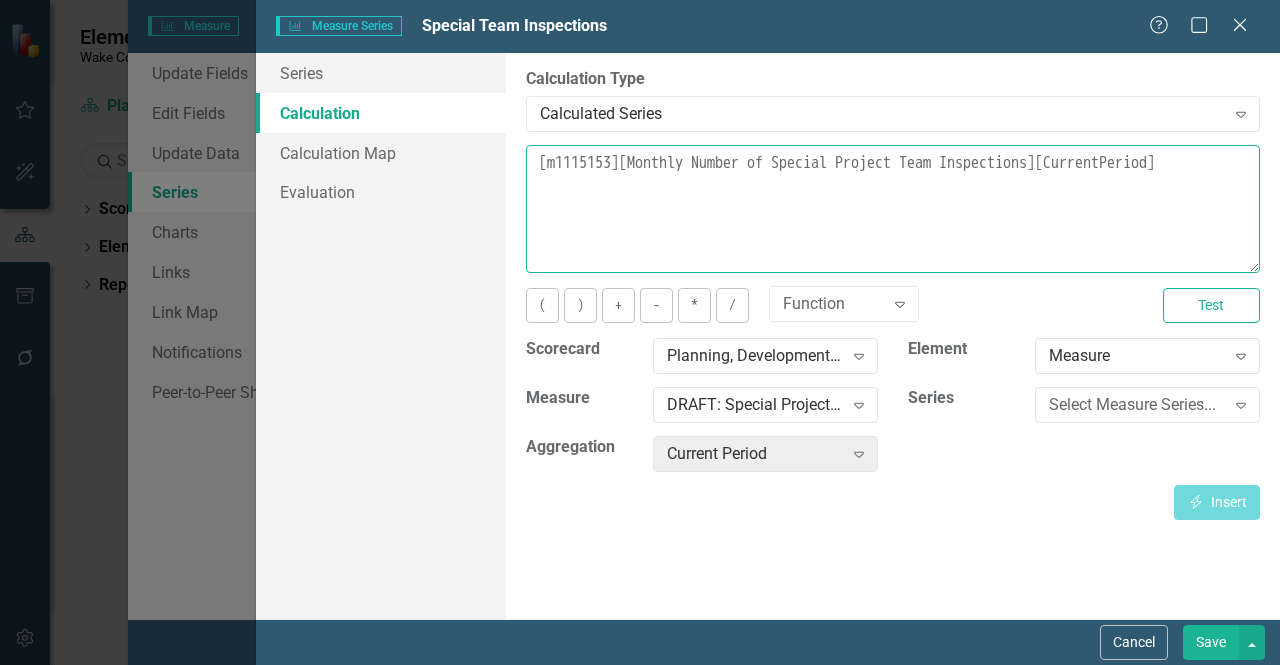 drag, startPoint x: 1240, startPoint y: 172, endPoint x: 487, endPoint y: 130, distance: 754.1704 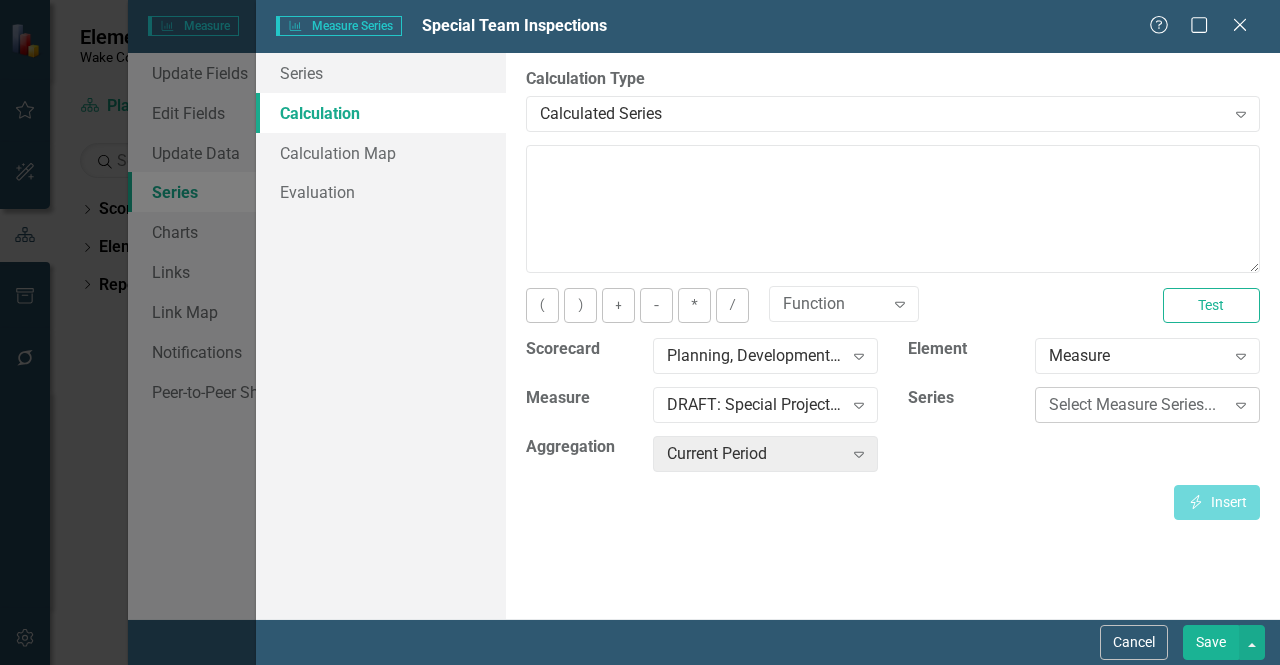 click on "Select Measure Series..." at bounding box center [1136, 405] 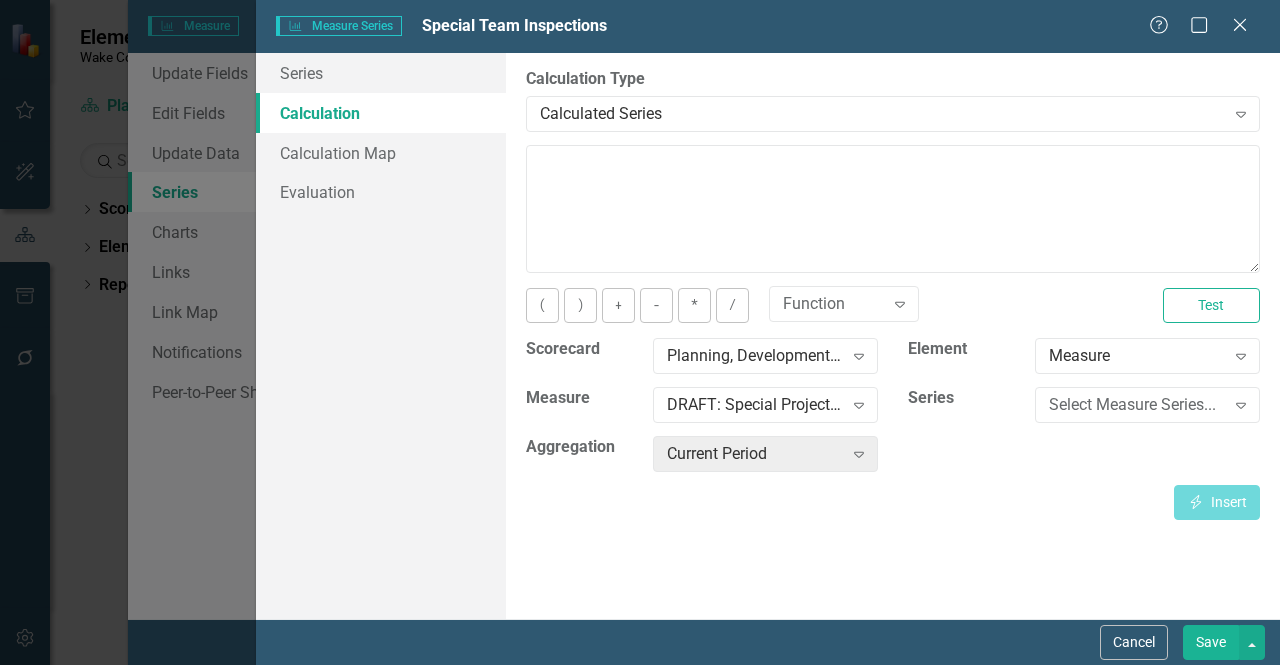 click on "Scorecard Planning, Development and Inspections (PDI) Expand Element Measure Expand Measure DRAFT: Special Project Team Inspection Workload Expand Series Select Measure Series... Expand Aggregation Current Period Expand" at bounding box center [893, 411] 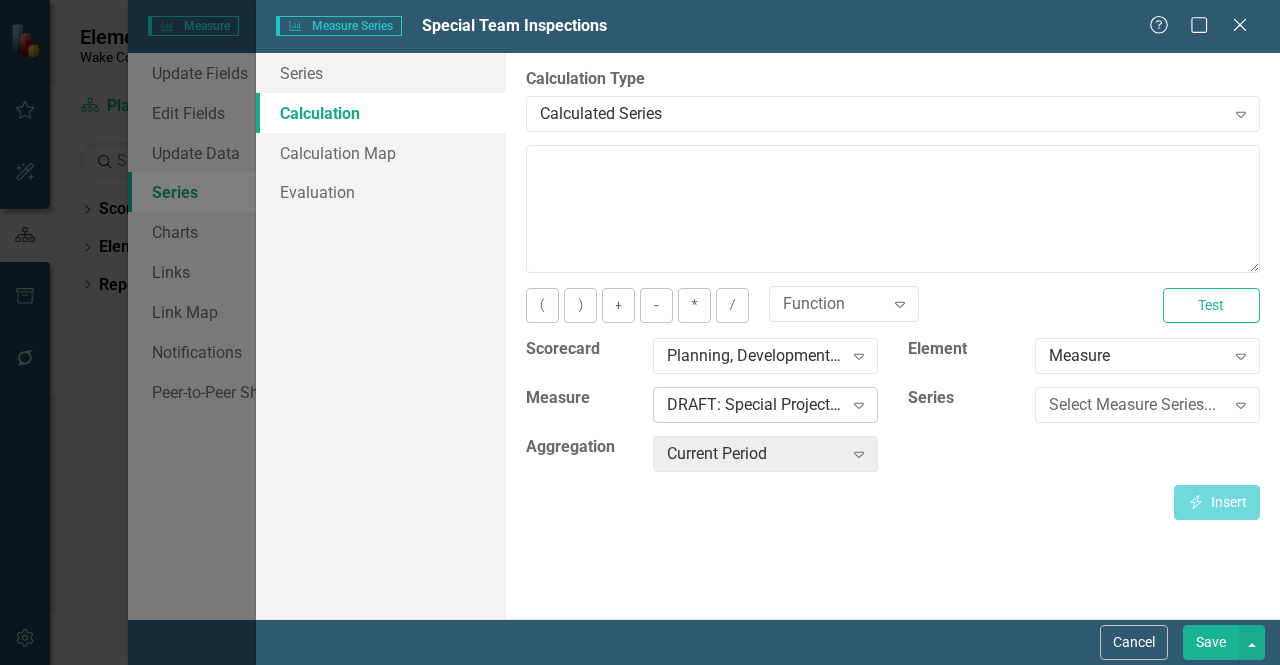 click on "DRAFT: Special Project Team Inspection Workload" at bounding box center [754, 405] 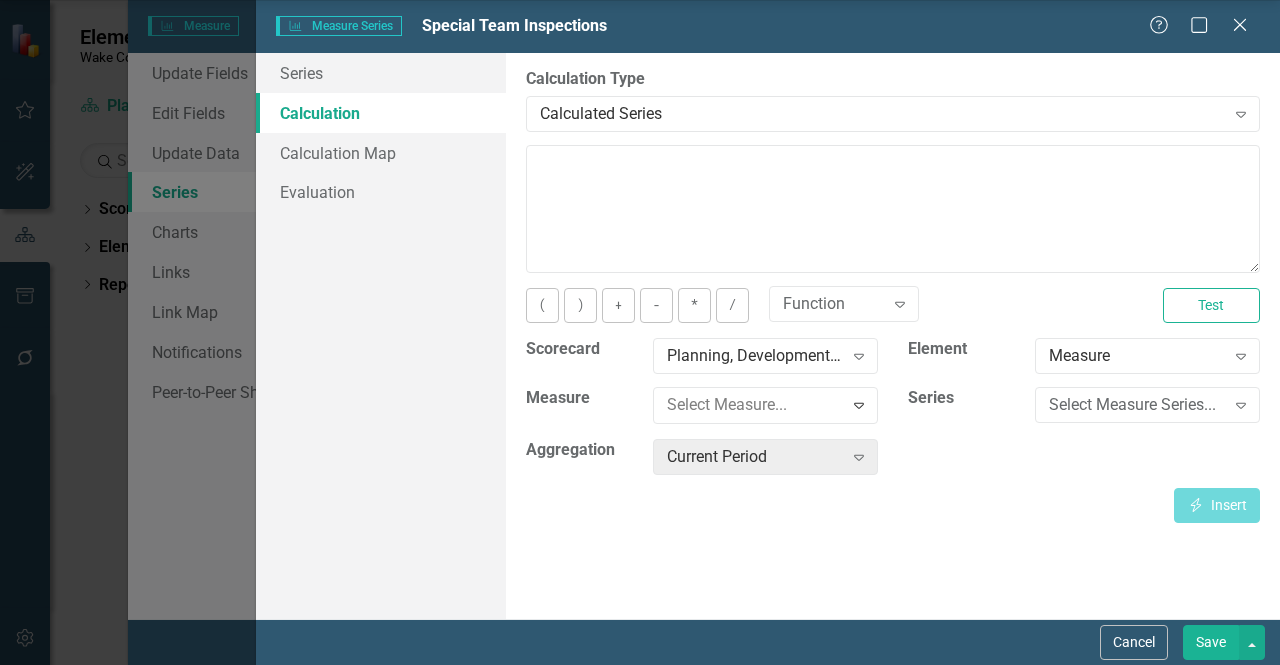 scroll, scrollTop: 1955, scrollLeft: 0, axis: vertical 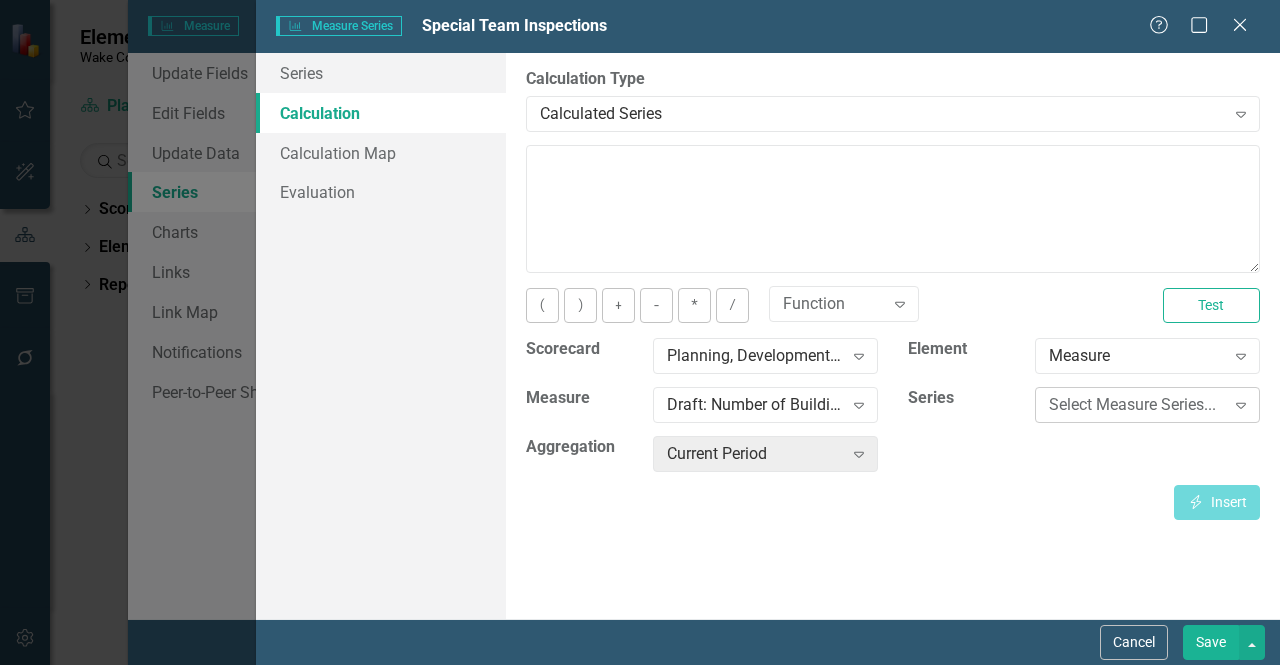 click on "Select Measure Series..." at bounding box center [1136, 405] 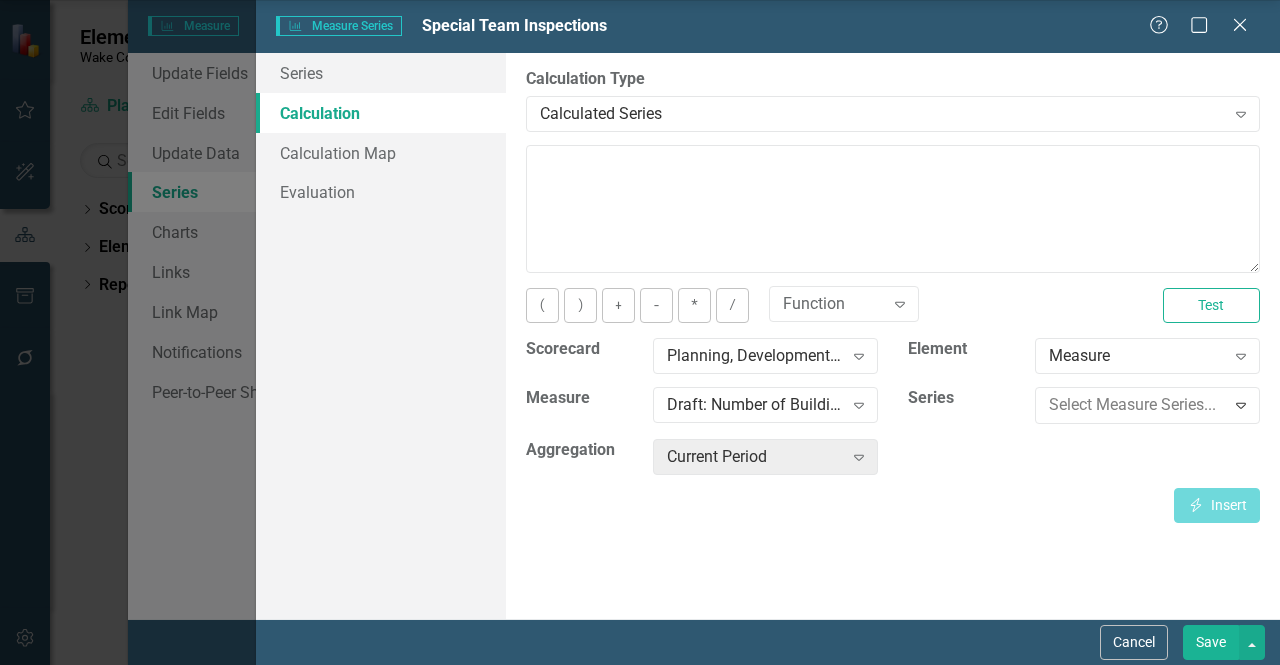 click on "Special Projects Team Inspections (Monthly)" at bounding box center (644, -284) 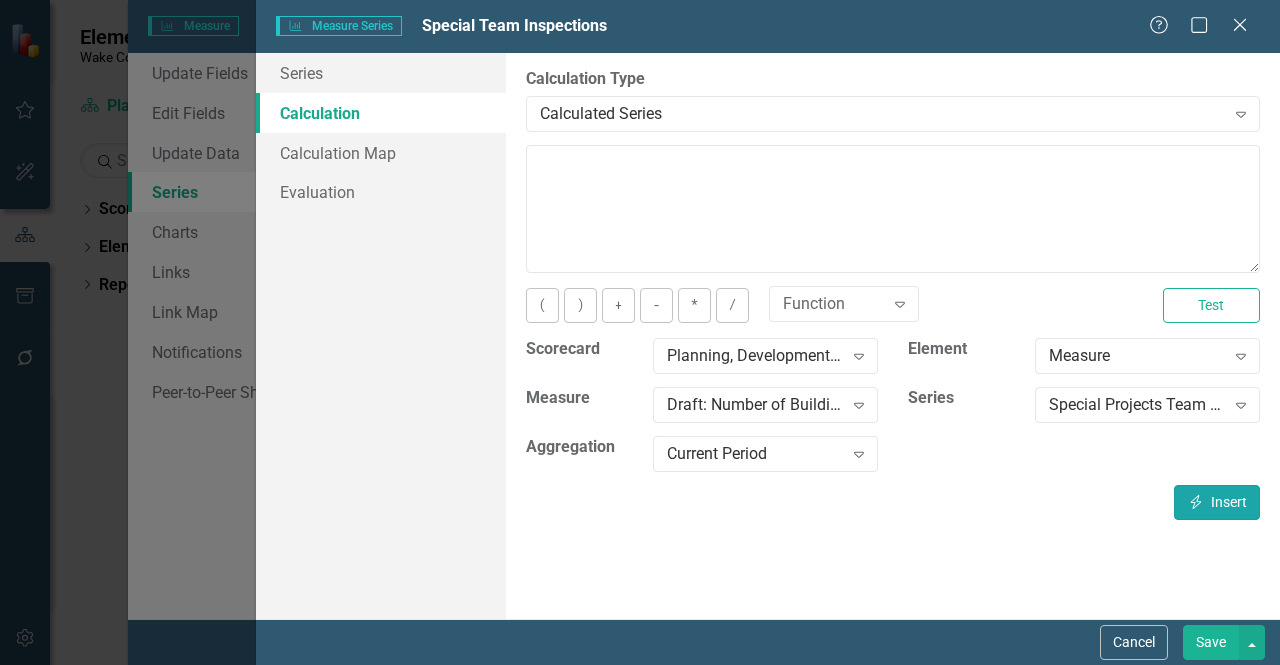 click on "Insert    Insert" at bounding box center [1217, 502] 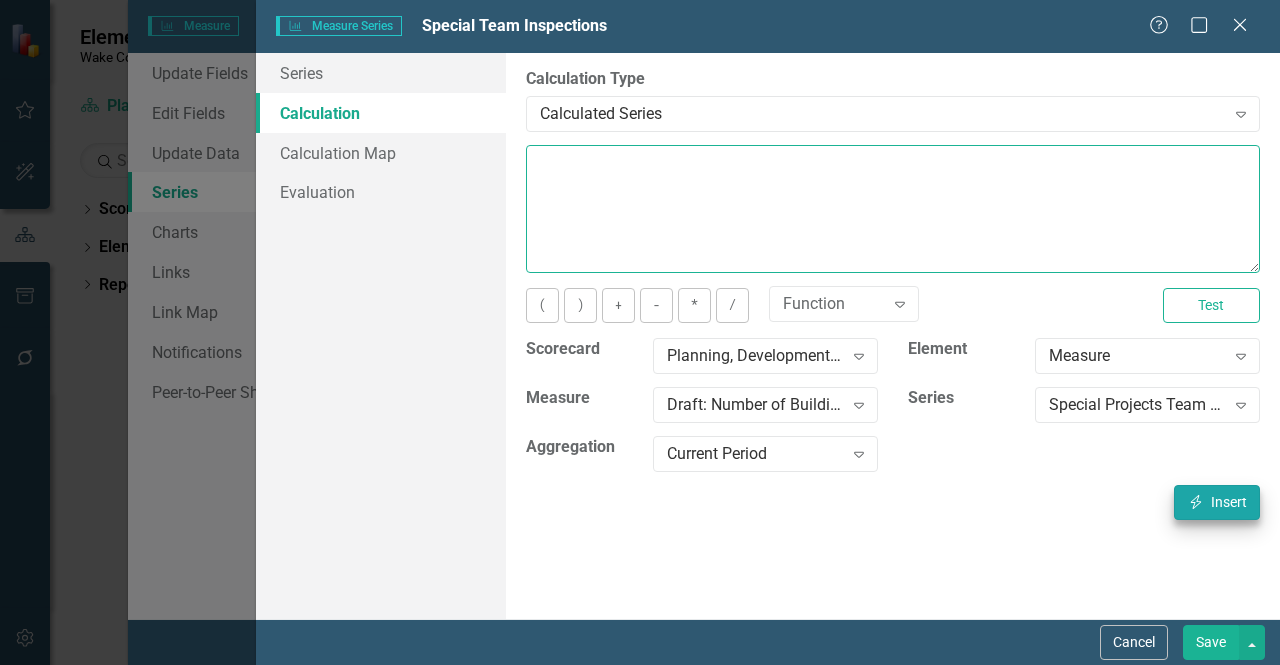 type on "[m2008684][Special Projects Team Inspections (Monthly)][CurrentPeriod]" 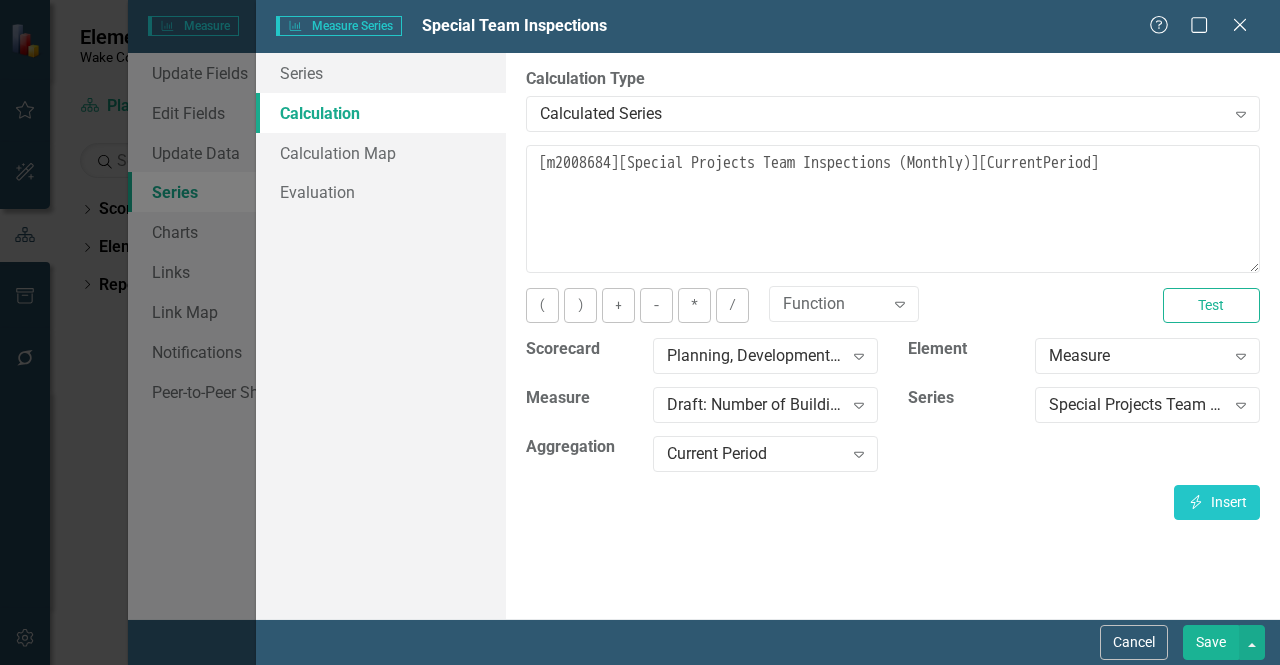 click on "Save" at bounding box center (1211, 642) 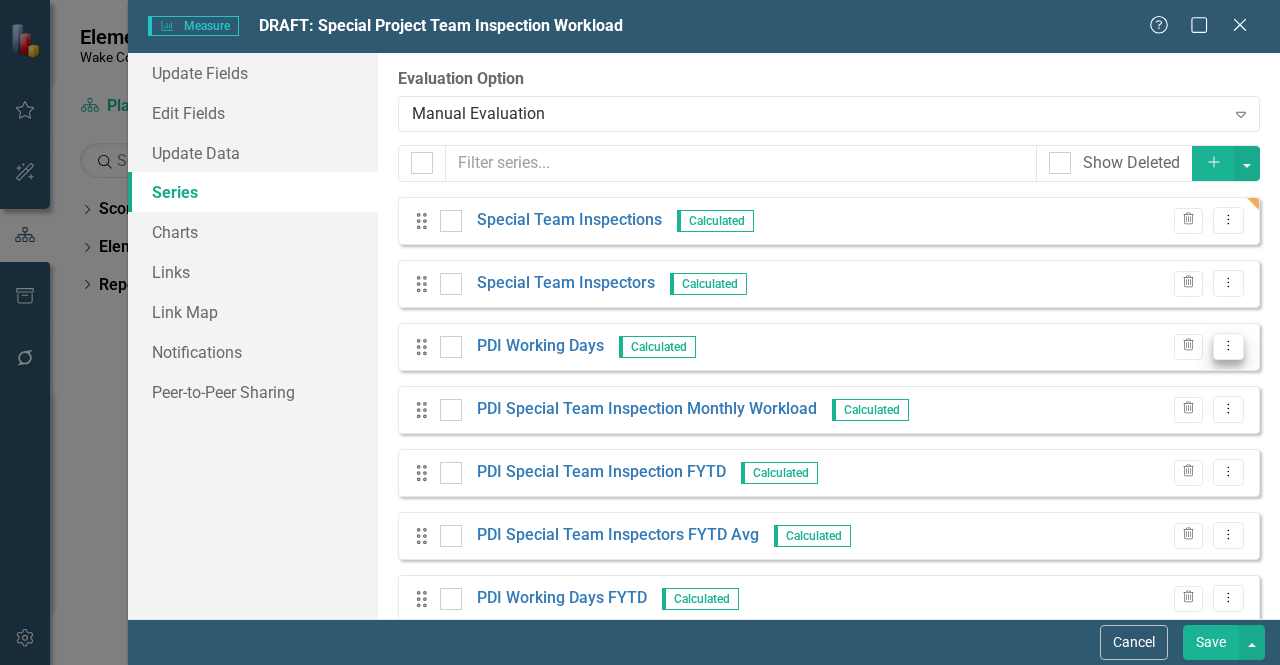 click on "Dropdown Menu" at bounding box center [1228, 346] 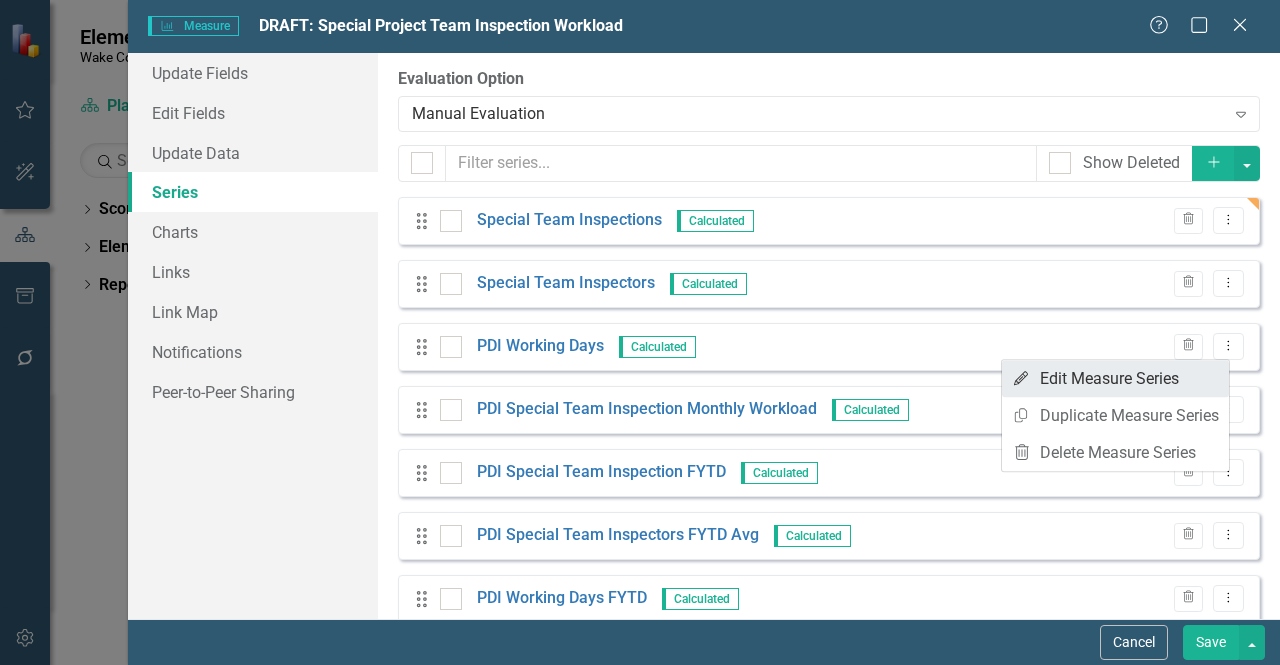 click on "Edit Edit Measure Series" at bounding box center [1115, 378] 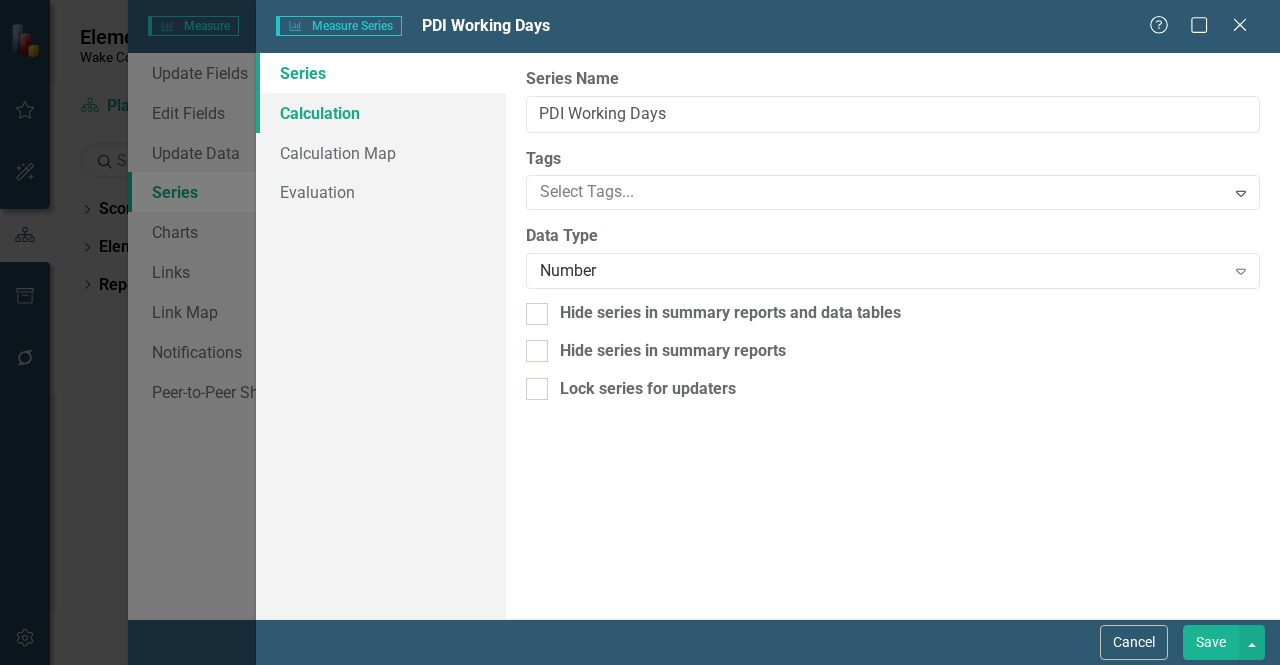 click on "Calculation" at bounding box center (381, 113) 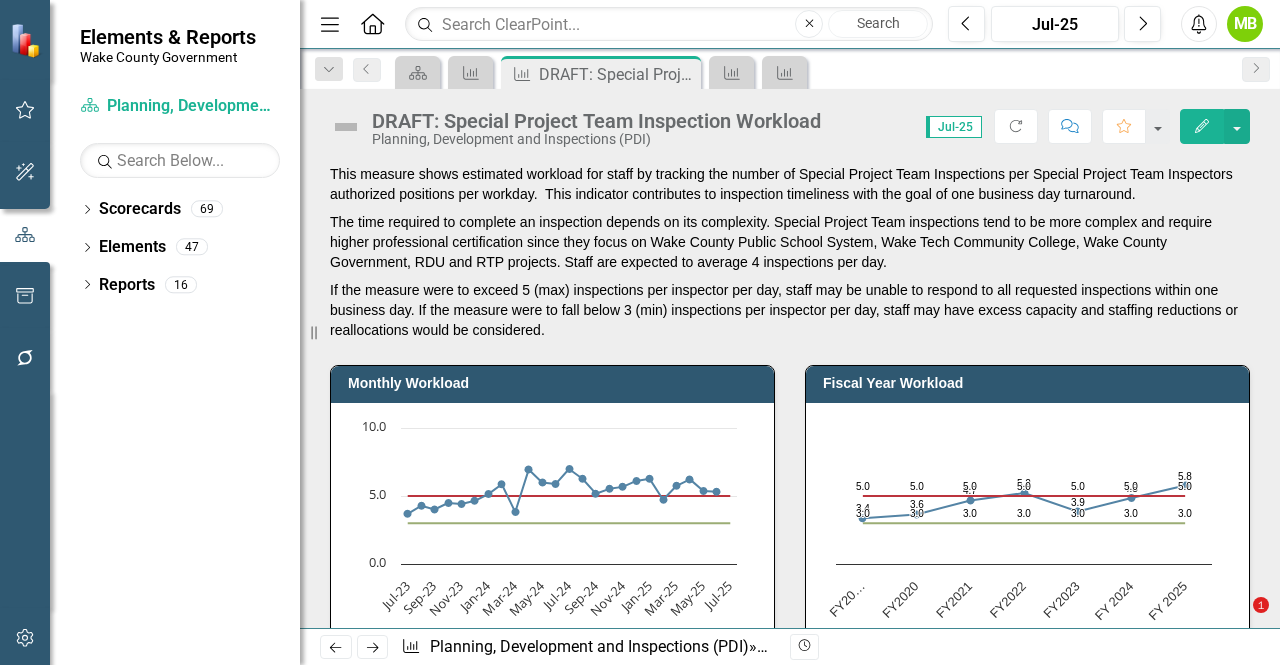 scroll, scrollTop: 0, scrollLeft: 0, axis: both 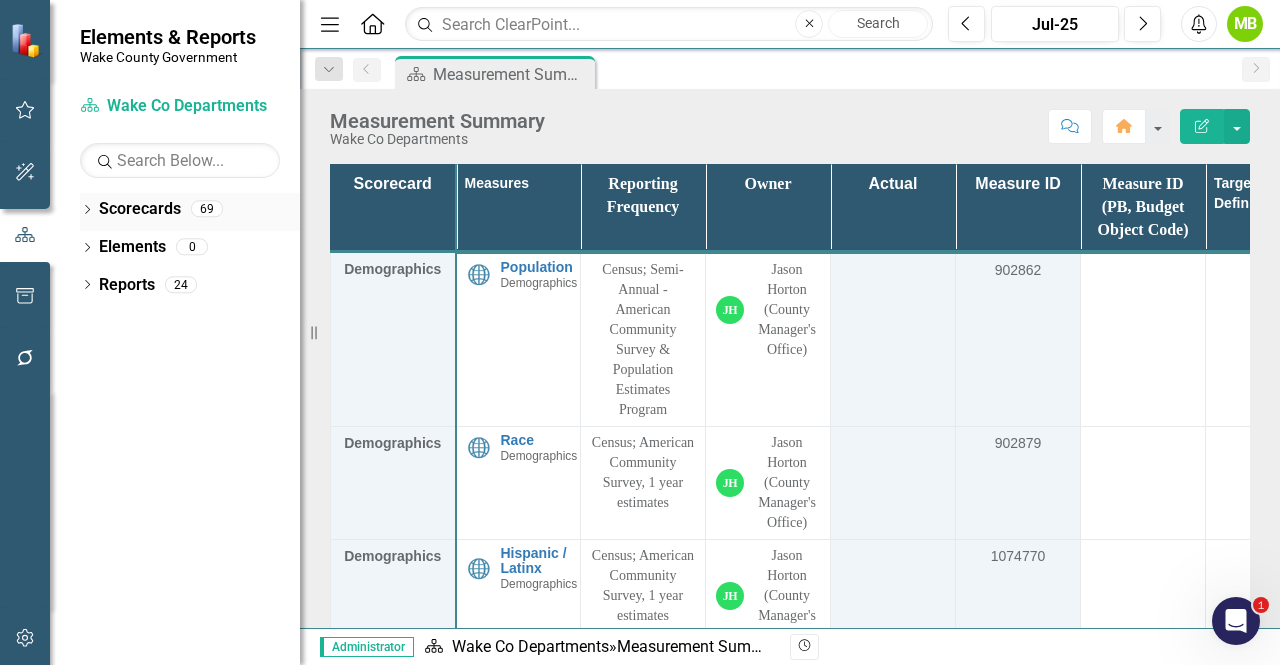 click on "Dropdown" 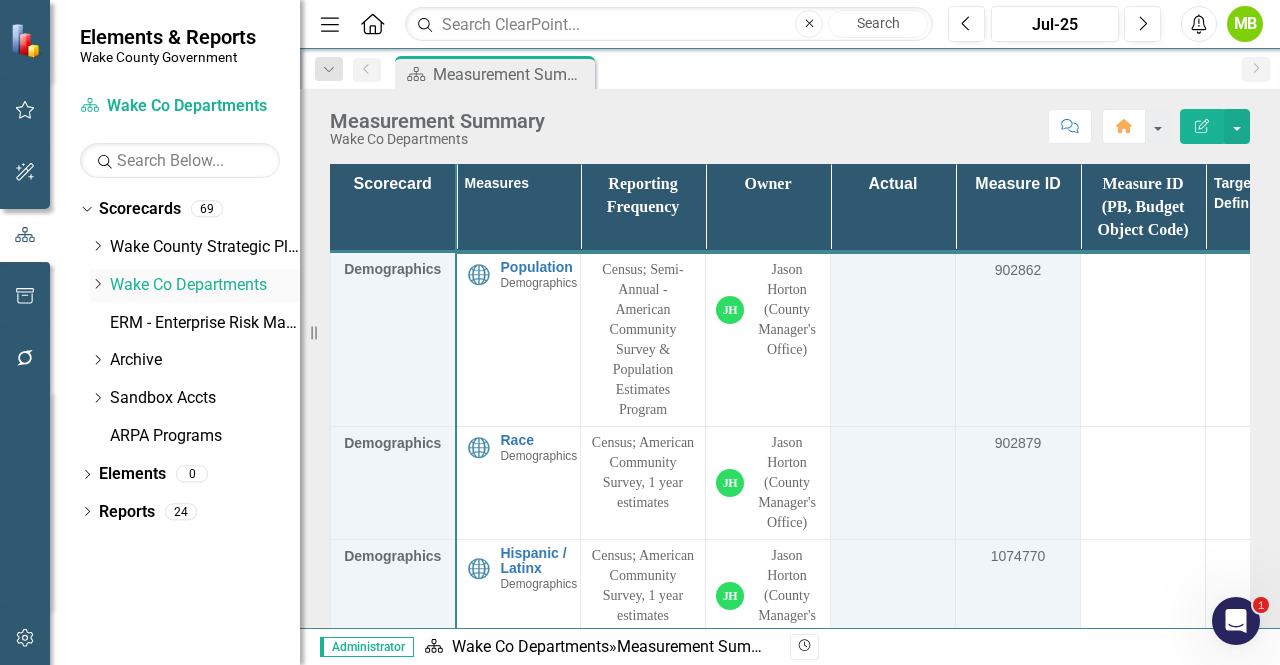 click on "Dropdown" at bounding box center [97, 285] 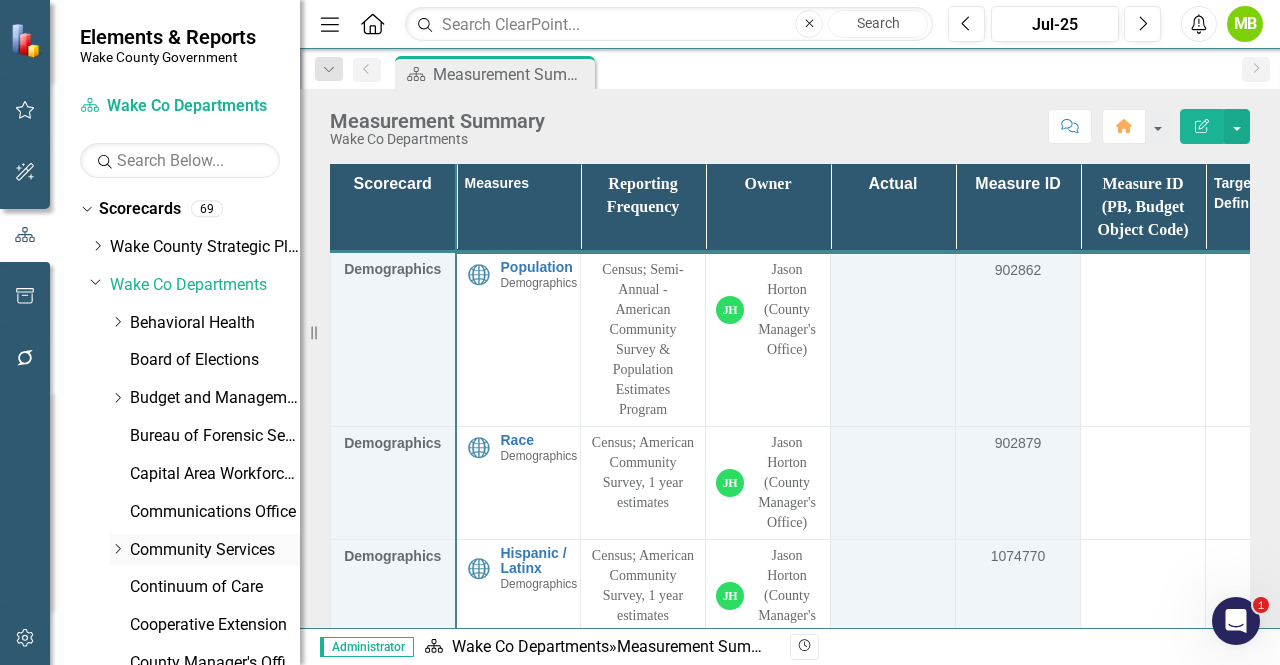 click 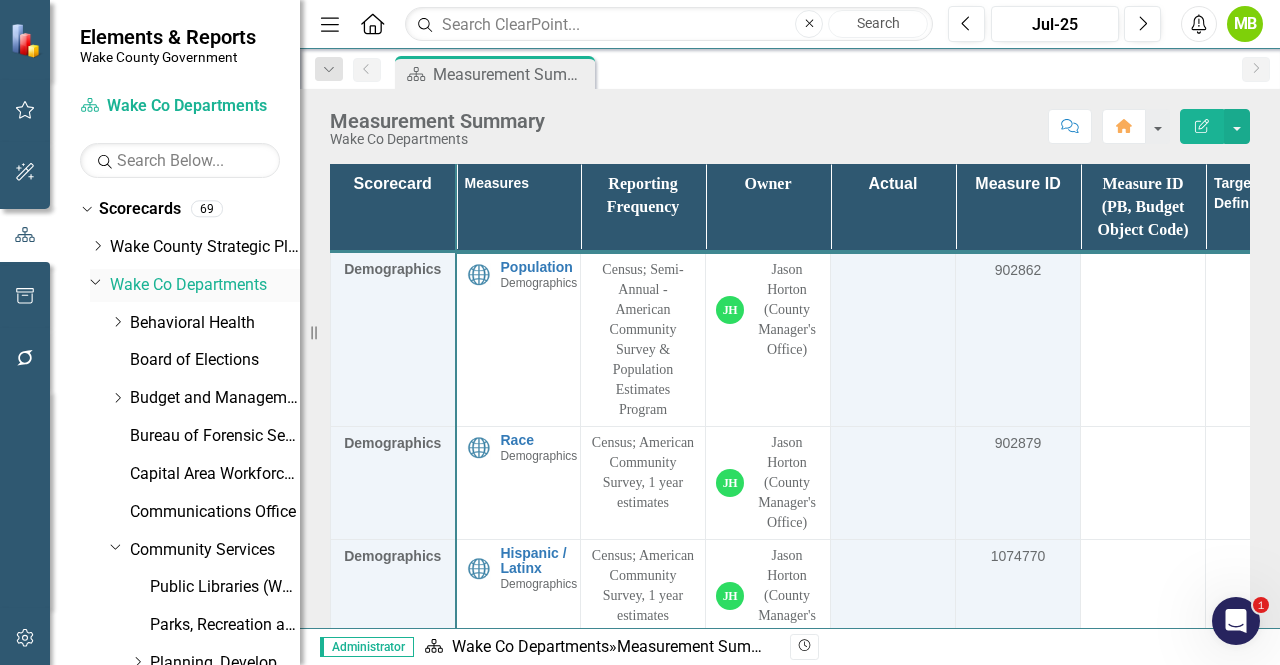 click on "Wake Co Departments" at bounding box center (205, 285) 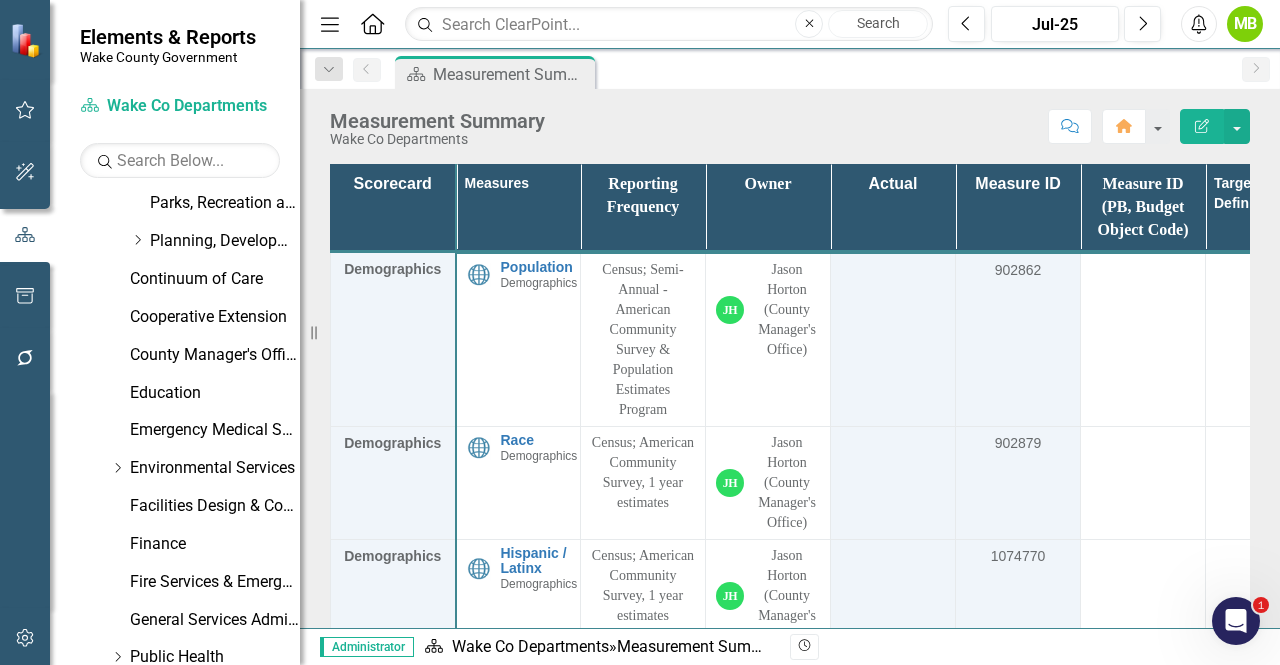 scroll, scrollTop: 452, scrollLeft: 0, axis: vertical 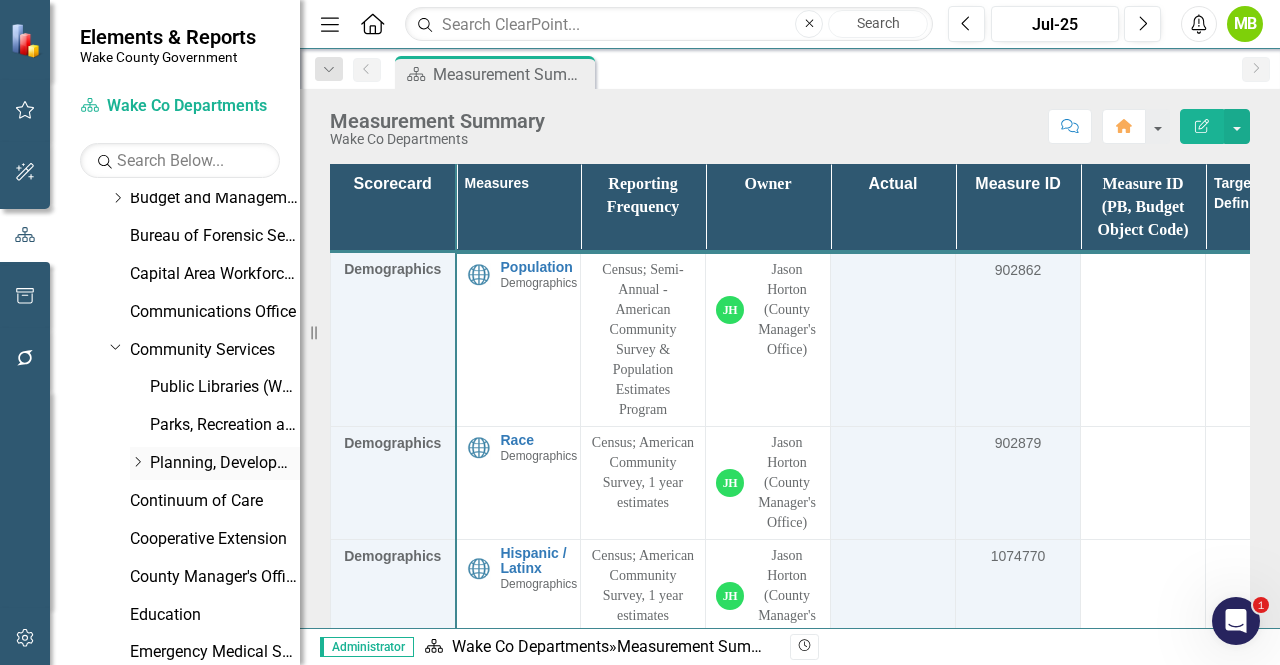 click on "Planning, Development and Inspections (PDI)" at bounding box center [225, 463] 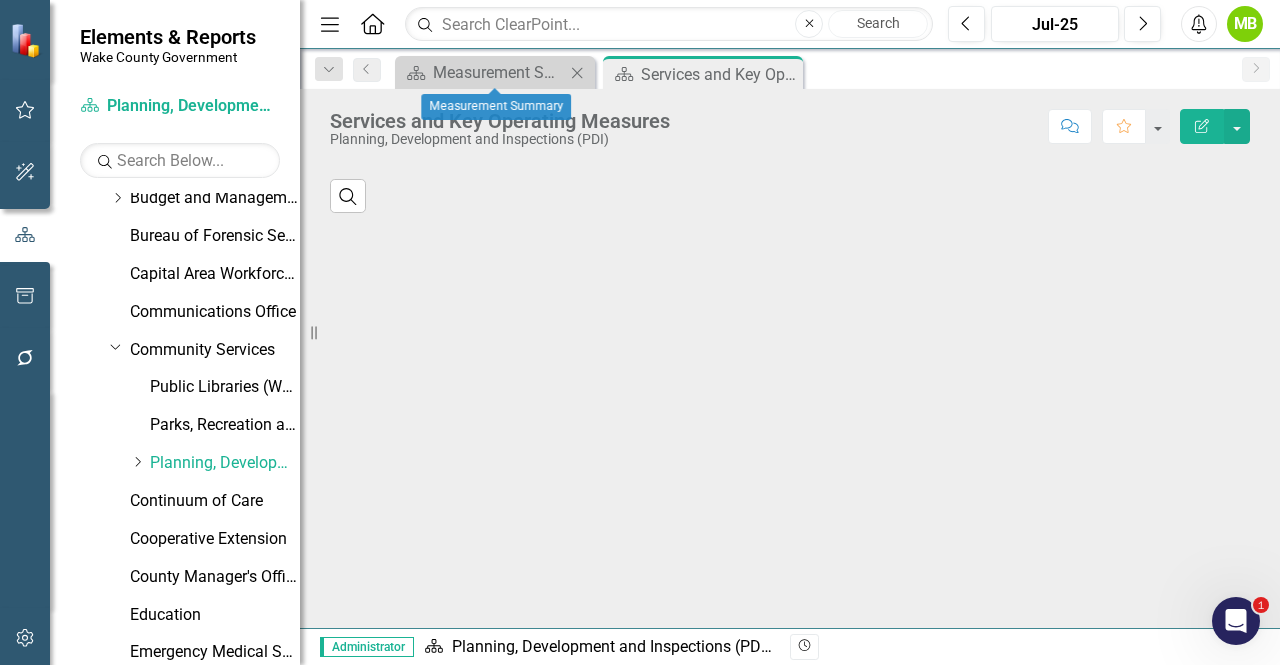click on "Close" 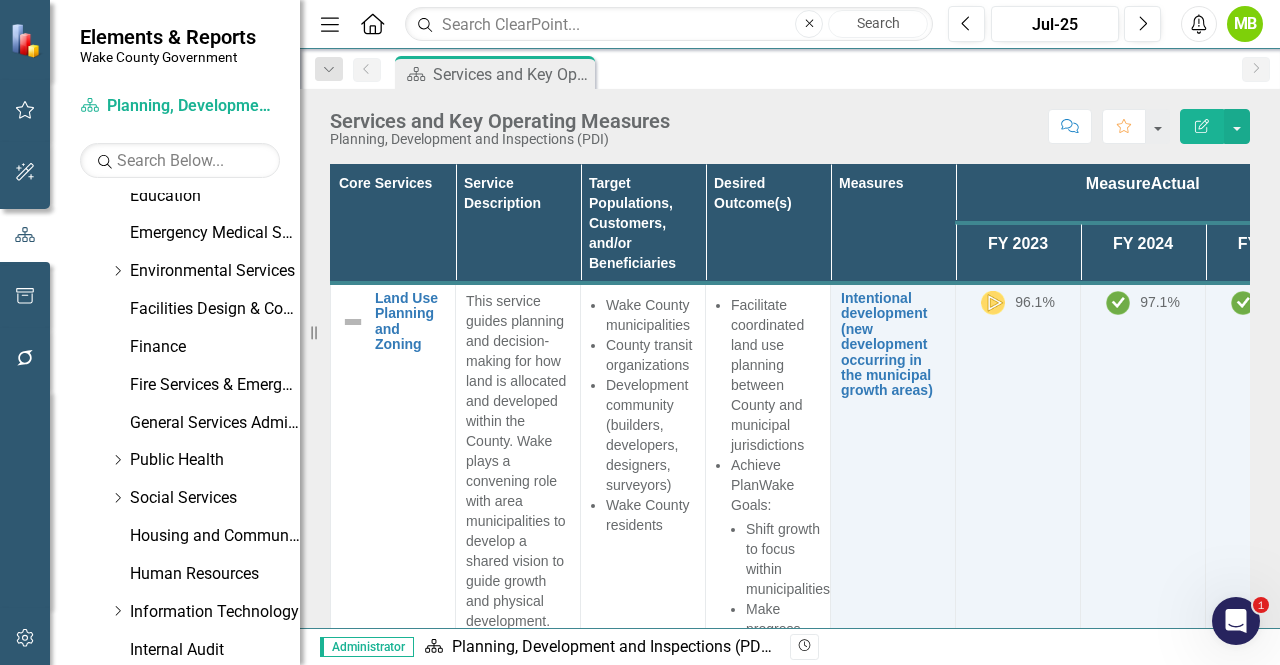 scroll, scrollTop: 965, scrollLeft: 0, axis: vertical 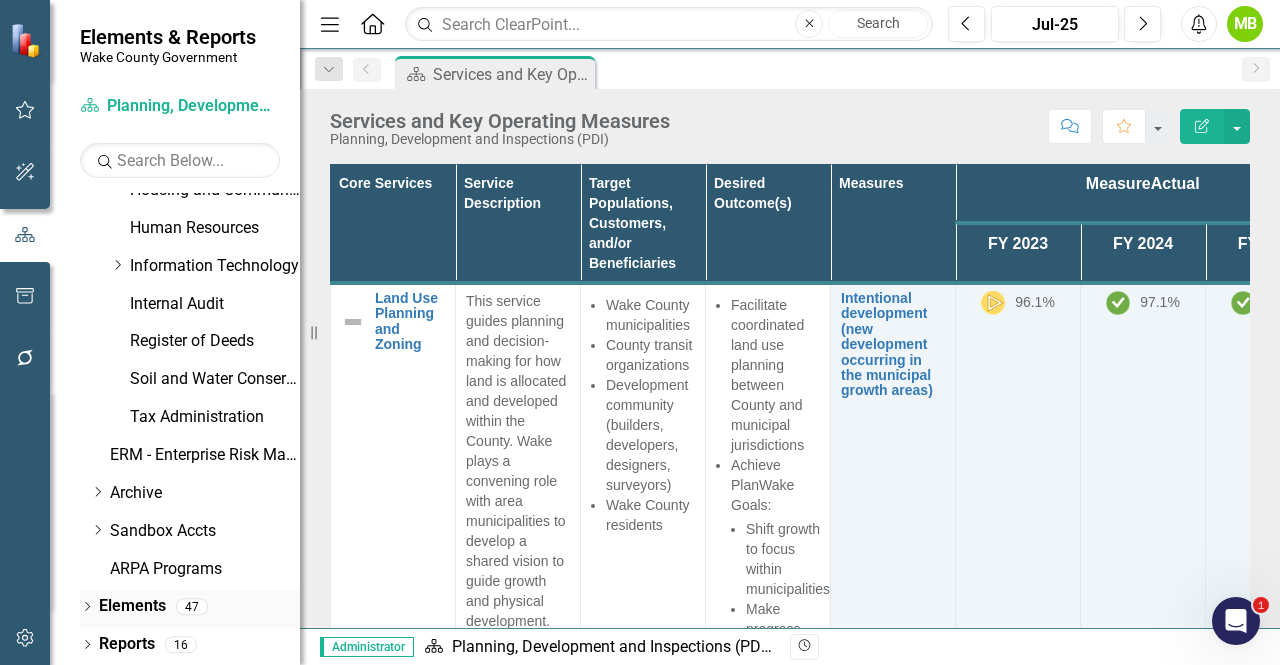 click on "Elements" at bounding box center [132, 606] 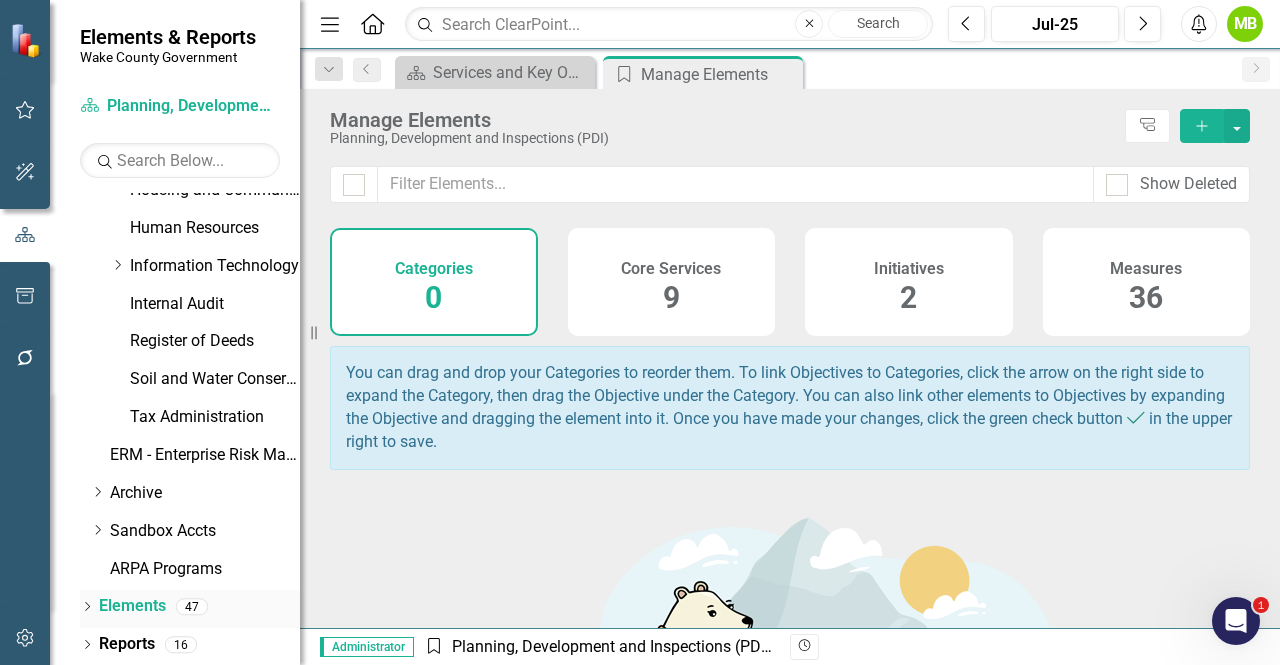 click on "Dropdown" at bounding box center (87, 609) 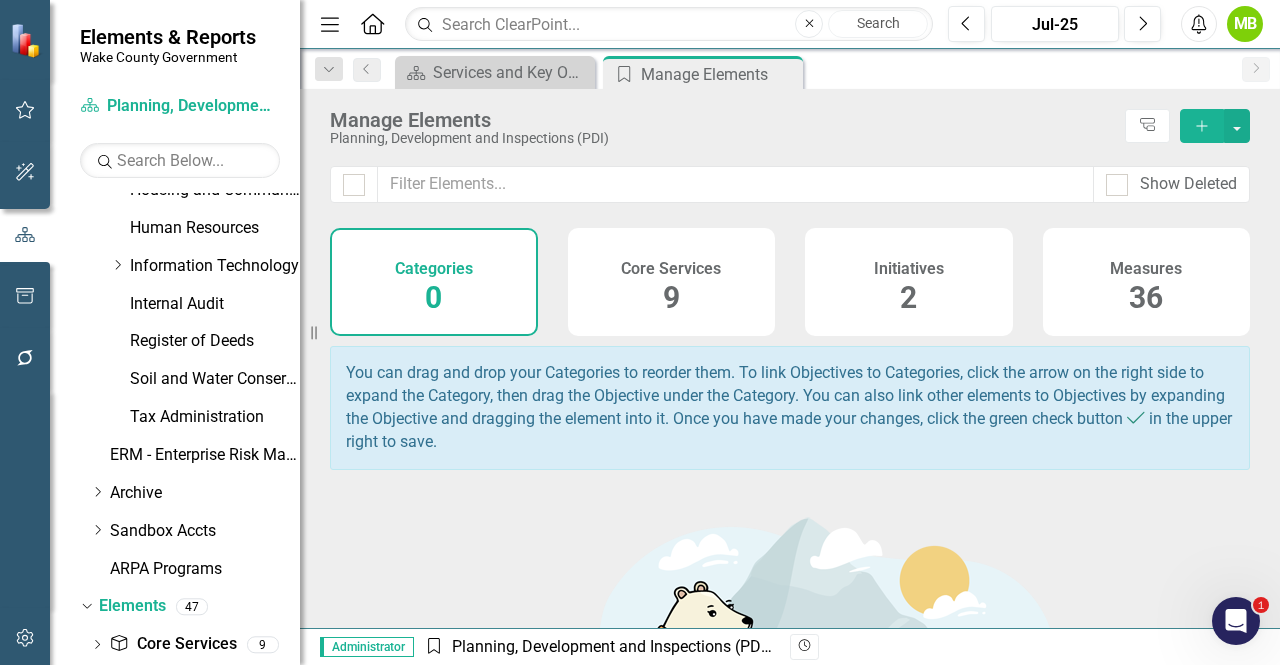 scroll, scrollTop: 1079, scrollLeft: 0, axis: vertical 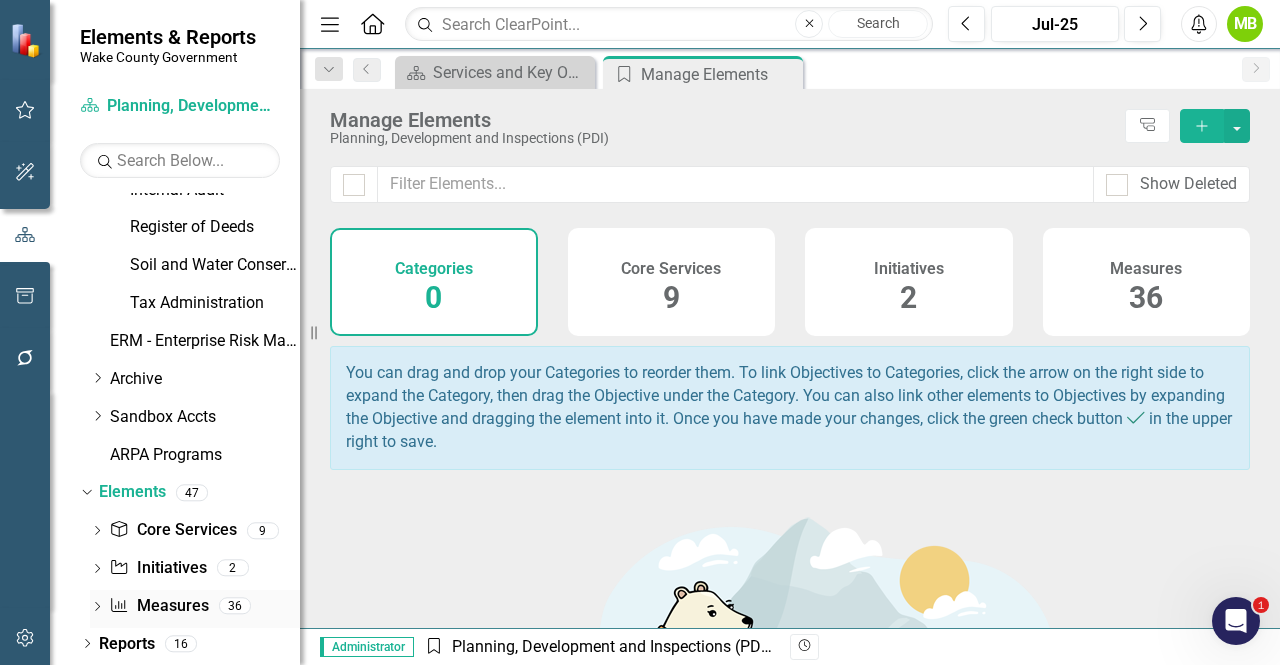 click on "Measure Measures" at bounding box center [158, 606] 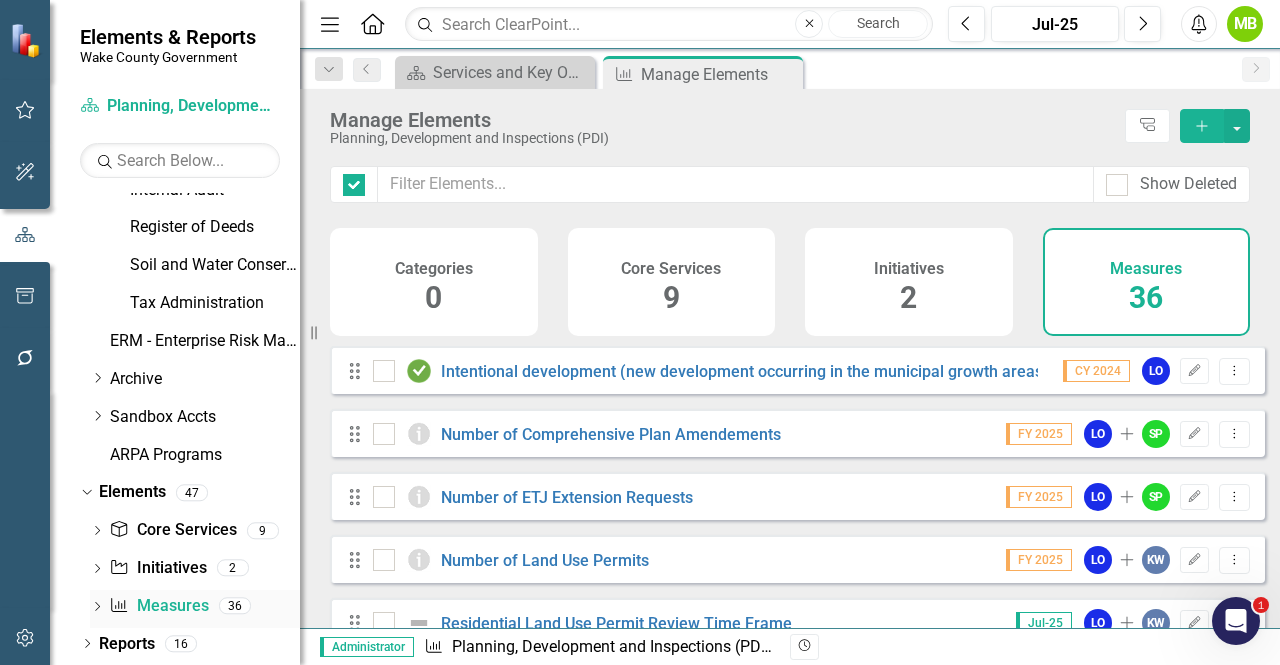 checkbox on "false" 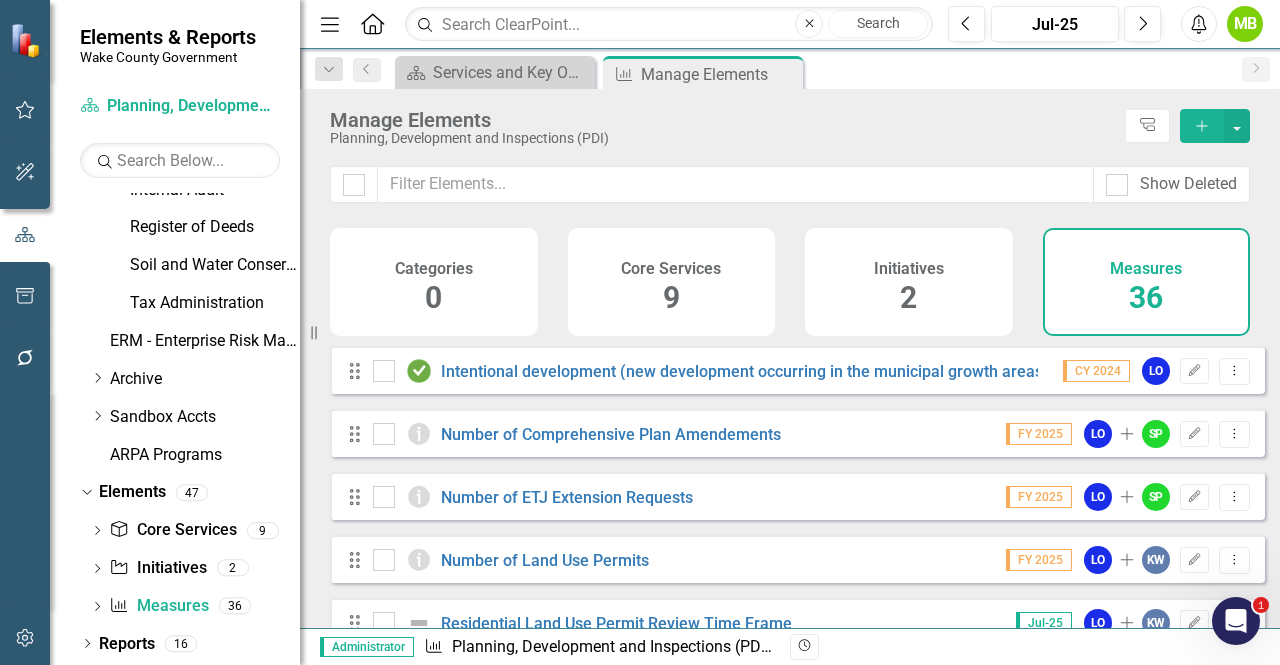 click on "Categories 0 Core Services 9 Initiatives 2 Measures 36" at bounding box center [790, 287] 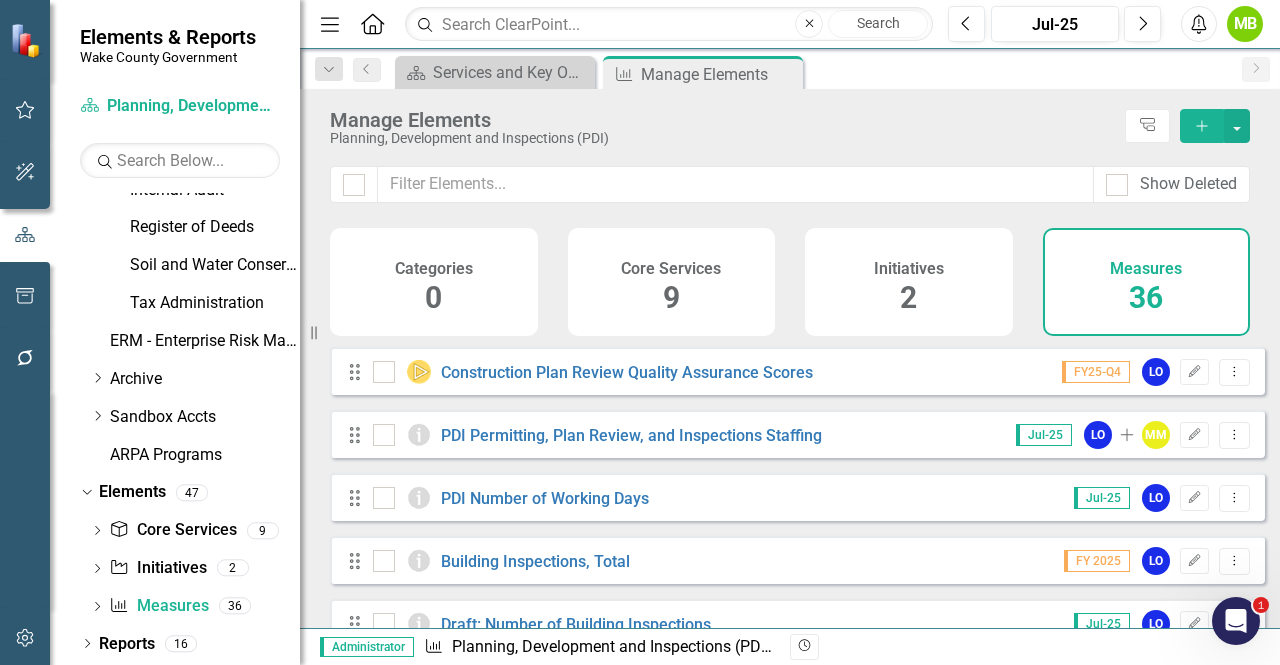 scroll, scrollTop: 1391, scrollLeft: 0, axis: vertical 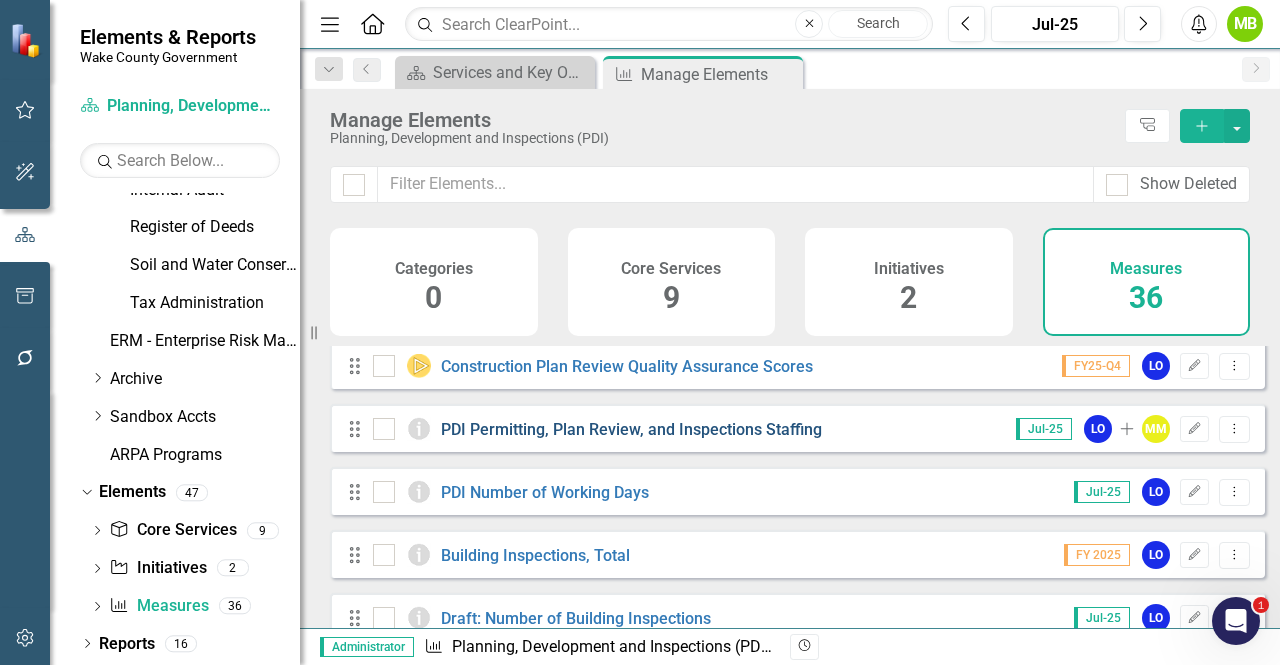 click on "PDI Permitting, Plan Review, and Inspections Staffing" at bounding box center (631, 429) 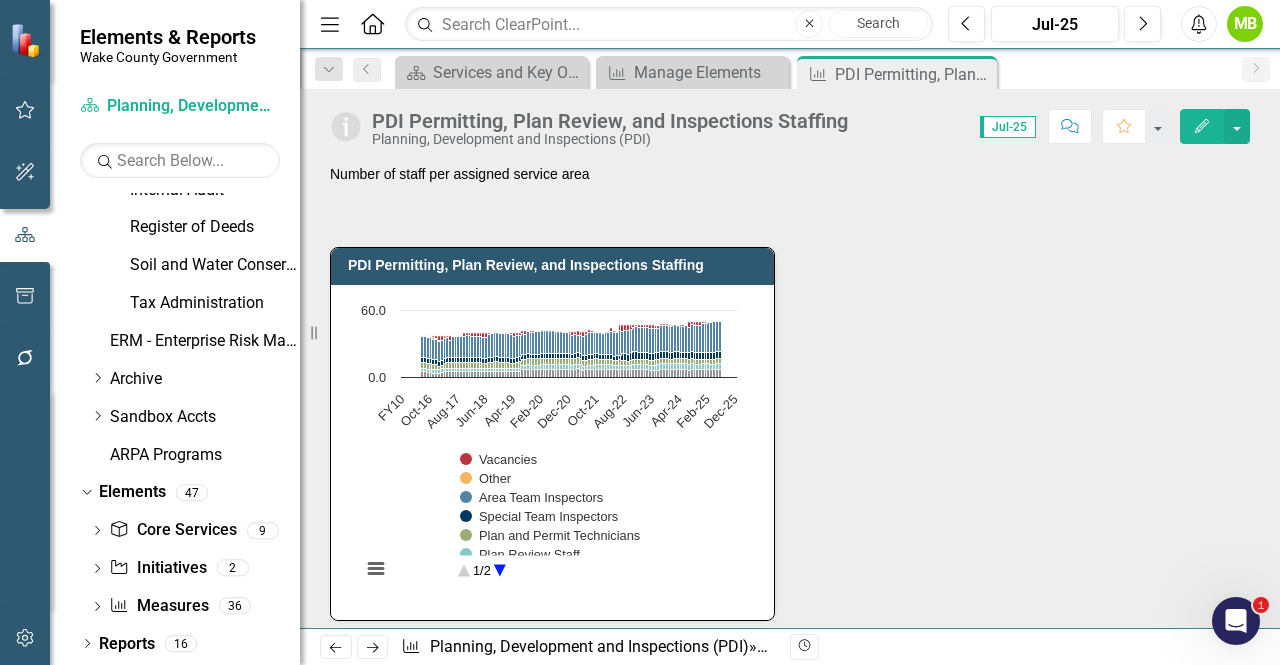 click on "PDI Permitting, Plan Review, and Inspections Staffing Chart Bar chart with 7 data series. The chart has 1 X axis displaying categories.  The chart has 1 Y axis displaying values. Data ranges from 3.5 to 51. Created with Highcharts 11.4.8 Chart context menu Vacancies Other Area Team Inspectors Special Team Inspectors Plan and Permit Technicians Plan Review Staff Administrative Staff 1/2 FY10 Oct-16 Aug-17 Jun-18 Apr-19 Feb-20 Dec-20 Oct-21 Aug-22 Jun-23 Apr-24 Feb-25 Dec-25 0.0 60.0 End of interactive chart." at bounding box center (790, 421) 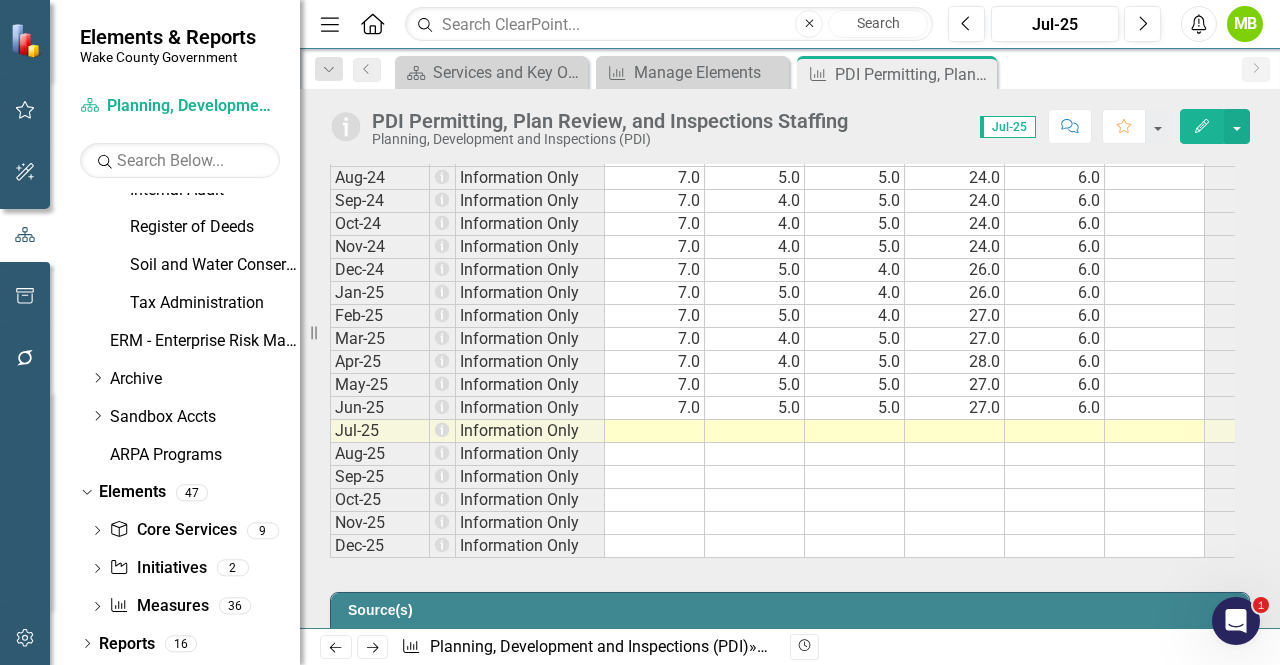 scroll, scrollTop: 3280, scrollLeft: 0, axis: vertical 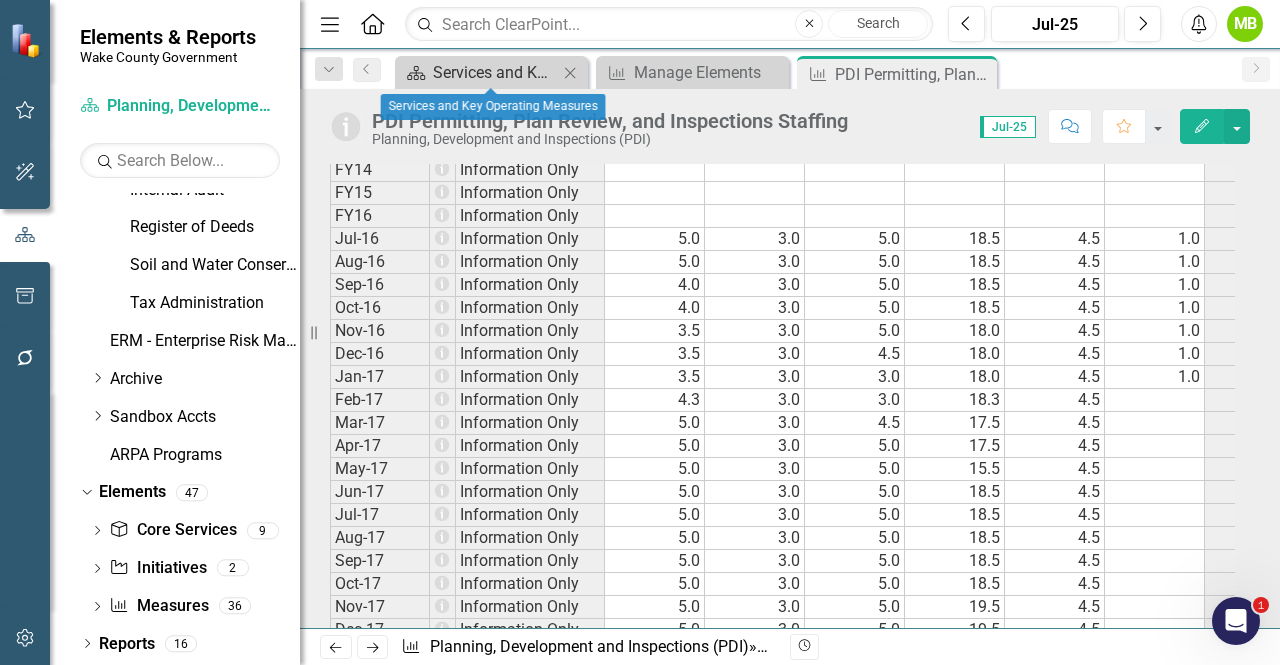 click on "Services and Key Operating Measures" at bounding box center [495, 72] 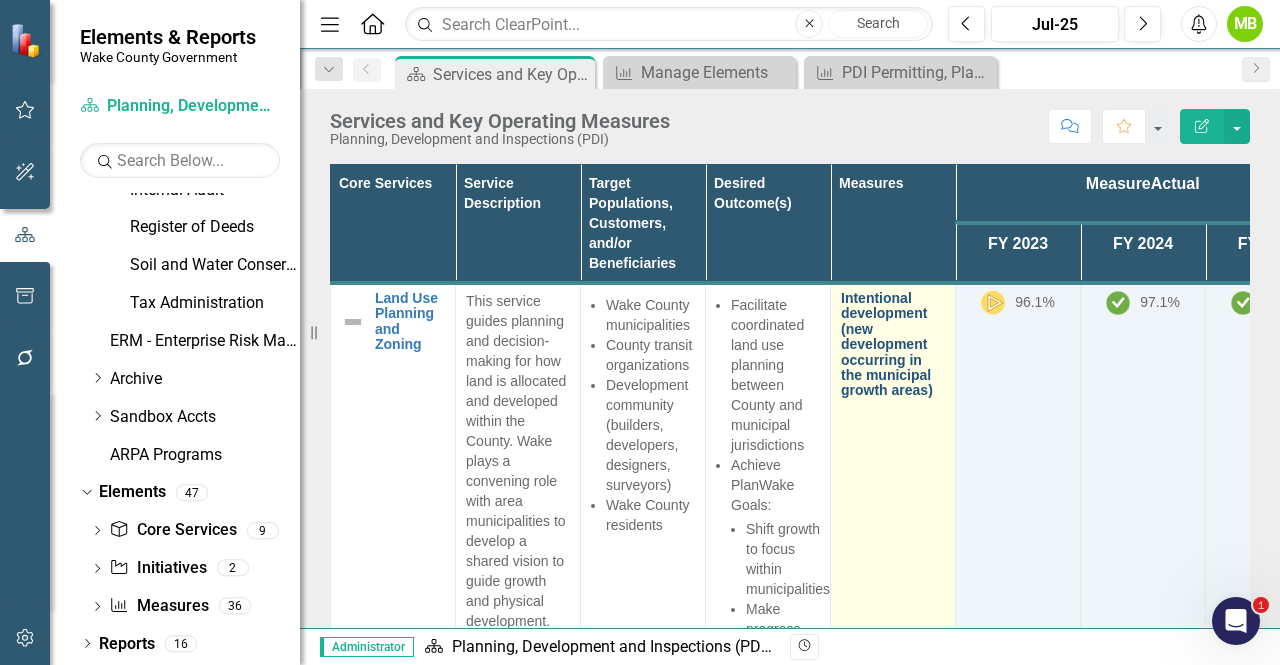 click on "Intentional development (new development occurring in the municipal growth areas)" at bounding box center [893, 345] 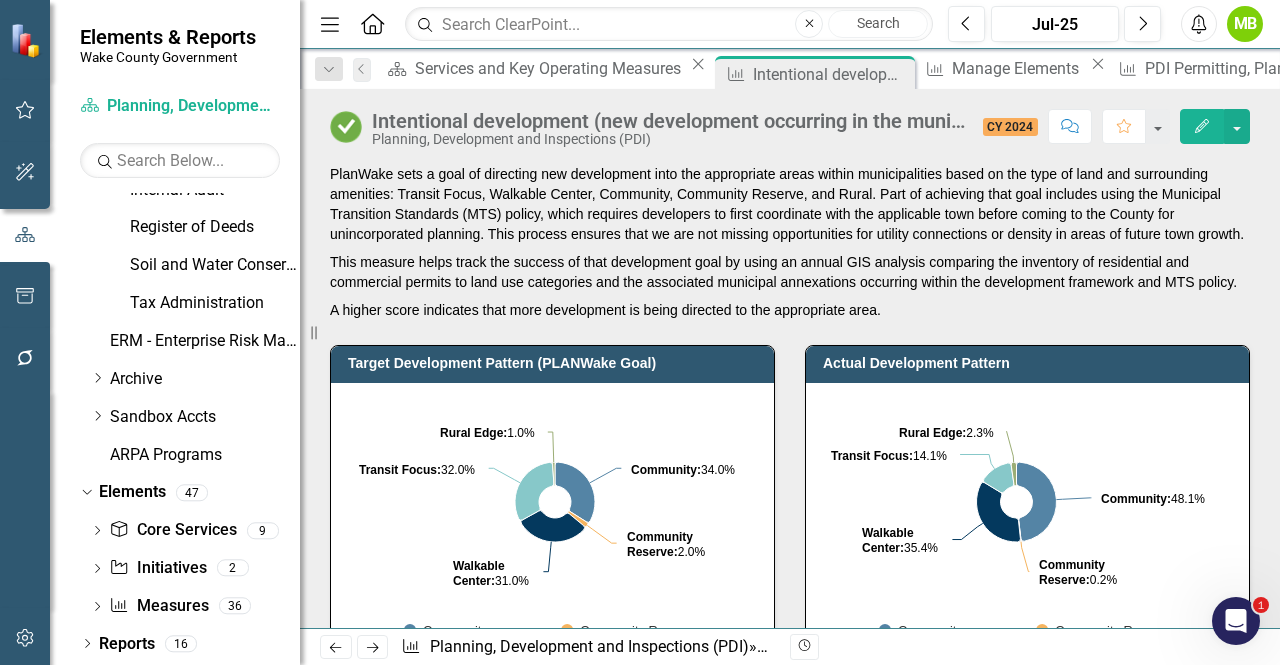 click on "Target Development Pattern (PLANWake Goal) Chart Pie chart with 5 slices. Target Development Pattern (PLANWake Goal) (Chart Type: Pie Chart)
Plot Bands
Community: 34.0% (34.0%)
Community Reserve: 2.0% (2.0%)
Walkable Center: 31.0% (31.0%)
Transit Focus: 32.0% (32.0%)
Rural Edge: 1.0% (1.0%) Created with Highcharts 11.4.8 Chart context menu Community:  34.0% ​ Community:  34.0% Community ​ Reserve:  2.0% ​ Community ​ Reserve:  2.0% Walkable ​ Center:  31.0% ​ Walkable ​ Center:  31.0% Transit Focus:  32.0% ​ Transit Focus:  32.0% Rural Edge:  1.0% ​ Rural Edge:  1.0% Community Community Reserve Walkable Center Transit Focus Rural Edge Community Reserve ​ 2.0% End of interactive chart." at bounding box center [552, 519] 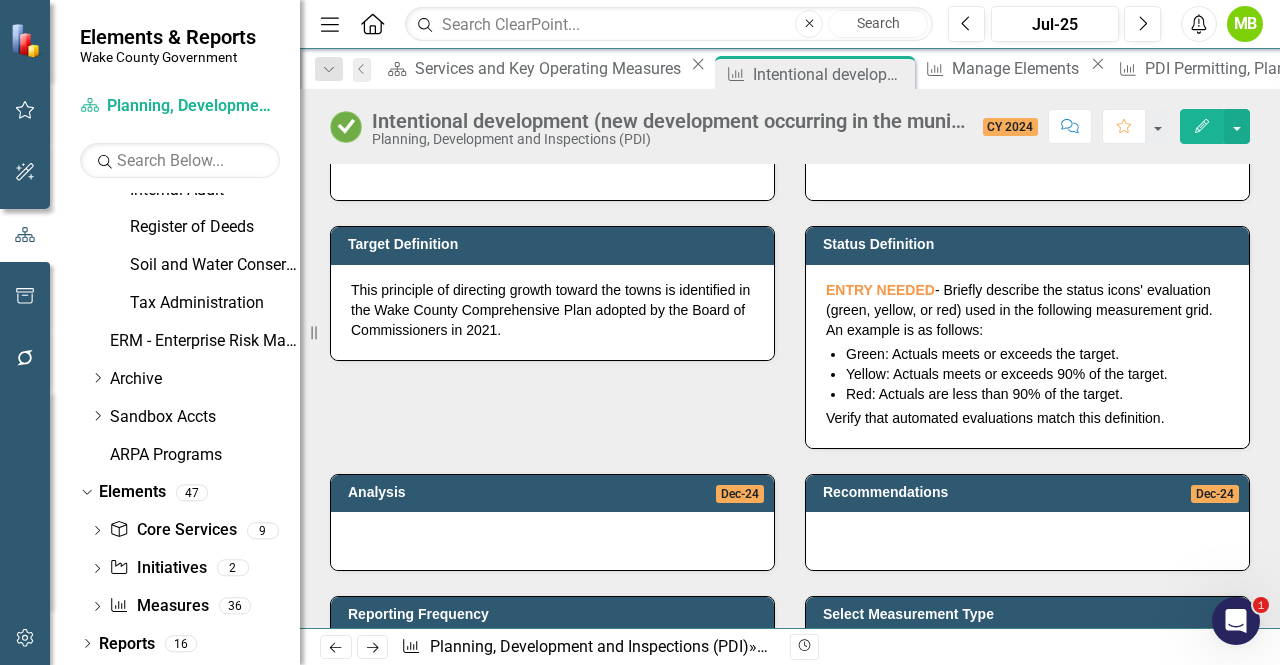 scroll, scrollTop: 520, scrollLeft: 0, axis: vertical 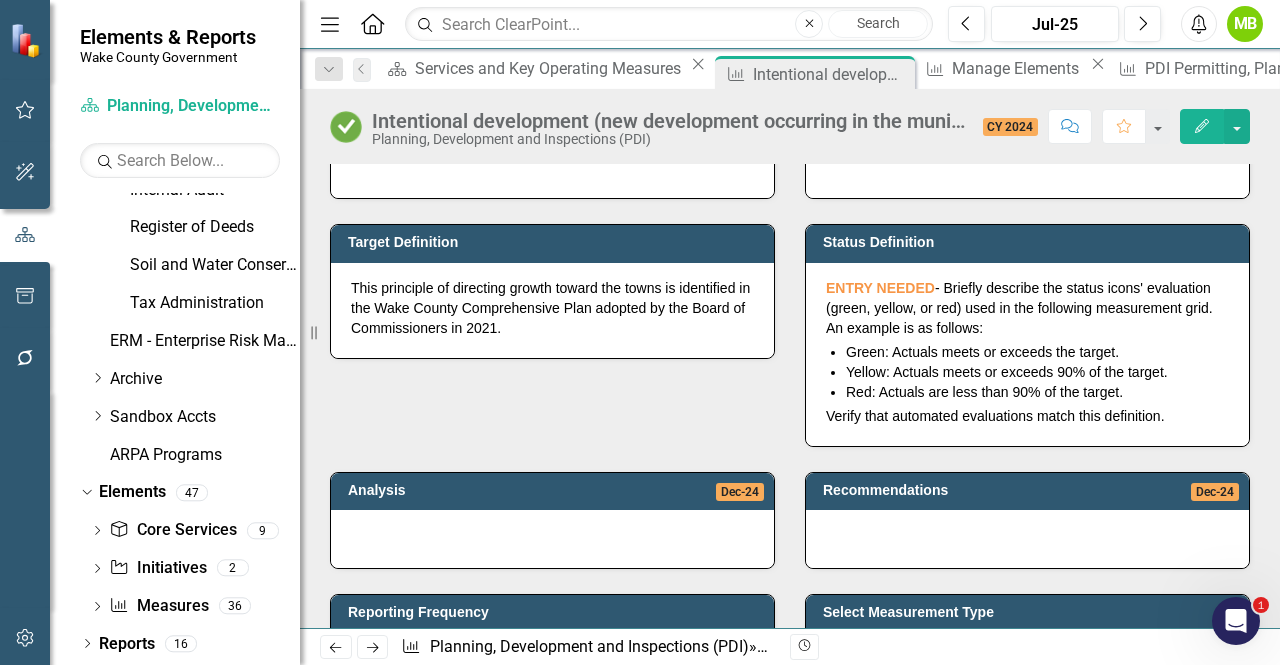 click on "Green: Actuals meets or exceeds the target." at bounding box center (1037, 352) 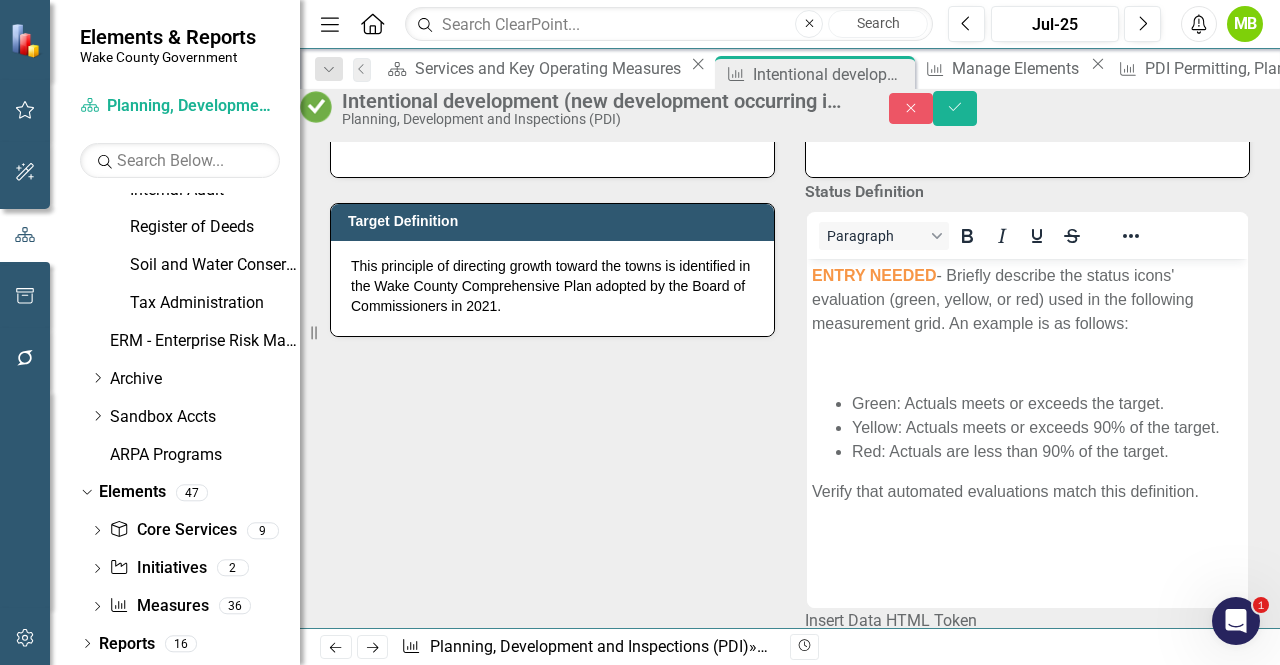 scroll, scrollTop: 0, scrollLeft: 0, axis: both 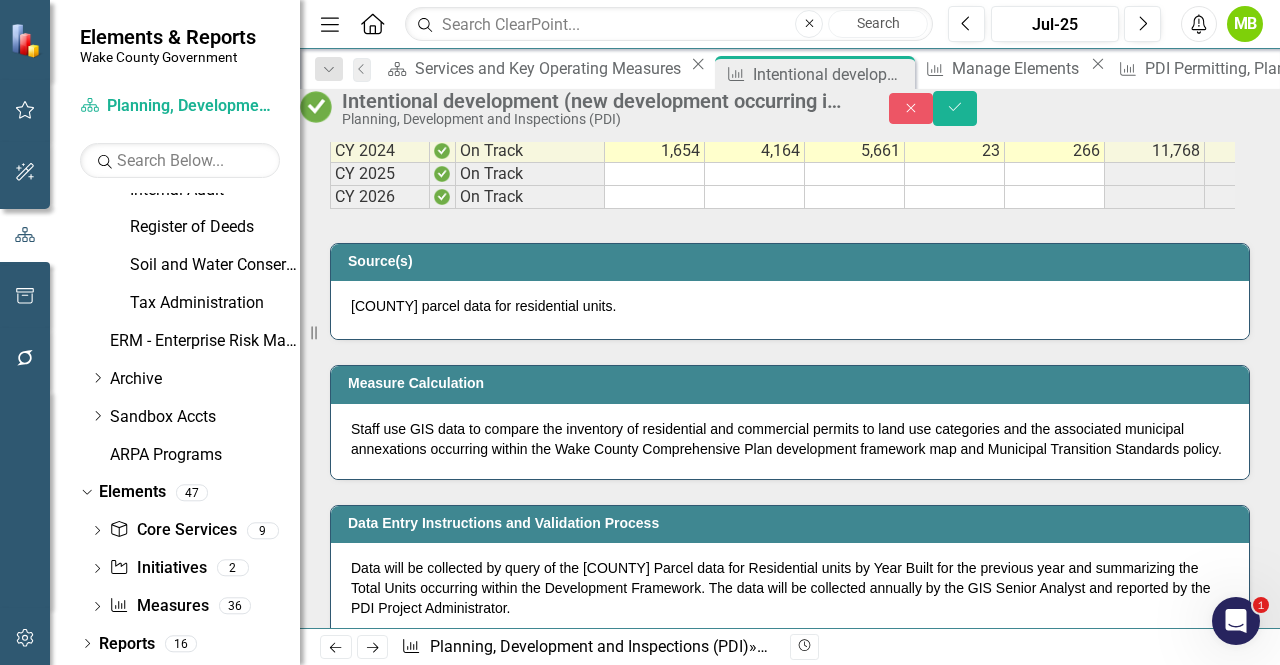 drag, startPoint x: 810, startPoint y: -955, endPoint x: 1142, endPoint y: 267, distance: 1266.297 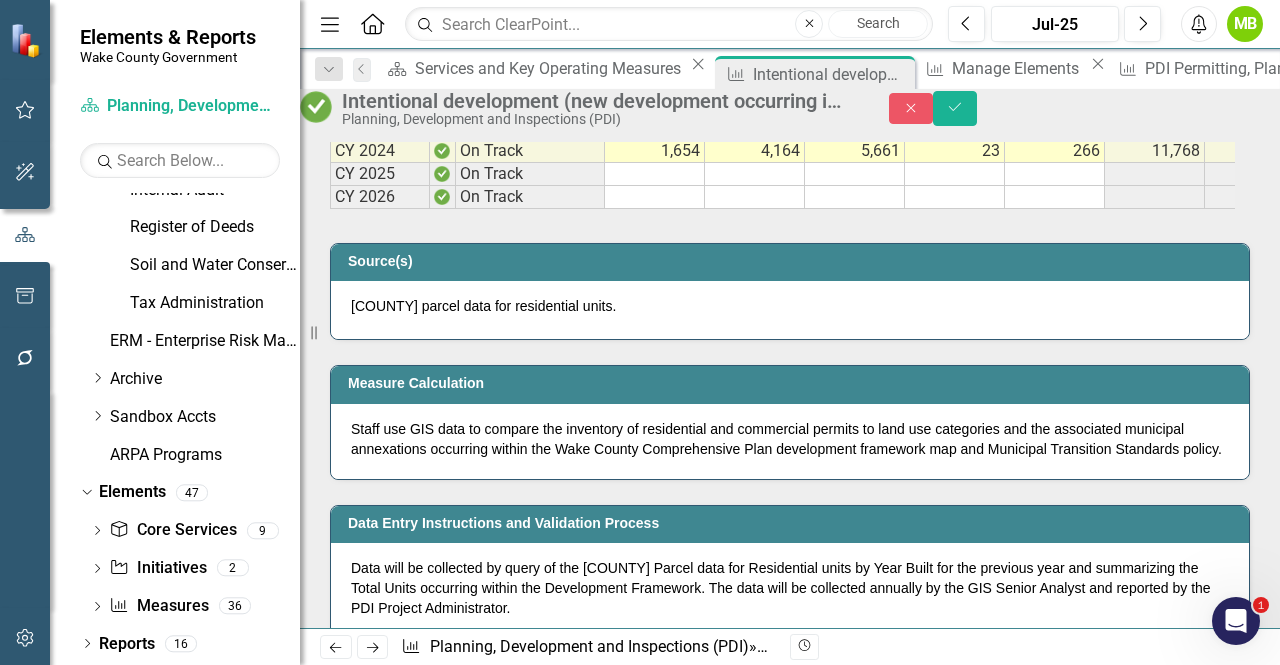 click on "ENTRY NEEDED  - Briefly describe the status icons' evaluation (green, yellow, or red) used in the following measurement grid. An example is as follows: Green: Actuals meets or exceeds the target.  Yellow: Actuals meets or exceeds 90% of the target.  Red: Actuals are less than 90% of the target. Verify that automated evaluations match this definition." at bounding box center [1027, -821] 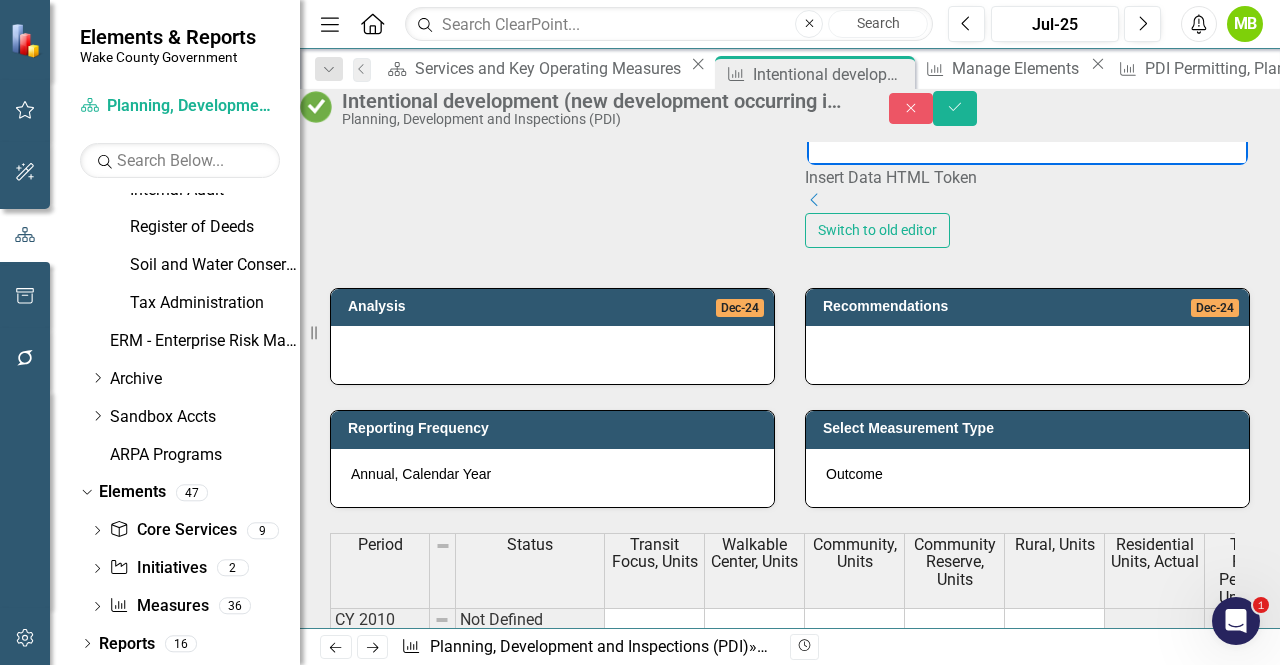 scroll, scrollTop: 930, scrollLeft: 0, axis: vertical 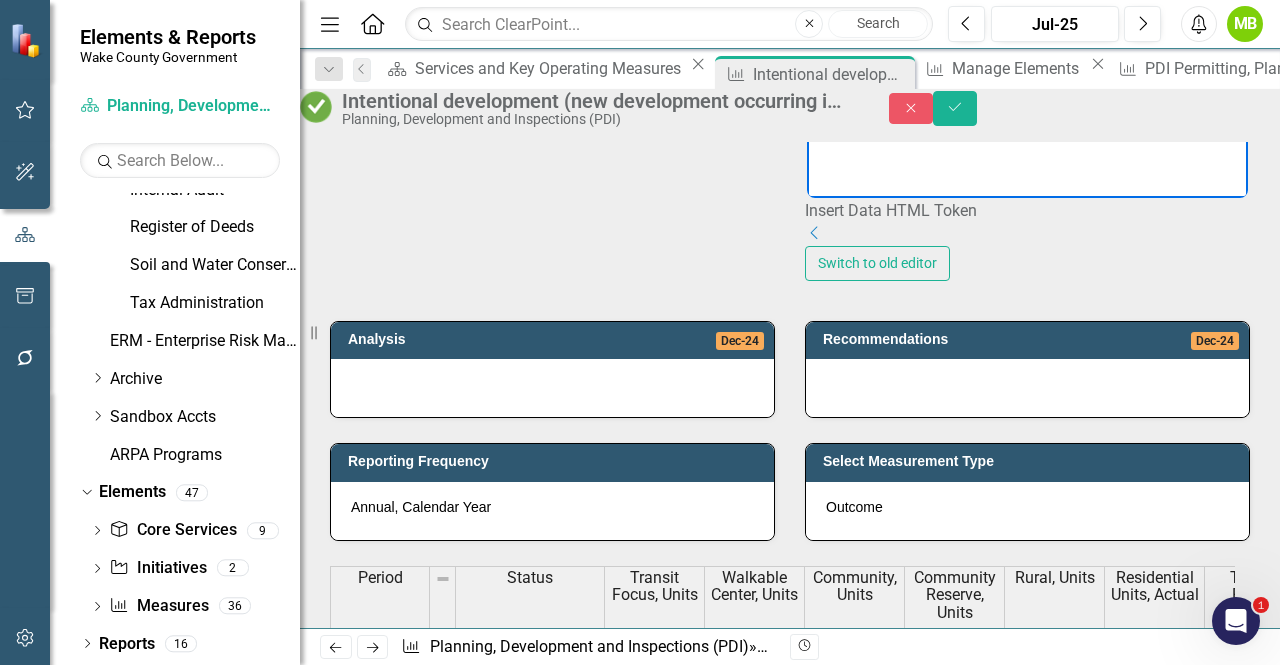 paste 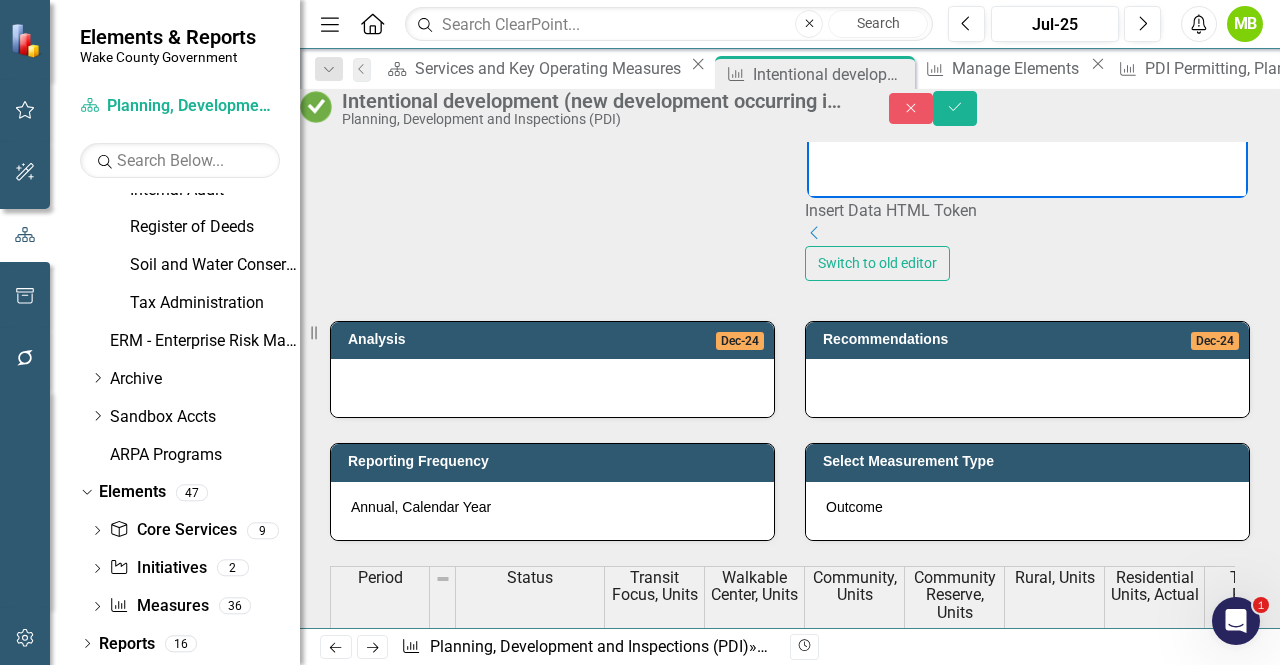 type 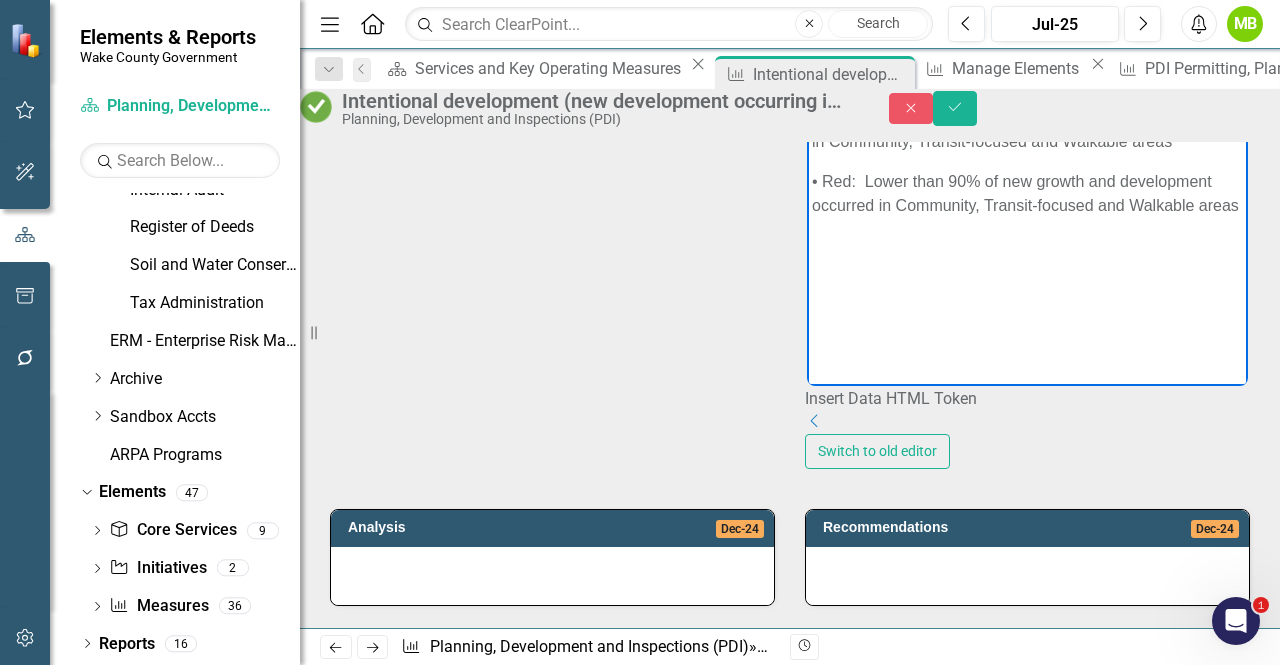click on "• Green: 97-100% of new growth and development occurred in Community, Transit-focused and Walkable areas   • Yellow: 90-96% of new growth and development occurred in Community, Transit-focused and Walkable areas   • Red:  Lower than 90% of new growth and development occurred in Community, Transit-focused and Walkable areas" at bounding box center [1027, 187] 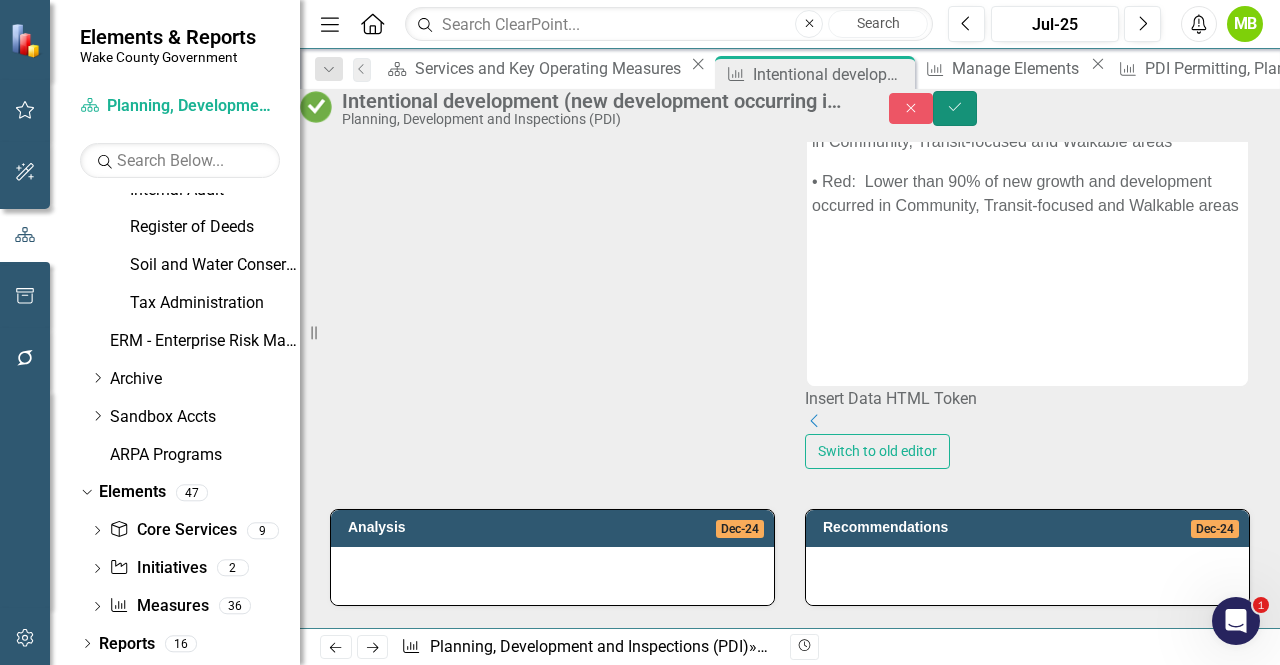 click on "Save" 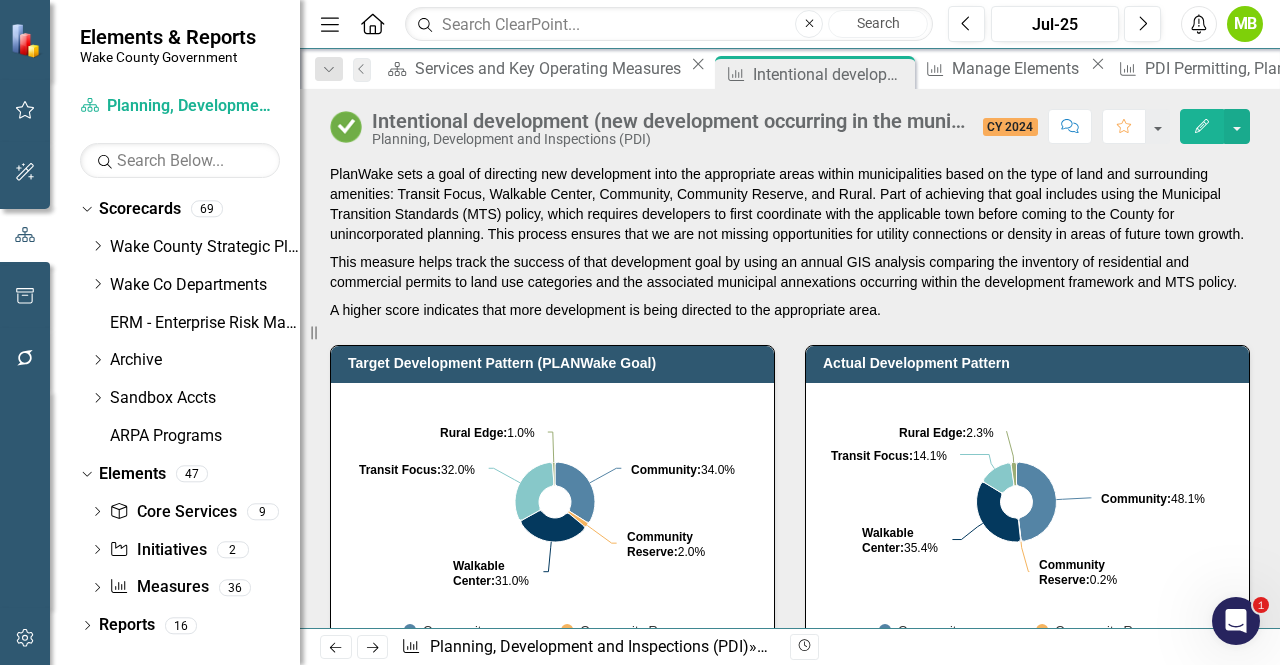click on "This measure helps track the success of that development goal by using an annual GIS analysis comparing the inventory of residential and commercial permits to land use categories and the associated municipal annexations occurring within the development framework and MTS policy." at bounding box center [790, 272] 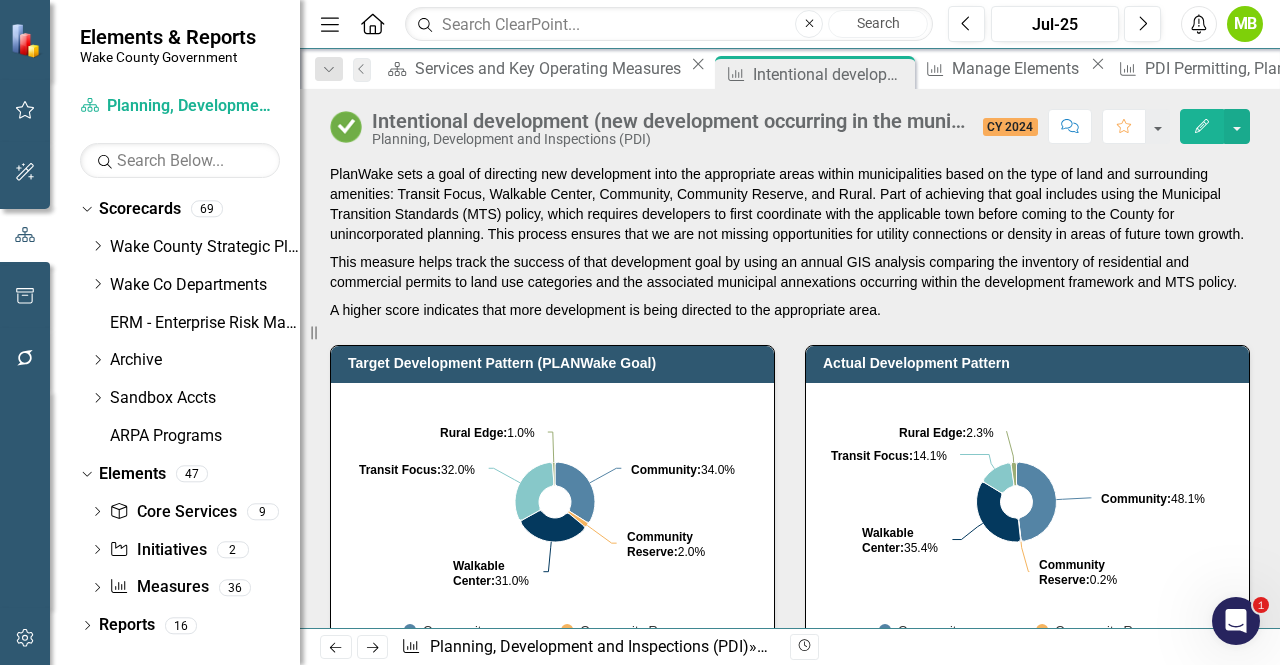 scroll, scrollTop: 0, scrollLeft: 0, axis: both 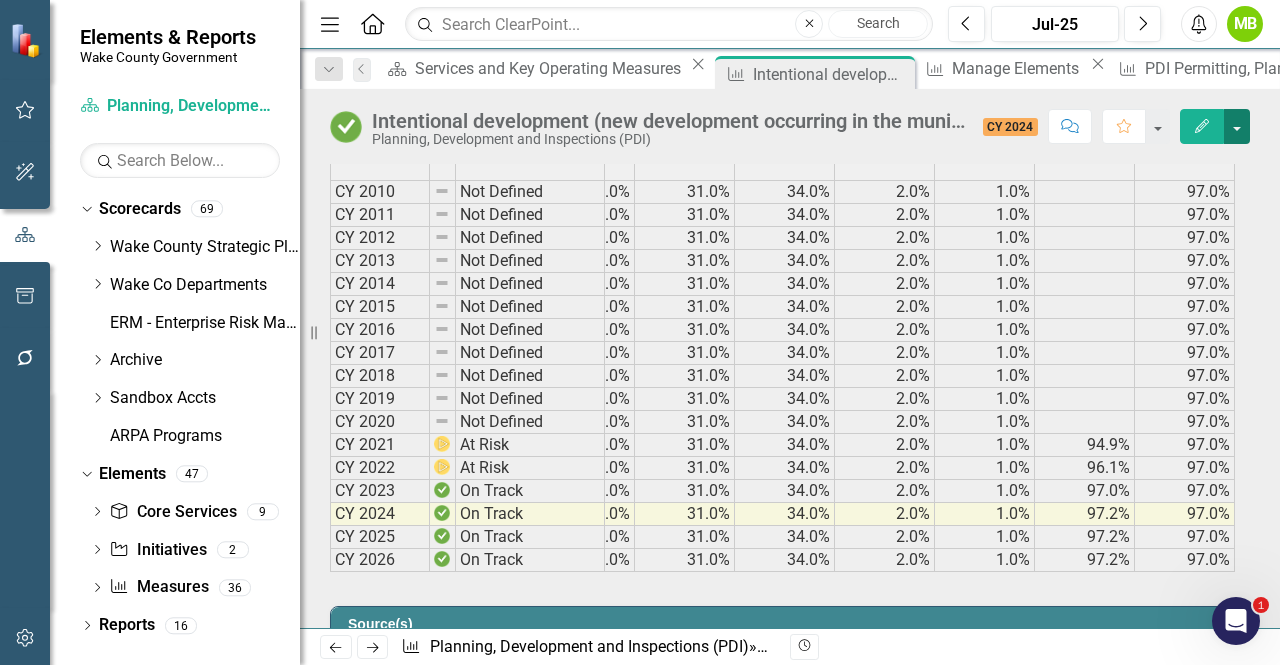 click at bounding box center (1237, 126) 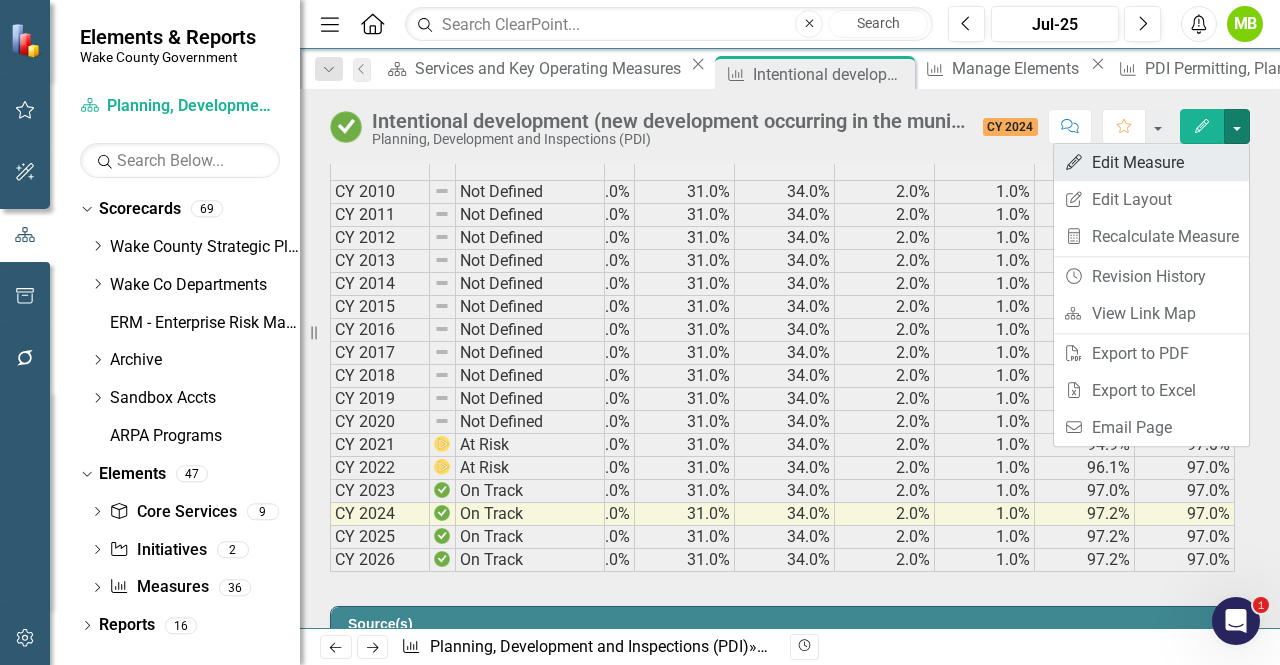 click on "Edit Edit Measure" at bounding box center [1151, 162] 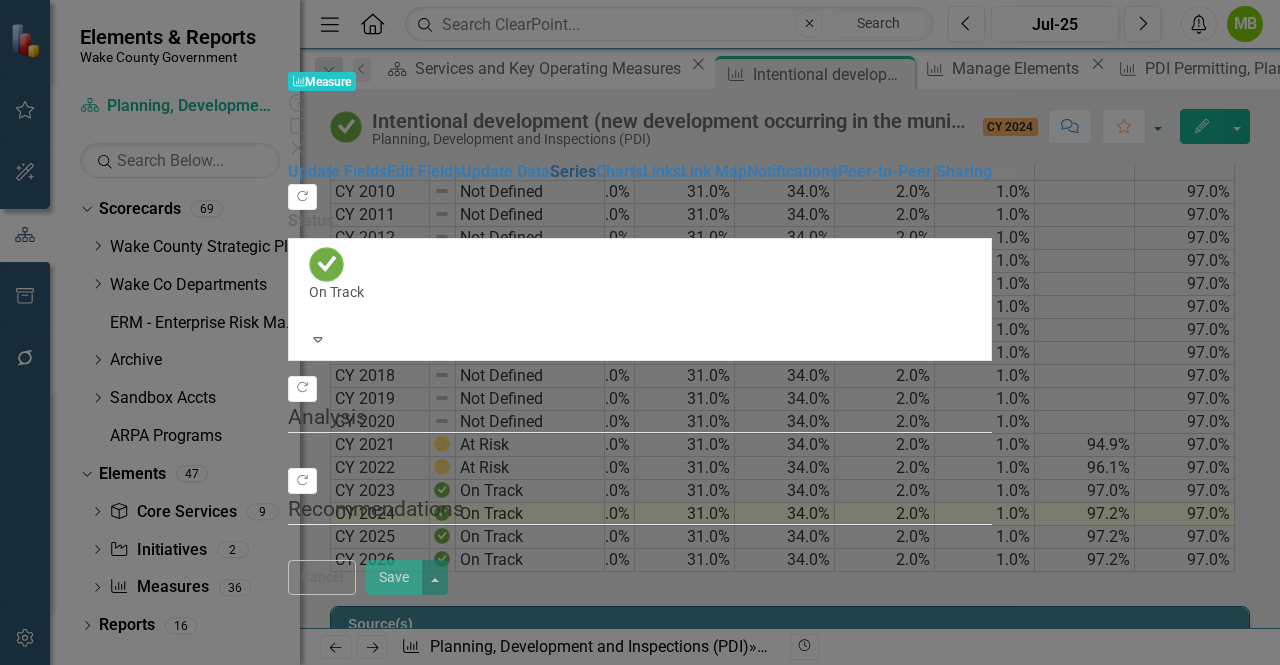 click on "Series" at bounding box center (573, 171) 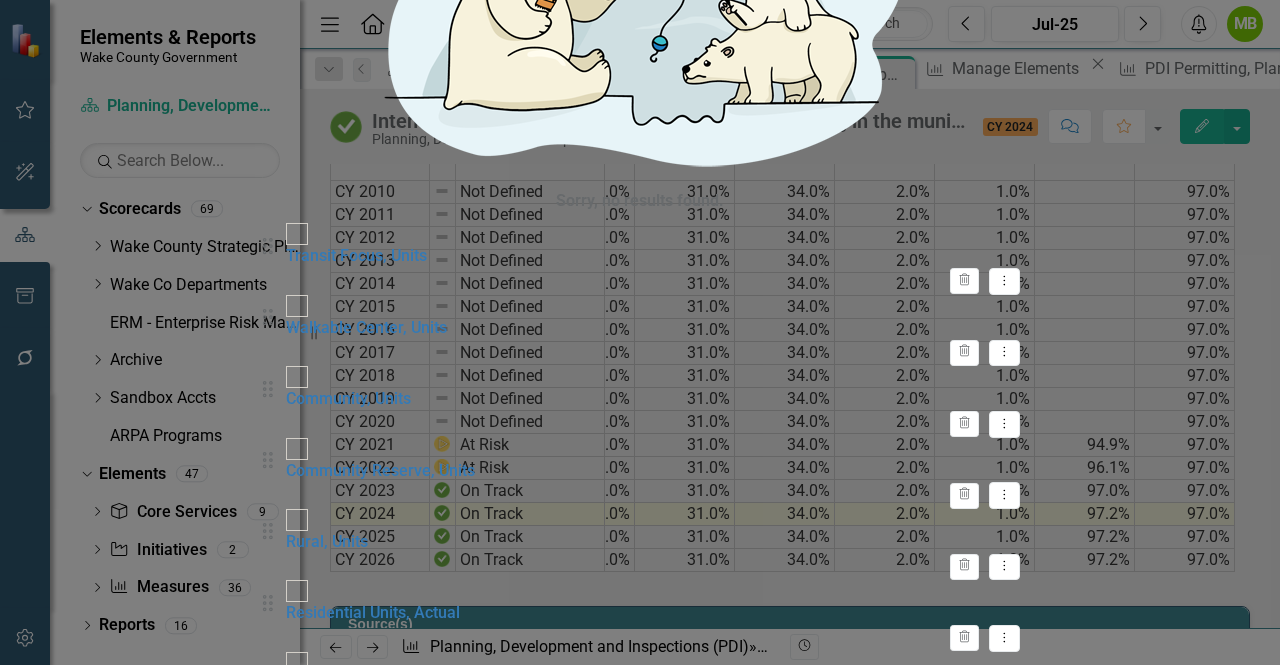checkbox on "false" 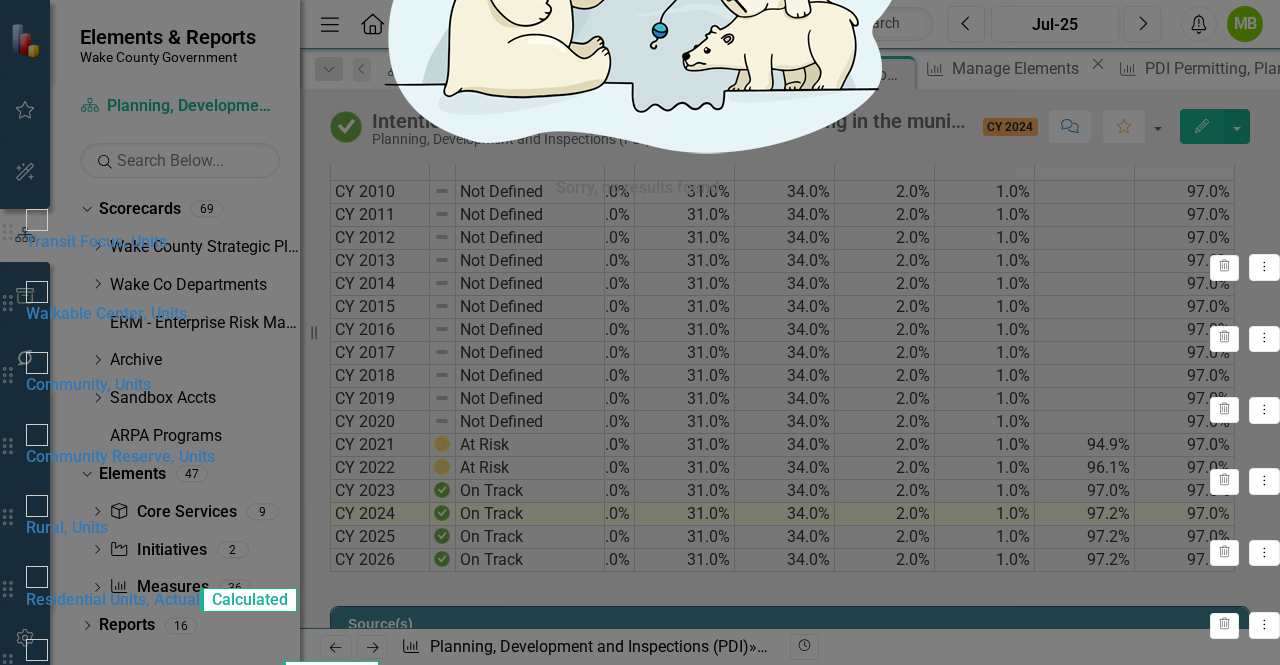 click on "Actual" at bounding box center [49, 2196] 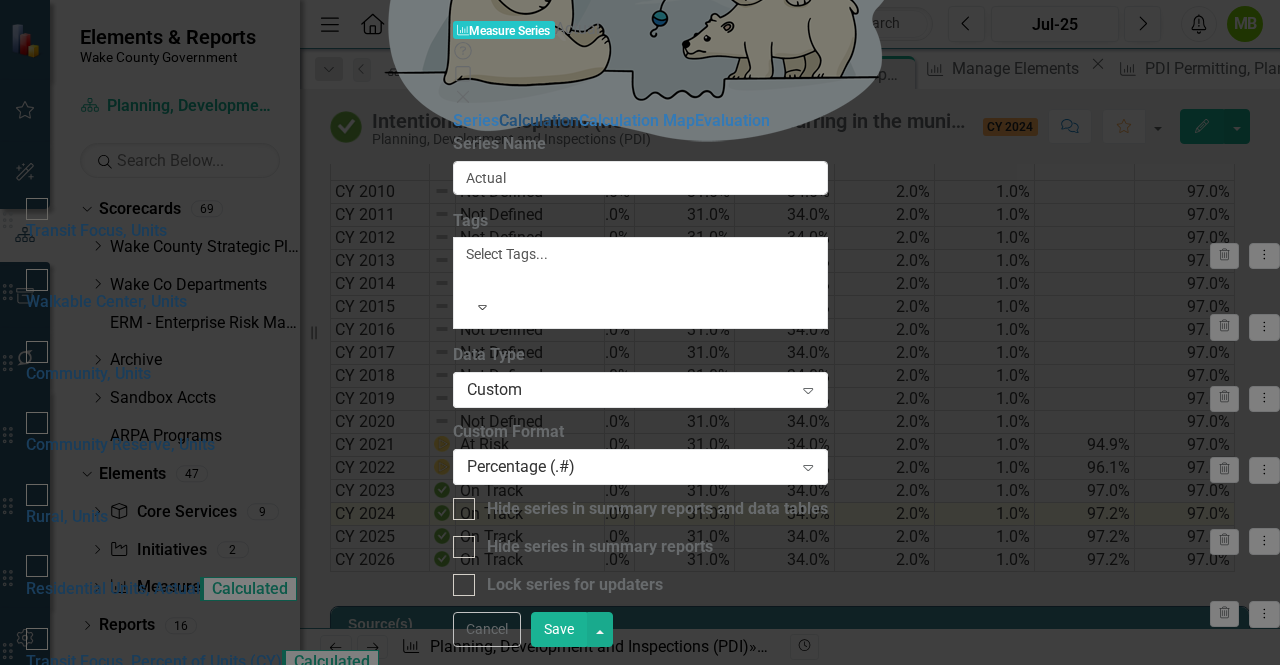 click on "Calculation" at bounding box center (539, 120) 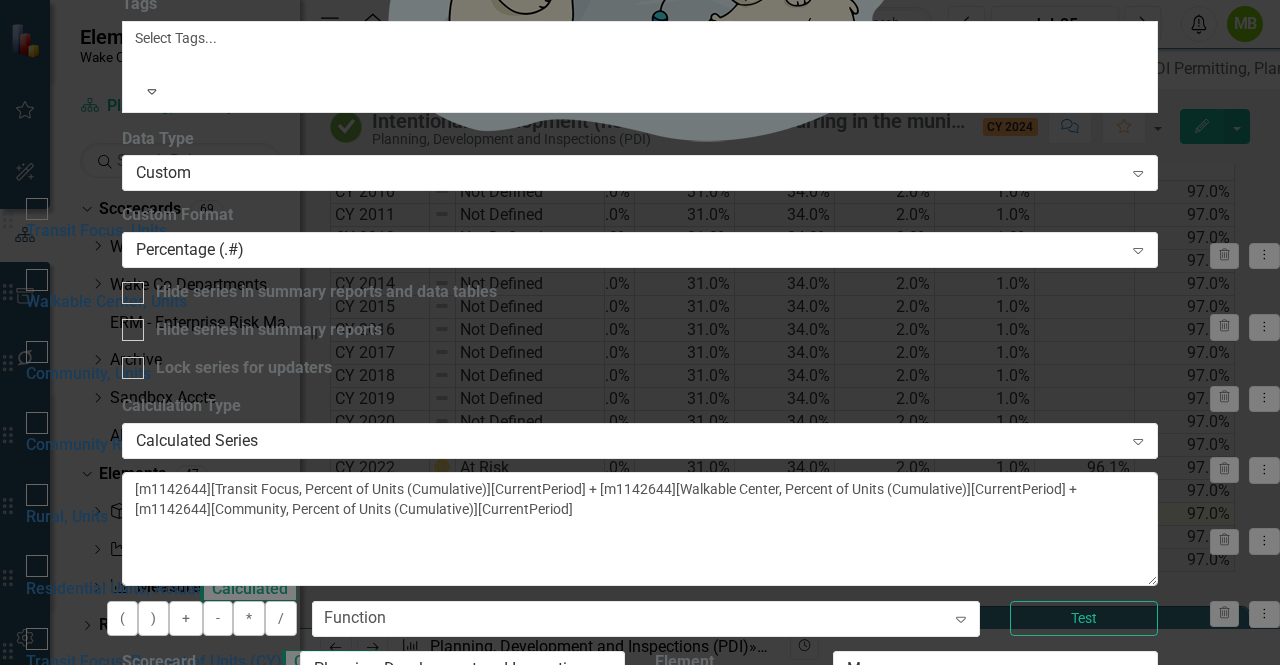 drag, startPoint x: 1228, startPoint y: 27, endPoint x: 1242, endPoint y: 29, distance: 14.142136 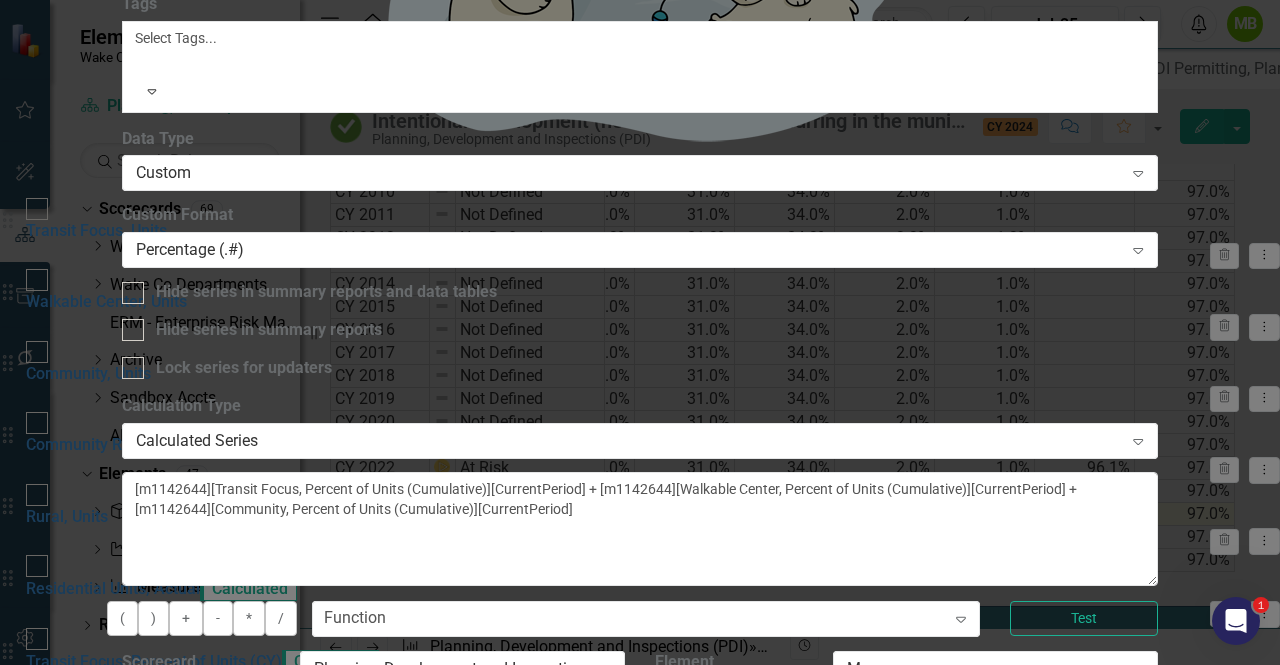 click on "Measure Series Measure Series Actual Help Maximize Close" at bounding box center (639, -153) 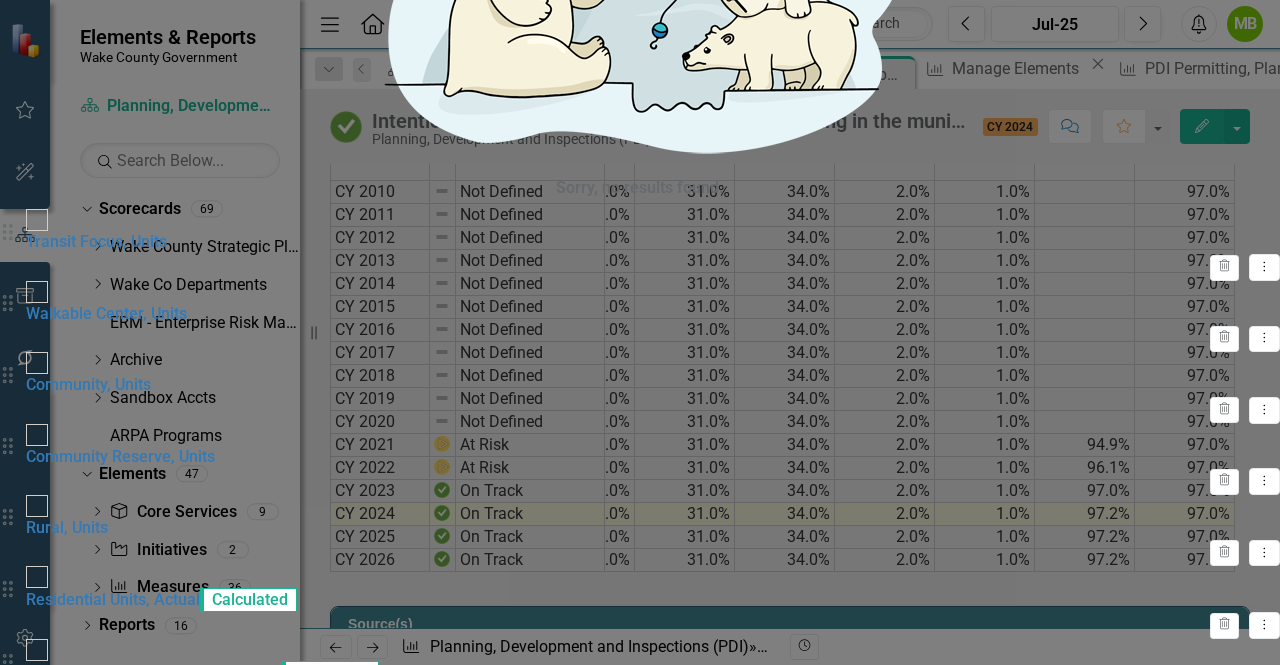 click on "Close" 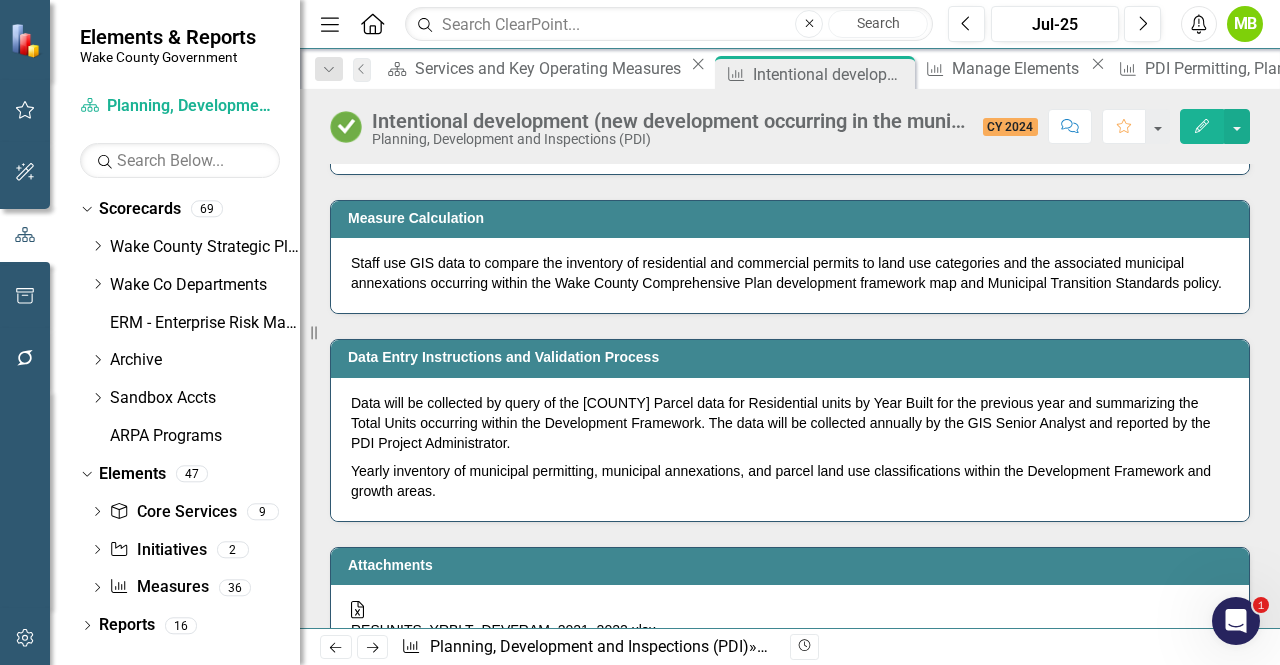 click on "Yearly inventory of municipal permitting, municipal annexations, and parcel land use classifications within the Development Framework and growth areas." at bounding box center (790, 479) 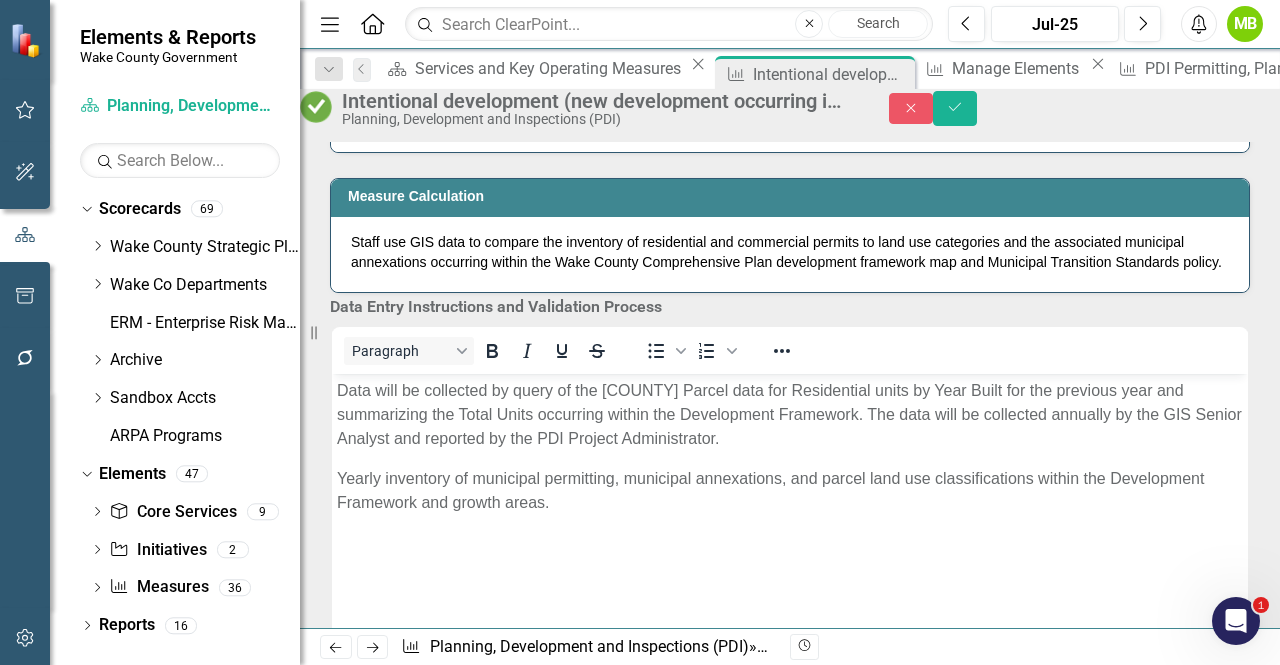 scroll, scrollTop: 0, scrollLeft: 0, axis: both 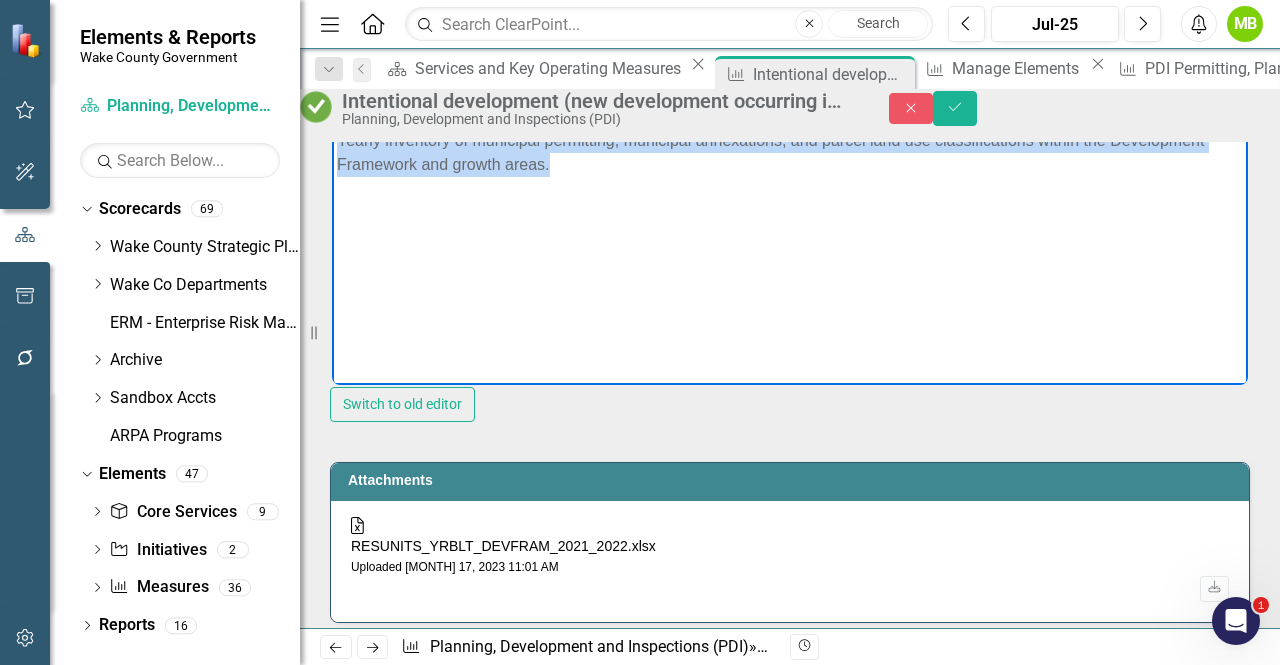 drag, startPoint x: 335, startPoint y: 52, endPoint x: 680, endPoint y: 215, distance: 381.5678 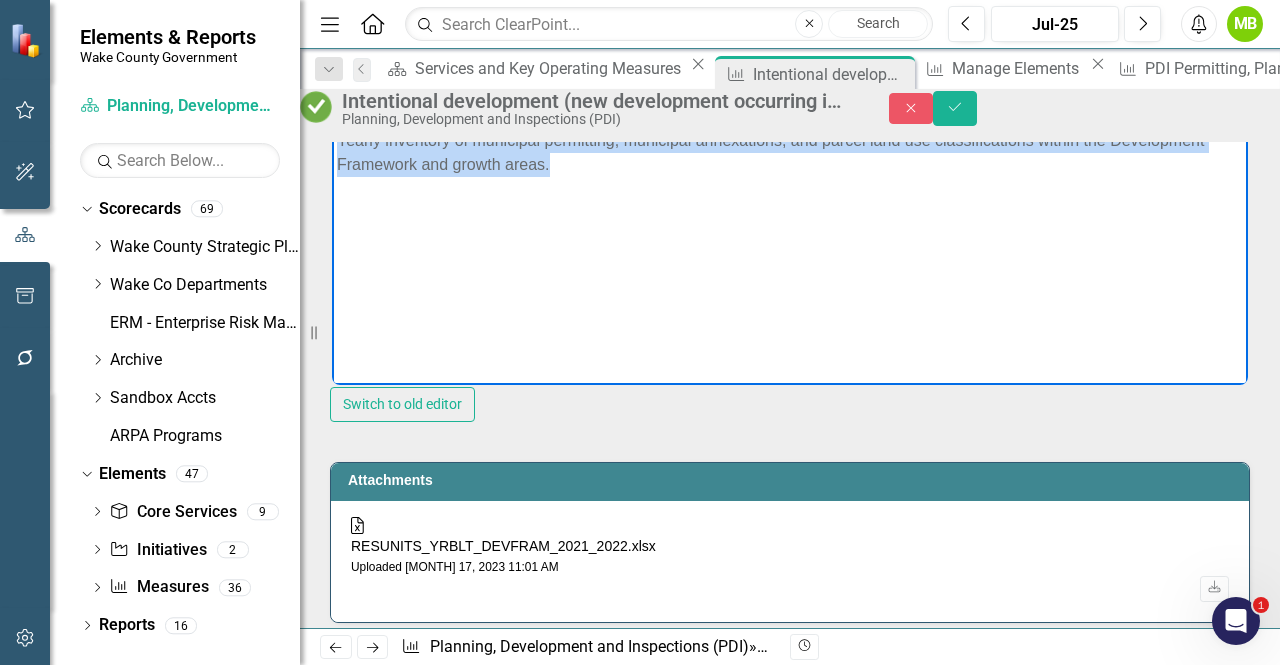 paste 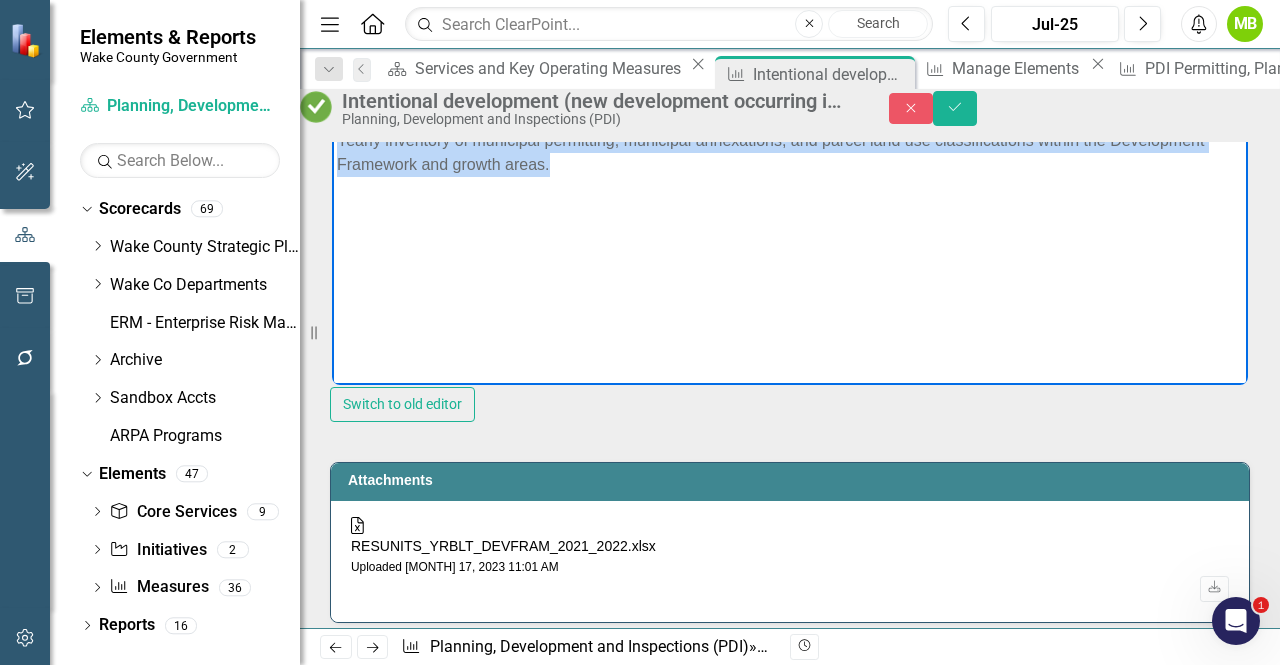 type 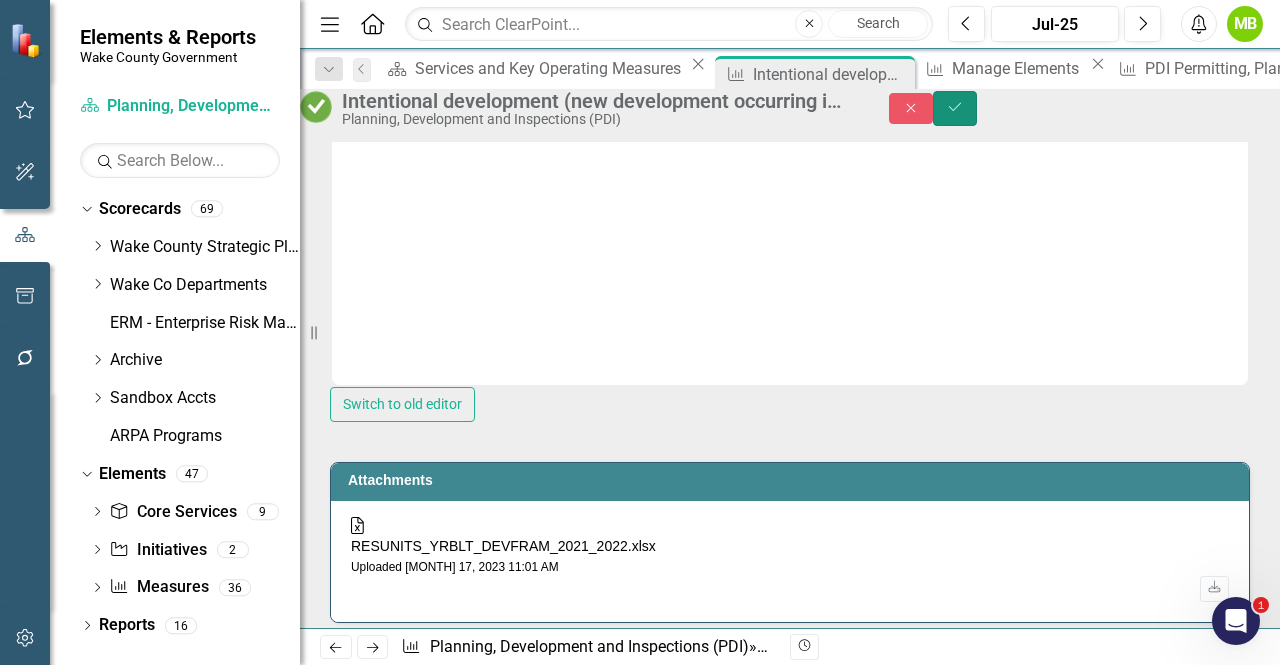 click on "Save" 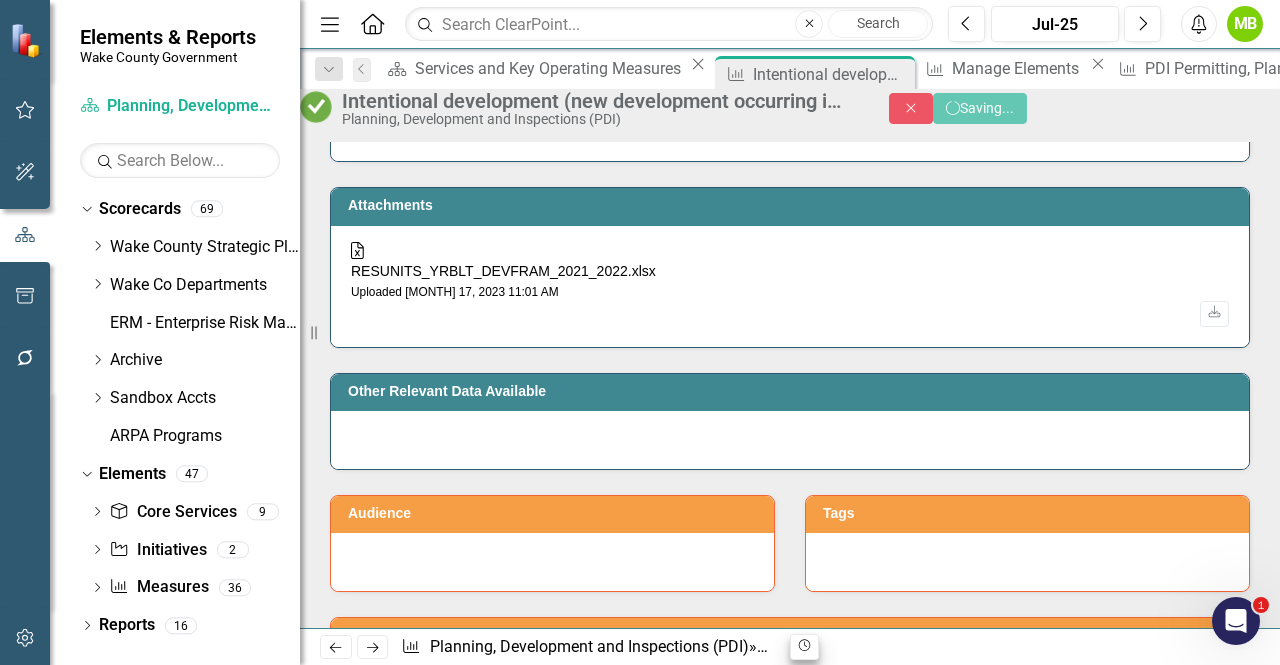 scroll, scrollTop: 1993, scrollLeft: 0, axis: vertical 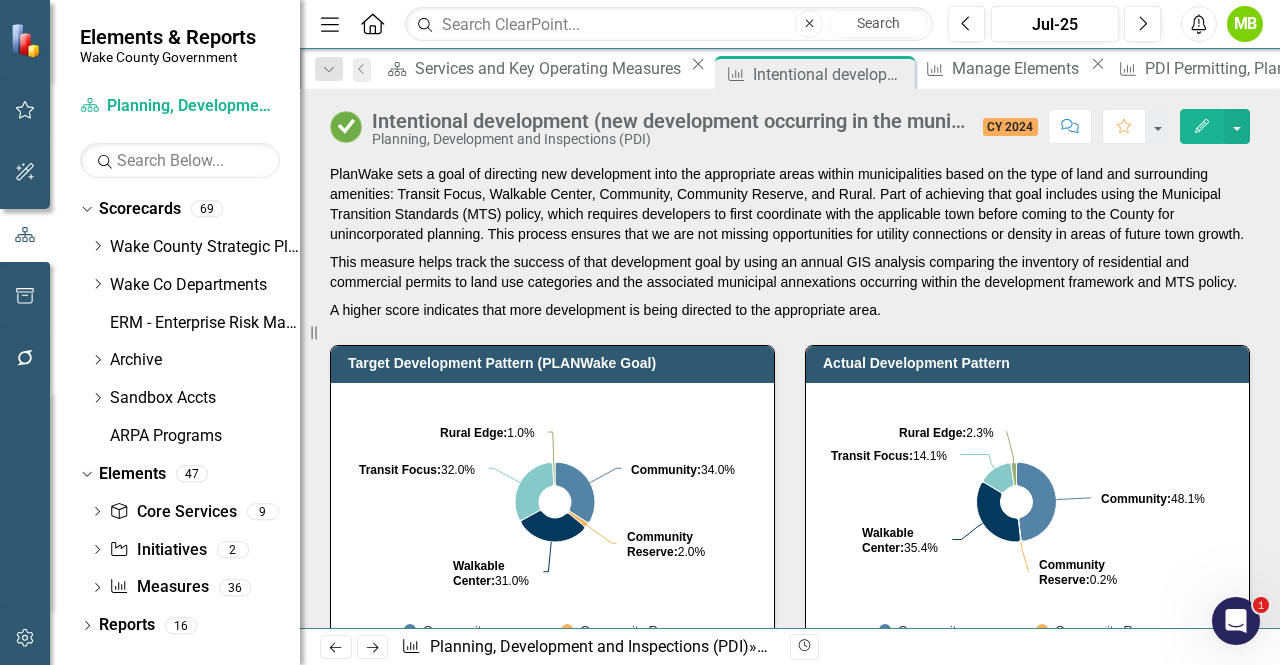 click on "This measure helps track the success of that development goal by using an annual GIS analysis comparing the inventory of residential and commercial permits to land use categories and the associated municipal annexations occurring within the development framework and MTS policy." at bounding box center (790, 272) 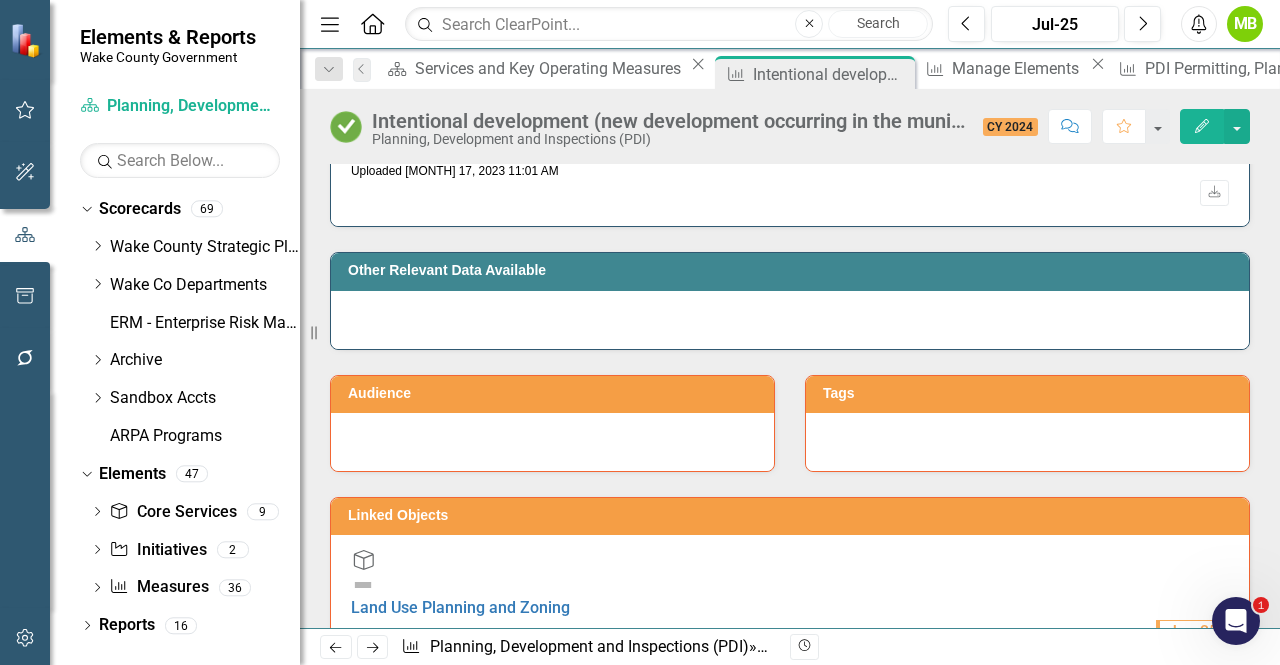 scroll, scrollTop: 2120, scrollLeft: 0, axis: vertical 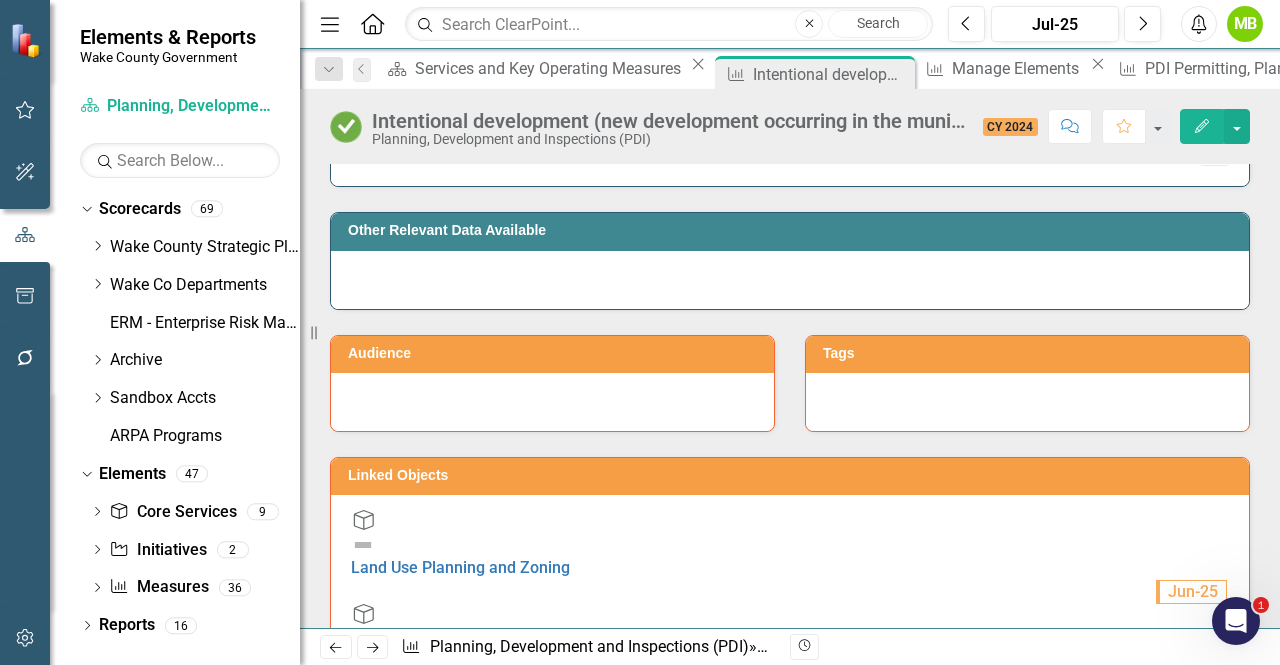 click at bounding box center [552, 402] 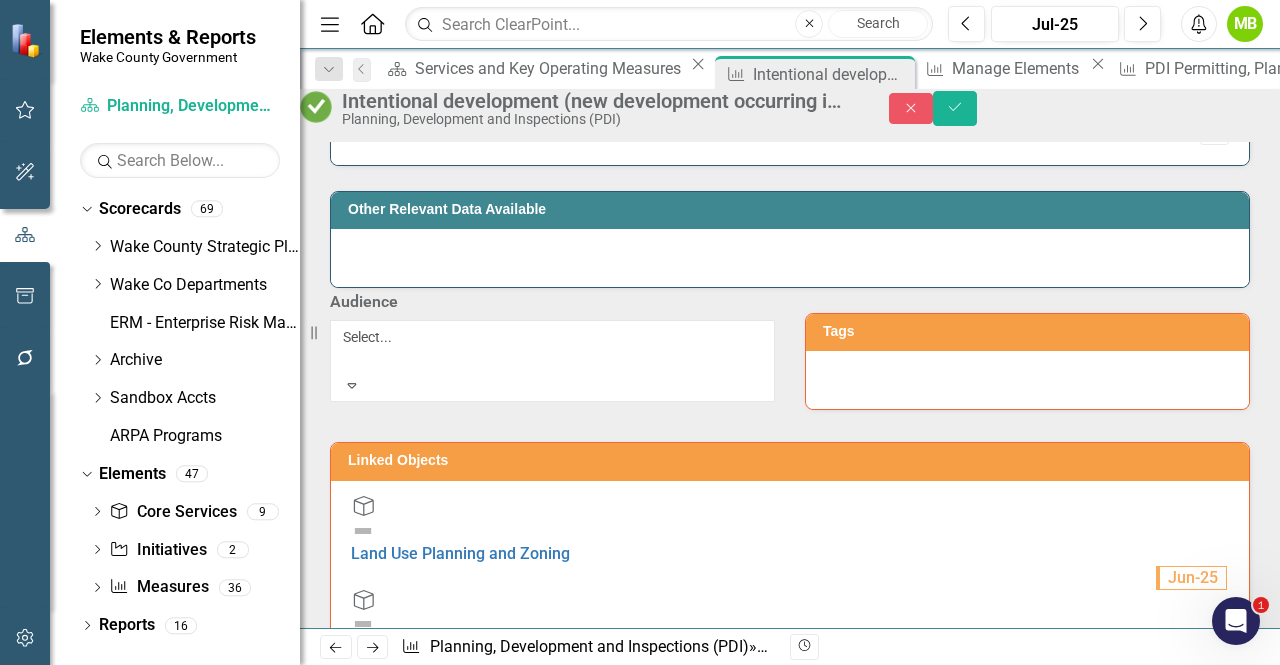 click at bounding box center [346, 361] 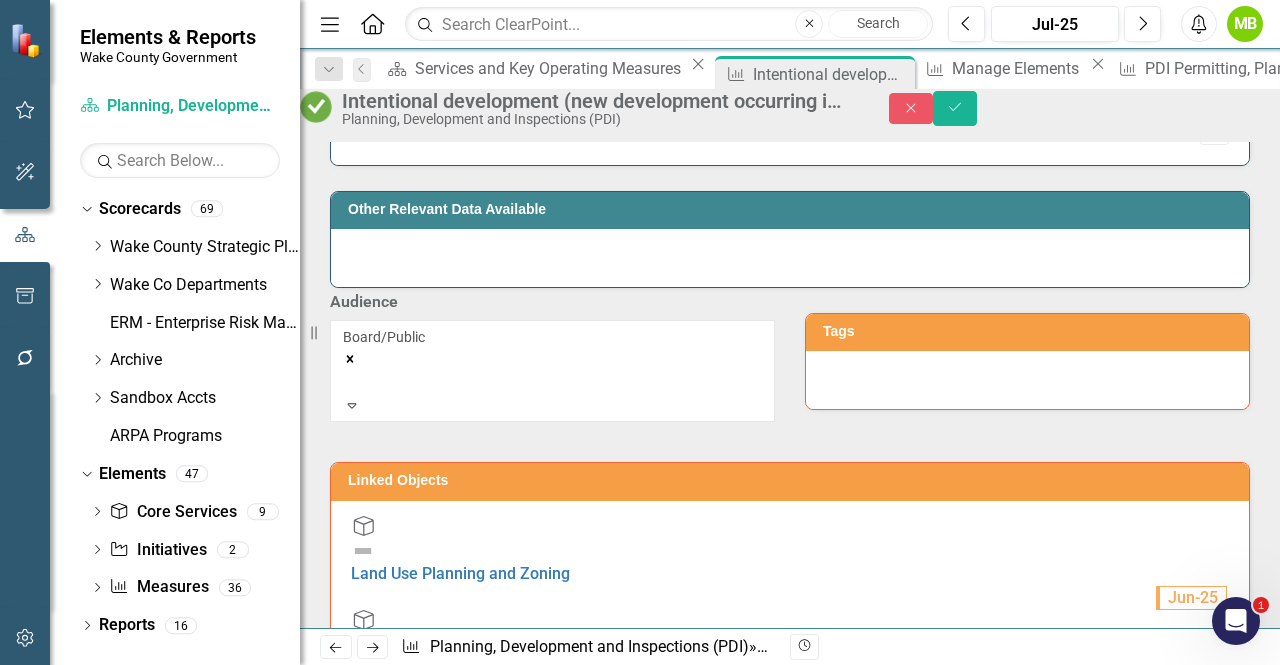 click on "Expand" 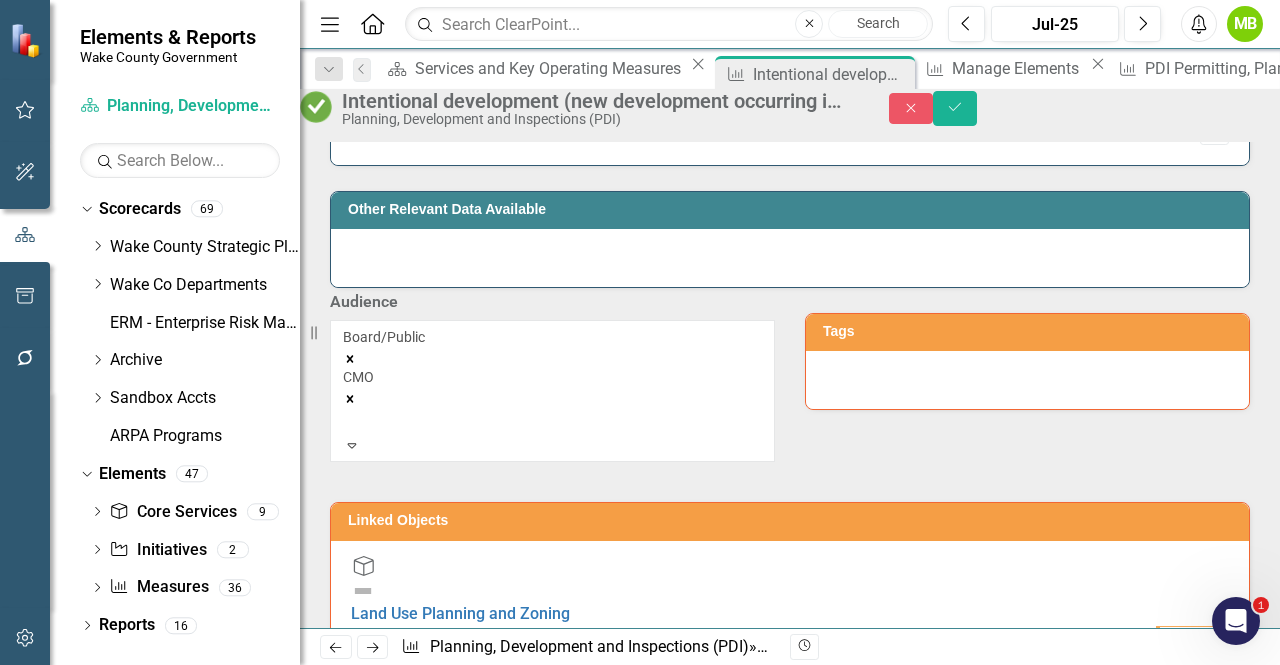 click on "Expand" 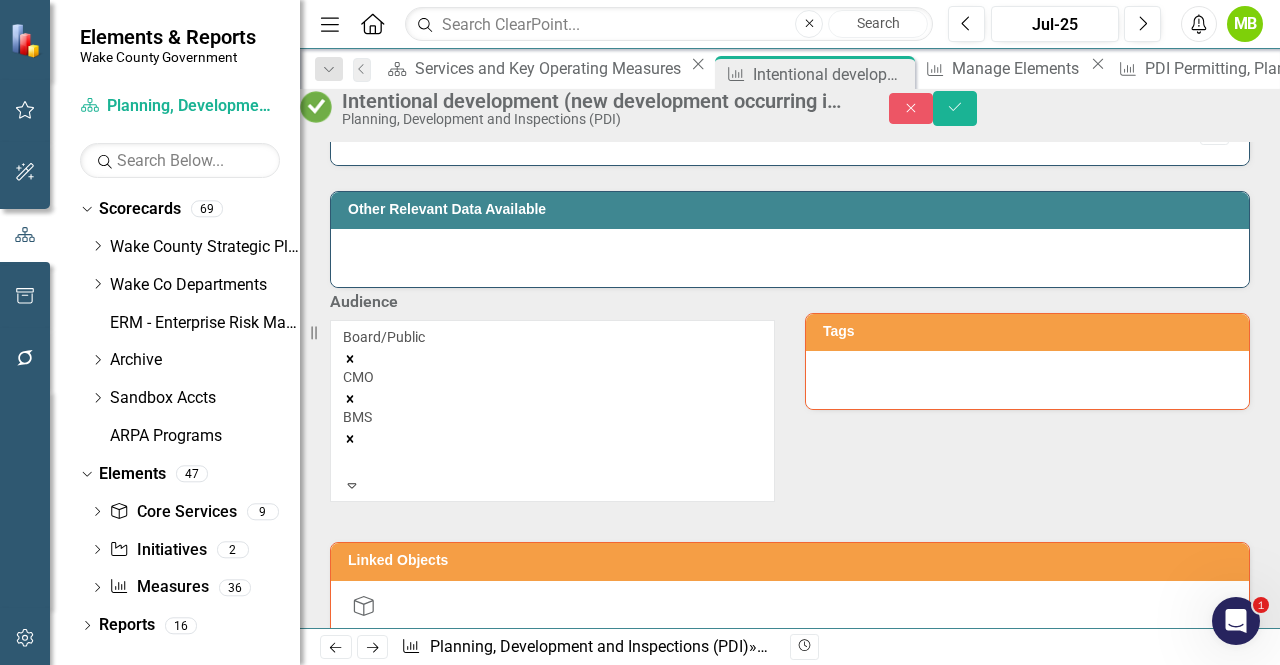 click 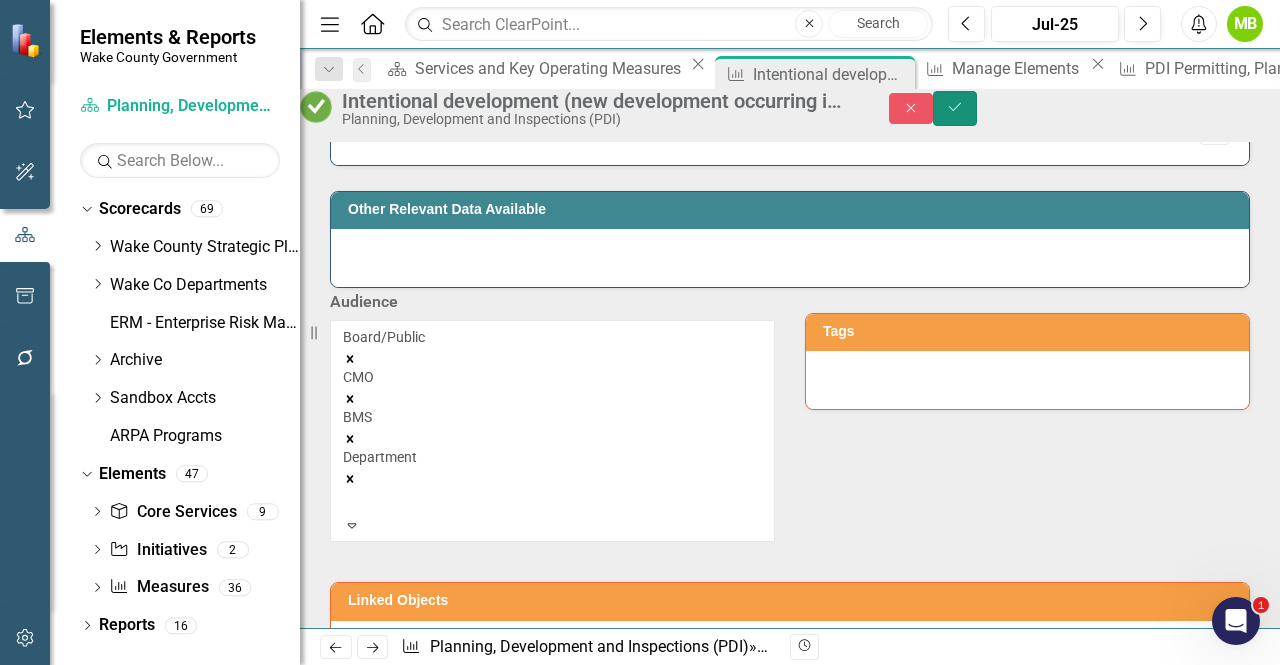 click on "Save" 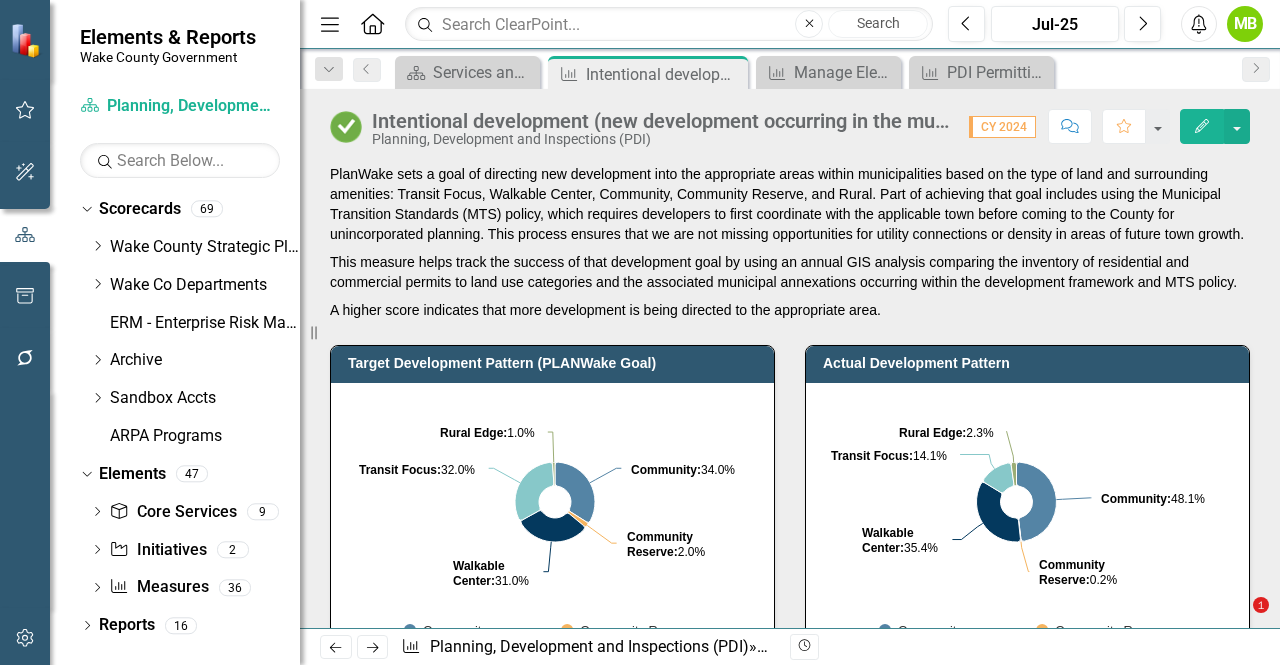 scroll, scrollTop: 0, scrollLeft: 0, axis: both 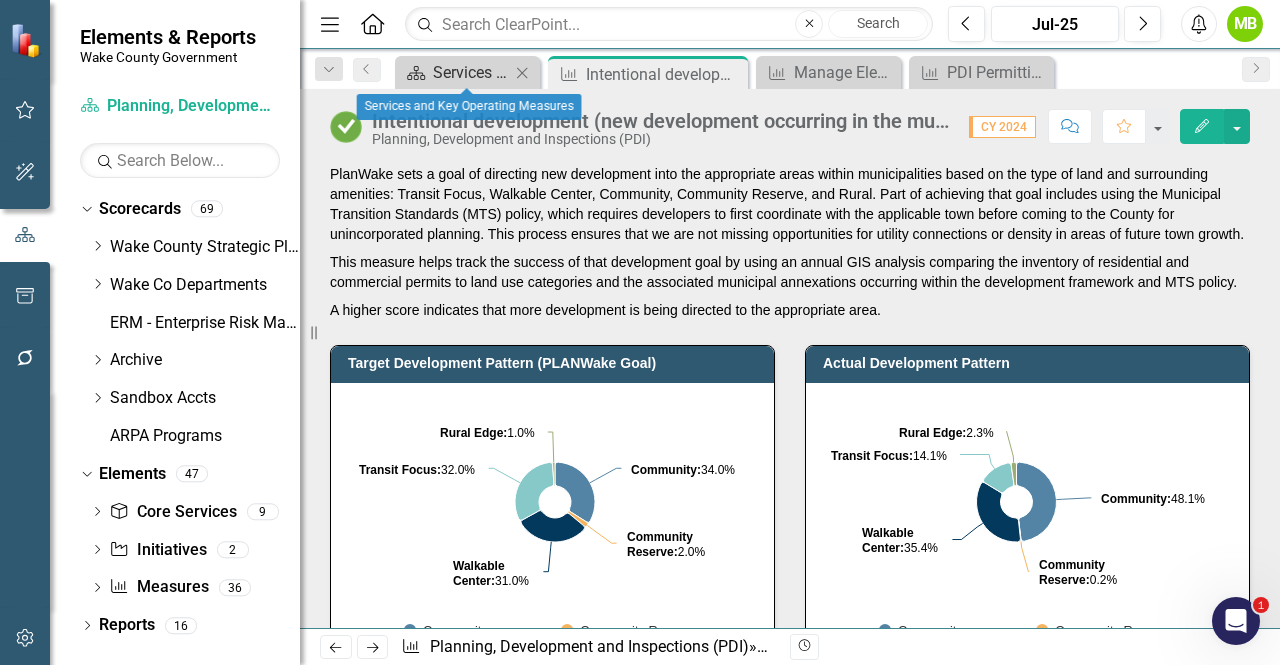 click on "Services and Key Operating Measures" at bounding box center [471, 72] 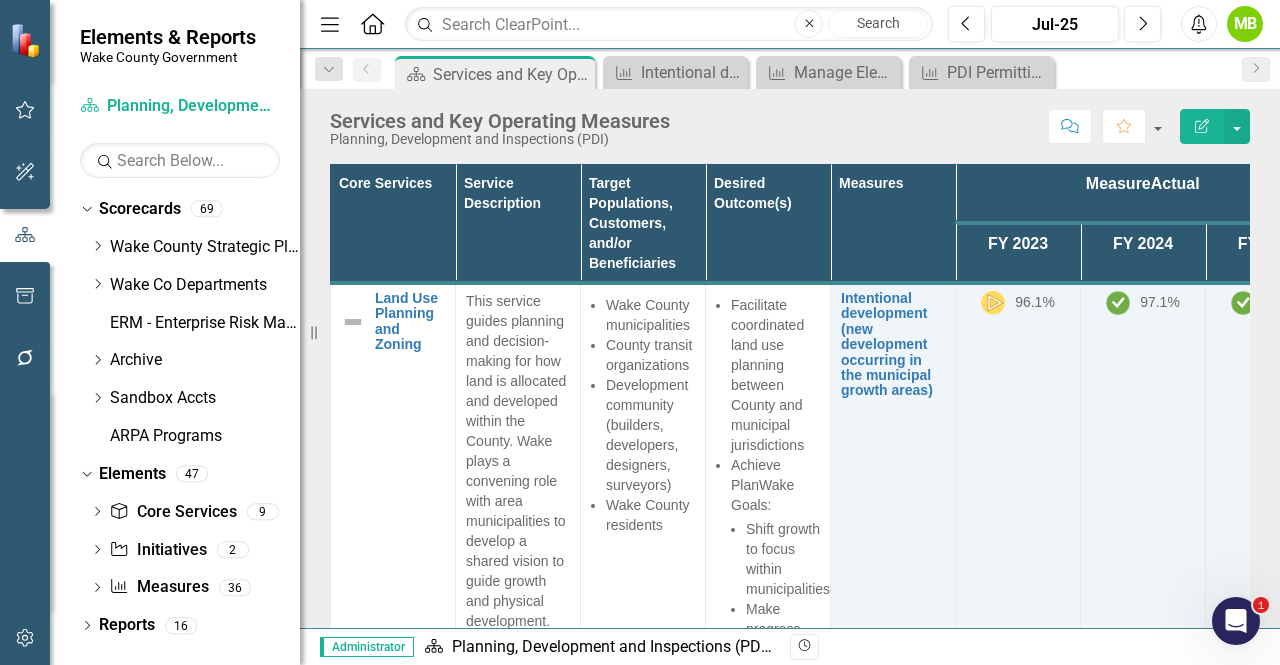 click on "Core Services Service Description Target Populations, Customers, and/or Beneficiaries Desired Outcome(s) Measures Measure Actual Measure Target FY 2023 FY 2024 FY 2025 FY 2025 Land Use Planning and Zoning Link Map View Link Map Edit Edit Core Service Link Open Element This service guides planning and decision-making for how land is allocated and developed within the [COUNTY]. [COUNTY] plays a convening role with area municipalities to develop a shared vision to guide growth and physical development. The most recent Comprehensive Plan, PLANWake, along with other [COUNTY] plans and policies, addresses planning issues like future municipal growth areas, historic preservation, transportation corridor studies, transit planning, open space and agricultural preservation, and regional infrastructure development.
Code enforcement in the [COUNTY]’s planning jurisdiction operates on a complaint basis. Staff investigate any zoning complaint to enforce compliance with the Unified Development Ordinance." at bounding box center (790, 435) 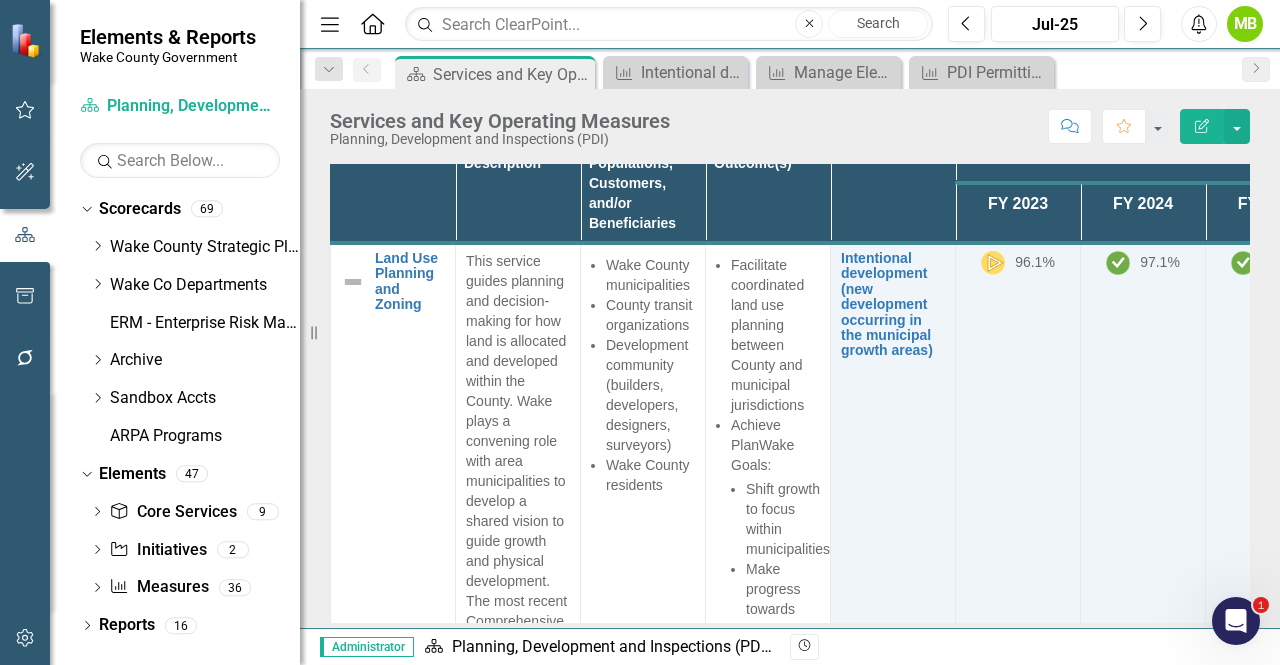 scroll, scrollTop: 80, scrollLeft: 0, axis: vertical 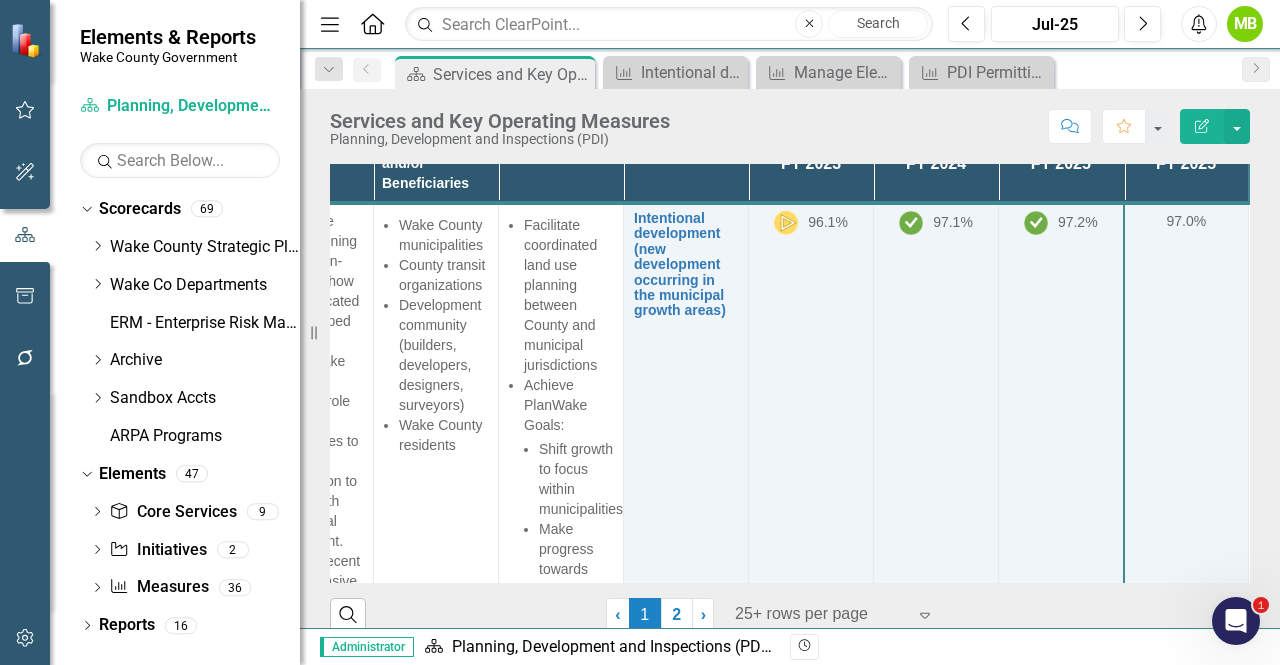 click on "Core Services Service Description Target Populations, Customers, and/or Beneficiaries Desired Outcome(s) Measures Measure Actual Measure Target FY 2023 FY 2024 FY 2025 FY 2025 Land Use Planning and Zoning Link Map View Link Map Edit Edit Core Service Link Open Element This service guides planning and decision-making for how land is allocated and developed within the [COUNTY]. [COUNTY] plays a convening role with area municipalities to develop a shared vision to guide growth and physical development. The most recent Comprehensive Plan, PLANWake, along with other [COUNTY] plans and policies, addresses planning issues like future municipal growth areas, historic preservation, transportation corridor studies, transit planning, open space and agricultural preservation, and regional infrastructure development.
Code enforcement in the [COUNTY]’s planning jurisdiction operates on a complaint basis. Staff investigate any zoning complaint to enforce compliance with the Unified Development Ordinance." at bounding box center (790, 345) 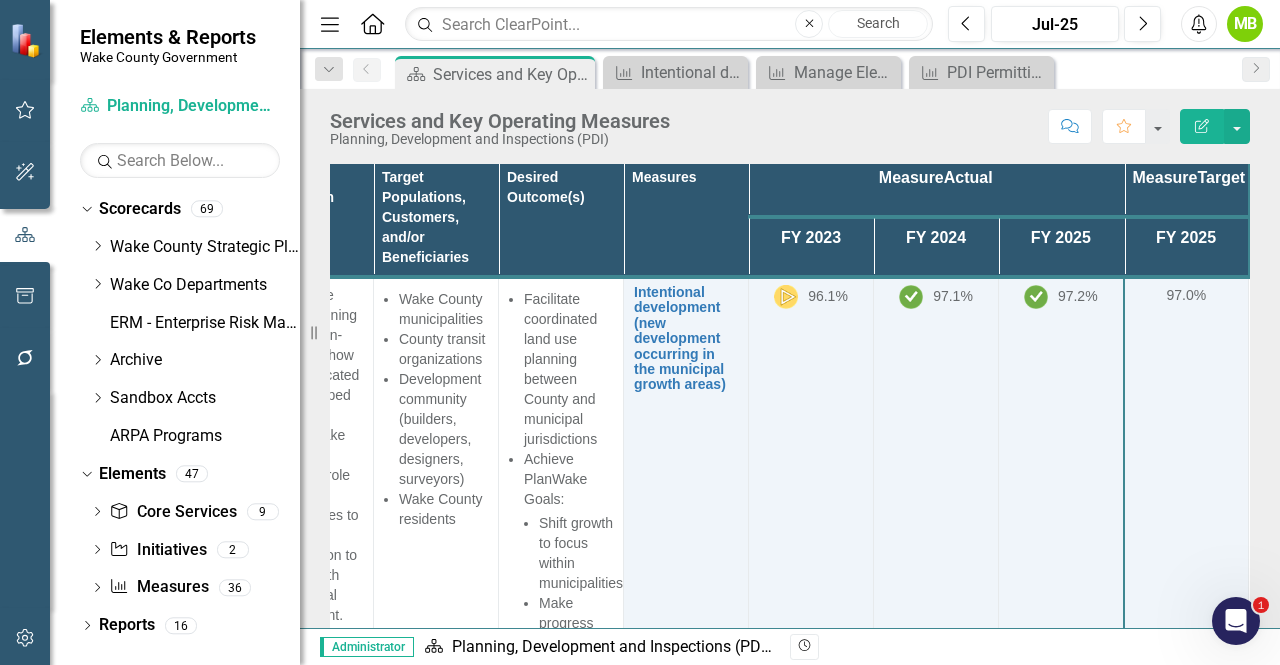 scroll, scrollTop: 0, scrollLeft: 0, axis: both 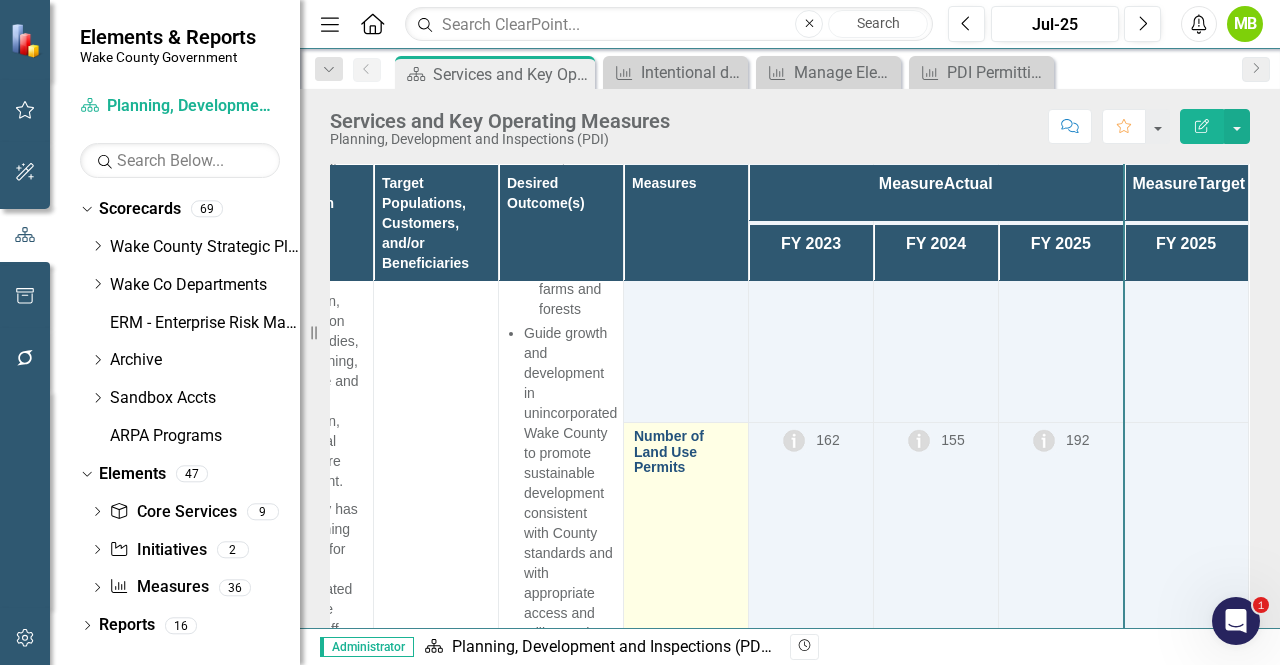 click on "Number of Land Use Permits" at bounding box center (686, 452) 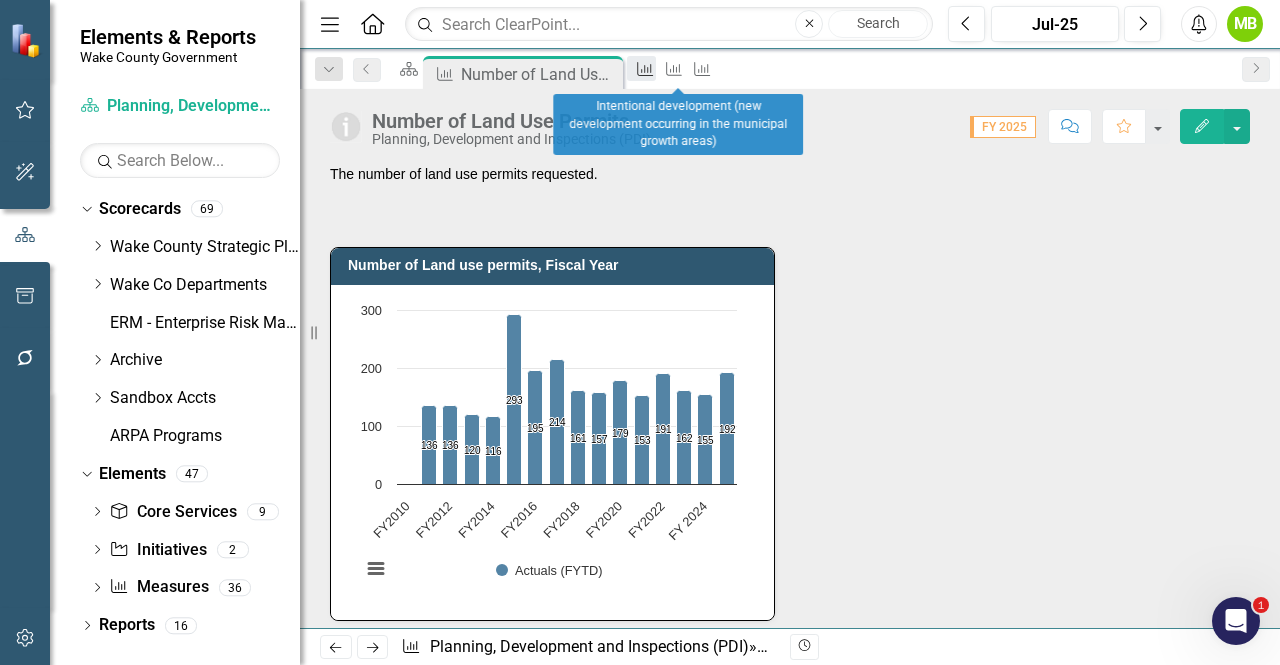 click 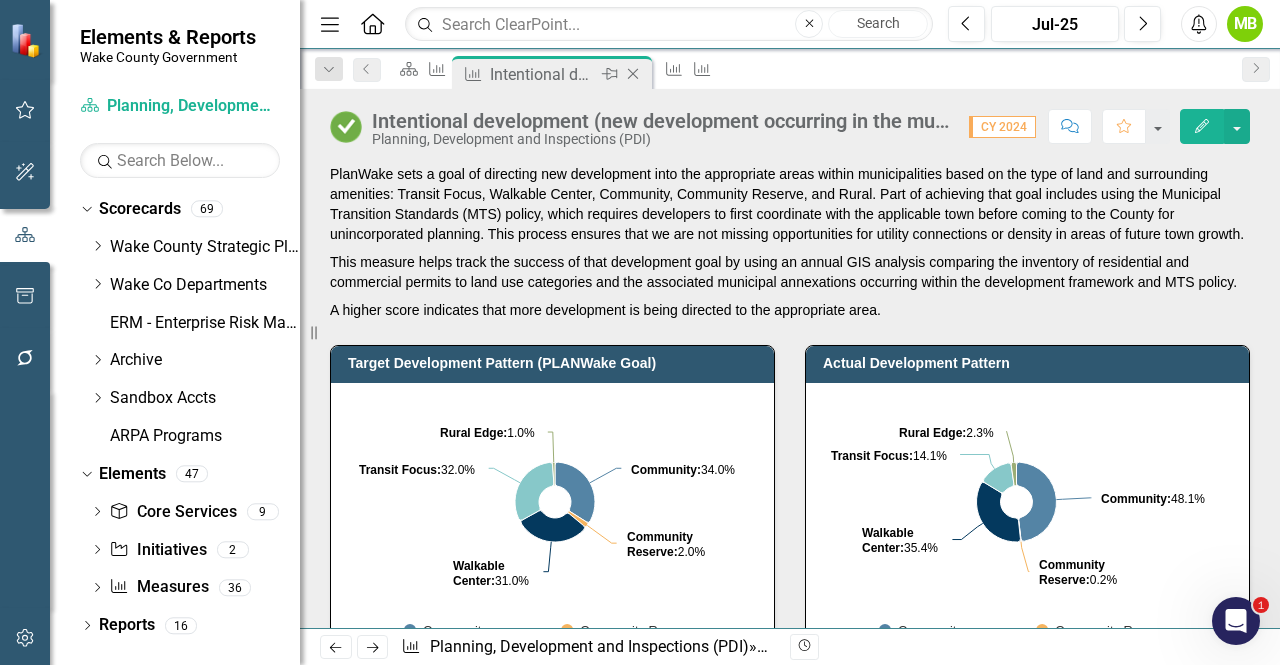 click on "Close" 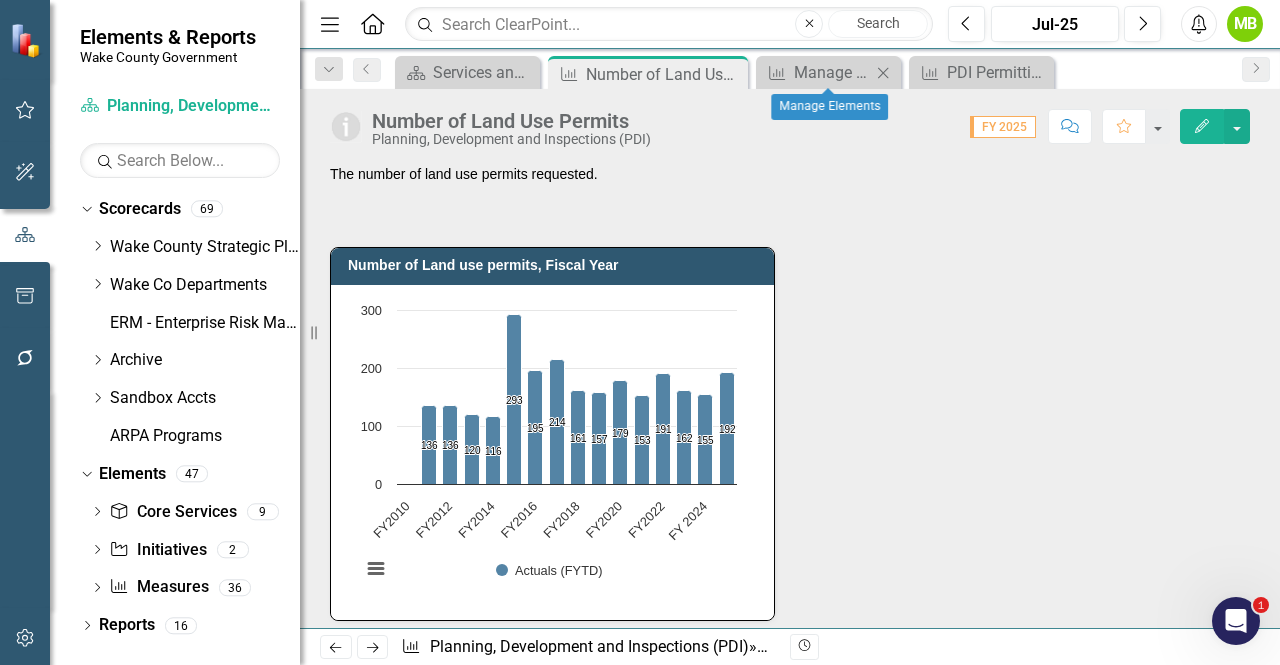 click on "Close" 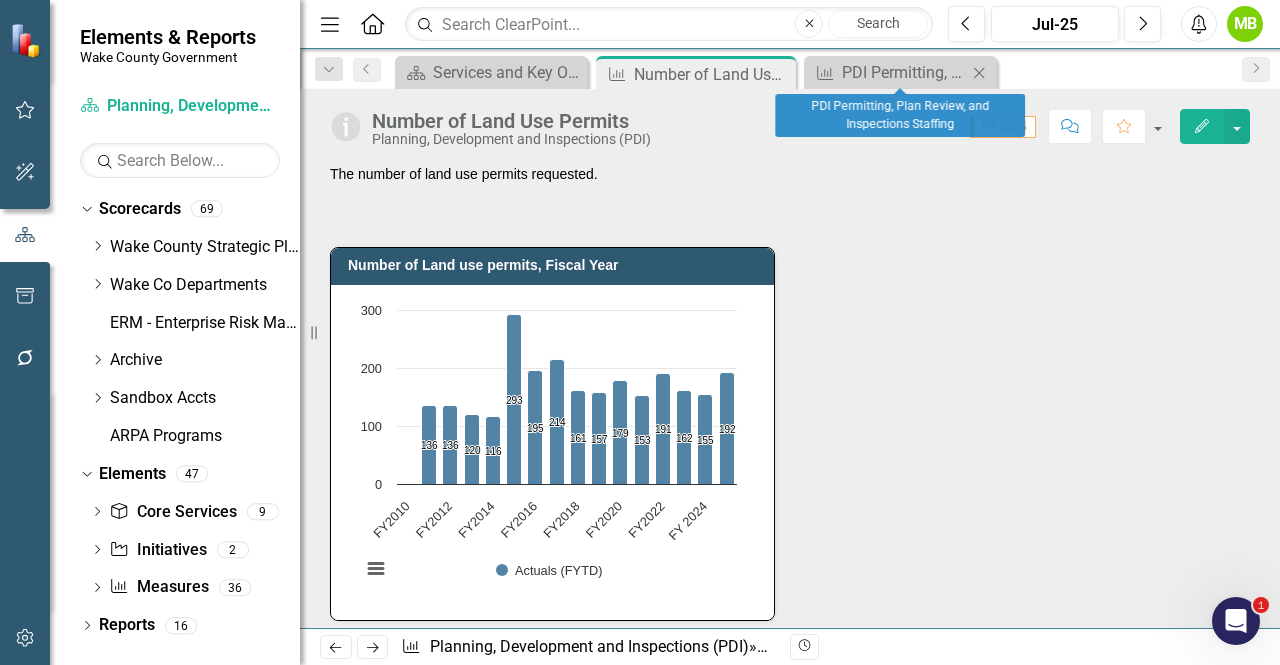 click 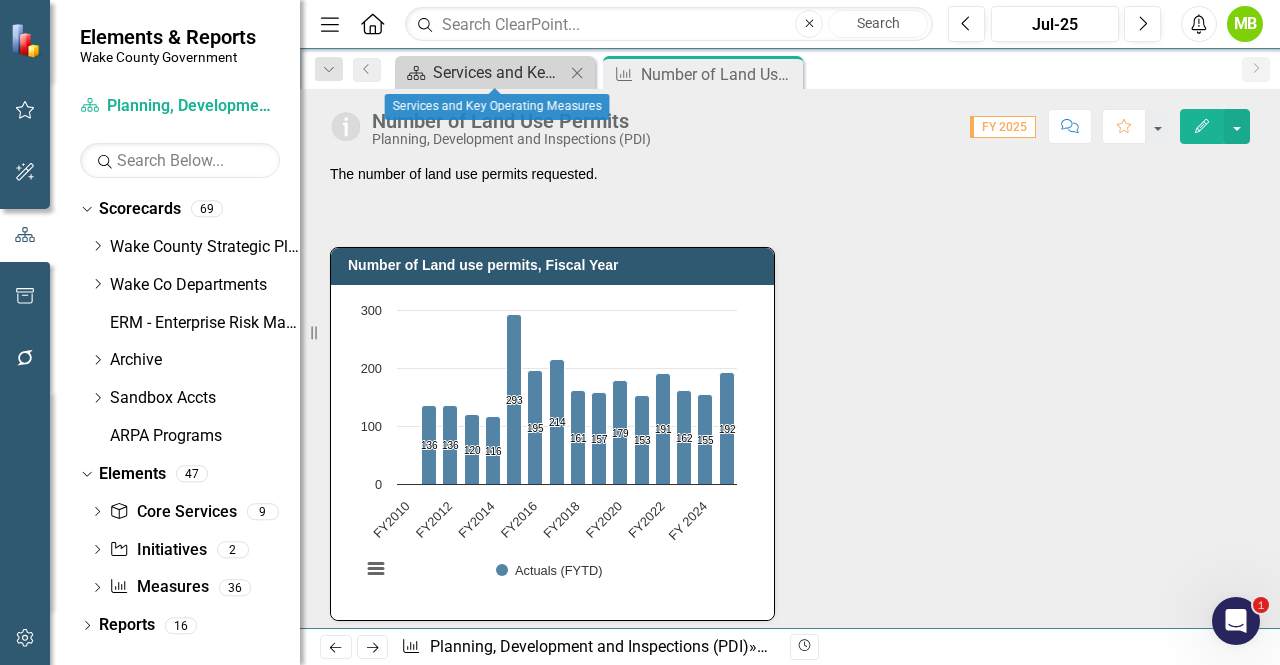 click on "Services and Key Operating Measures" at bounding box center (499, 72) 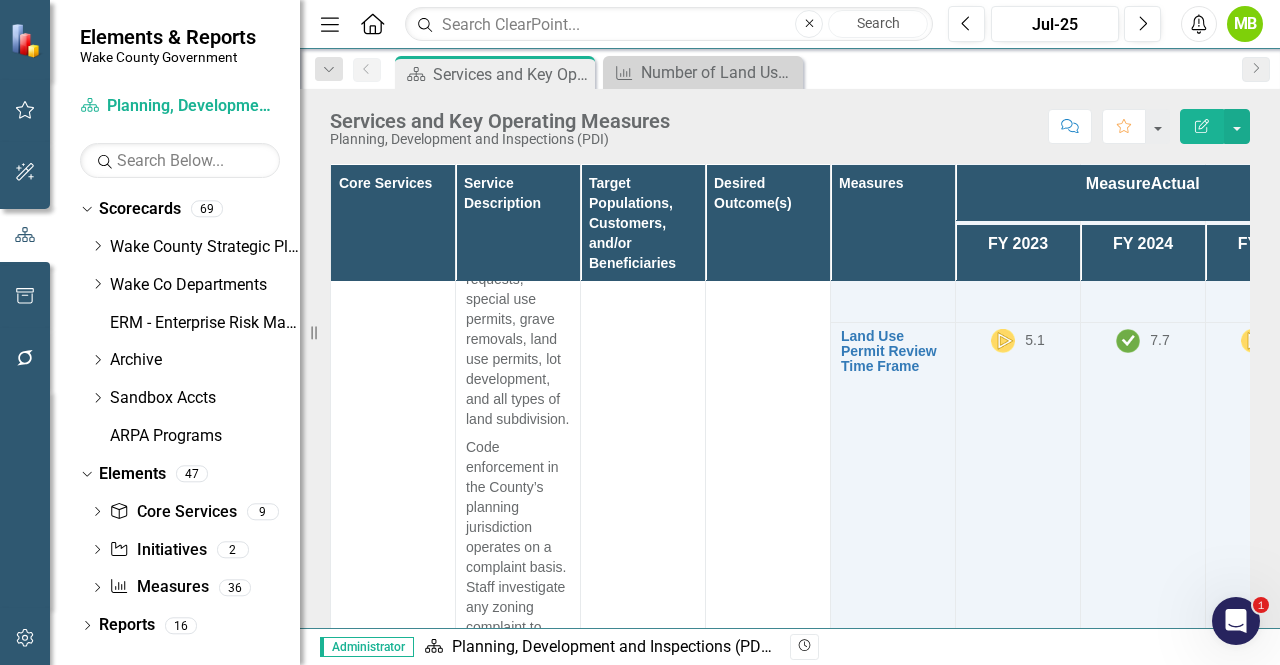 scroll, scrollTop: 1550, scrollLeft: 0, axis: vertical 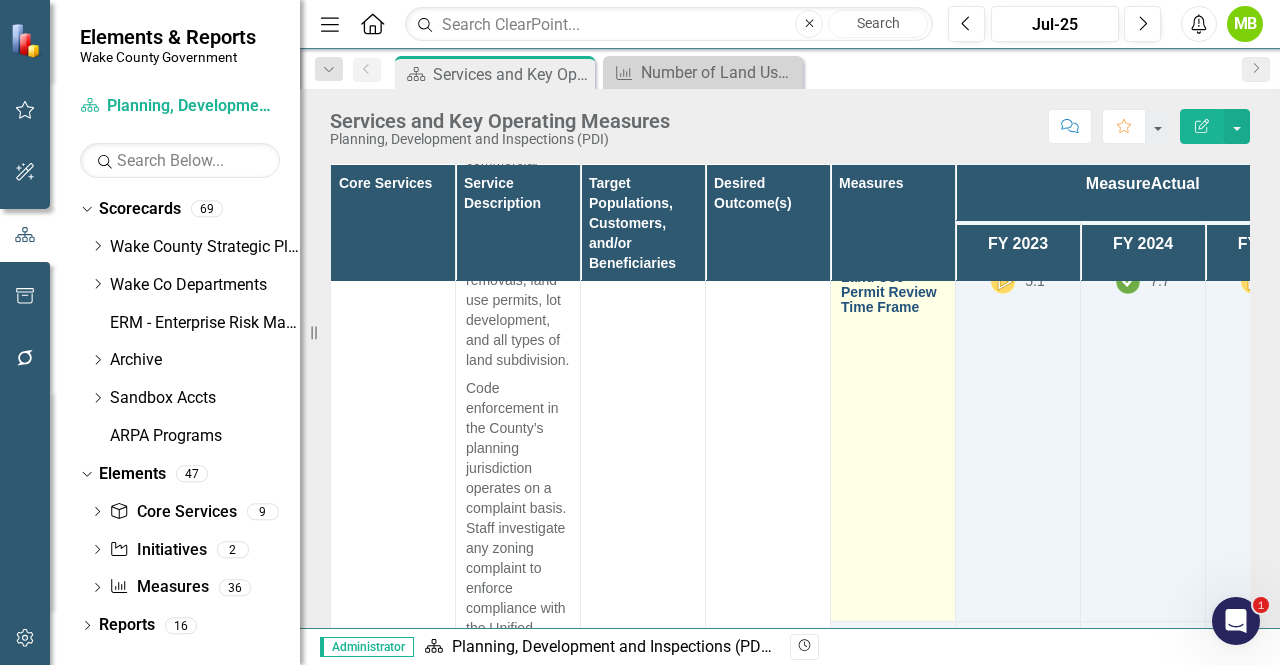 click on "Land Use Permit Review Time Frame" at bounding box center [893, 293] 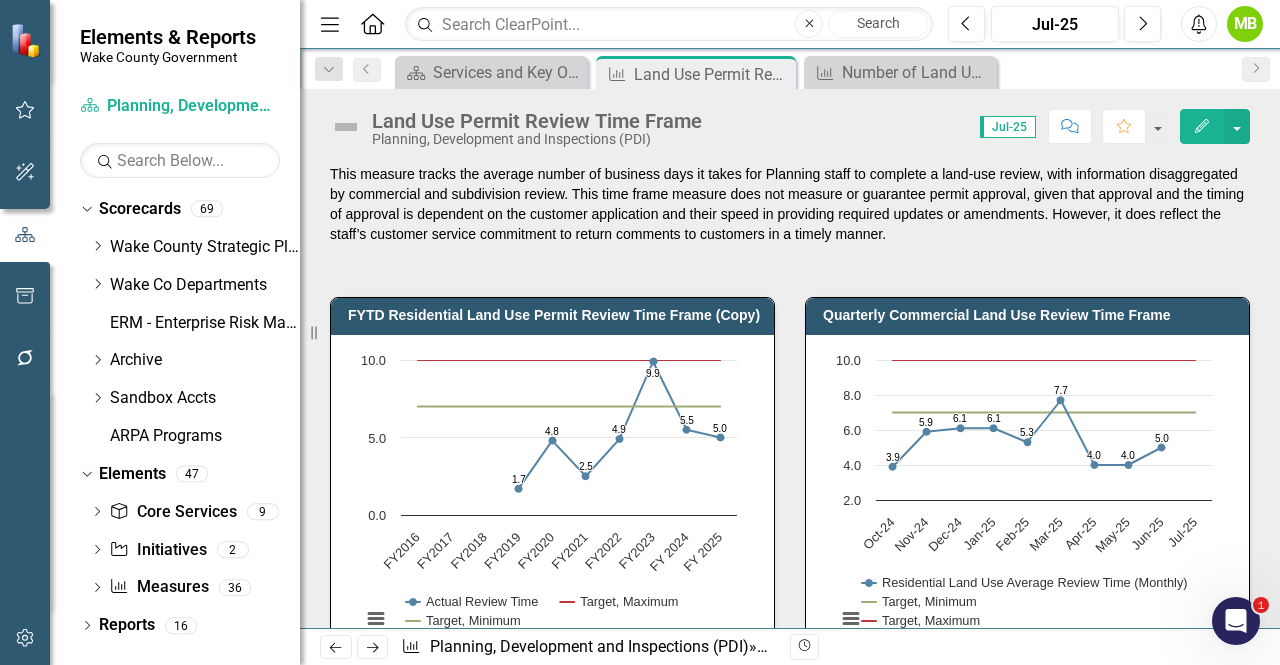 click on "FYTD Residential Land Use Permit Review Time Frame (Copy) Chart Line chart with 3 lines. FYTD Residential Land Use Permit Review Time Frame (Copy) (Chart Type: Column Chart)
Plot Bands
FY2016
Actual Review Time: No Value	Target, Maximum: 10.0	Target, Minimum: 7.0
FY2017
Actual Review Time: No Value	Target, Maximum: 10.0	Target, Minimum: 7.0
FY2018
Actual Review Time: No Value	Target, Maximum: 10.0	Target, Minimum: 7.0
FY2019
Actual Review Time: 1.7	Target, Maximum: 10.0	Target, Minimum: 7.0
FY2020
Actual Review Time: 4.8	Target, Maximum: 10.0	Target, Minimum: 7.0
FY2021
Actual Review Time: 2.5	Target, Maximum: 10.0	Target, Minimum: 7.0
FY2022
Actual Review Time: 4.9	Target, Maximum: 10.0	Target, Minimum: 7.0
FY2023
Actual Review Time: 9.9	Target, Maximum: 10.0	Target, Minimum: 7.0
FY 2024
Actual Review Time: 5.5	Target, Maximum: 10.0	Target, Minimum: 7.0
FY 2025
Actual Review Time: 5.0	Target, Maximum: 10.0	Target, Minimum: 7.0 The chart has 1 X axis displaying categories.  Created with Highcharts 11.4.8" at bounding box center (552, 471) 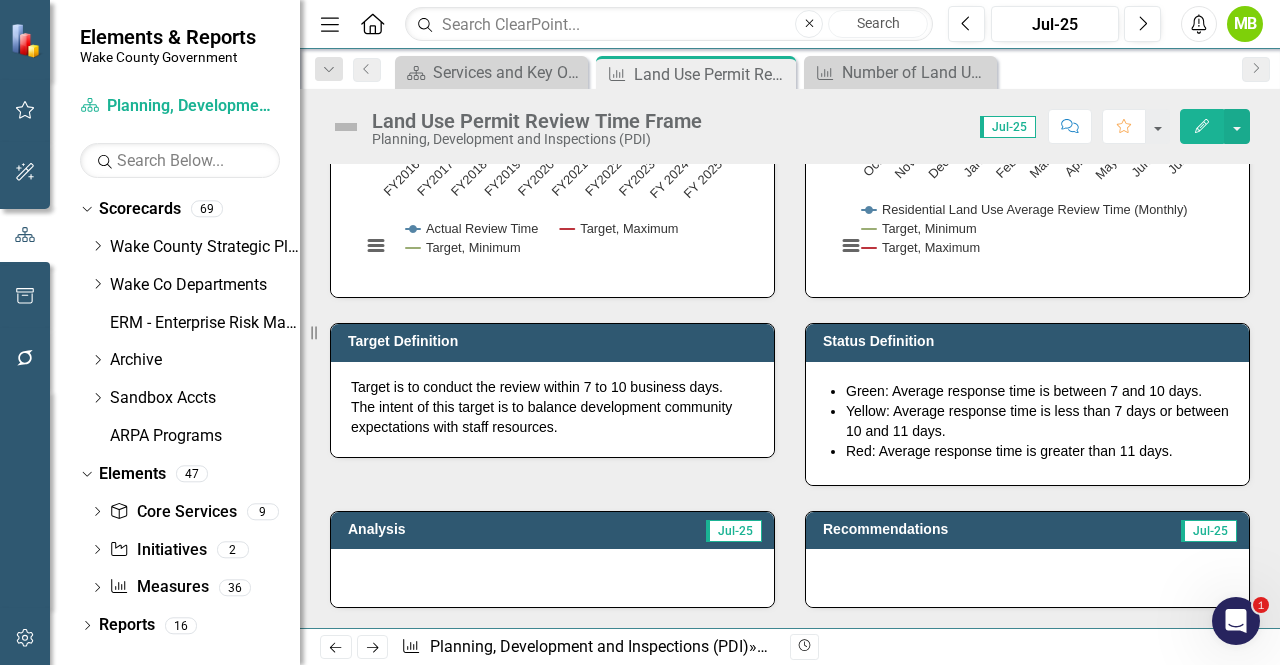 scroll, scrollTop: 440, scrollLeft: 0, axis: vertical 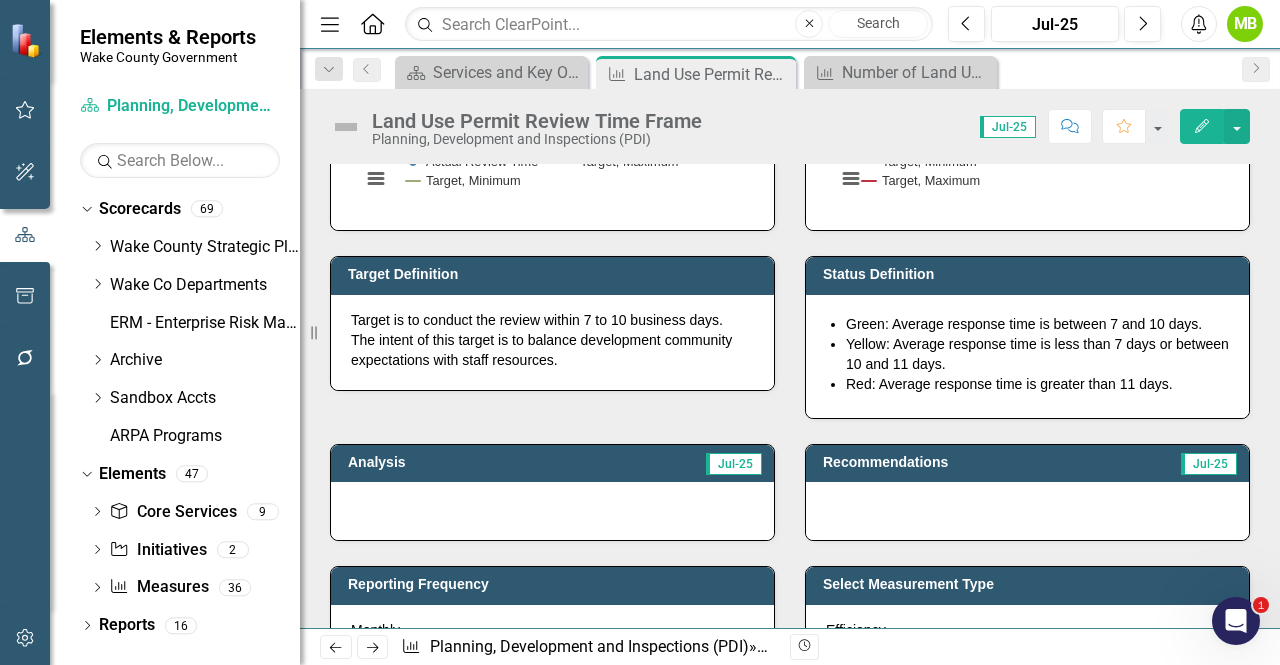 click on "Status Definition
Green: Average response time is between 7 and 10 days.
Yellow: Average response time is less than 7 days or between 10 and 11 days.
Red: Average response time is greater than 11 days." at bounding box center [1027, 324] 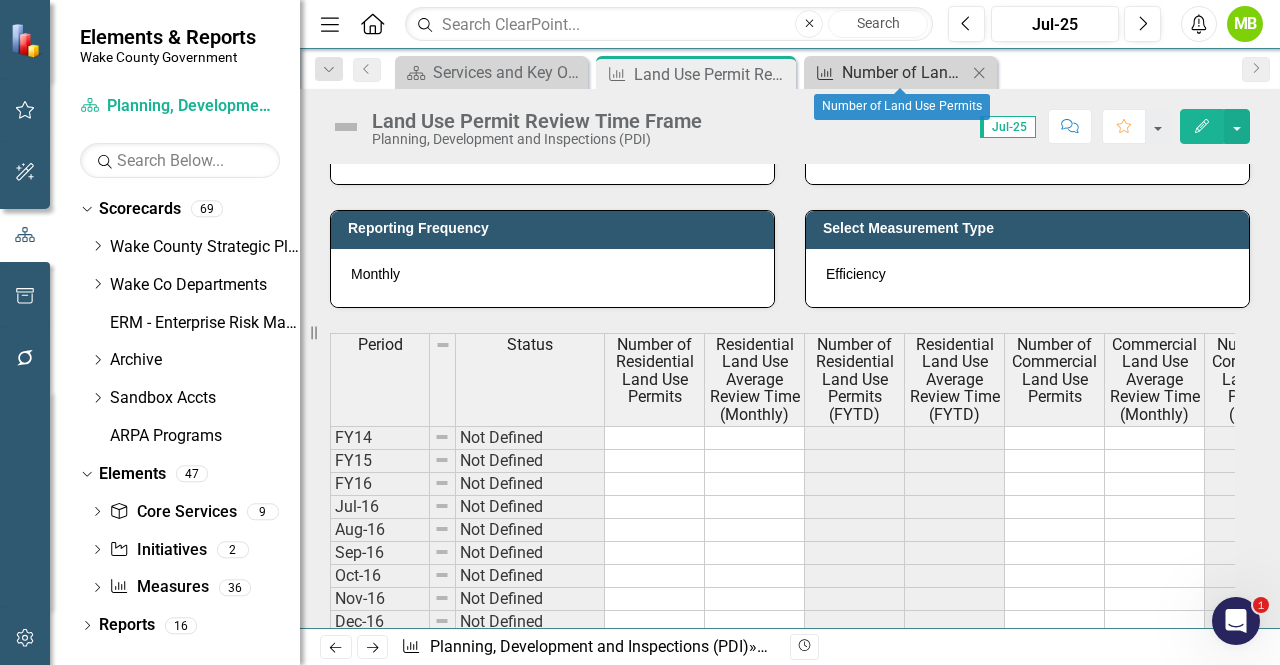 scroll, scrollTop: 800, scrollLeft: 0, axis: vertical 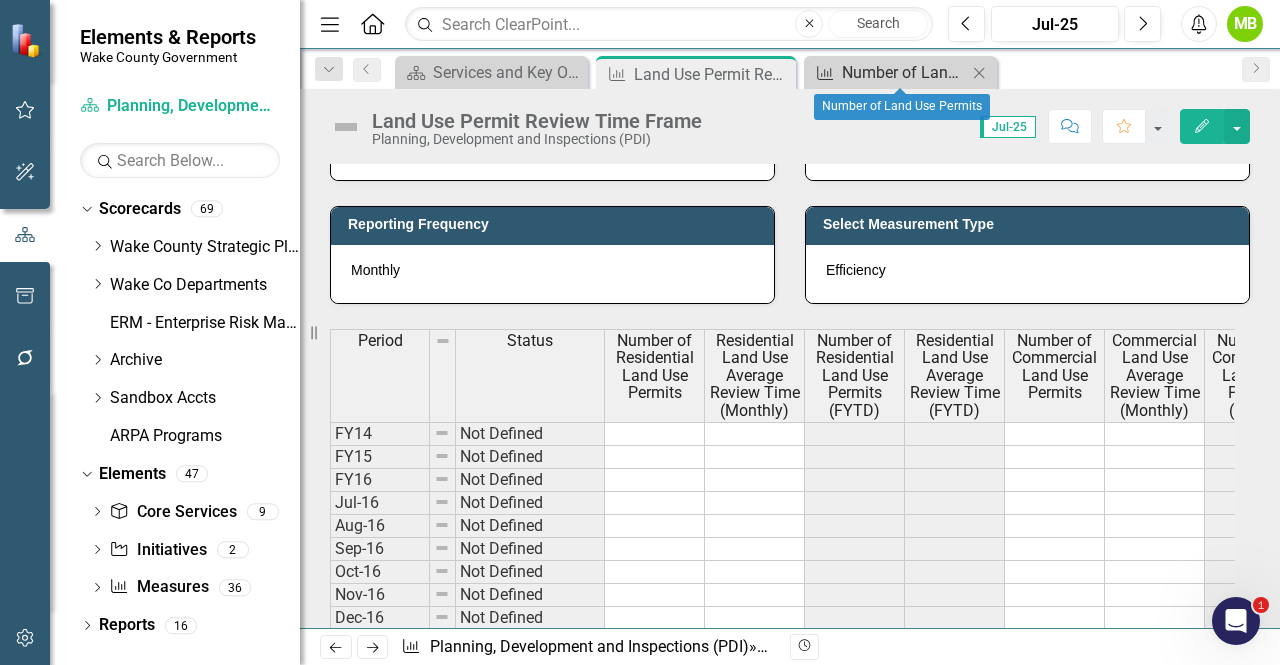 click on "Number of Land Use Permits" at bounding box center [904, 72] 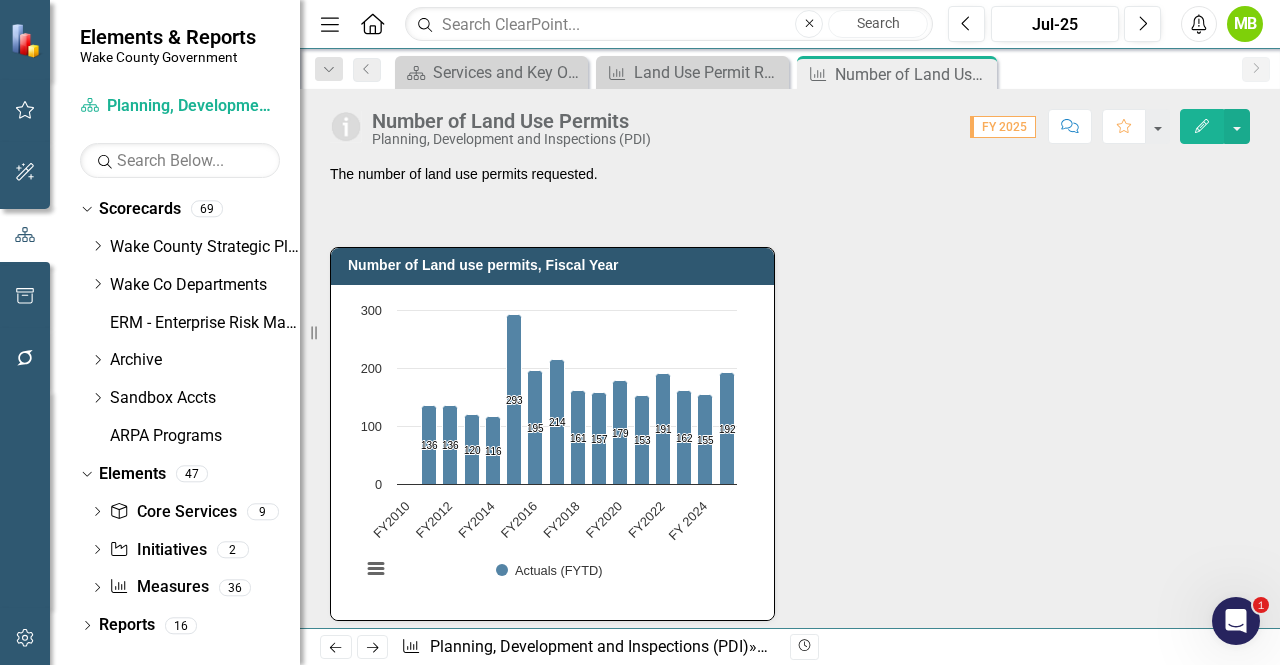 click on "Number of Land use permits, Fiscal Year Chart Bar chart with 16 bars. Number of Land use permits, Fiscal Year (Chart Type: Column Chart)
Plot Bands
Actuals (FYTD)
FY2010: No Value
FY2011: 136
FY2012: 136
FY2013: 120
FY2014: 116
FY2015: 293
FY2016: 195
FY2017: 214
FY2018: 161
FY2019: 157
FY2020: 179
FY2021: 153
FY2022: 191
FY2023: 162
FY 2024: 155
FY 2025: 192 The chart has 1 X axis displaying categories.  The chart has 1 Y axis displaying values. Data ranges from 116 to 293. Number of Land use permits, Fiscal Year (Chart Type: Column Chart)
Plot Bands
Actuals (FYTD)
FY2010: No Value
FY2011: 136
FY2012: 136
FY2013: 120
FY2014: 116
FY2015: 293
FY2016: 195
FY2017: 214
FY2018: 161
FY2019: 157
FY2020: 179
FY2021: 153
FY2022: 191
FY2023: 162
FY 2024: 155
FY 2025: 192 Chart context menu 136 ​ 136 136 ​ 136 120 ​ 120 116 ​ 116 293 ​ 293 195 ​ 195 214 ​ 214 161 ​ 161 157 ​ 157 179 ​ 179 153 ​ 153 191 ​ 191 162 ​ 162 155 ​ 155 192 ​ 192 Actuals (FYTD) FY2010 FY2012 FY2014 FY2016 FY2018" at bounding box center [790, 421] 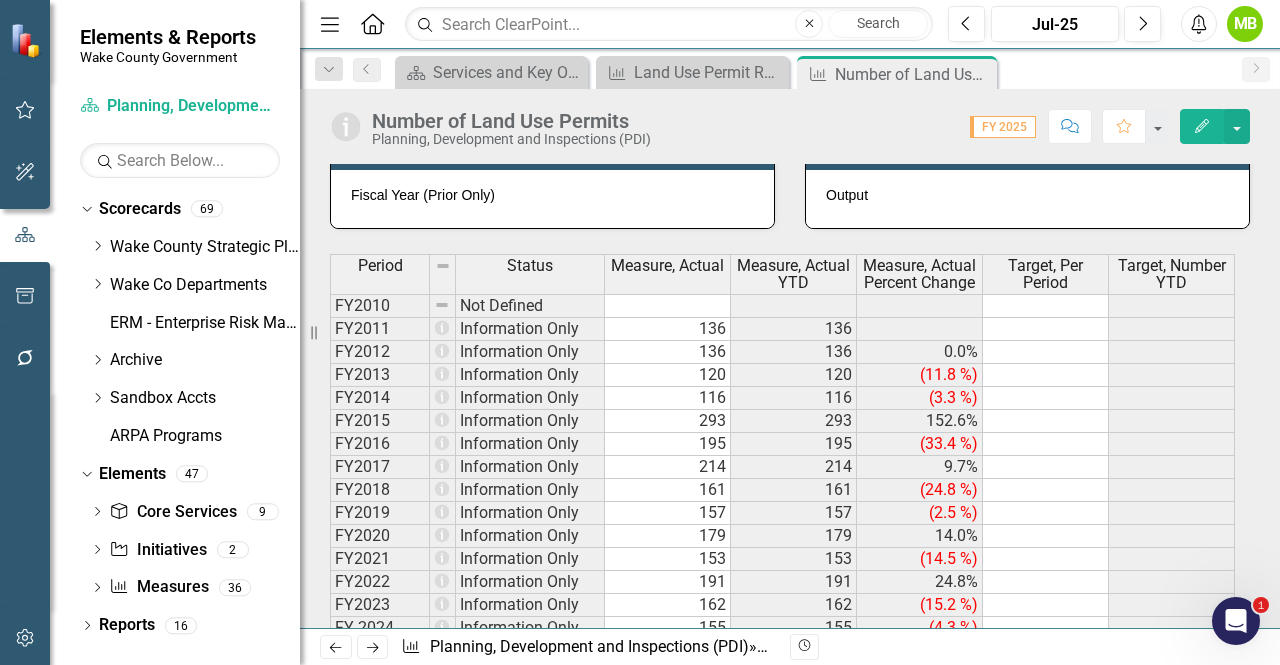 scroll, scrollTop: 800, scrollLeft: 0, axis: vertical 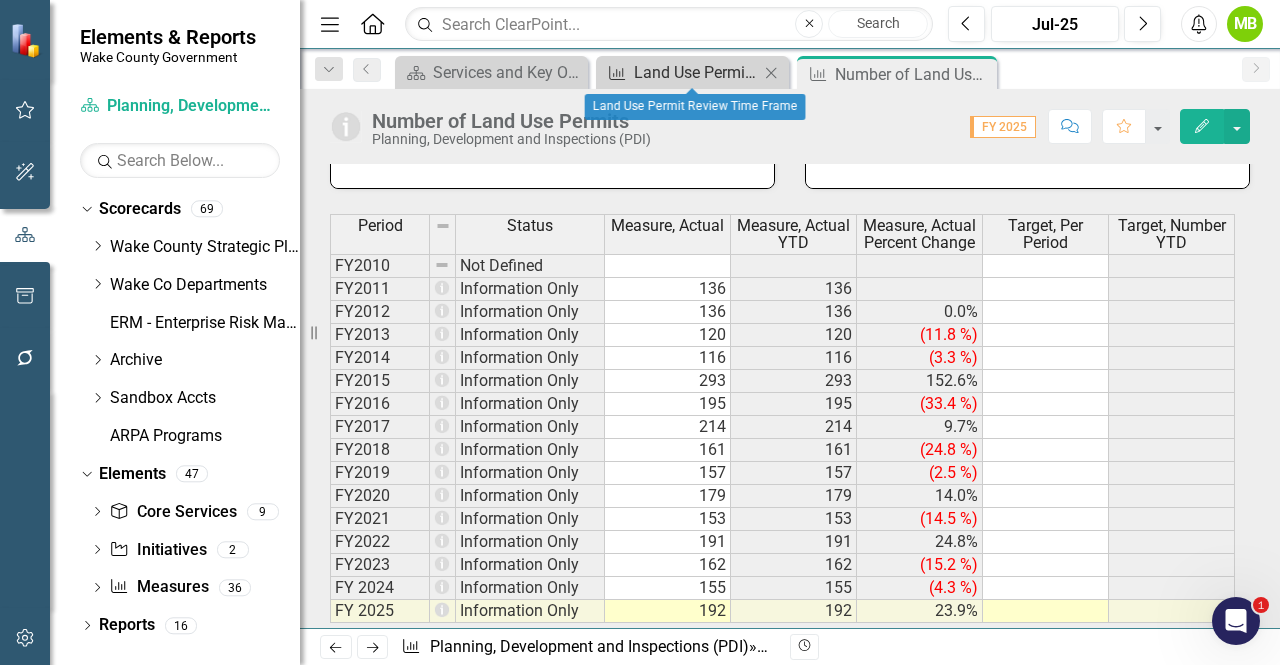 click on "Land Use Permit Review Time Frame" at bounding box center [696, 72] 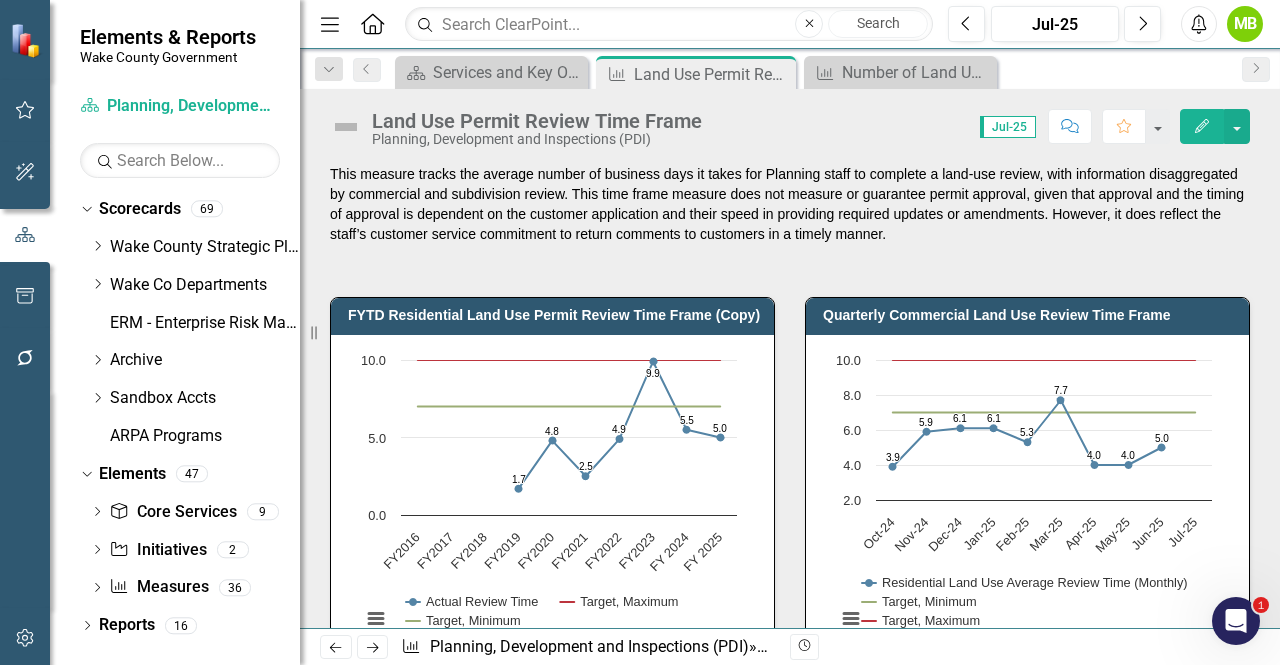 click on "Quarterly Commercial Land Use Review Time Frame Chart Line chart with 3 lines. The chart has 1 X axis displaying categories.  The chart has 1 Y axis displaying values. Data ranges from 3.9 to 10. Chart context menu 3.9 ​ 3.9 5.9 ​ 5.9 6.1 ​ 6.1 6.1 ​ 6.1 5.3 ​ 5.3 7.7 ​ 7.7 4.0 ​ 4.0 4.0 ​ 4.0 5.0 ​ 5.0 Residential Land Use Average Review Time (Monthly) Target, Minimum Target, Maximum Oct-24 Nov-24 Dec-24 Jan-25 Feb-25 Mar-25 Apr-25 May-25 Jun-25 Jul-25 2.0 4.0 6.0 8.0 10.0 End of interactive chart." at bounding box center [1027, 471] 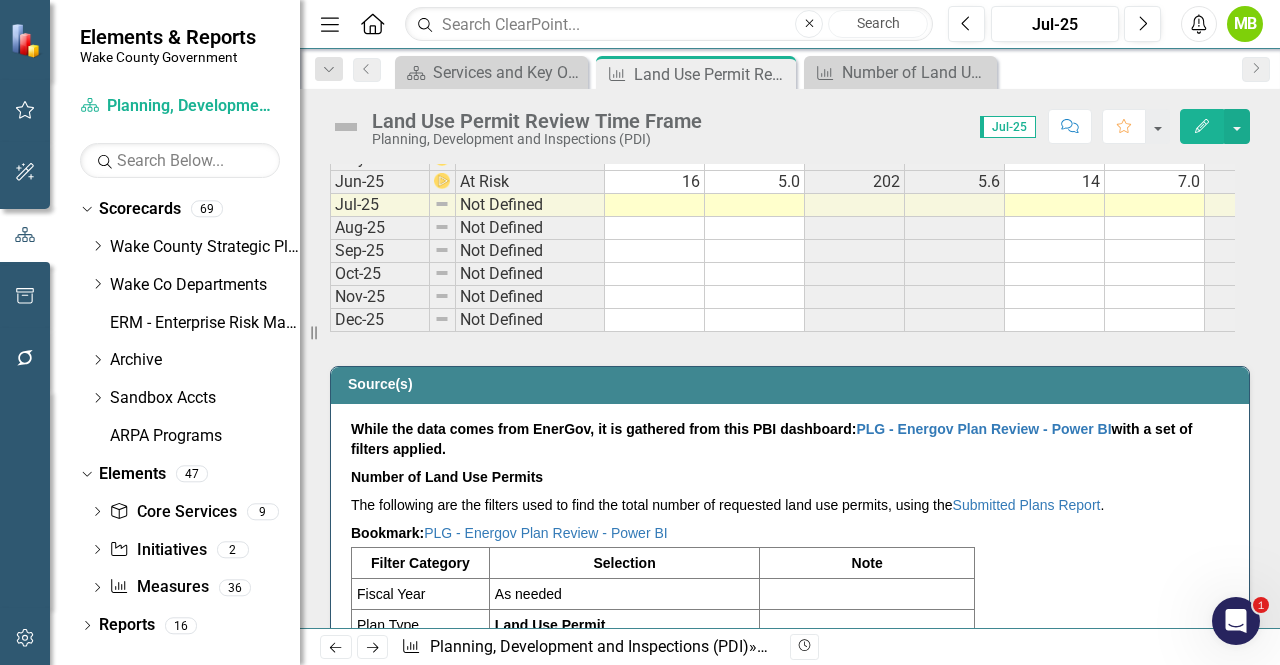 scroll, scrollTop: 3640, scrollLeft: 0, axis: vertical 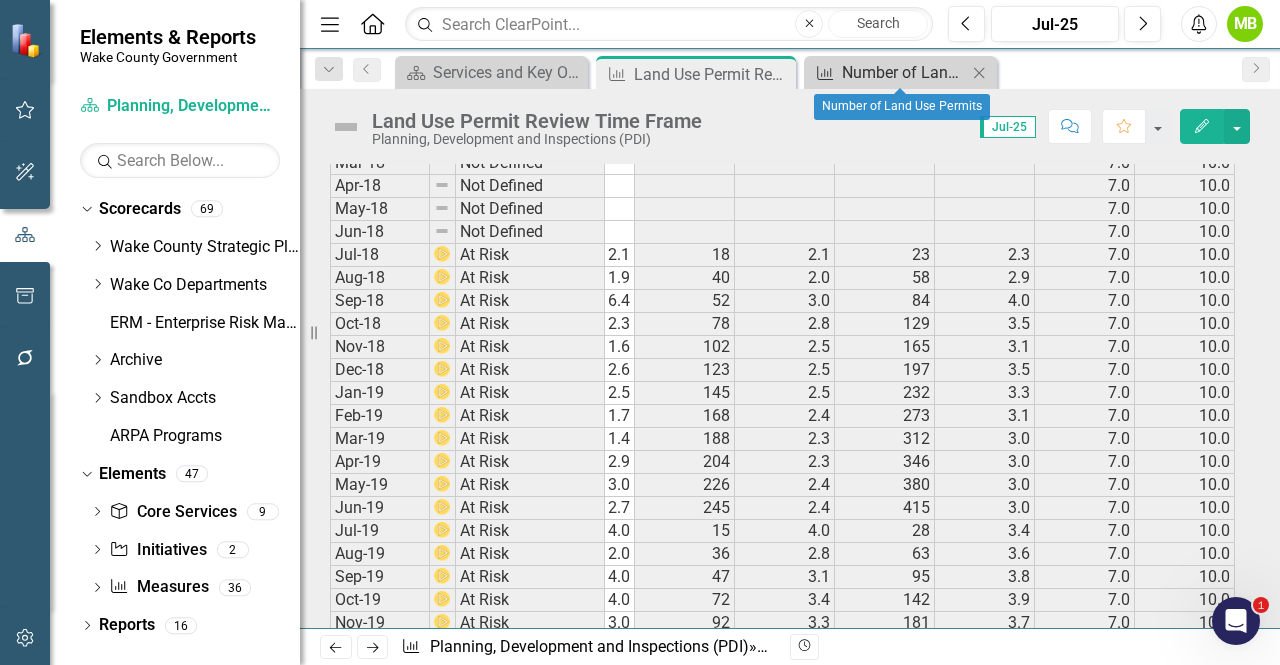 click on "Number of Land Use Permits" at bounding box center [904, 72] 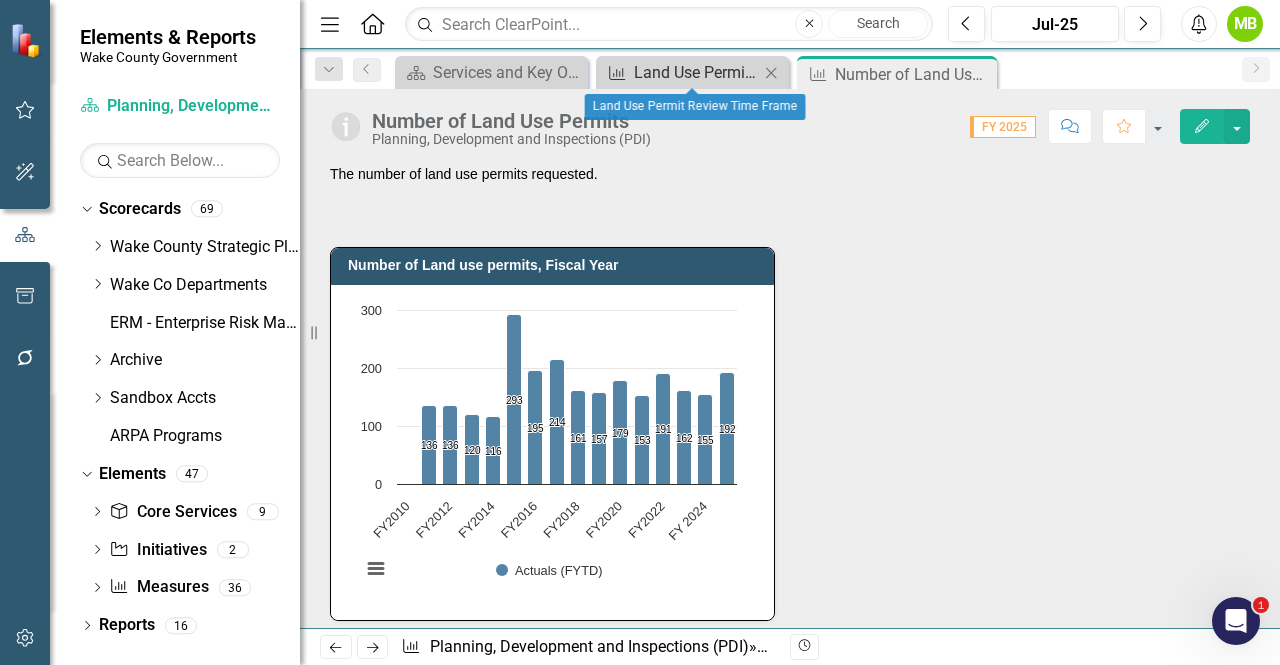 click on "Land Use Permit Review Time Frame" at bounding box center (696, 72) 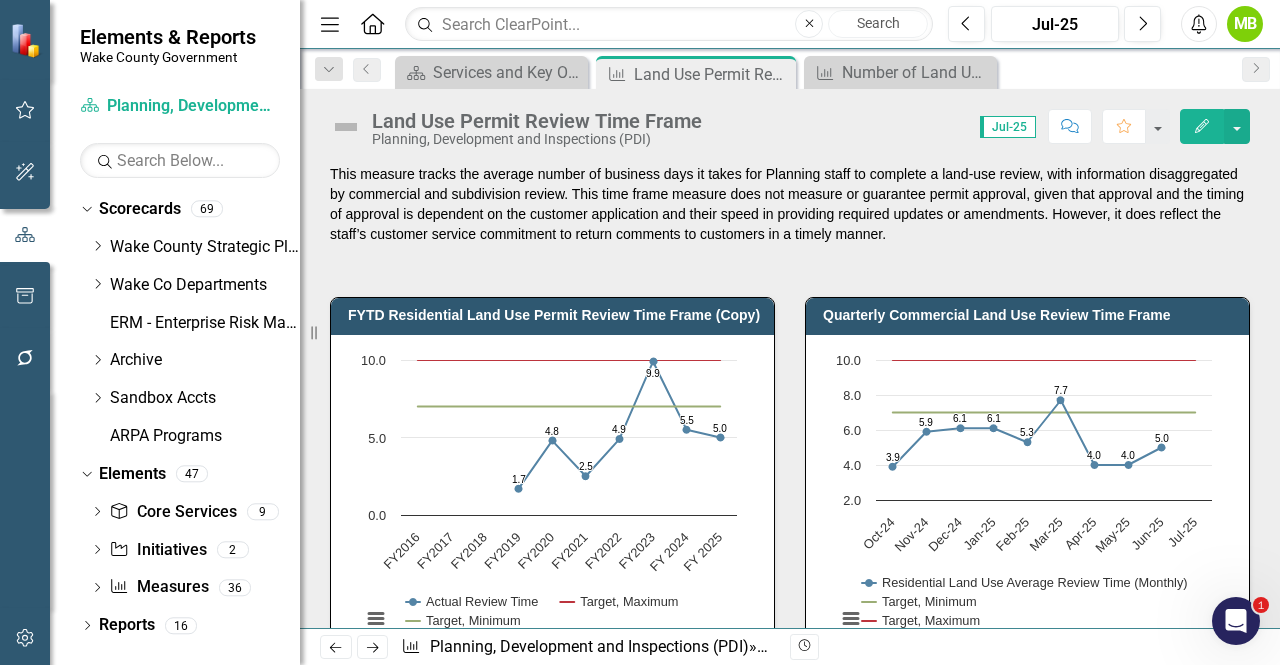 click on "Quarterly Commercial Land Use Review Time Frame Chart Line chart with 3 lines. The chart has 1 X axis displaying categories.  The chart has 1 Y axis displaying values. Data ranges from 3.9 to 10. Chart context menu 3.9 ​ 3.9 5.9 ​ 5.9 6.1 ​ 6.1 6.1 ​ 6.1 5.3 ​ 5.3 7.7 ​ 7.7 4.0 ​ 4.0 4.0 ​ 4.0 5.0 ​ 5.0 Residential Land Use Average Review Time (Monthly) Target, Minimum Target, Maximum Oct-24 Nov-24 Dec-24 Jan-25 Feb-25 Mar-25 Apr-25 May-25 Jun-25 Jul-25 2.0 4.0 6.0 8.0 10.0 End of interactive chart." at bounding box center (1027, 471) 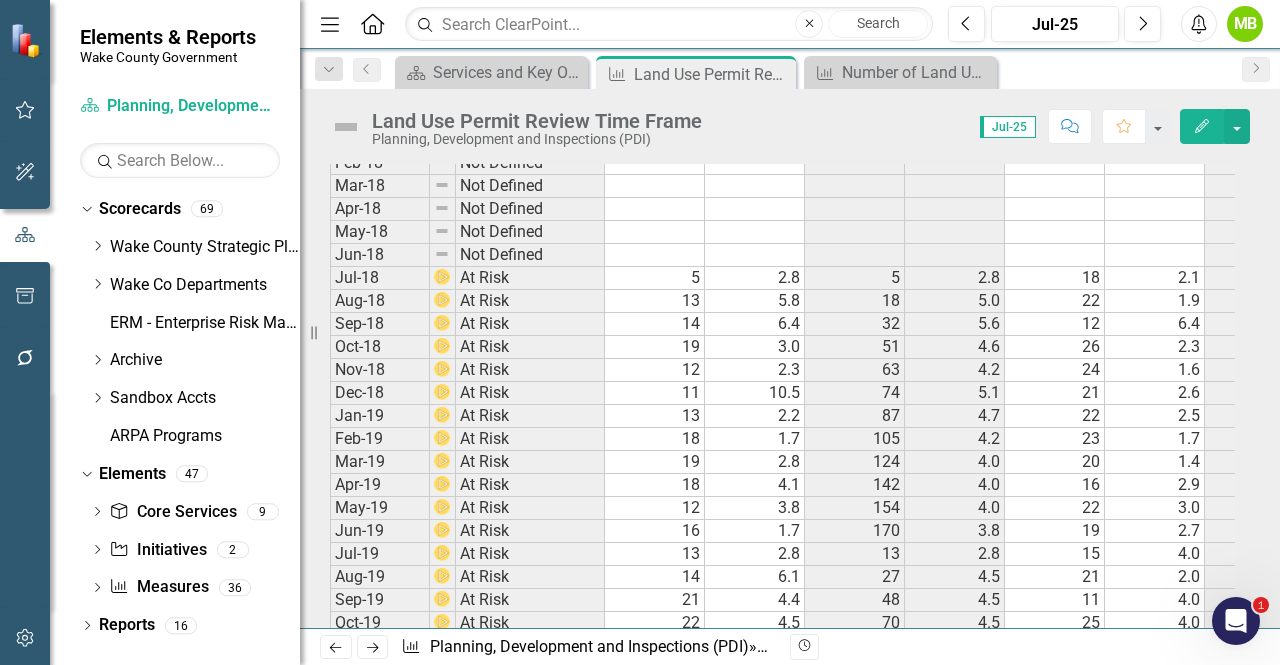 scroll, scrollTop: 1640, scrollLeft: 0, axis: vertical 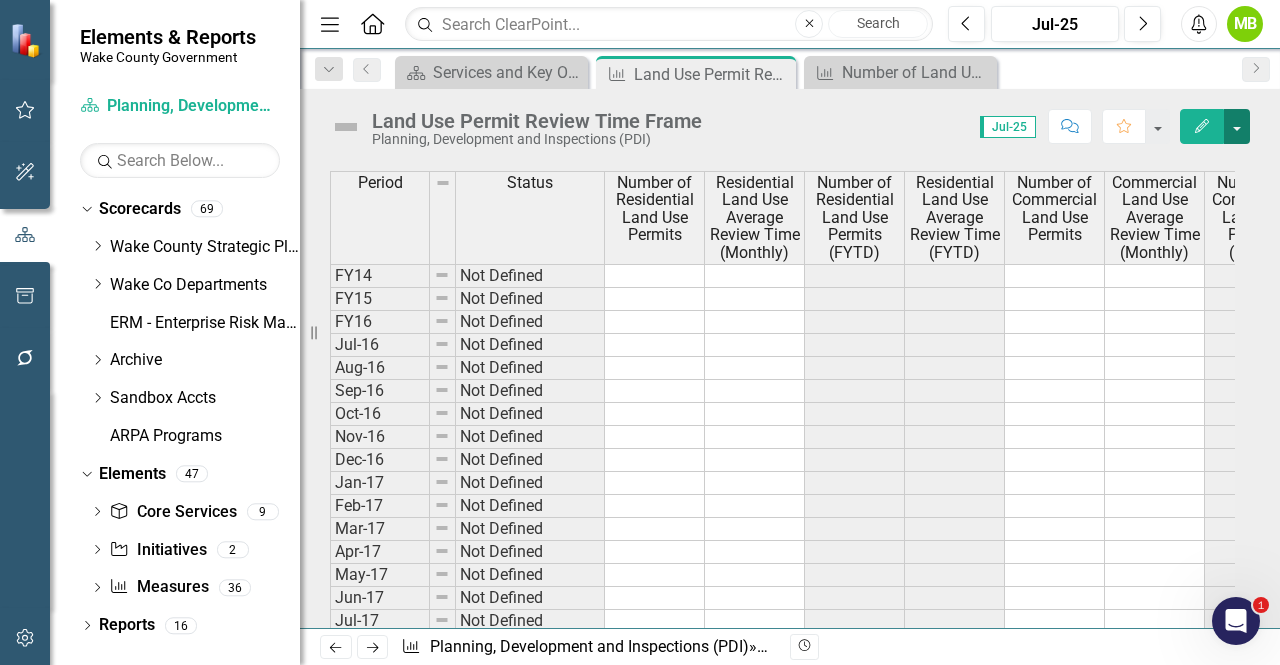 click at bounding box center (1237, 126) 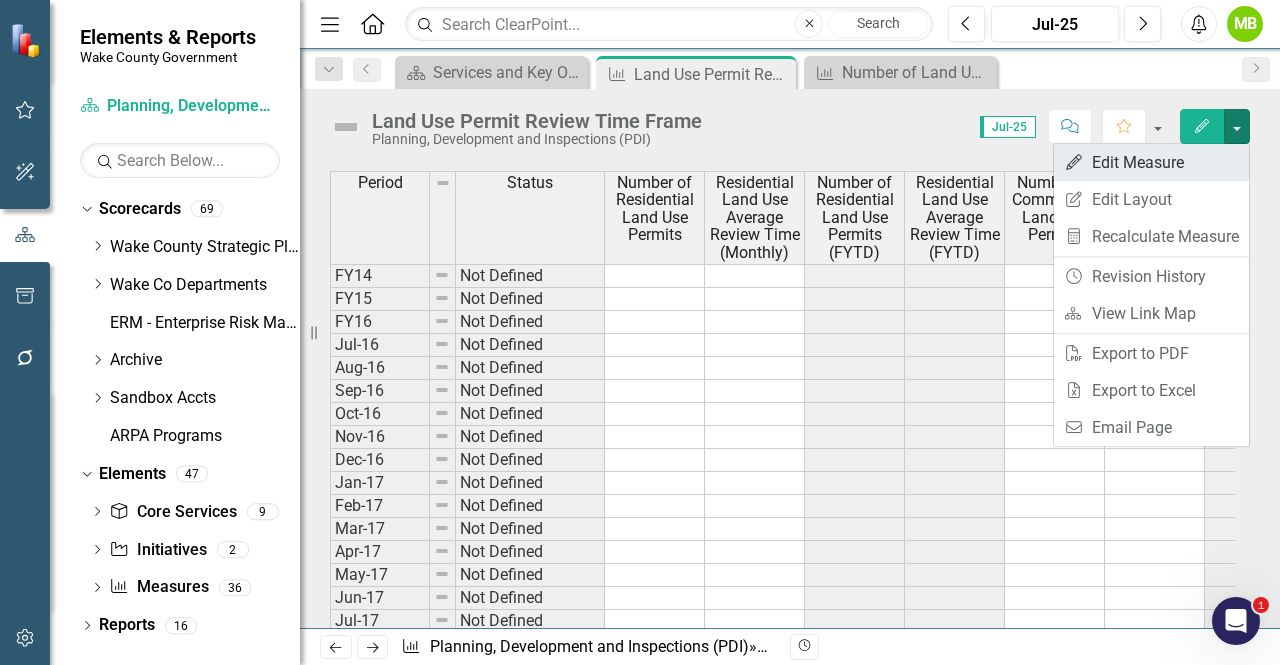 click on "Edit Edit Measure" at bounding box center [1151, 162] 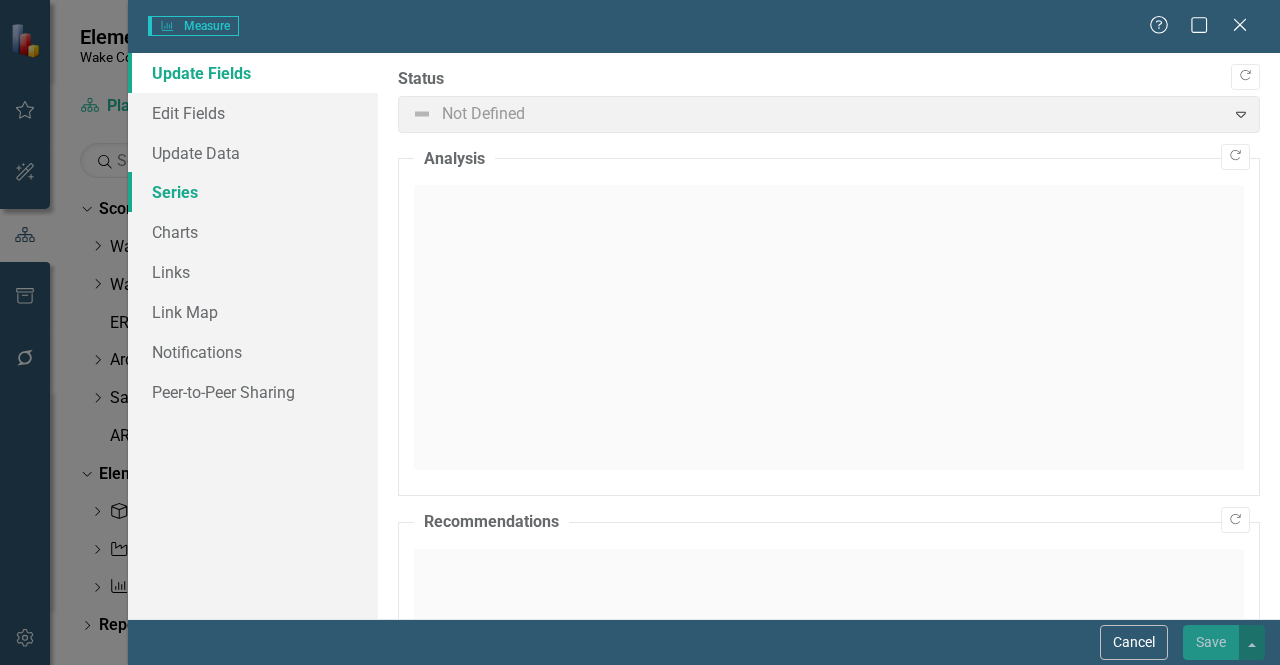 click on "Series" at bounding box center [253, 192] 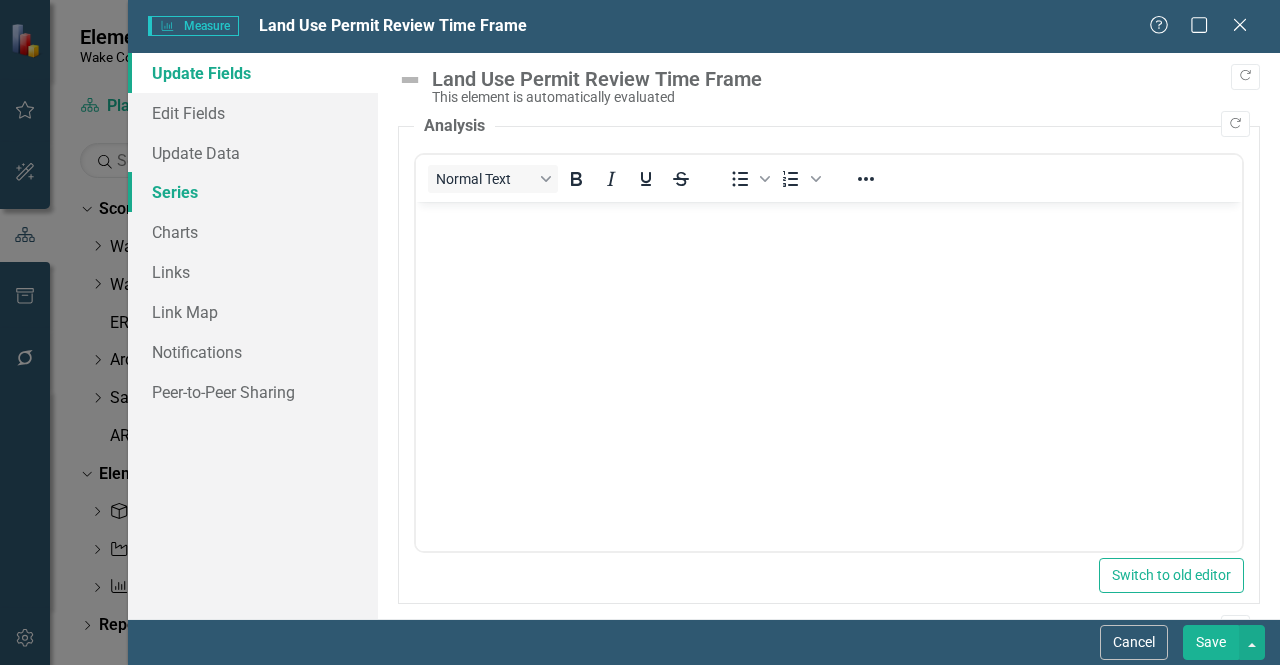 scroll, scrollTop: 0, scrollLeft: 0, axis: both 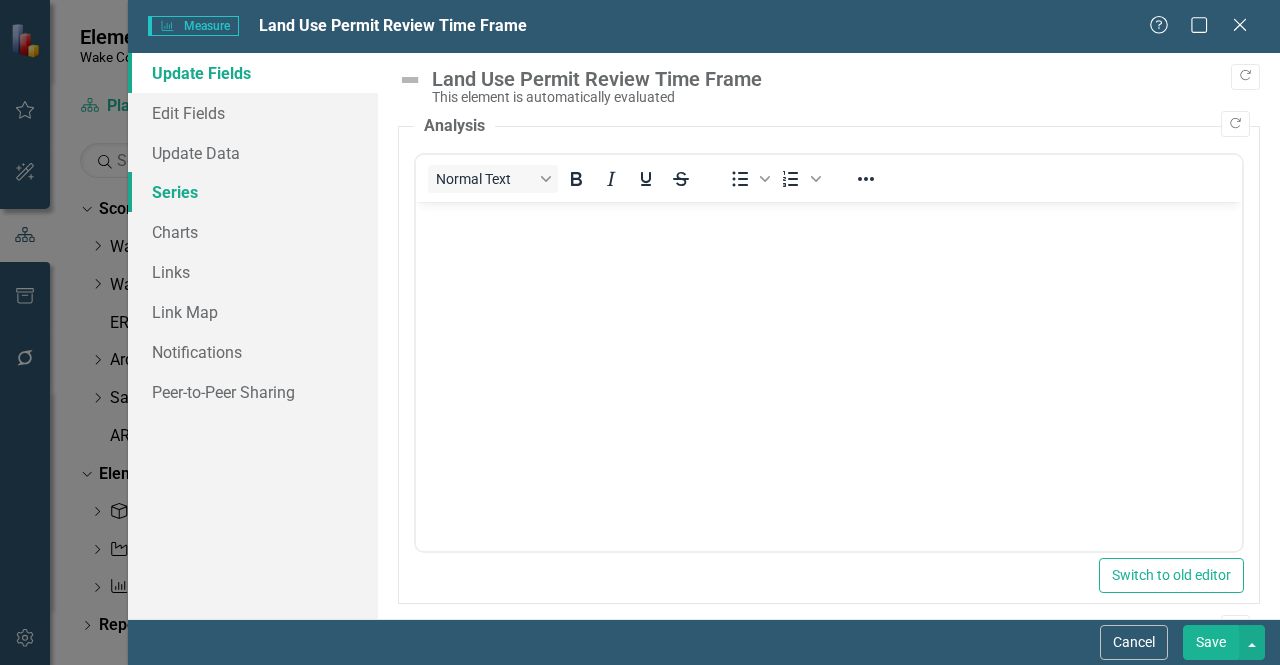 click on "Series" at bounding box center (253, 192) 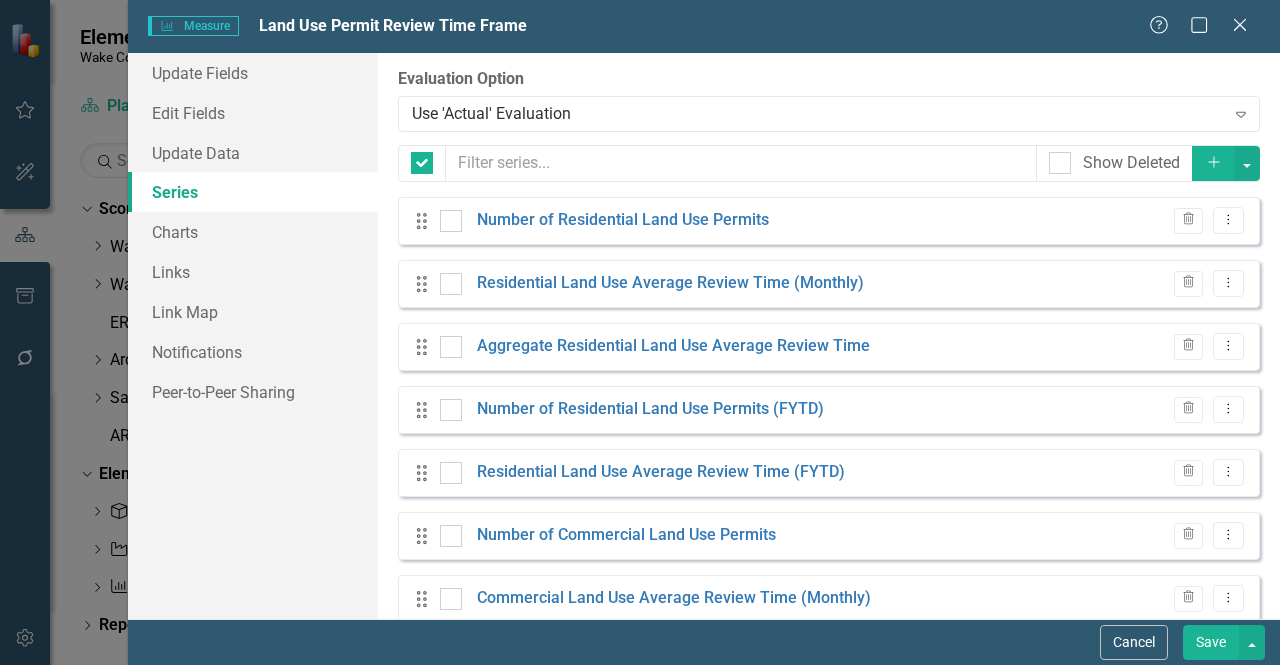 checkbox on "false" 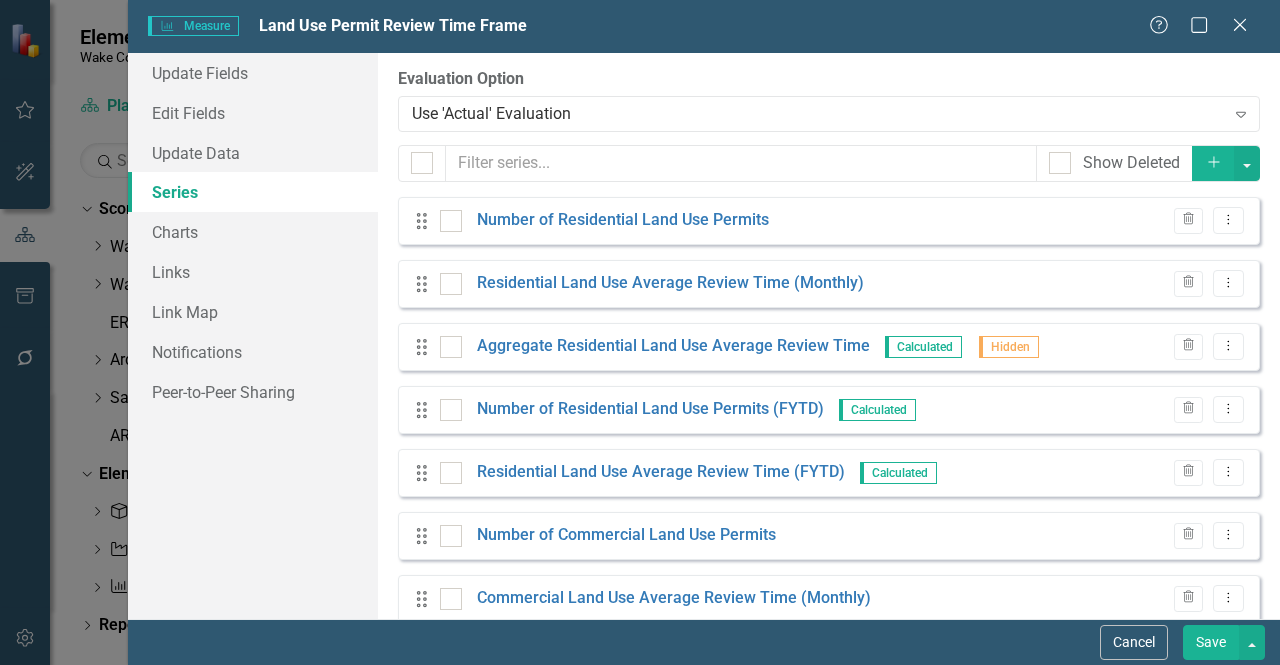 click on "From this page, you can add, edit, delete, or duplicate the measure series for this element. Each measure can have an unlimited number of series (though we suggest you limit it to less than six), and the series can be evaluated and calculated. You can also configure the element to automatically evaluate based on the evaluation of one of the series.    Learn more in the ClearPoint Support Center. Close Help Evaluation Option Use 'Actual' Evaluation Expand Show Deleted Add Sorry, no results found. Drag Number of Residential Land Use Permits Trash Dropdown Menu Drag Residential Land Use Average Review Time (Monthly) Trash Dropdown Menu Drag Aggregate Residential Land Use Average Review Time Calculated Hidden Trash Dropdown Menu Drag Number of Residential Land Use Permits (FYTD) Calculated Trash Dropdown Menu Drag Residential Land Use Average Review Time (FYTD) Calculated Trash Dropdown Menu Drag Number of Commercial Land Use Permits Trash Dropdown Menu Drag Commercial Land Use Average Review Time (Monthly) Drag" at bounding box center (829, 336) 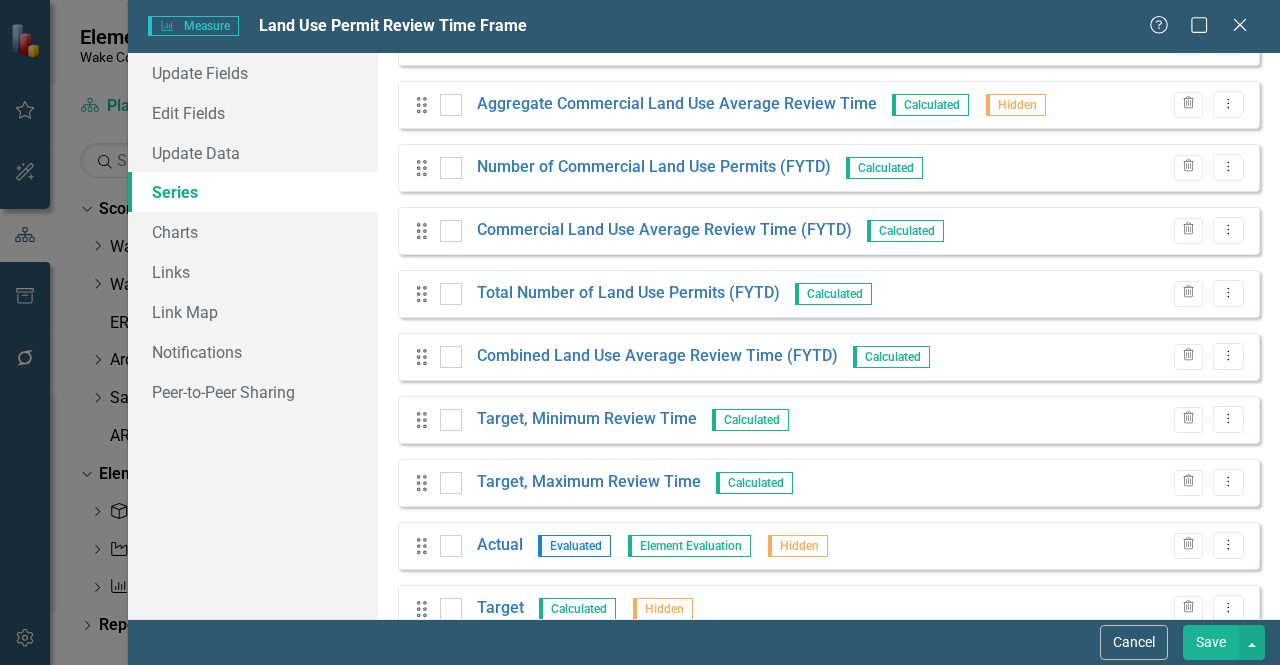 scroll, scrollTop: 600, scrollLeft: 0, axis: vertical 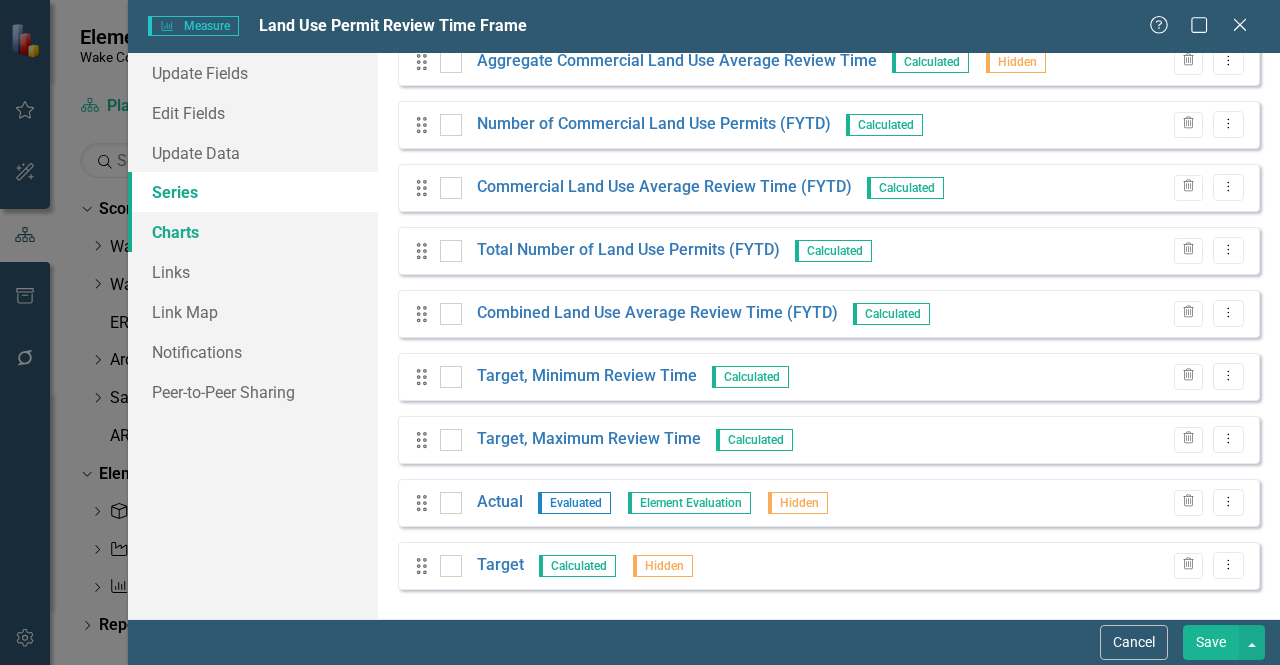 click on "Charts" at bounding box center [253, 232] 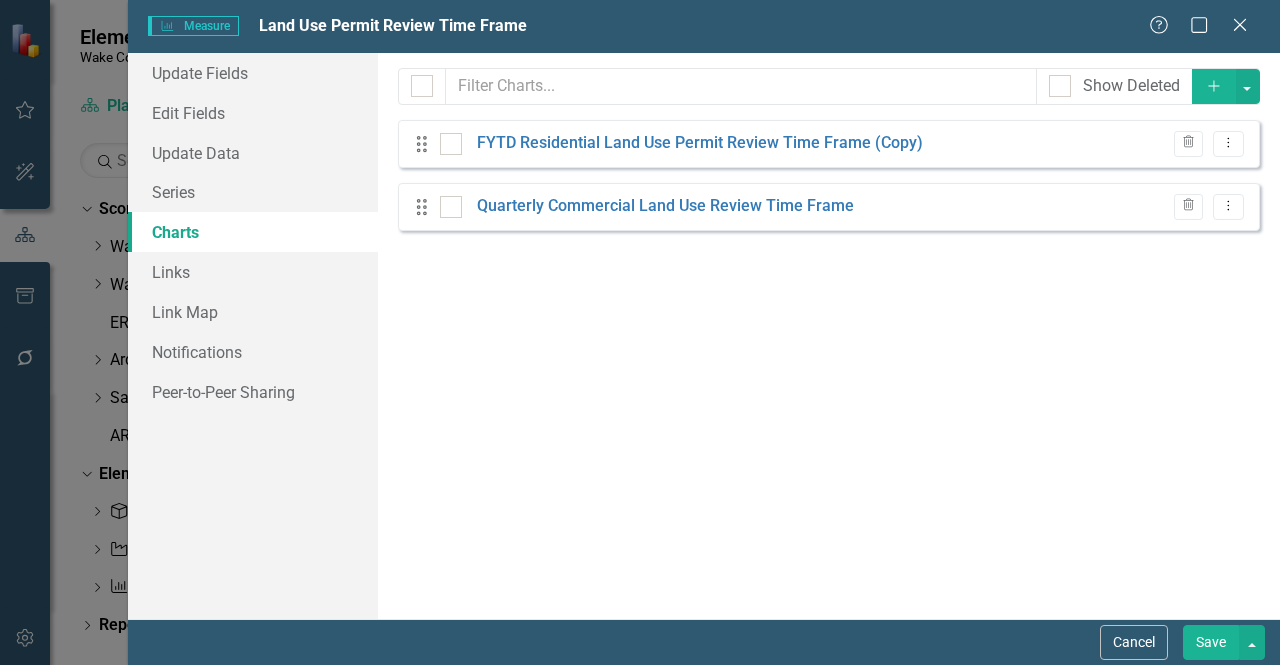 click on "Add" 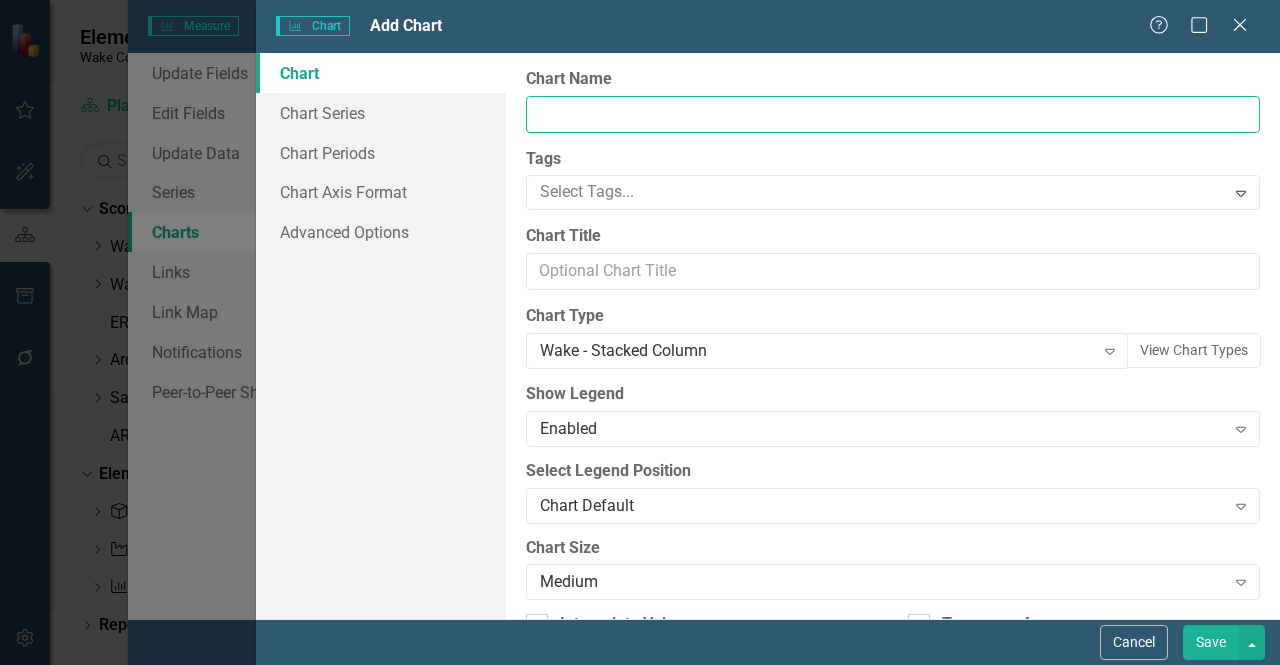 click on "Chart Name" at bounding box center (893, 114) 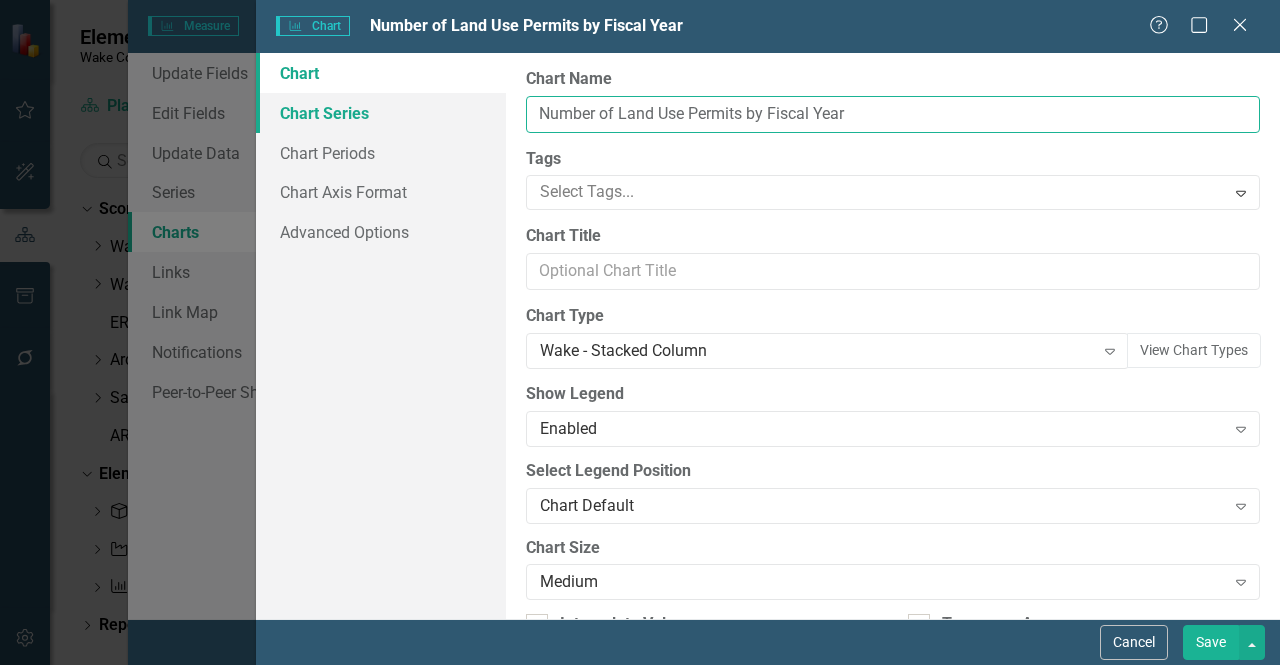 type on "Number of Land Use Permits by Fiscal Year" 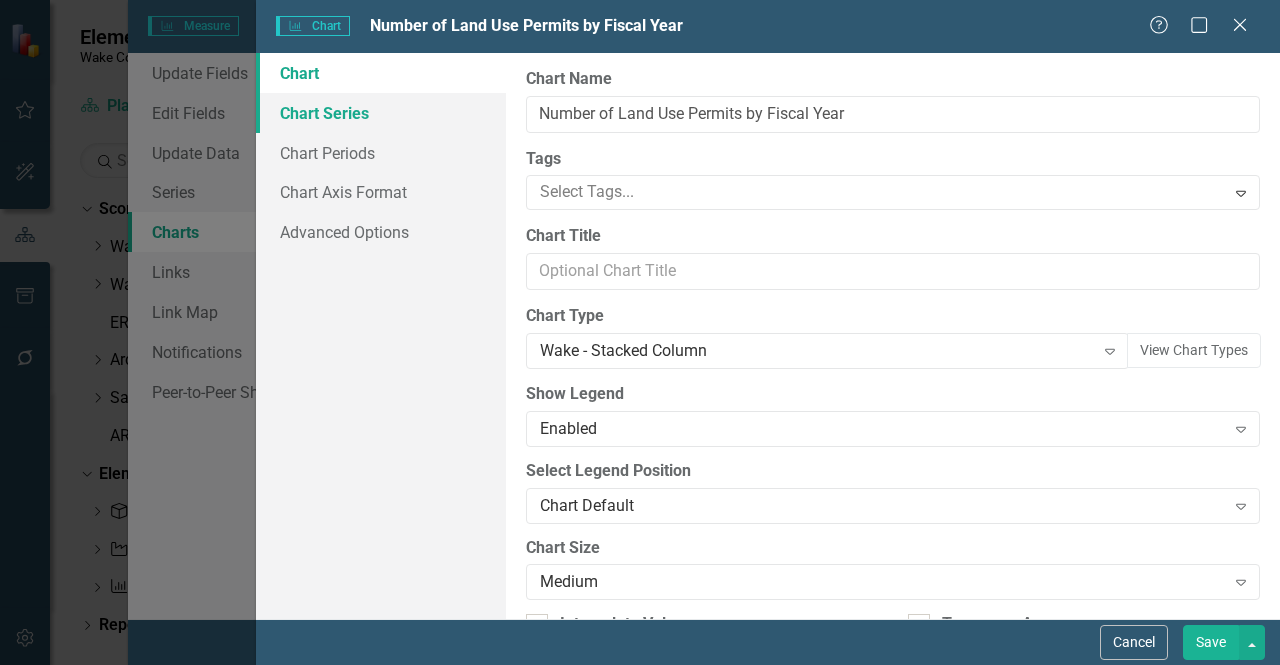 click on "Chart Series" at bounding box center (381, 113) 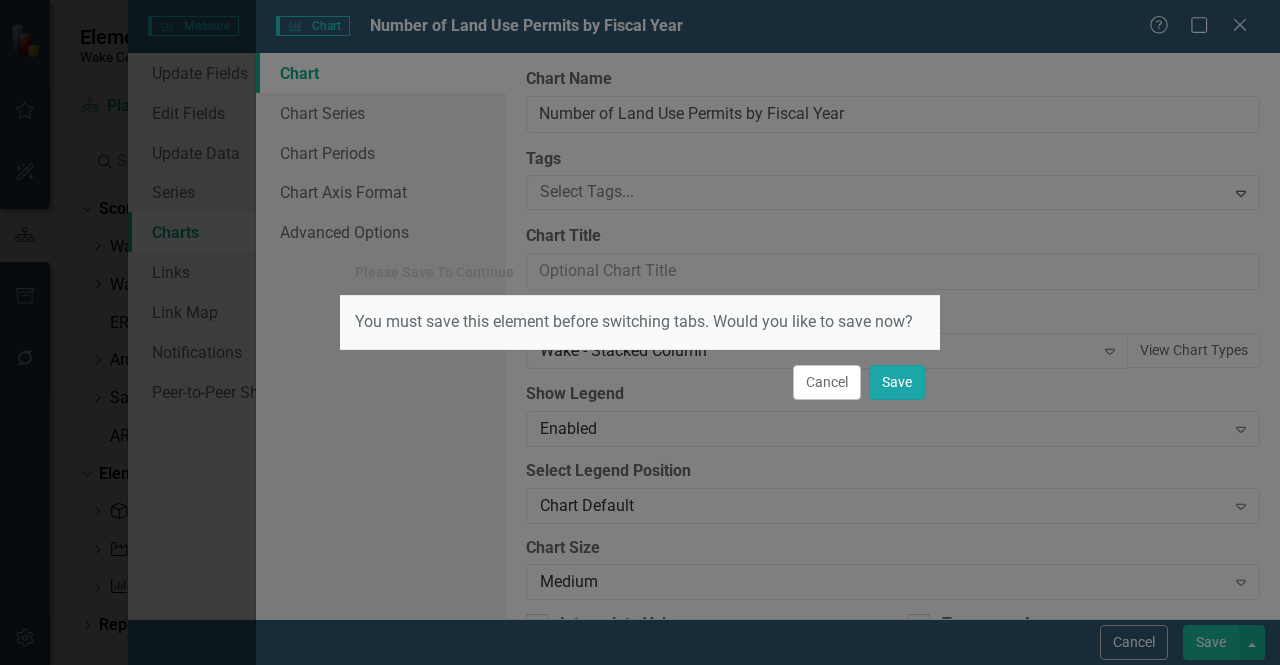 click on "Save" at bounding box center (897, 382) 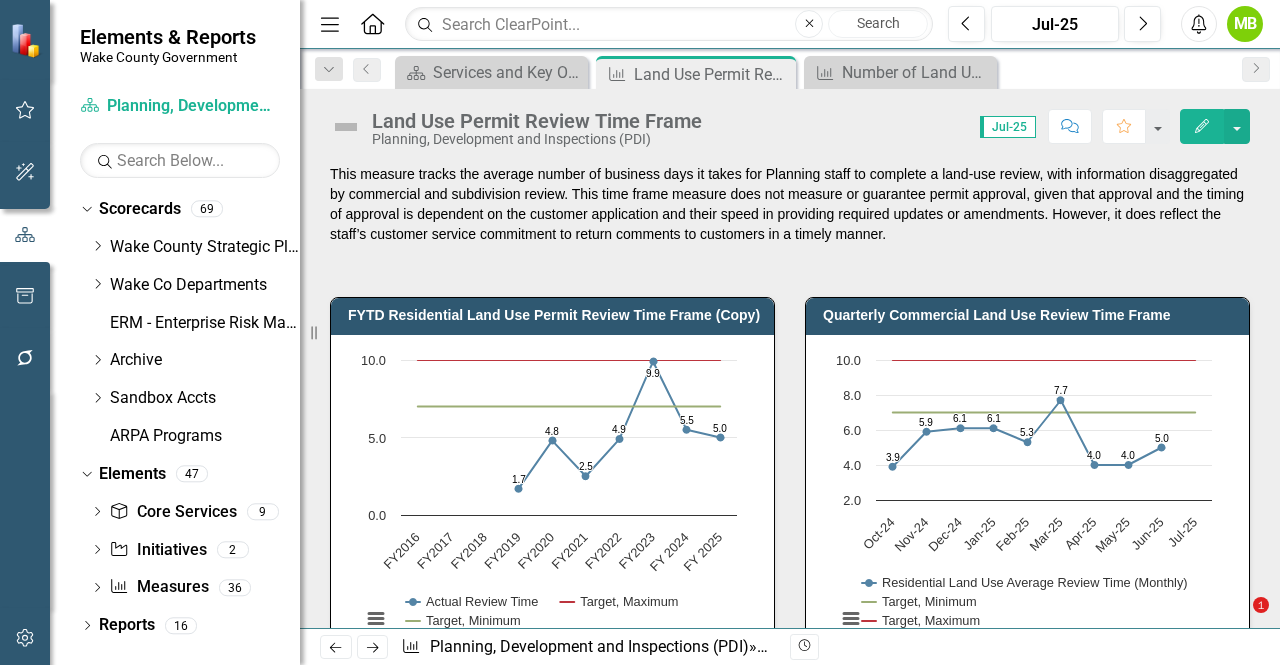 scroll, scrollTop: 0, scrollLeft: 0, axis: both 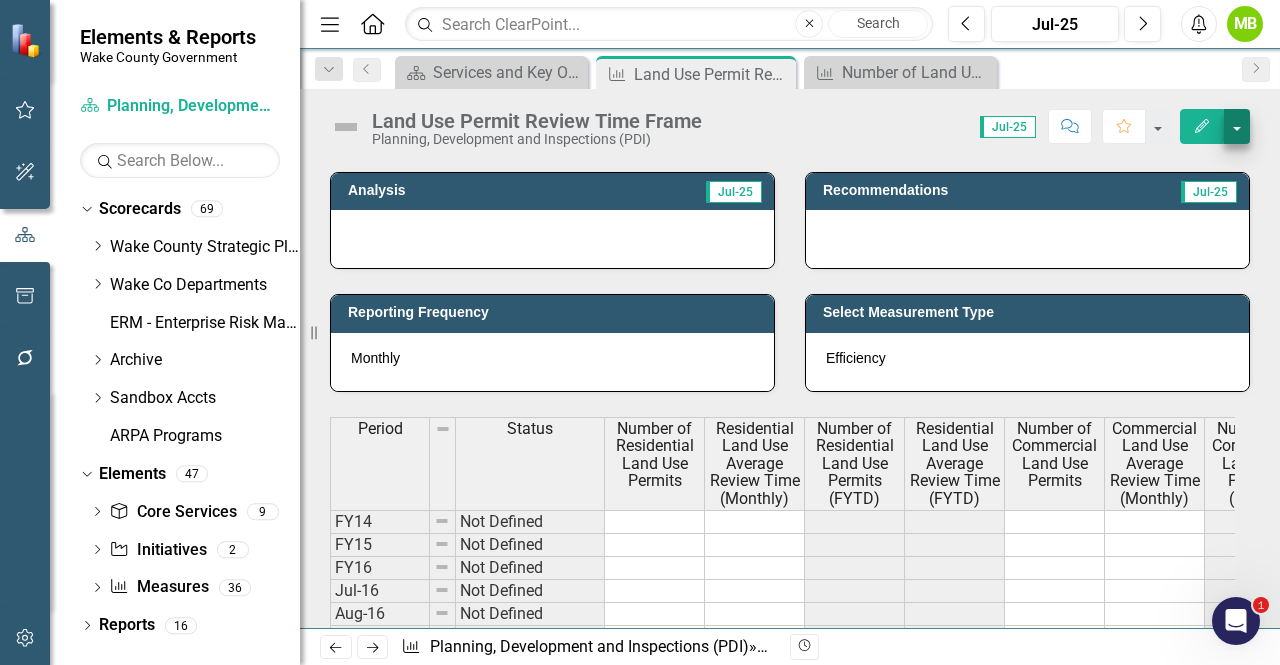 click at bounding box center (1237, 126) 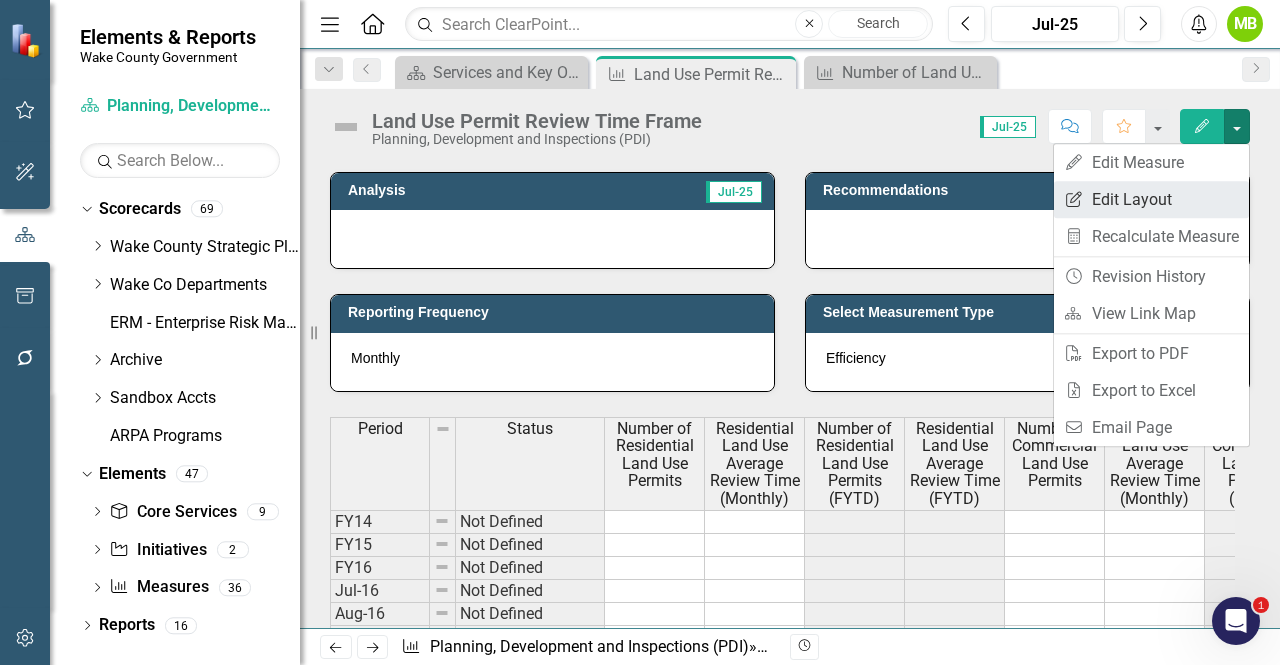 click on "Edit Report Edit Layout" at bounding box center [1151, 199] 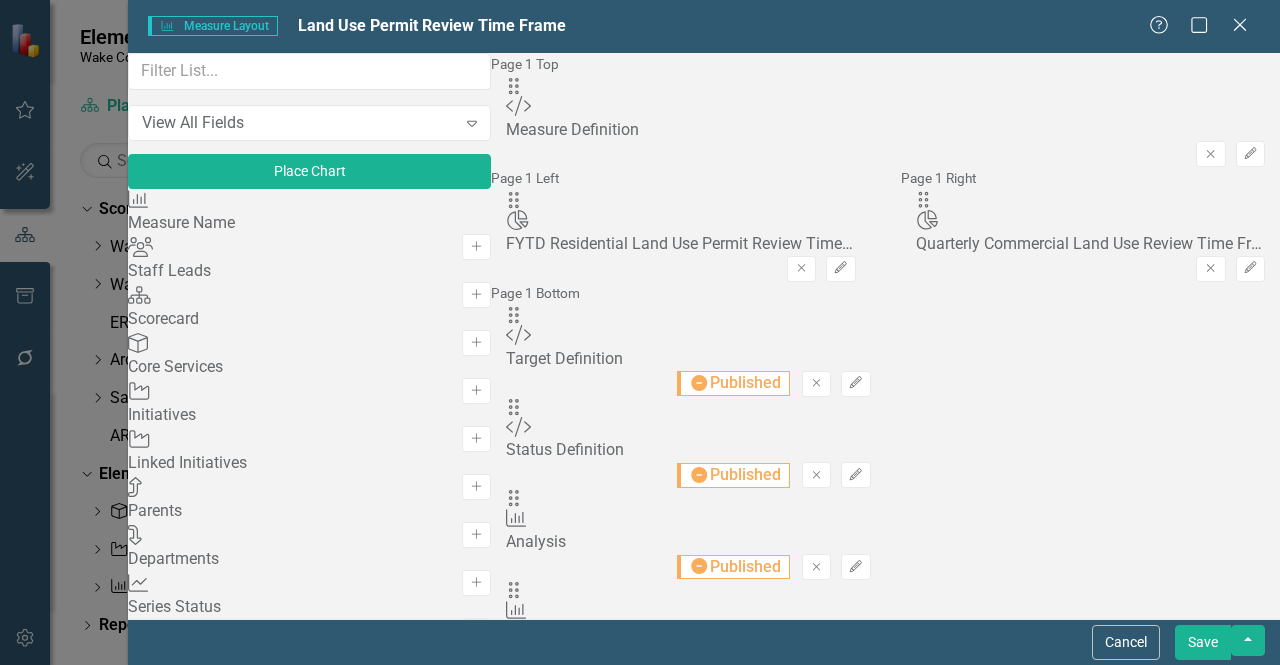 scroll, scrollTop: 4, scrollLeft: 0, axis: vertical 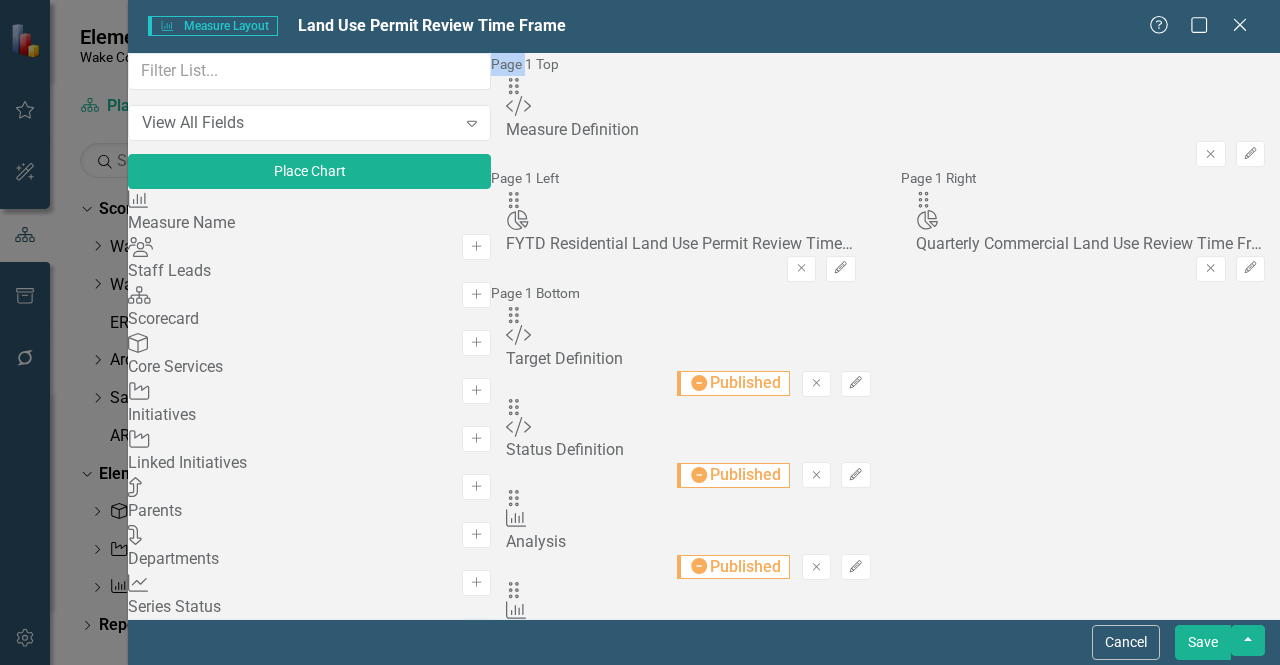 click on "Measure Measure Name Add Staff Leads Staff Leads Add Scorecard Scorecard Add Core Service Core Services Add Initiative Initiatives Add Initiatives Linked Initiatives Add Parent Parents Add Department Departments Add Series Series Status Add Series Series Evaluations Add Measure Period Add Measure Last Edited Add Measure Last Edited By Add Chart Number of Land Use Permits by Fiscal Year Add Custom Department (Wake Co) Add Custom Does this measure appear in the Budget Book? Add Custom Business Plan Charts Add Custom Map Add Custom Population, Wake County Add Custom New Residents per Day (since April, start of decade) Add Custom Unemployment Rates Add Custom Current Fiscal Year-end Projection (for PB use only) Add Custom Next Fiscal Year-end Projection (for PB use only) Add Custom Measure Review Add Custom Measure Type Add Custom Measure Data Source Add Custom Measure Benchmarking Add Custom Measure Data Quality Add Custom Measure Ownership Add Calculated Actual Add Calculated Current Fiscal YTD, Actual Add Add" at bounding box center (309, 1005) 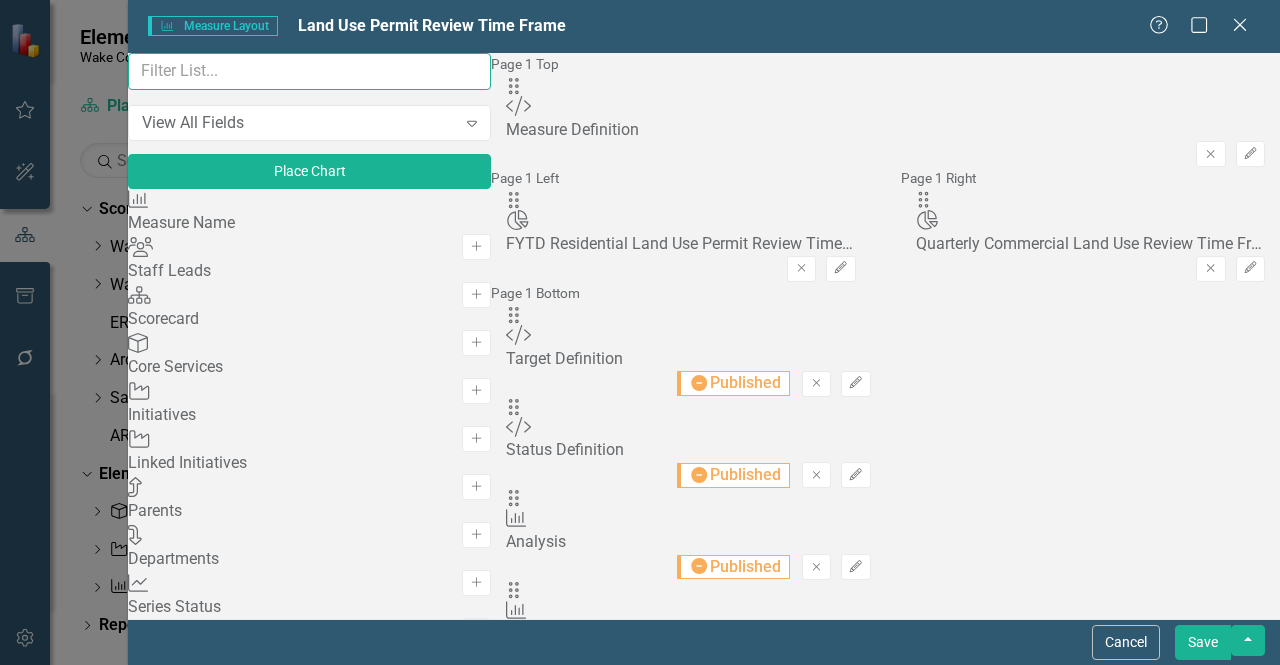 click at bounding box center (309, 71) 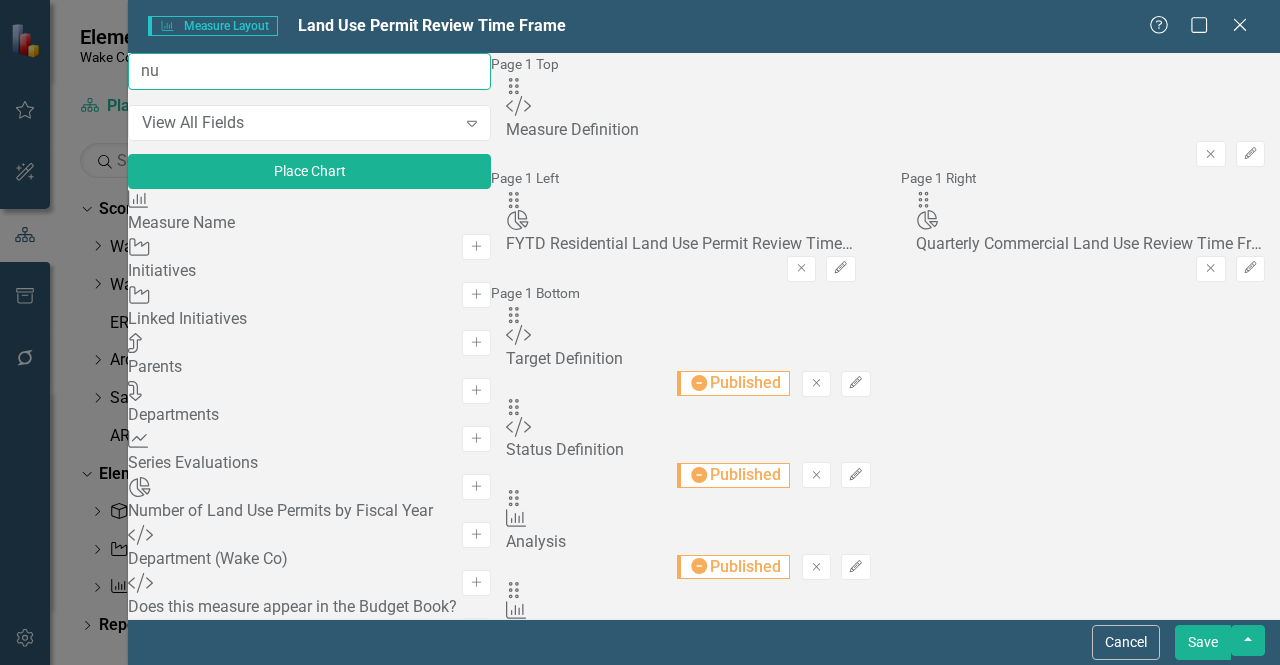 scroll, scrollTop: 0, scrollLeft: 0, axis: both 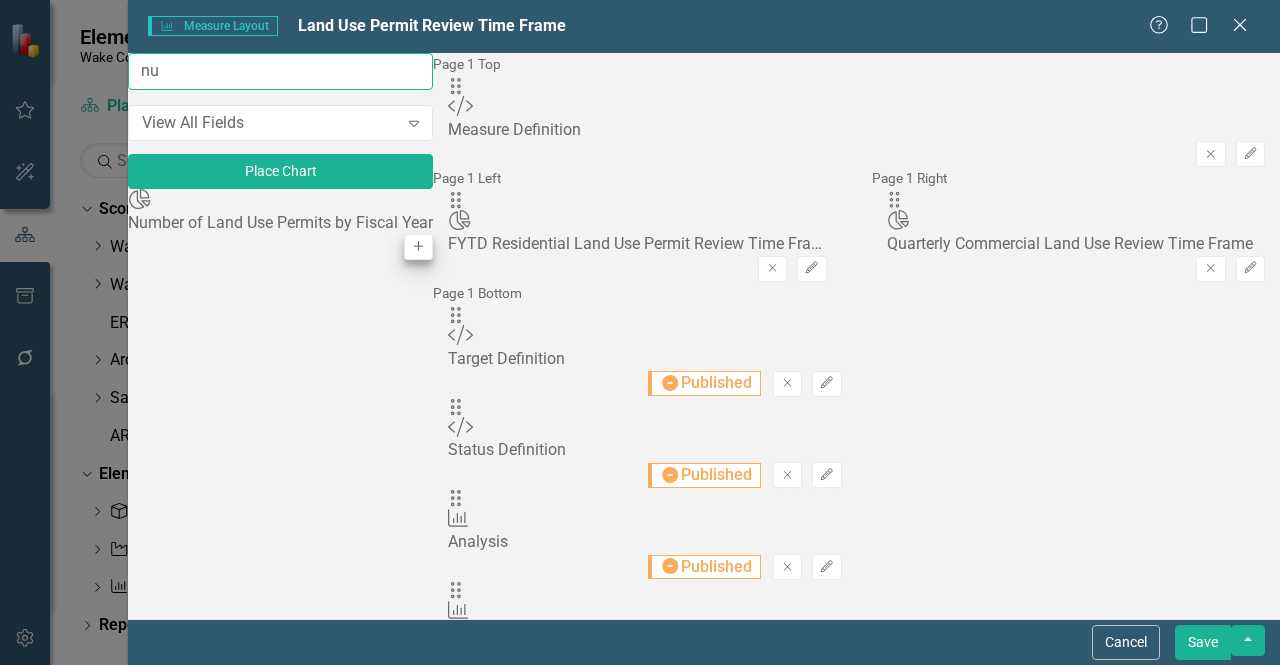 type on "nu" 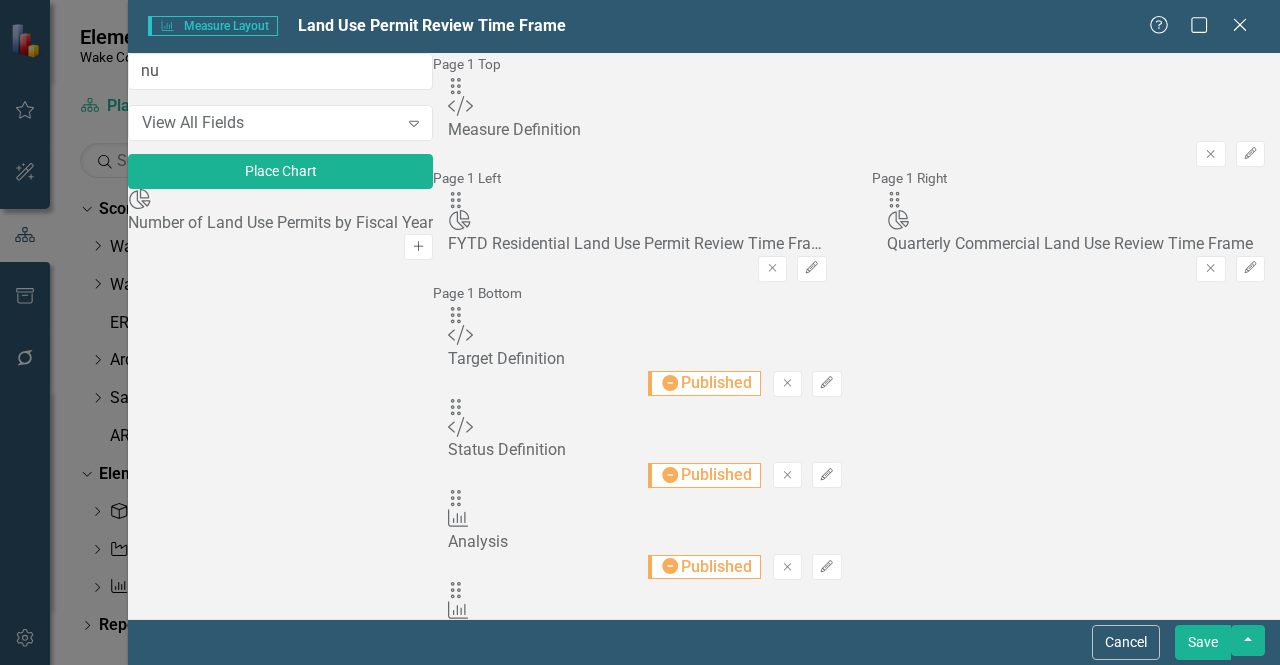 click on "Add" 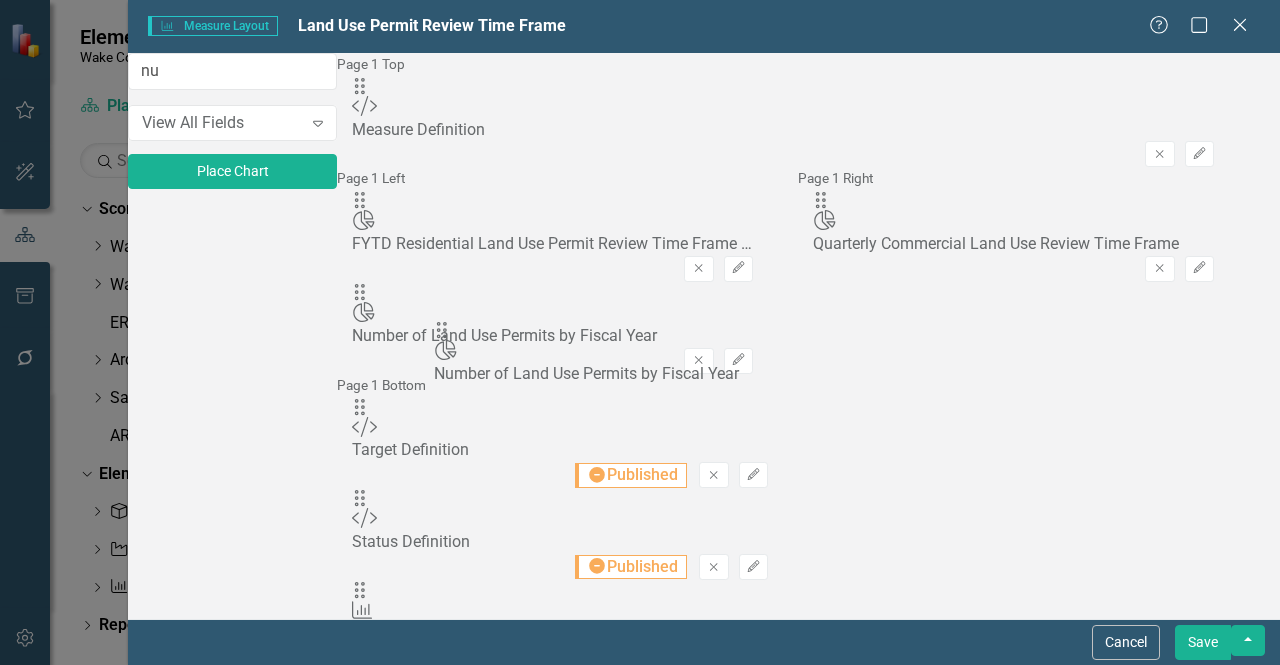 drag, startPoint x: 475, startPoint y: 327, endPoint x: 475, endPoint y: 351, distance: 24 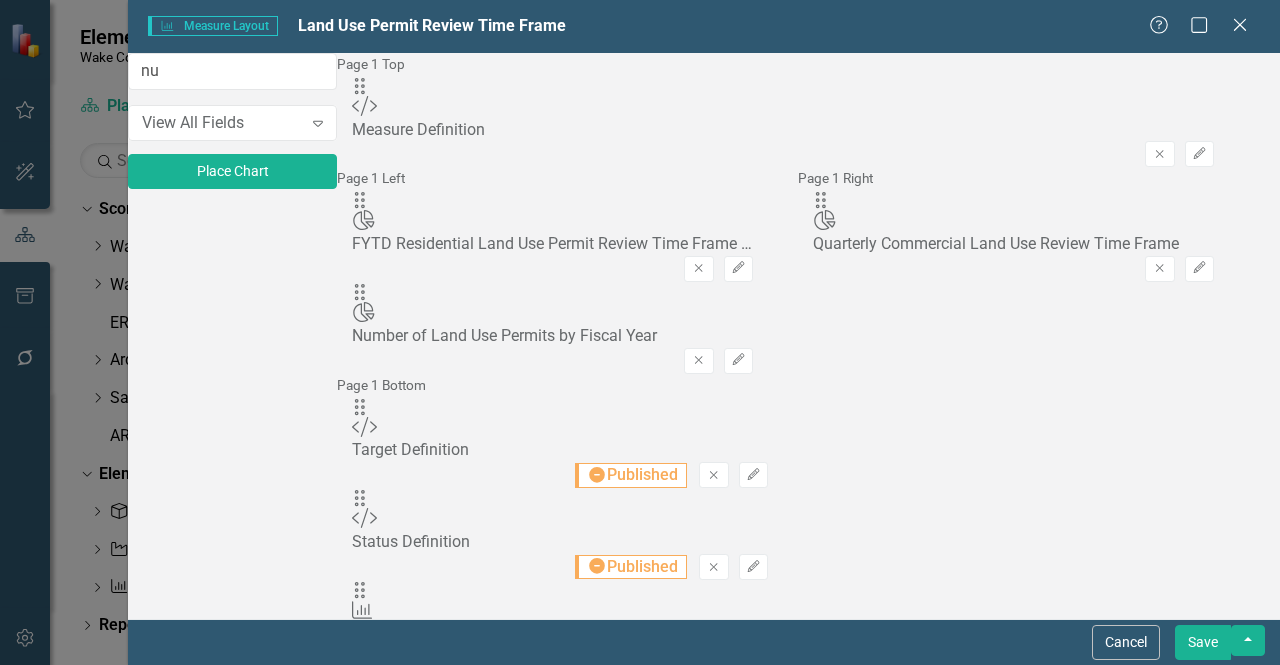 click on "Save" at bounding box center (1203, 642) 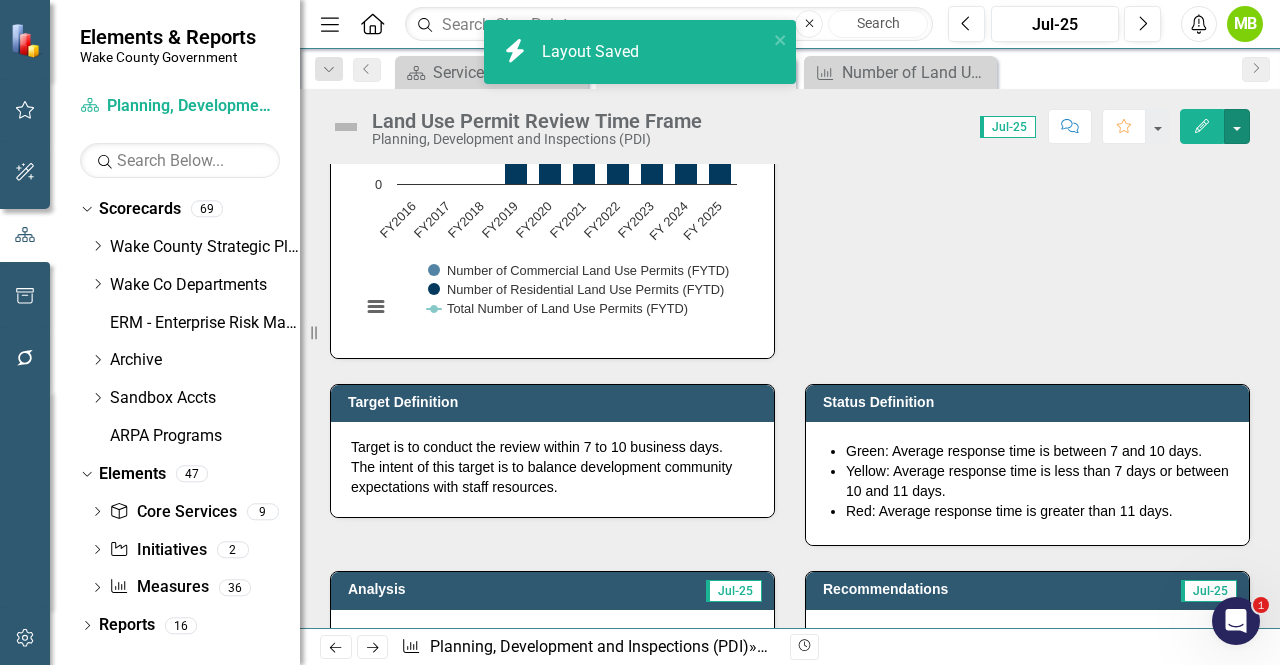 scroll, scrollTop: 1110, scrollLeft: 0, axis: vertical 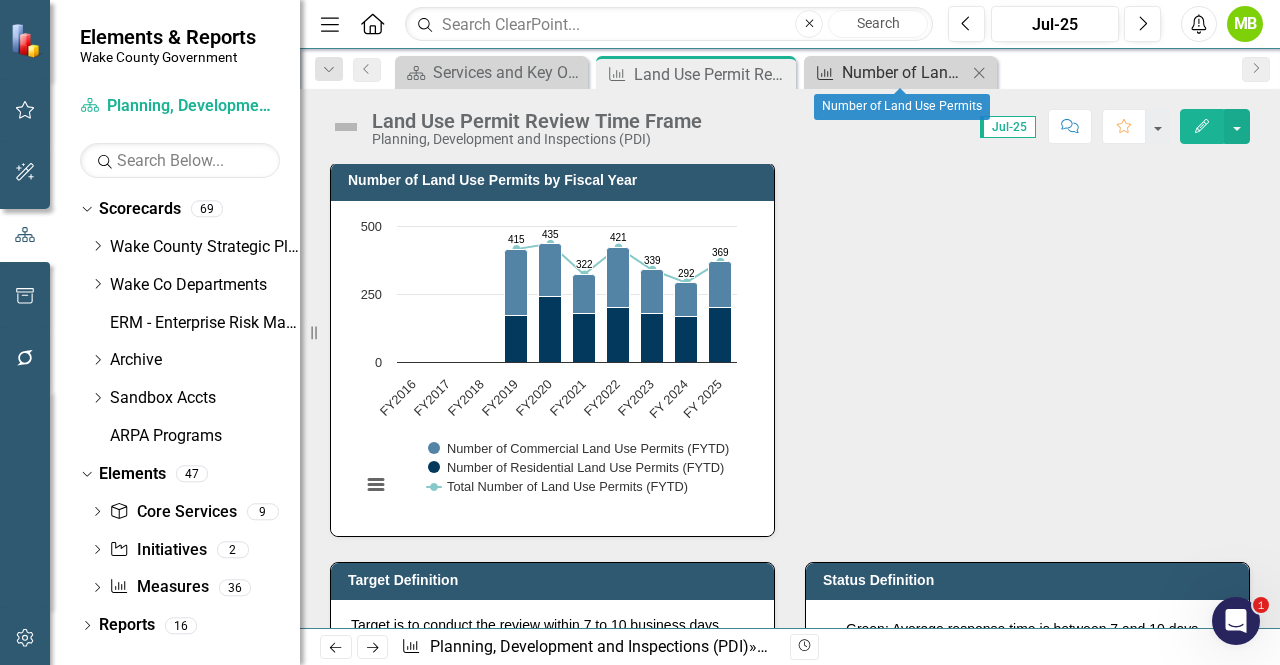 click on "Number of Land Use Permits" at bounding box center (904, 72) 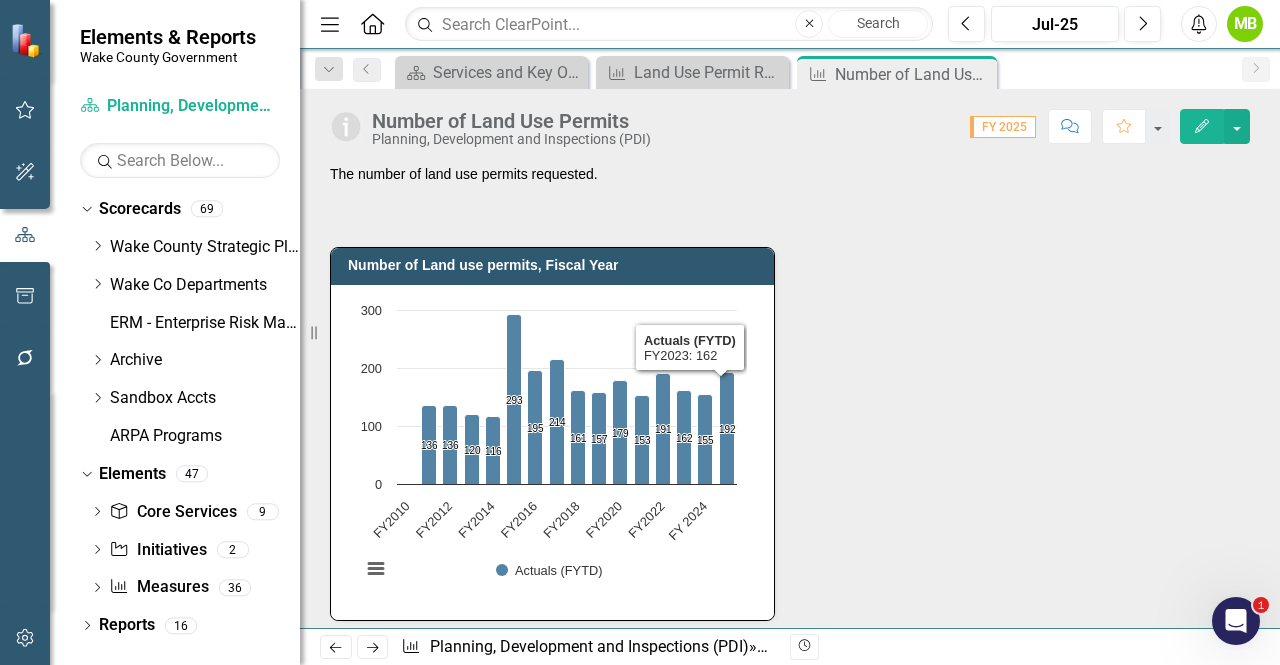 drag, startPoint x: 857, startPoint y: 157, endPoint x: 639, endPoint y: 475, distance: 385.54895 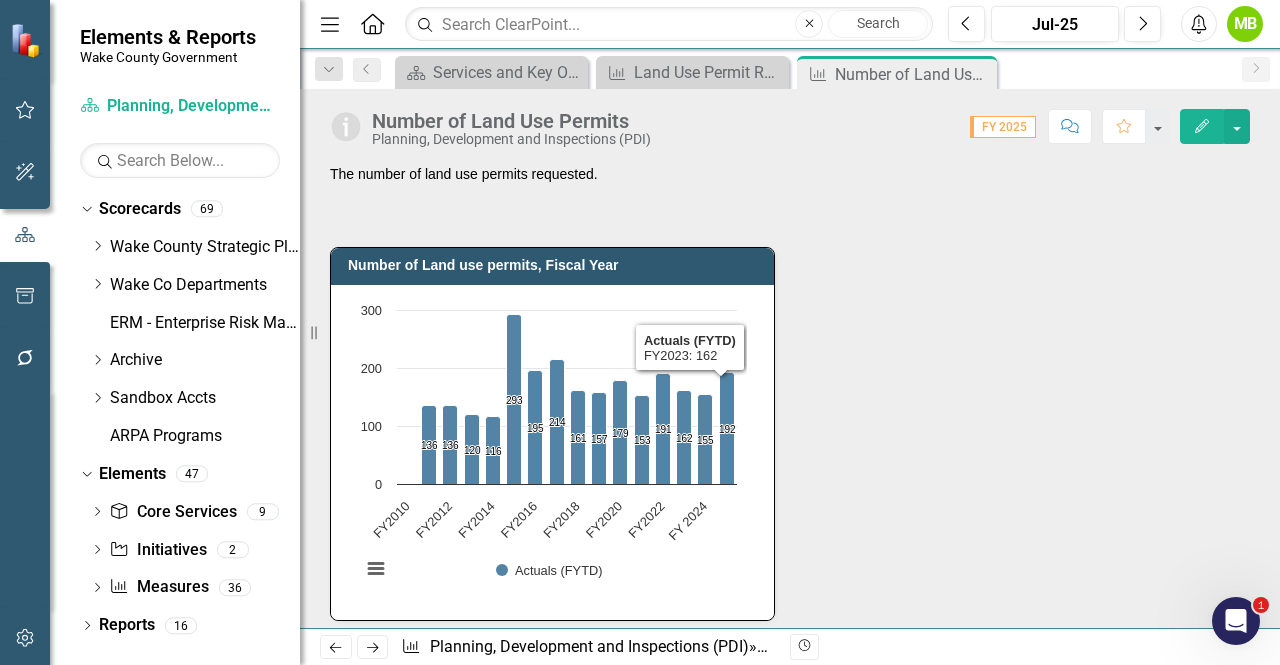 click on "Number of Land Use Permits Planning, Development and Inspections (PDI) Score: 0.00 FY 2025 Completed  Comment Favorite Edit The number of land use permits requested. Number of Land use permits, Fiscal Year Chart Bar chart with 16 bars. Number of Land use permits, Fiscal Year (Chart Type: Column Chart)
Plot Bands
Actuals (FYTD)
FY2010: No Value
FY2011: 136
FY2012: 136
FY2013: 120
FY2014: 116
FY2015: 293
FY2016: 195
FY2017: 214
FY2018: 161
FY2019: 157
FY2020: 179
FY2021: 153
FY2022: 191
FY2023: 162
FY 2024: 155
FY 2025: 192 The chart has 1 X axis displaying categories.  The chart has 1 Y axis displaying values. Data ranges from 116 to 293. Created with Highcharts 11.4.8 Chart context menu 136 ​ 136 136 ​ 136 120 ​ 120 116 ​ 116 293 ​ 293 195 ​ 195 214 ​ 214 161 ​ 161 157 ​ 157 179 ​ 179 153 ​ 153 191 ​ 191 162 ​ 162 155 ​ 155 192 ​ 192 Actuals (FYTD) FY2010 FY2012 FY2014 FY2016 FY2018 FY2020 FY2022 FY 2024 0 100 200 300 Actuals (FYTD) ​ FY2023: 162 ​ End of interactive chart." at bounding box center [790, 358] 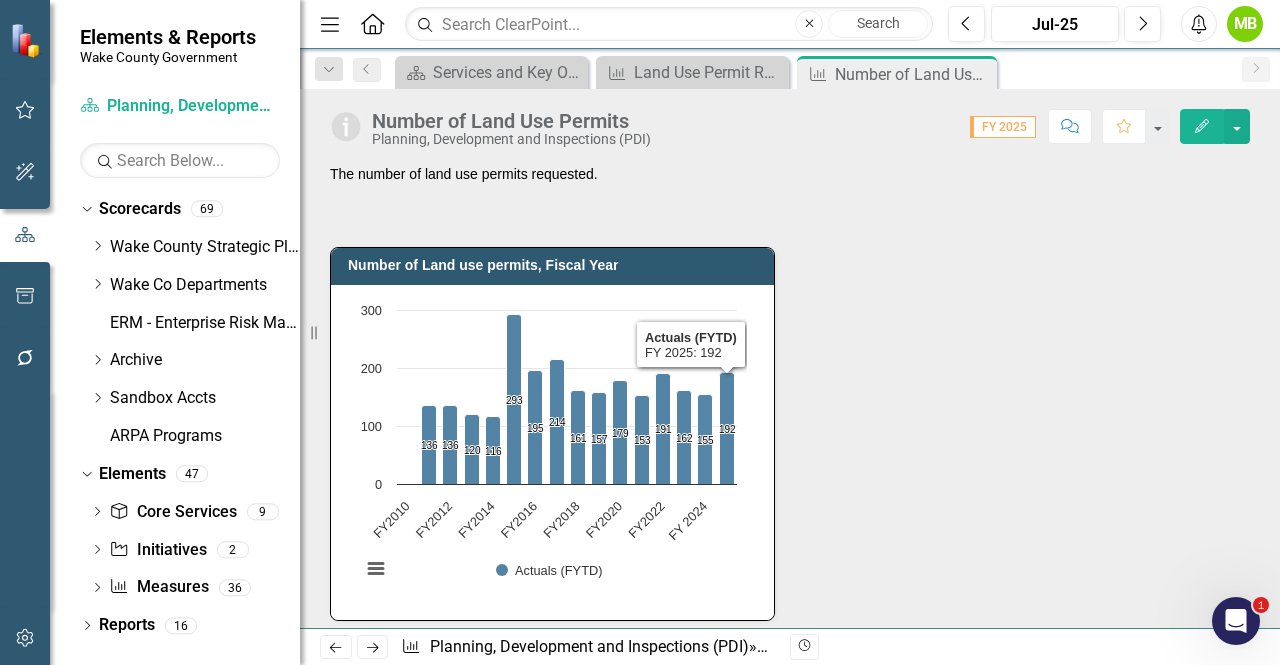 click on "Number of Land use permits, Fiscal Year Chart Bar chart with 16 bars. Number of Land use permits, Fiscal Year (Chart Type: Column Chart)
Plot Bands
Actuals (FYTD)
FY2010: No Value
FY2011: 136
FY2012: 136
FY2013: 120
FY2014: 116
FY2015: 293
FY2016: 195
FY2017: 214
FY2018: 161
FY2019: 157
FY2020: 179
FY2021: 153
FY2022: 191
FY2023: 162
FY 2024: 155
FY 2025: 192 The chart has 1 X axis displaying categories.  The chart has 1 Y axis displaying values. Data ranges from 116 to 293. Created with Highcharts 11.4.8 Chart context menu 136 ​ 136 136 ​ 136 120 ​ 120 116 ​ 116 293 ​ 293 195 ​ 195 214 ​ 214 161 ​ 161 157 ​ 157 179 ​ 179 153 ​ 153 191 ​ 191 162 ​ 162 155 ​ 155 192 ​ 192 Actuals (FYTD) FY2010 FY2012 FY2014 FY2016 FY2018 FY2020 FY2022 FY 2024 0 100 200 300 Actuals (FYTD) ​ FY 2025: 192 ​ End of interactive chart." at bounding box center [790, 421] 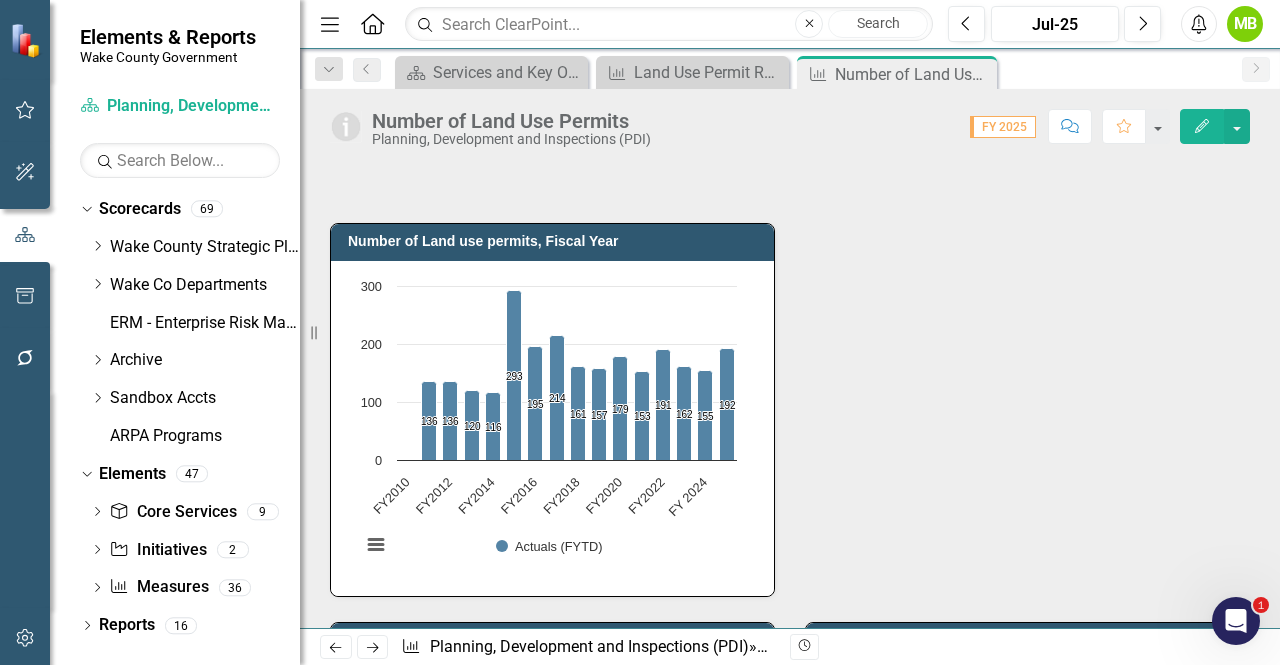 scroll, scrollTop: 0, scrollLeft: 0, axis: both 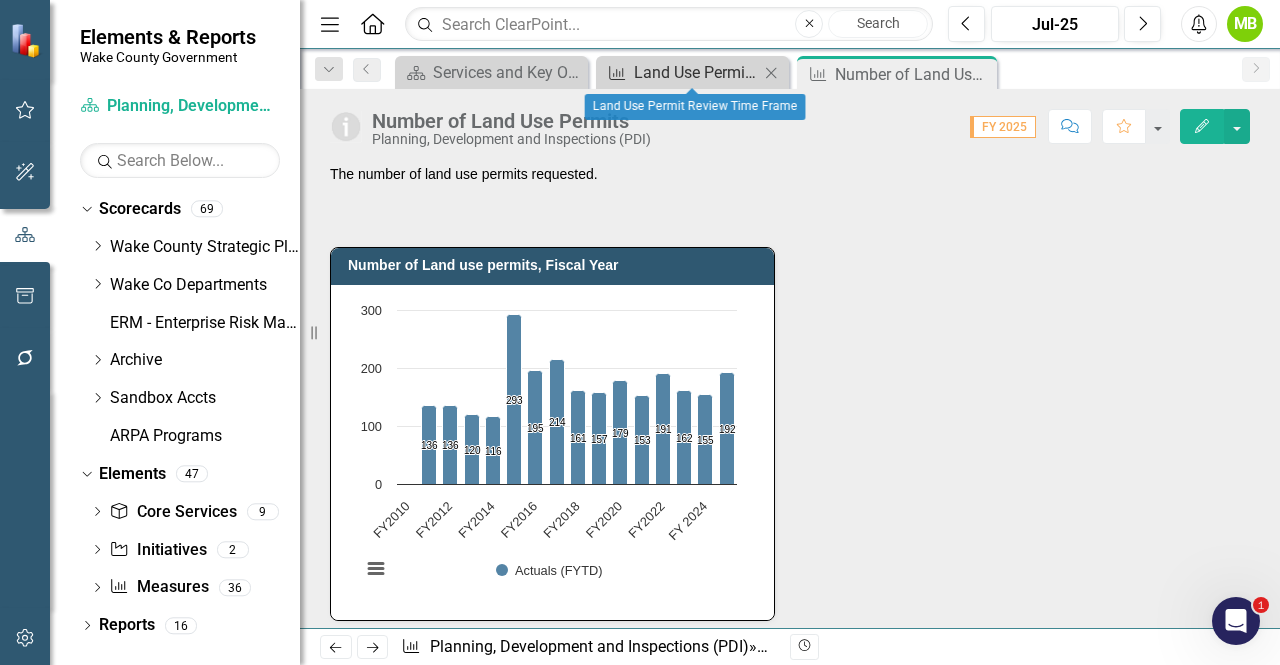 click on "Land Use Permit Review Time Frame" at bounding box center [696, 72] 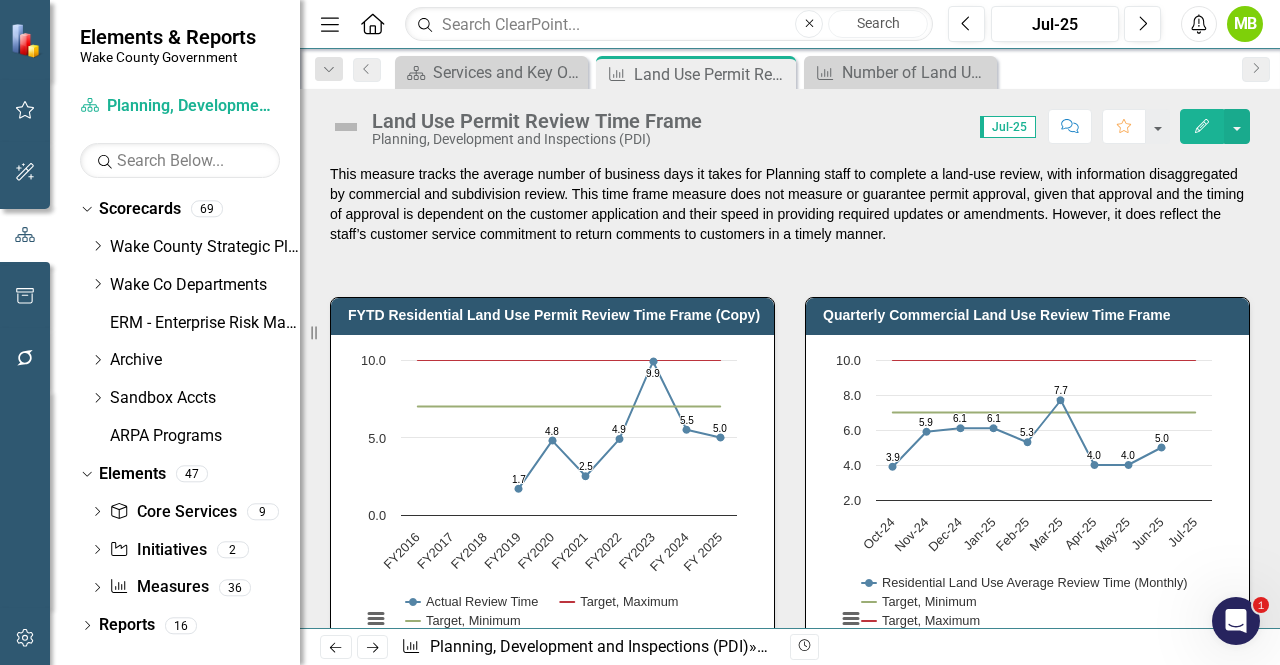 click at bounding box center (790, 260) 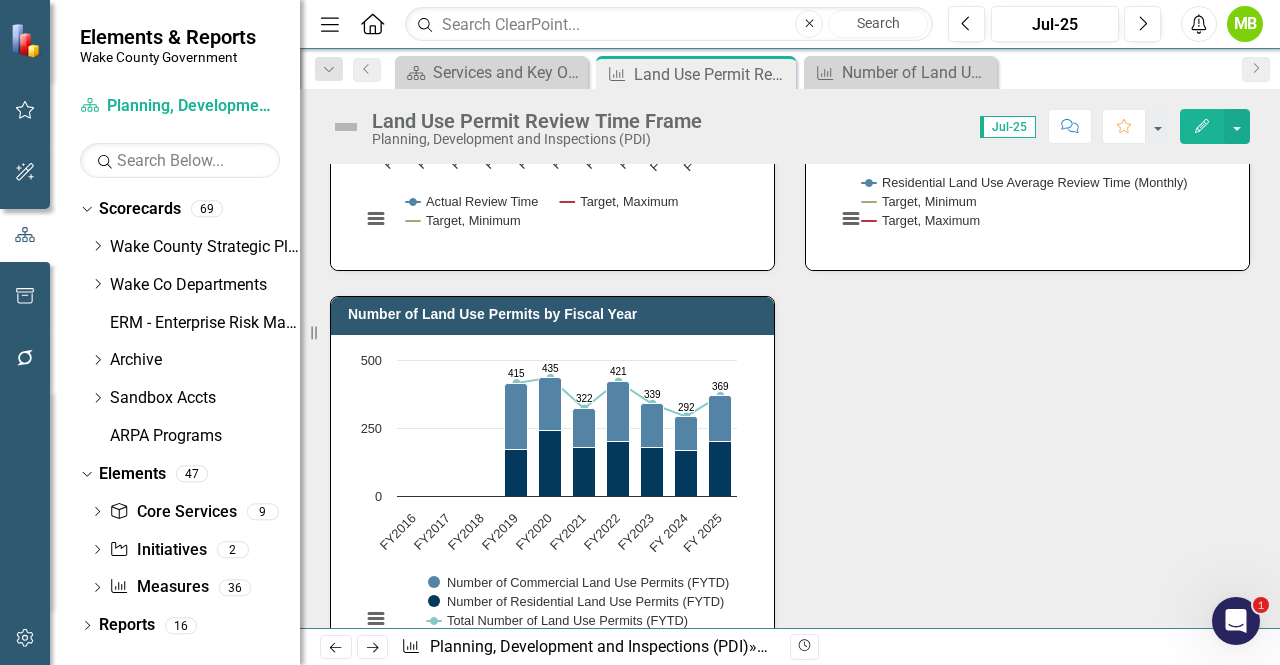 scroll, scrollTop: 440, scrollLeft: 0, axis: vertical 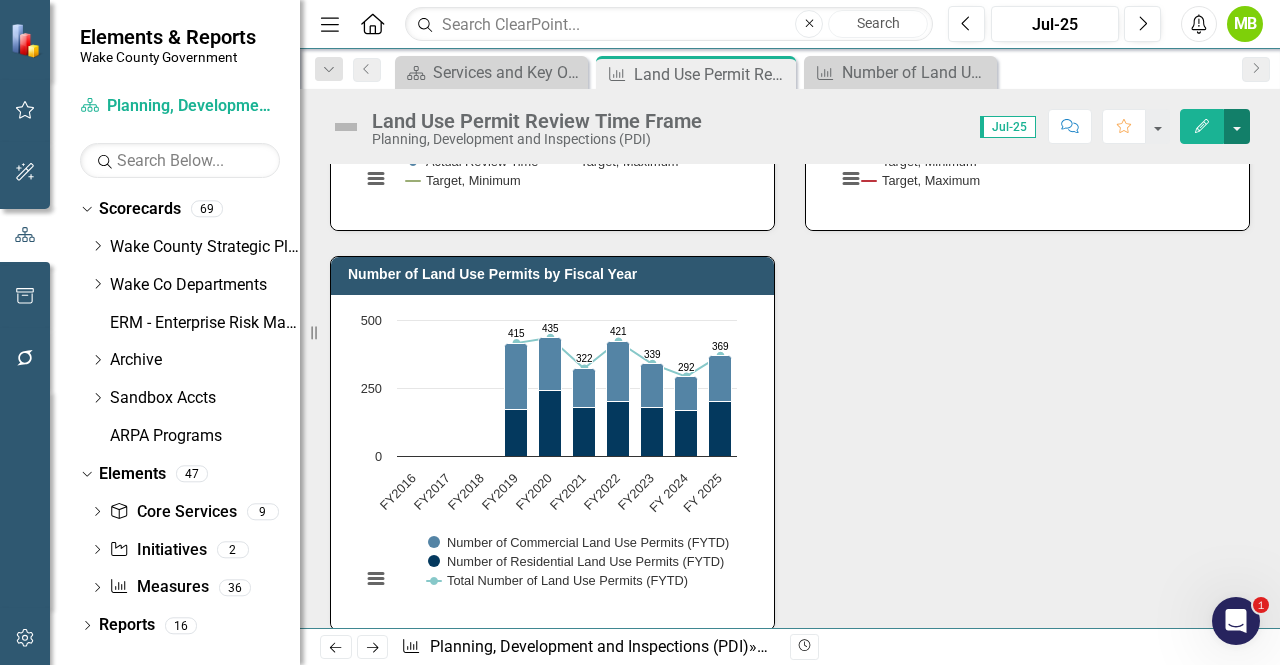 click at bounding box center [1237, 126] 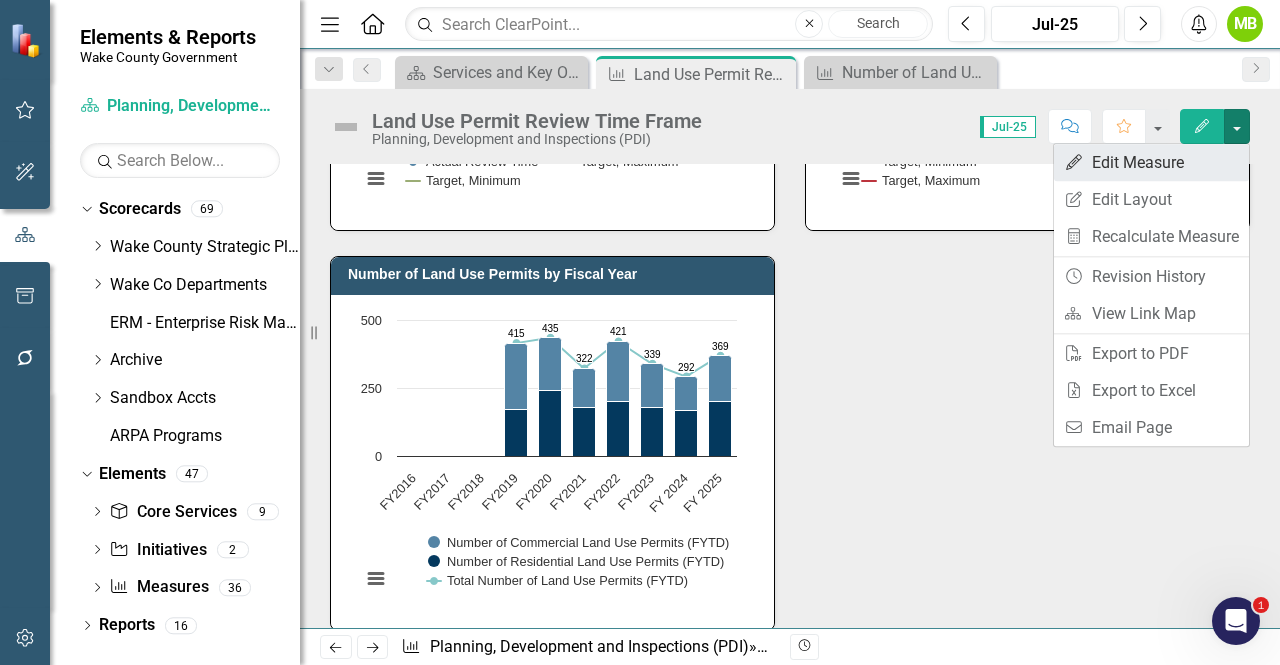 click on "Edit Edit Measure" at bounding box center (1151, 162) 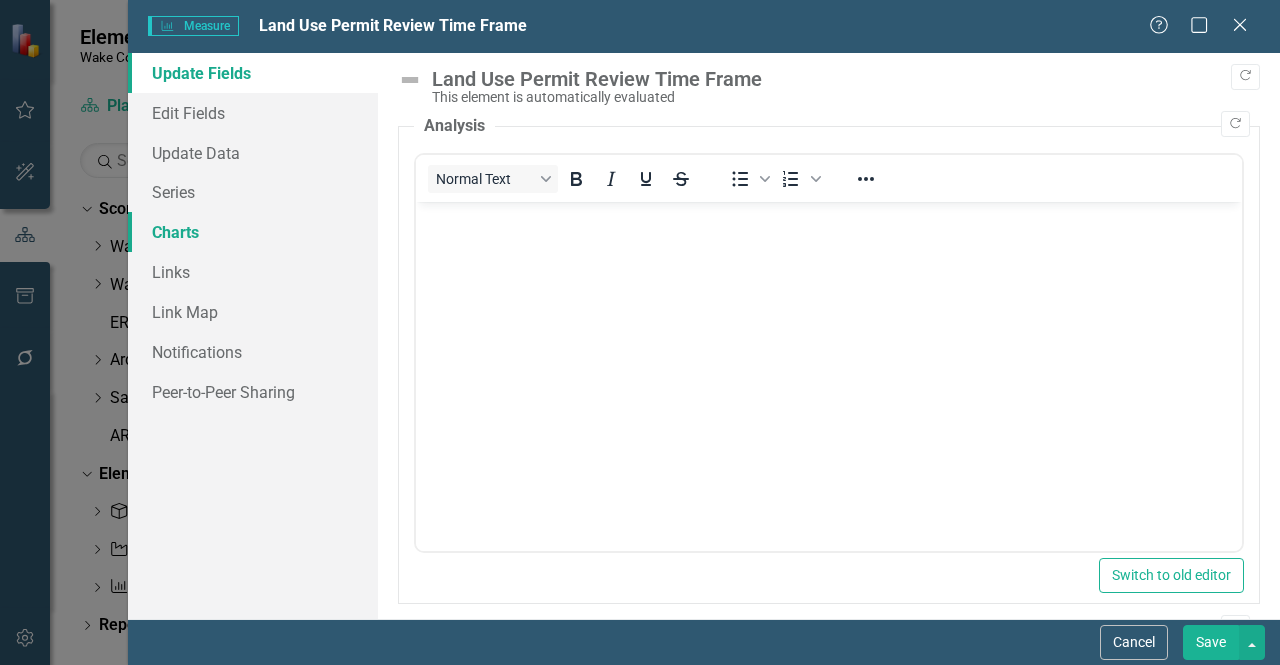 click on "Charts" at bounding box center (253, 232) 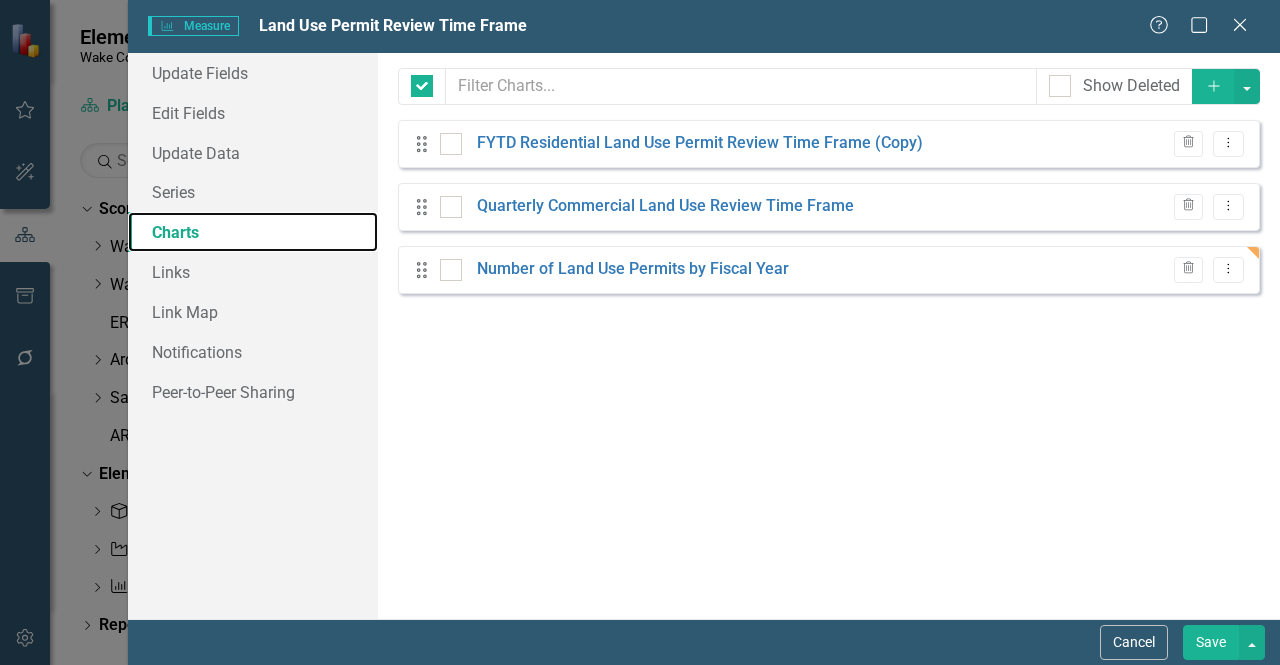checkbox on "false" 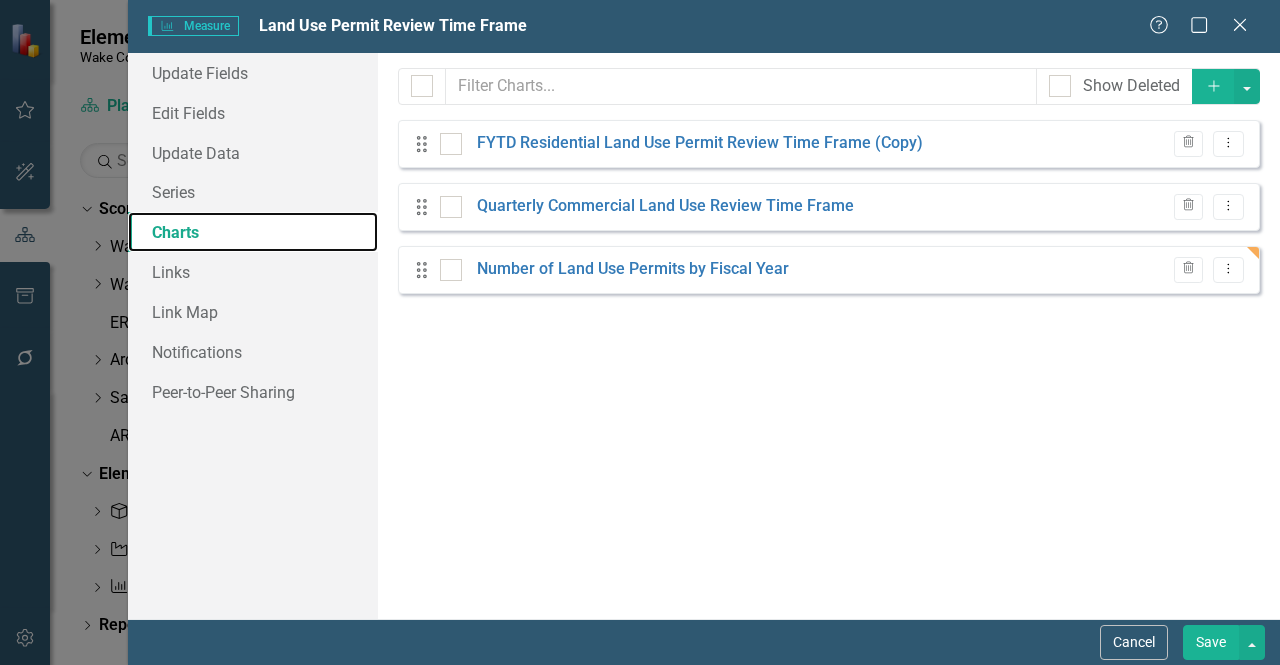 scroll, scrollTop: 0, scrollLeft: 0, axis: both 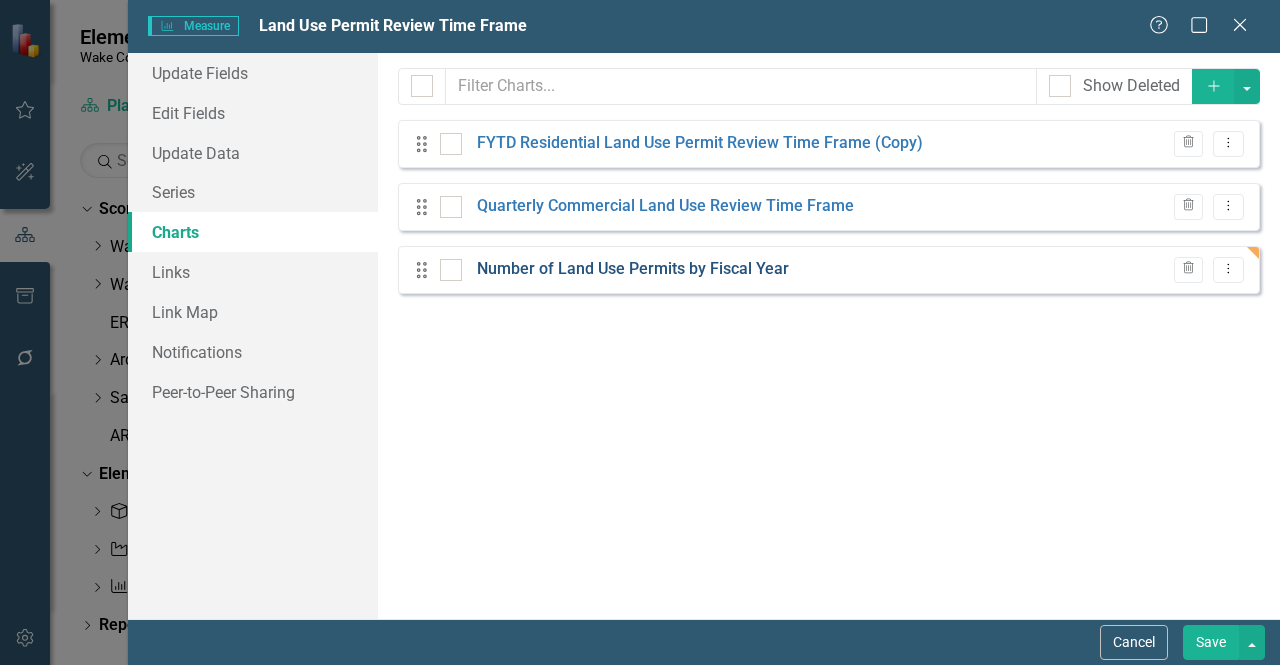 click on "Number of Land Use Permits by Fiscal Year" at bounding box center [633, 269] 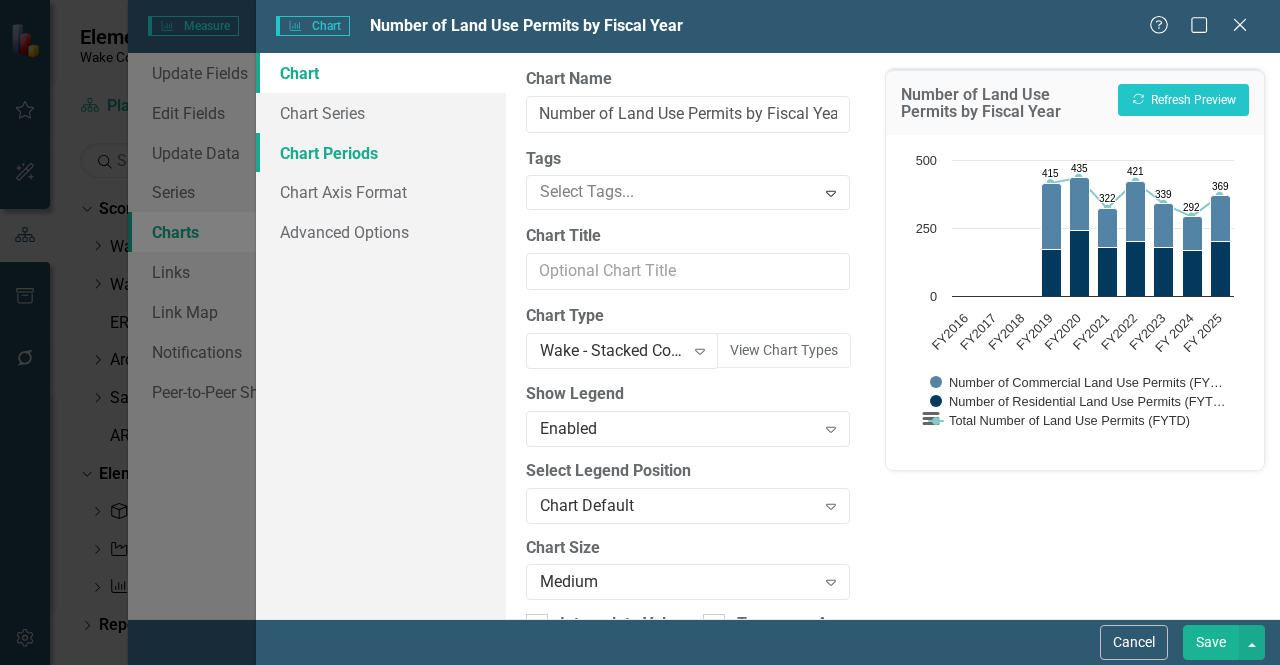 click on "Chart Periods" at bounding box center [381, 153] 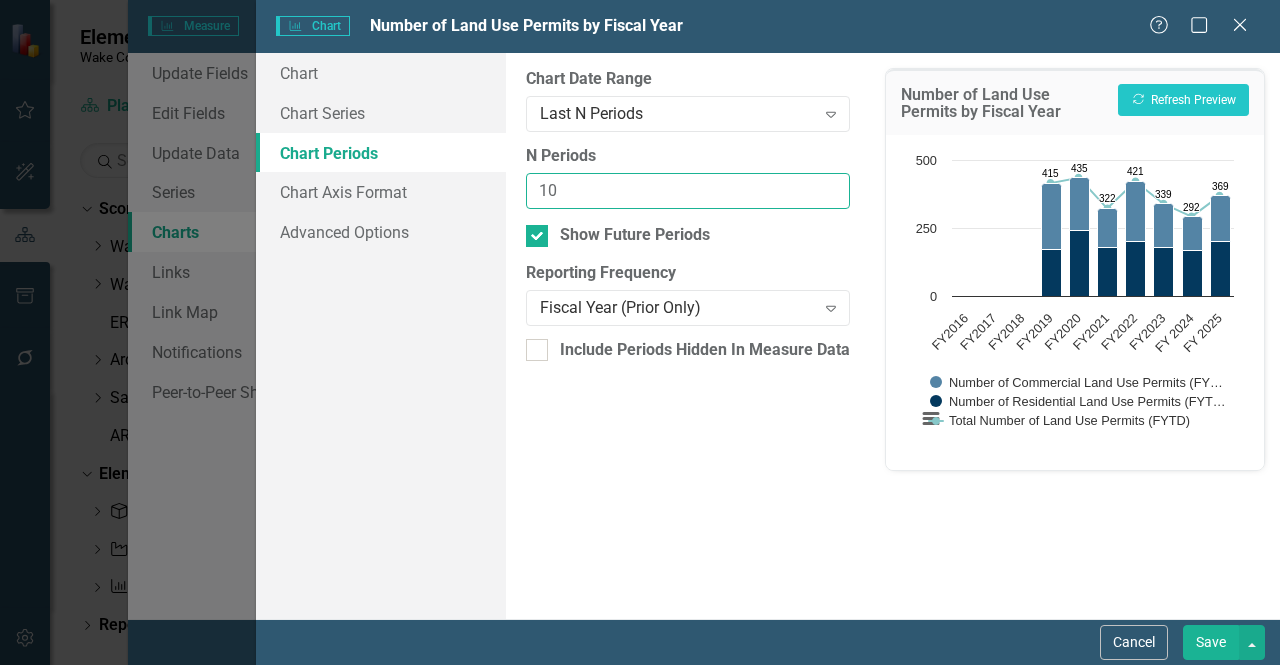 click on "10" at bounding box center [688, 191] 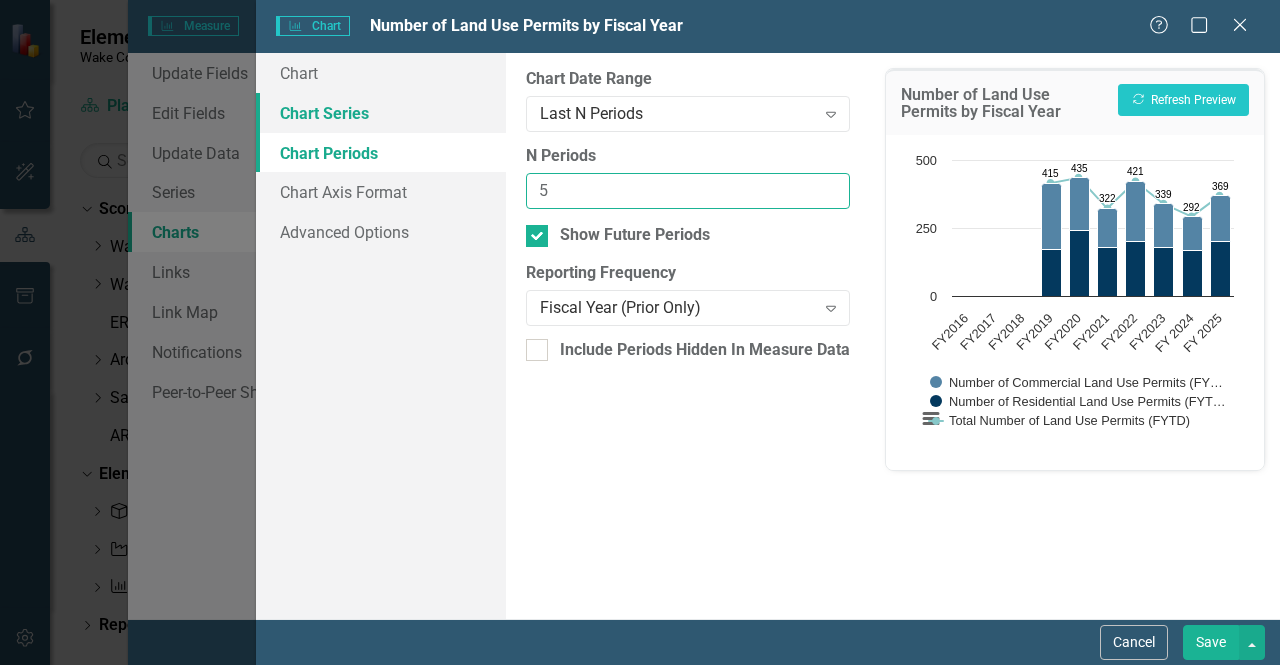 type on "5" 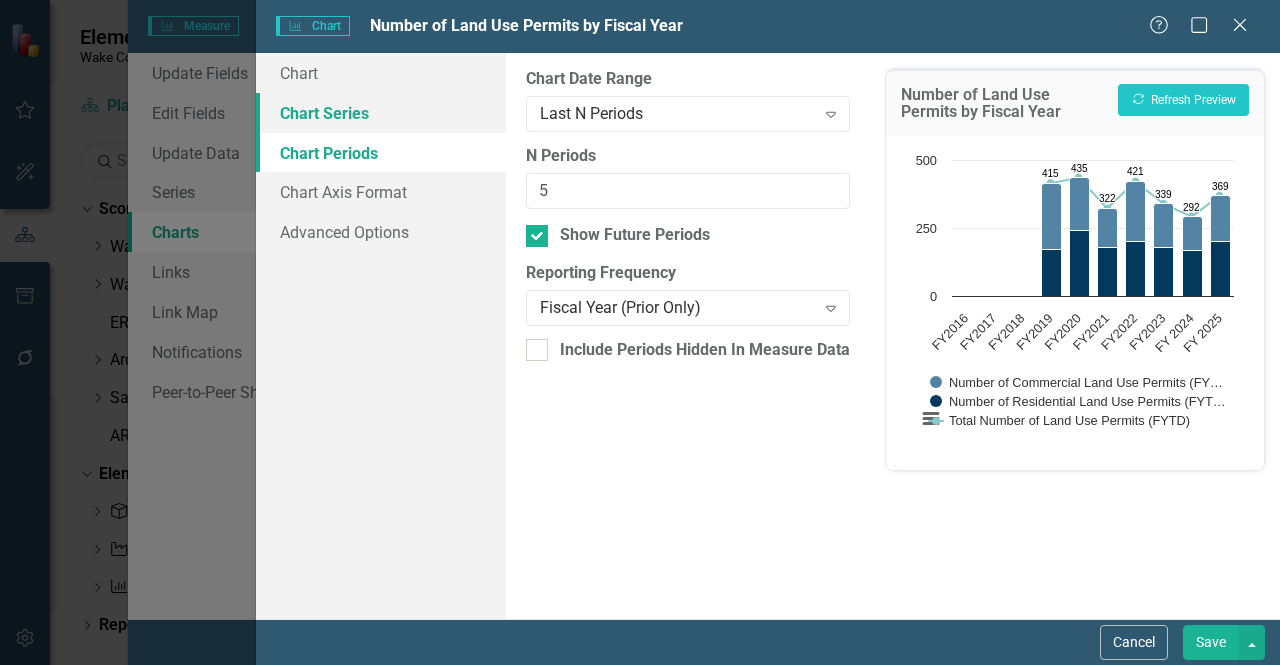 click on "Chart Series" at bounding box center [381, 113] 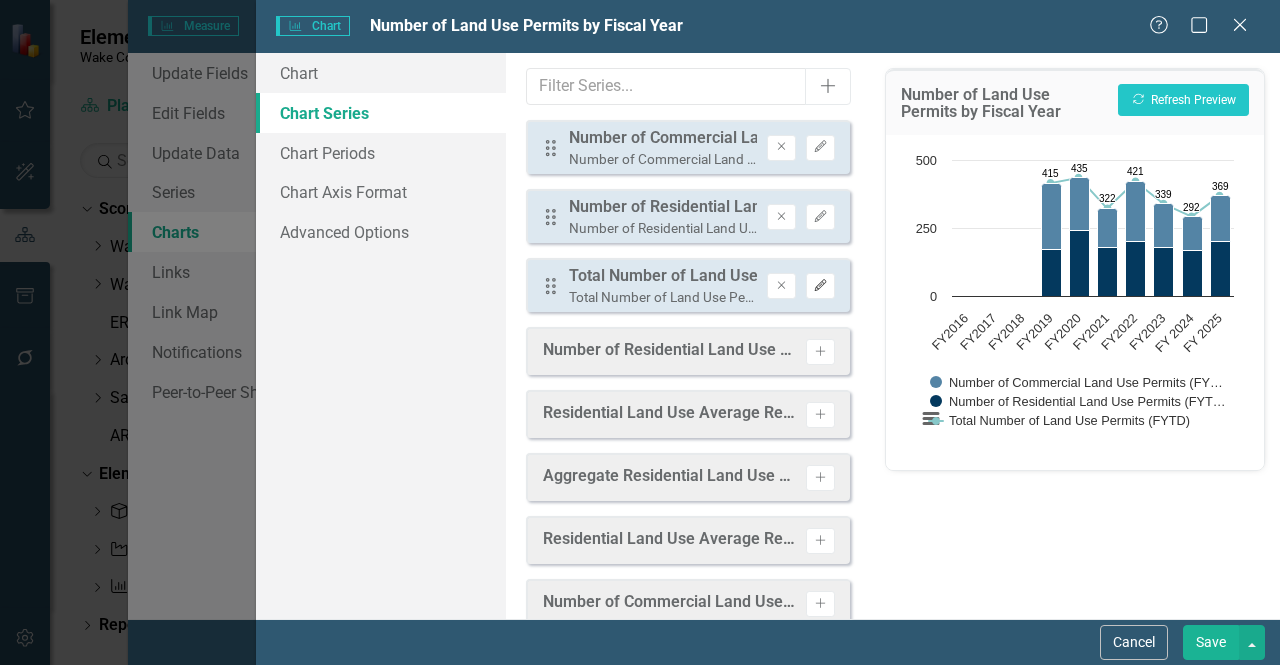 click on "Edit" at bounding box center (820, 286) 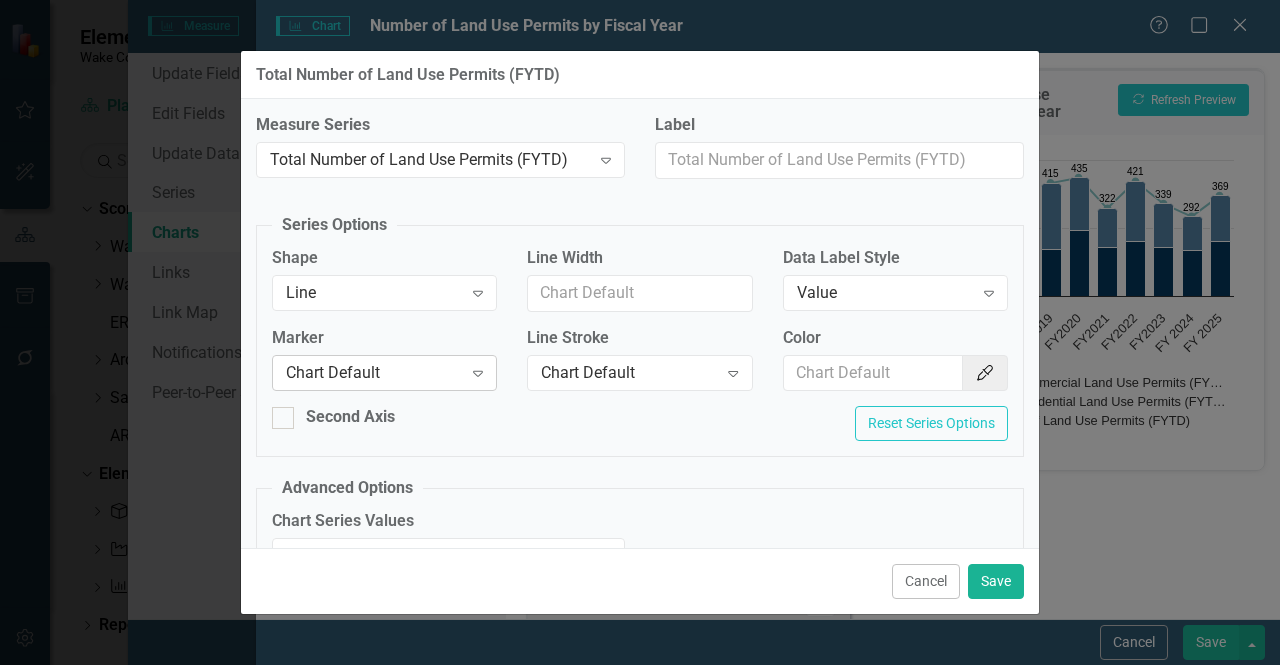 click on "Expand" 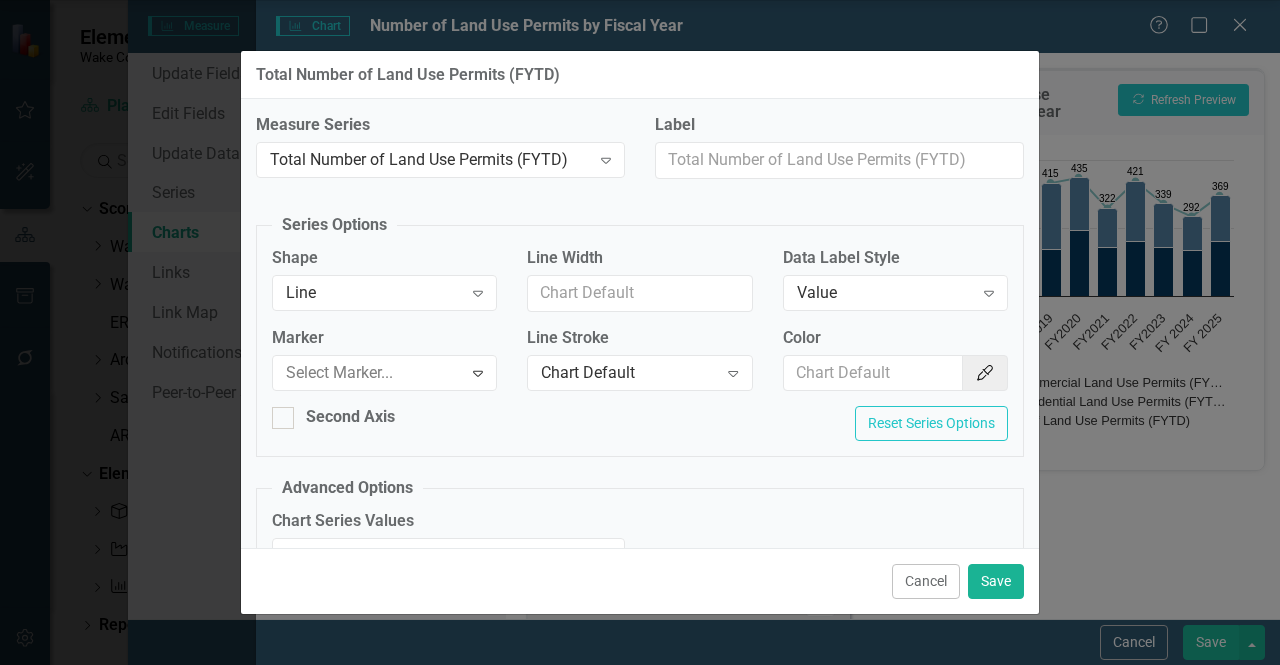 click on "None" at bounding box center (644, -181) 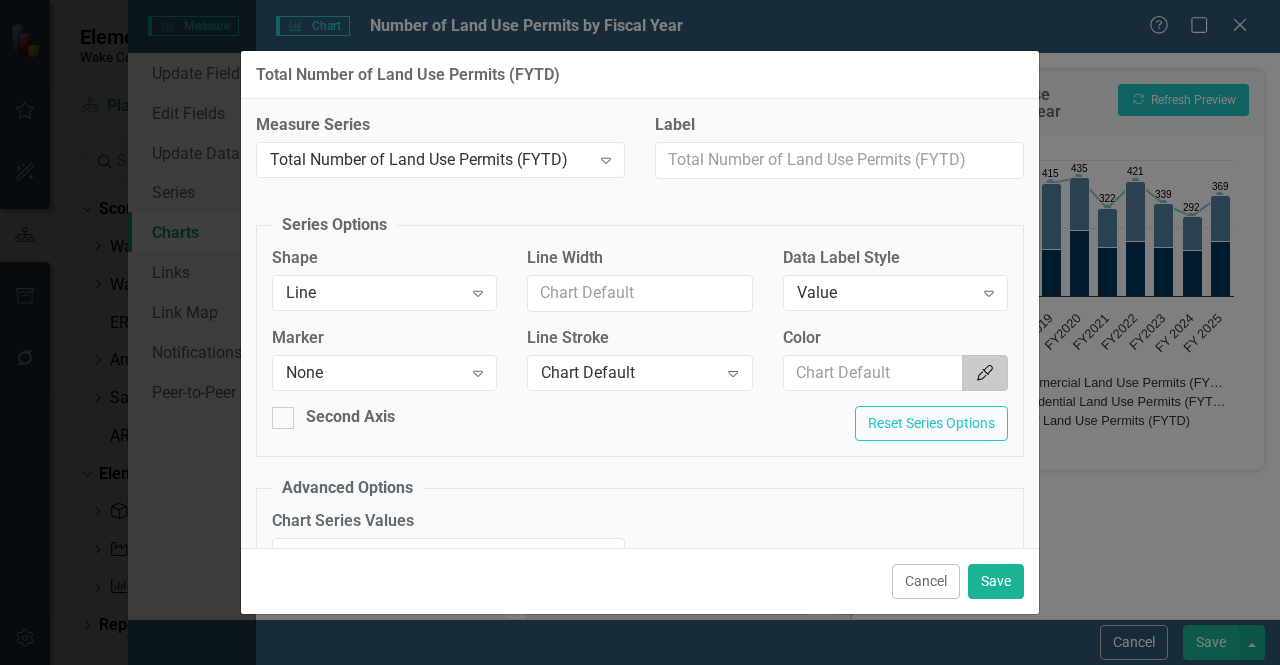 click on "Color Picker" 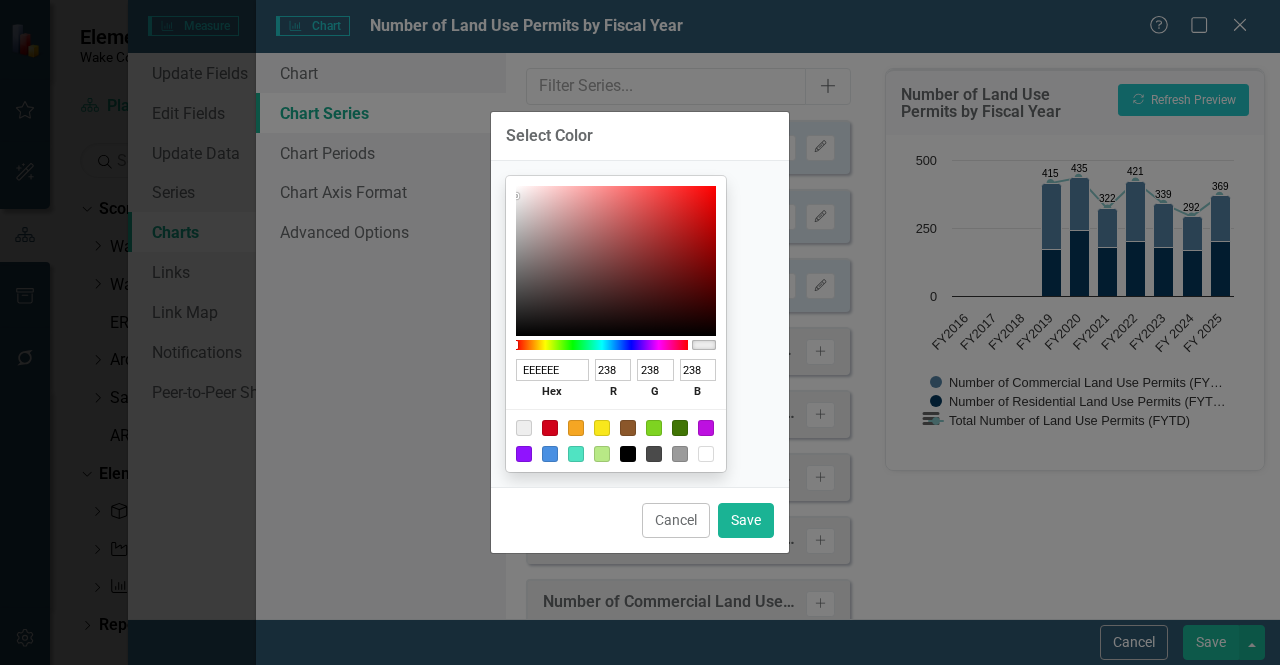 click at bounding box center [706, 454] 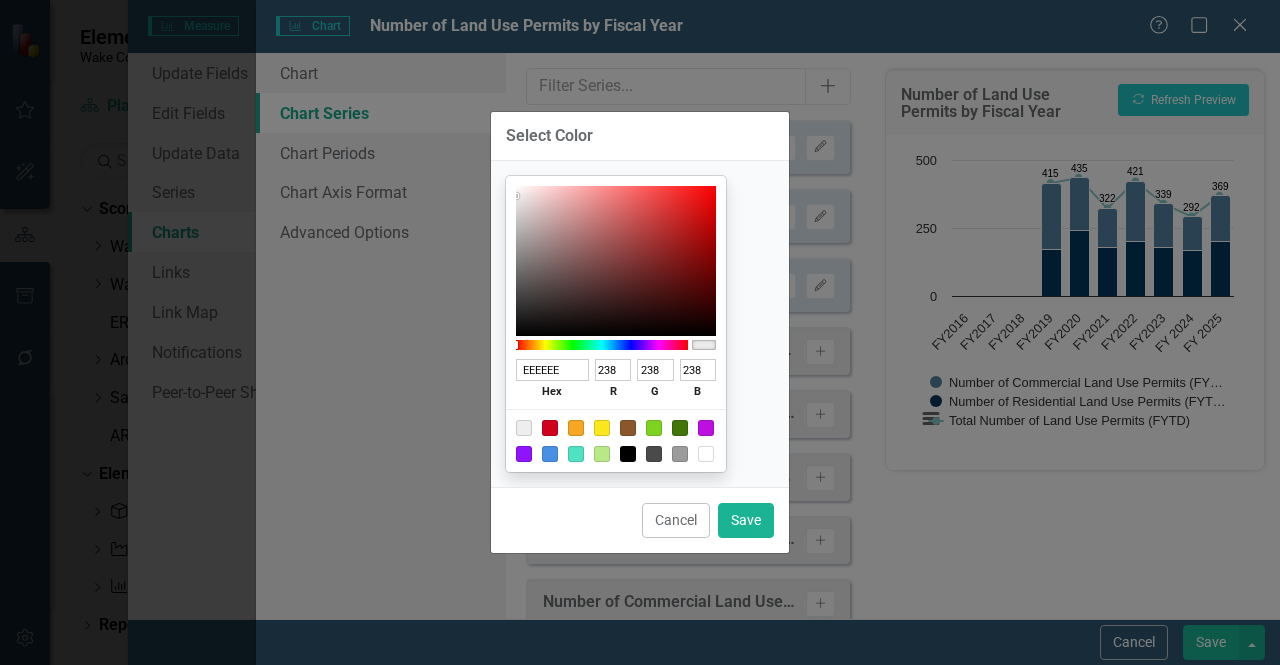 type on "255" 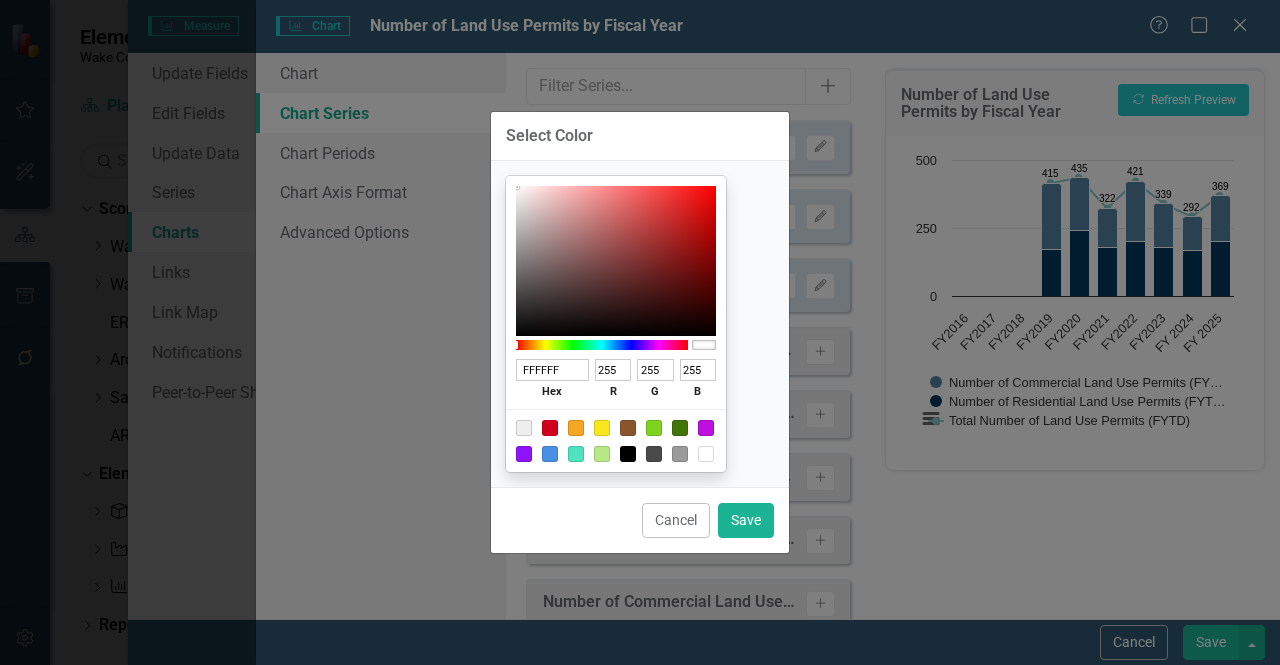 click at bounding box center (706, 454) 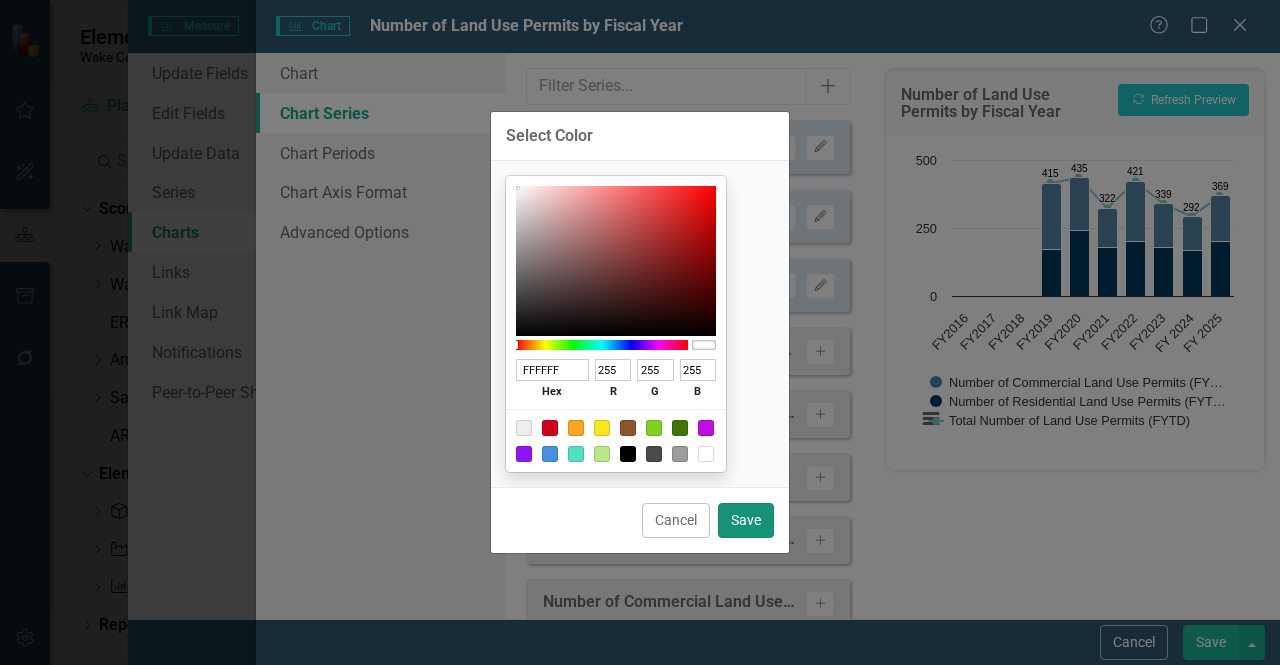 click on "Save" at bounding box center [746, 520] 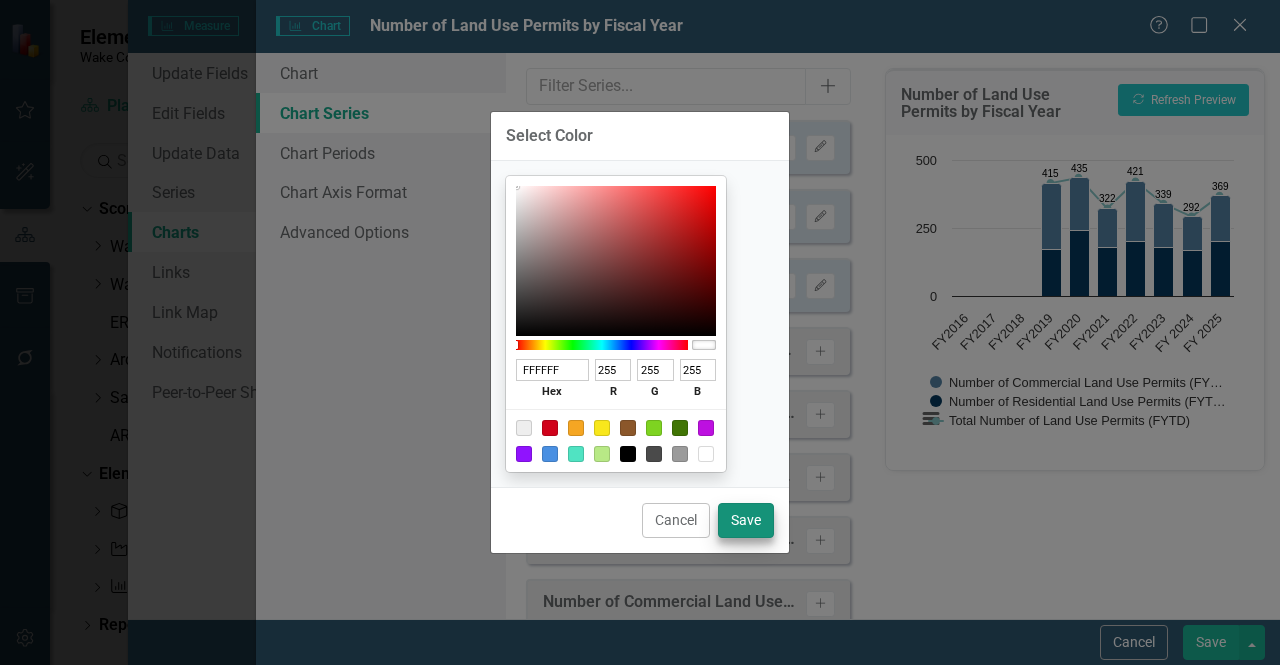 type on "#ffffff" 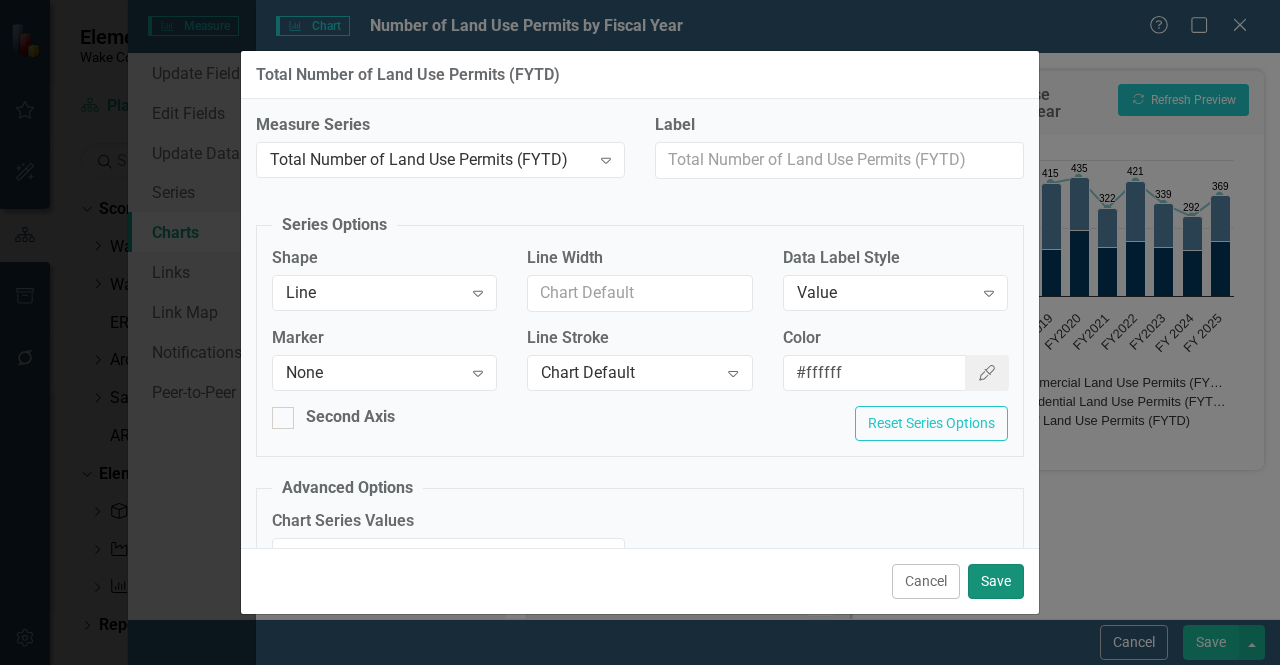 click on "Save" at bounding box center [996, 581] 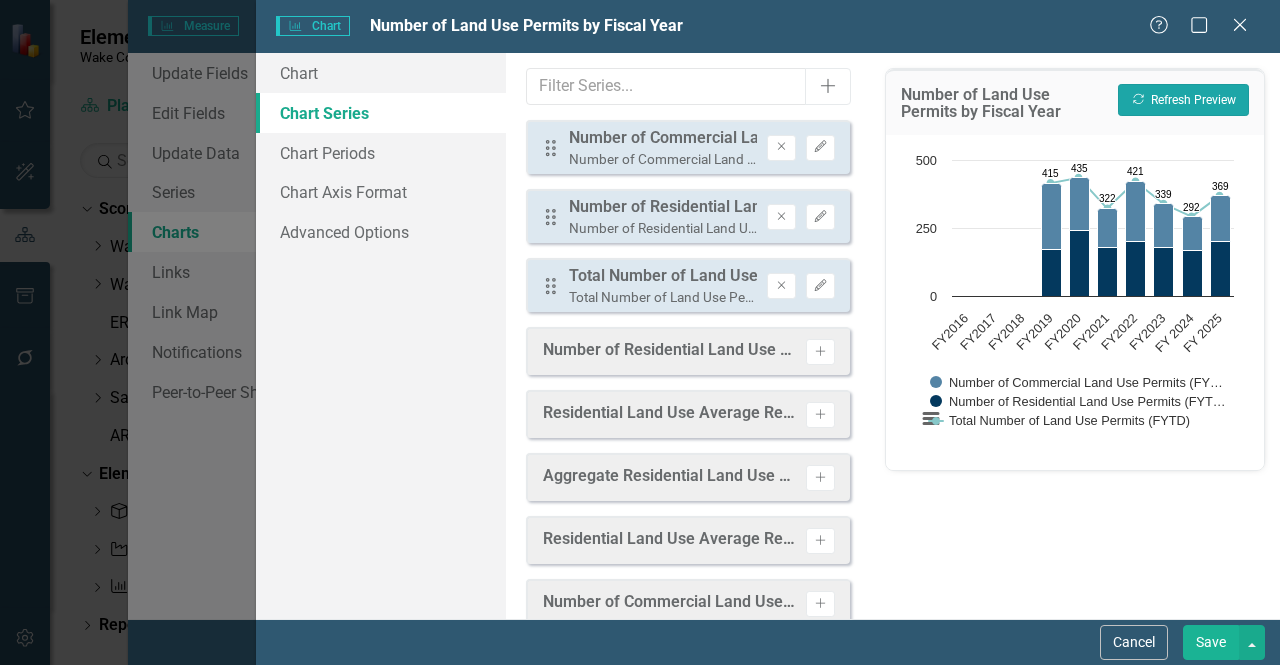 click on "Recalculate Refresh Preview" at bounding box center [1183, 100] 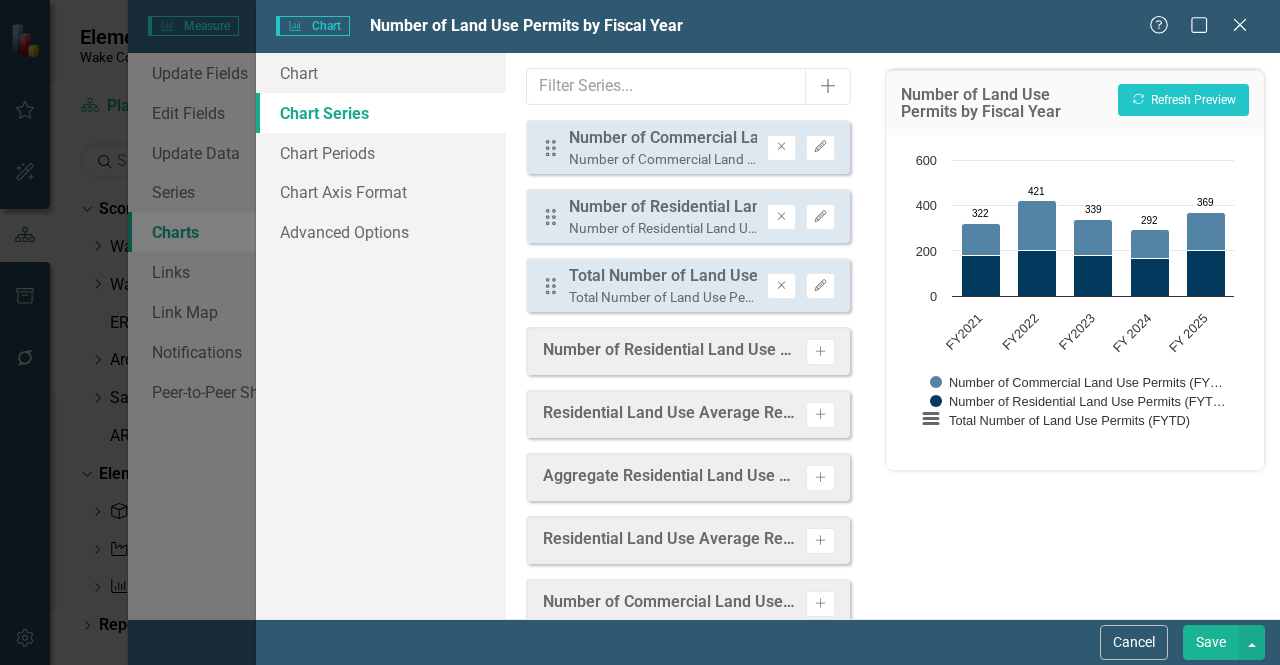 click on "Save" at bounding box center (1211, 642) 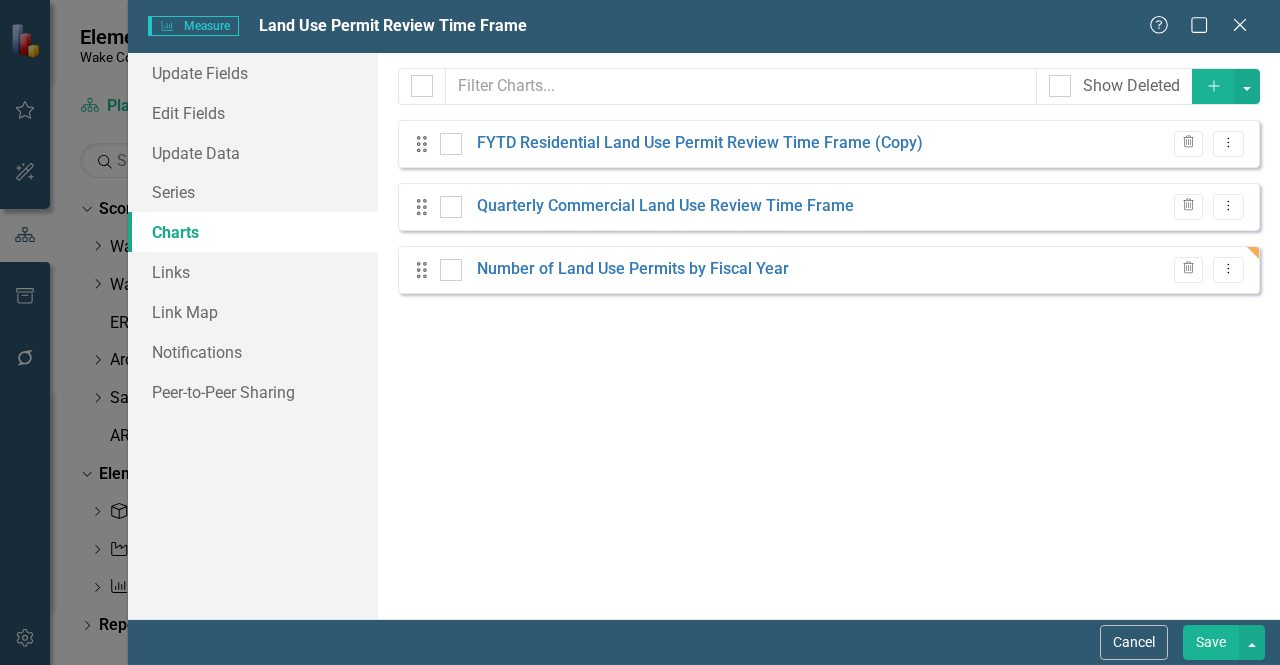 click on "Save" at bounding box center (1211, 642) 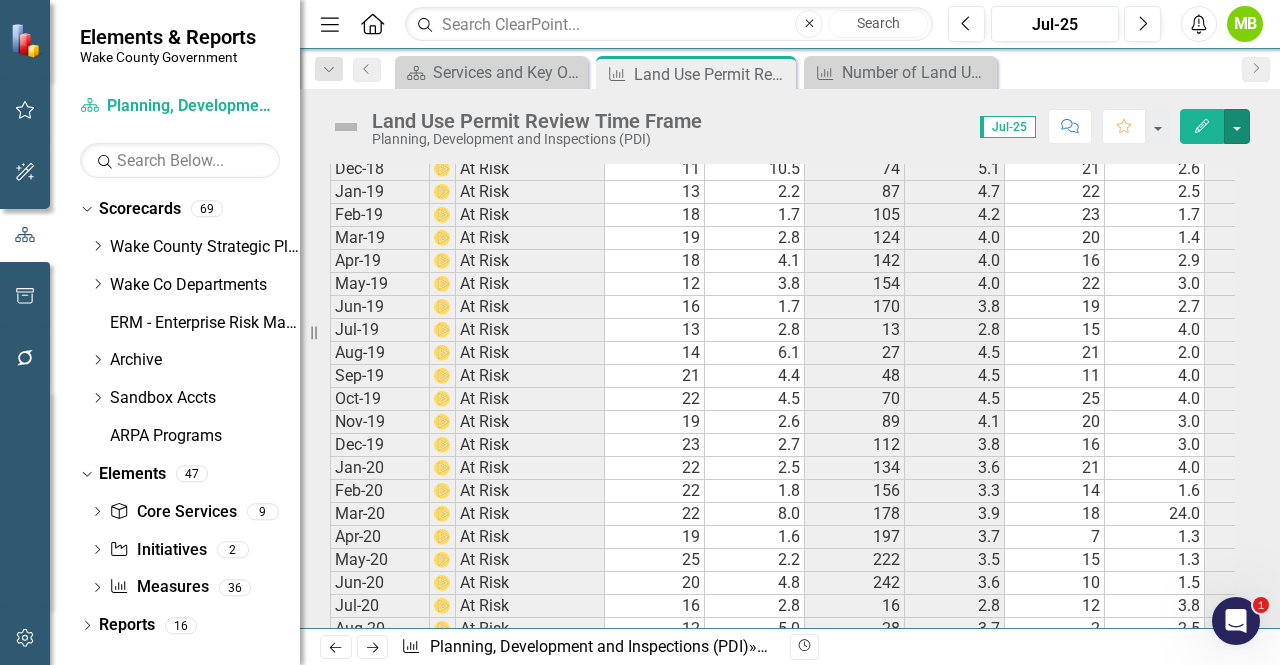 scroll, scrollTop: 2350, scrollLeft: 0, axis: vertical 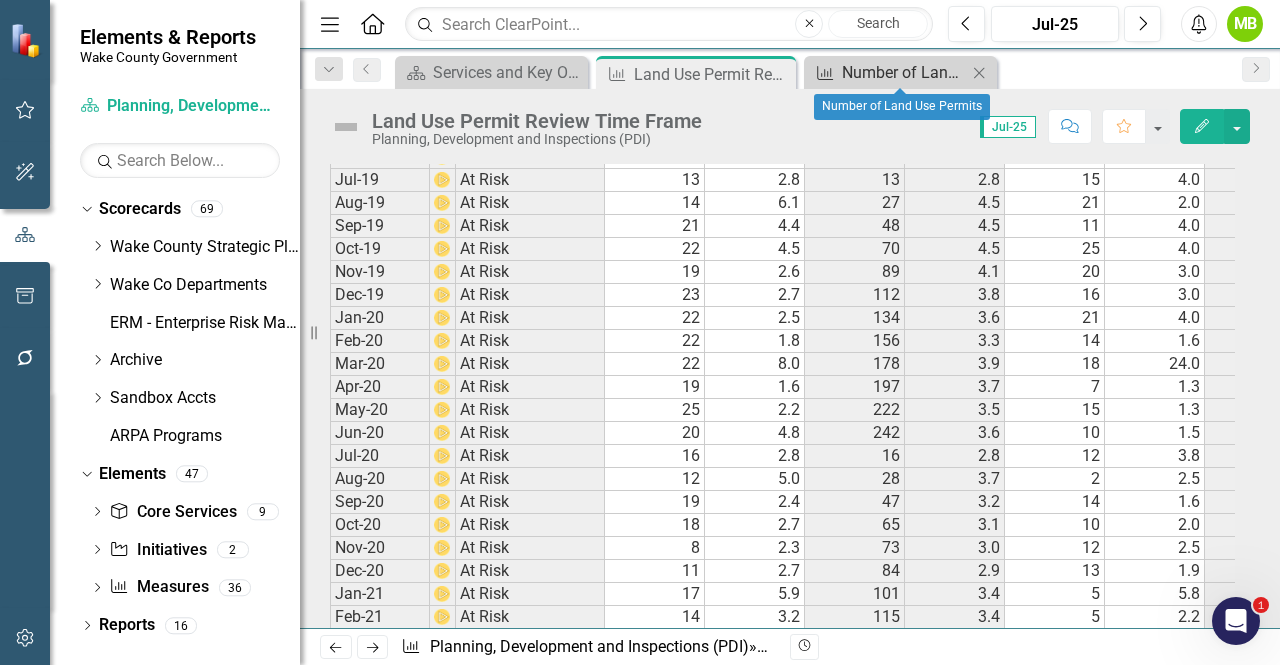 click on "Number of Land Use Permits" at bounding box center (904, 72) 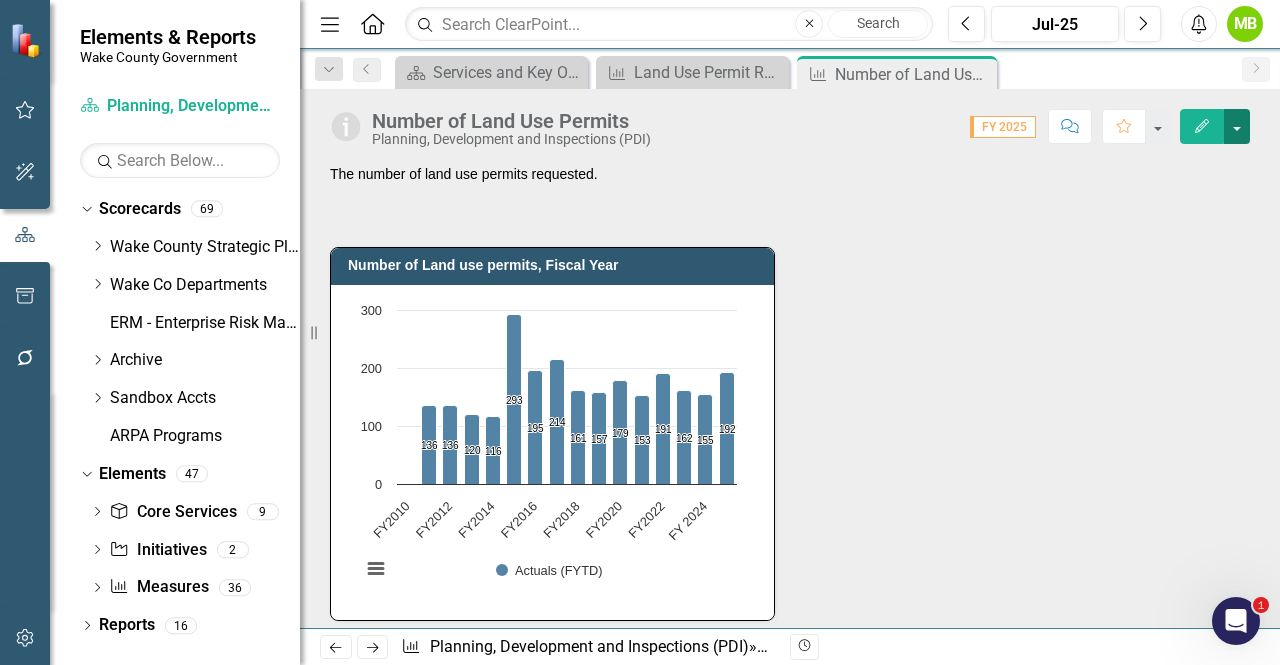 click at bounding box center (1237, 126) 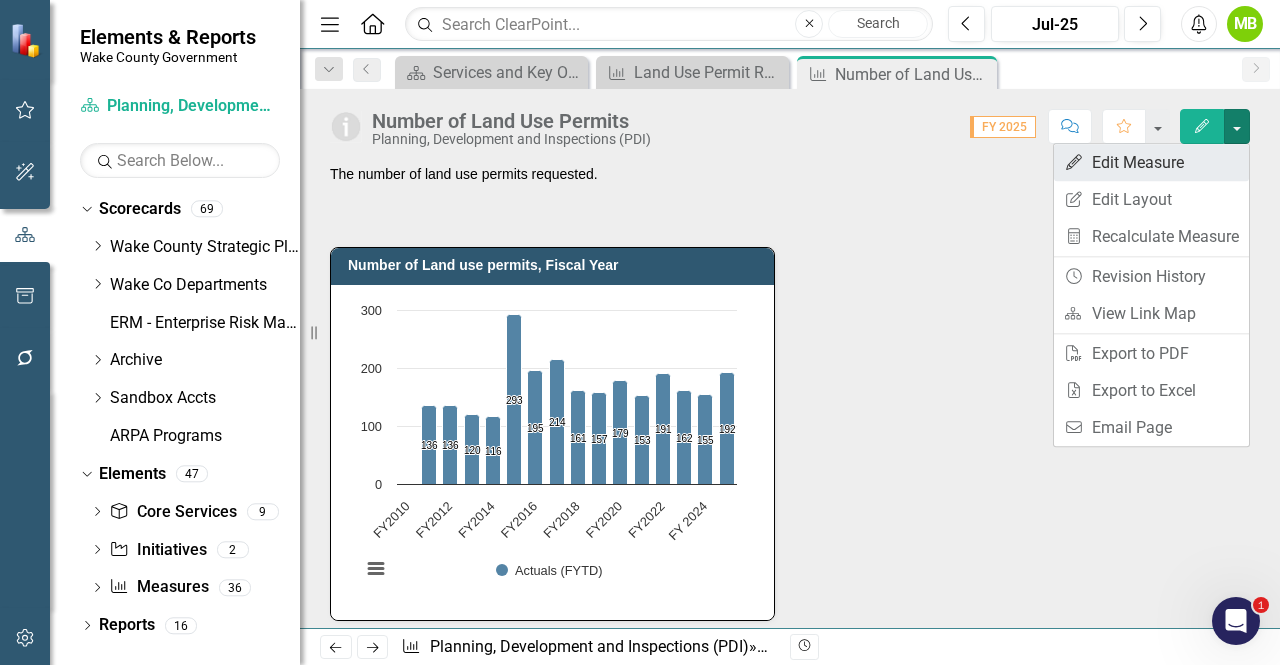click on "Edit Edit Measure" at bounding box center (1151, 162) 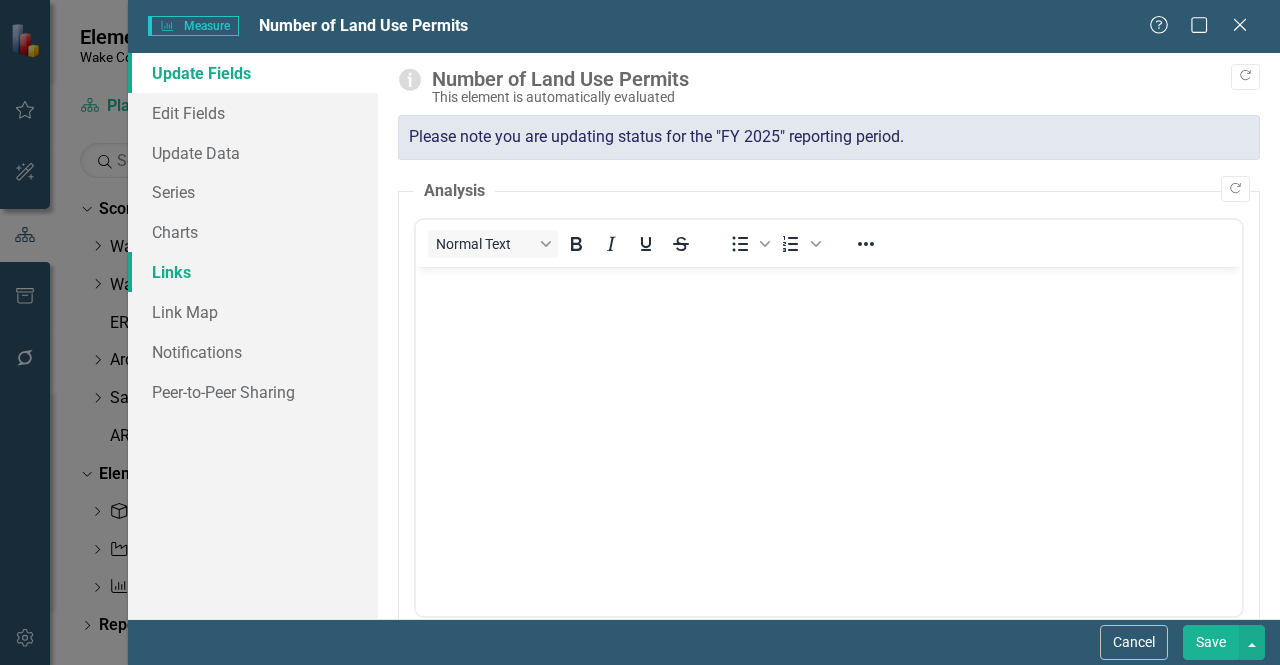 scroll, scrollTop: 0, scrollLeft: 0, axis: both 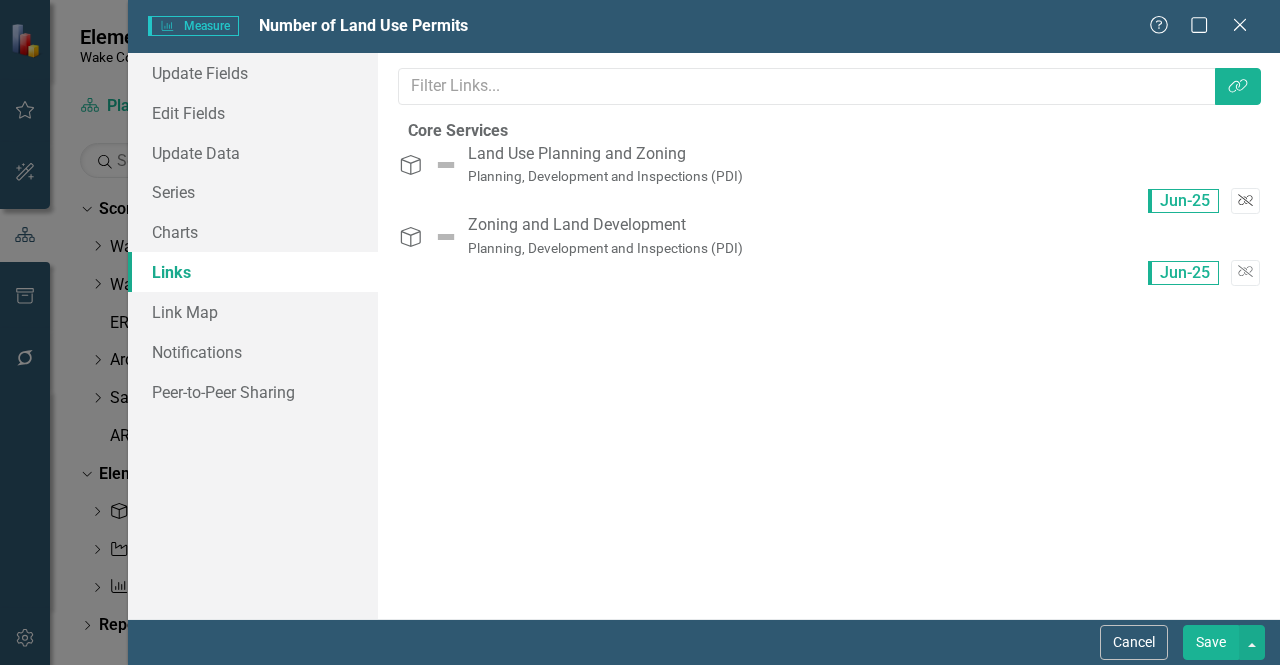 click on "Unlink" 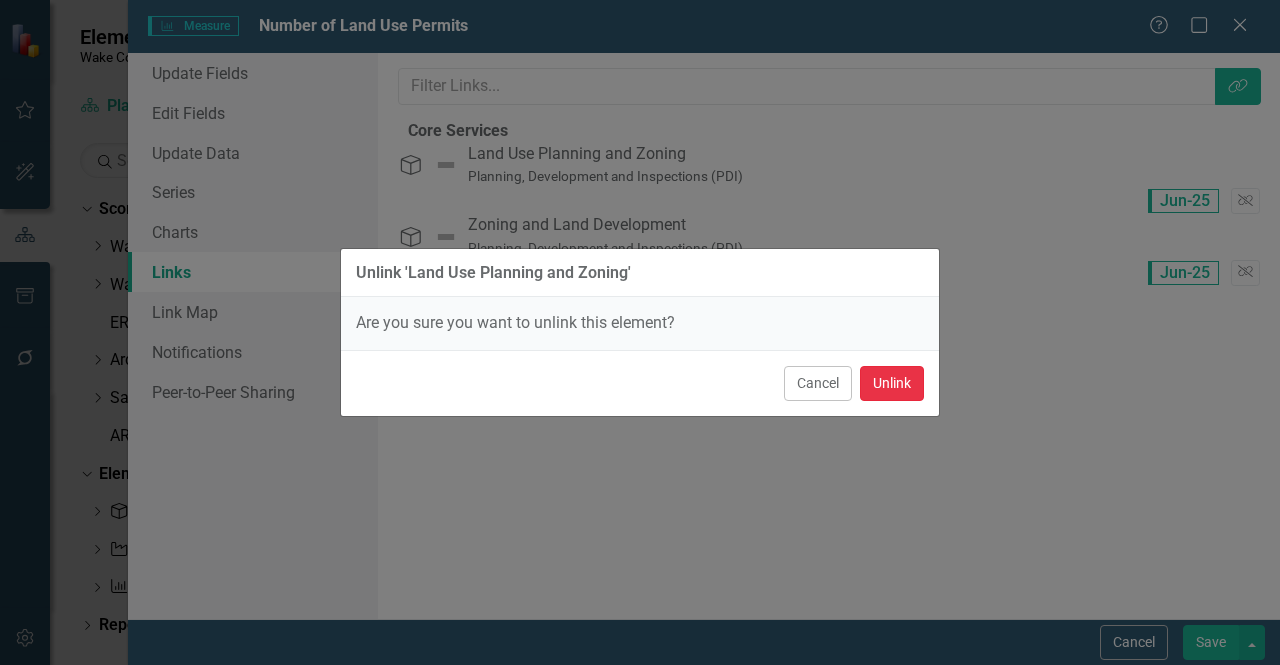 click on "Unlink" at bounding box center [892, 383] 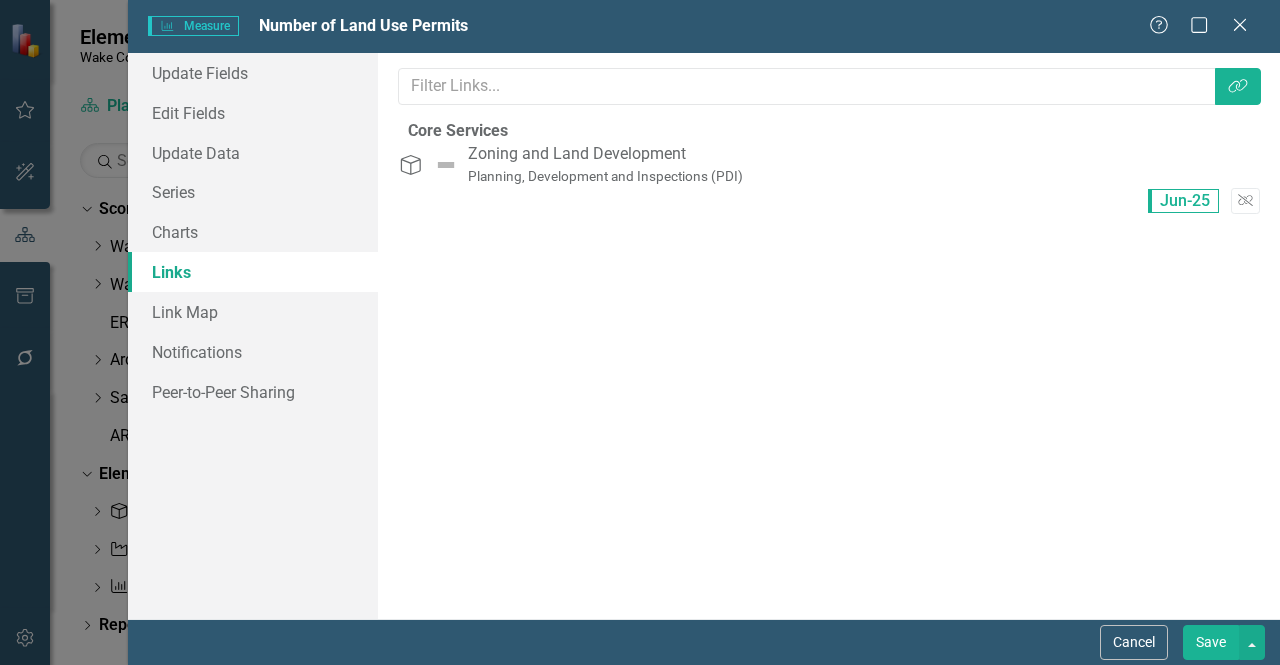 click on "Save" at bounding box center (1211, 642) 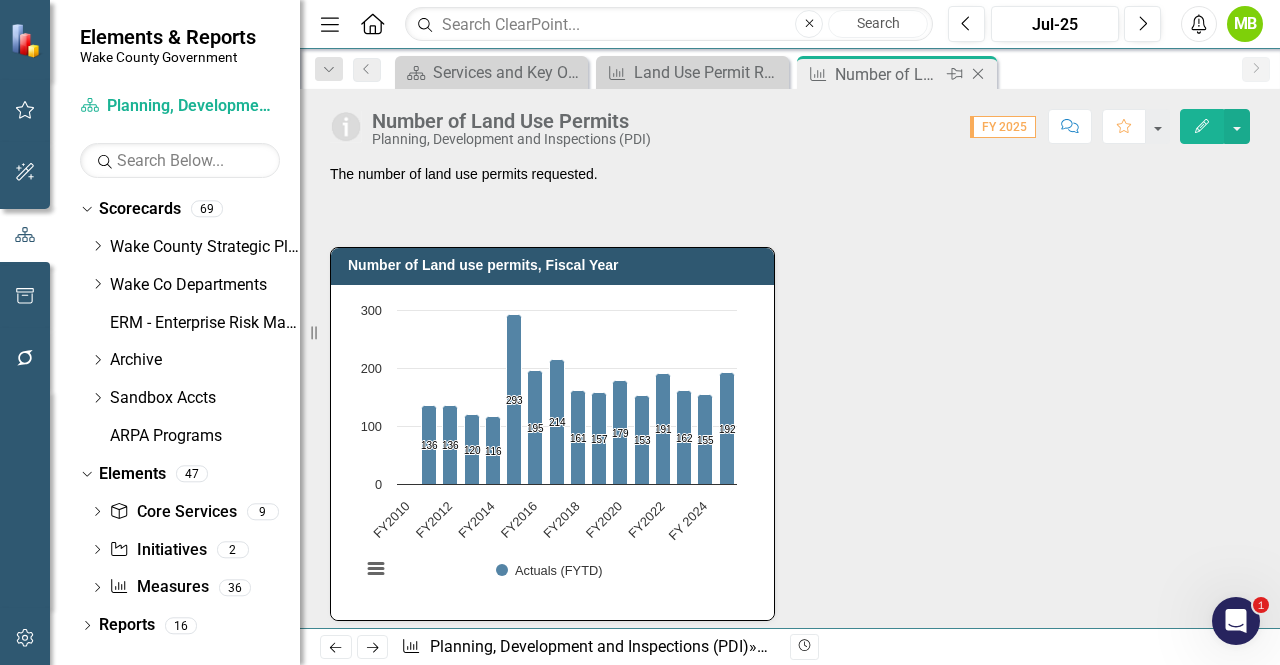 click on "Close" 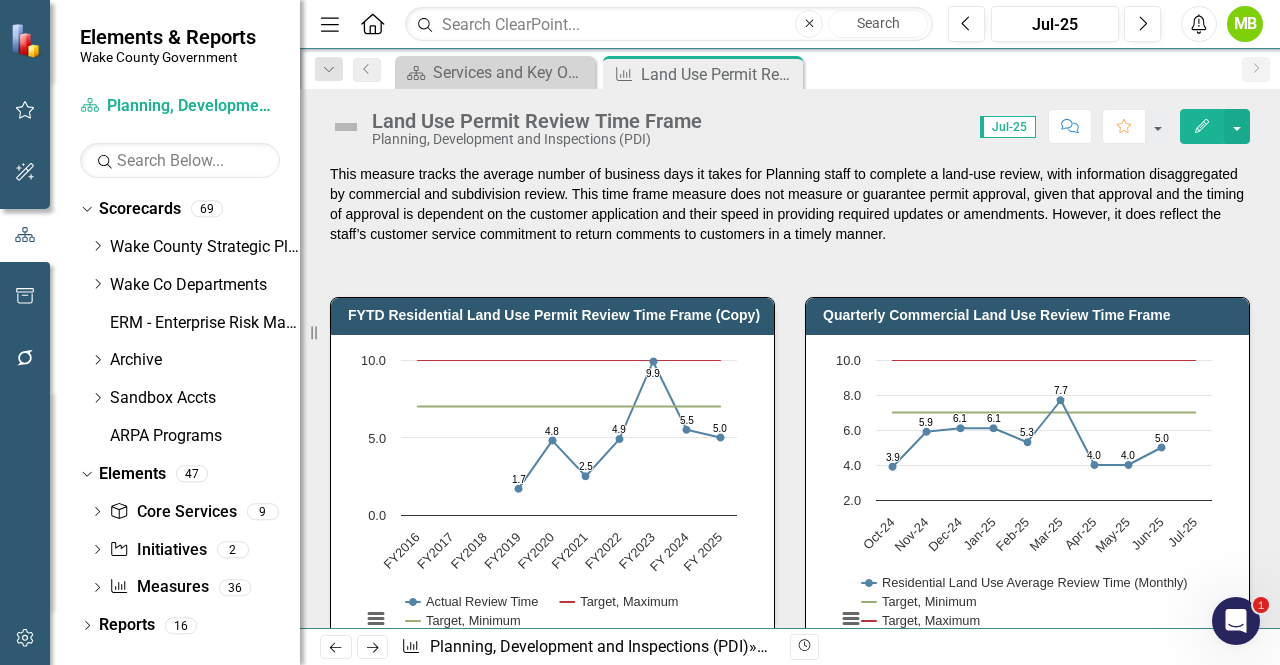 click on "This measure tracks the average number of business days it takes for Planning staff to complete a land-use review, with information disaggregated by commercial and subdivision review. This time frame measure does not measure or guarantee permit approval, given that approval and the timing of approval is dependent on the customer application and their speed in providing required updates or amendments. However, it does reflect the staff’s customer service commitment to return comments to customers in a timely manner." at bounding box center (790, 206) 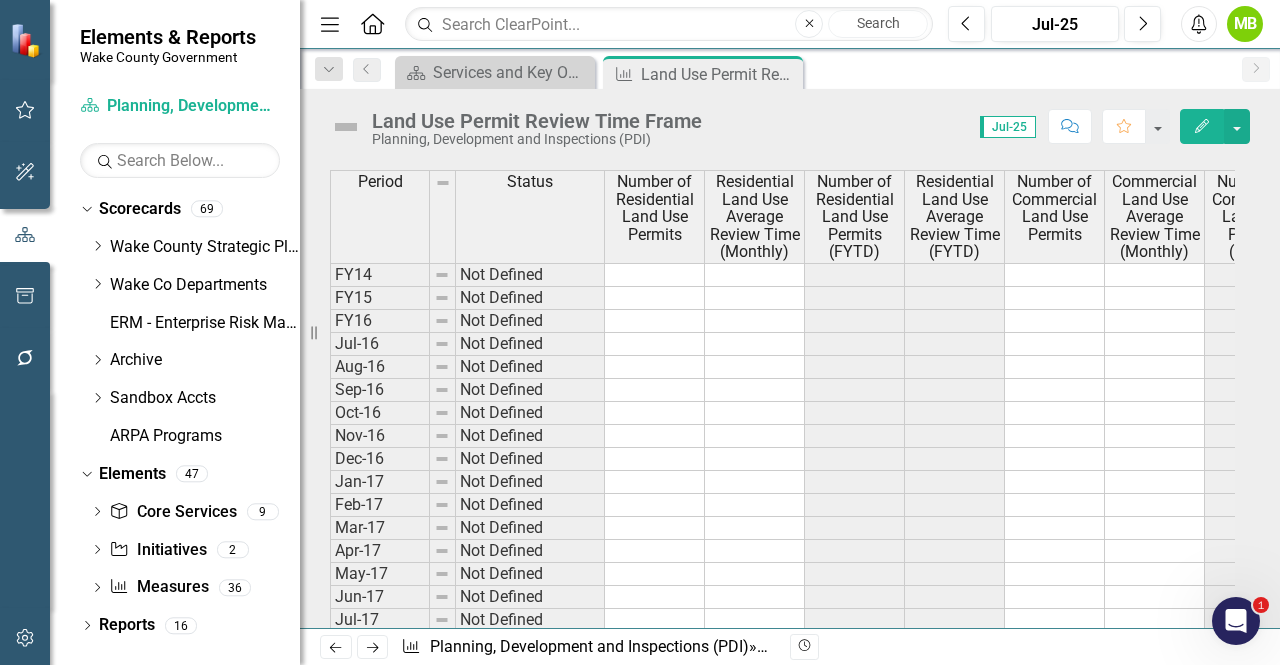 scroll, scrollTop: 1360, scrollLeft: 0, axis: vertical 